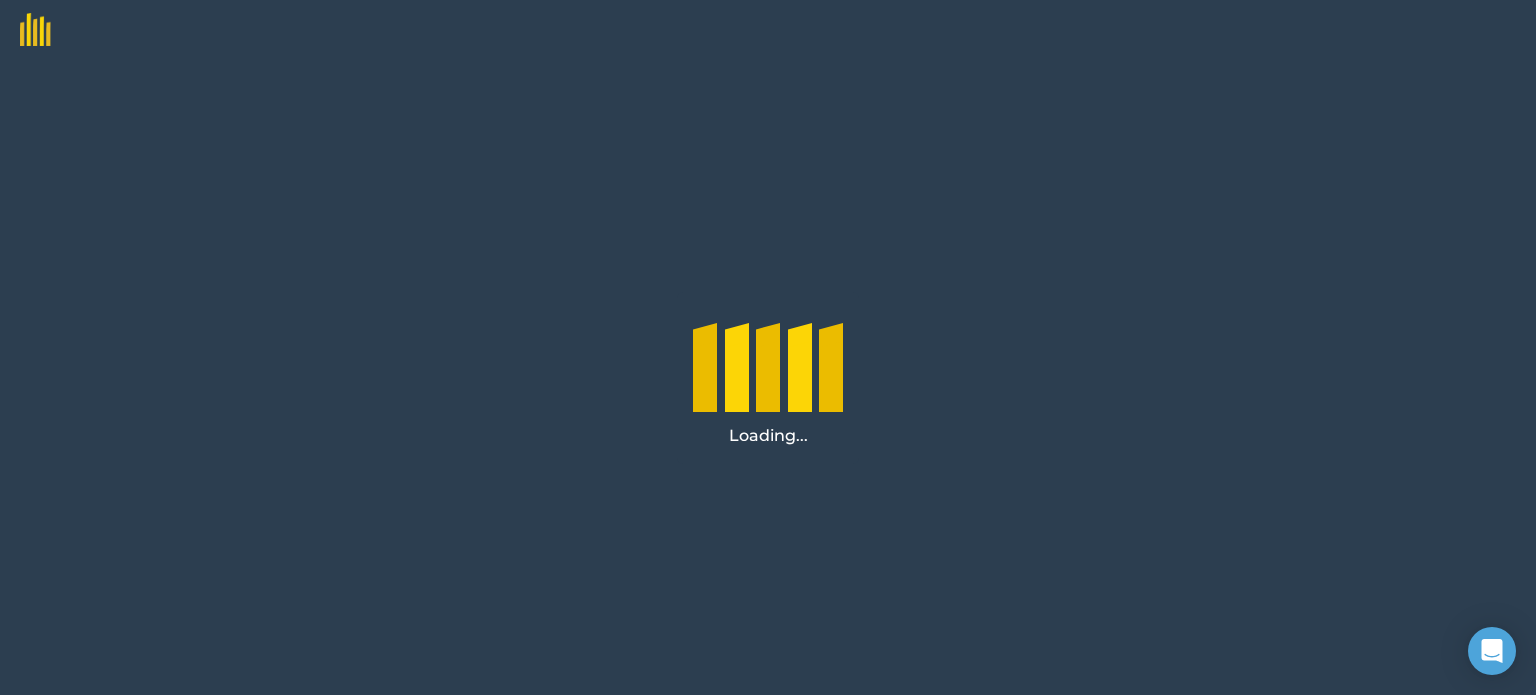 scroll, scrollTop: 0, scrollLeft: 0, axis: both 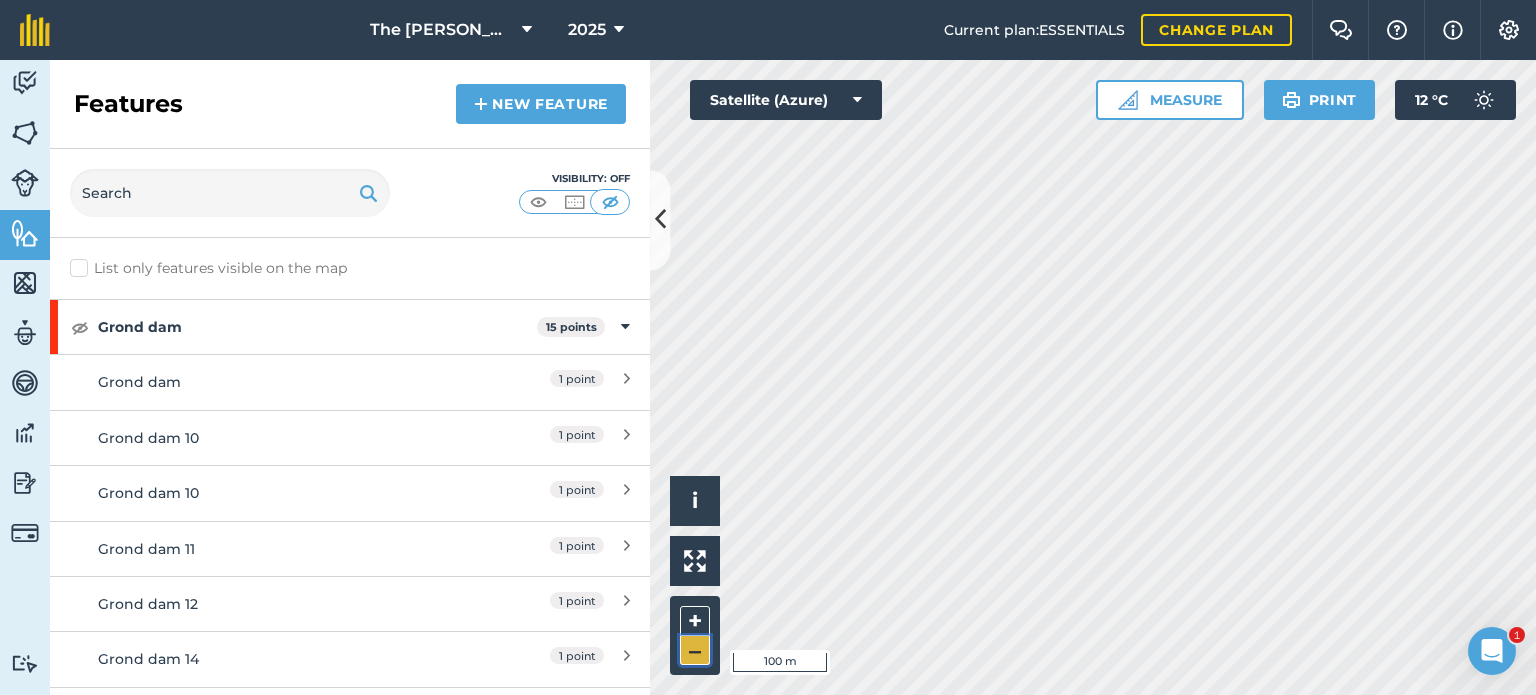 click on "–" at bounding box center [695, 650] 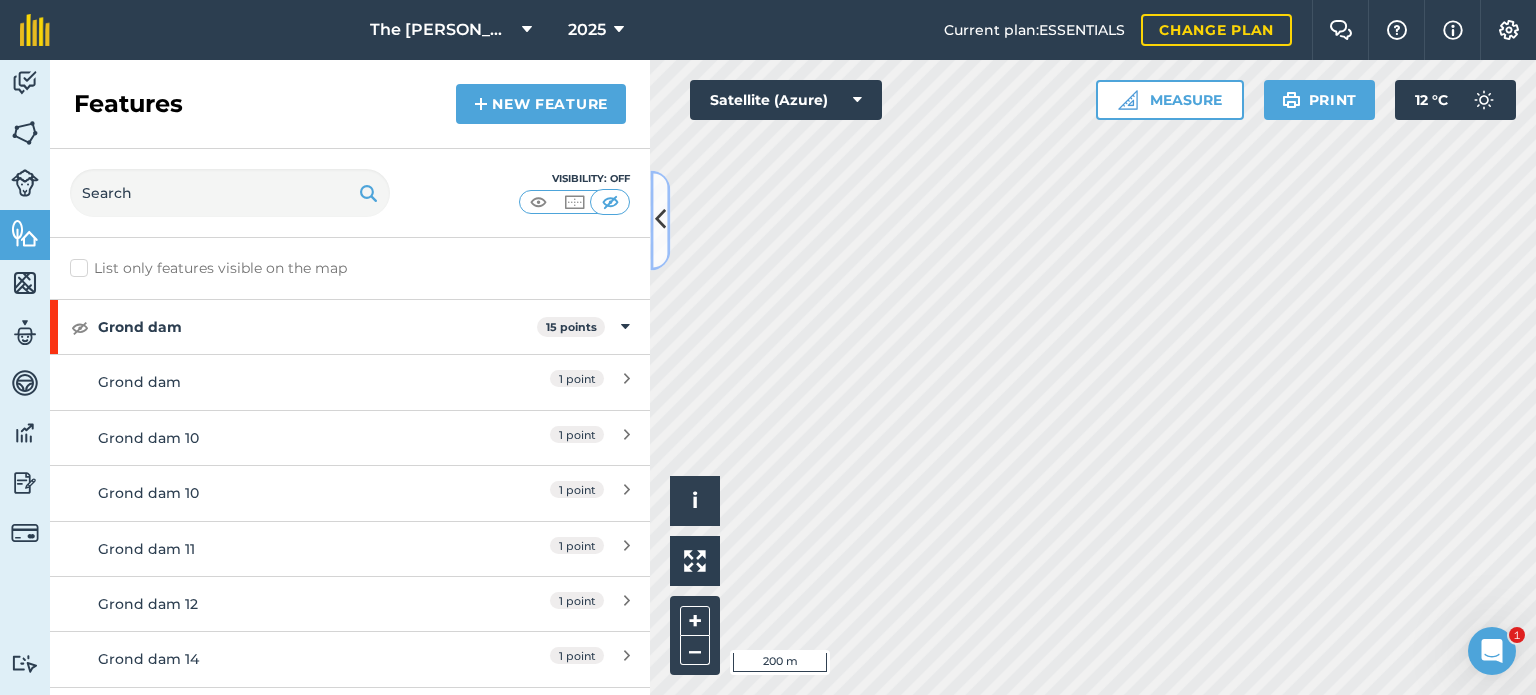 click at bounding box center (660, 220) 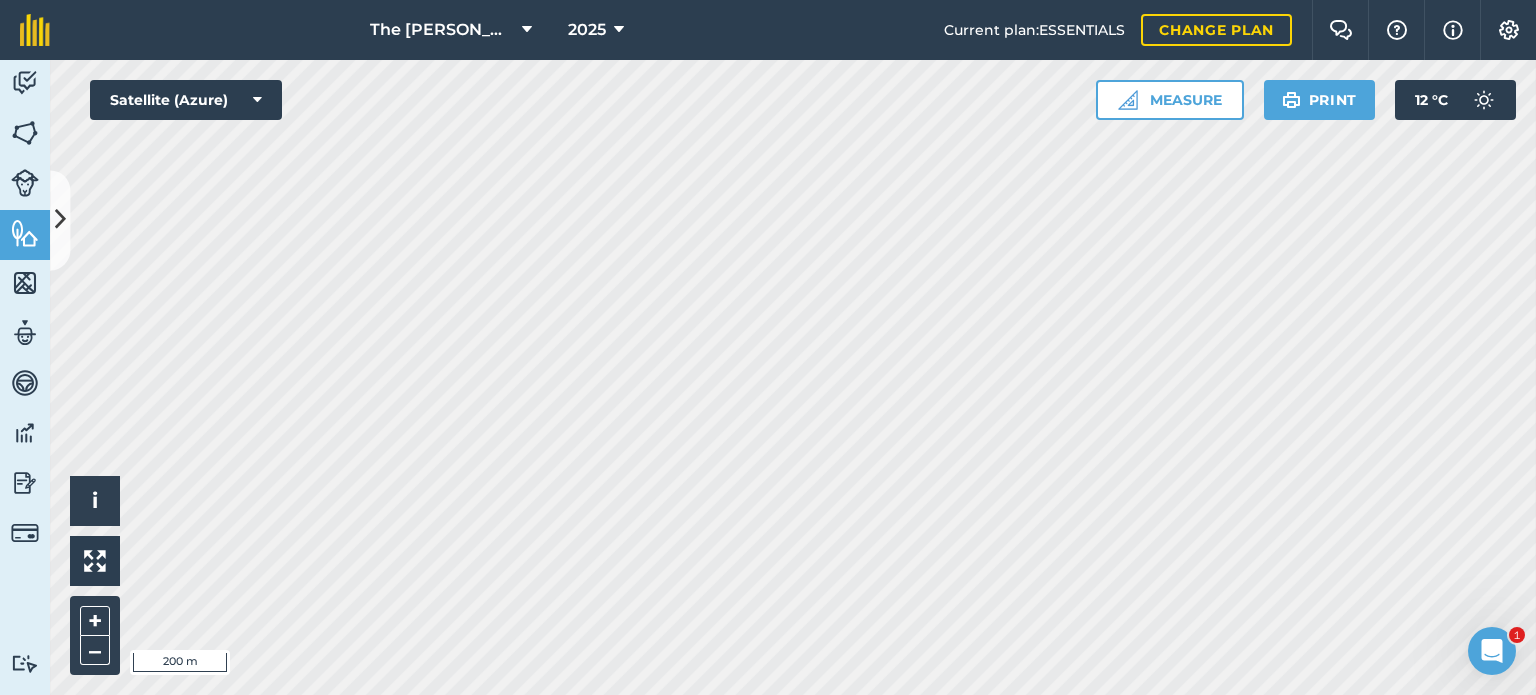 click on "The [PERSON_NAME]/[PERSON_NAME]  2025 Current plan :  ESSENTIALS   Change plan Farm Chat Help Info Settings [GEOGRAPHIC_DATA][PERSON_NAME]/[PERSON_NAME]   -  2025 Reproduced with the permission of  Microsoft Printed on  [DATE] Field usages No usage set Feature types fontein  Fontein  Grond dam  Krip Sement dam  Windpomp  Activity Fields Livestock Features Maps Team Vehicles Data Reporting Billing Tutorials Tutorials Features   New feature Visibility: Off List only features visible on the map Grond dam  15   points Grond dam  1   point Grond dam  10 1   [GEOGRAPHIC_DATA]  10 1   [GEOGRAPHIC_DATA]  11 1   [GEOGRAPHIC_DATA]  12 1   [GEOGRAPHIC_DATA]  14 1   [GEOGRAPHIC_DATA]  15 1   [GEOGRAPHIC_DATA]  3 1   [GEOGRAPHIC_DATA]  4 1   [GEOGRAPHIC_DATA]  5 1   [GEOGRAPHIC_DATA]  6 1   [GEOGRAPHIC_DATA]  7 1   [GEOGRAPHIC_DATA]  8 1   [GEOGRAPHIC_DATA]  9 1   point Krip 25   points Krip 1   point Krip 10 1   point Krip 10 1   point Krip 12 1   point Krip 13 1   point Krip 14 1   point Krip 15 1   point Krip 16 1   point Krip 17 1" at bounding box center (768, 347) 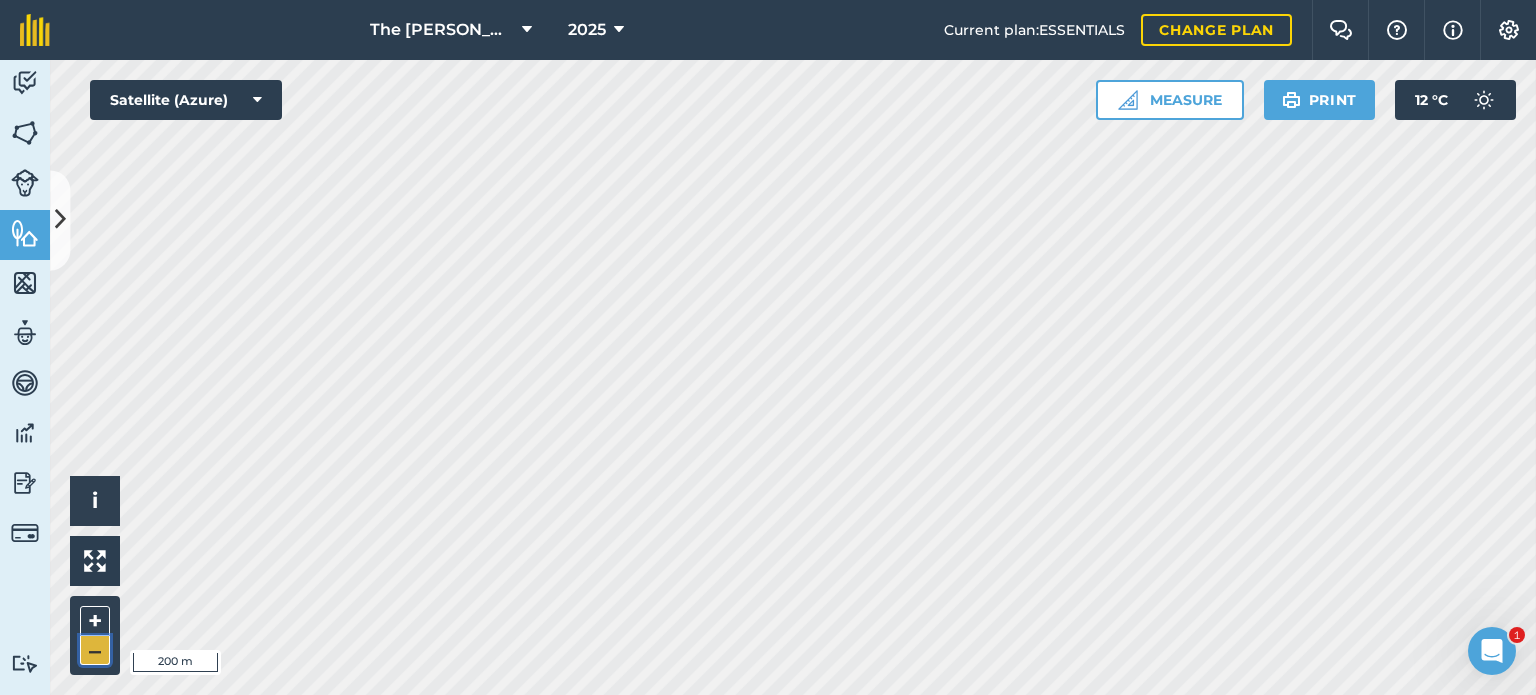 click on "–" at bounding box center (95, 650) 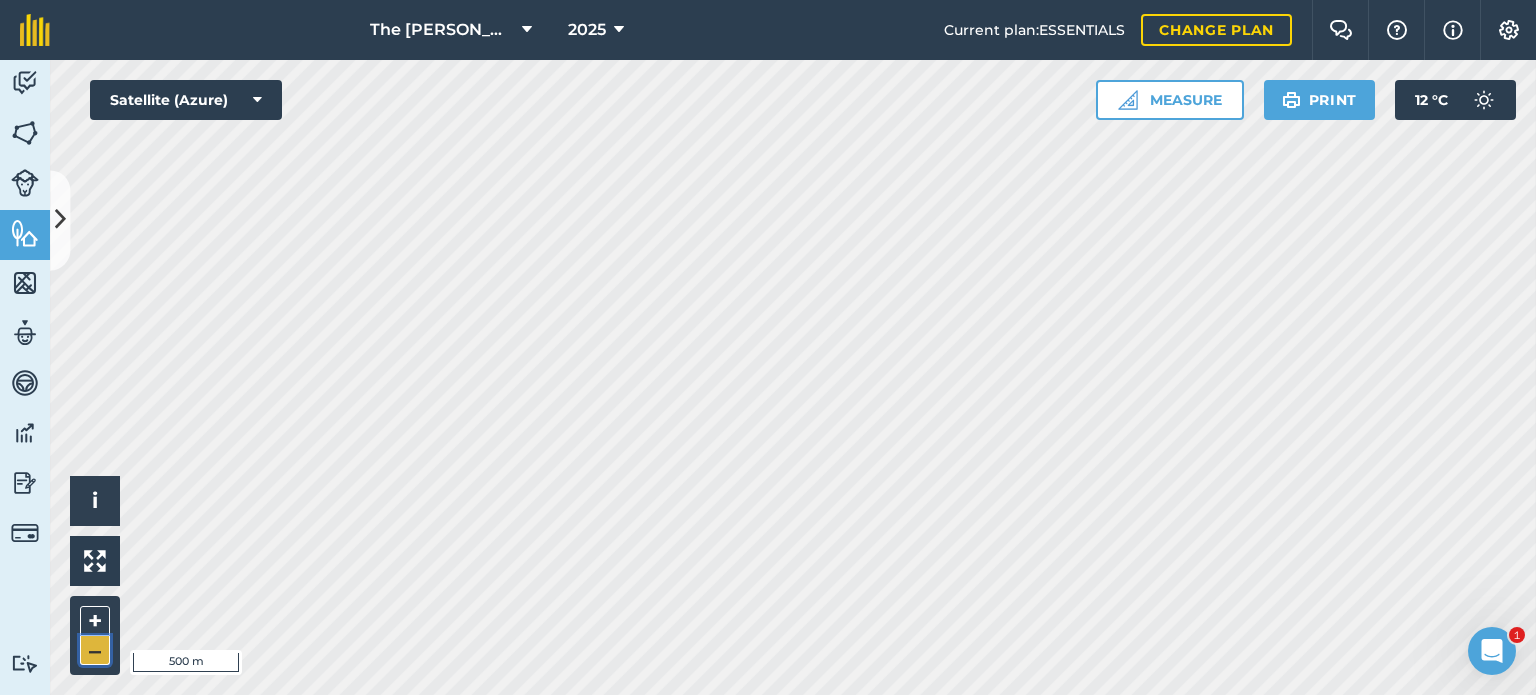click on "–" at bounding box center [95, 650] 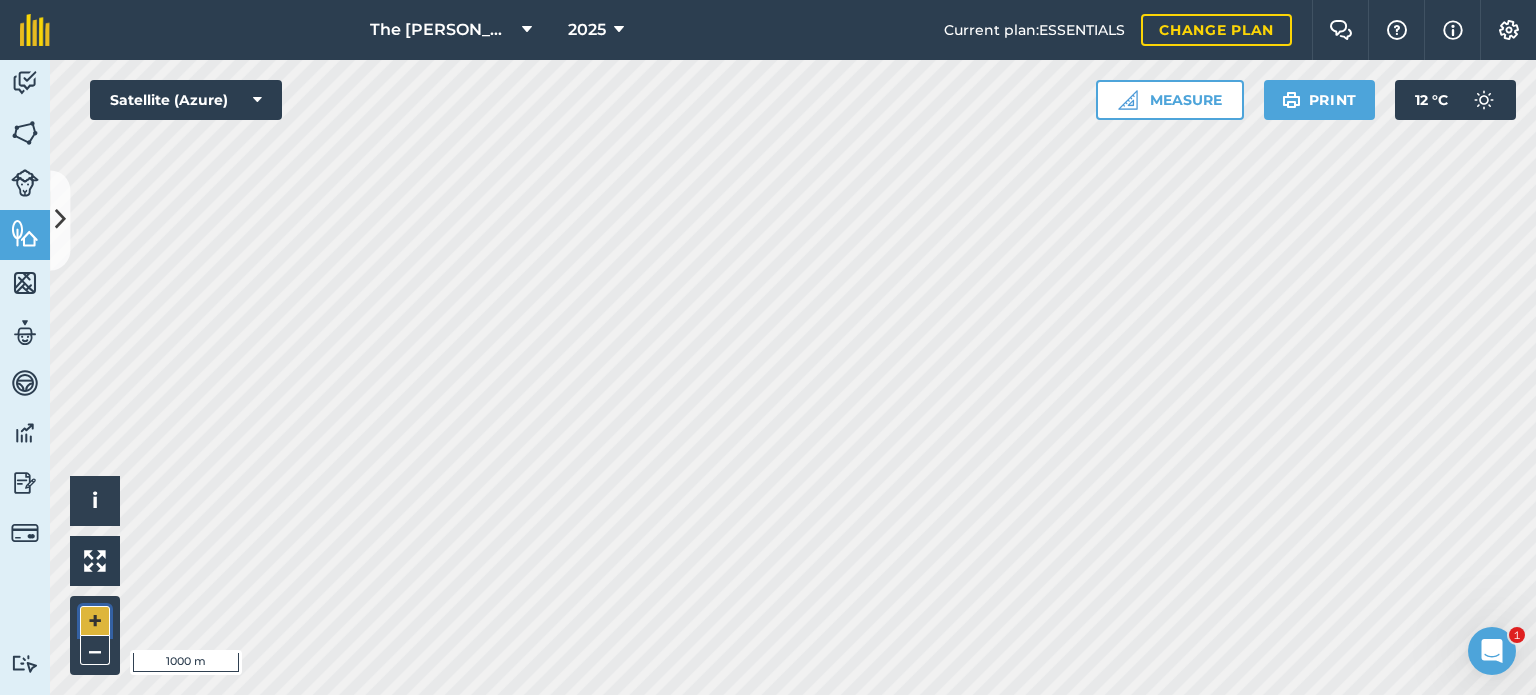 click on "+" at bounding box center [95, 621] 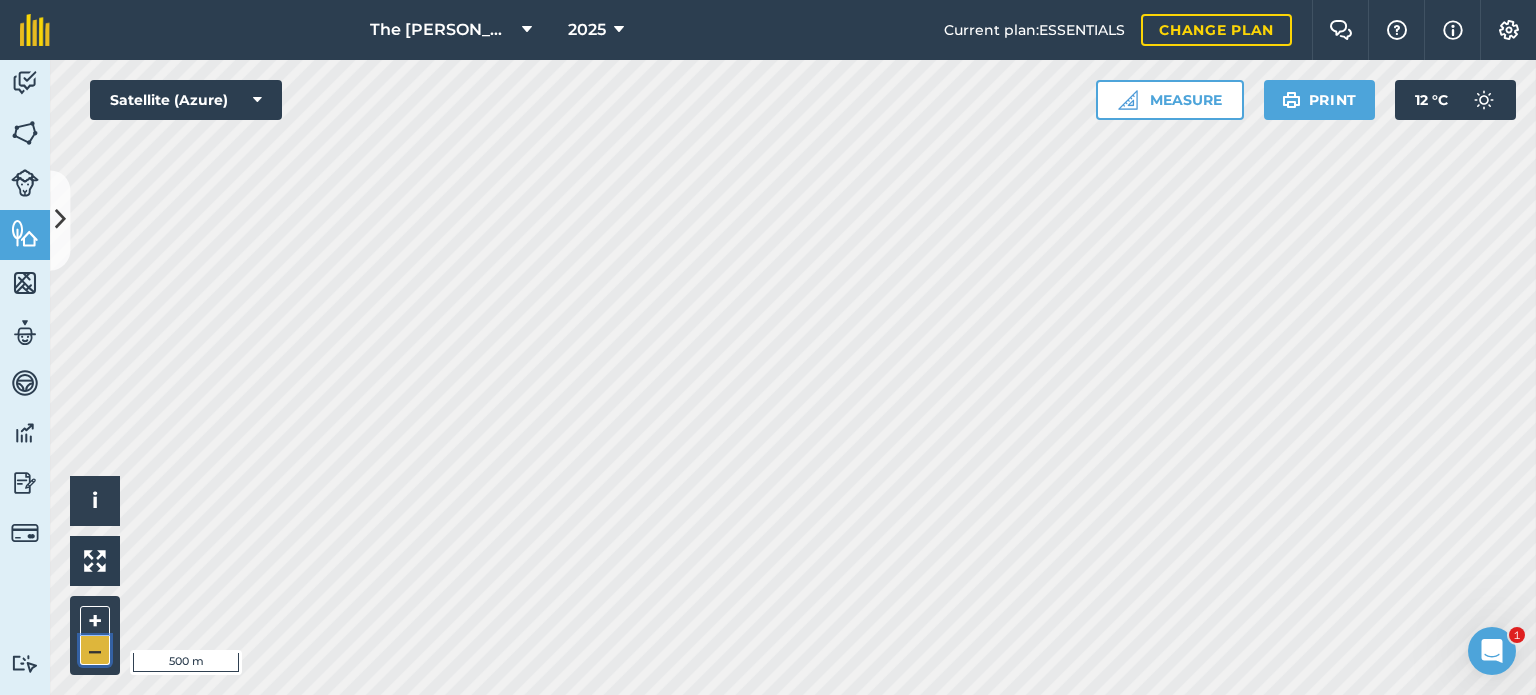 click on "–" at bounding box center (95, 650) 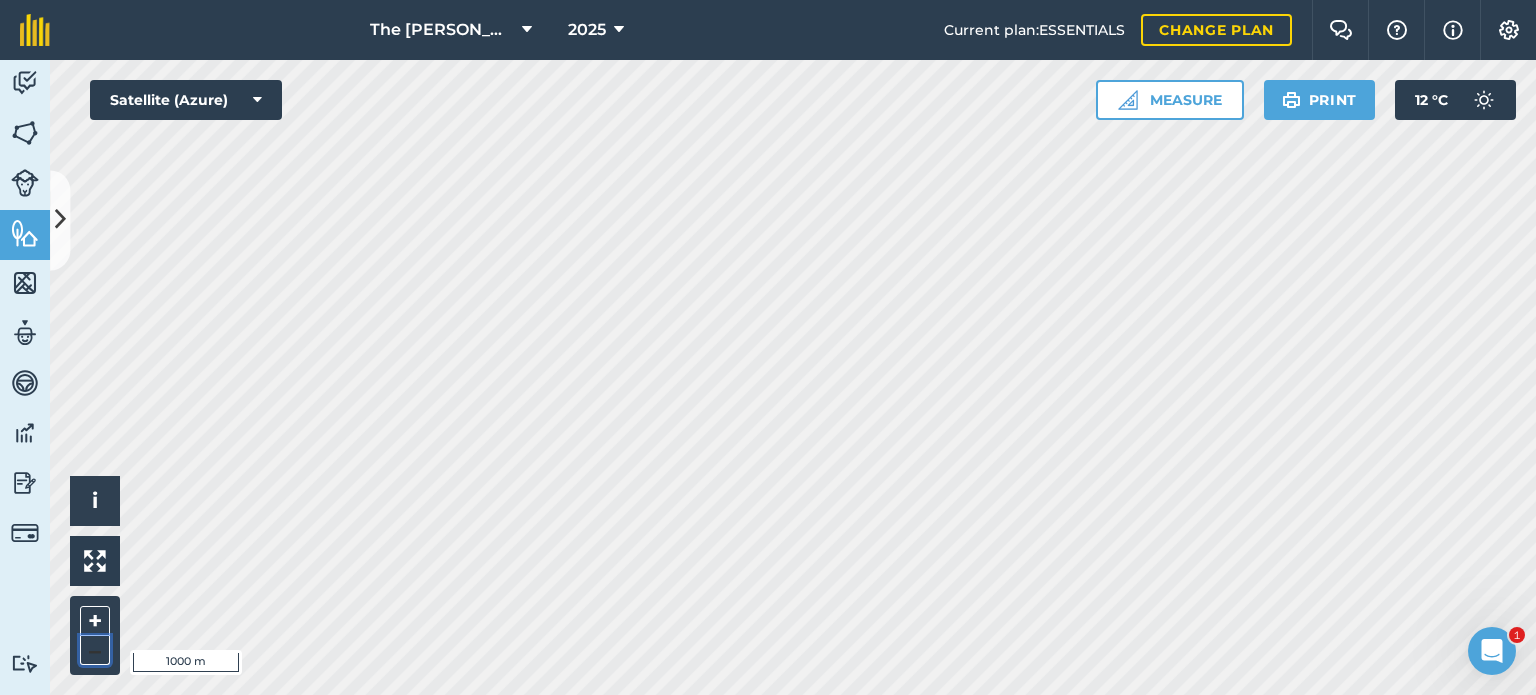 type 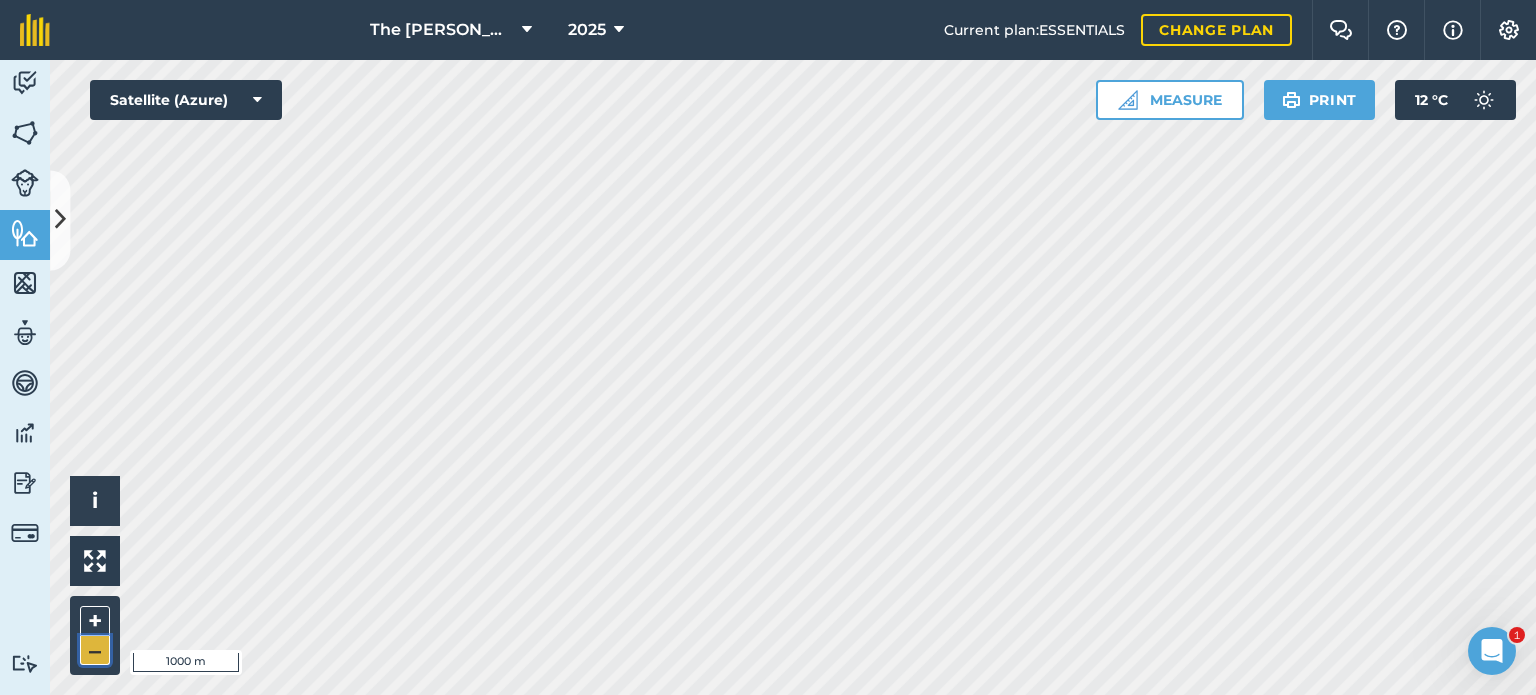 click on "–" at bounding box center [95, 650] 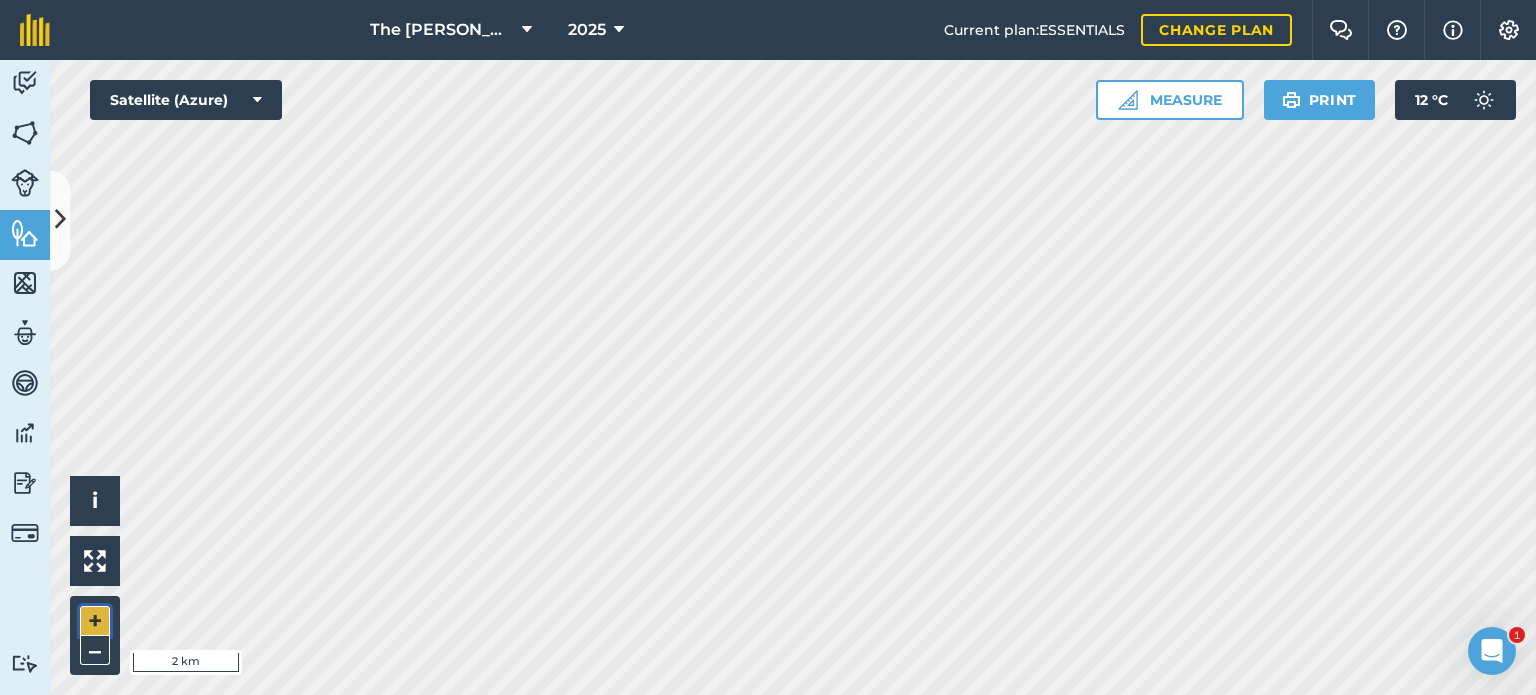 click on "+" at bounding box center (95, 621) 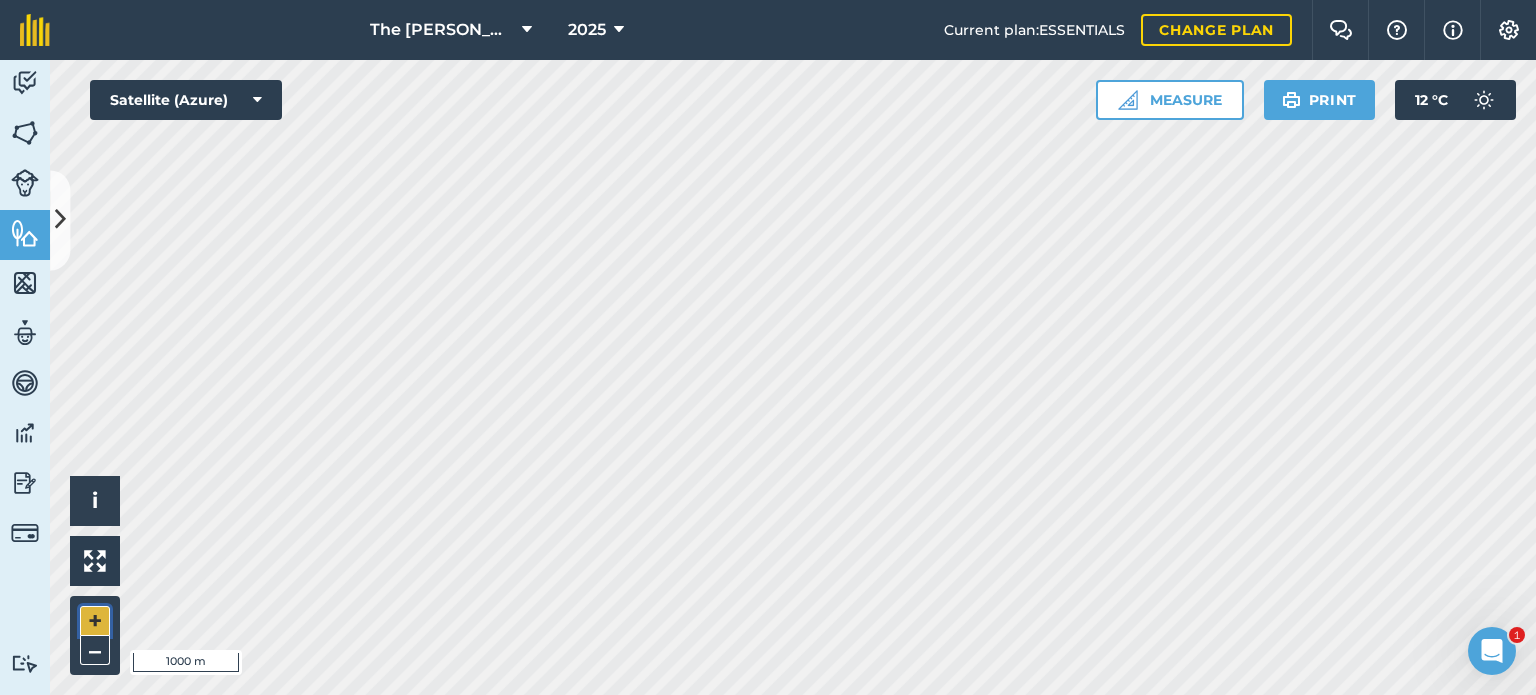 click on "+" at bounding box center [95, 621] 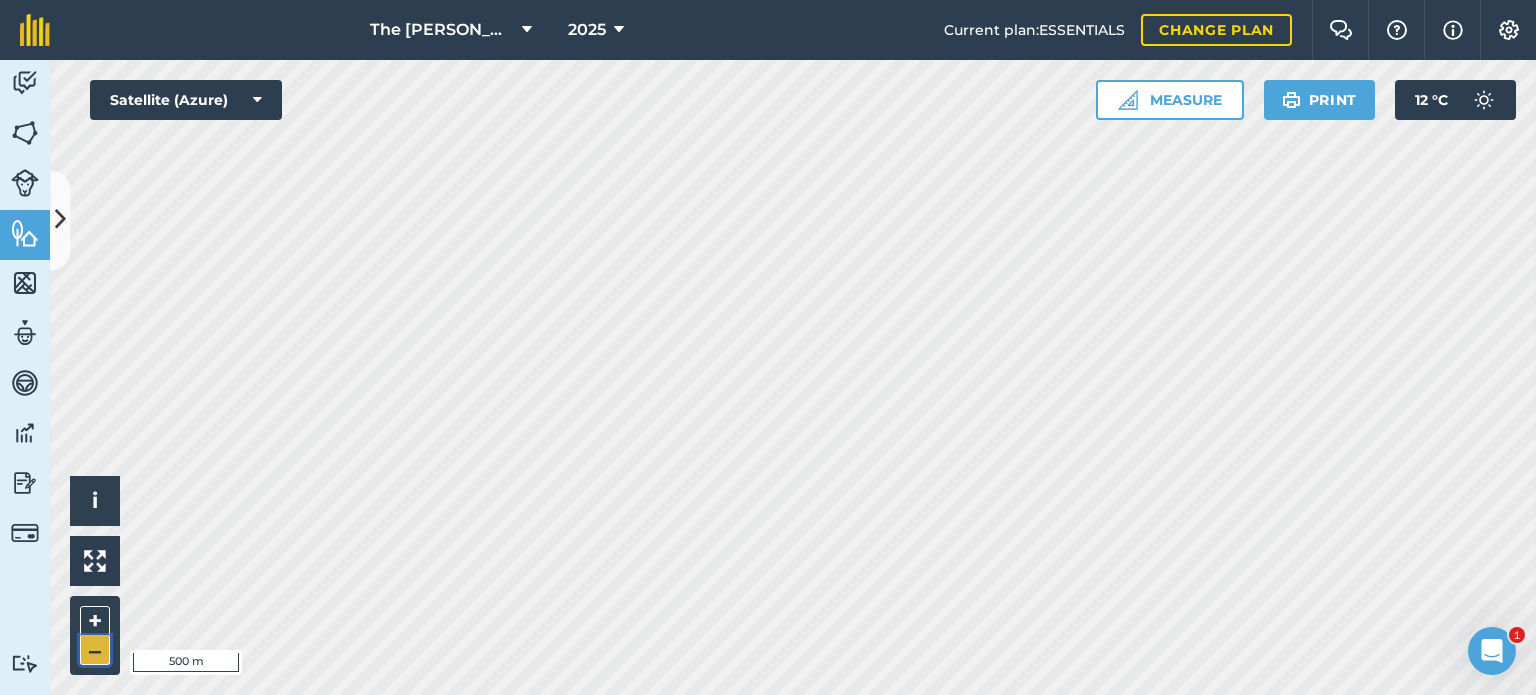 click on "–" at bounding box center [95, 650] 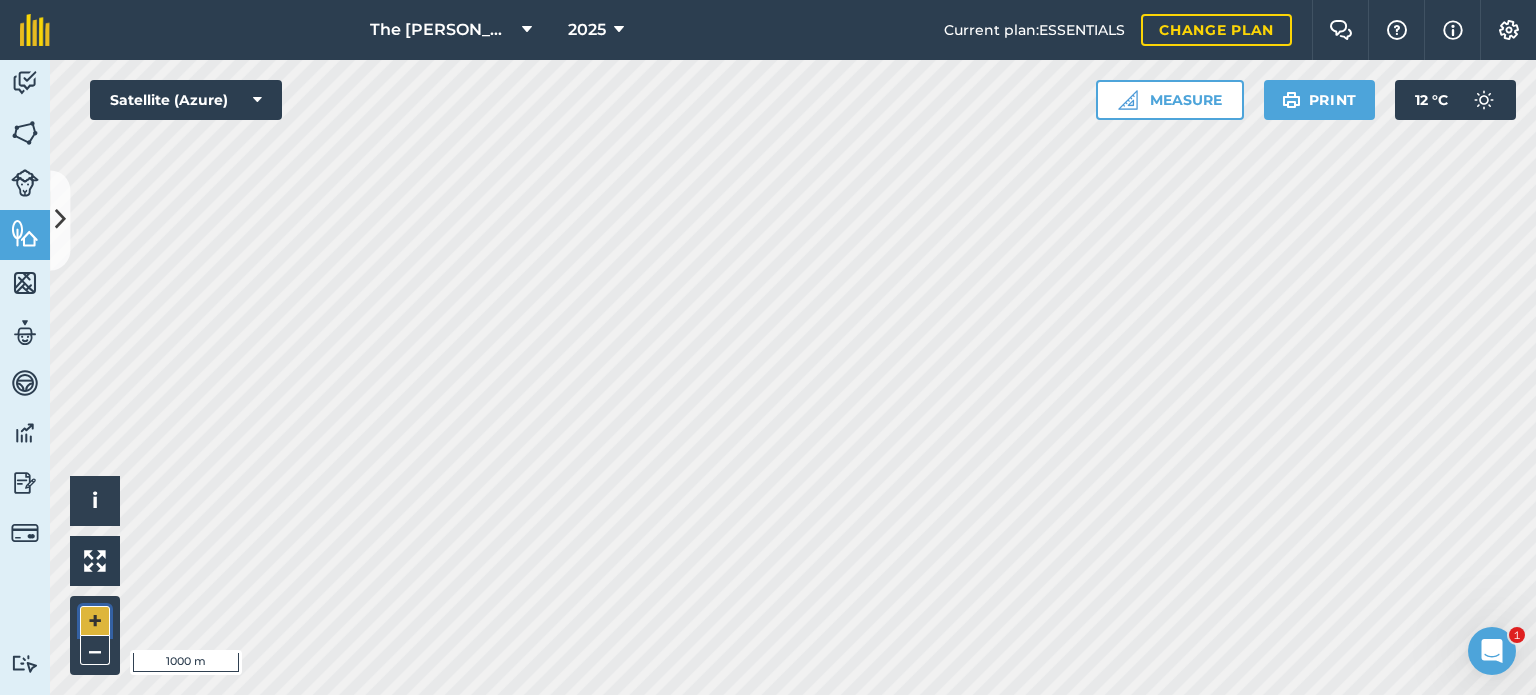 click on "+" at bounding box center [95, 621] 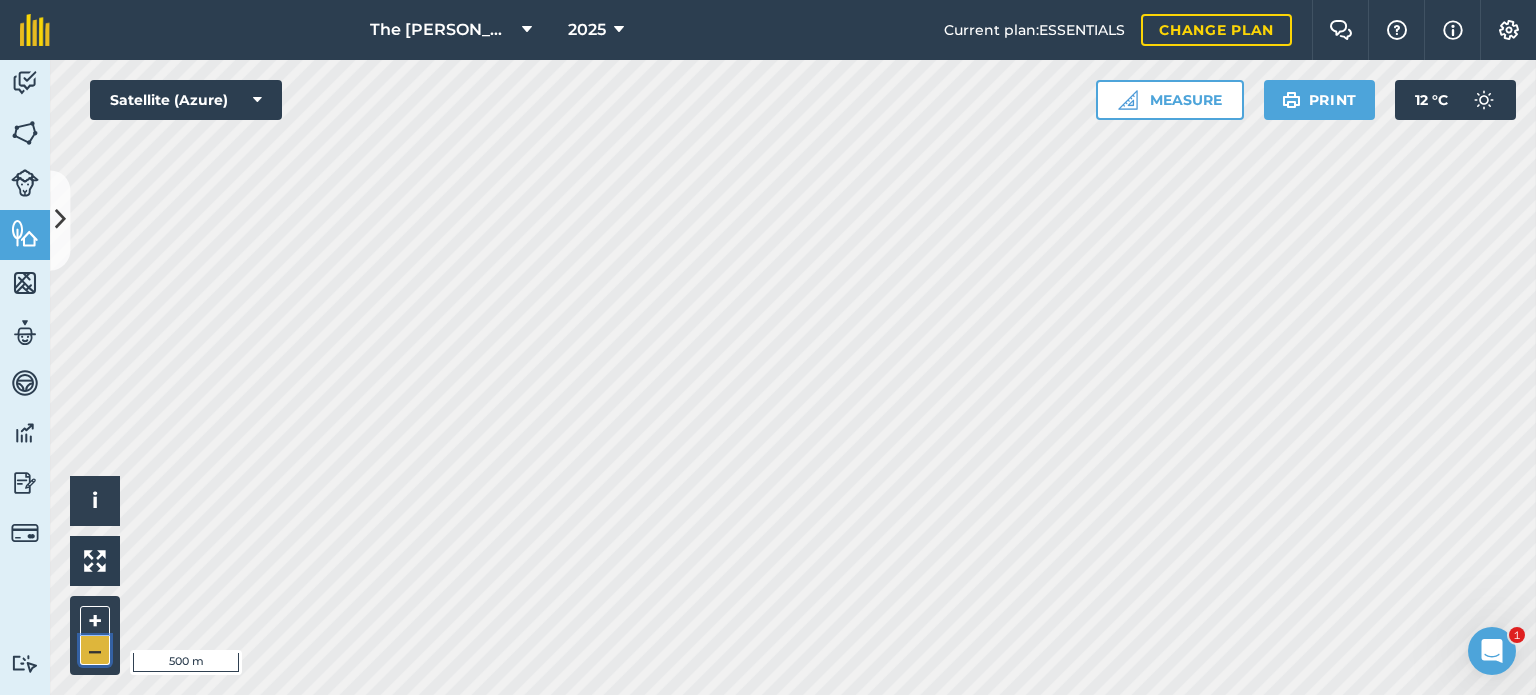 click on "–" at bounding box center (95, 650) 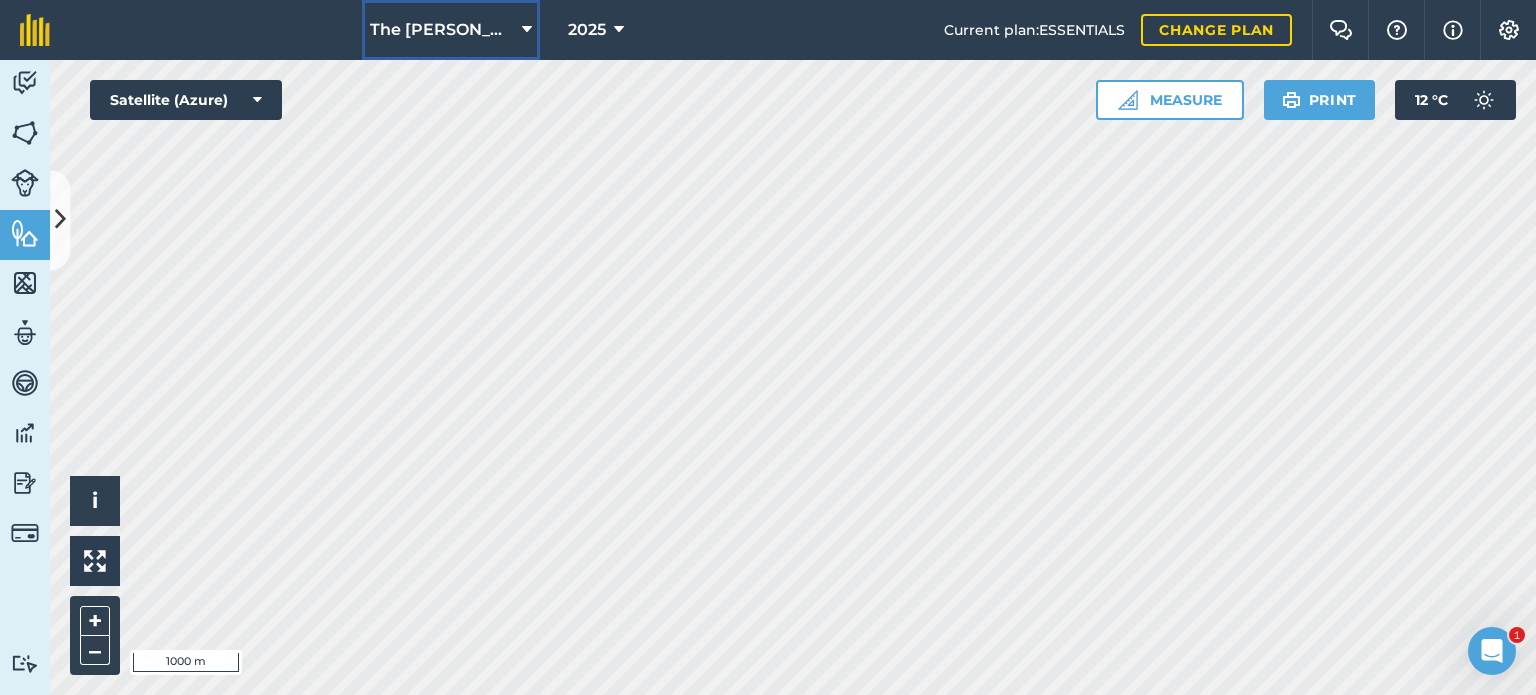 click at bounding box center [527, 30] 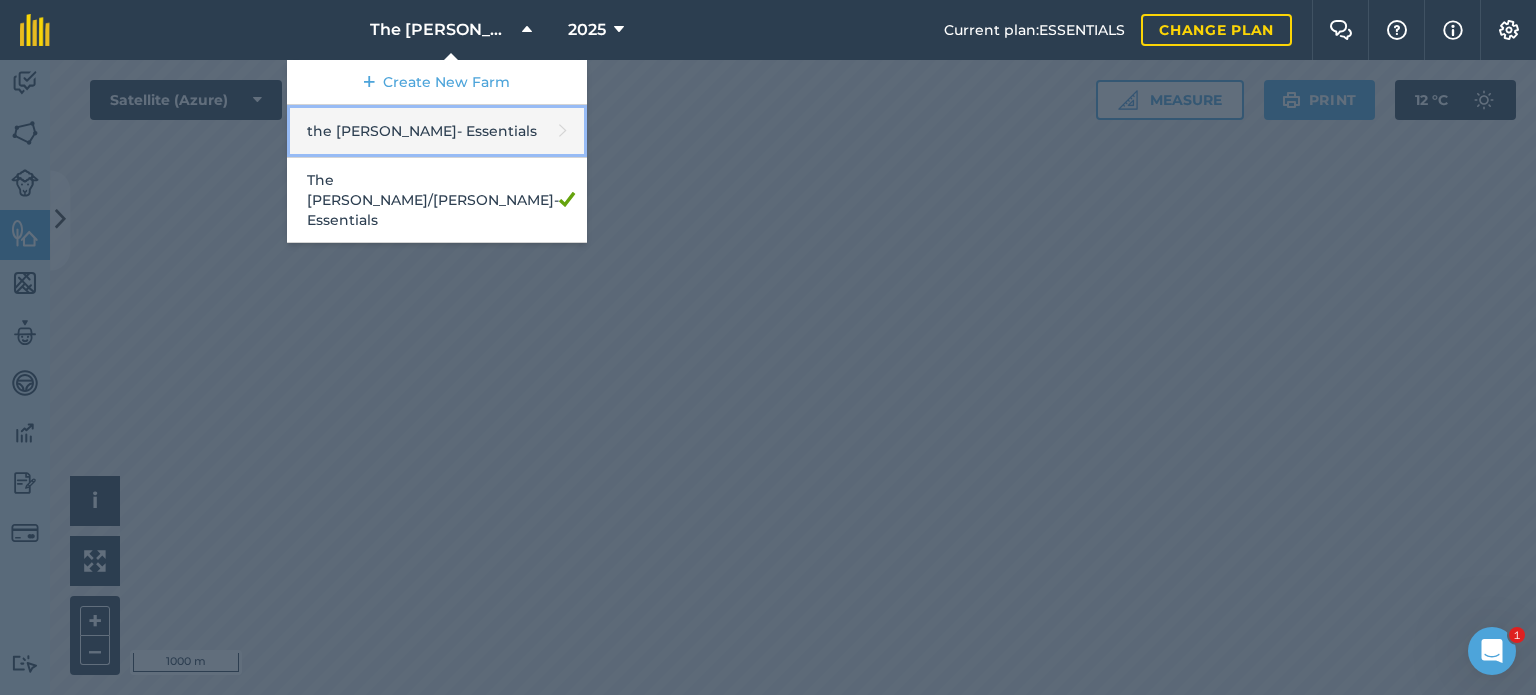 click on "the [PERSON_NAME]   - Essentials" at bounding box center (437, 131) 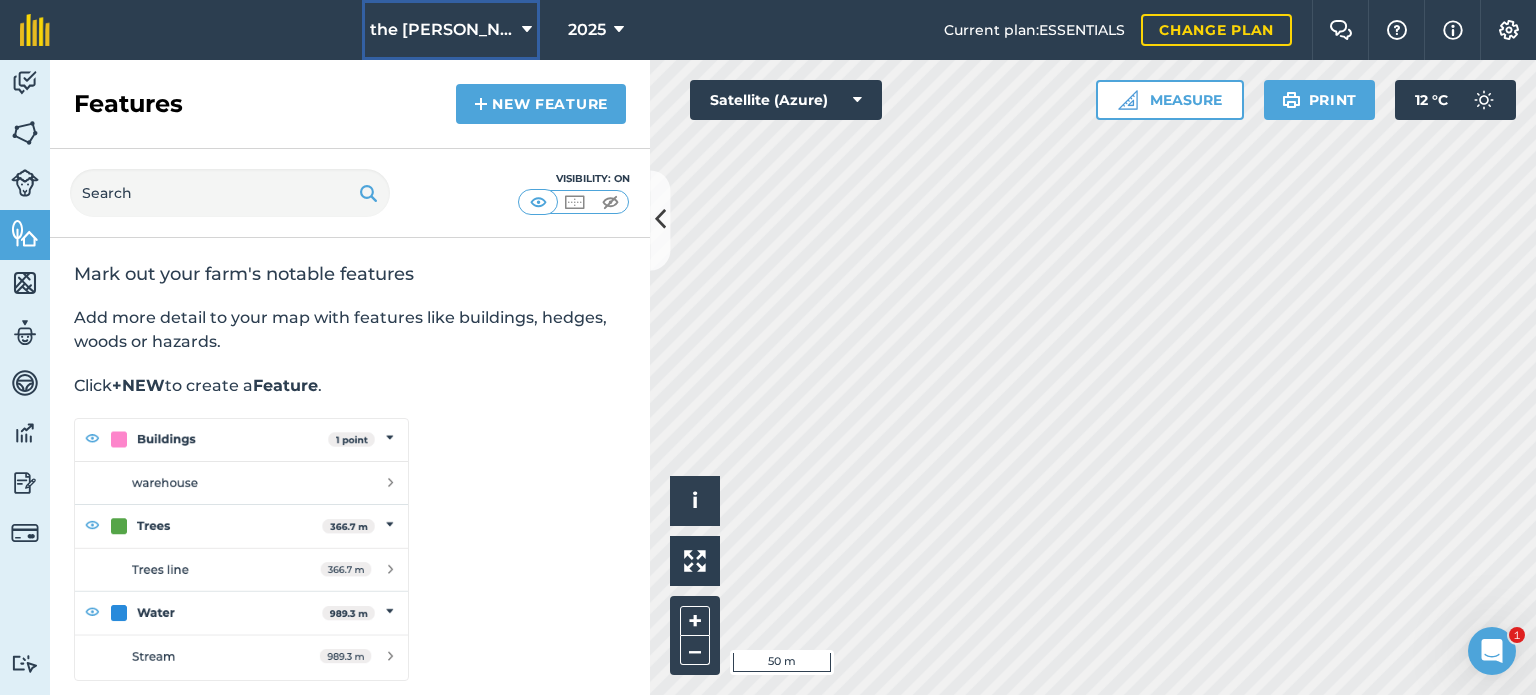 click on "the [PERSON_NAME]" at bounding box center (442, 30) 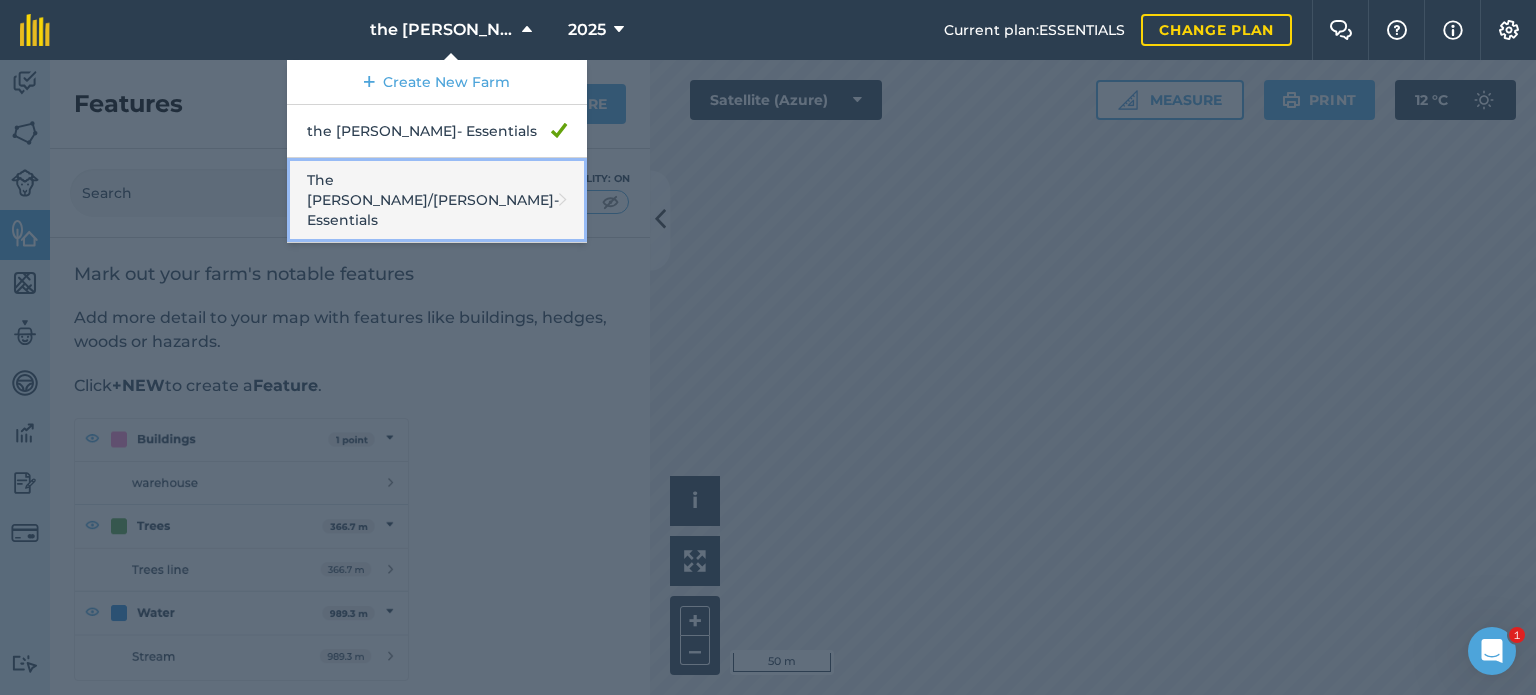 click on "The [PERSON_NAME]/[PERSON_NAME]   - Essentials" at bounding box center [437, 200] 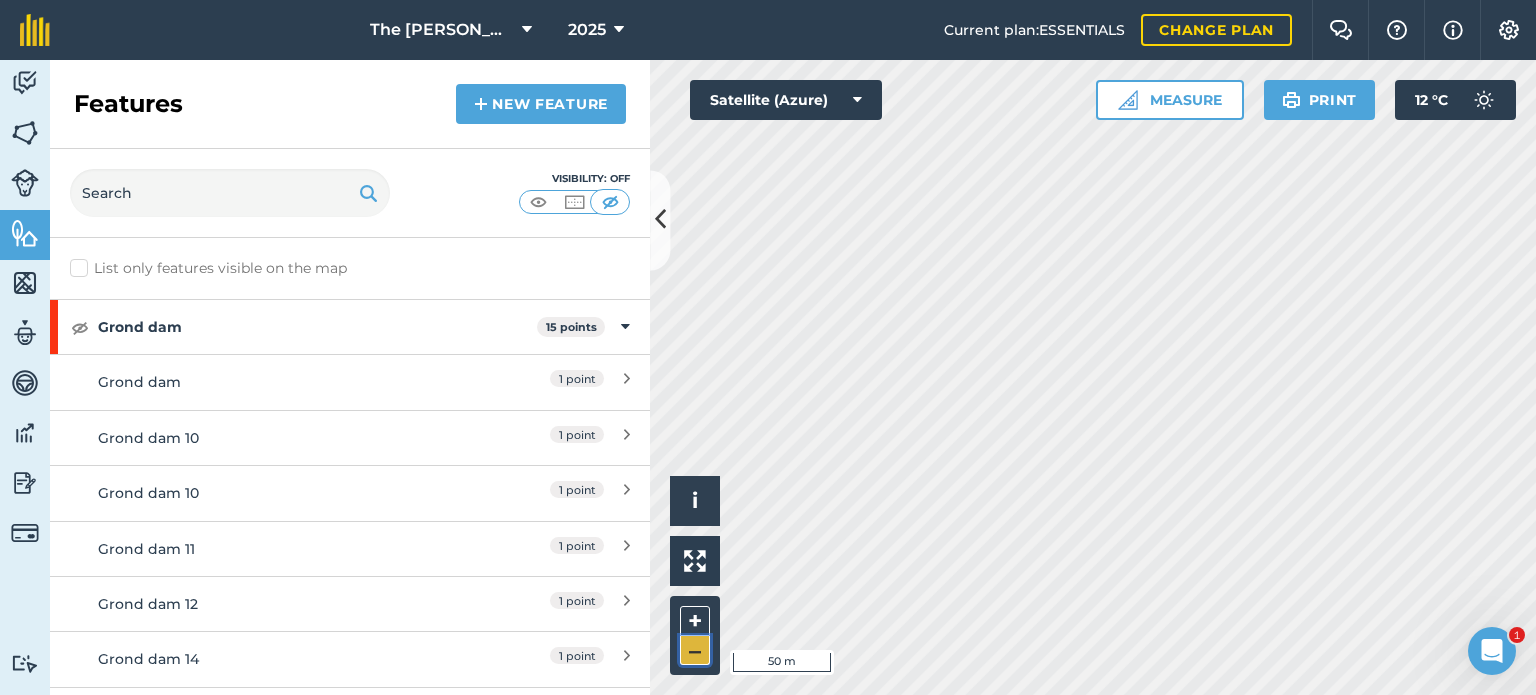 click on "–" at bounding box center [695, 650] 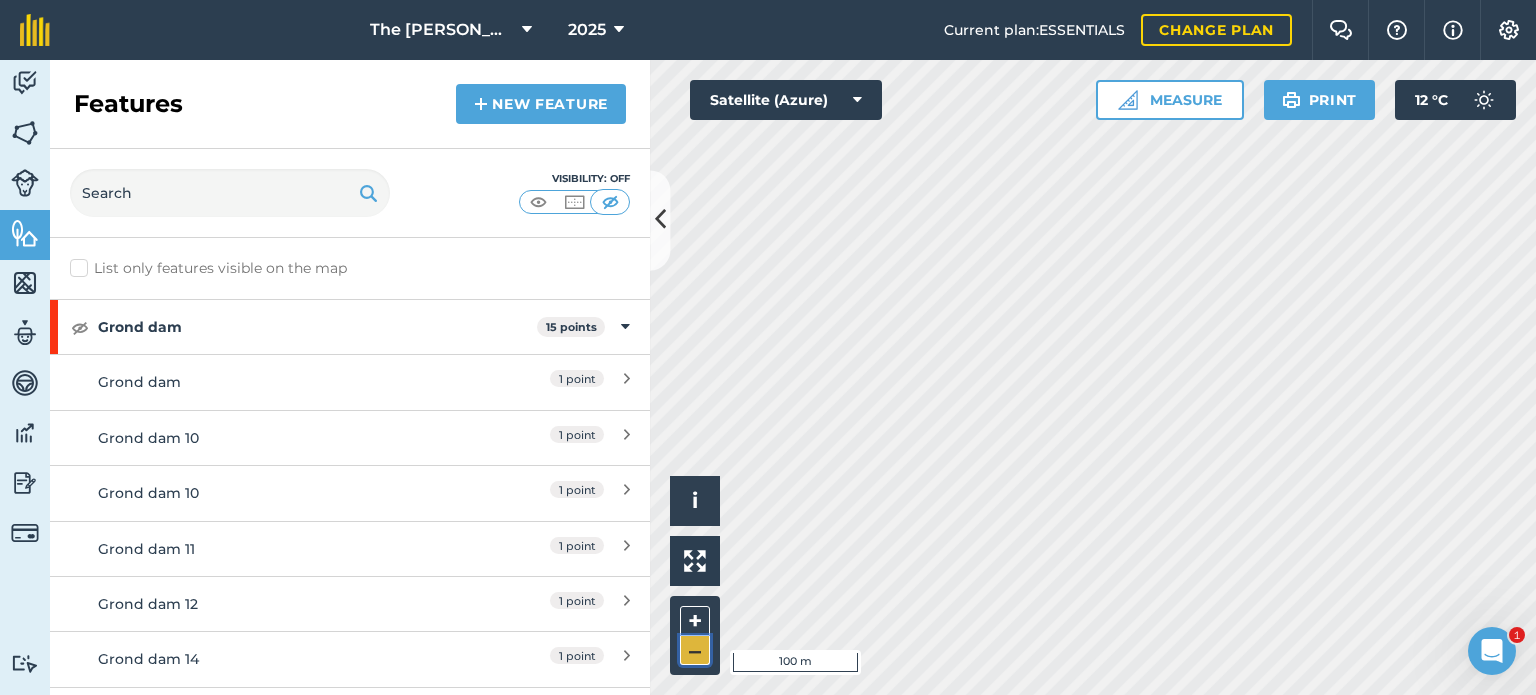 click on "–" at bounding box center [695, 650] 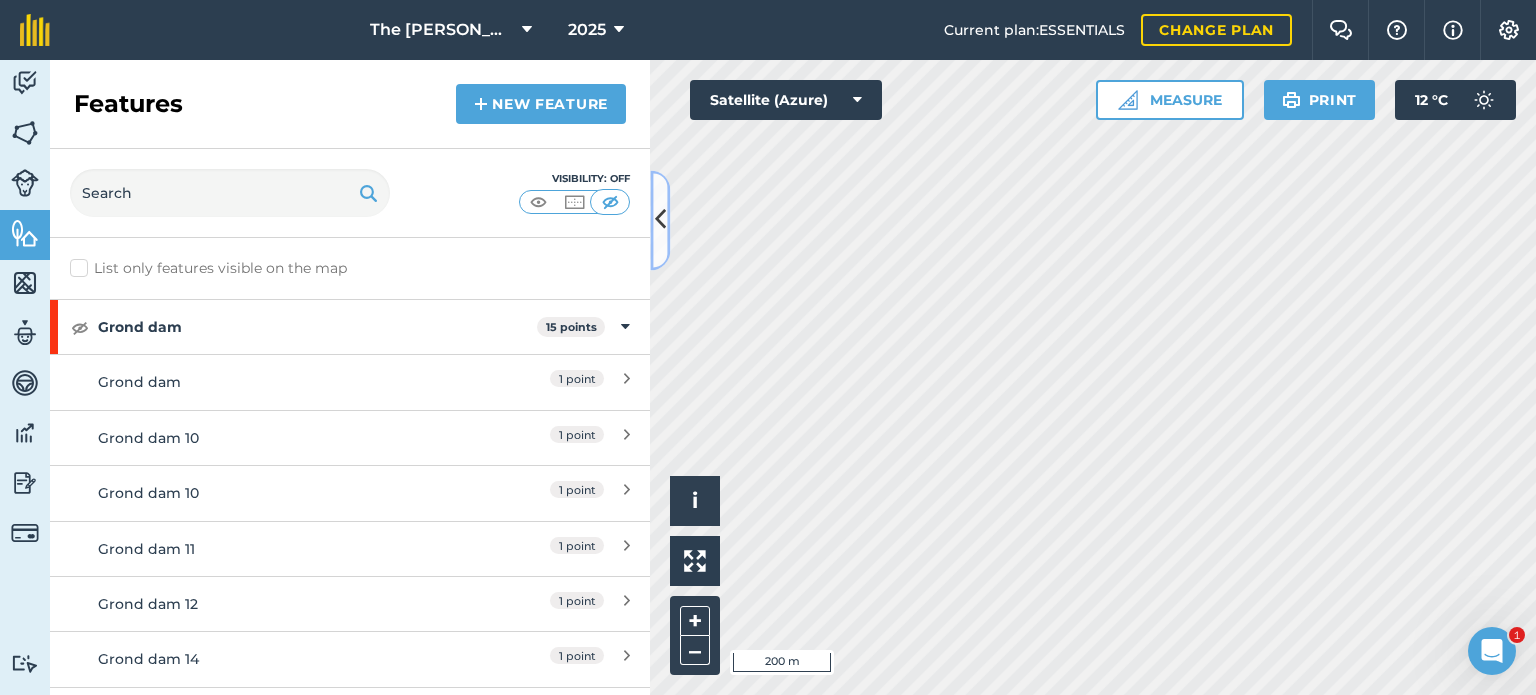 click at bounding box center (660, 220) 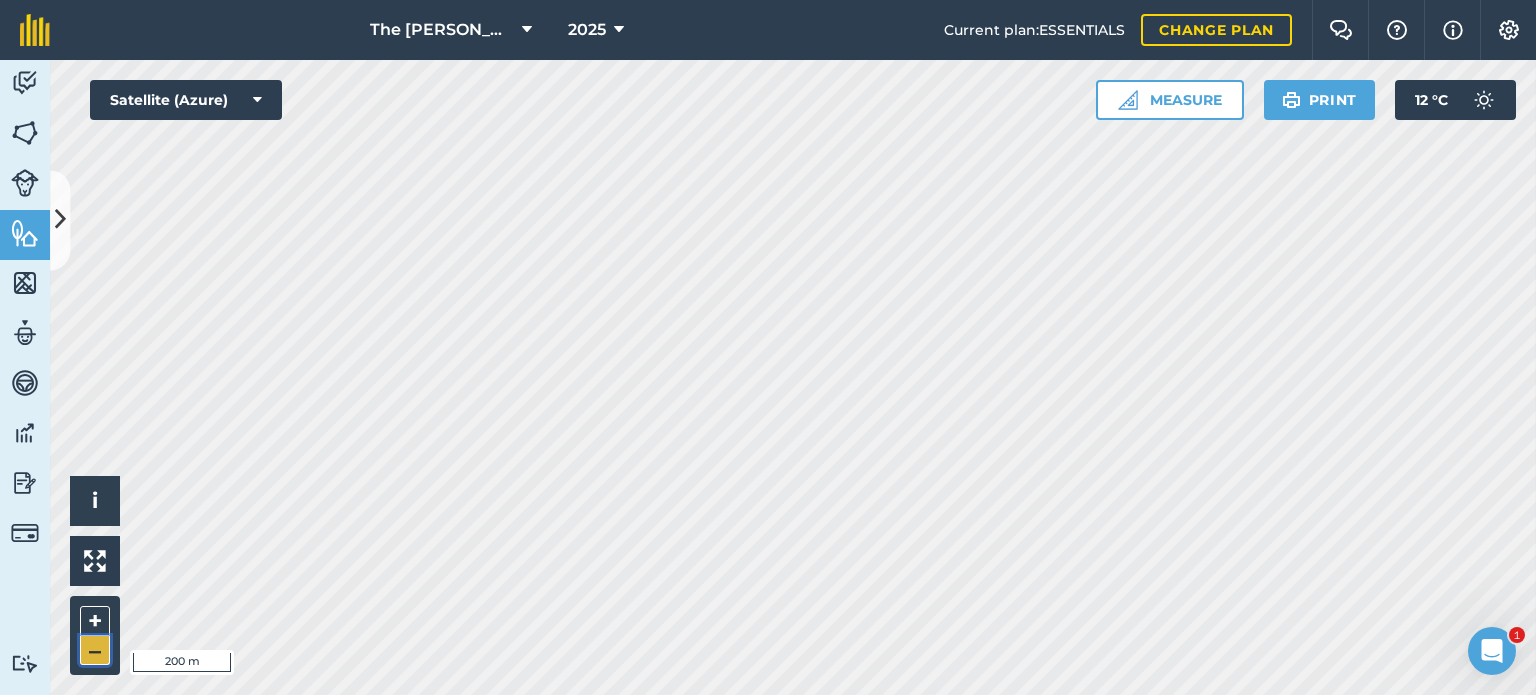 click on "–" at bounding box center (95, 650) 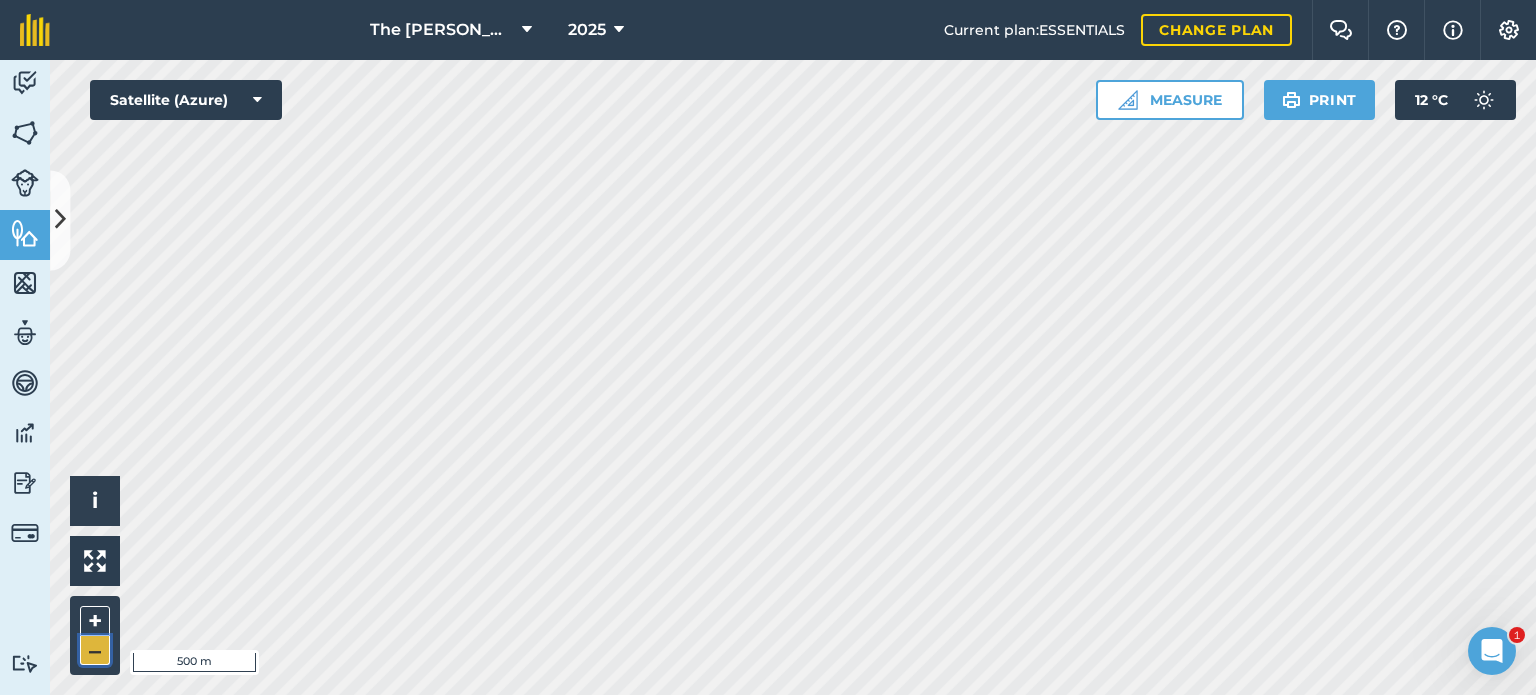 click on "–" at bounding box center [95, 650] 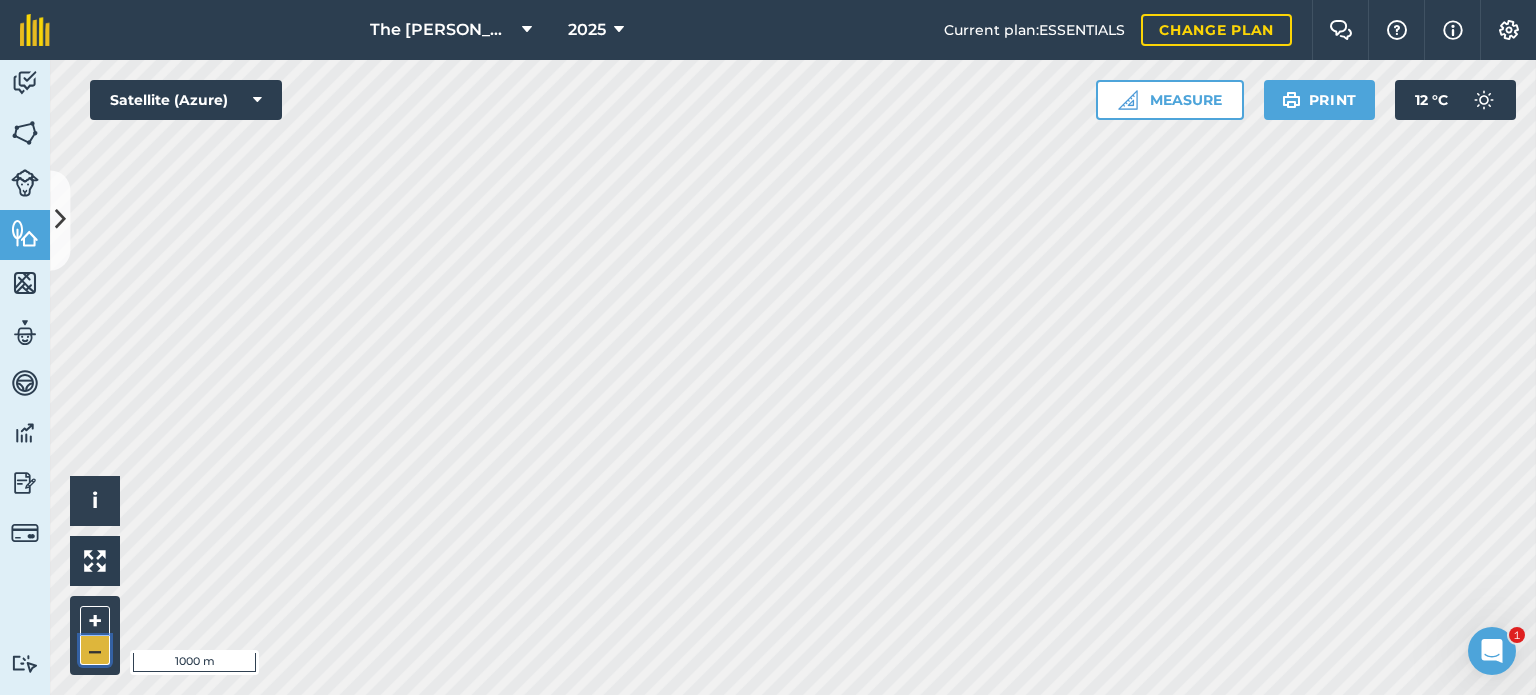 click on "–" at bounding box center (95, 650) 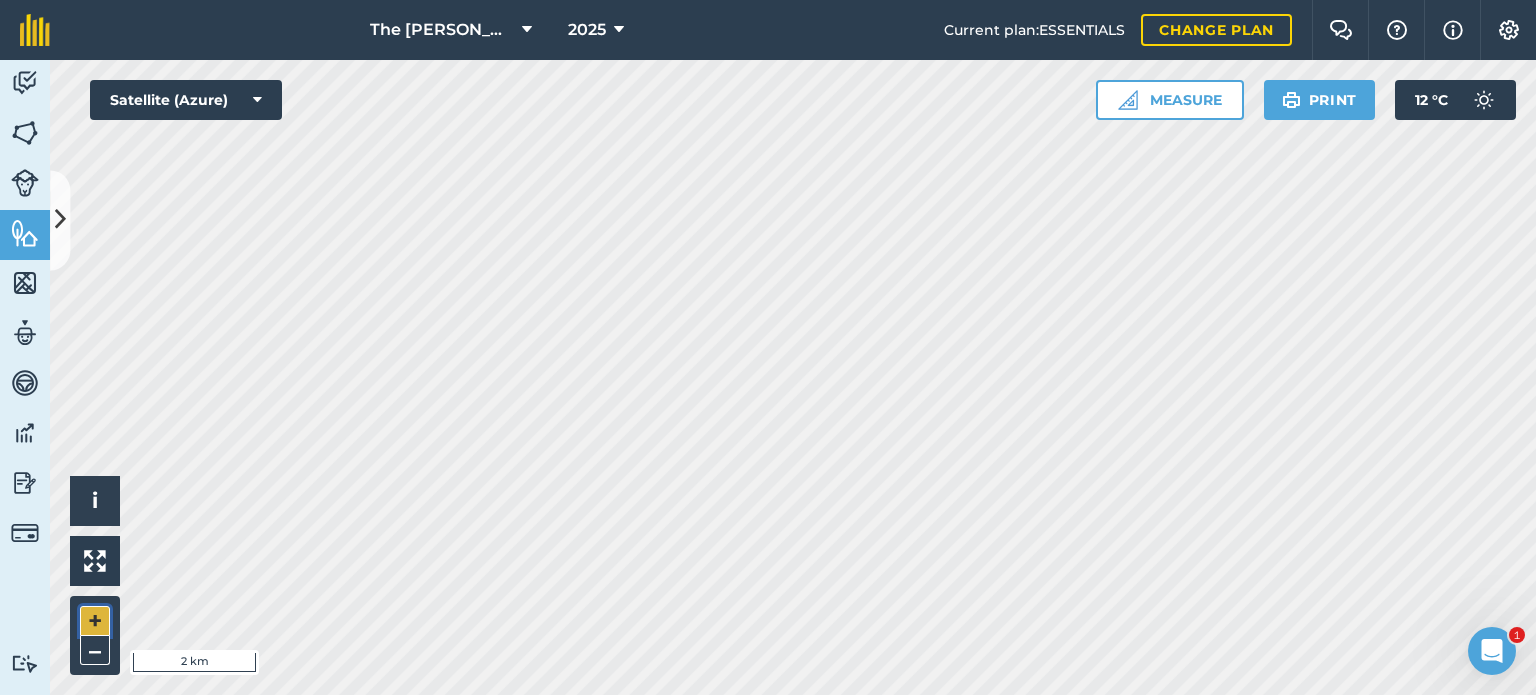 click on "+" at bounding box center (95, 621) 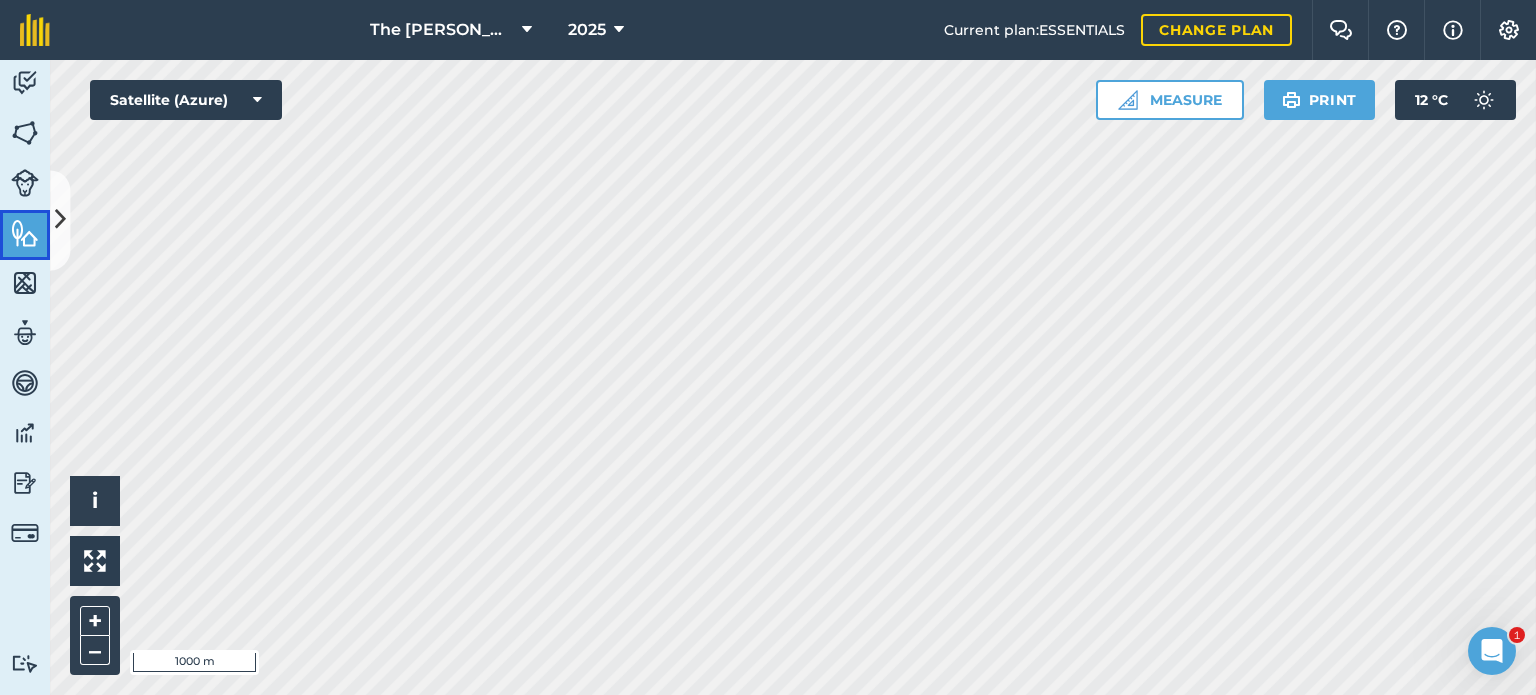 click at bounding box center (25, 233) 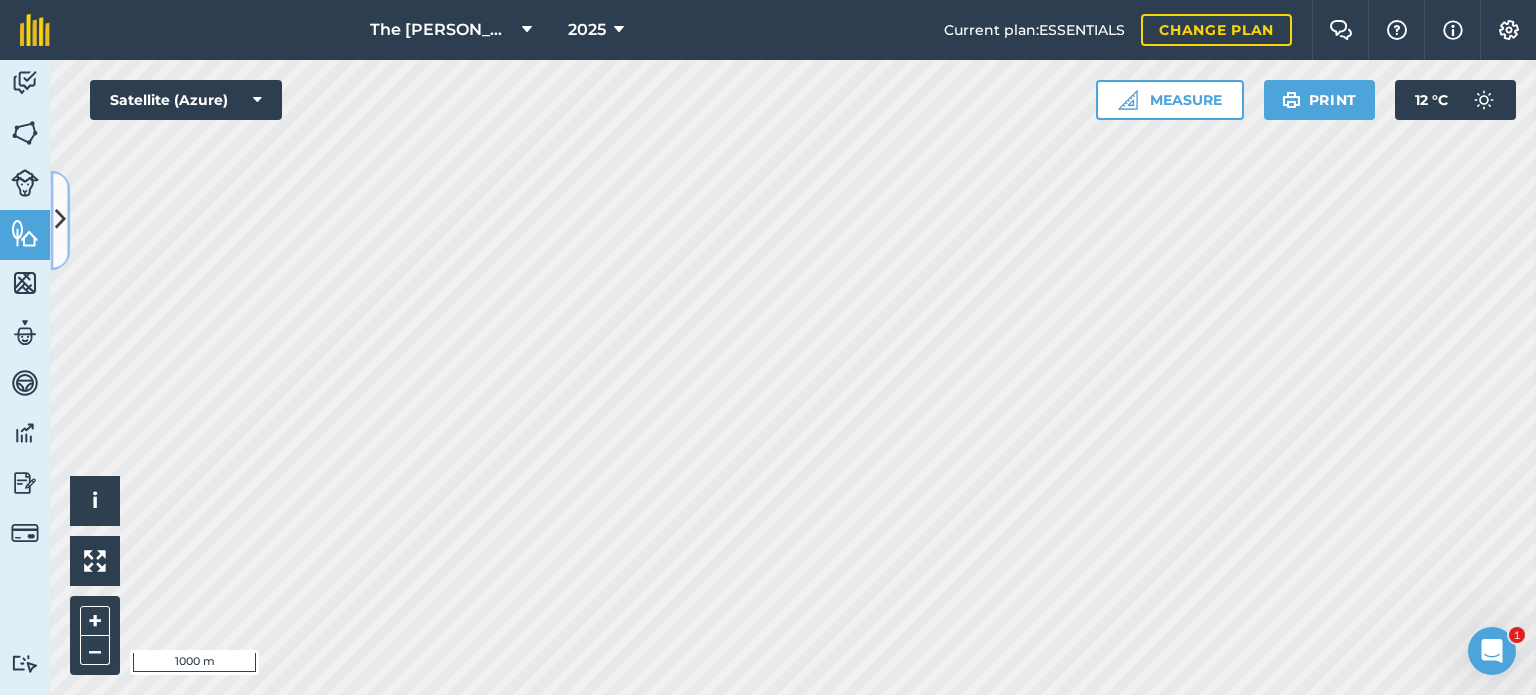 click at bounding box center (60, 220) 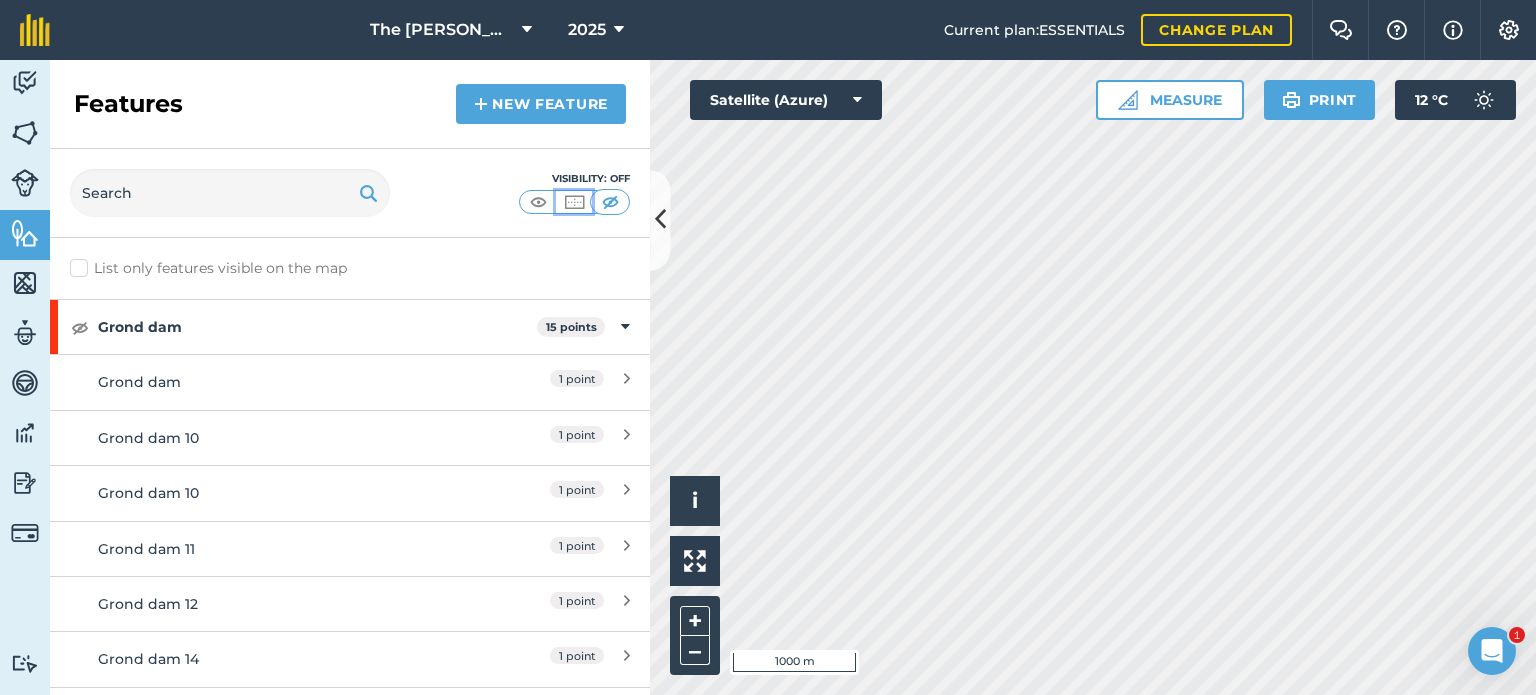 click at bounding box center [574, 202] 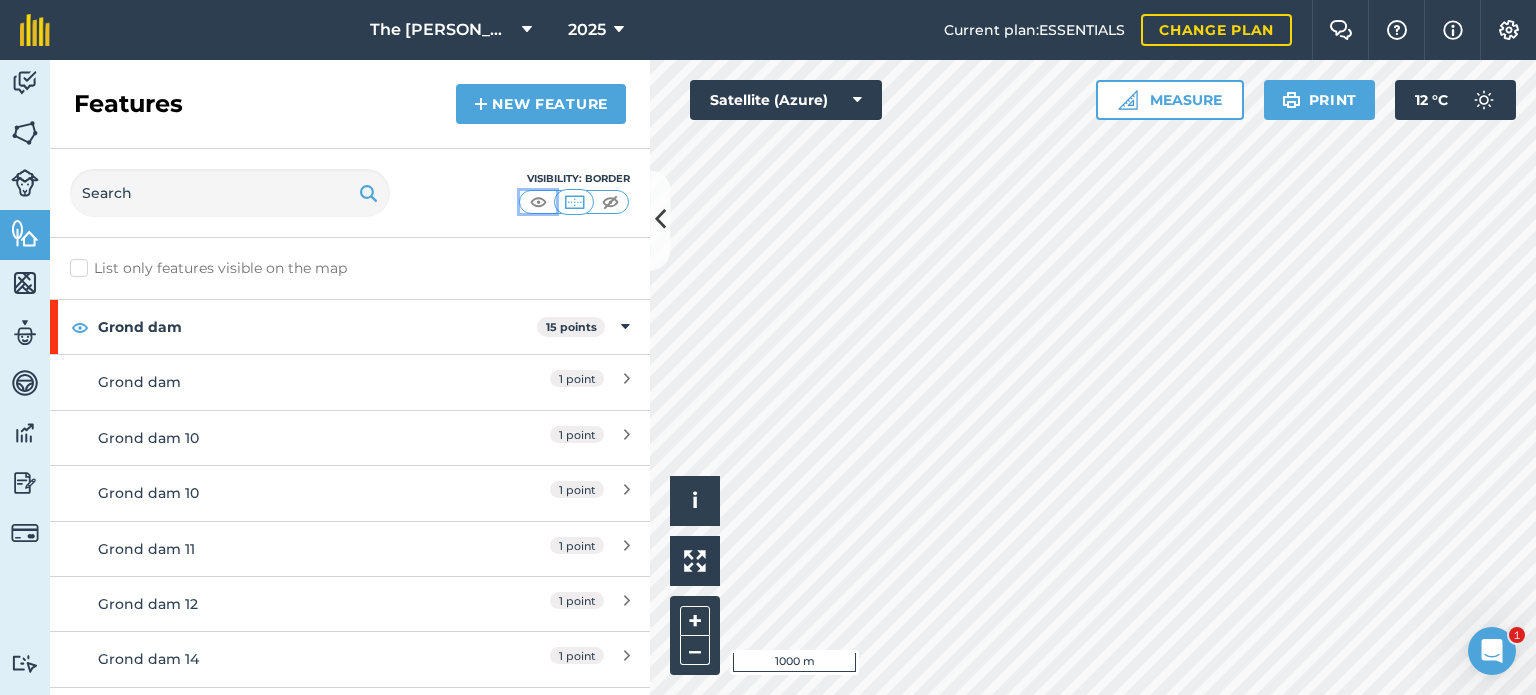 click at bounding box center (538, 202) 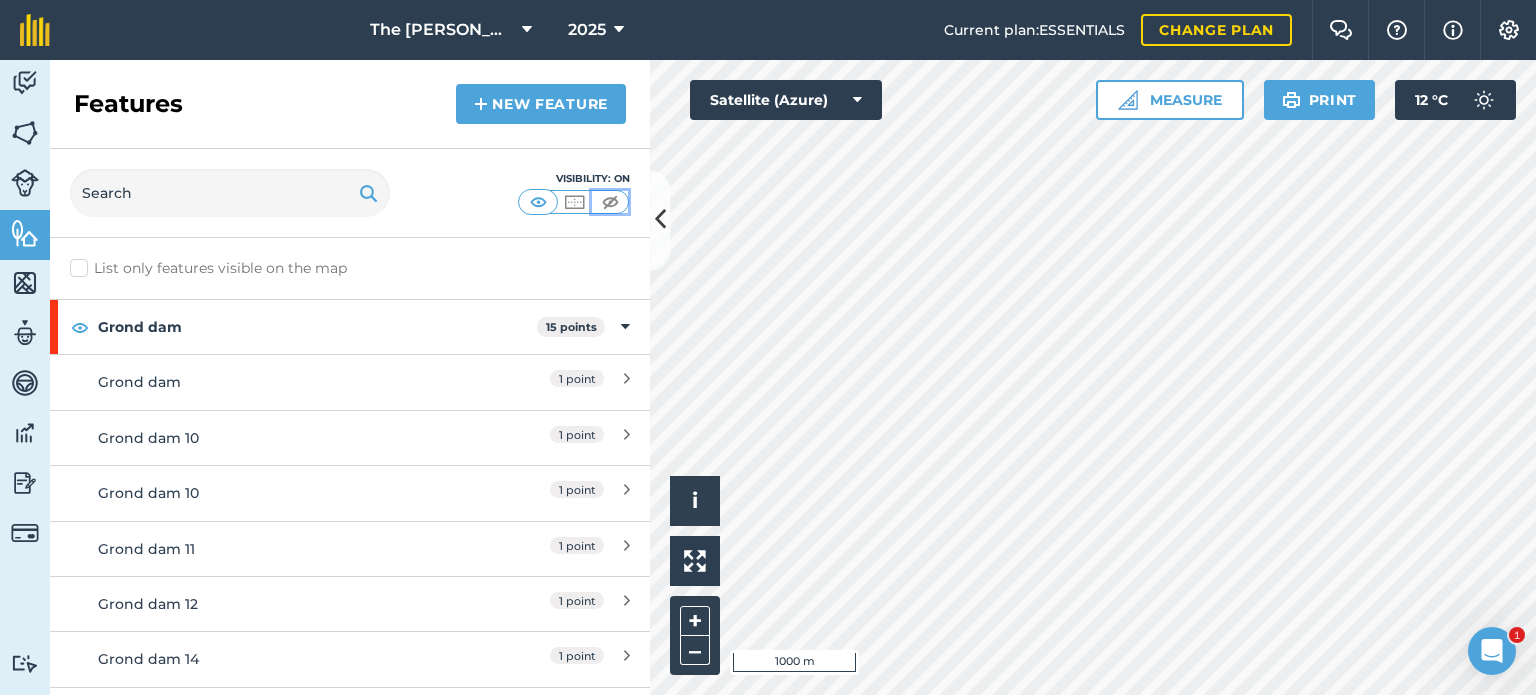 click at bounding box center [610, 202] 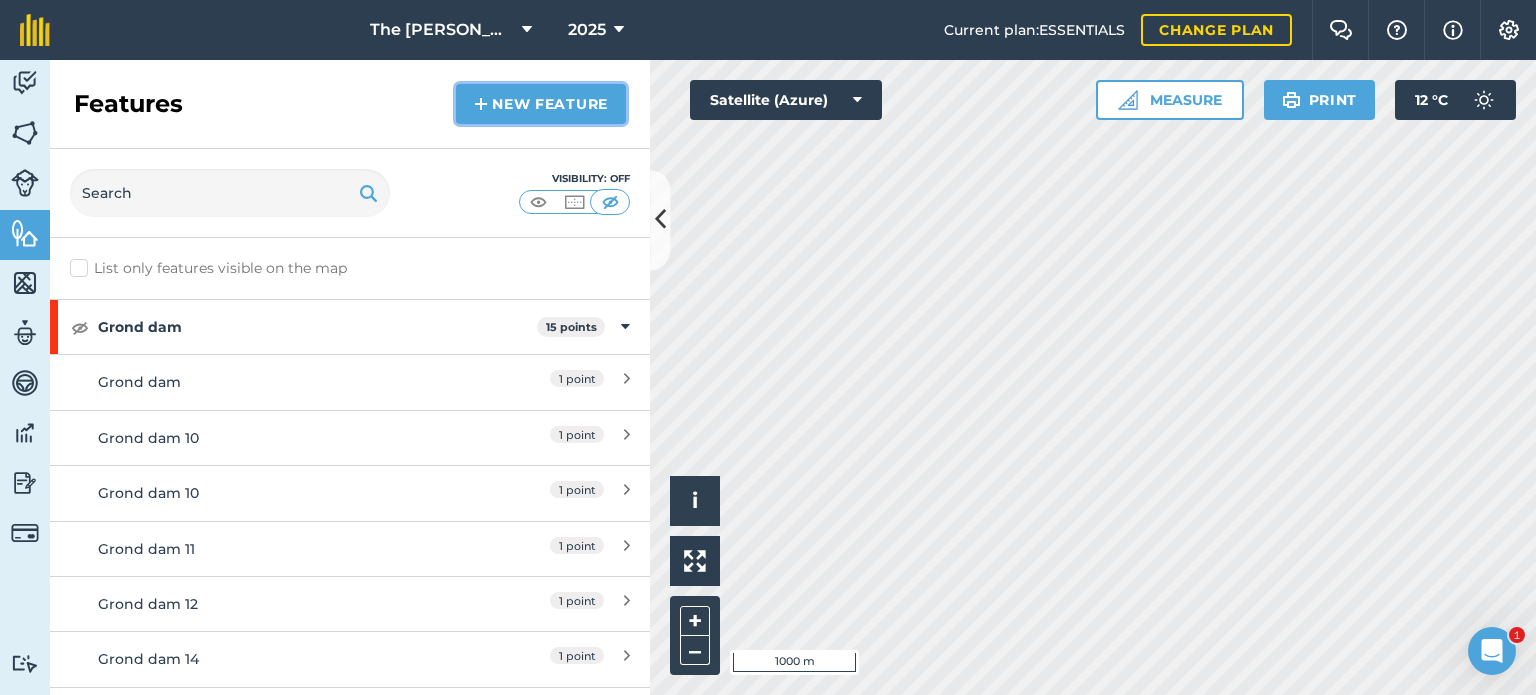 click on "New feature" at bounding box center [541, 104] 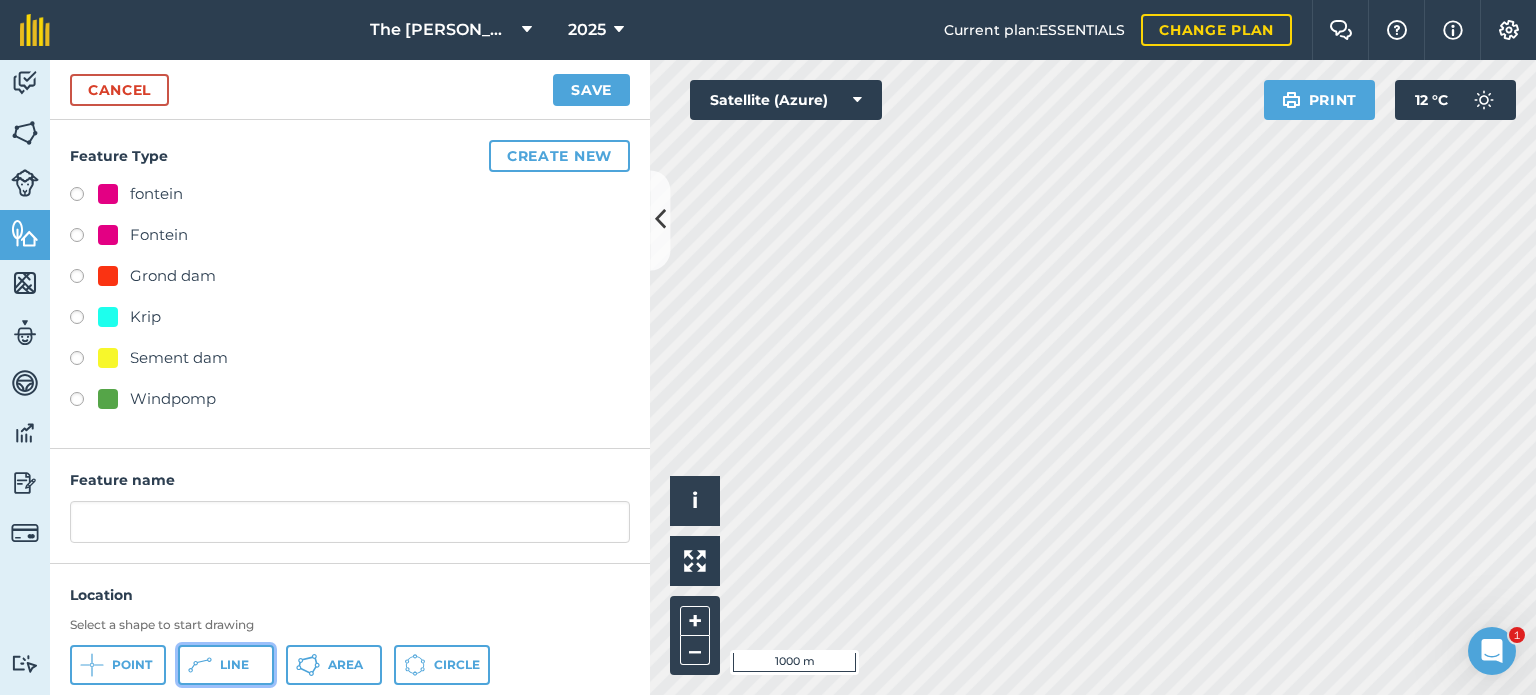 click 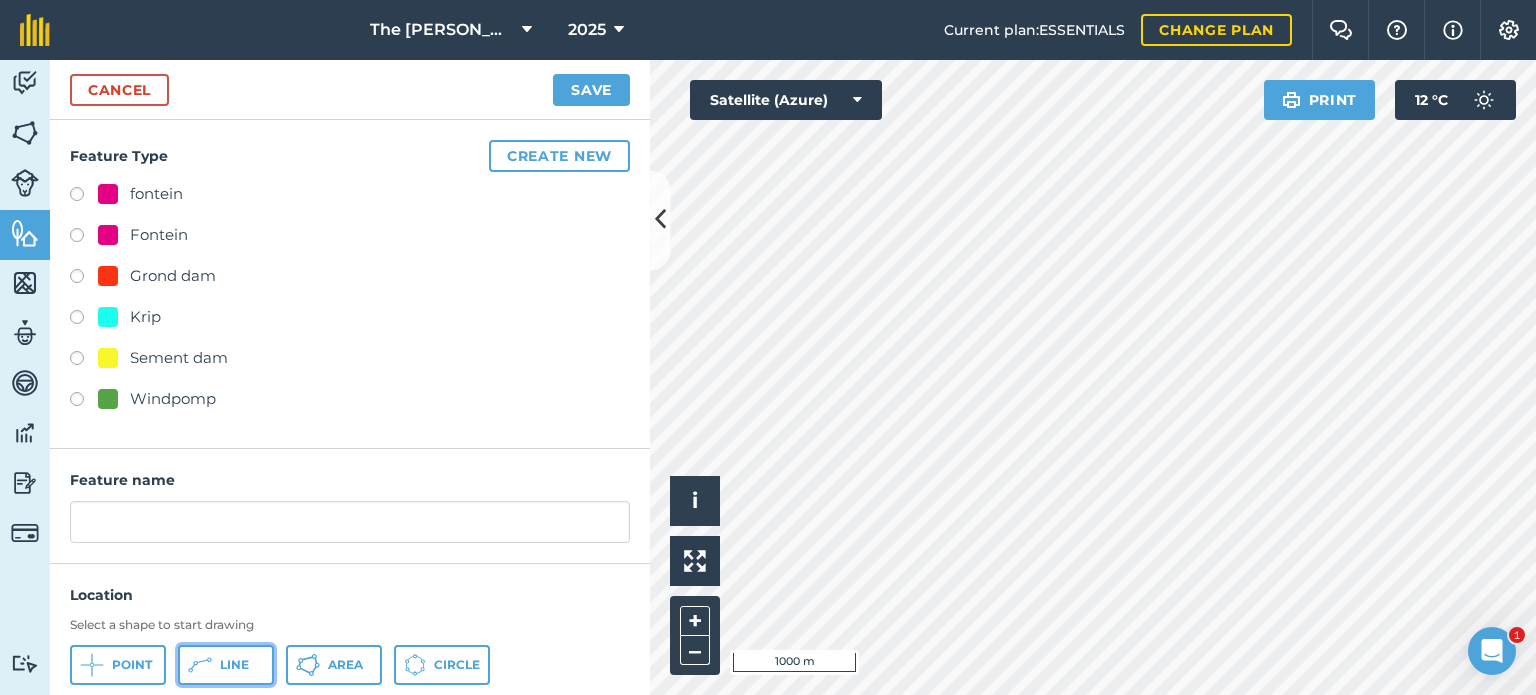 click 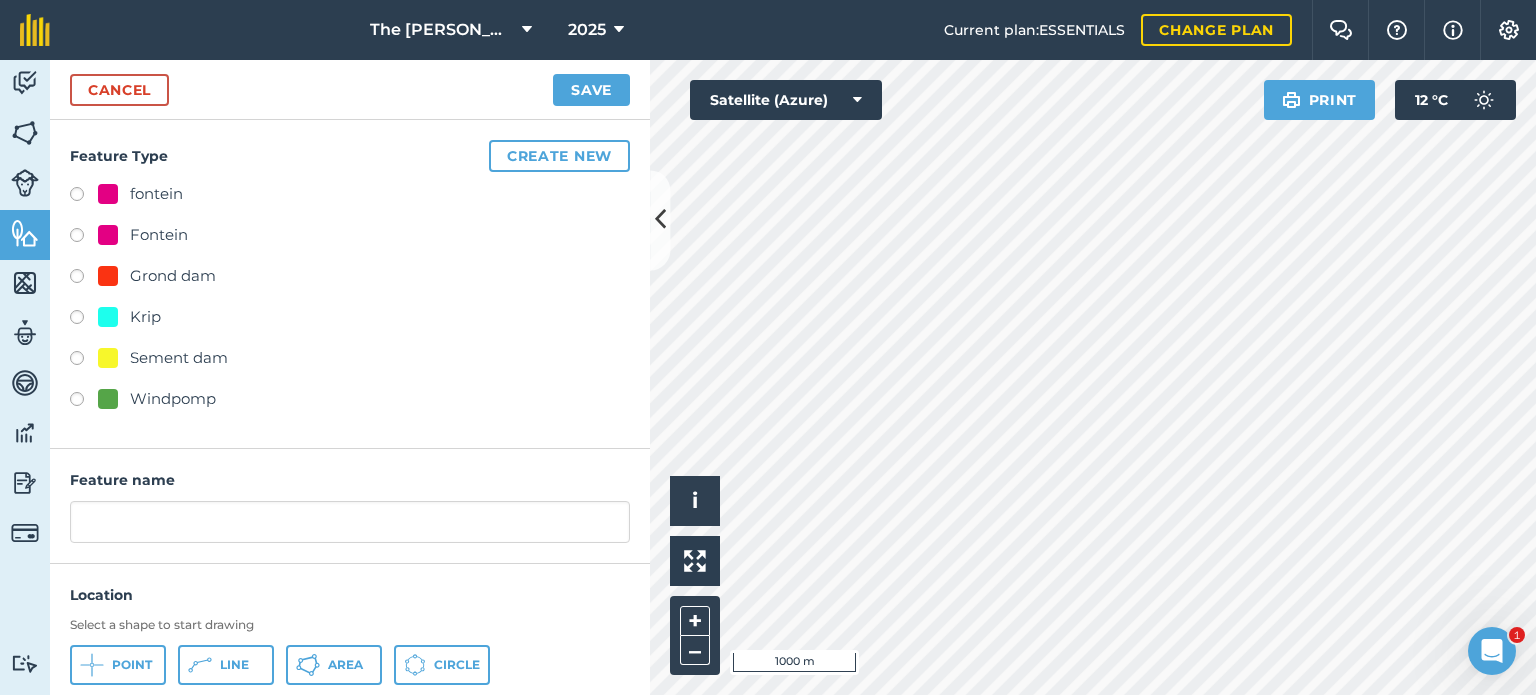click at bounding box center [84, 320] 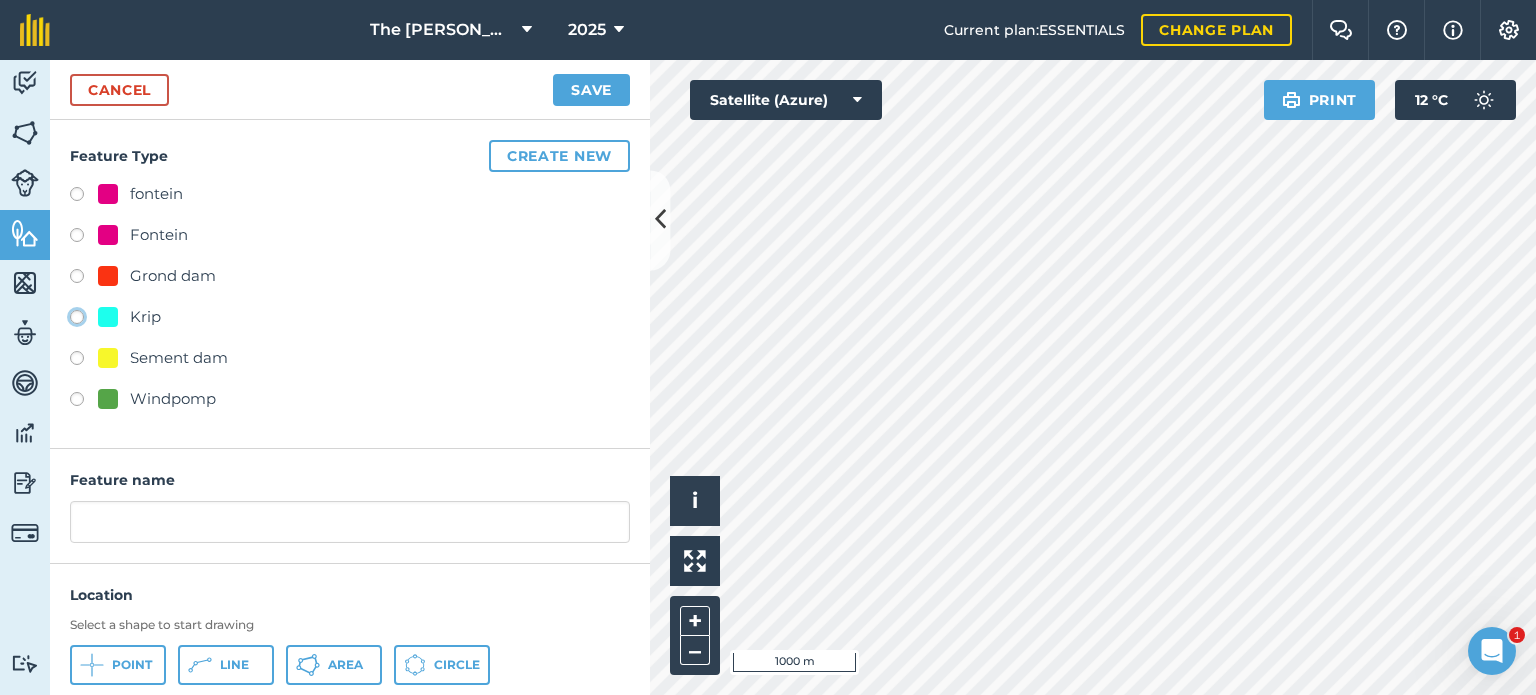 click on "Krip" at bounding box center [-9923, 316] 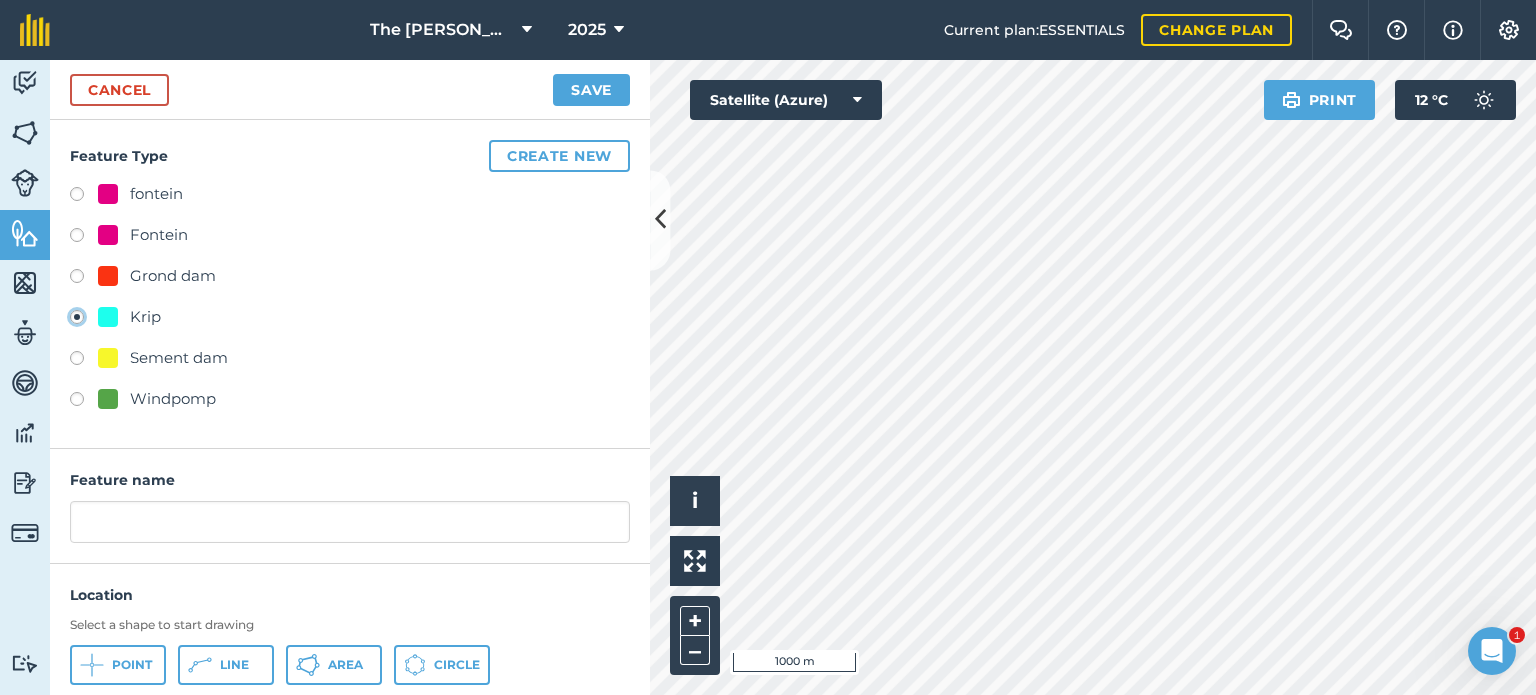 type on "Krip 10" 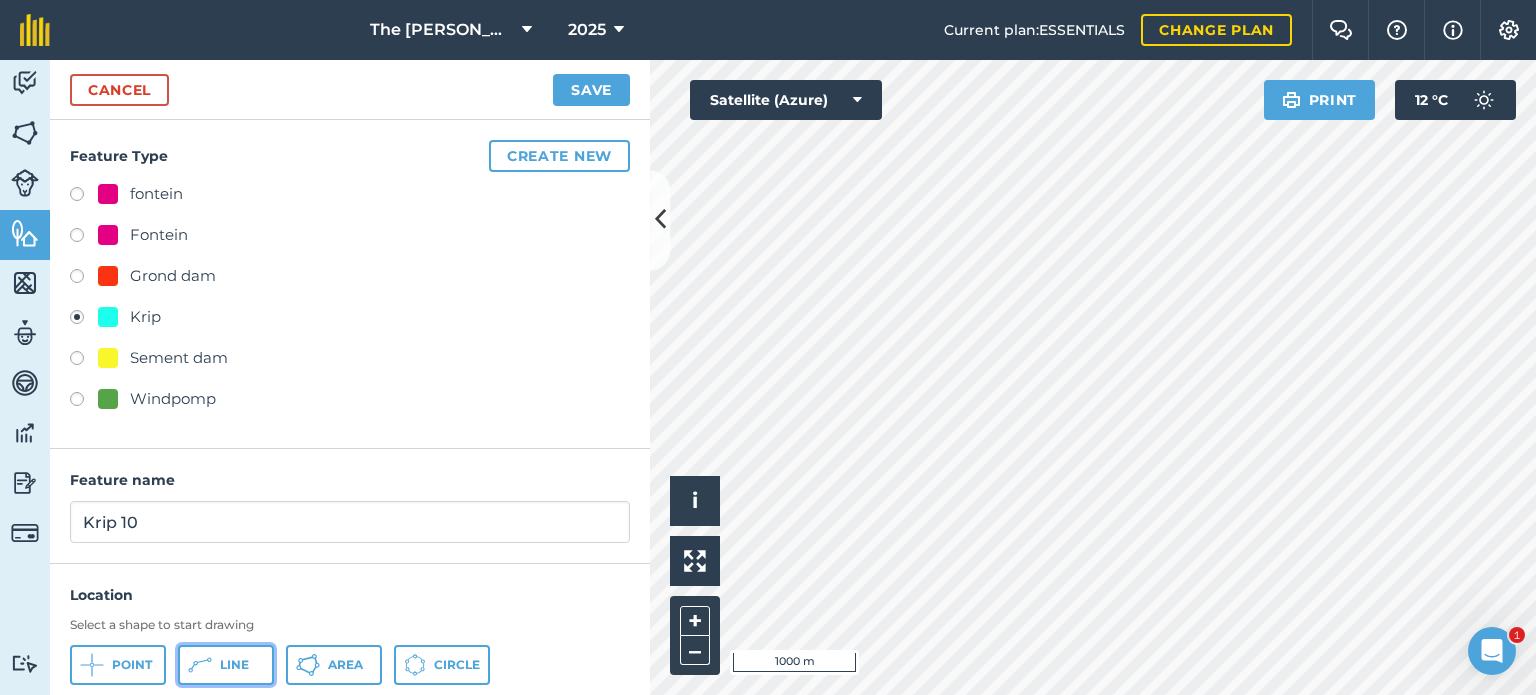 click on "Line" at bounding box center [226, 665] 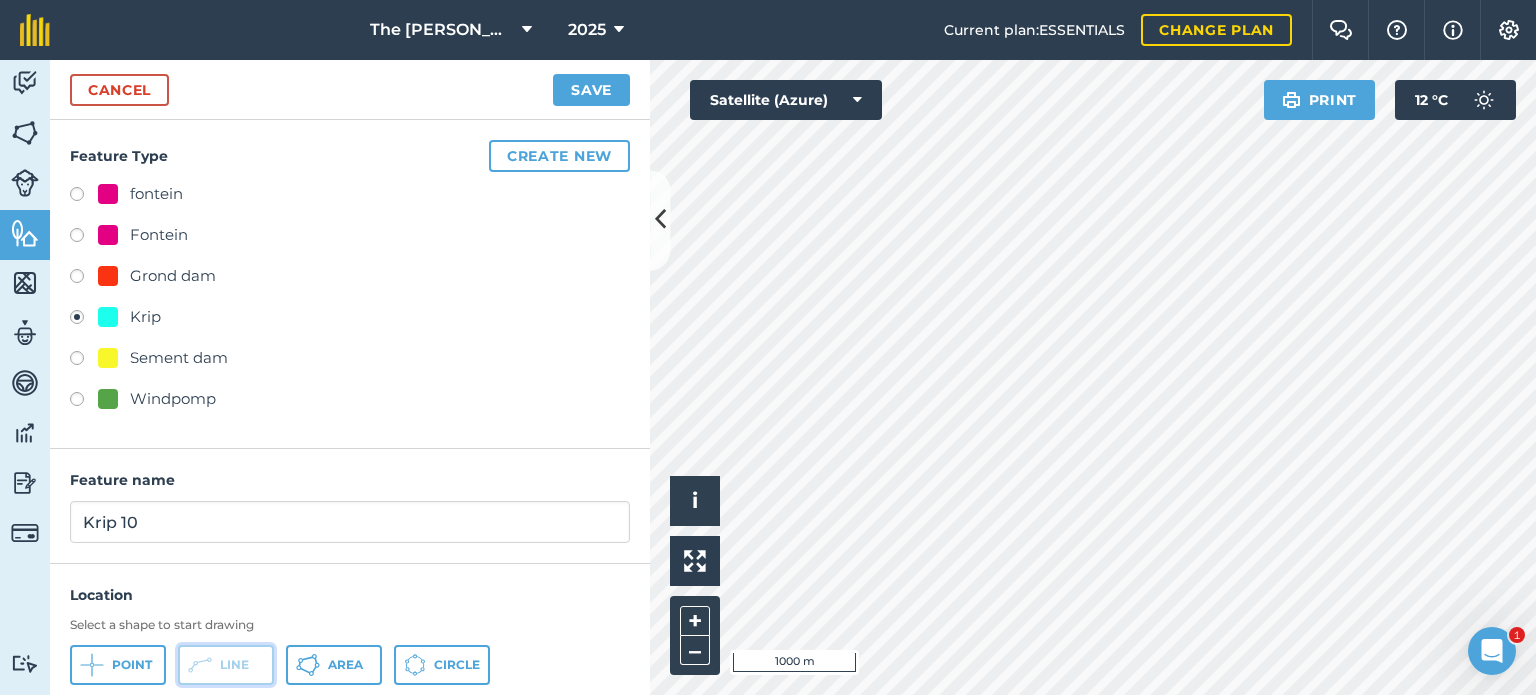 click on "Line" at bounding box center [234, 665] 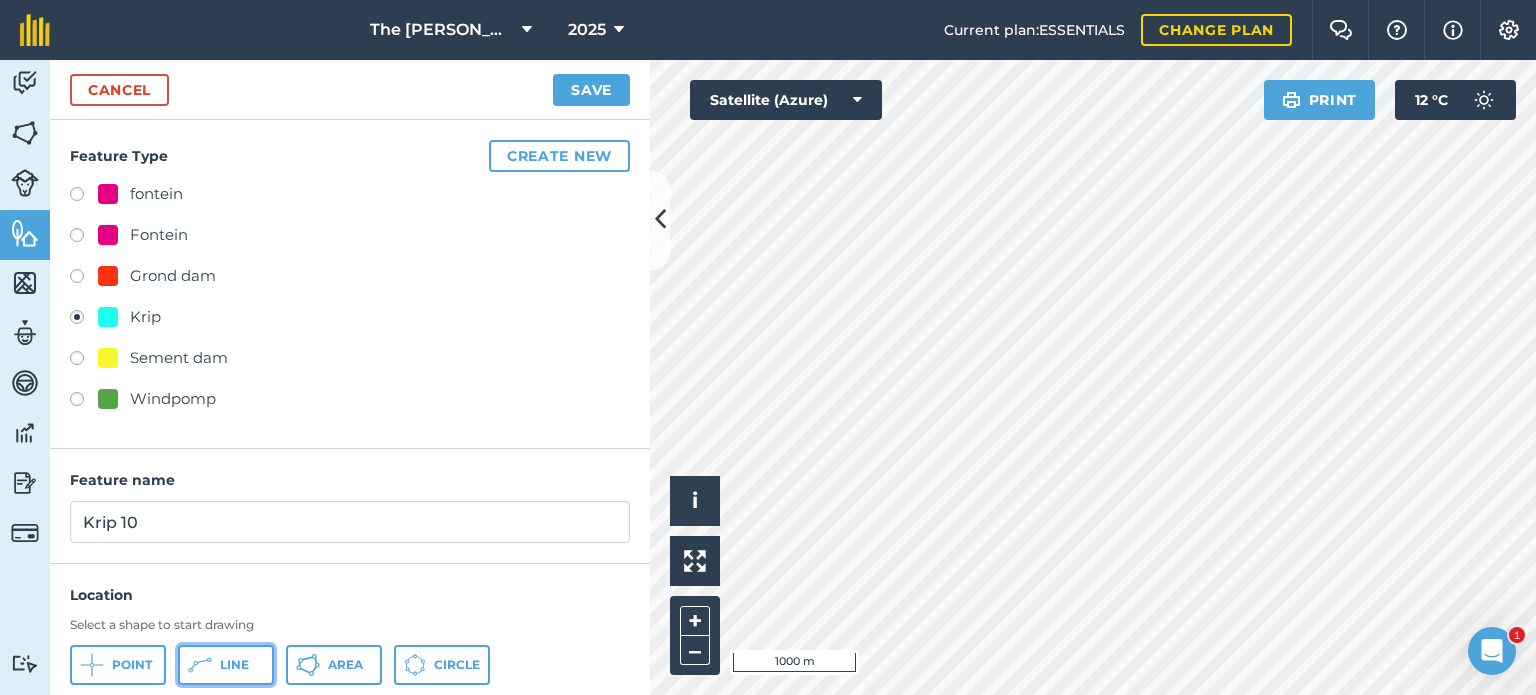 click on "Line" at bounding box center (234, 665) 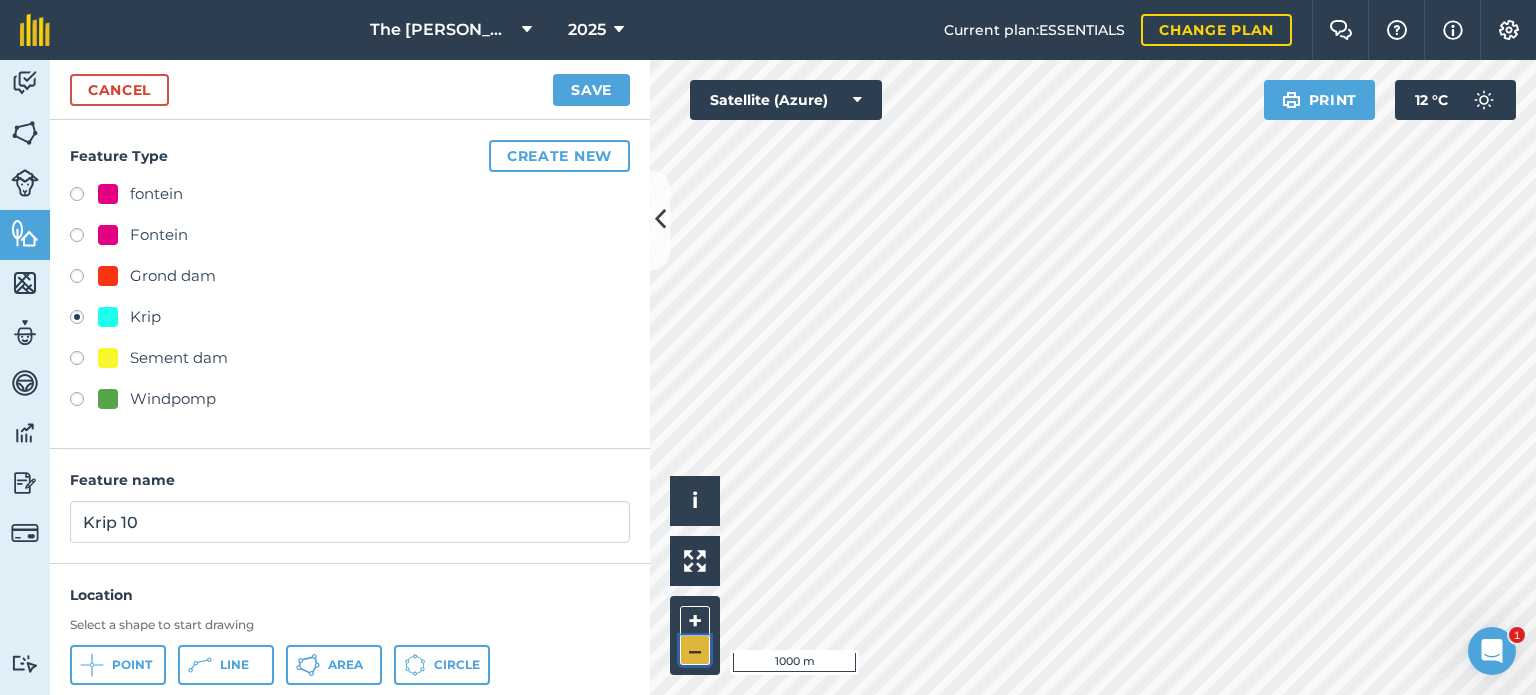 click on "–" at bounding box center (695, 650) 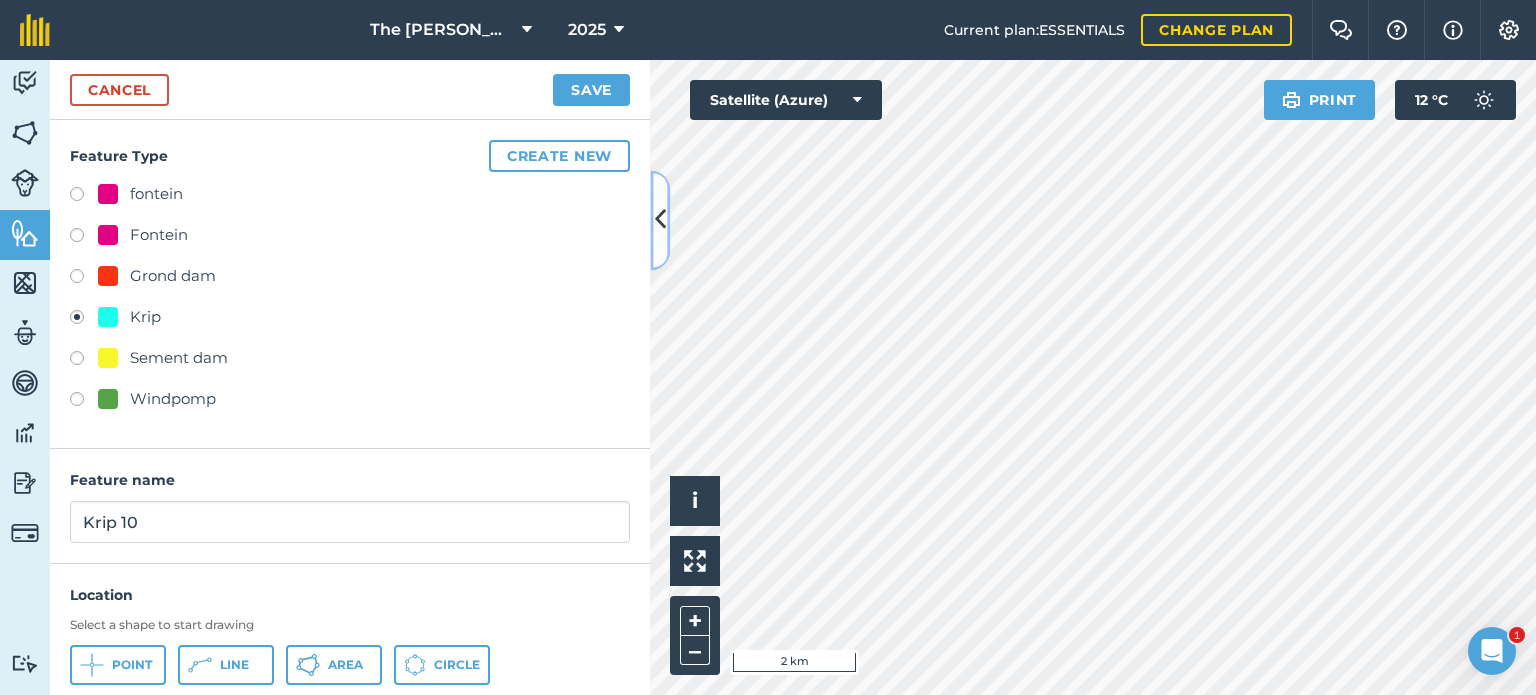 click at bounding box center (660, 220) 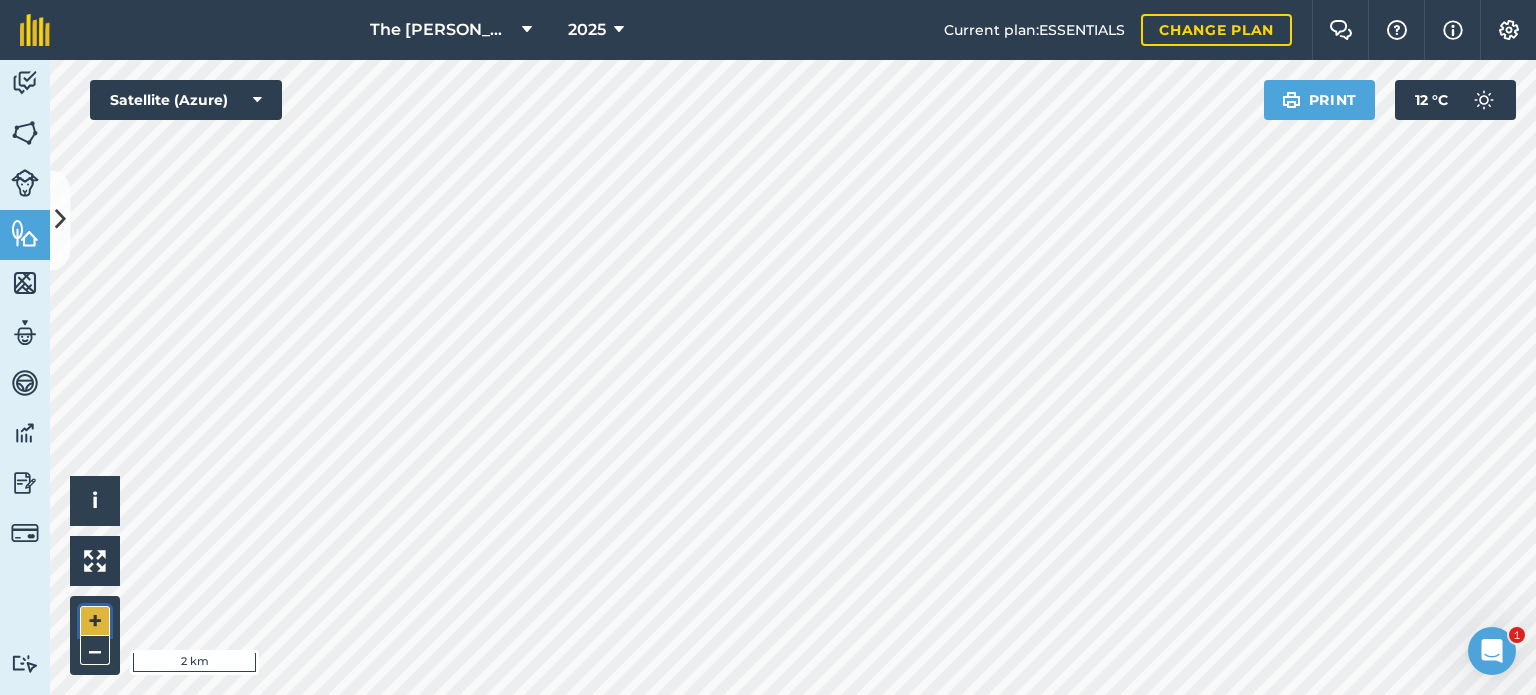 click on "+" at bounding box center [95, 621] 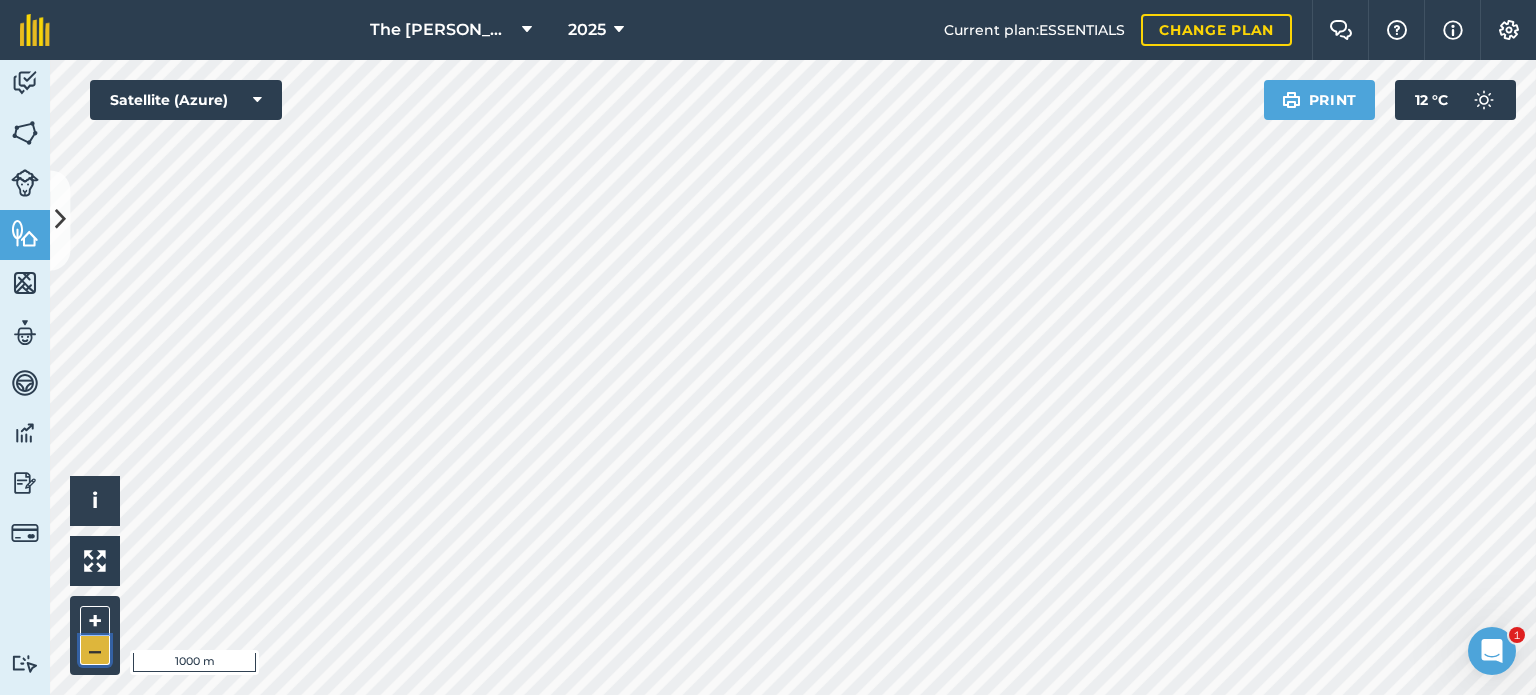 click on "–" at bounding box center [95, 650] 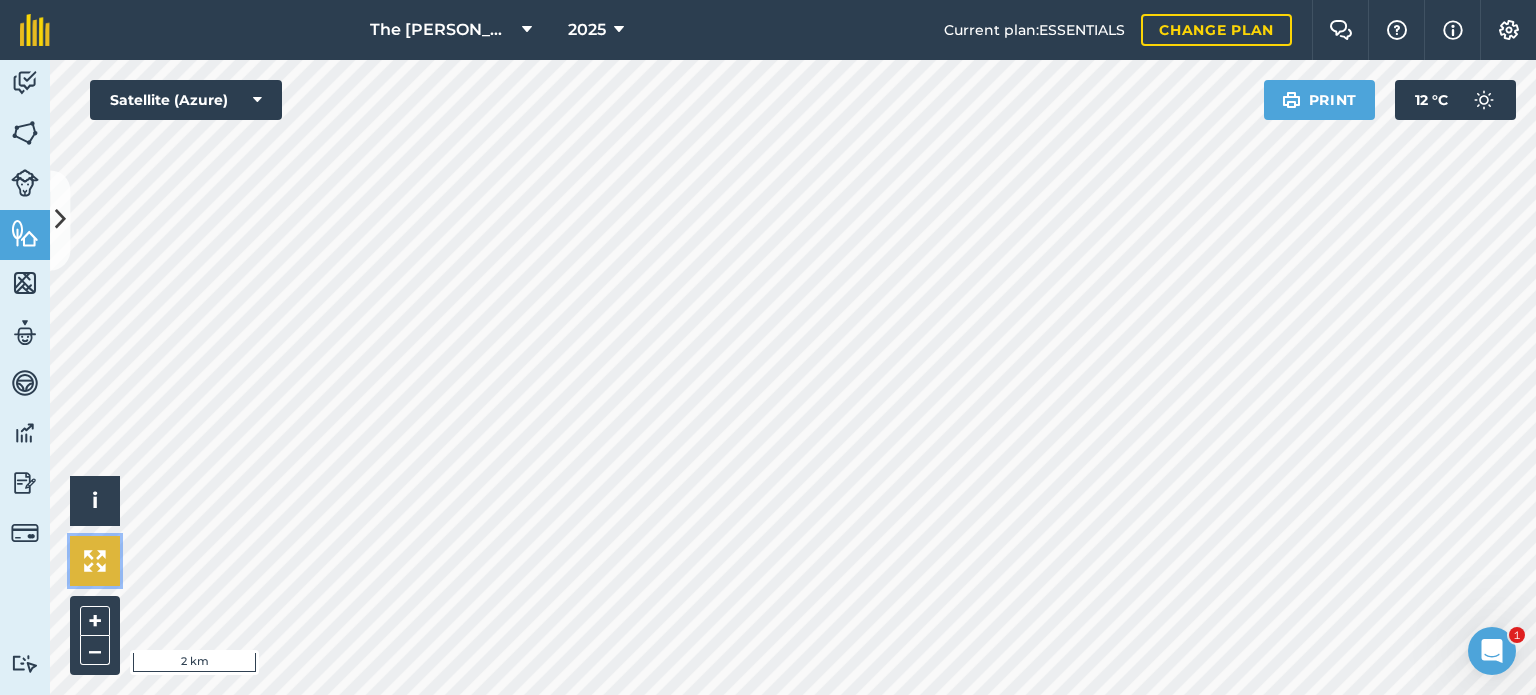 click at bounding box center [95, 561] 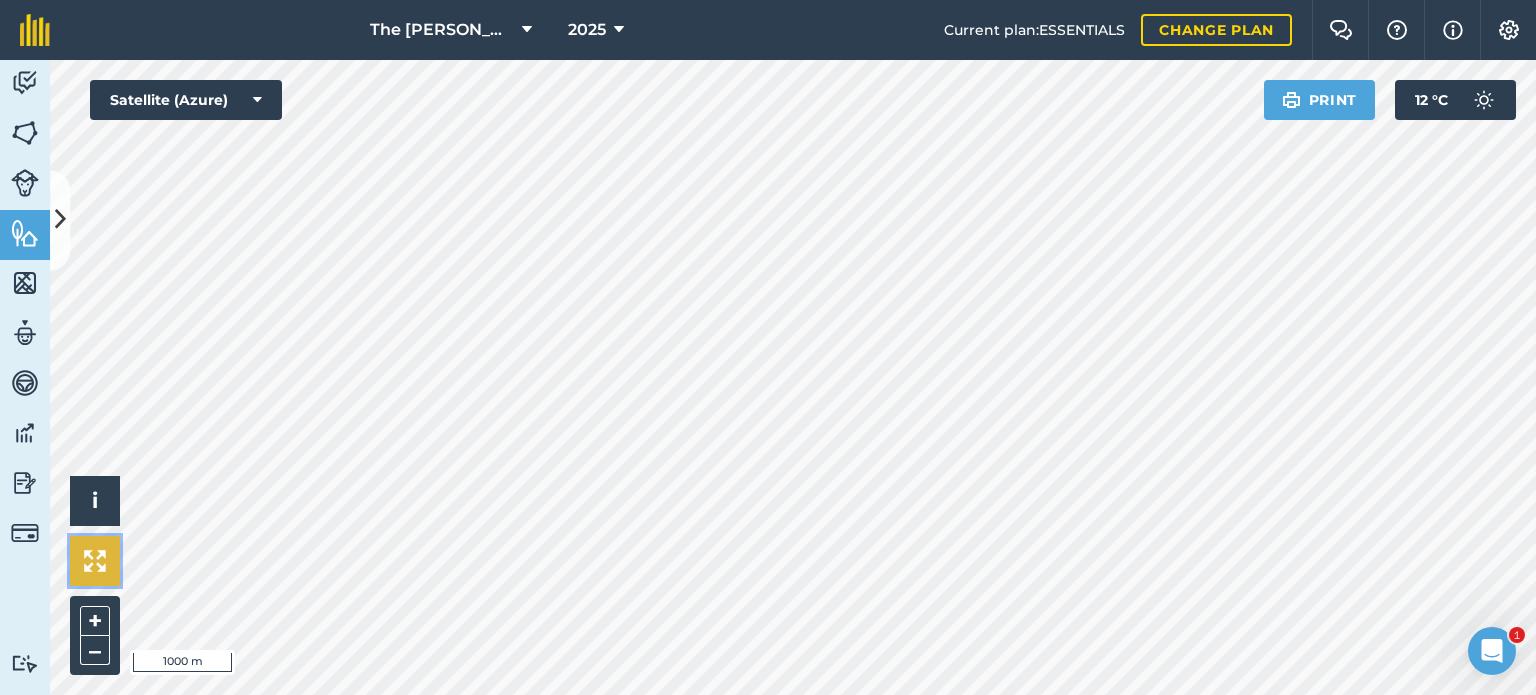 type 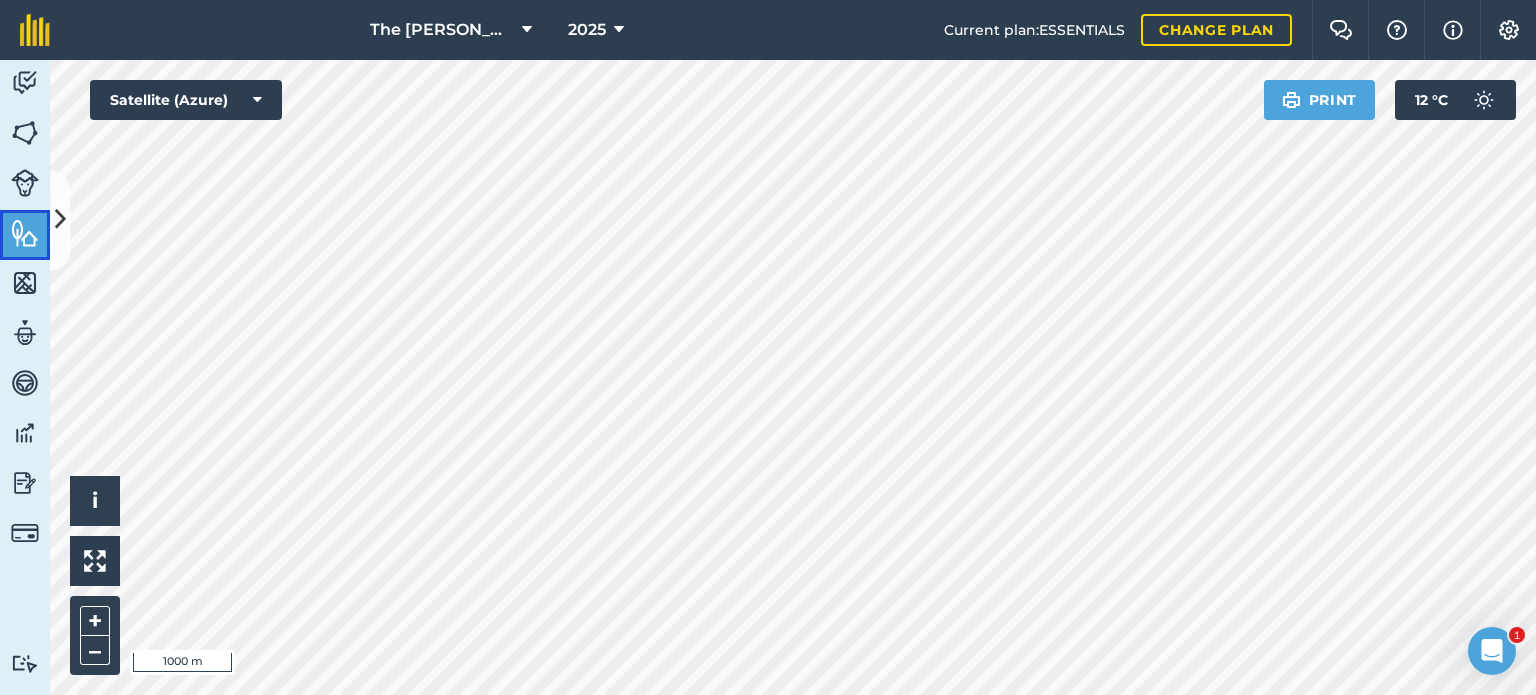 click on "Features" at bounding box center (25, 235) 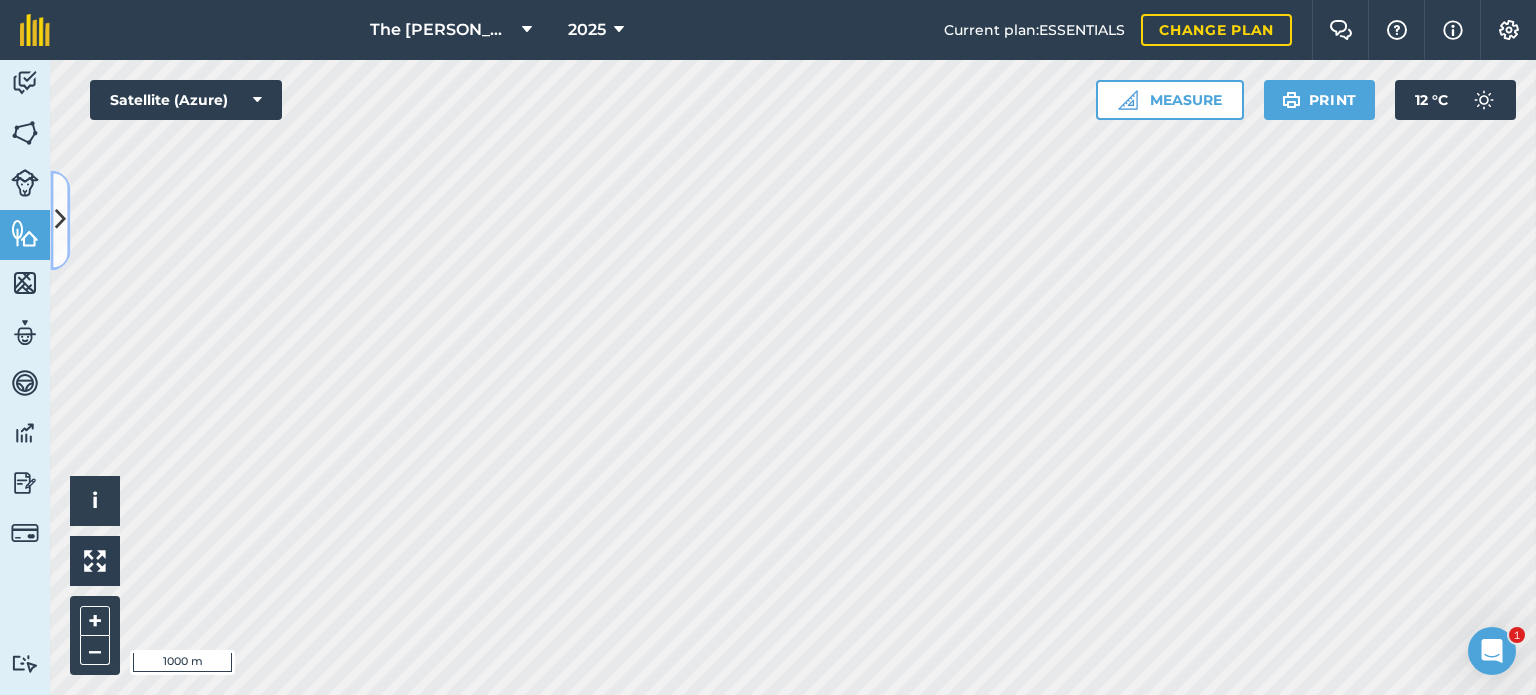 click at bounding box center [60, 220] 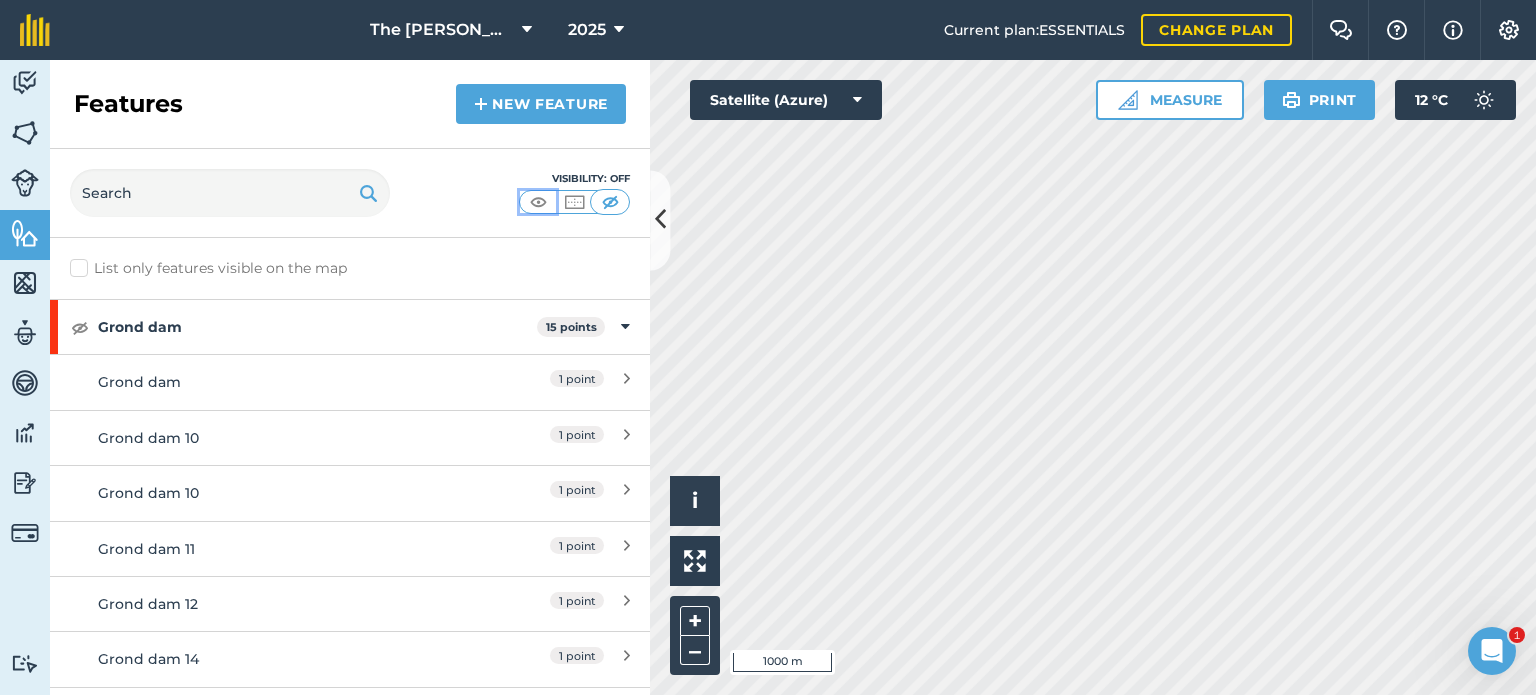 click at bounding box center [538, 202] 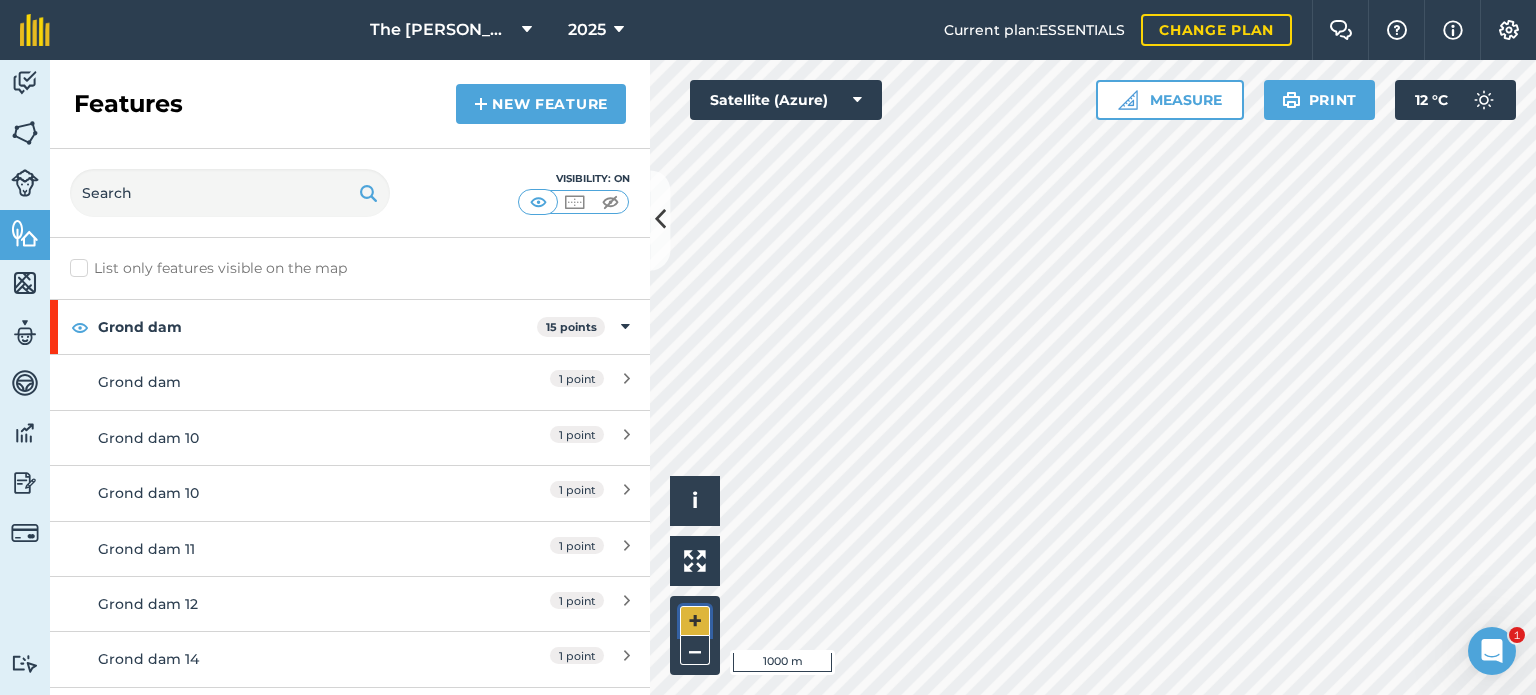 click on "+" at bounding box center [695, 621] 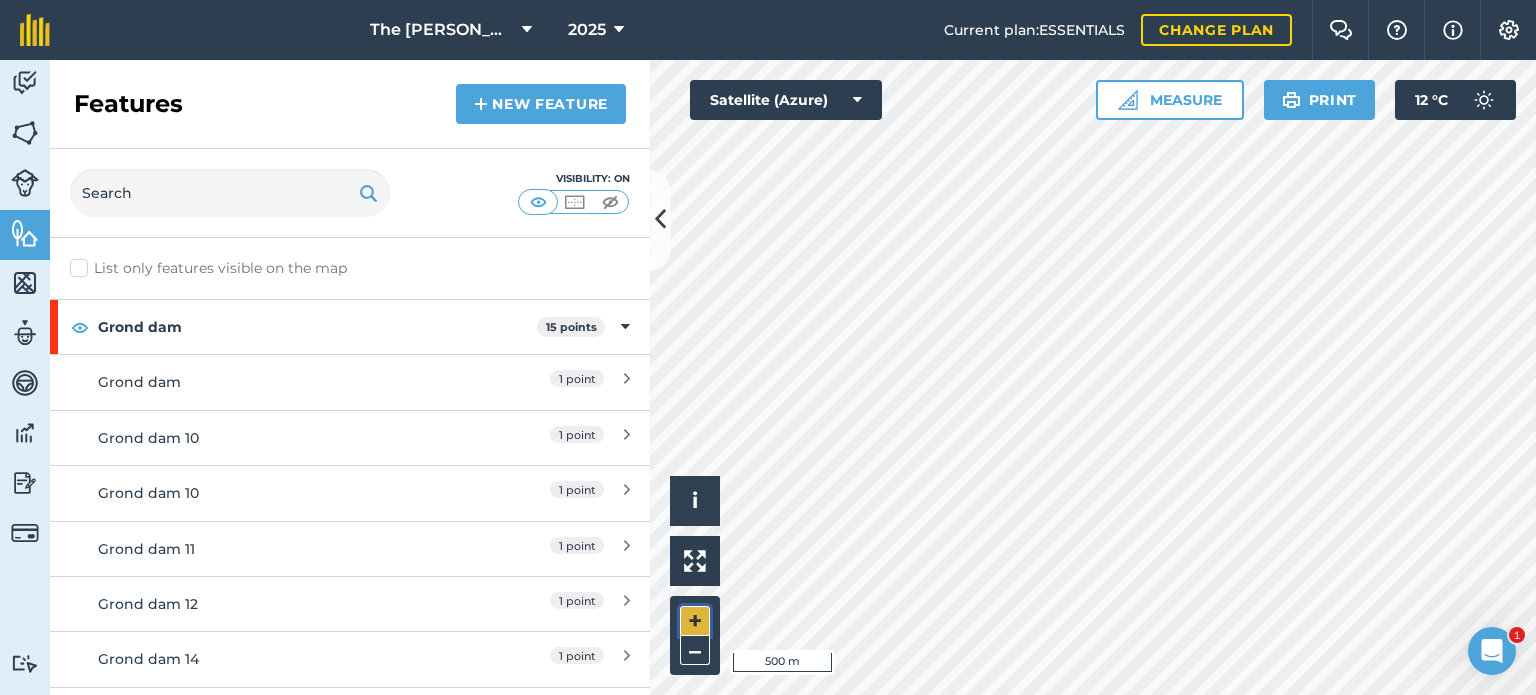 click on "+" at bounding box center (695, 621) 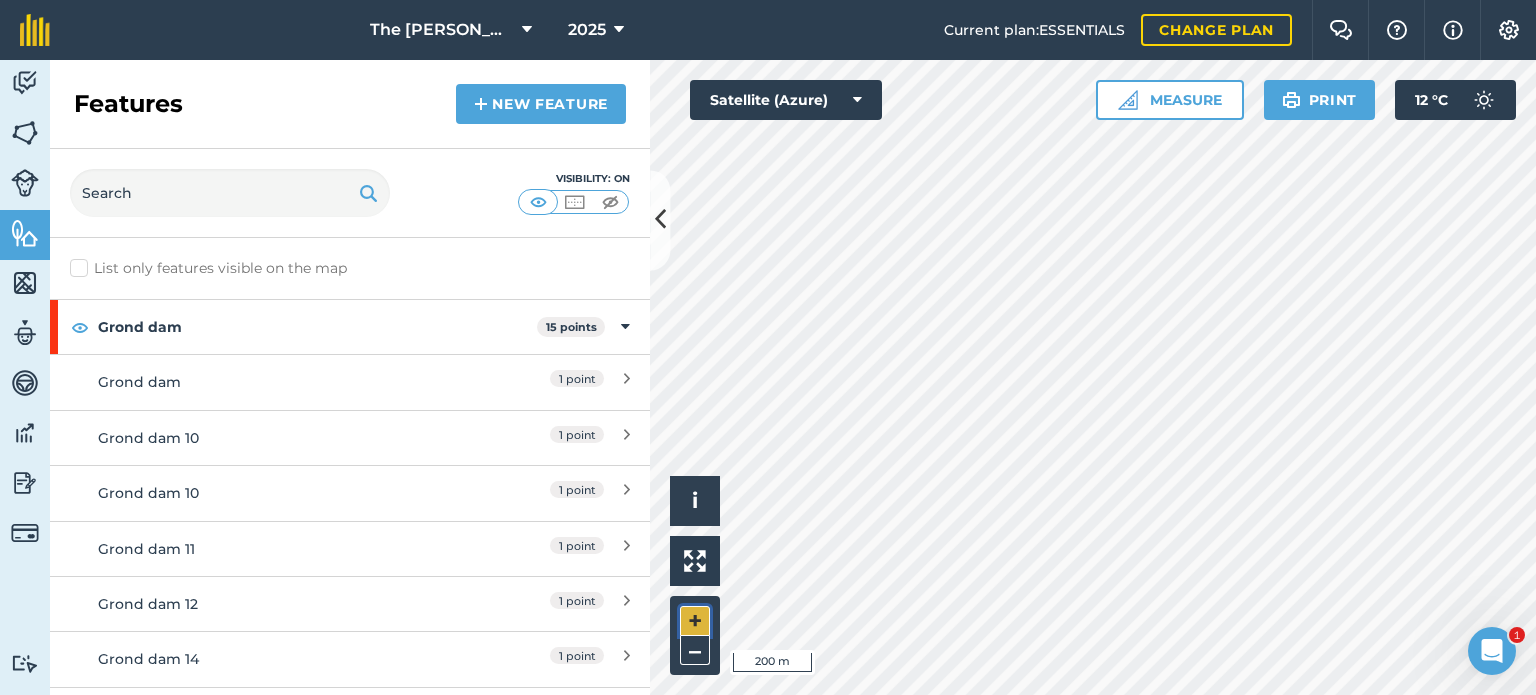 click on "+" at bounding box center (695, 621) 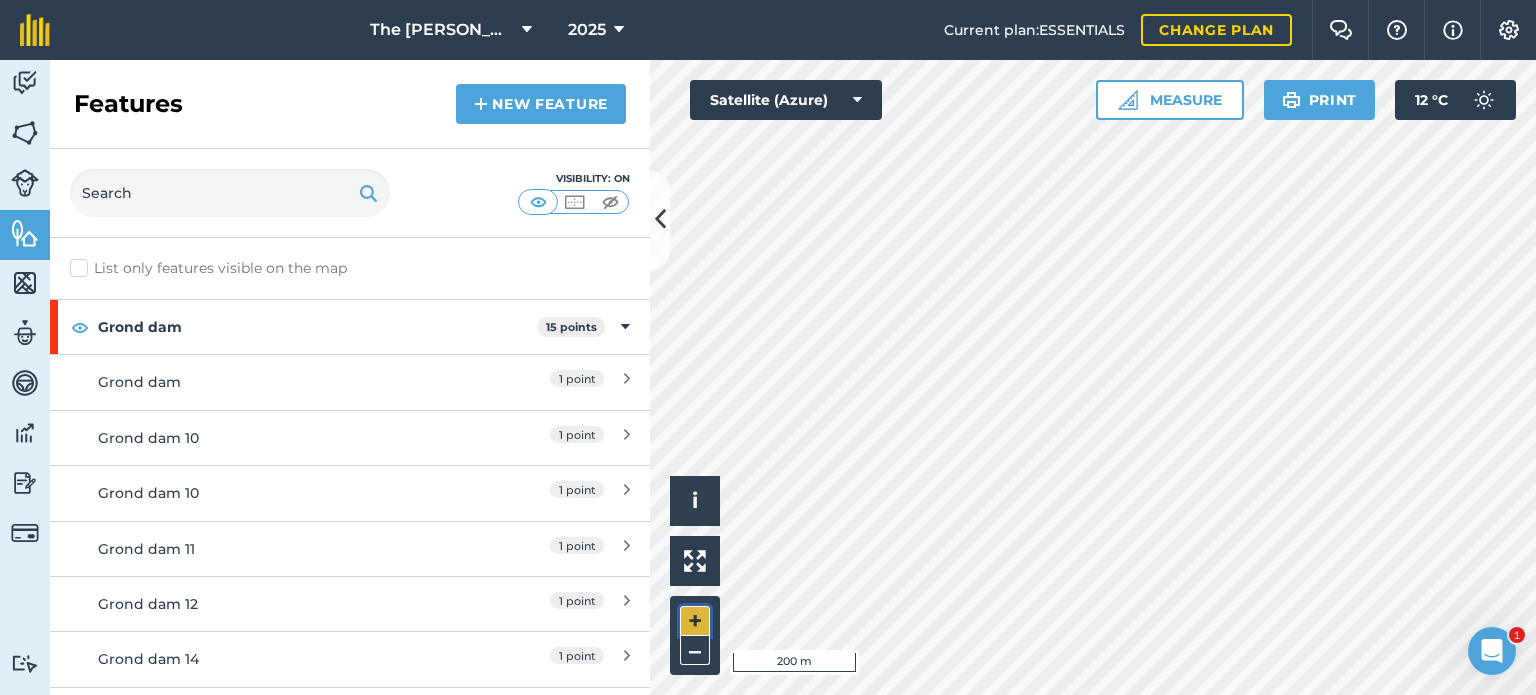 click on "+" at bounding box center [695, 621] 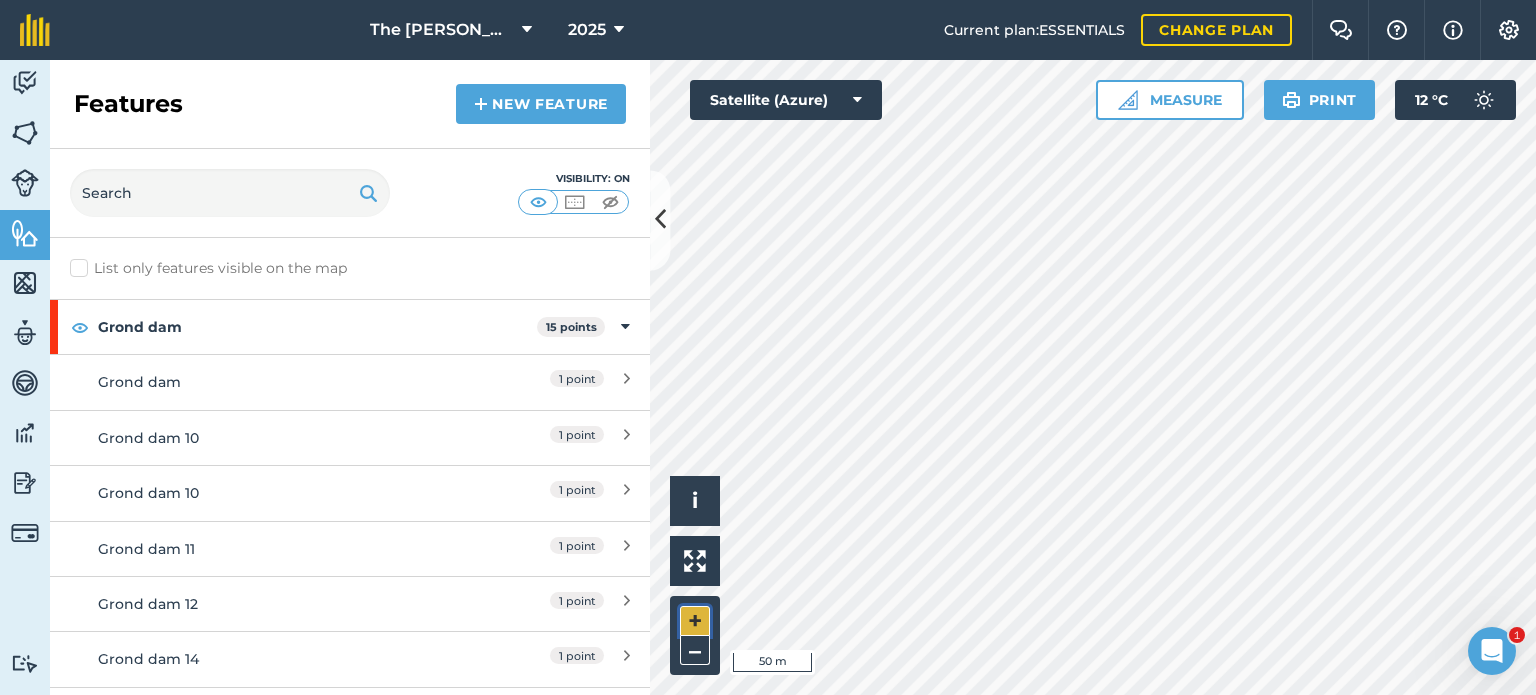 click on "+" at bounding box center (695, 621) 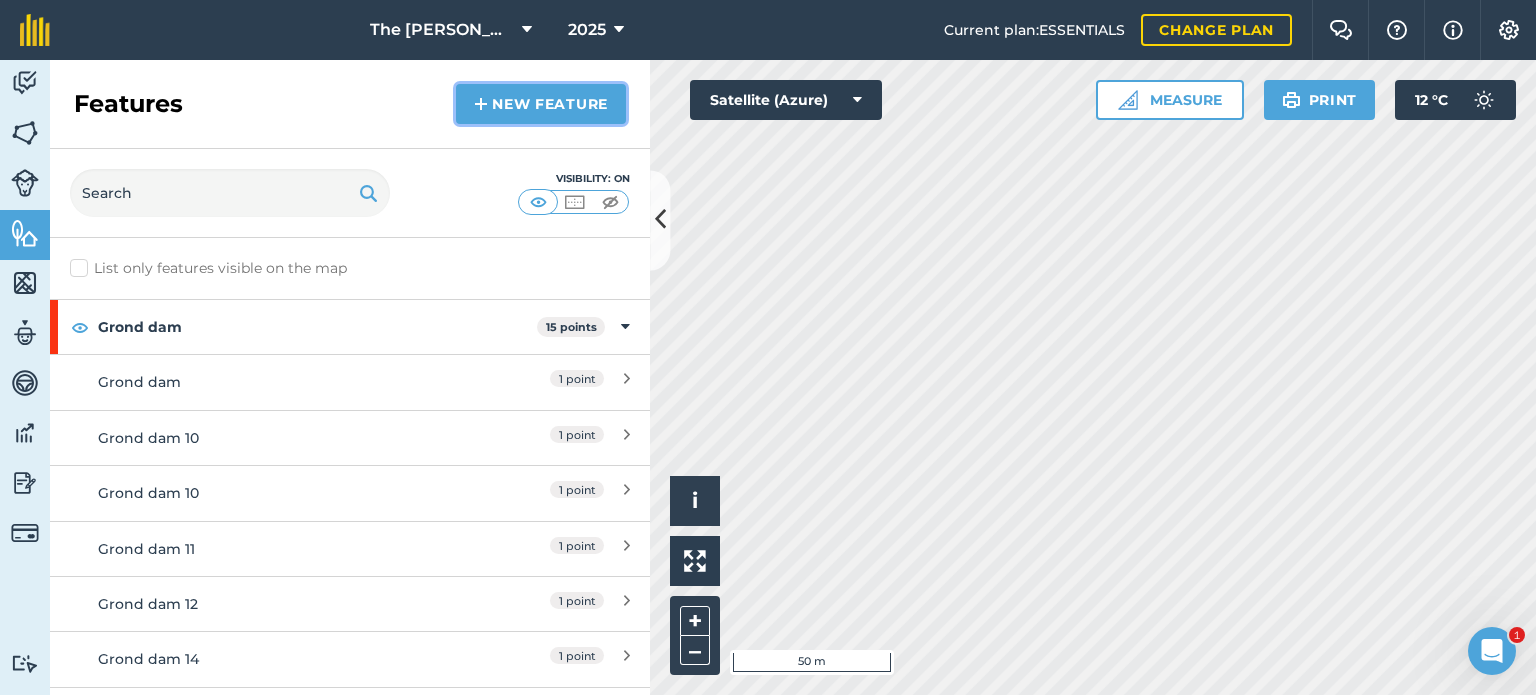 click on "New feature" at bounding box center [541, 104] 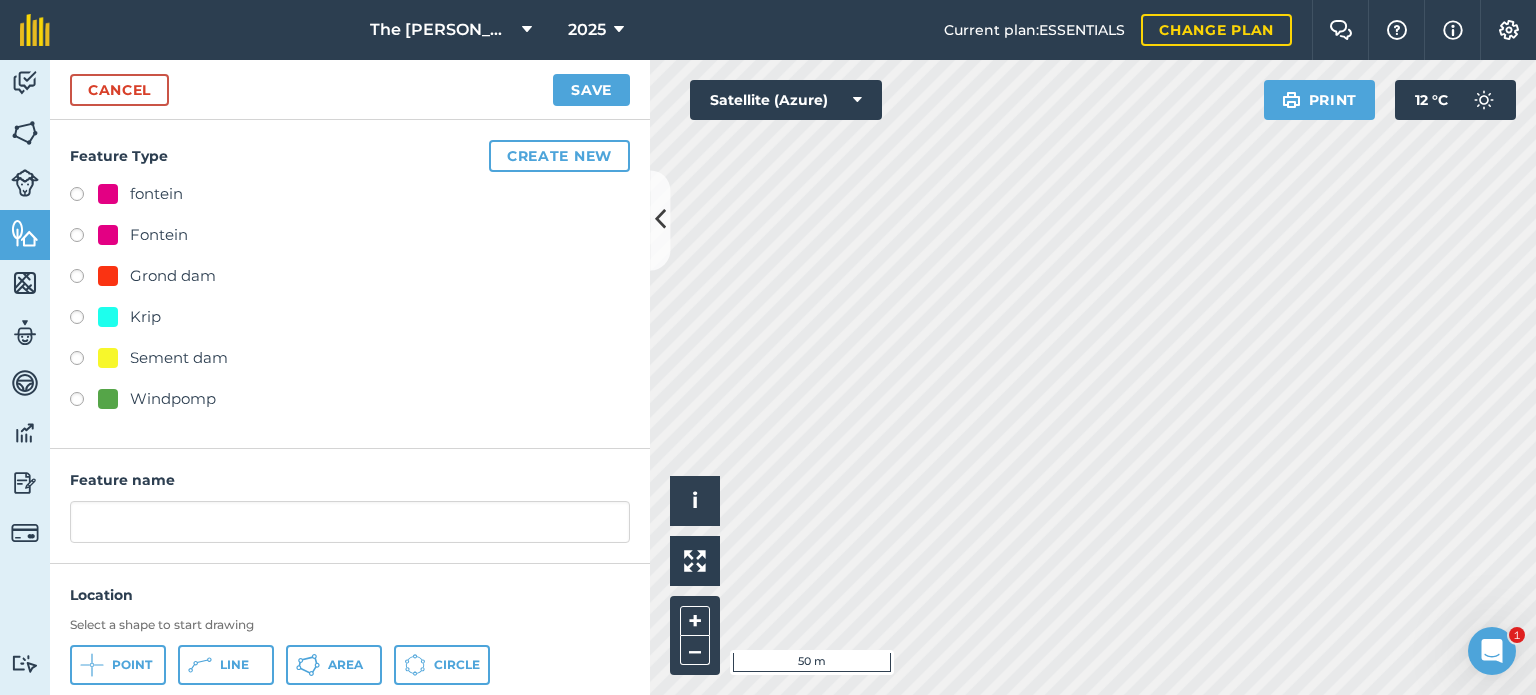 click at bounding box center [108, 276] 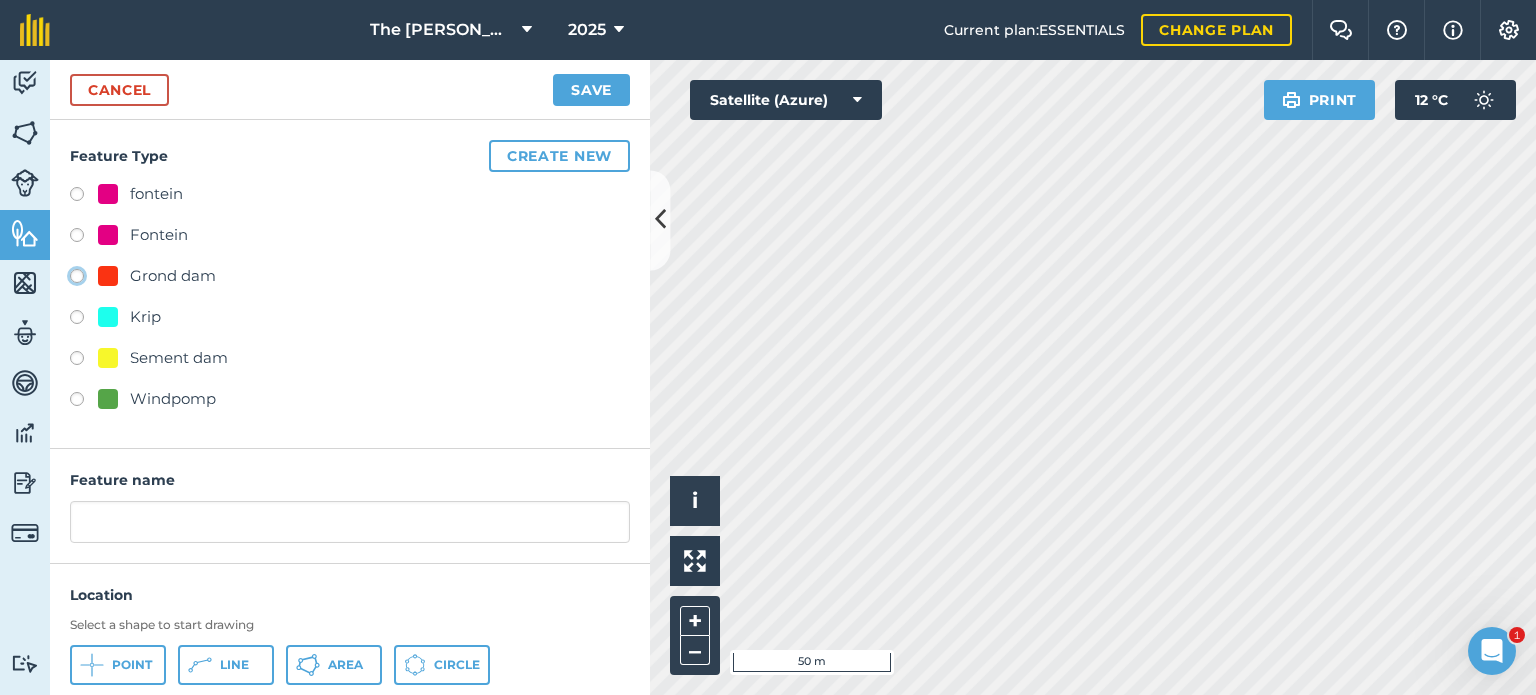 click on "Grond dam" at bounding box center (-9923, 275) 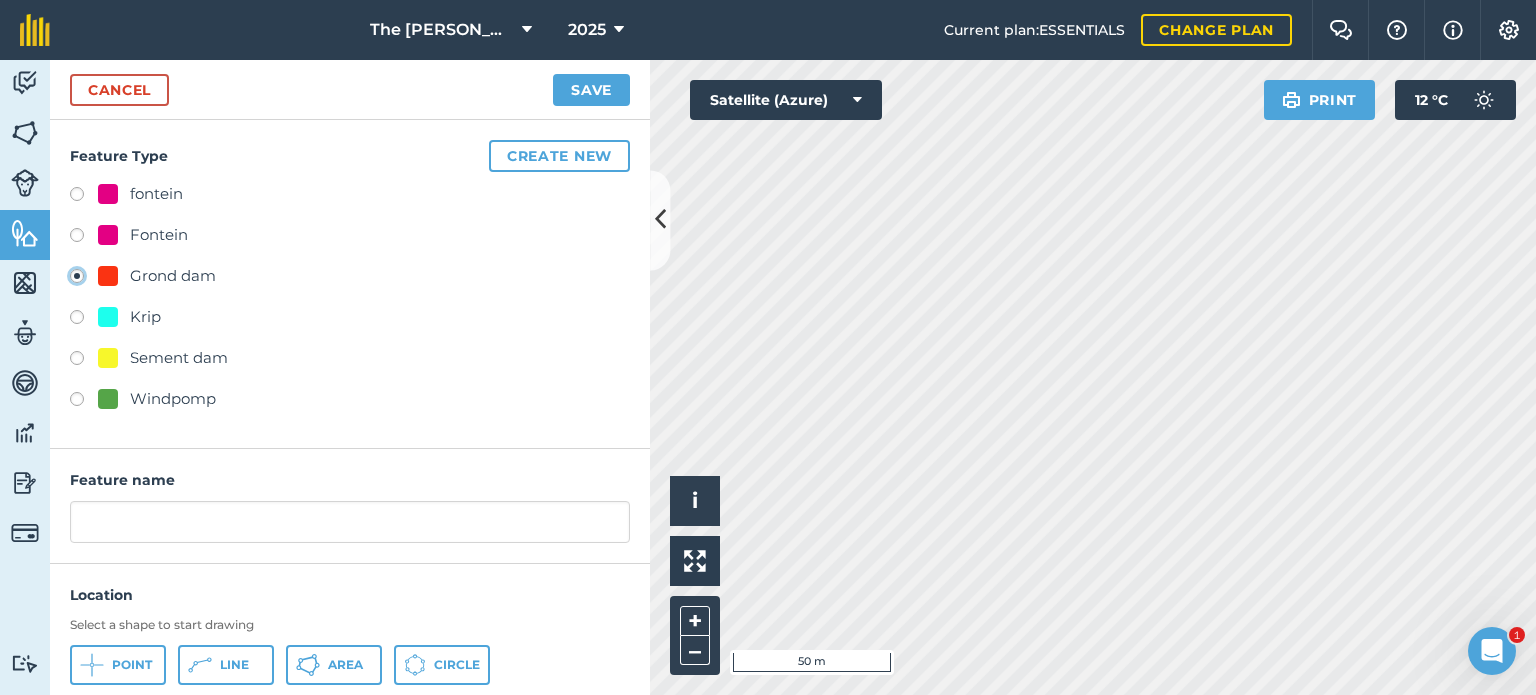 type on "Grond dam  10" 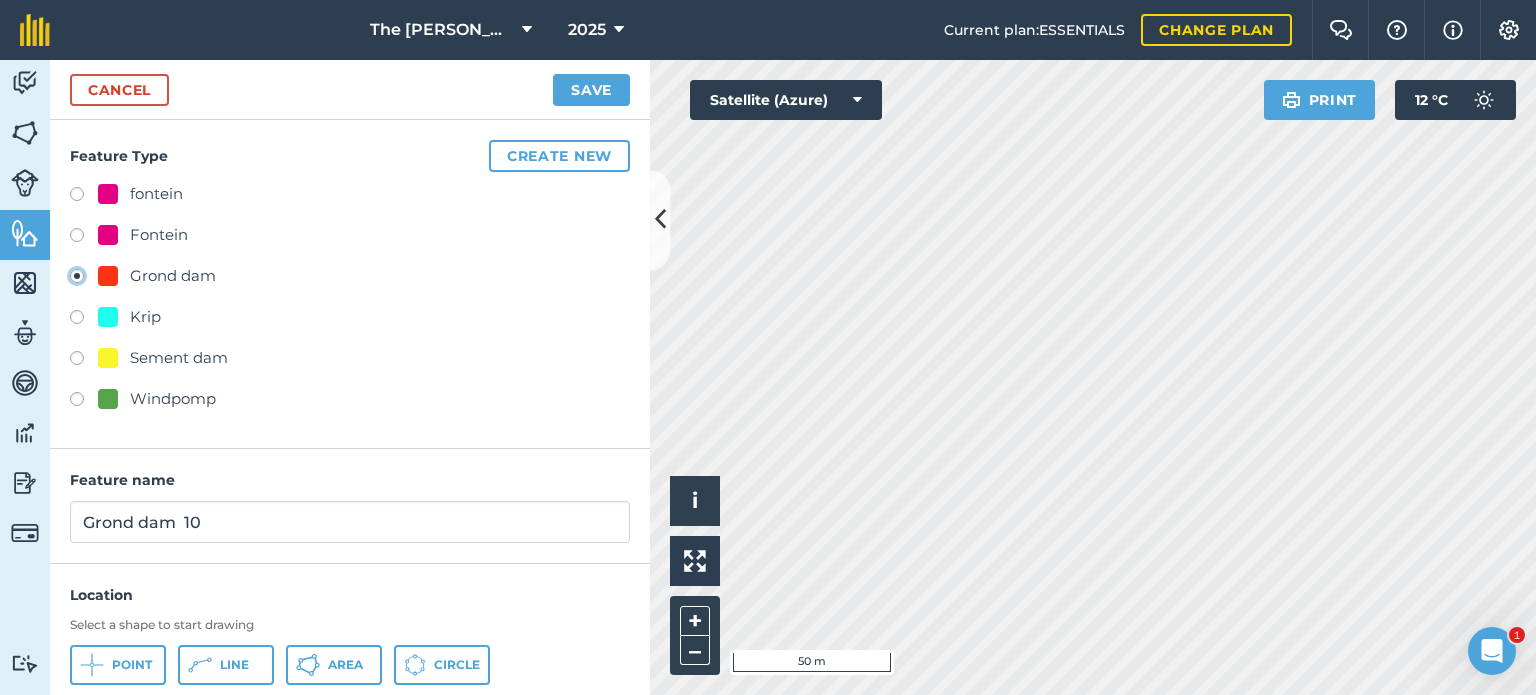 scroll, scrollTop: 56, scrollLeft: 0, axis: vertical 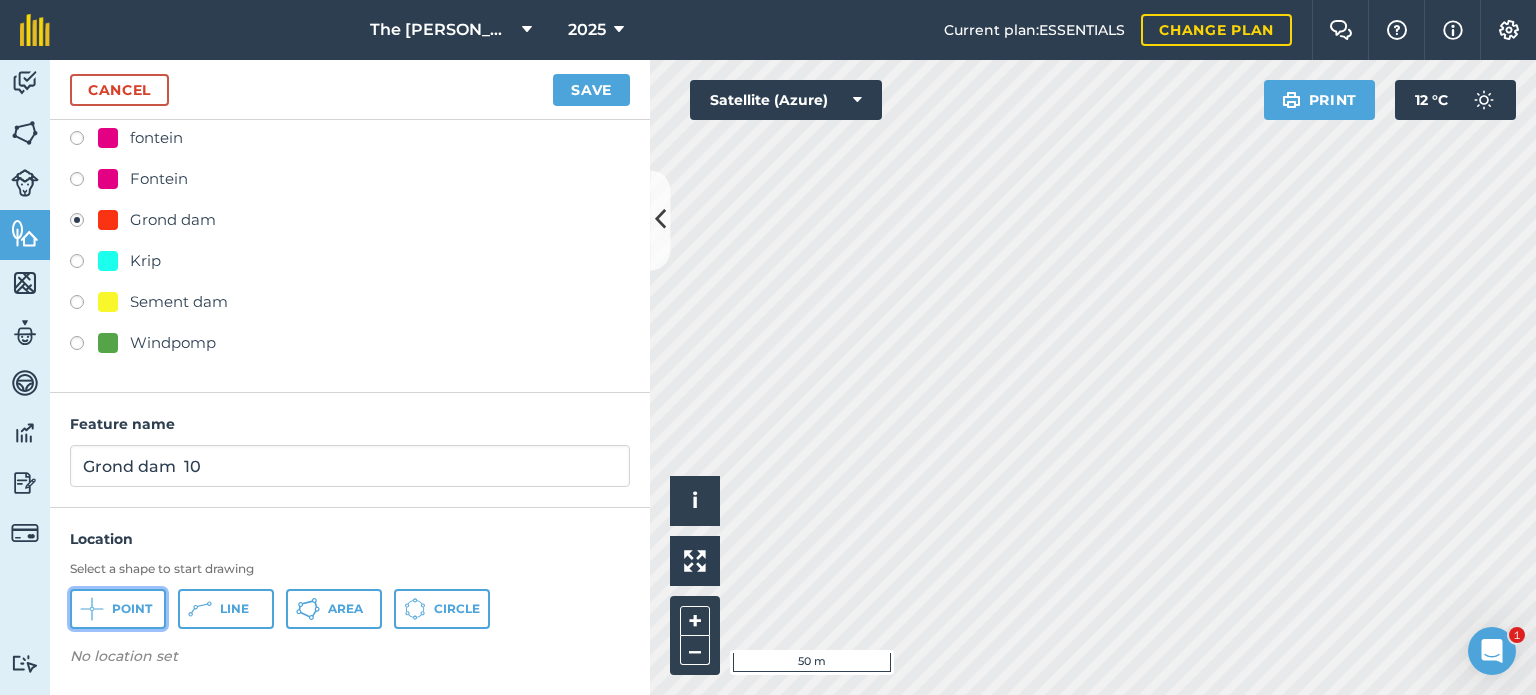 click on "Point" at bounding box center [118, 609] 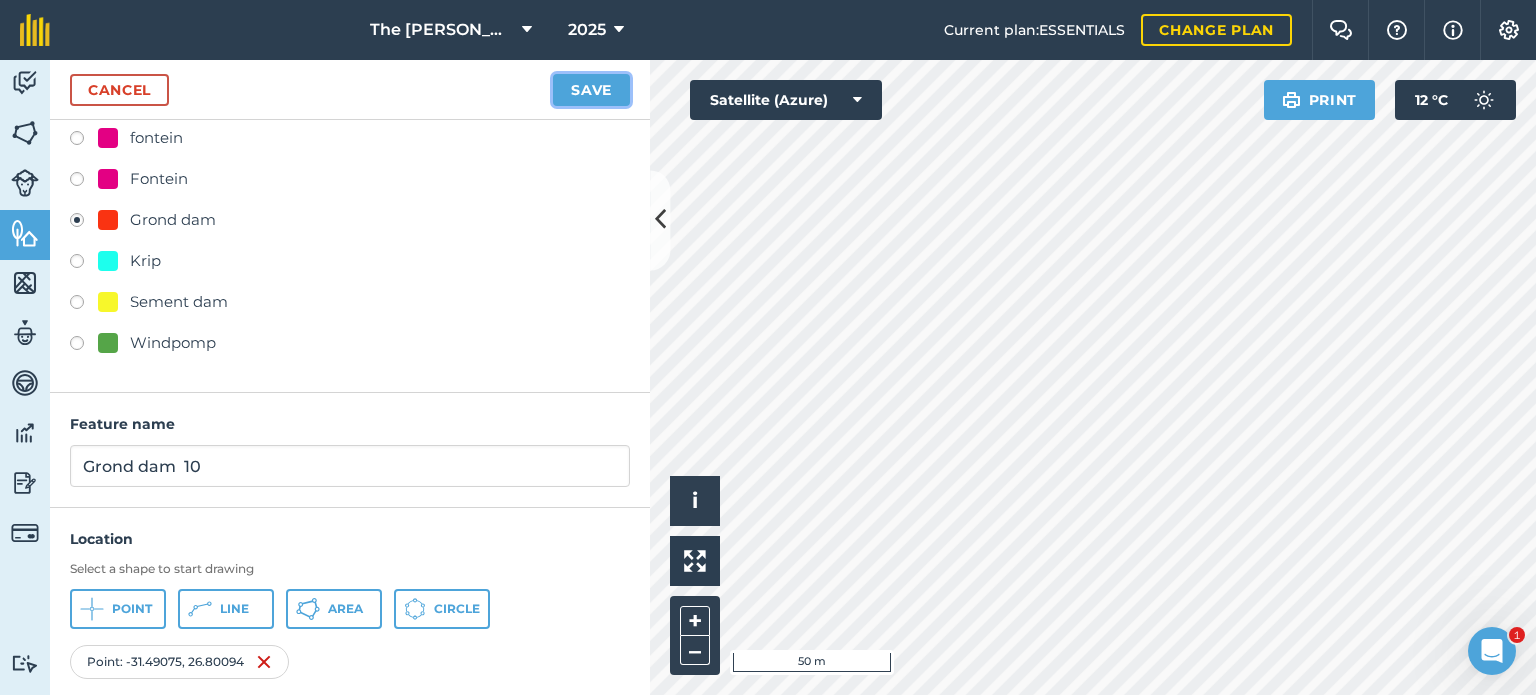 click on "Save" at bounding box center (591, 90) 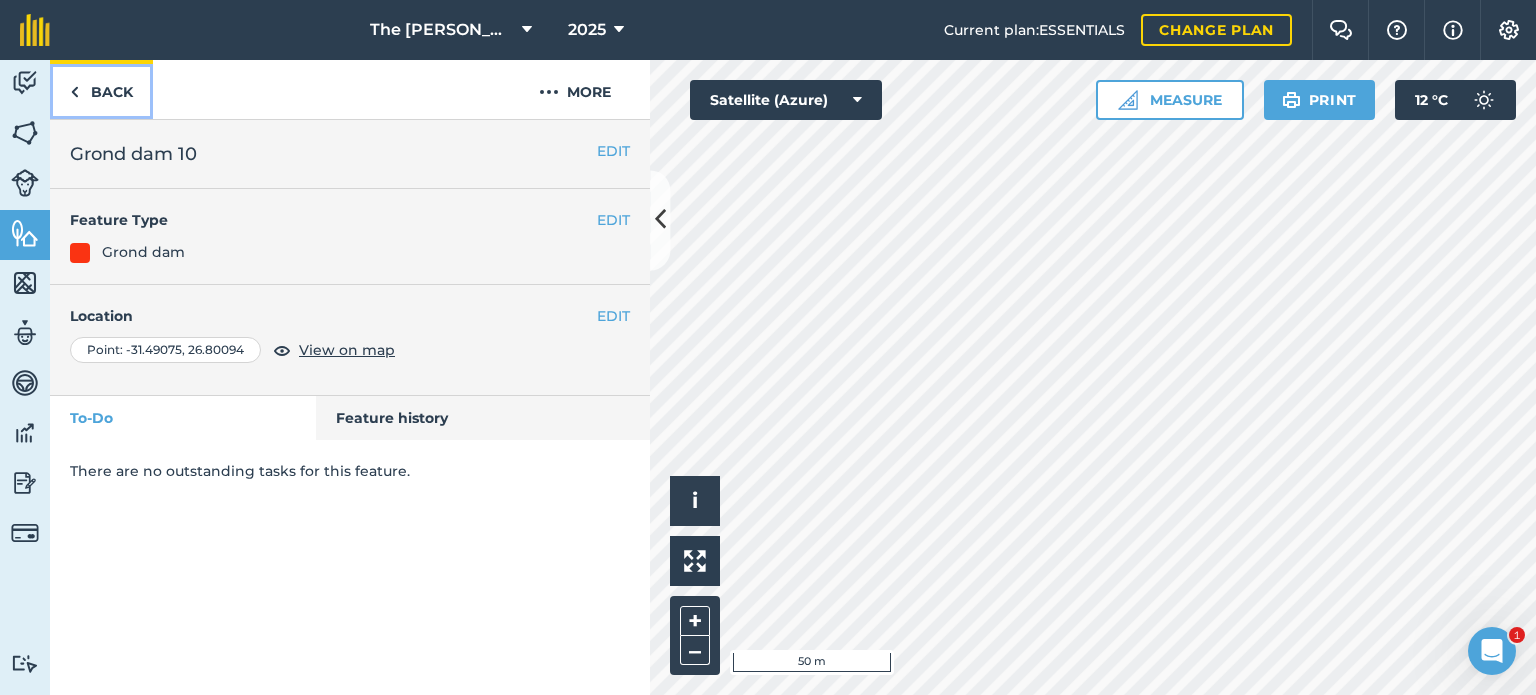 click at bounding box center [74, 92] 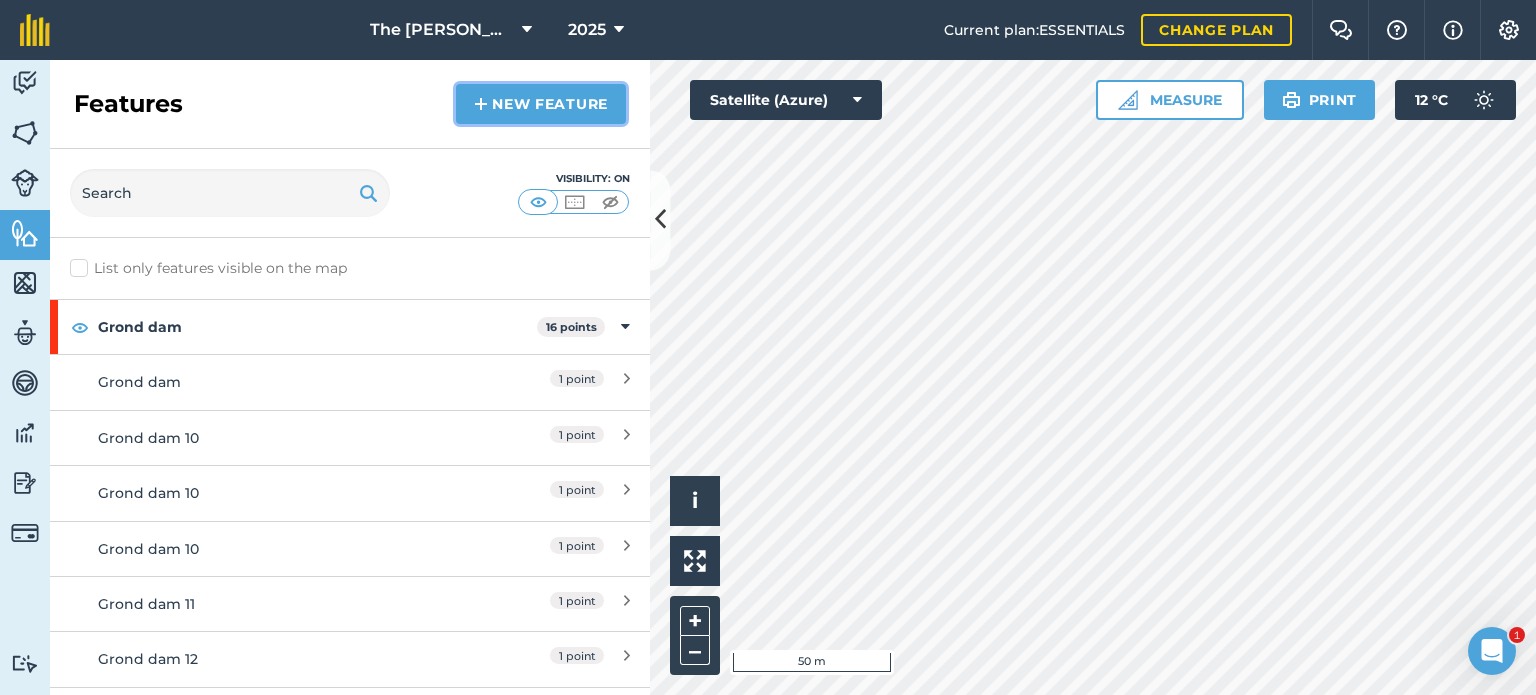 click at bounding box center (481, 104) 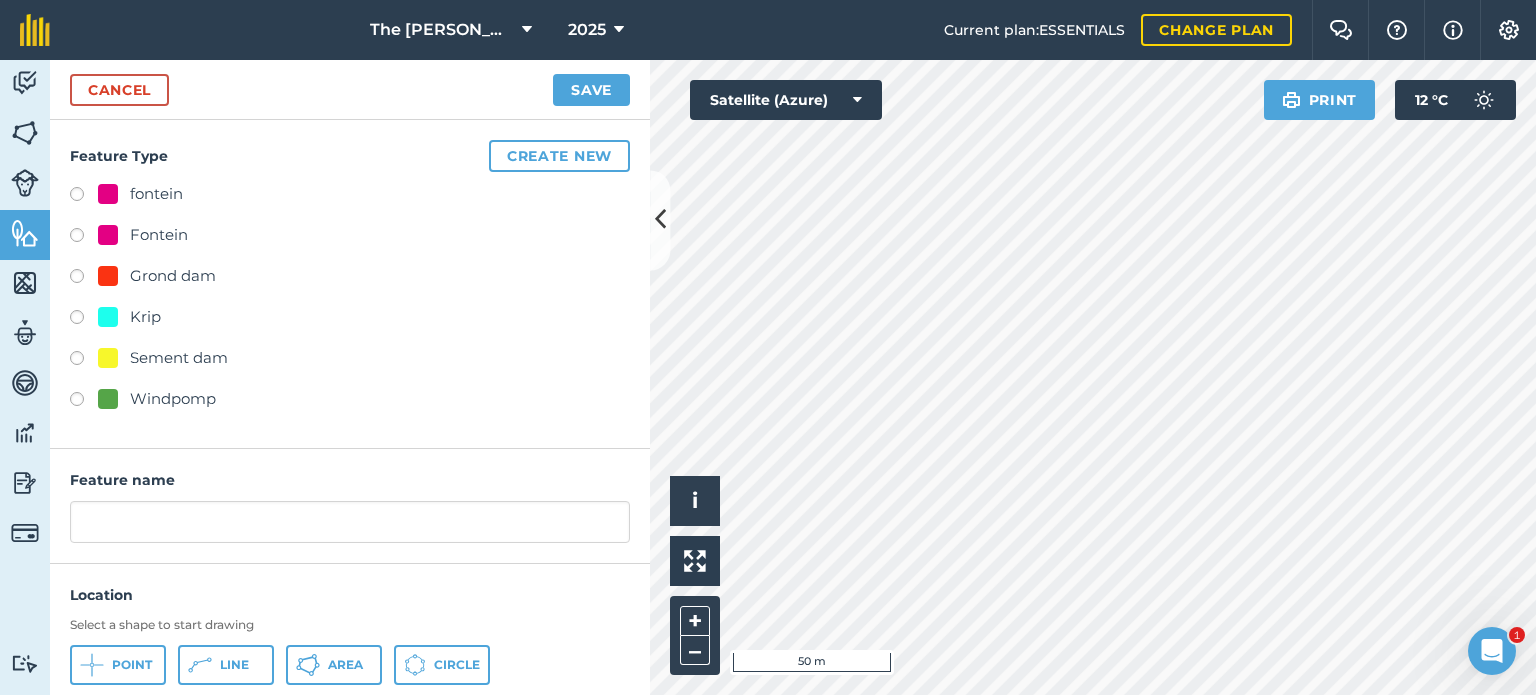 click on "Sement dam" at bounding box center [179, 358] 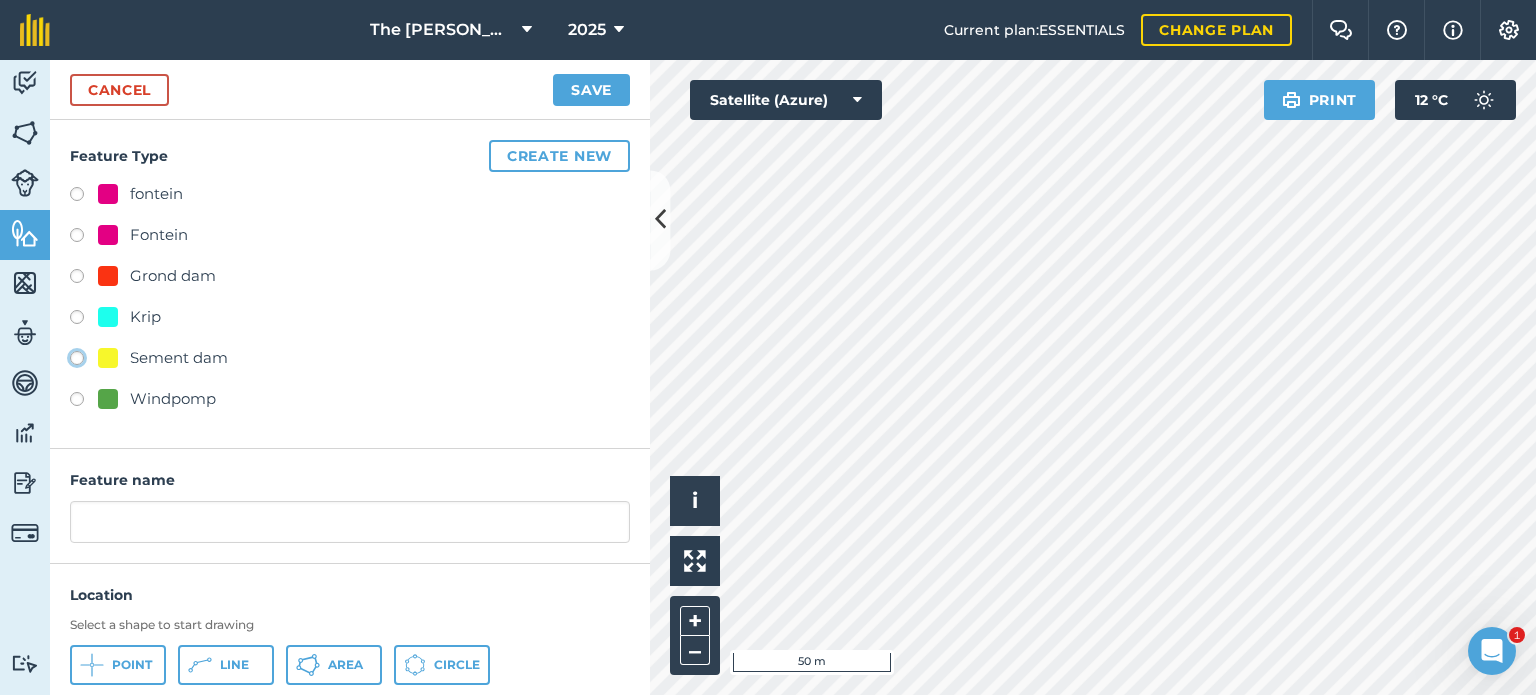 click on "Sement dam" at bounding box center [-9923, 357] 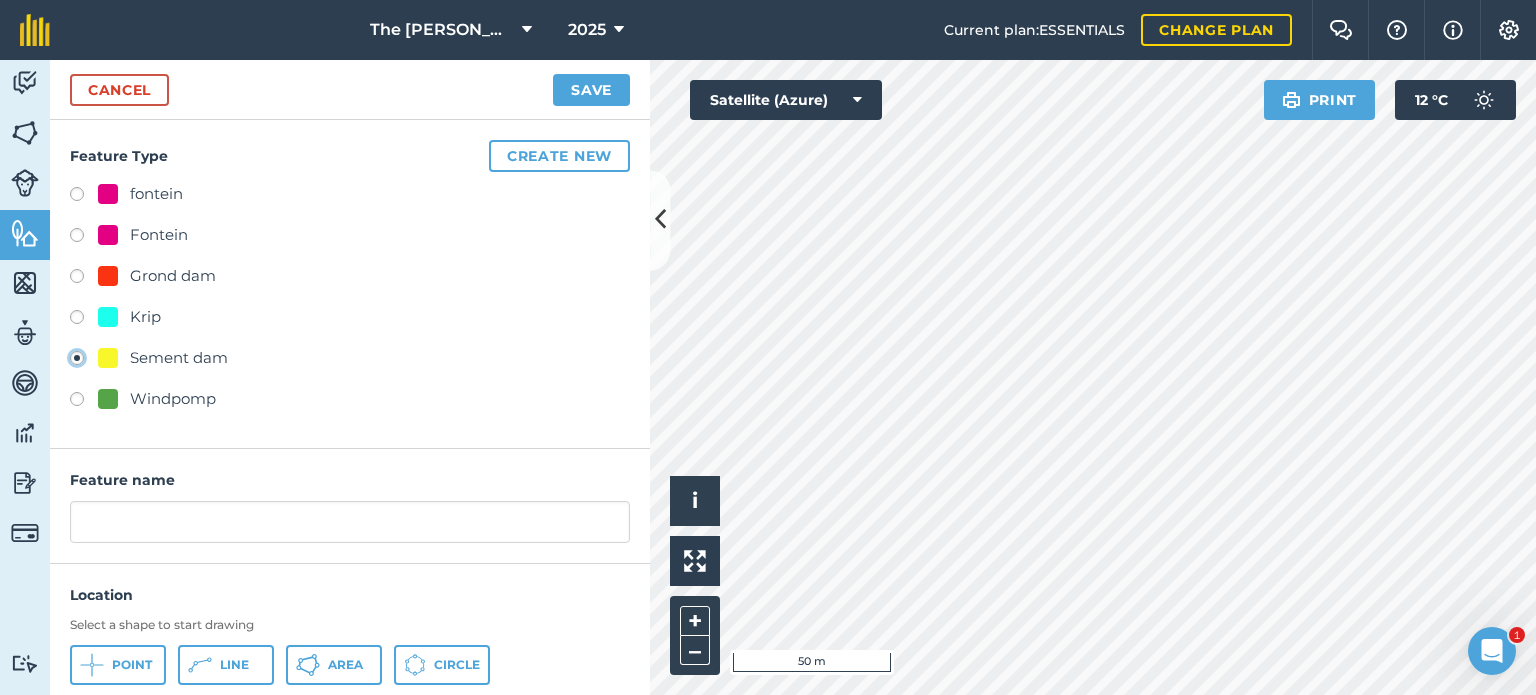 type on "Sement dam  10" 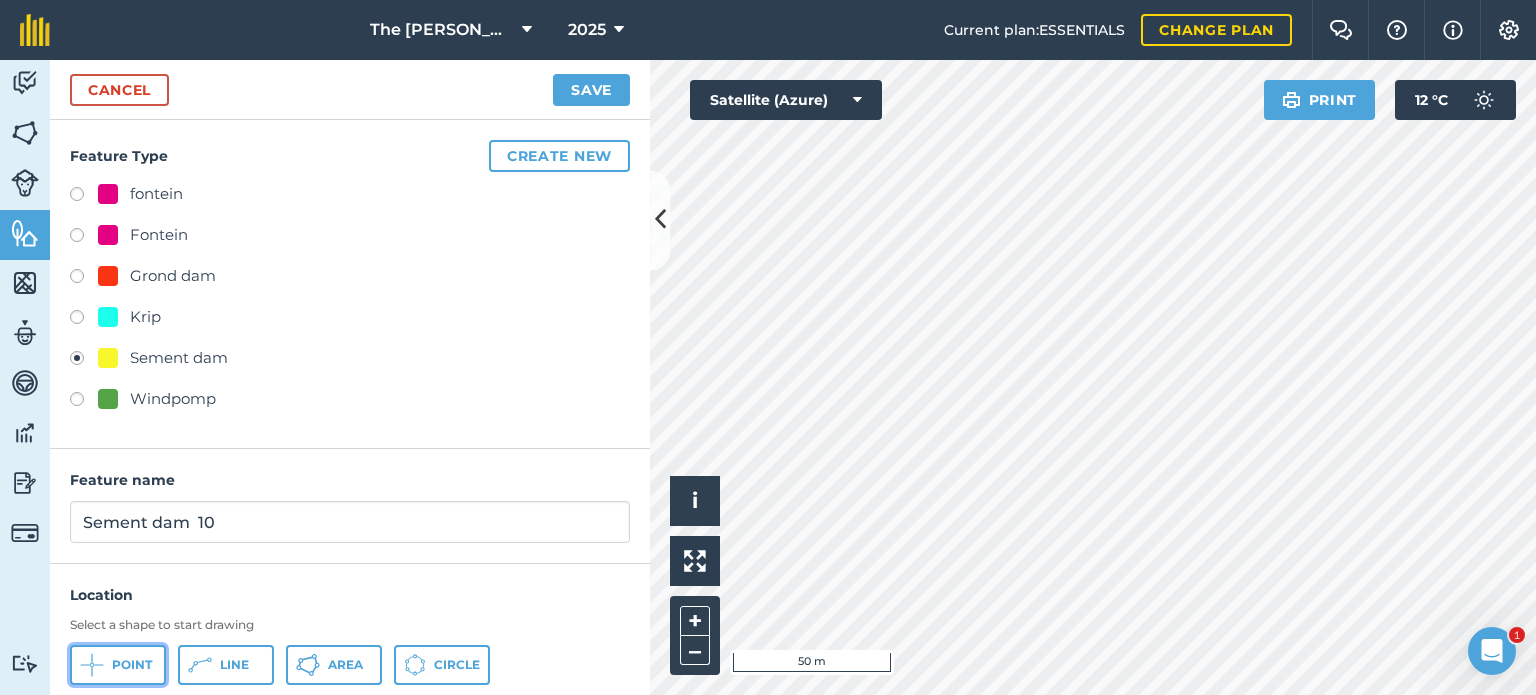 click on "Point" at bounding box center (132, 665) 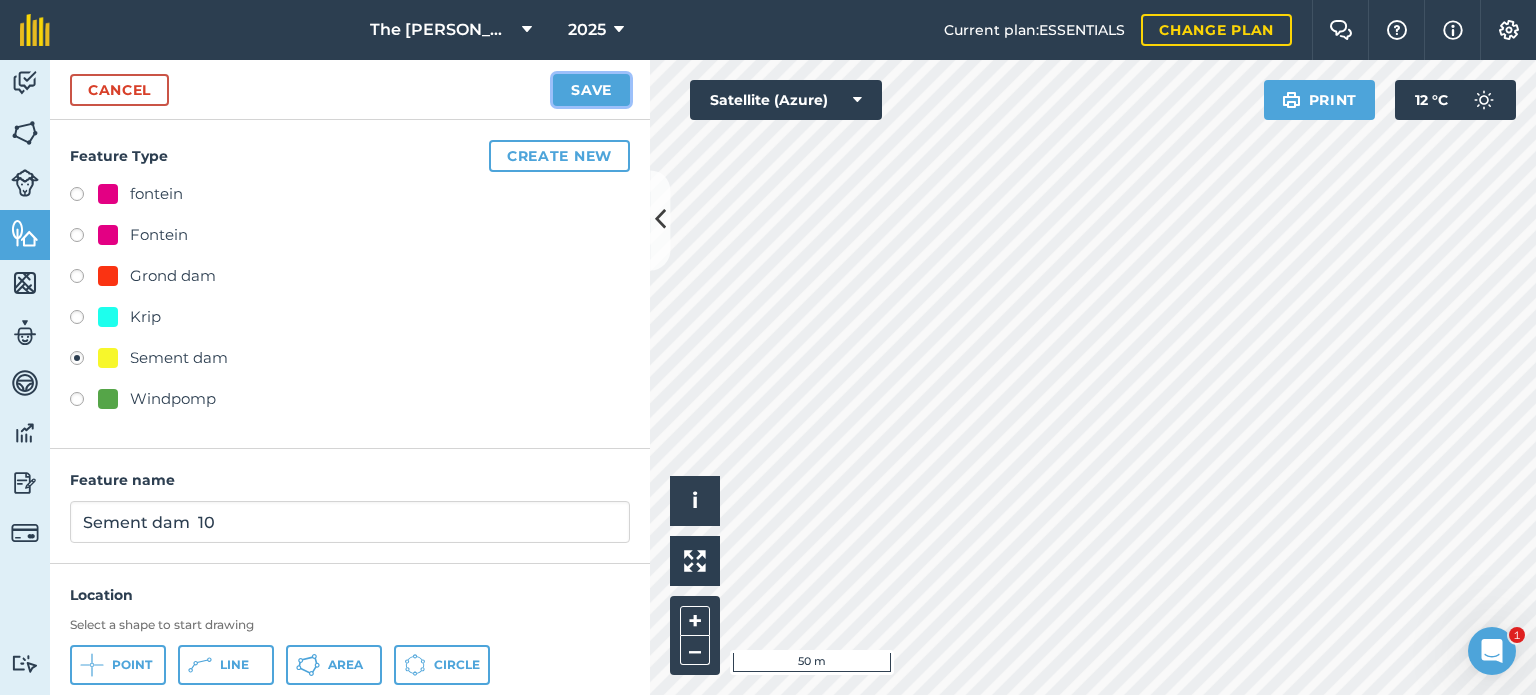 click on "Save" at bounding box center (591, 90) 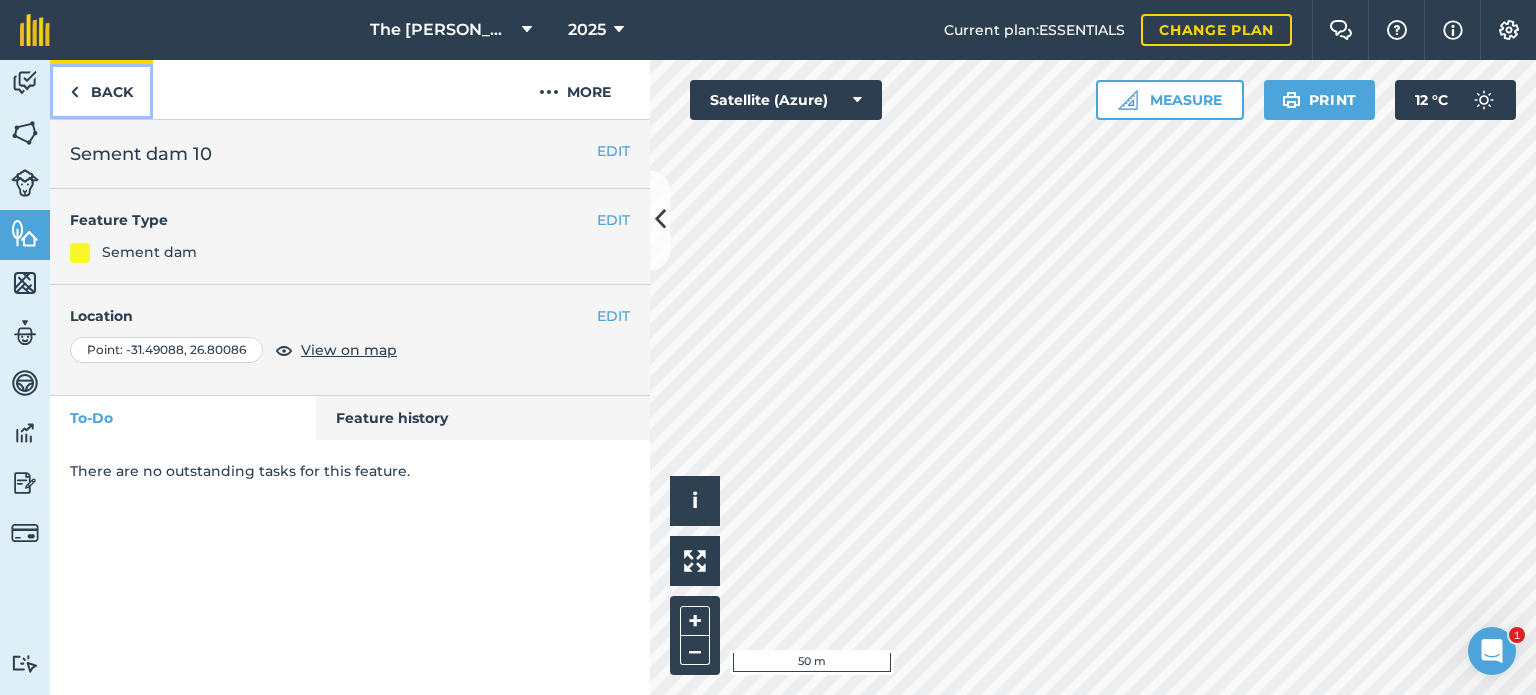 click on "Back" at bounding box center (101, 89) 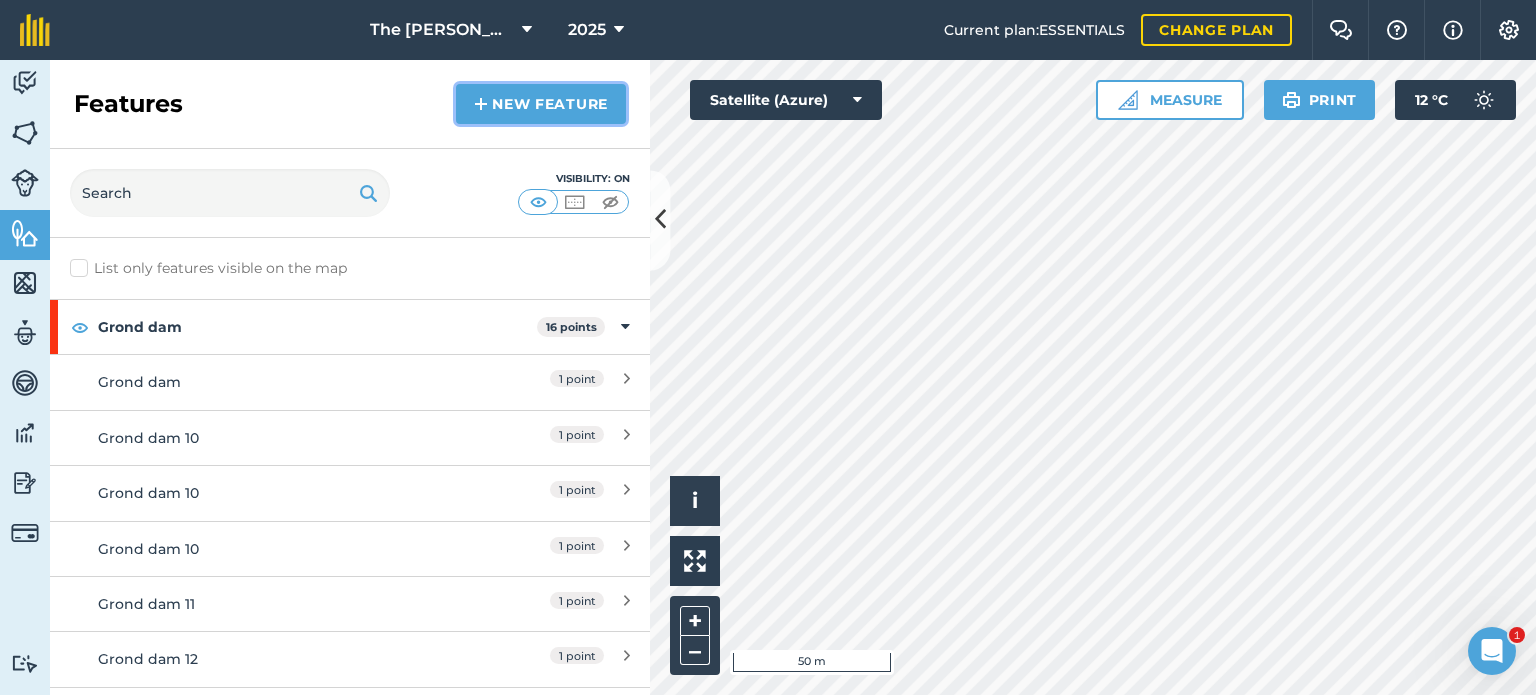 click on "New feature" at bounding box center [541, 104] 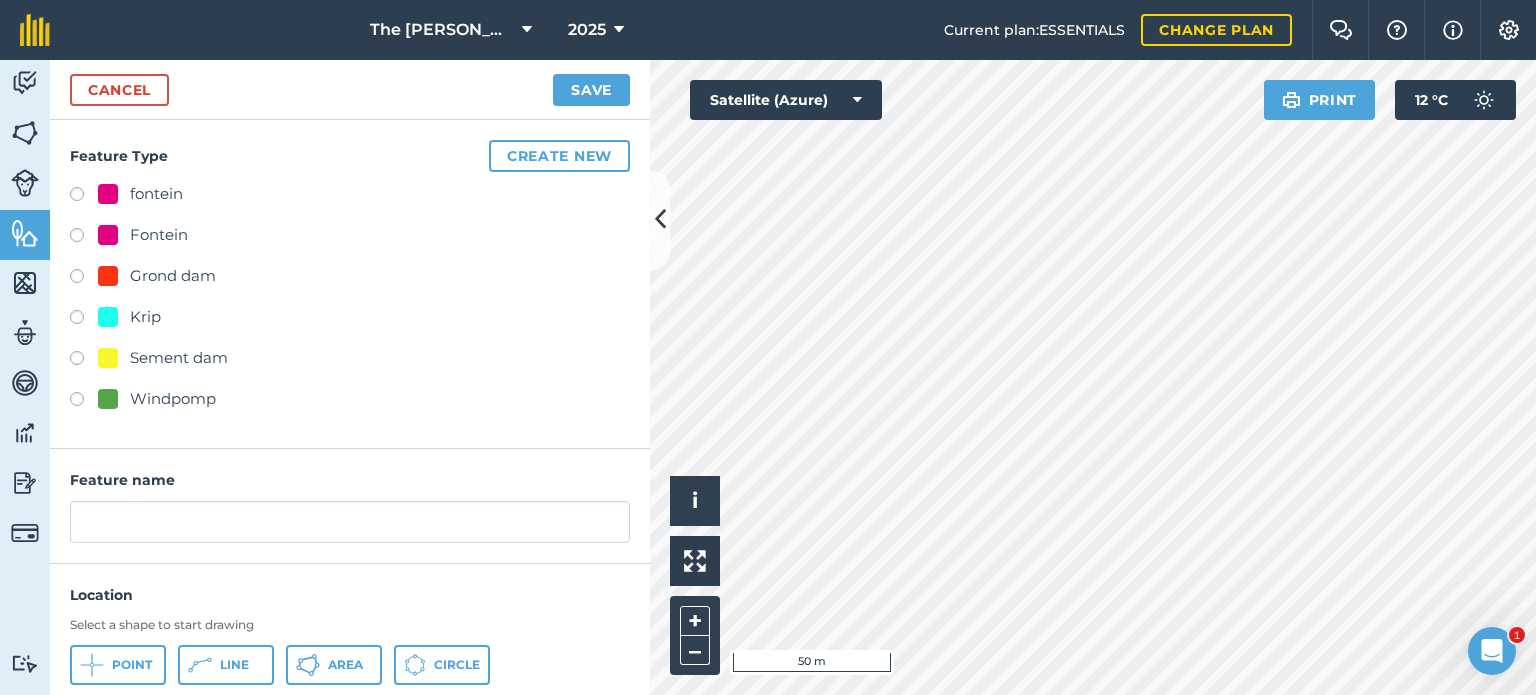 click on "Windpomp" at bounding box center (173, 399) 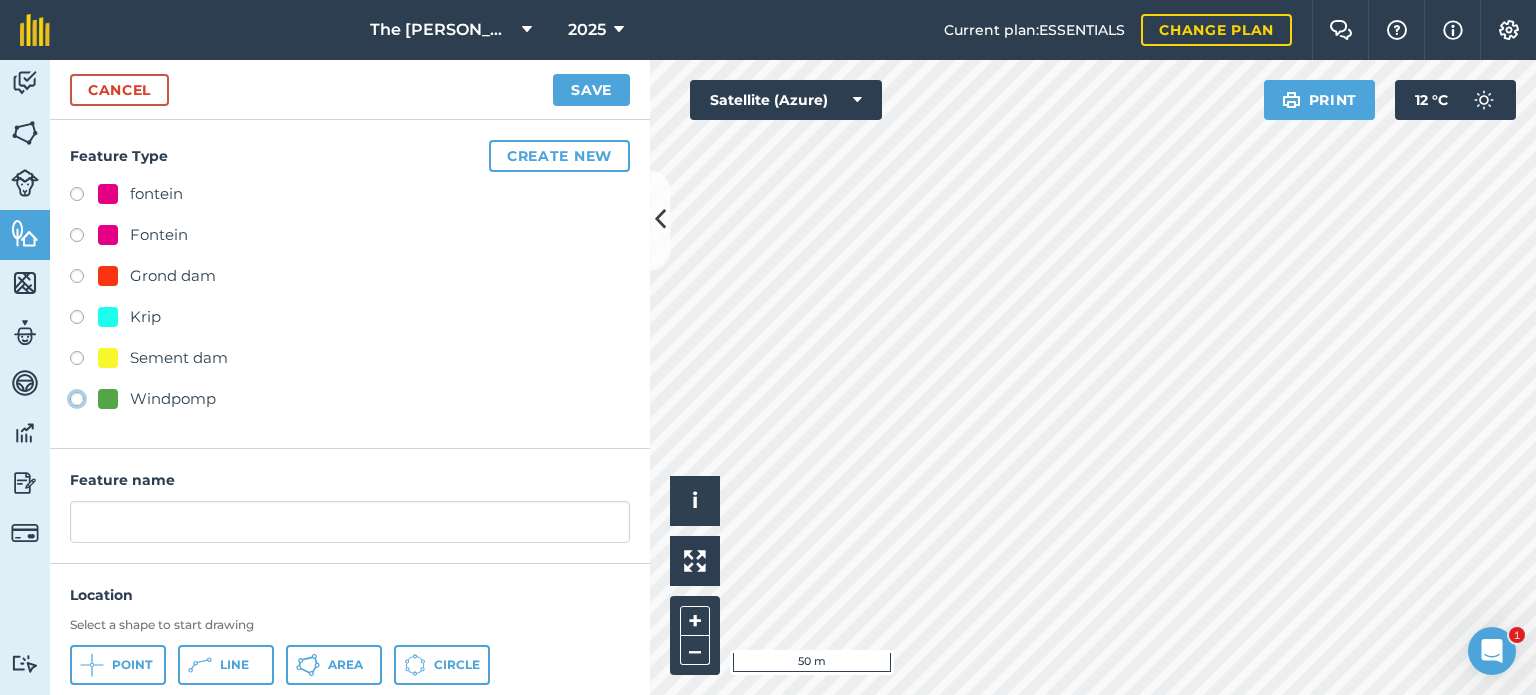 click on "Windpomp" at bounding box center (-9923, 398) 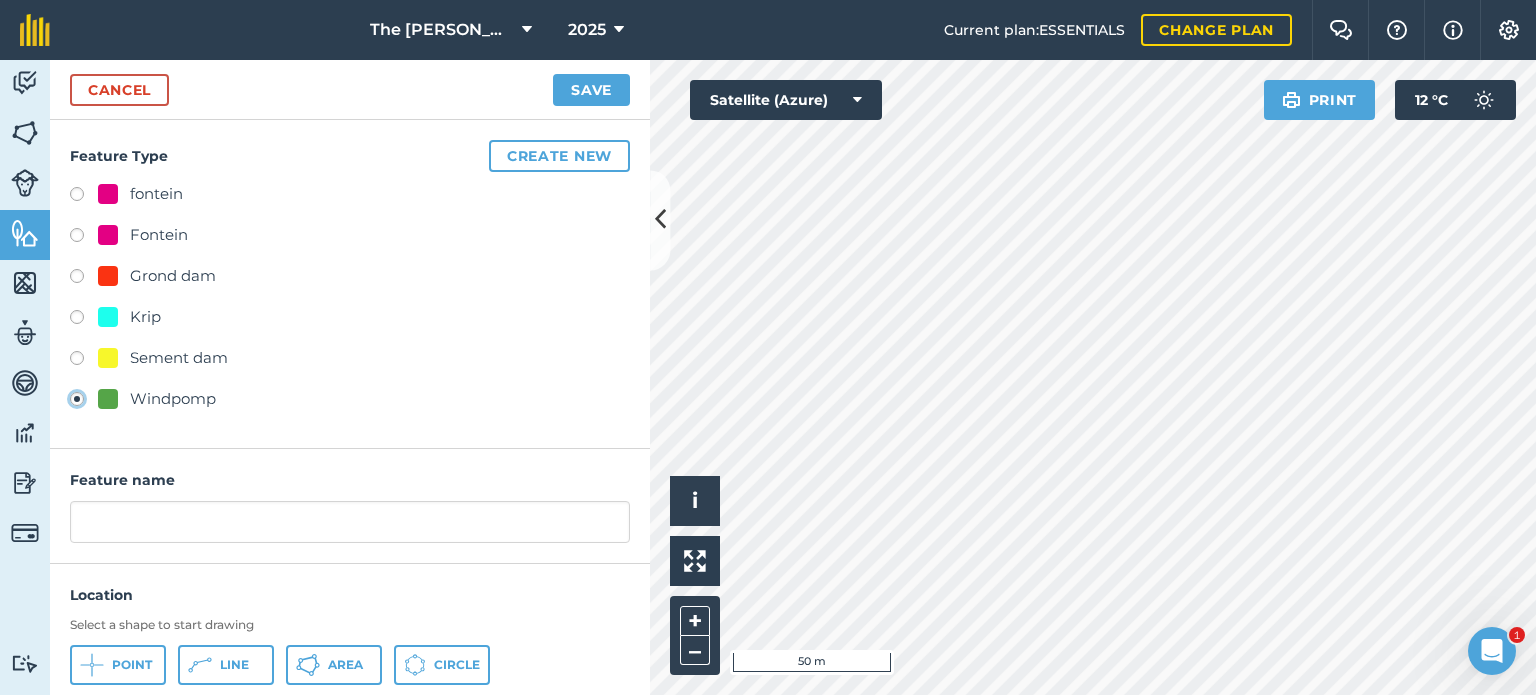 type on "Windpomp  3" 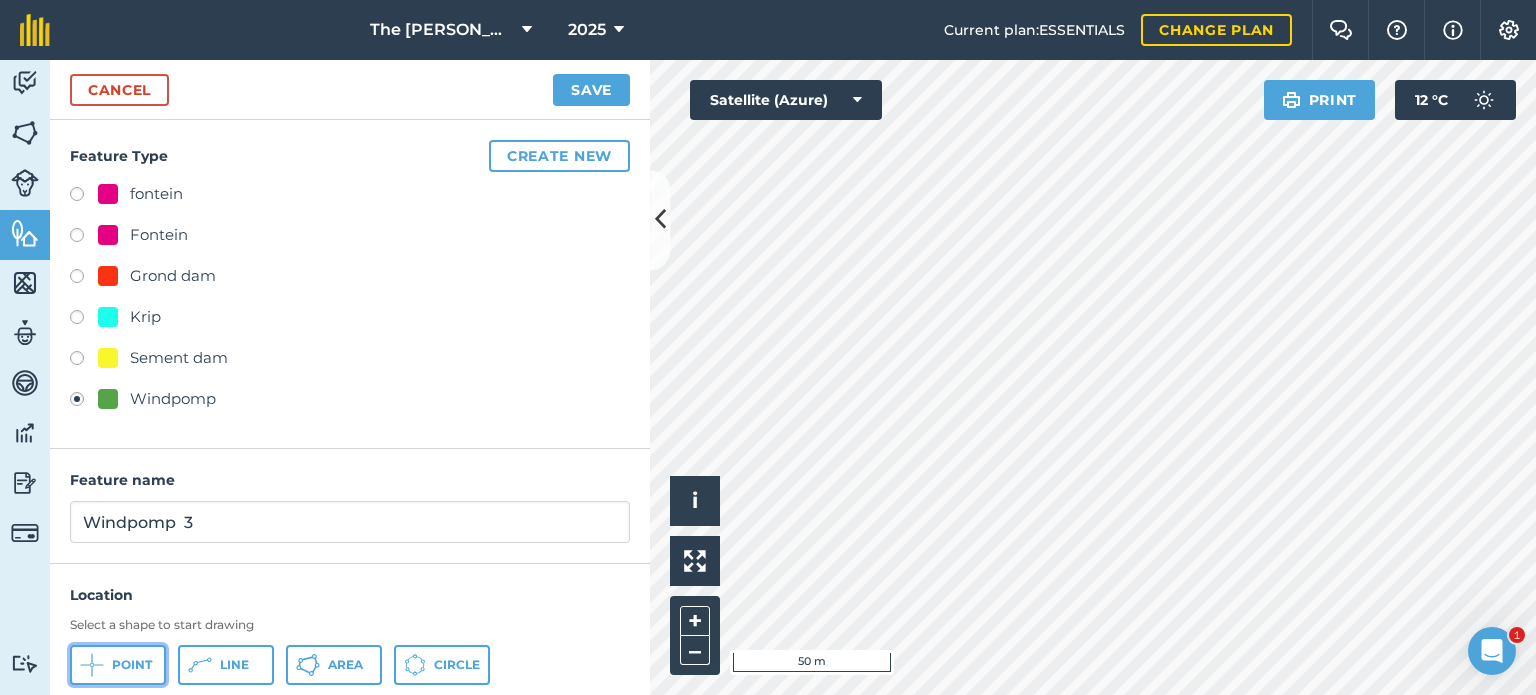 click on "Point" at bounding box center (118, 665) 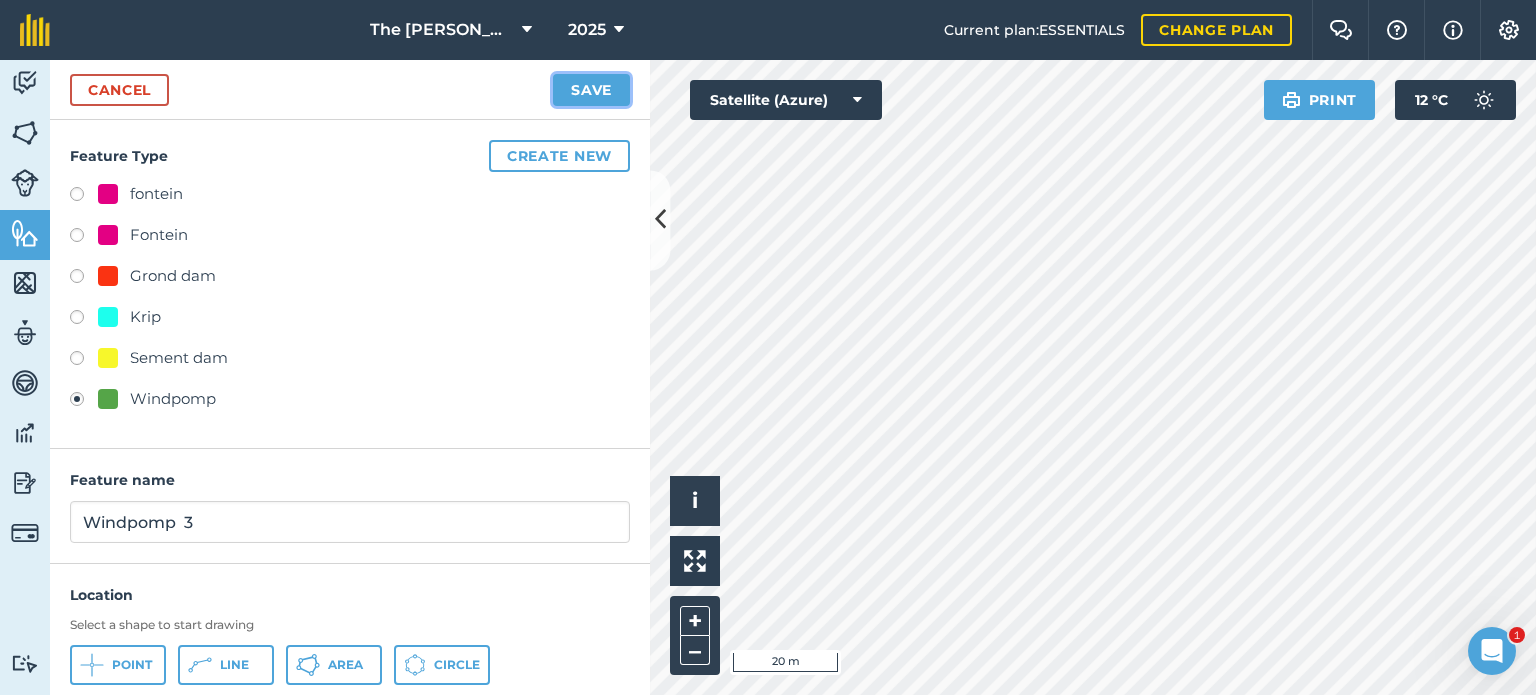 click on "Save" at bounding box center [591, 90] 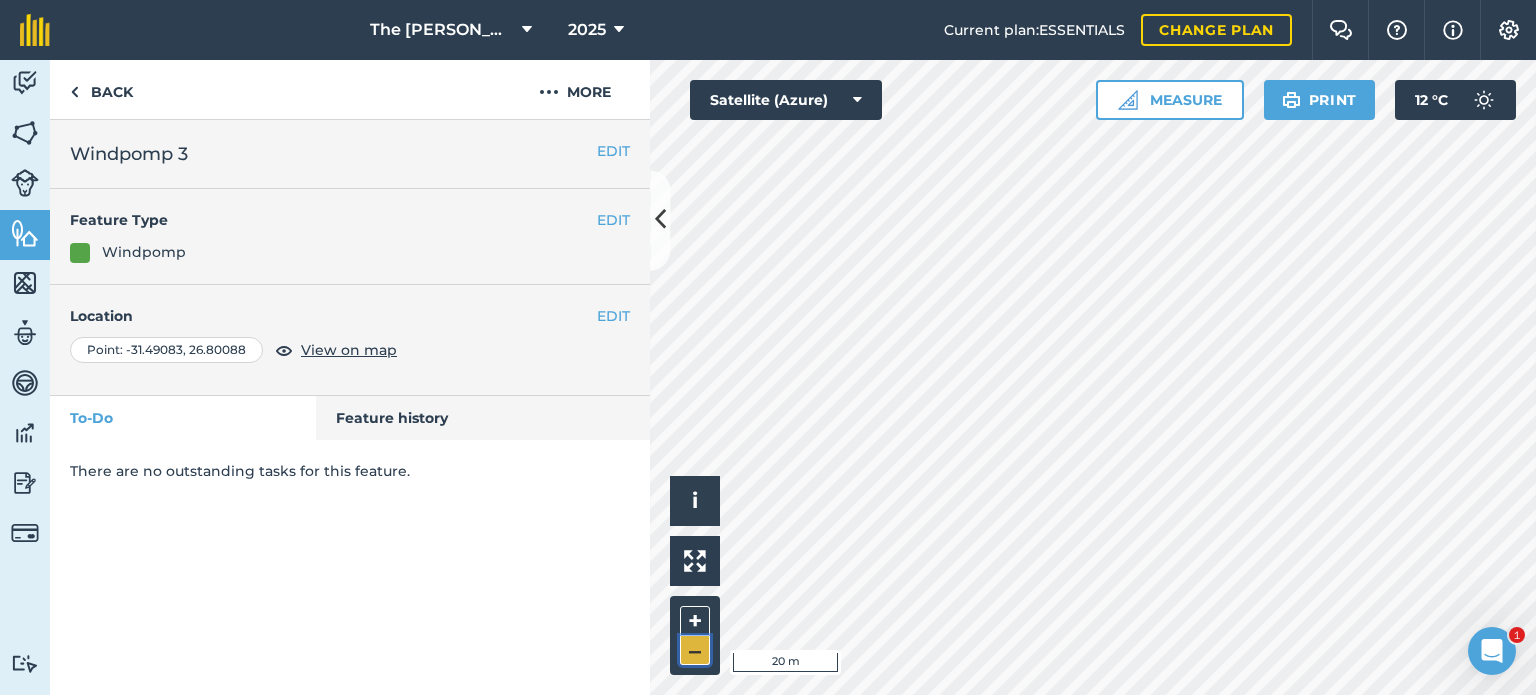 click on "–" at bounding box center (695, 650) 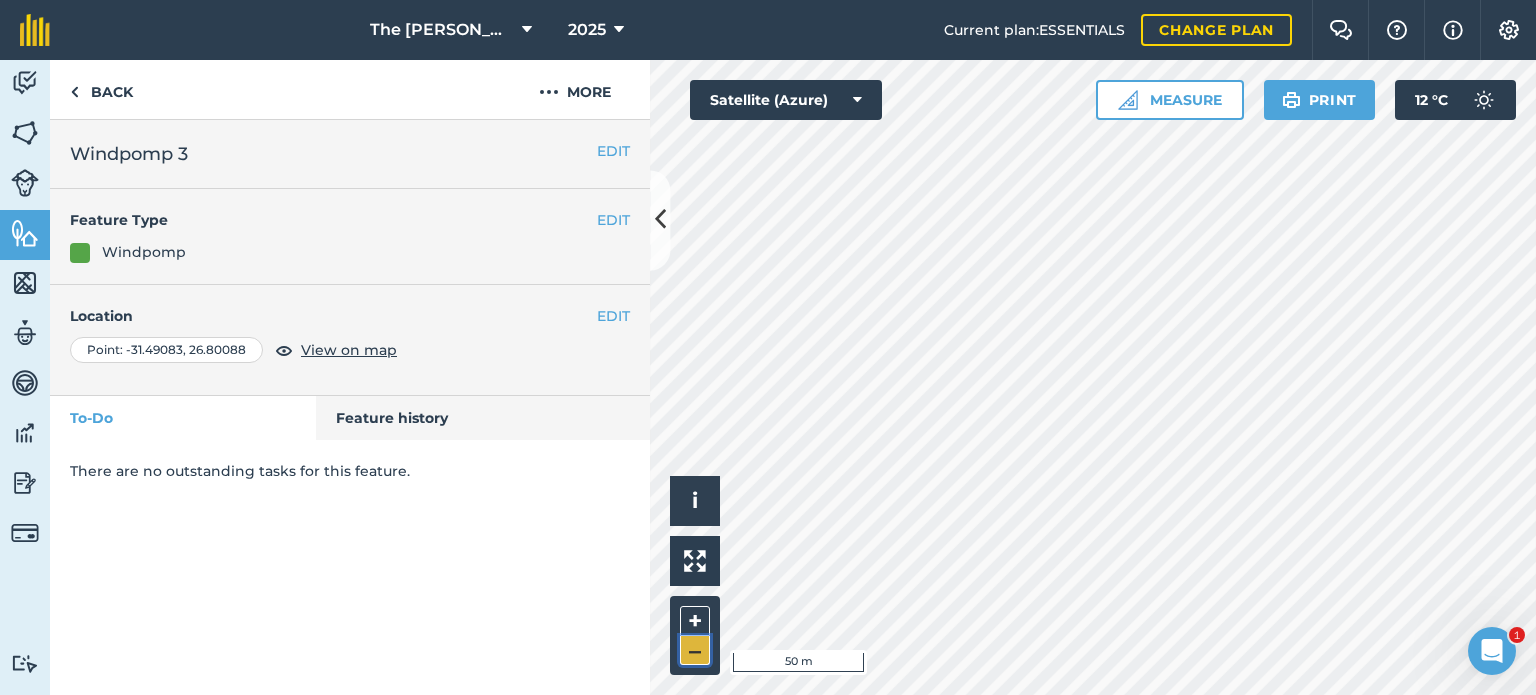 click on "–" at bounding box center (695, 650) 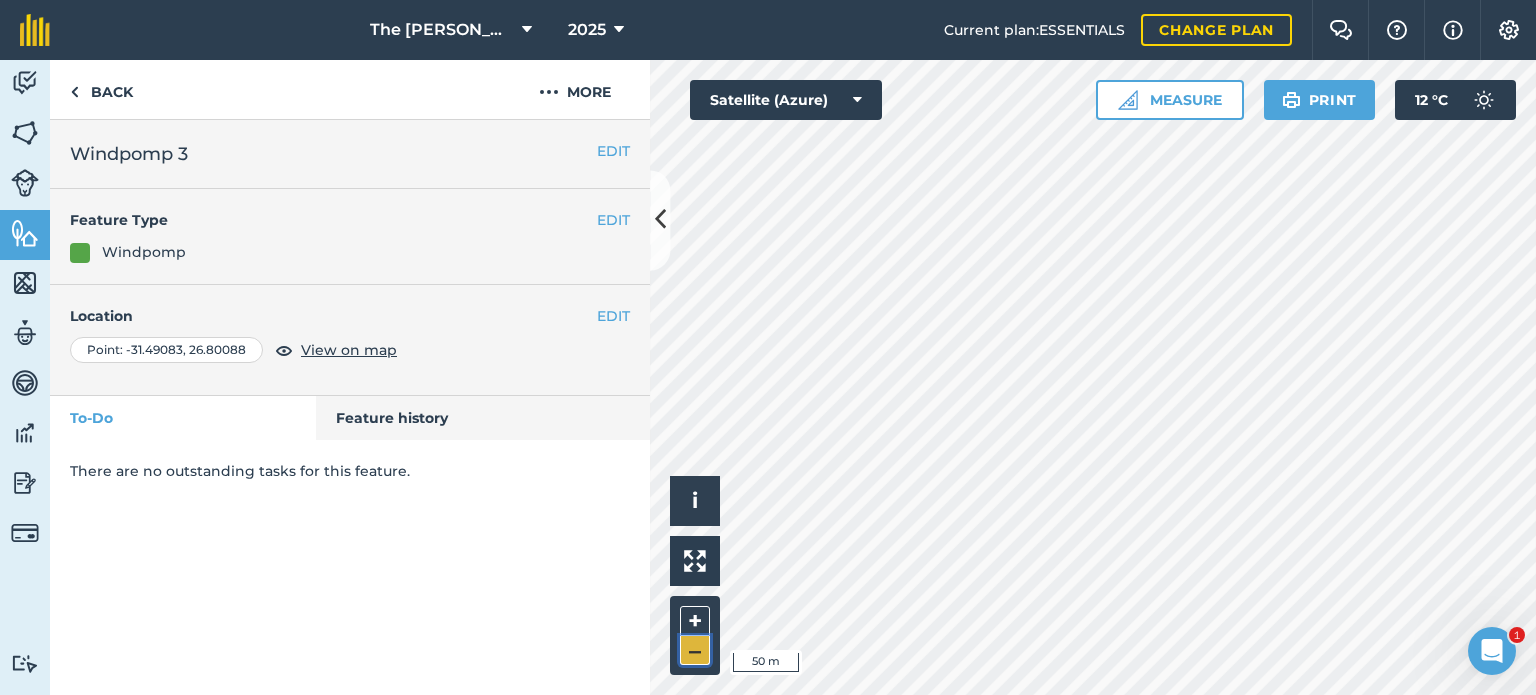 click on "–" at bounding box center (695, 650) 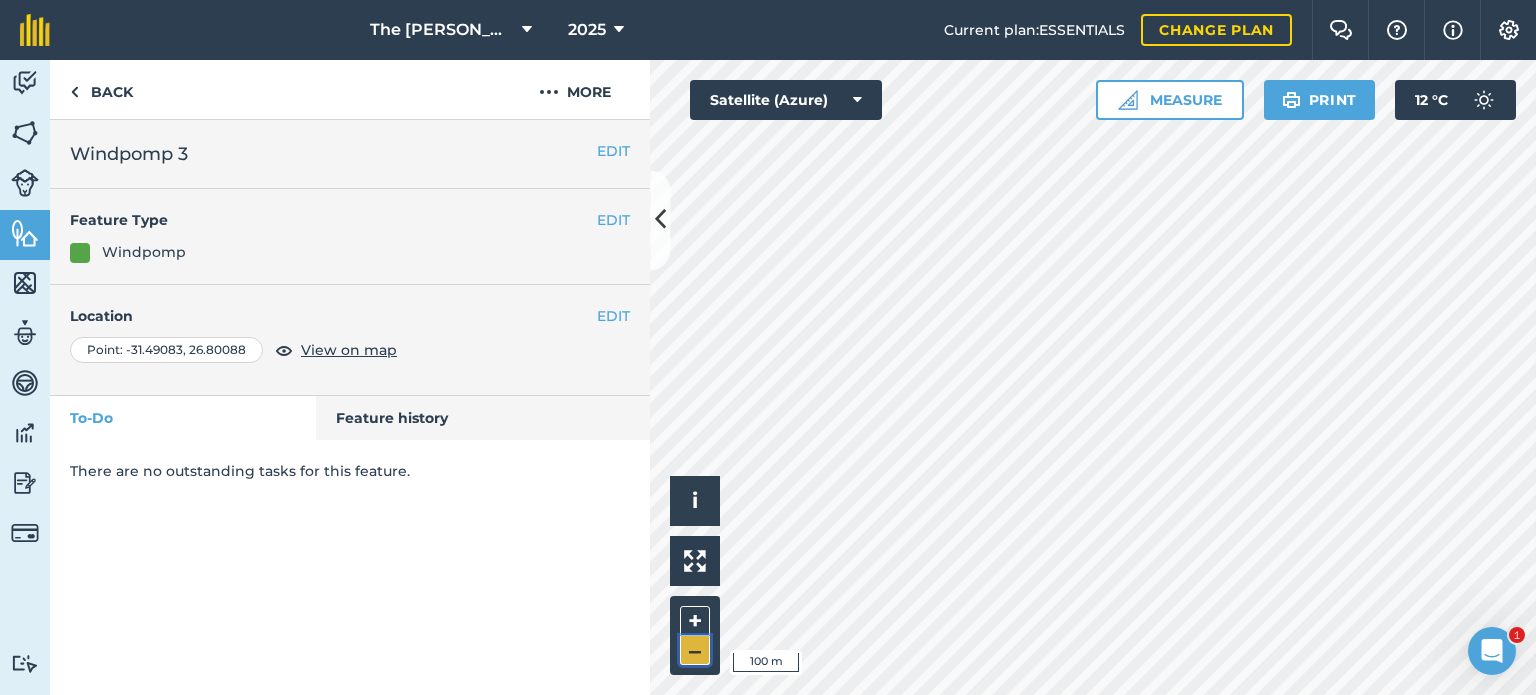 click on "–" at bounding box center [695, 650] 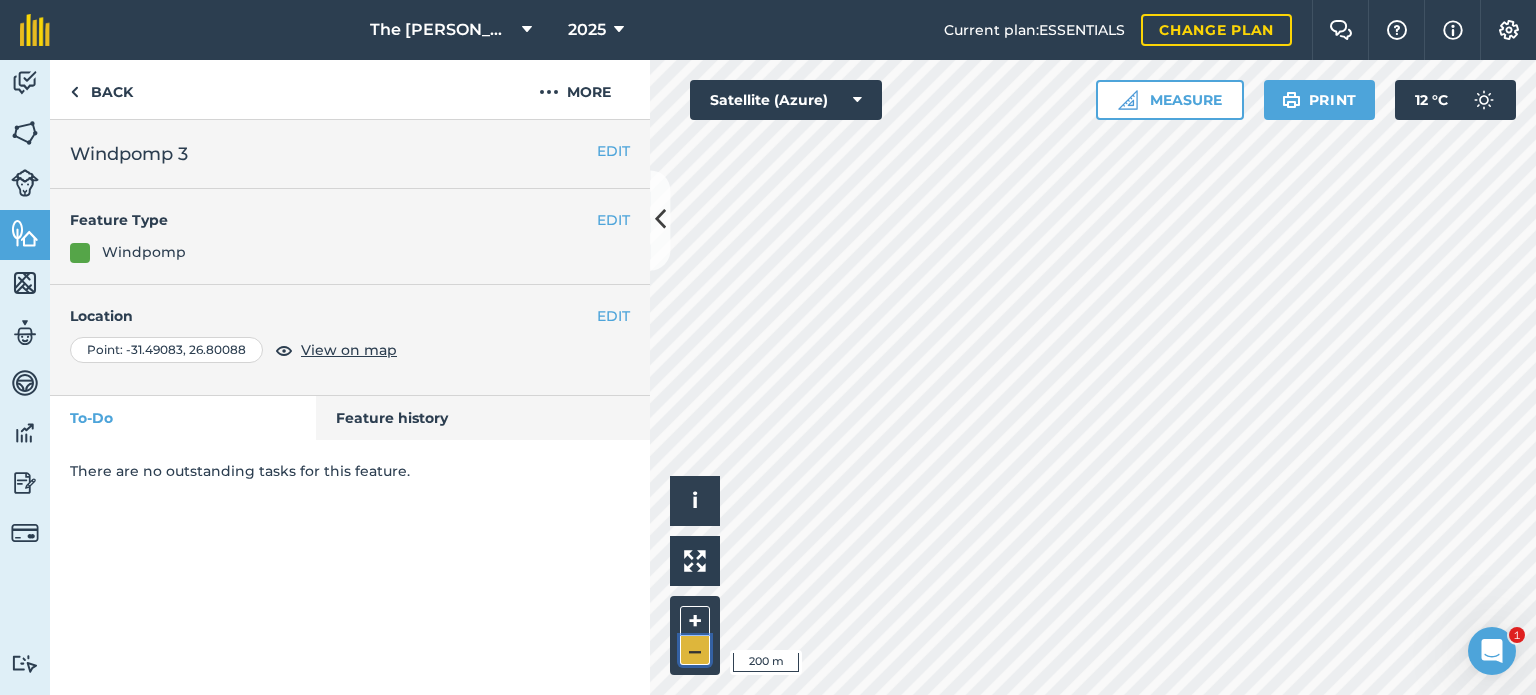 click on "–" at bounding box center [695, 650] 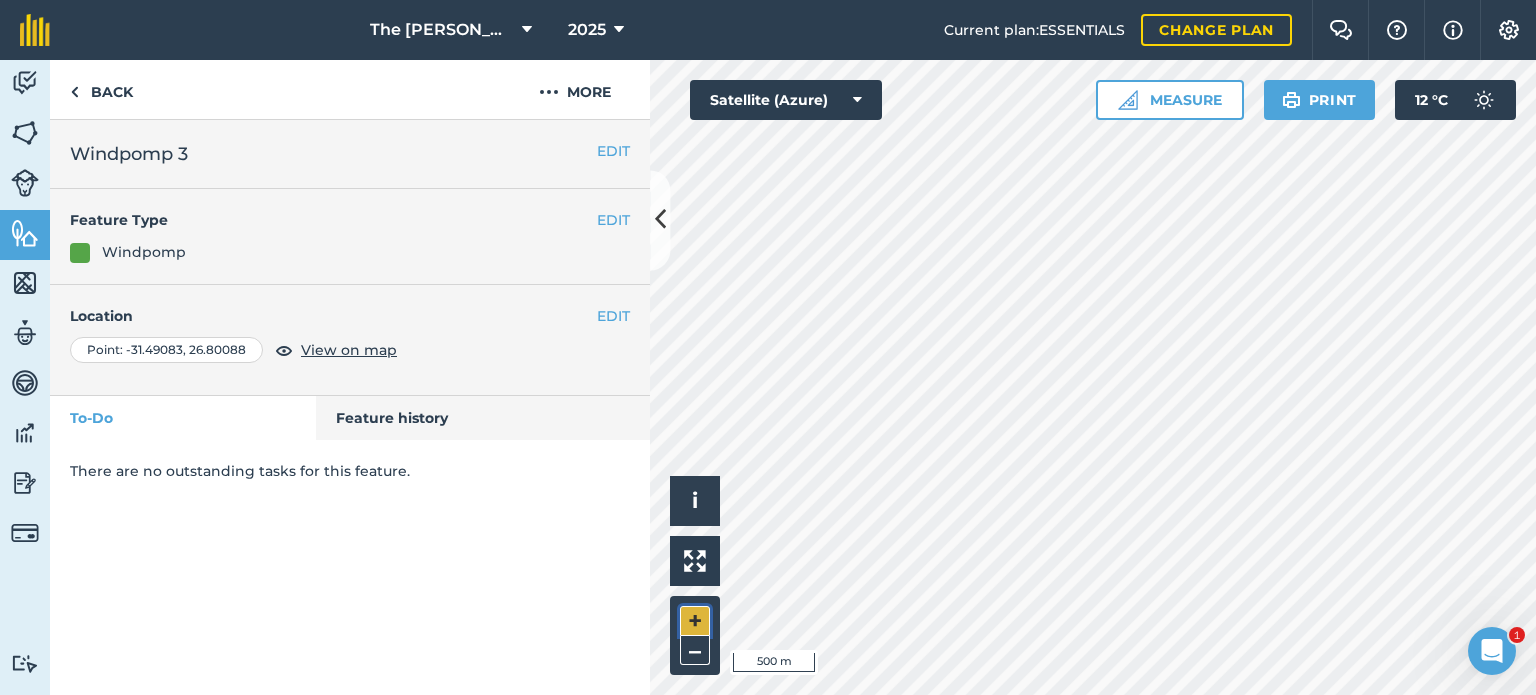 click on "+" at bounding box center (695, 621) 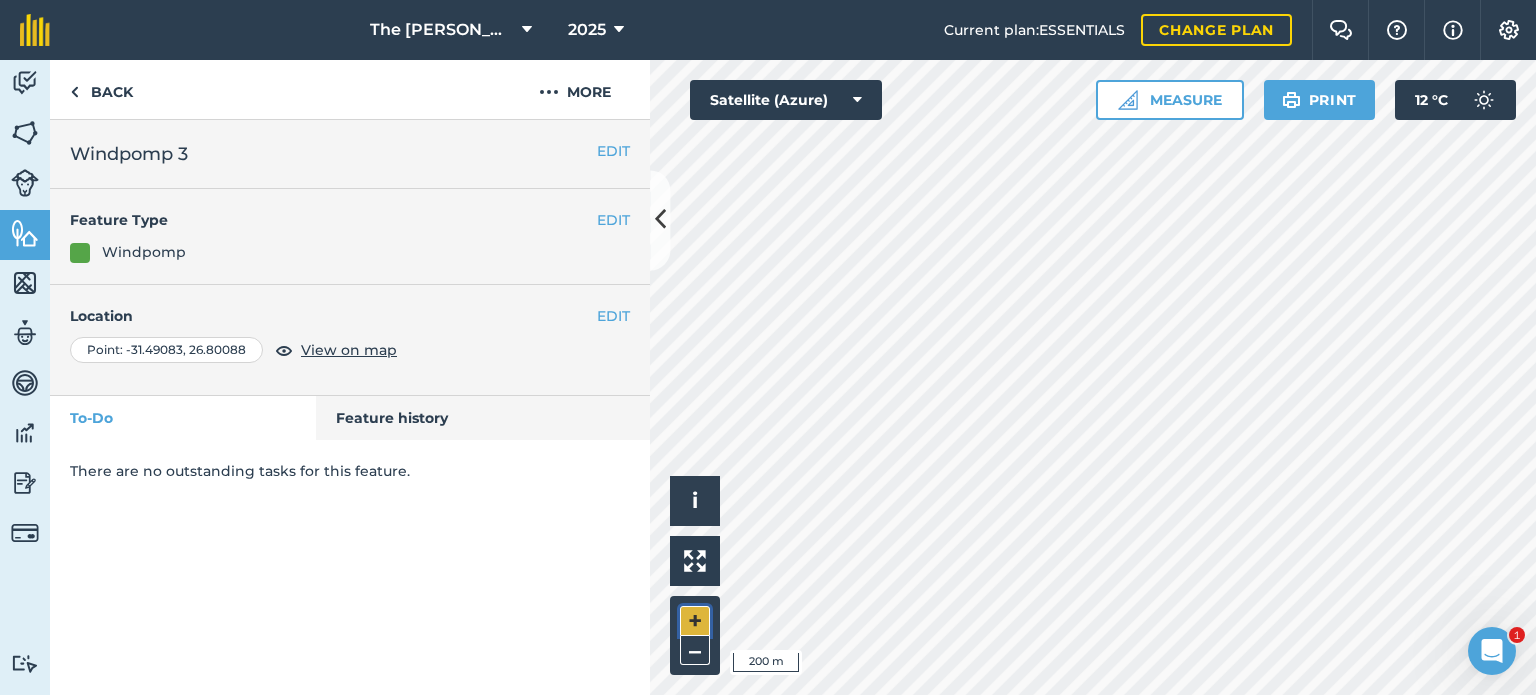 click on "+" at bounding box center [695, 621] 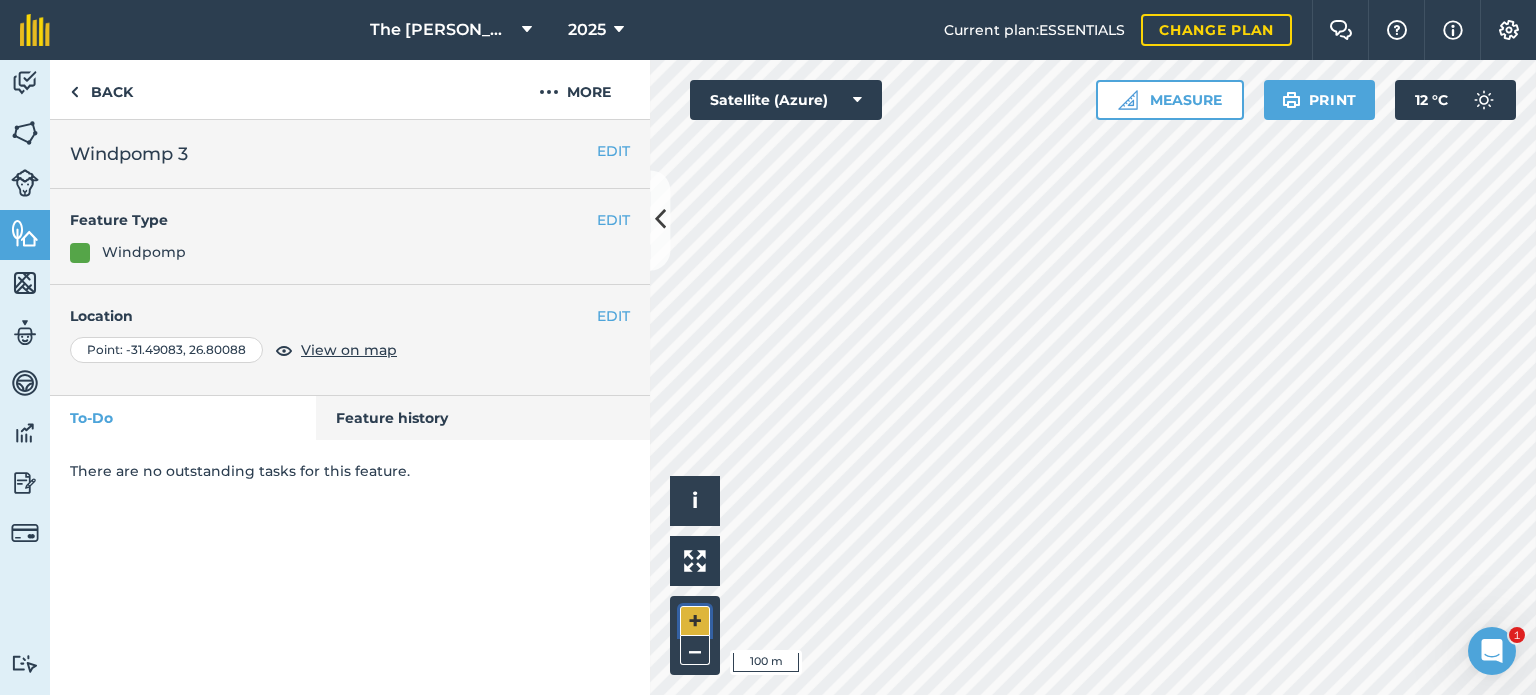 click on "+" at bounding box center [695, 621] 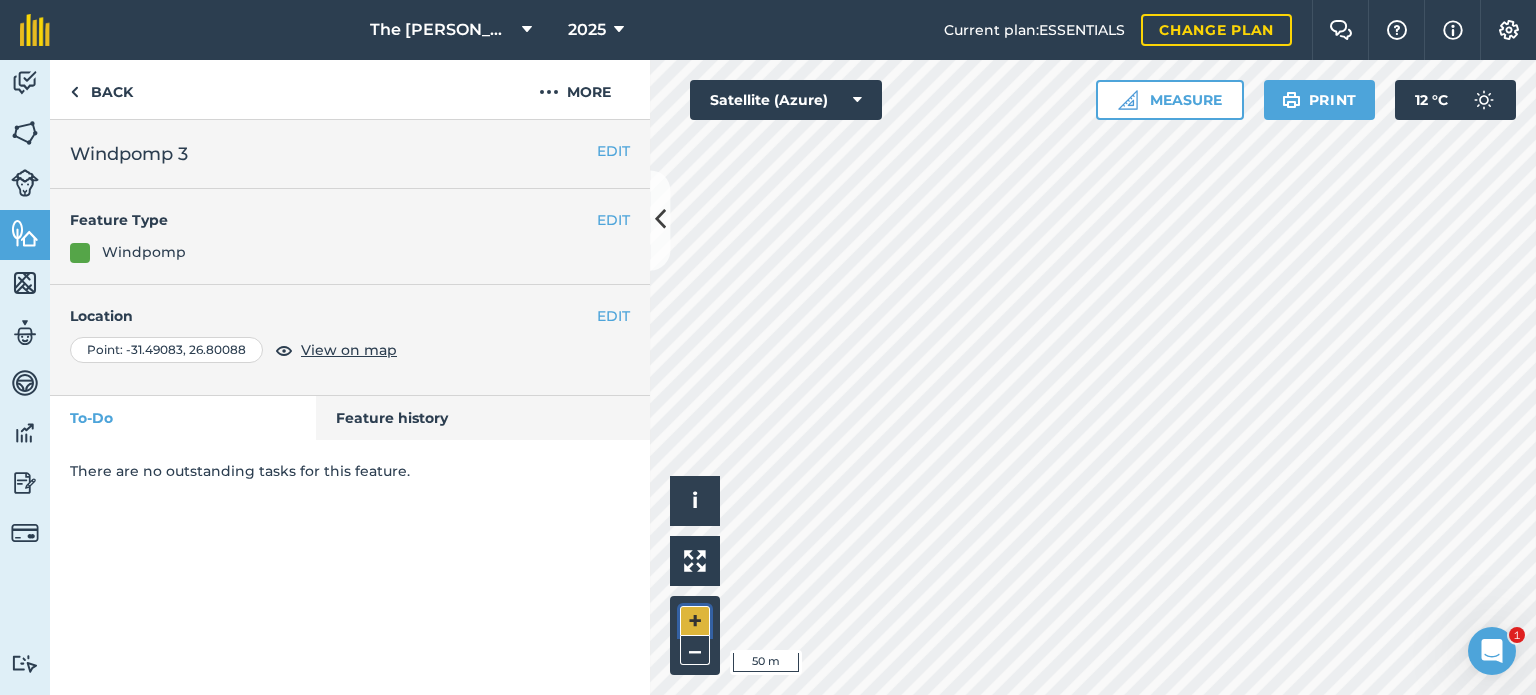 click on "+" at bounding box center [695, 621] 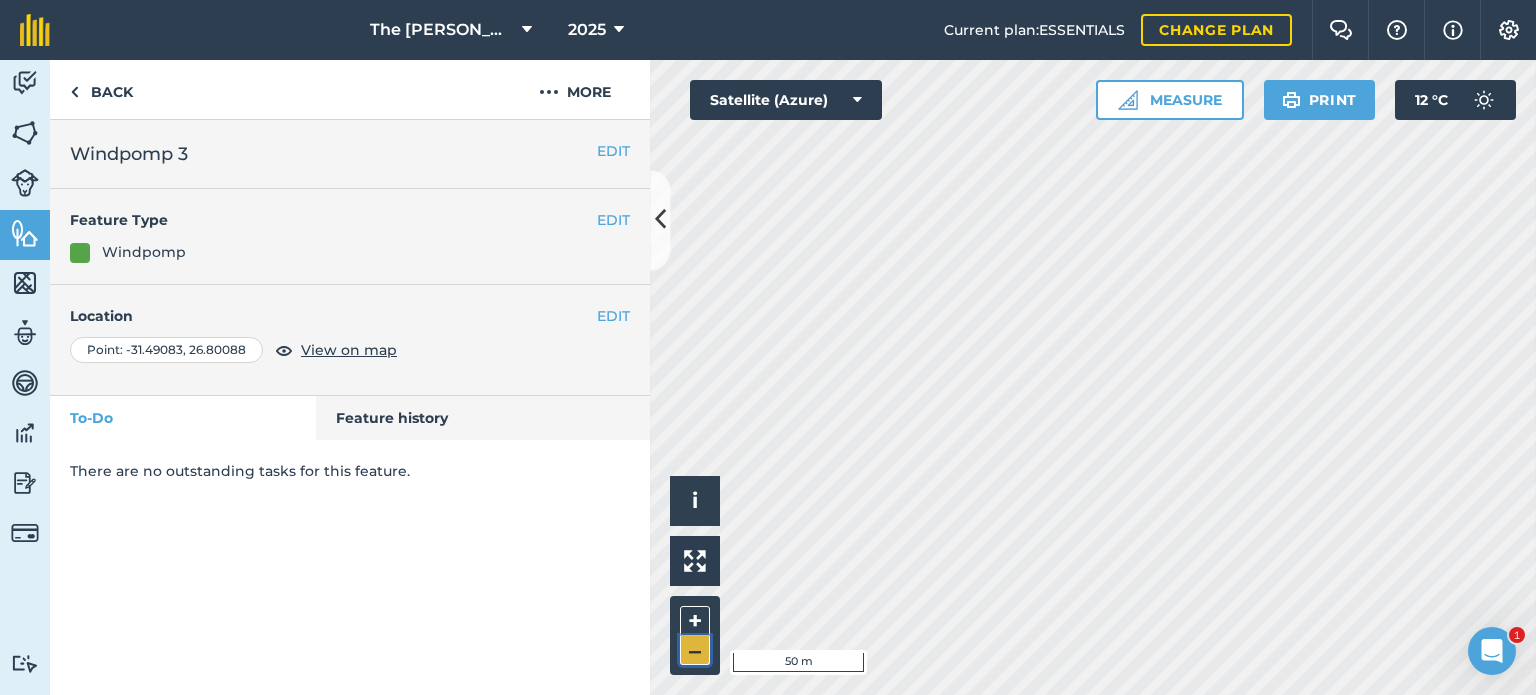 click on "–" at bounding box center (695, 650) 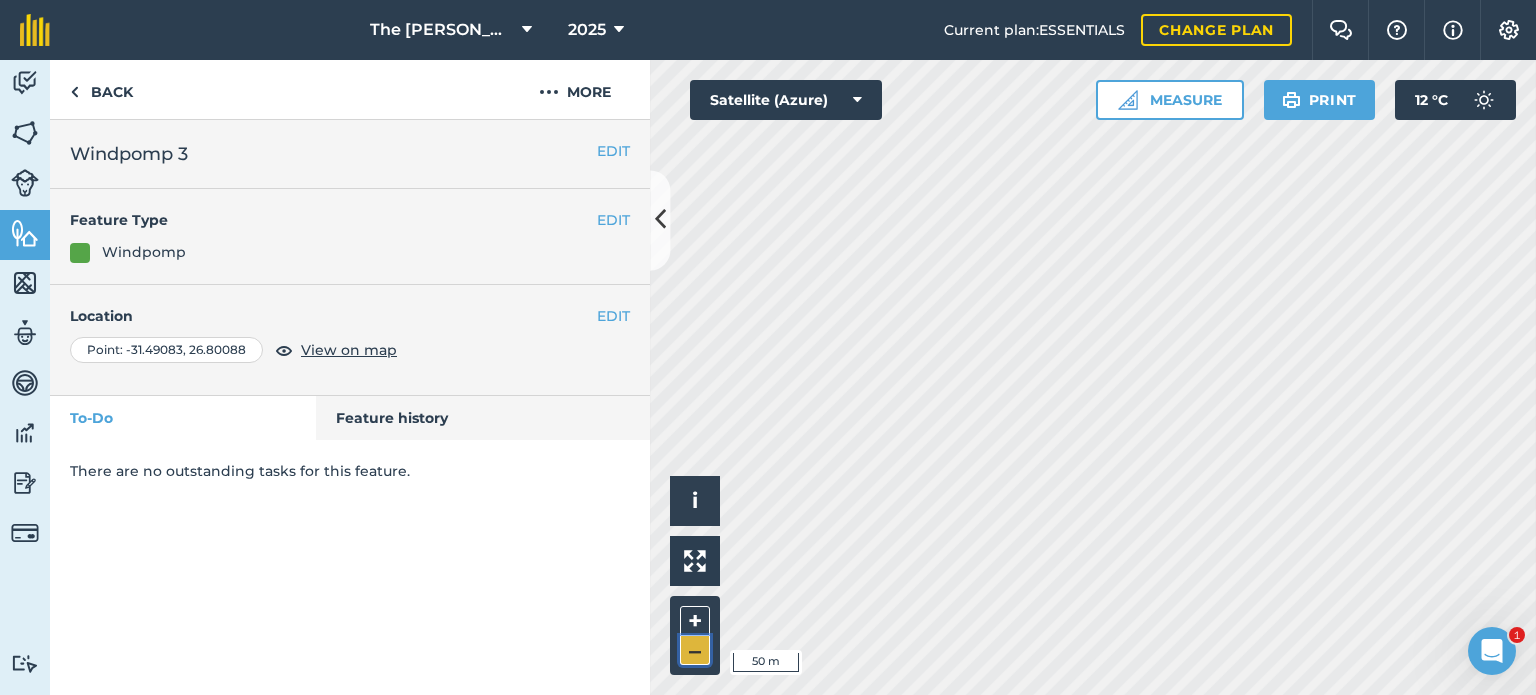 click on "–" at bounding box center [695, 650] 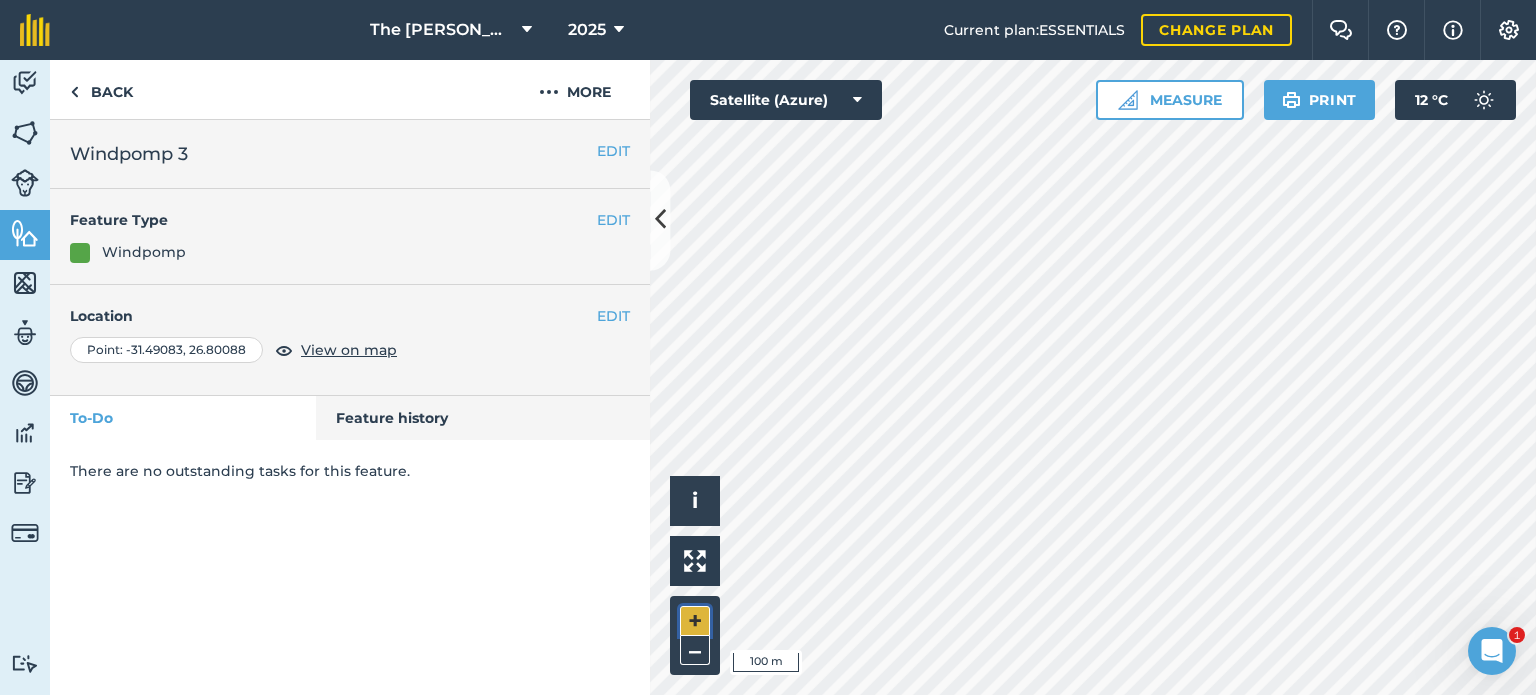 click on "+" at bounding box center (695, 621) 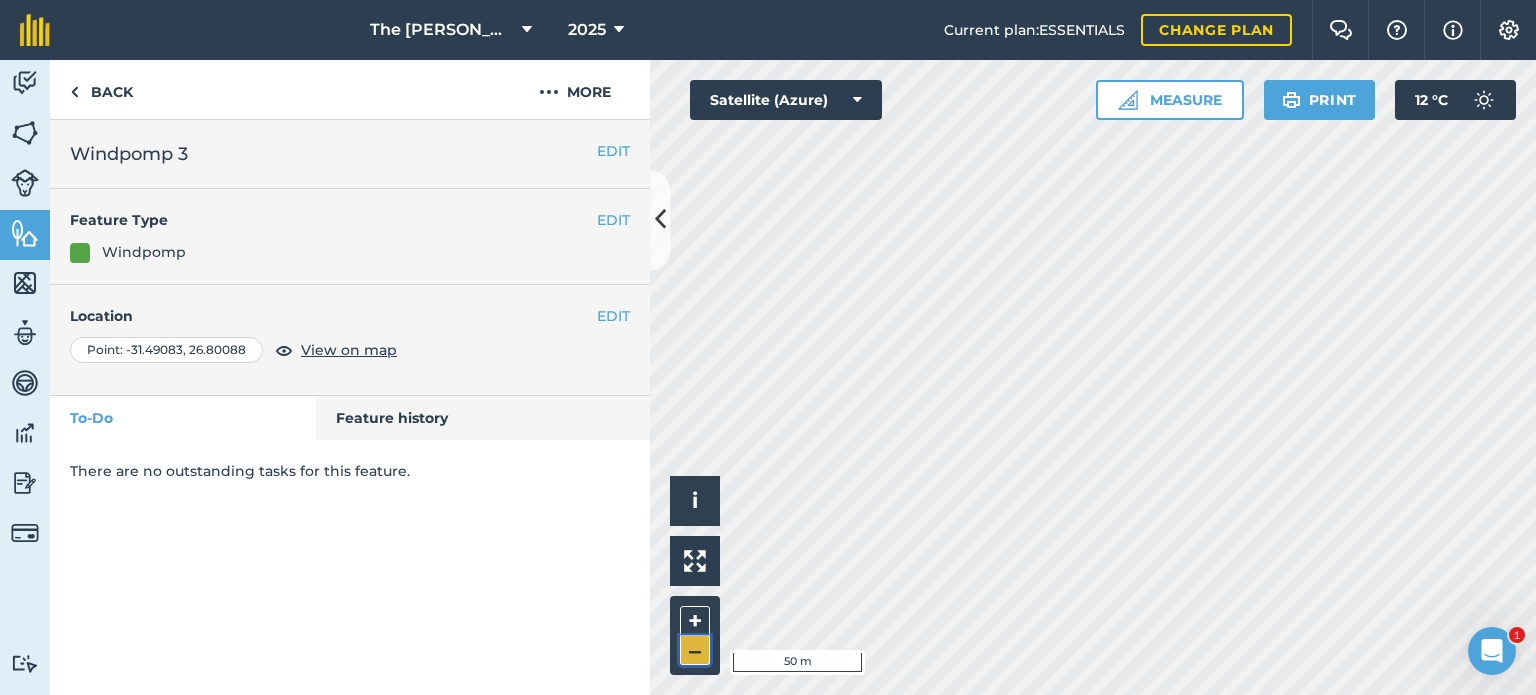 click on "–" at bounding box center (695, 650) 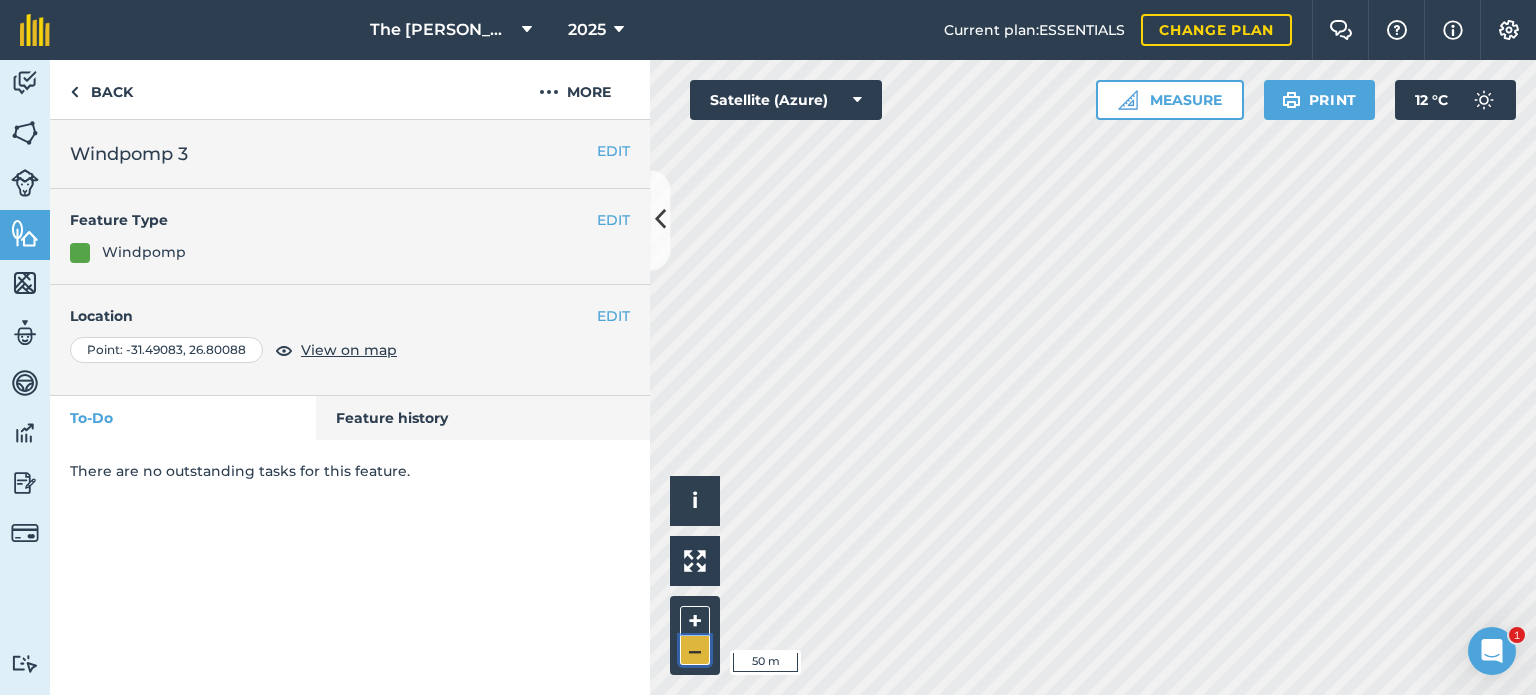 click on "–" at bounding box center [695, 650] 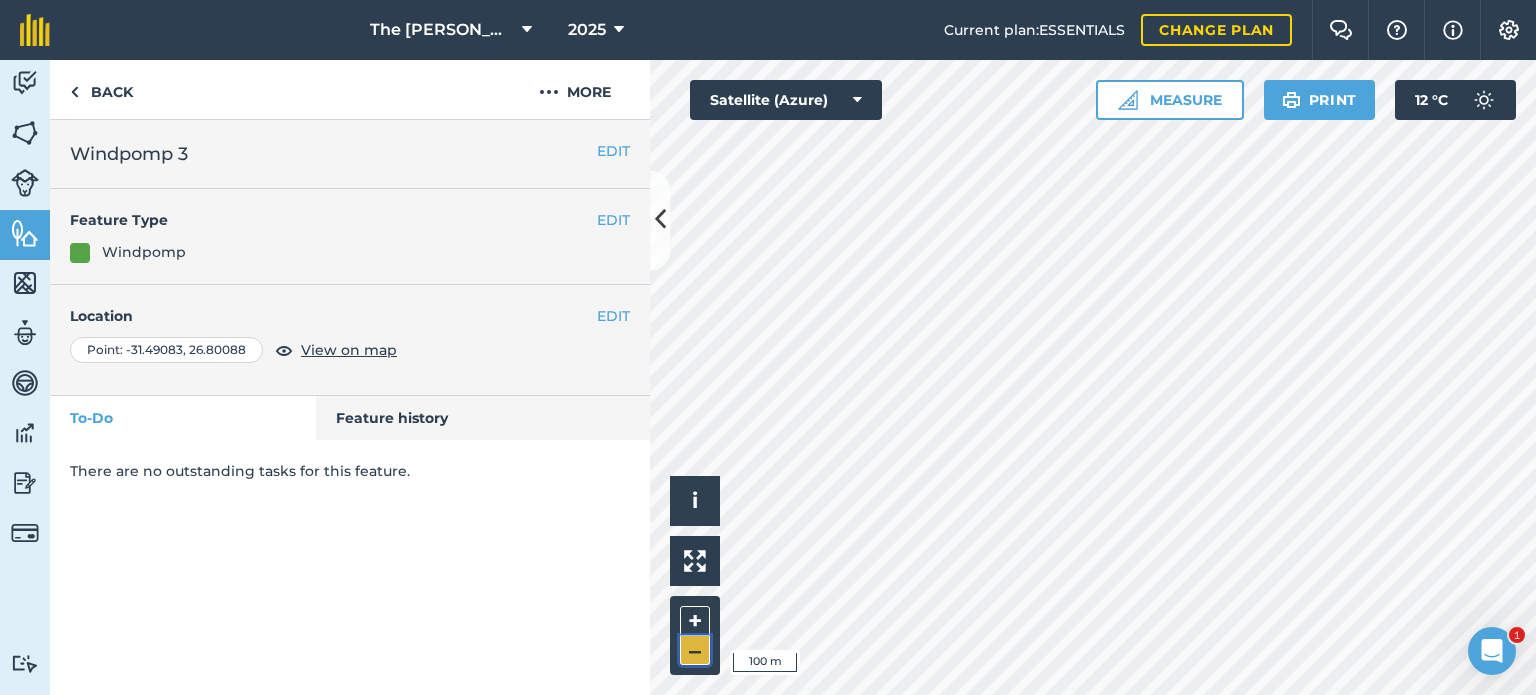 click on "–" at bounding box center (695, 650) 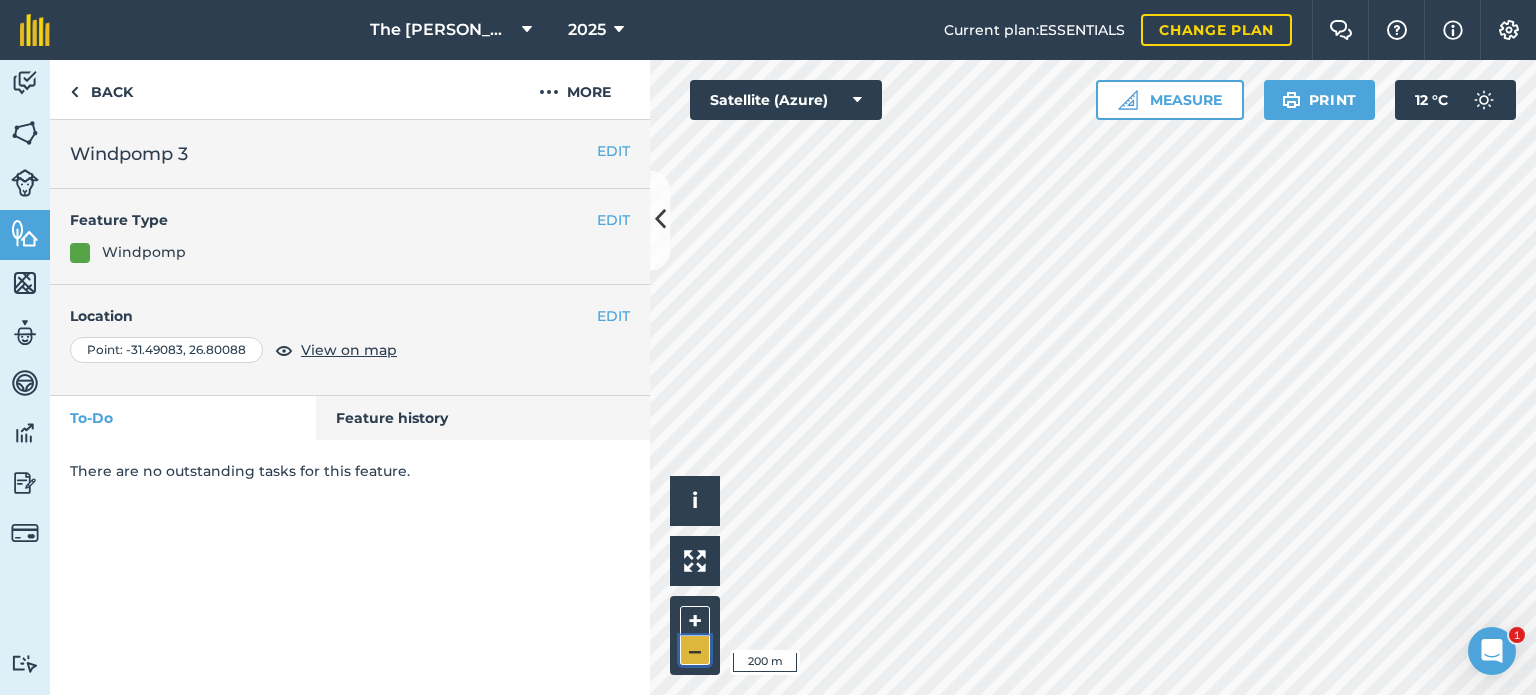 click on "–" at bounding box center [695, 650] 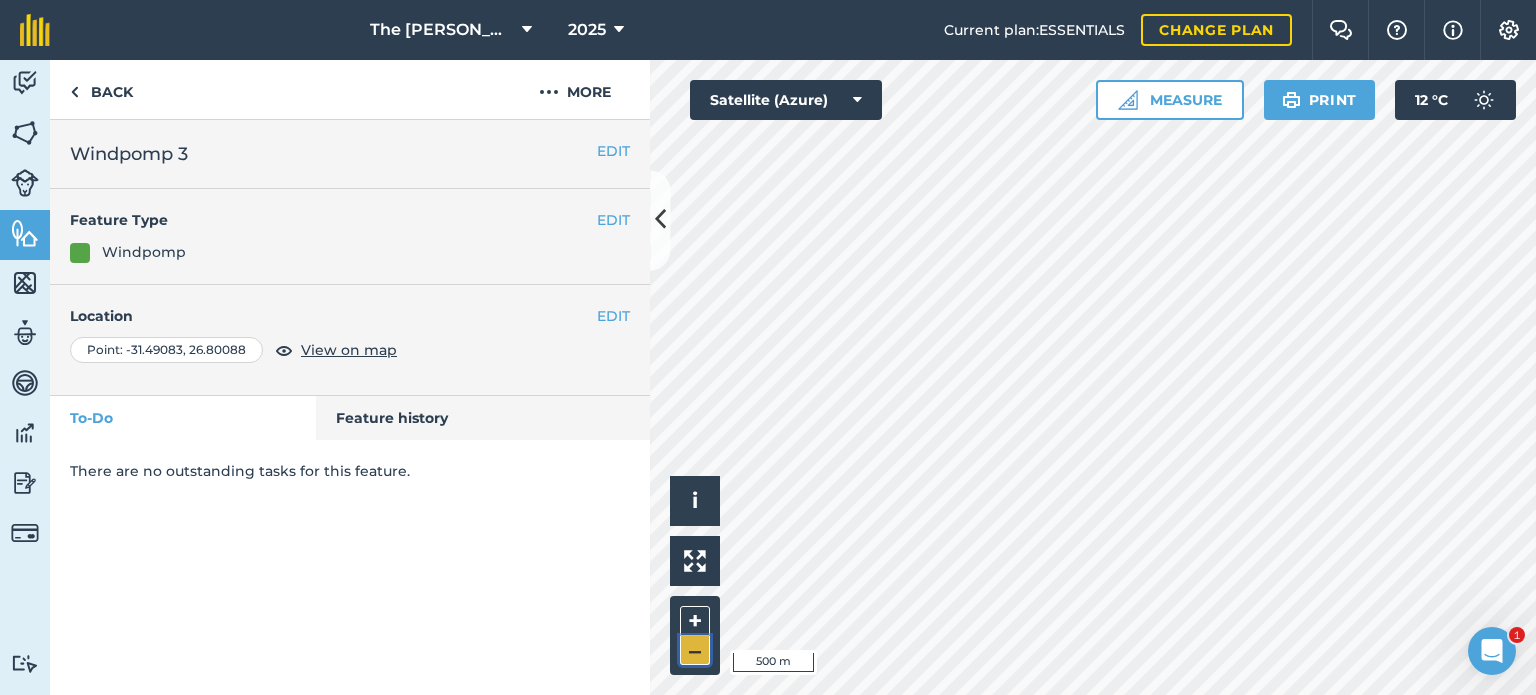 click on "–" at bounding box center [695, 650] 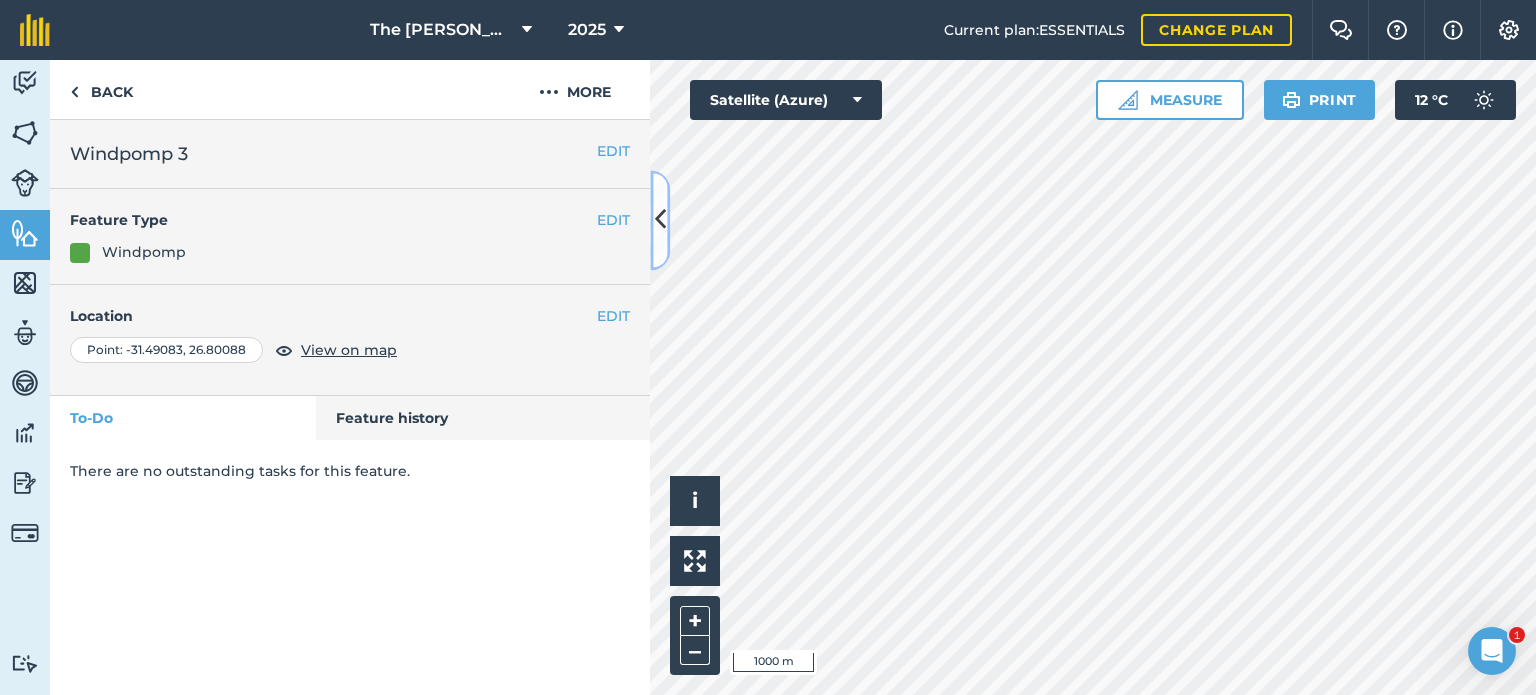 click at bounding box center [660, 220] 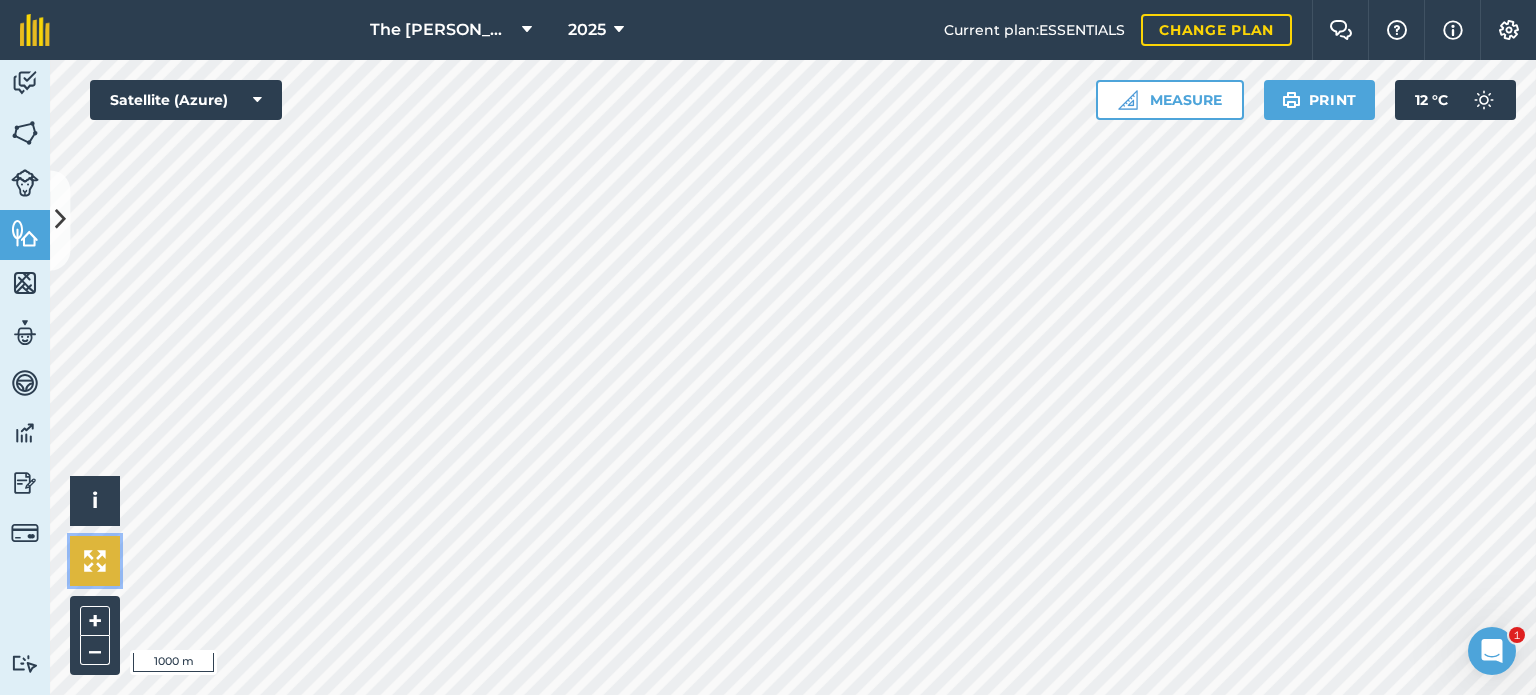 click at bounding box center (95, 561) 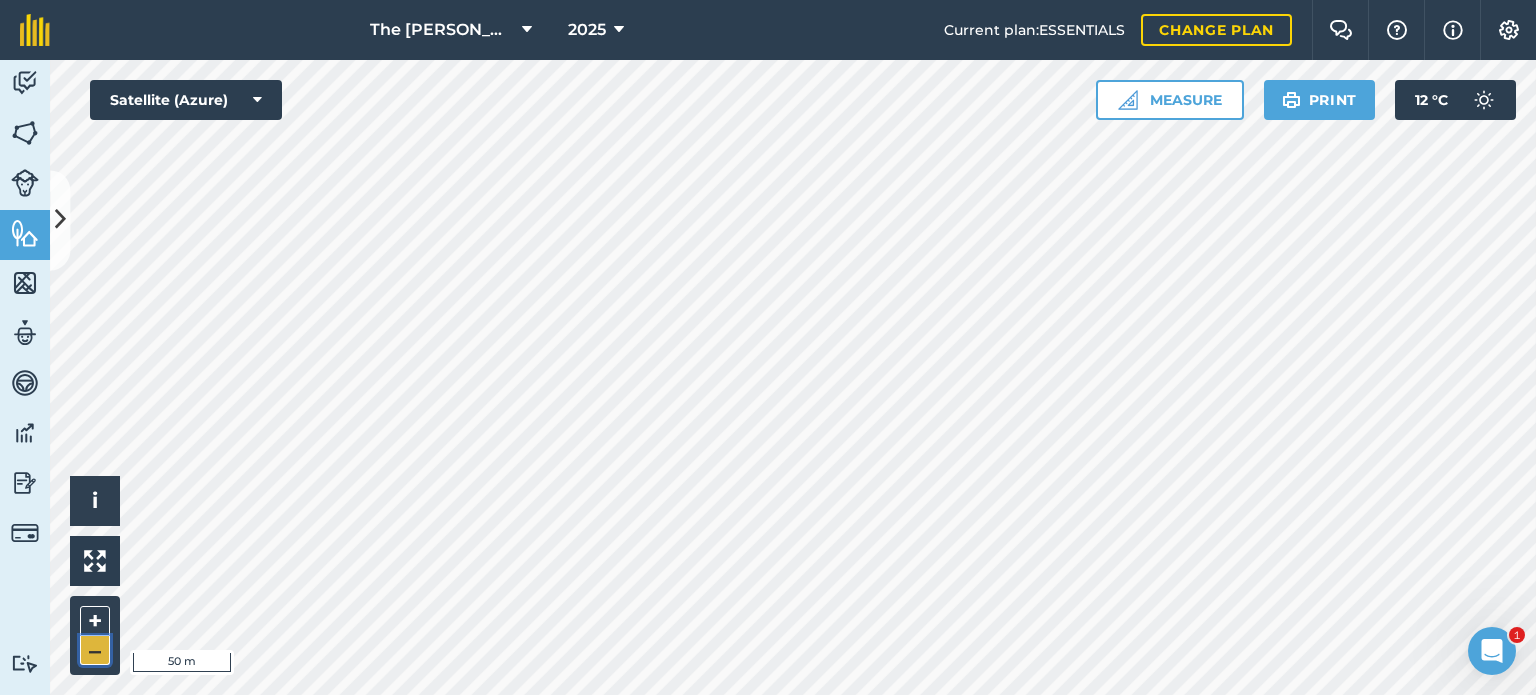 click on "–" at bounding box center (95, 650) 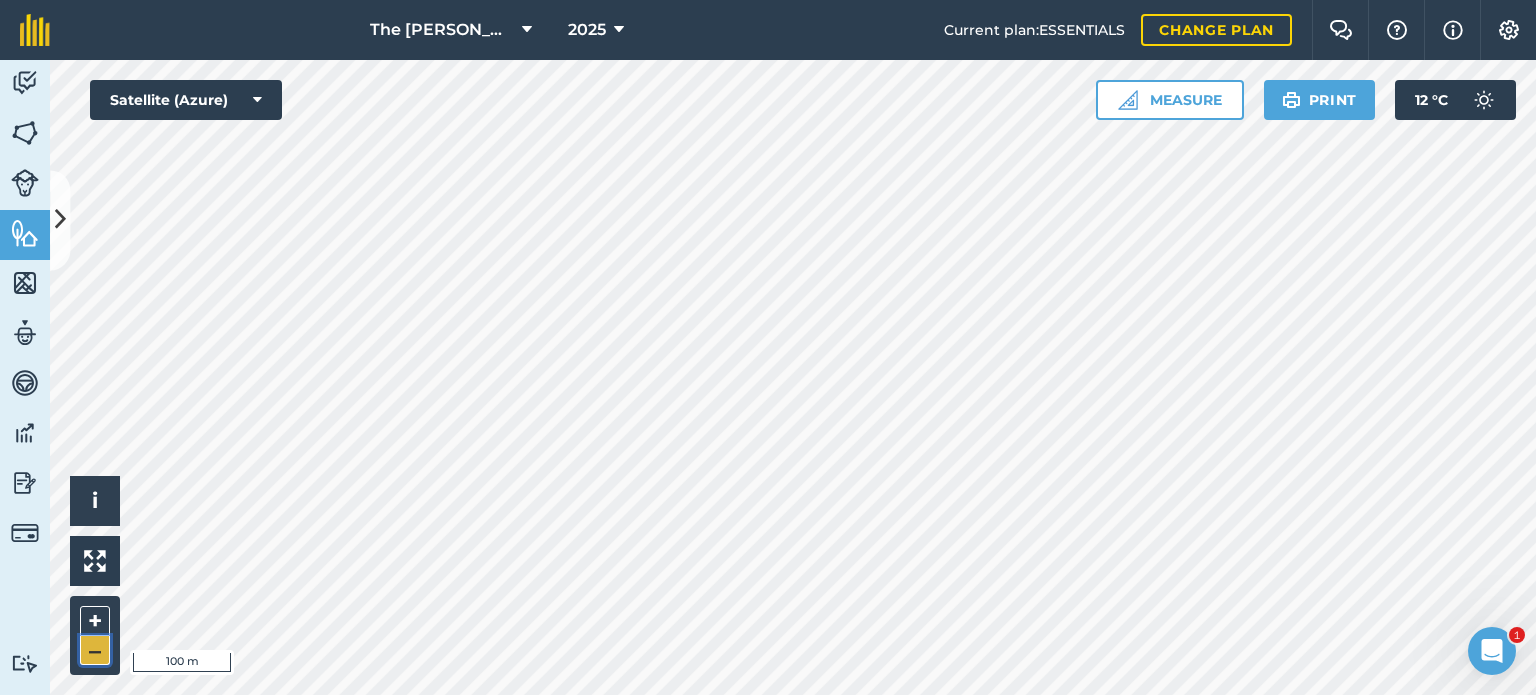 click on "–" at bounding box center [95, 650] 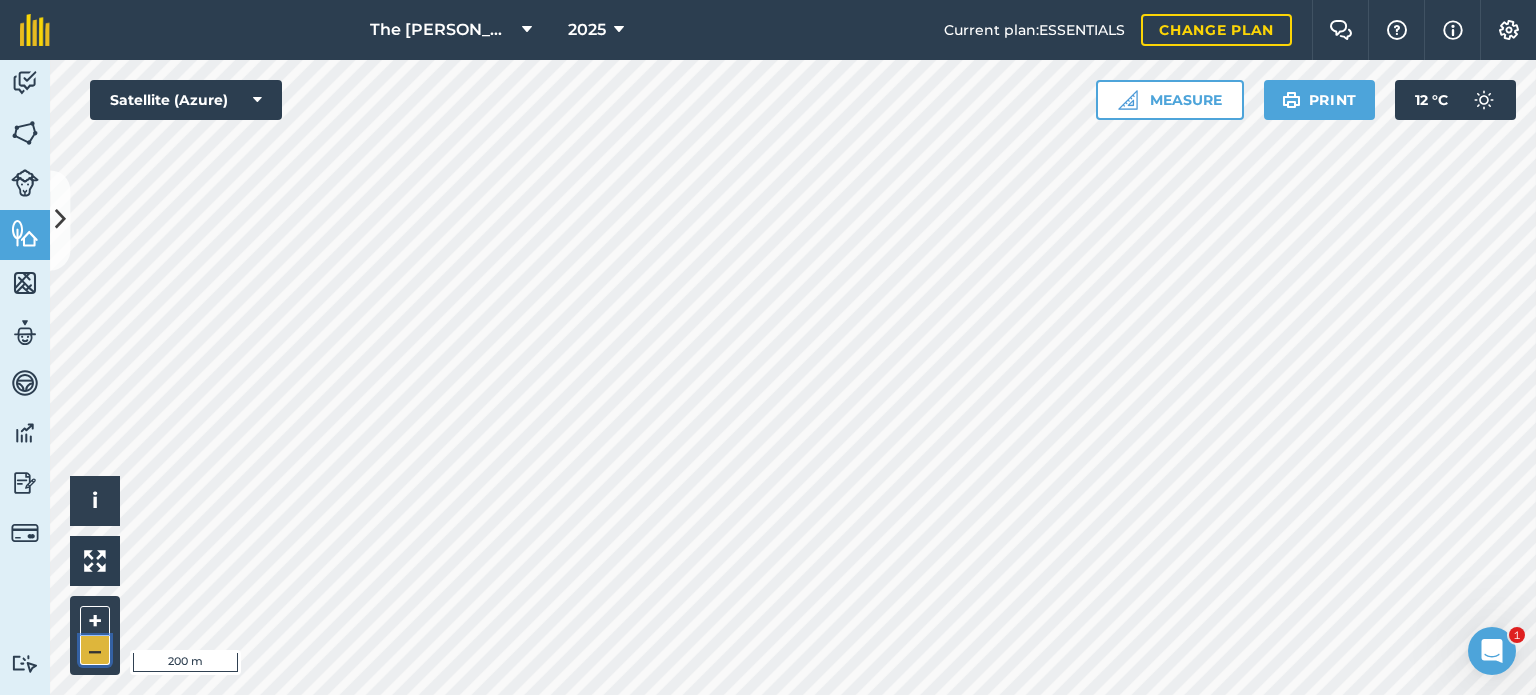 click on "–" at bounding box center [95, 650] 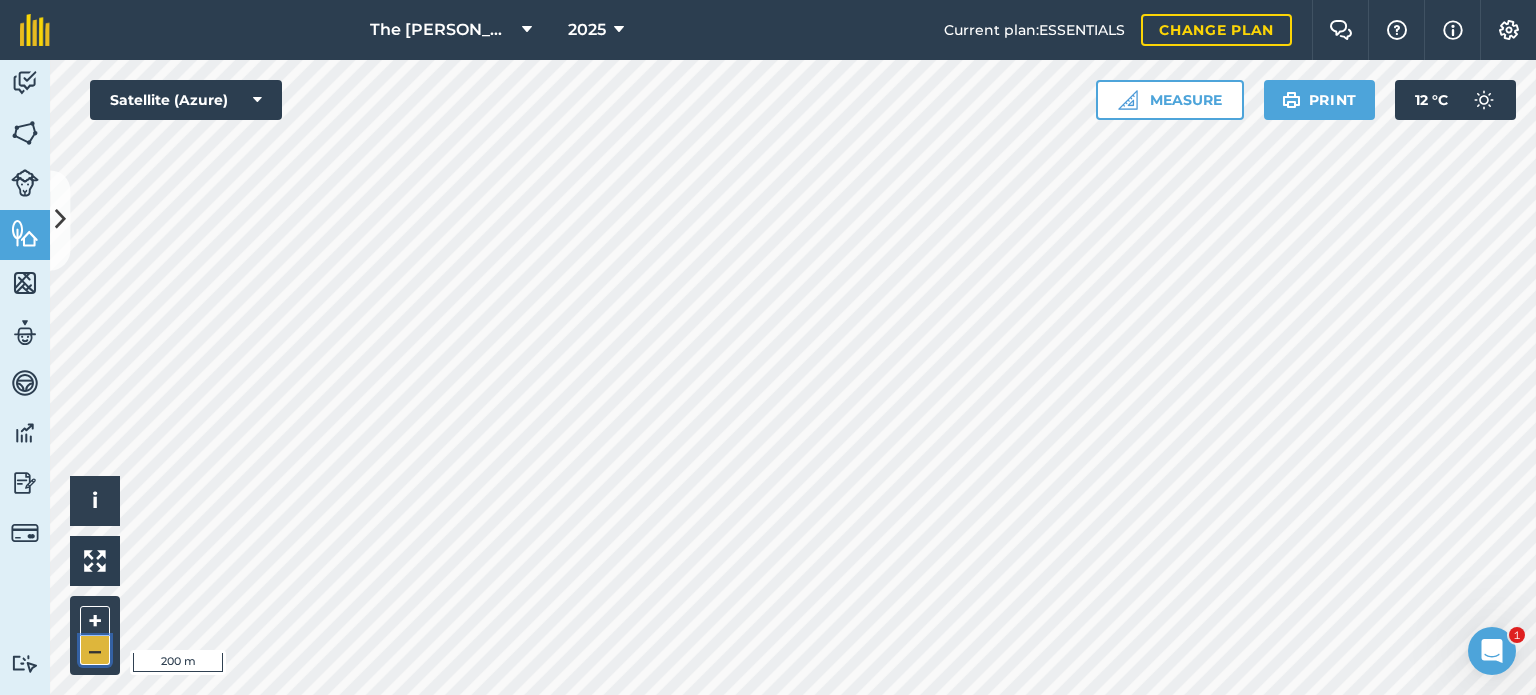click on "–" at bounding box center (95, 650) 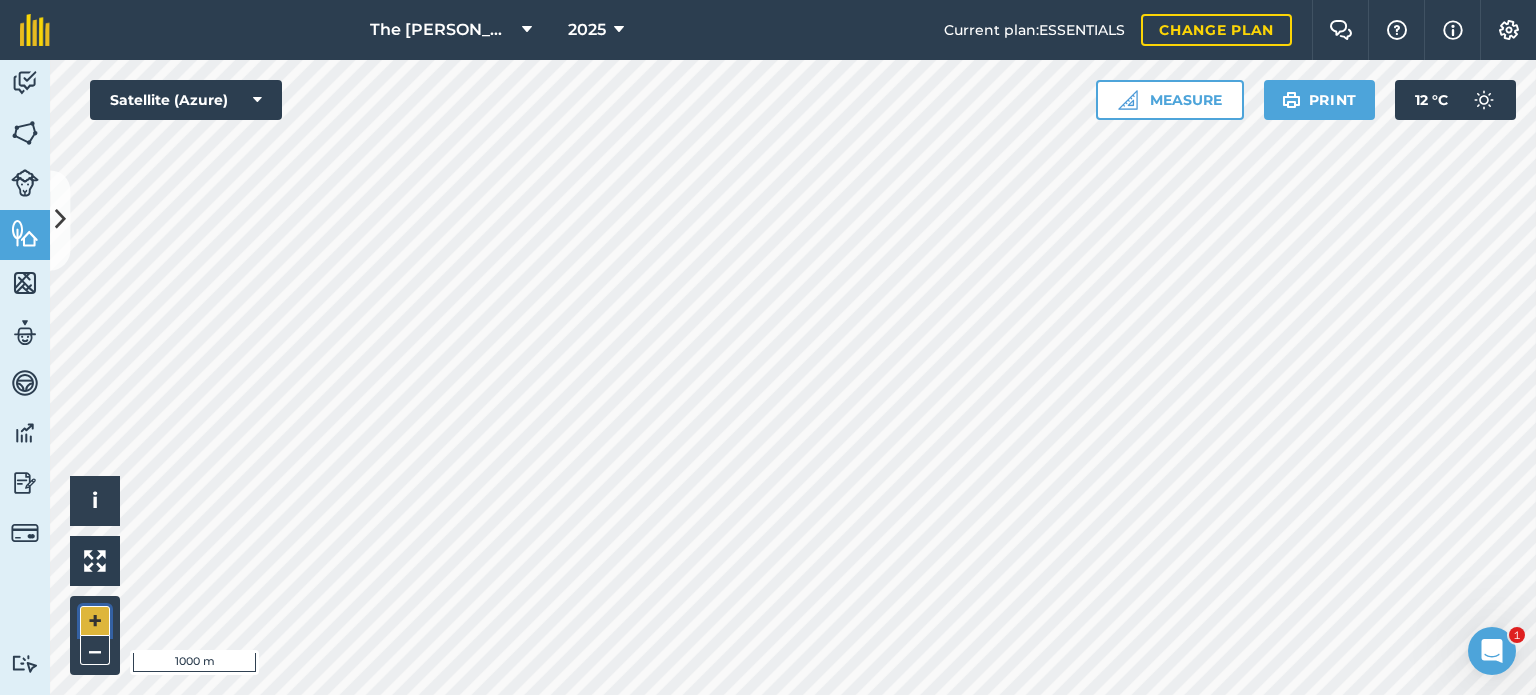 click on "+" at bounding box center (95, 621) 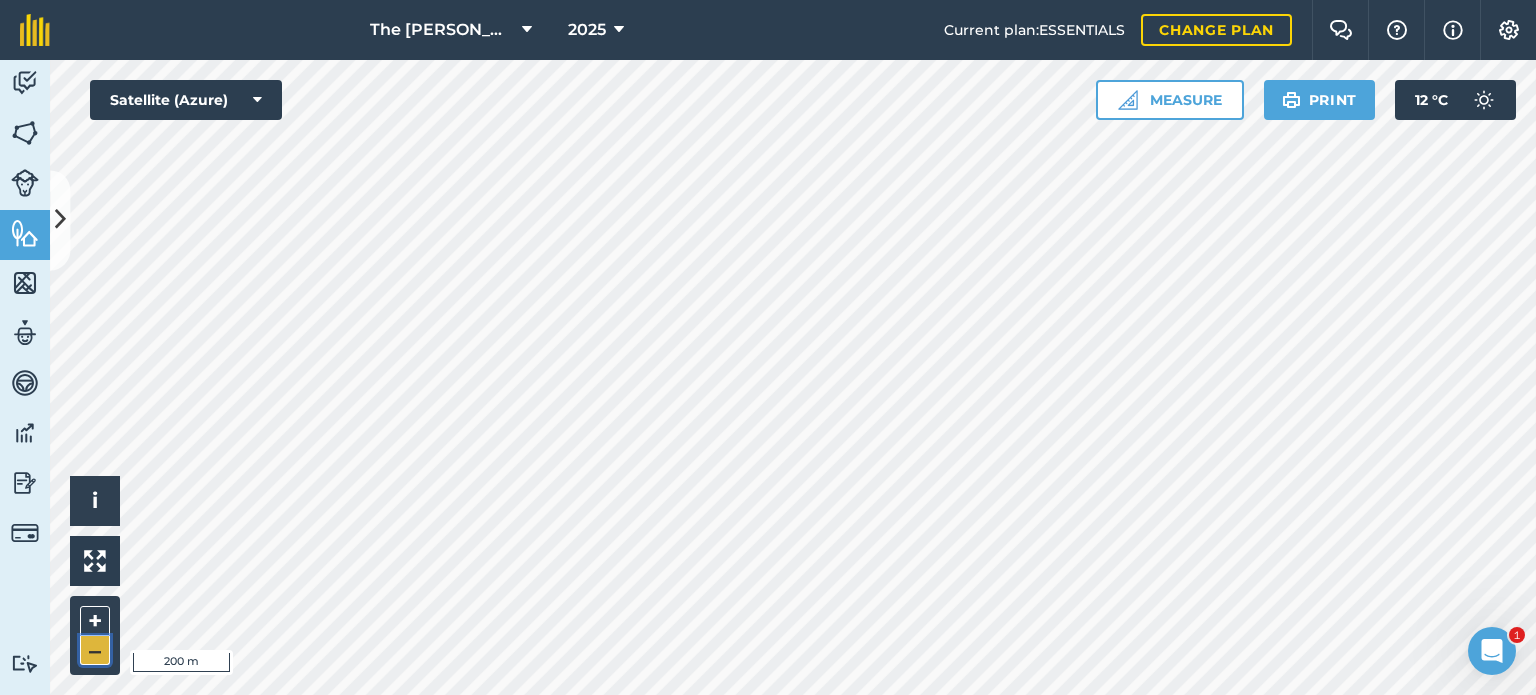 click on "–" at bounding box center [95, 650] 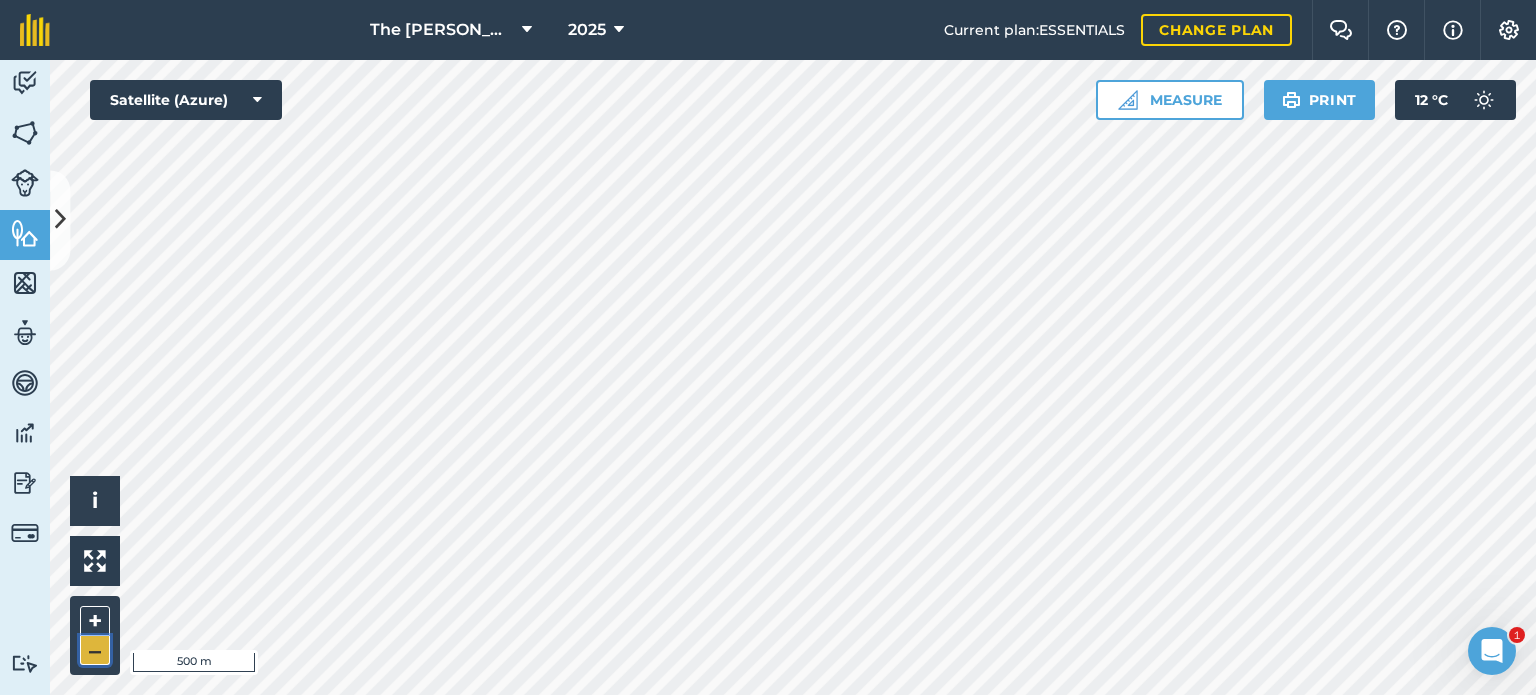 click on "–" at bounding box center (95, 650) 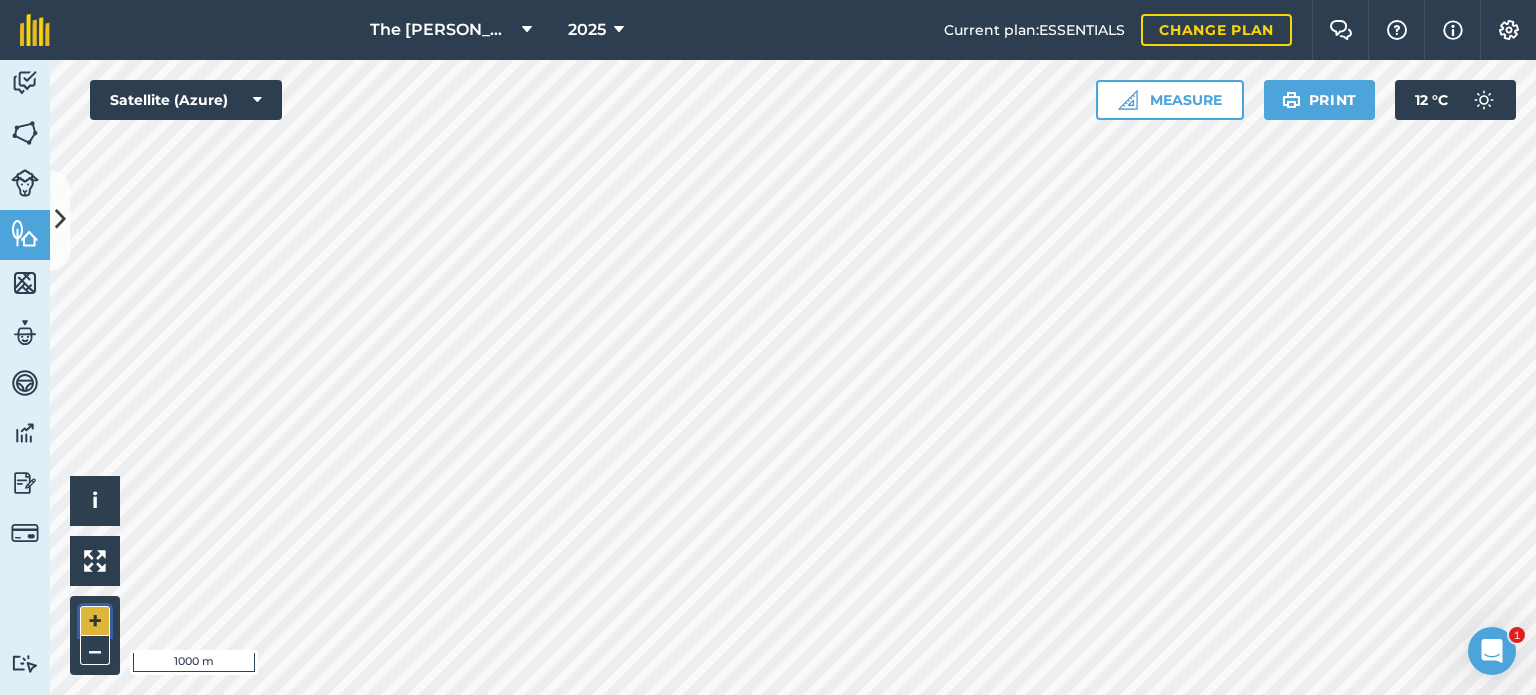 click on "+" at bounding box center [95, 621] 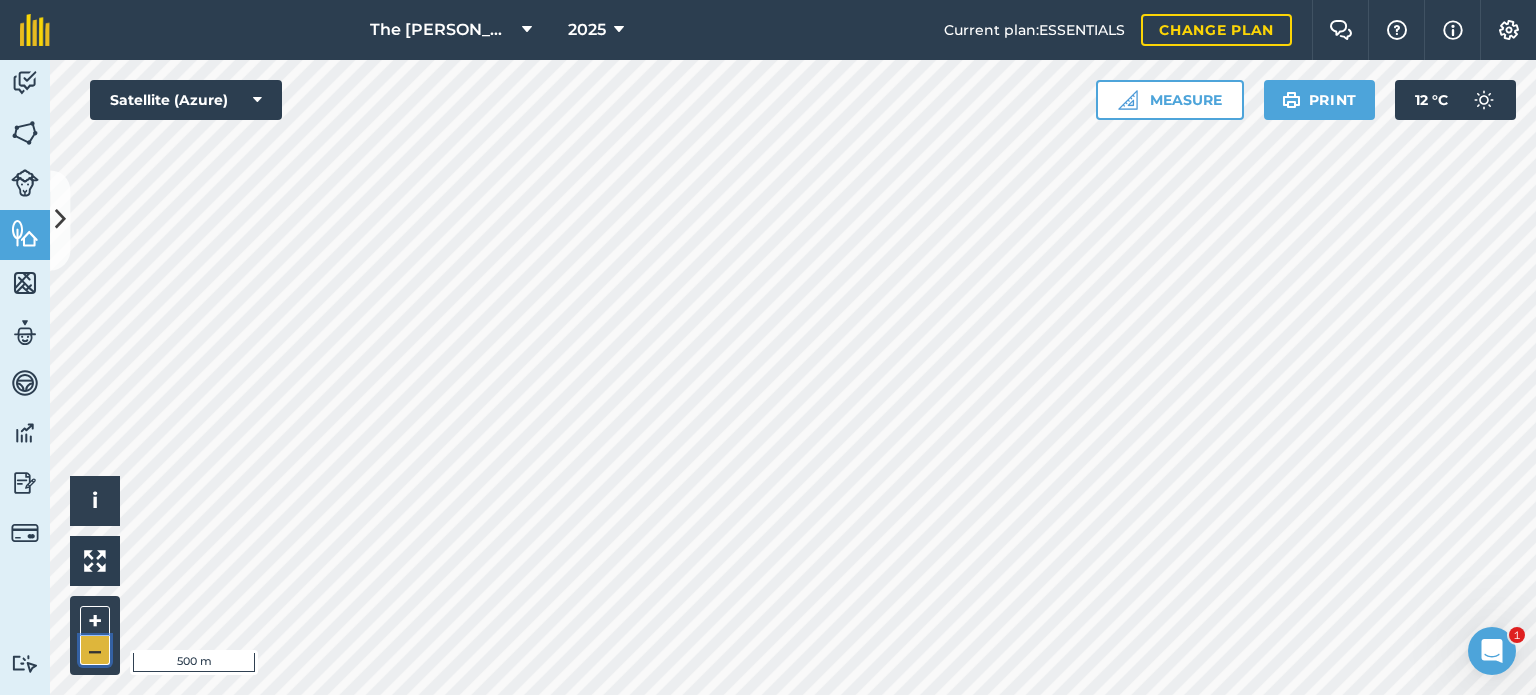 click on "–" at bounding box center [95, 650] 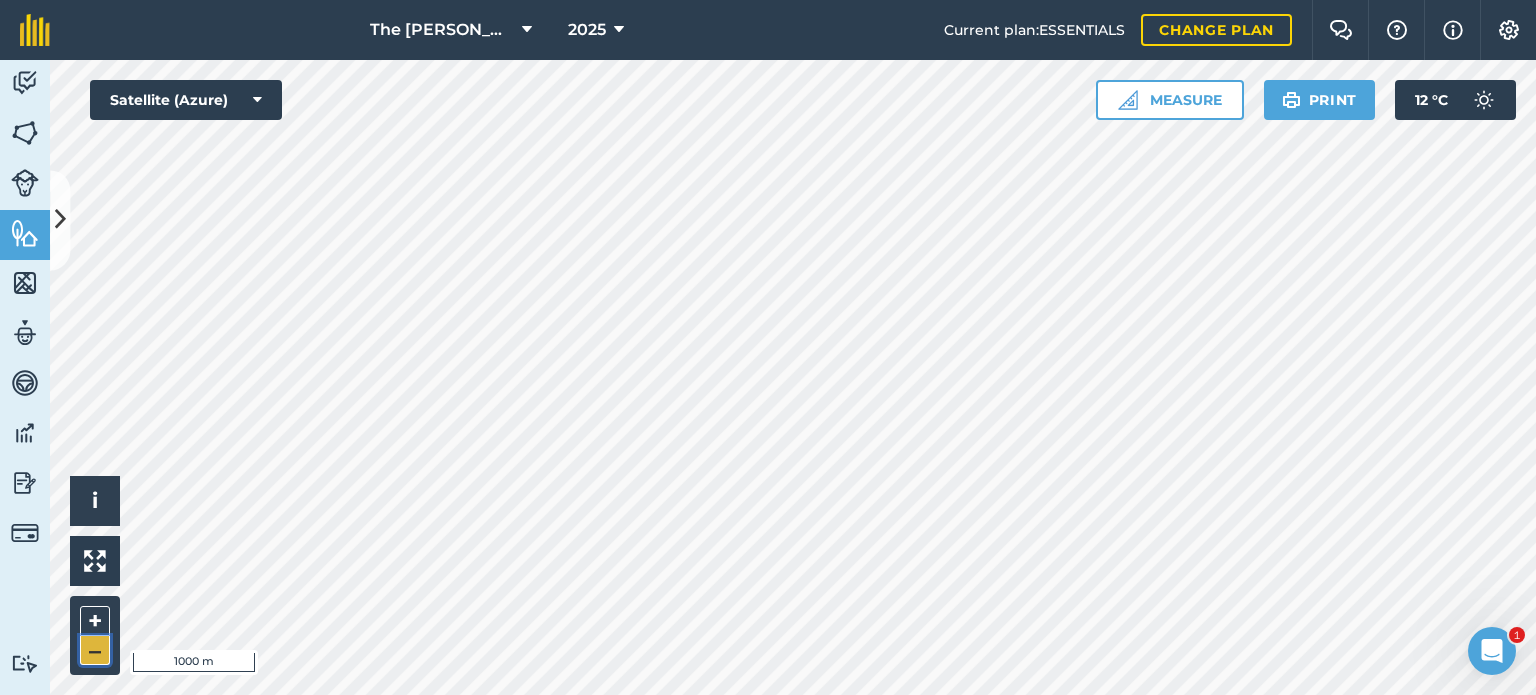 type 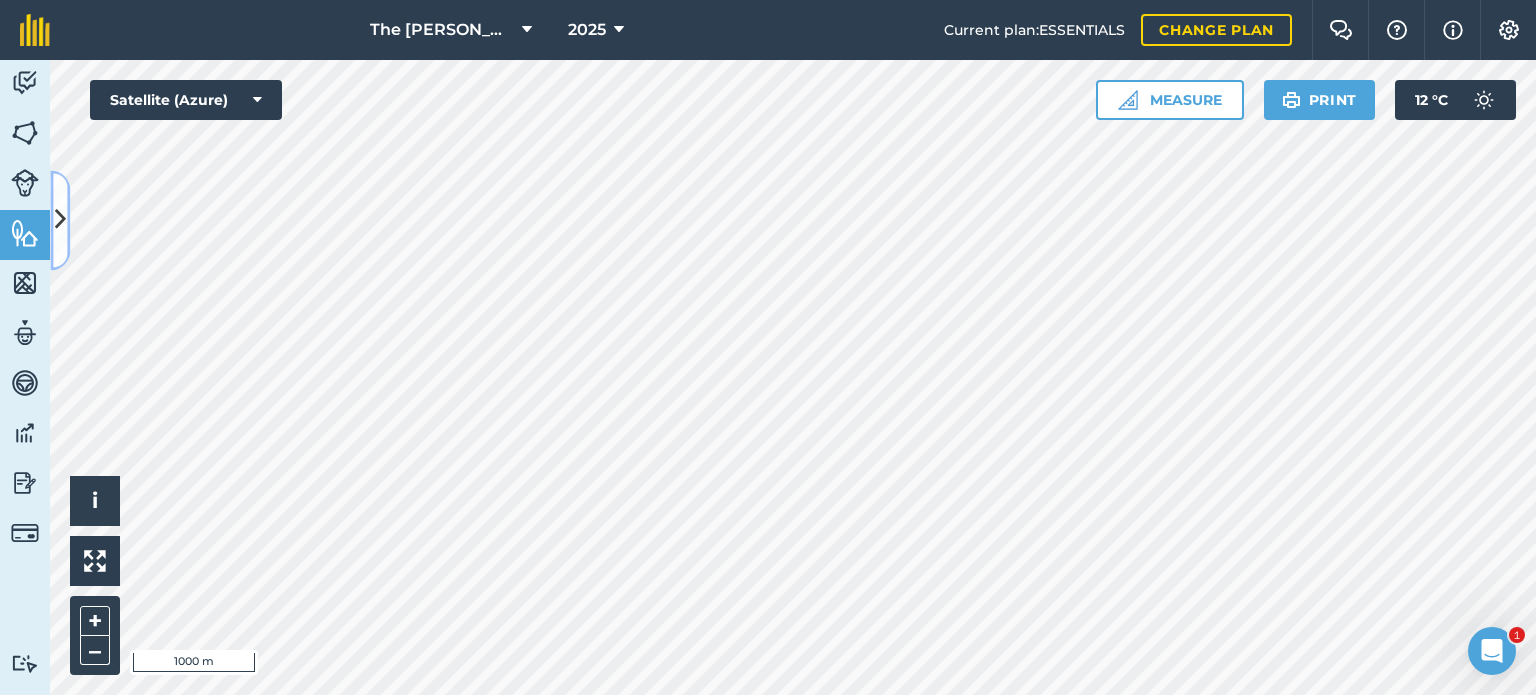 click at bounding box center (60, 220) 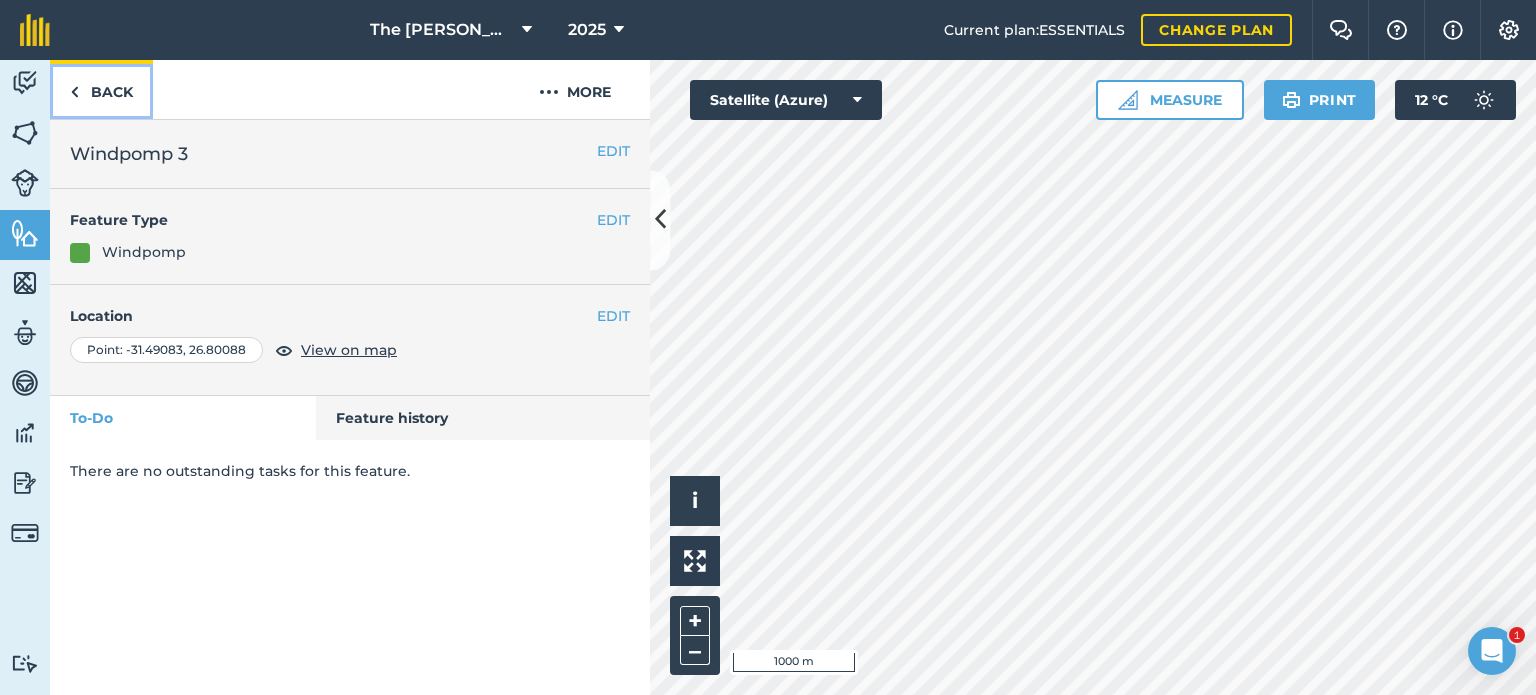 click on "Back" at bounding box center (101, 89) 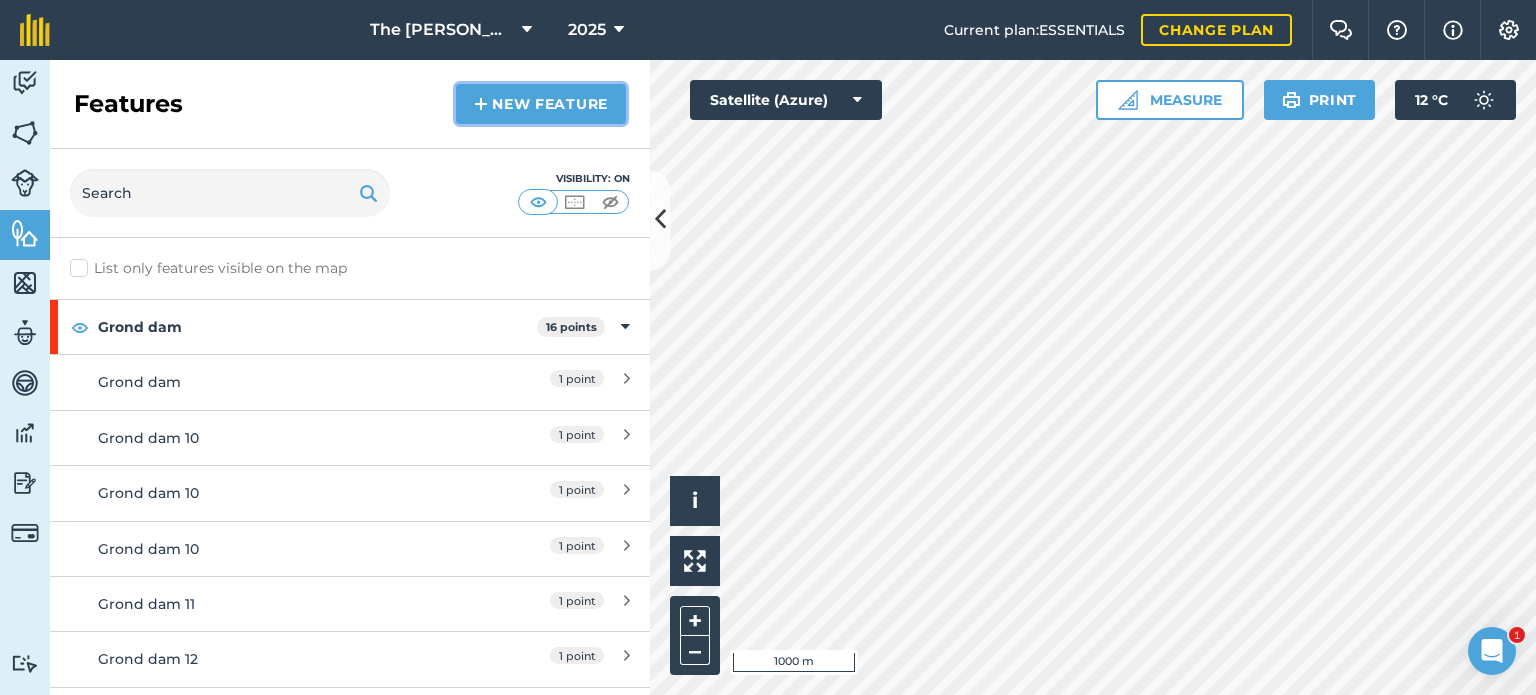click on "New feature" at bounding box center [541, 104] 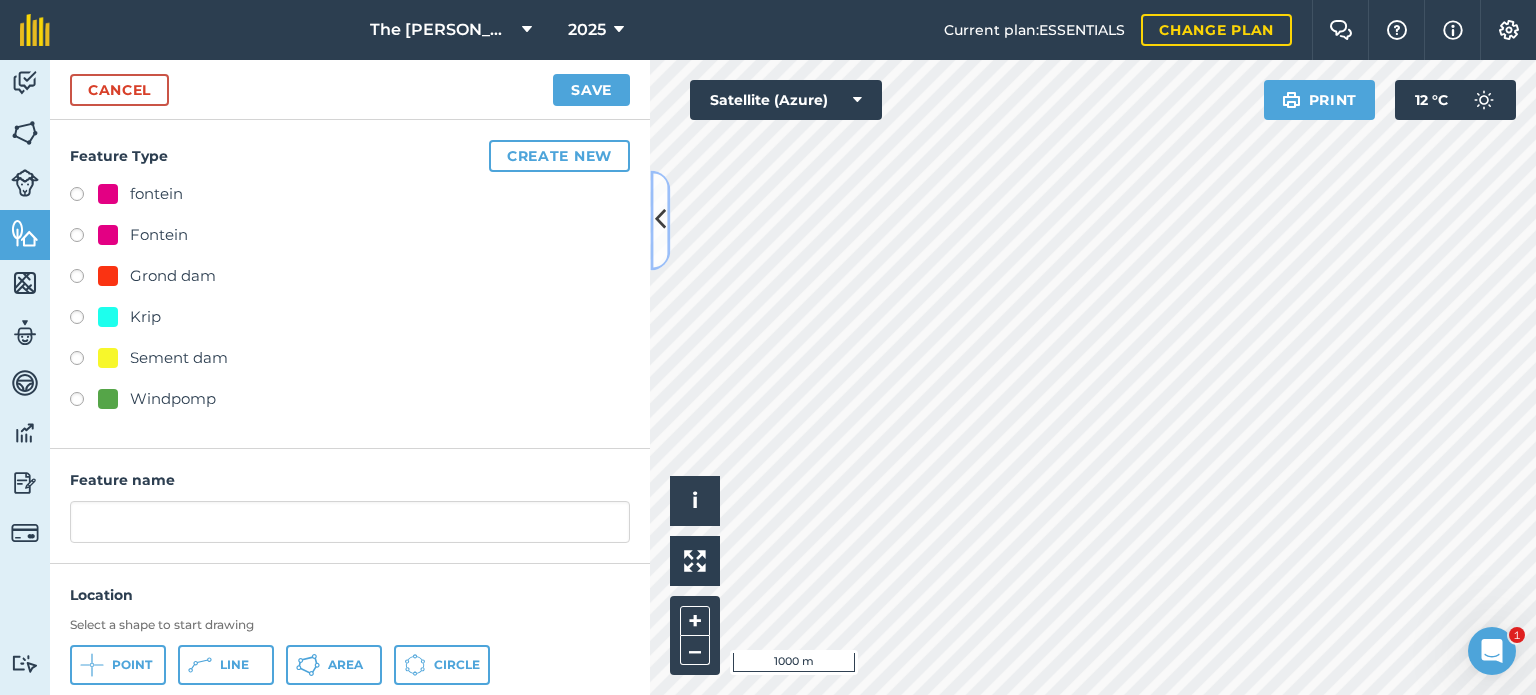 click at bounding box center [660, 220] 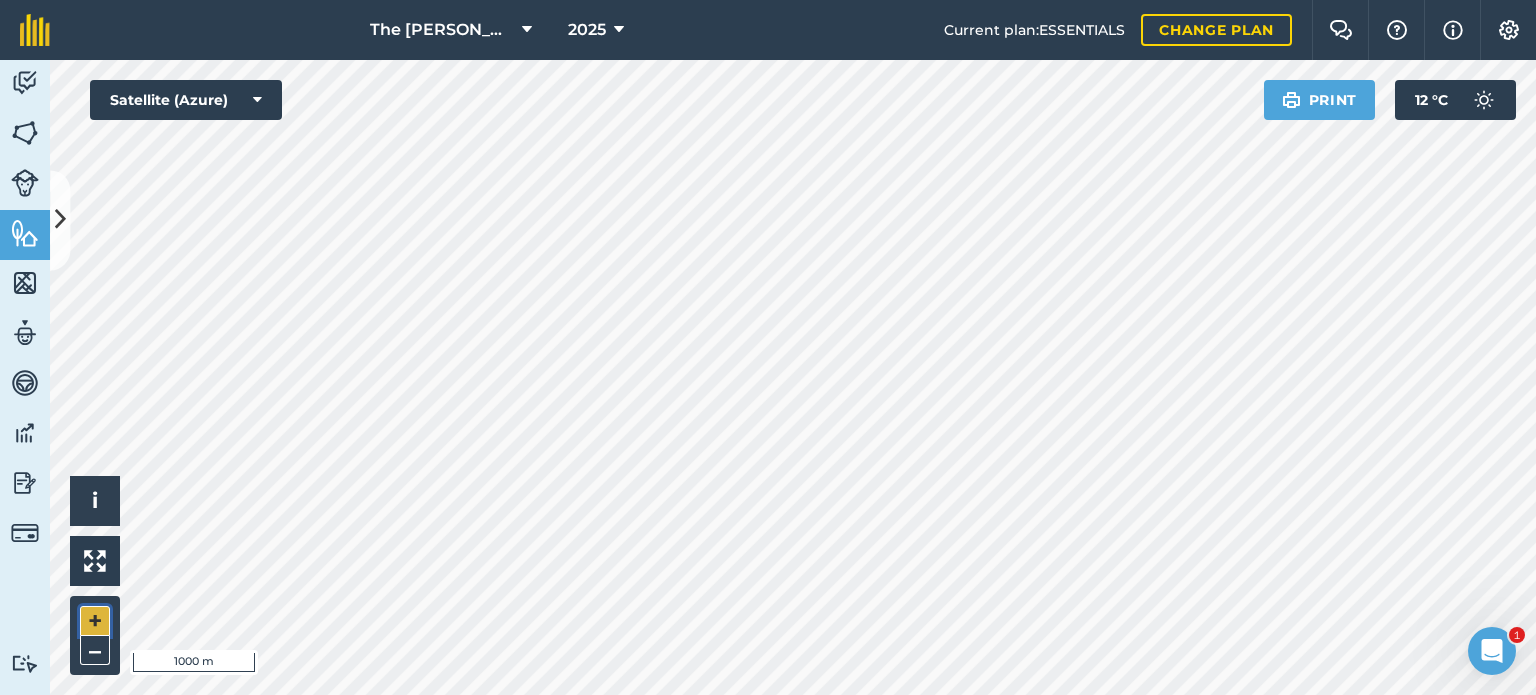 click on "+" at bounding box center (95, 621) 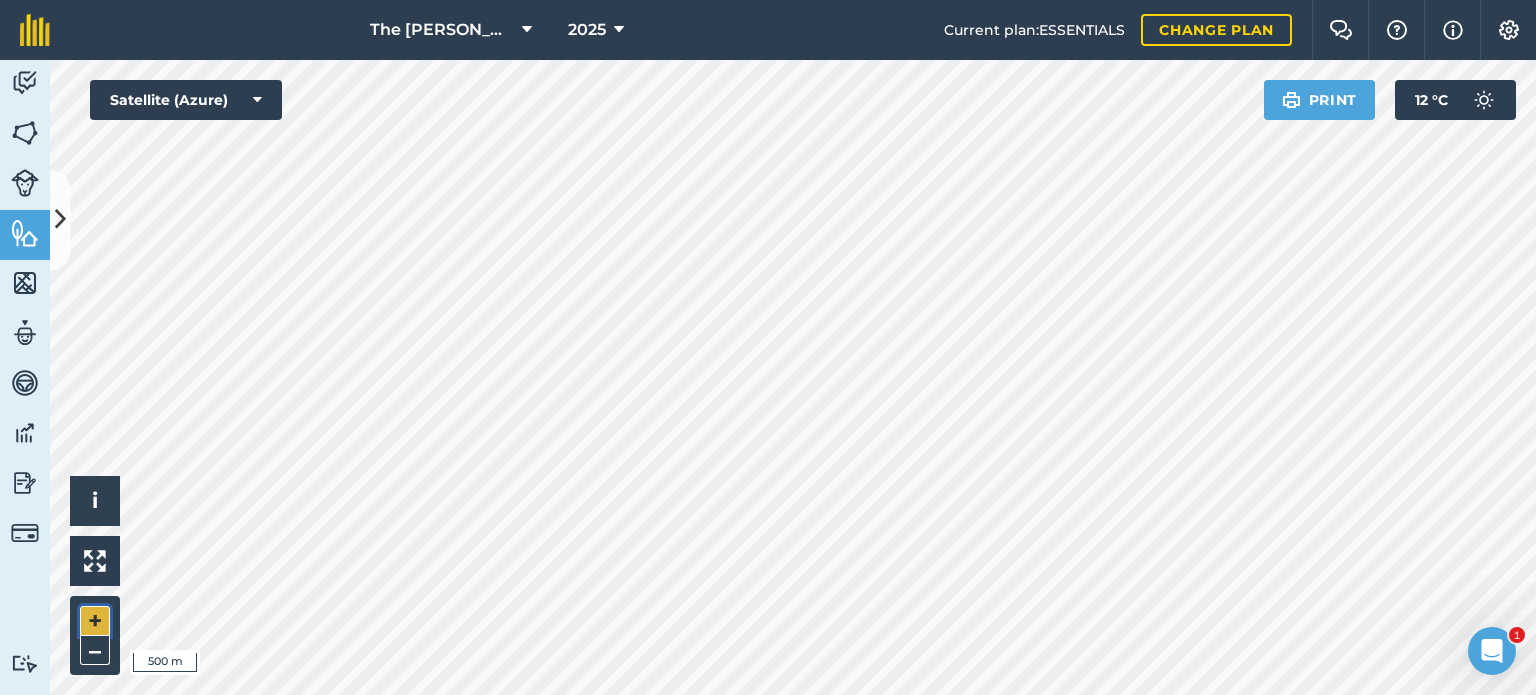 click on "+" at bounding box center [95, 621] 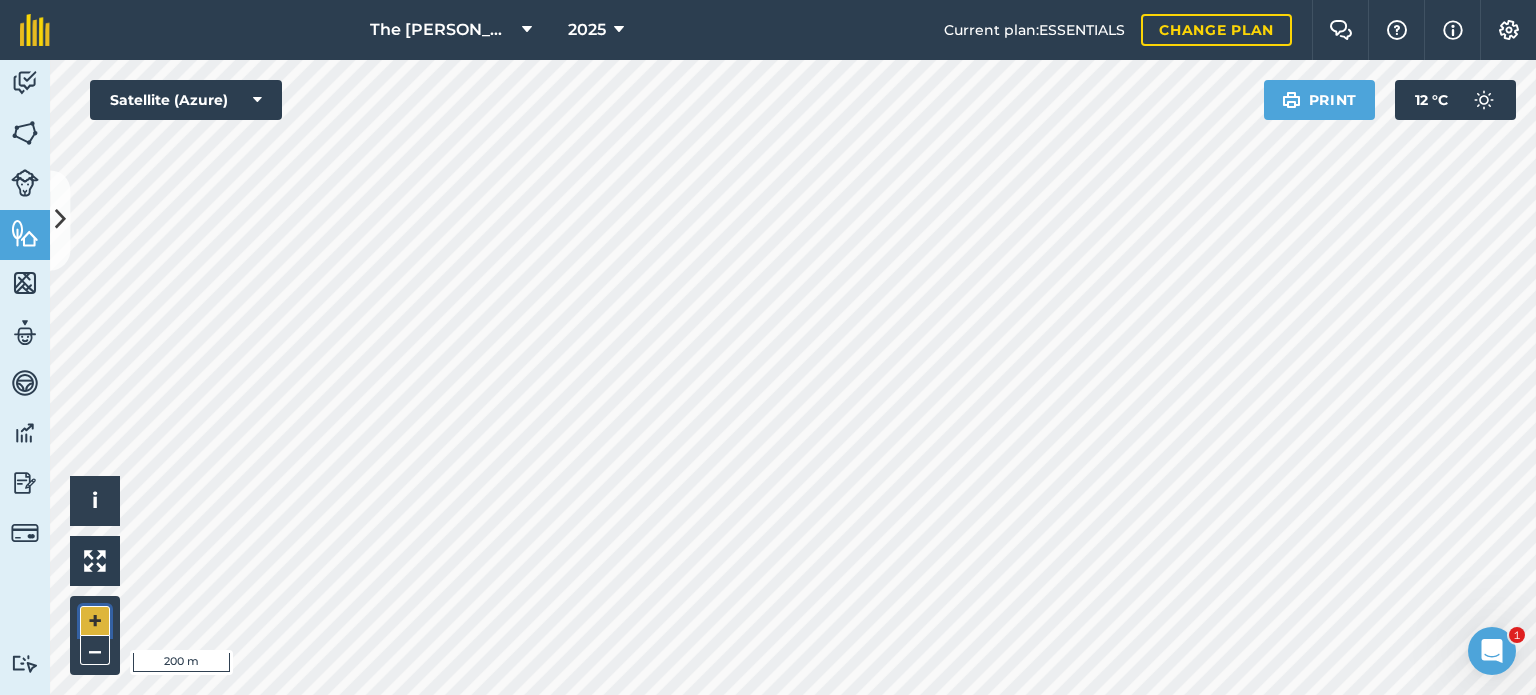 click on "+" at bounding box center (95, 621) 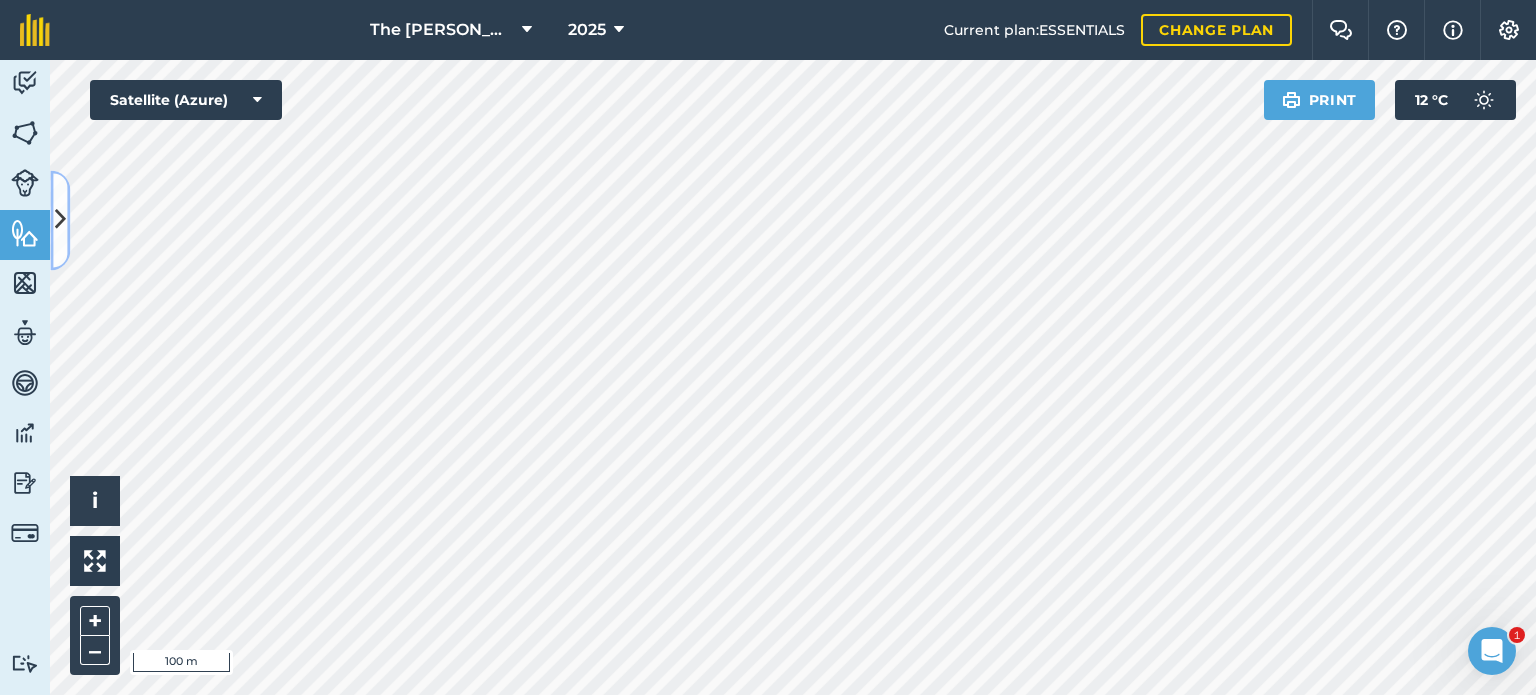 click at bounding box center [60, 220] 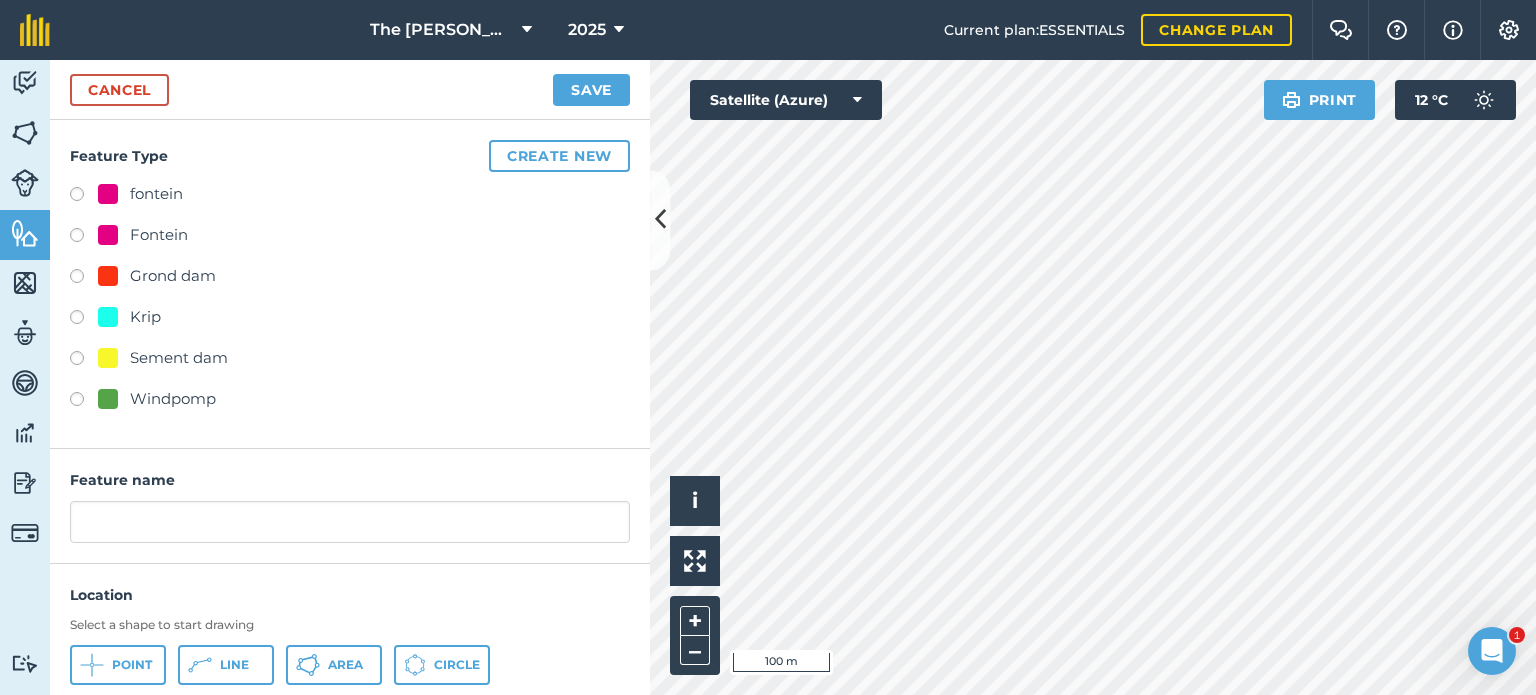 click at bounding box center [84, 238] 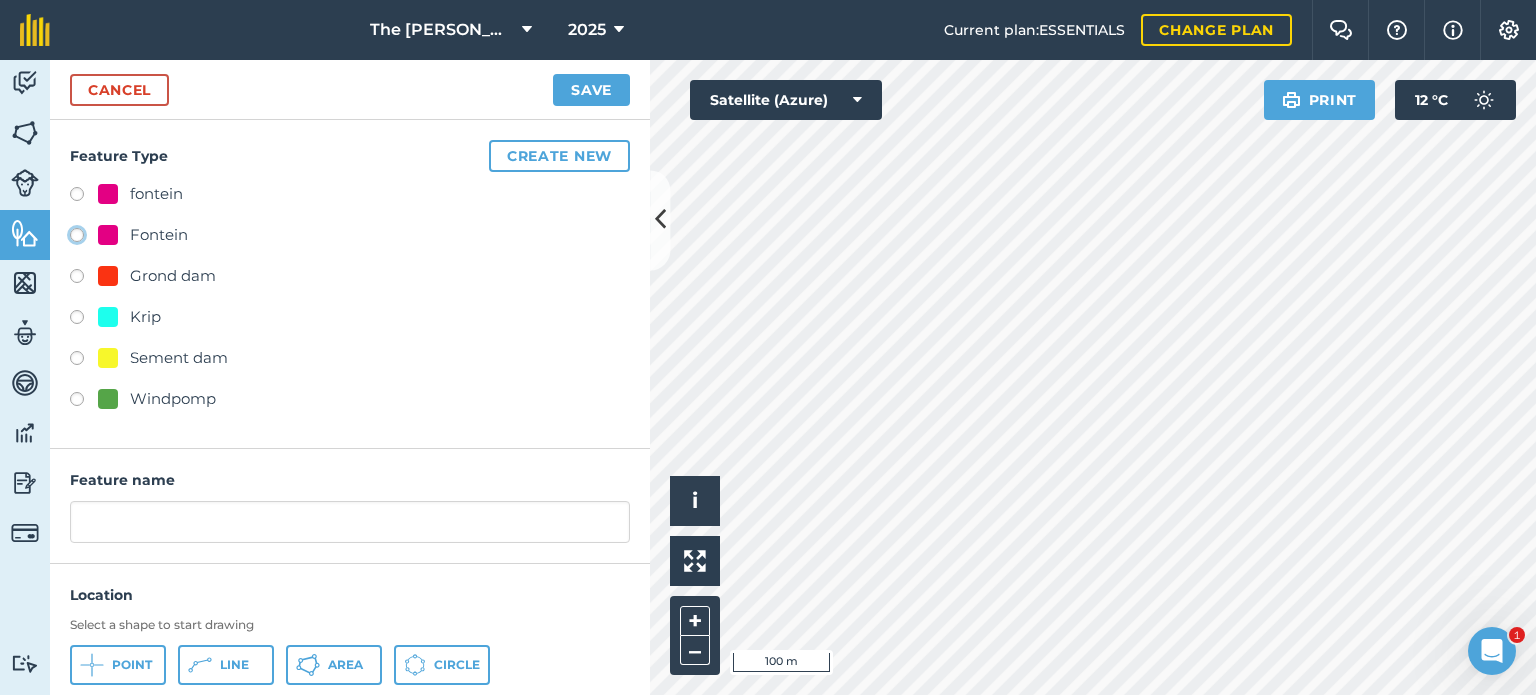 click on "Fontein" at bounding box center (-9923, 234) 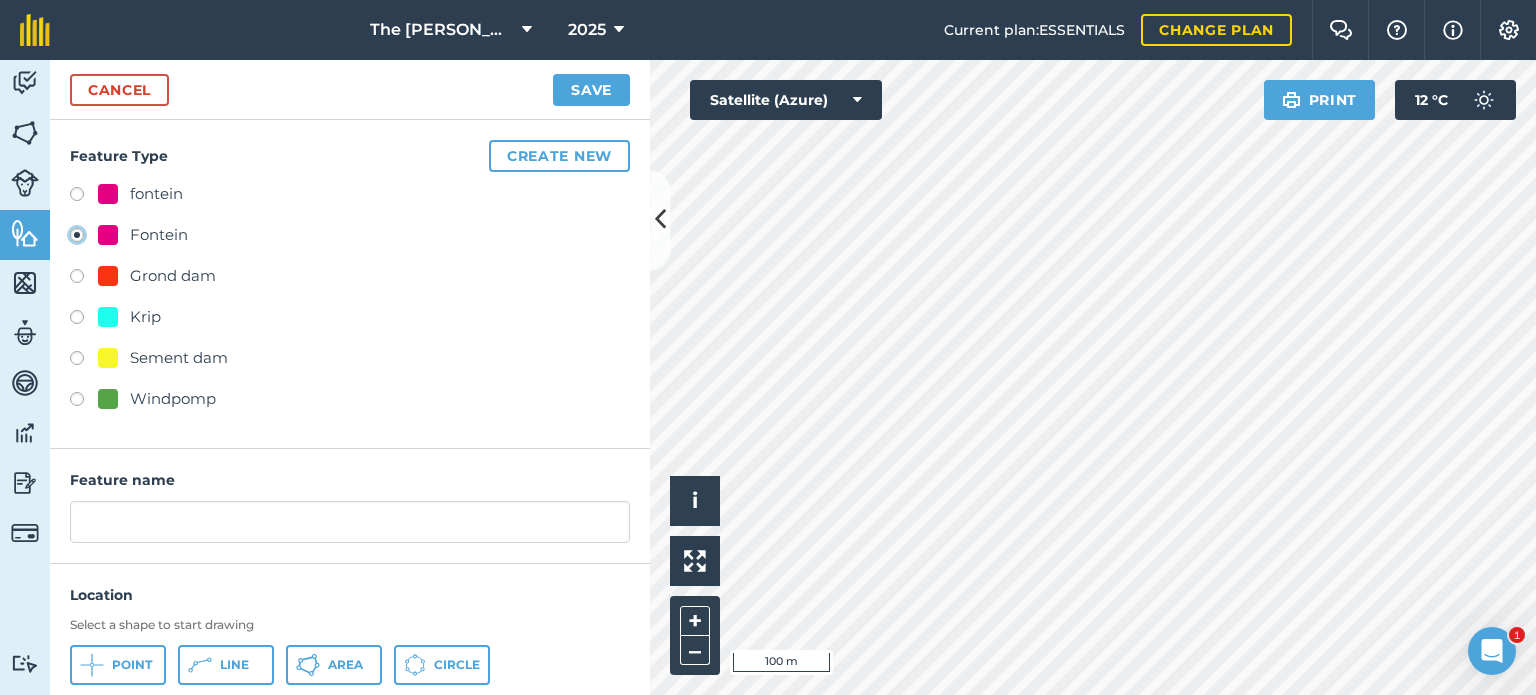 type on "Fontein" 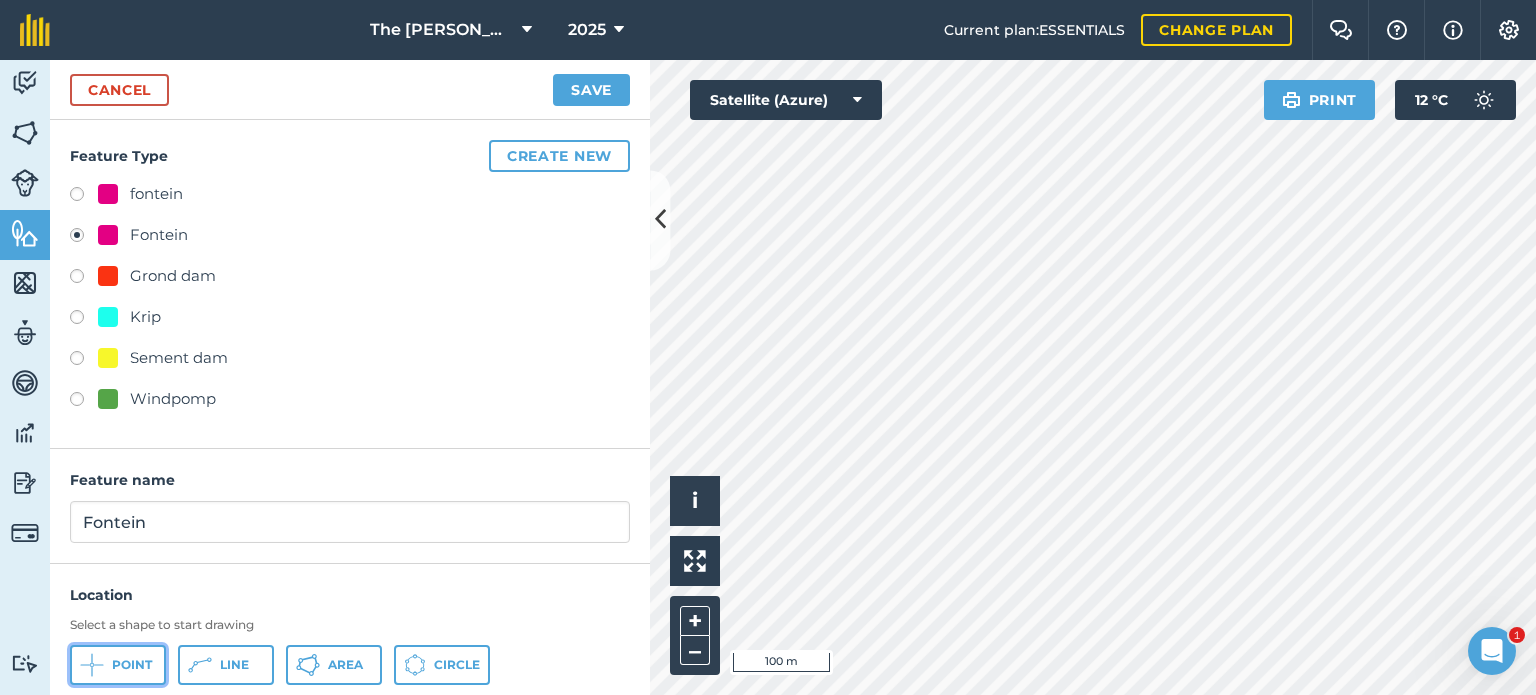 click on "Point" at bounding box center (118, 665) 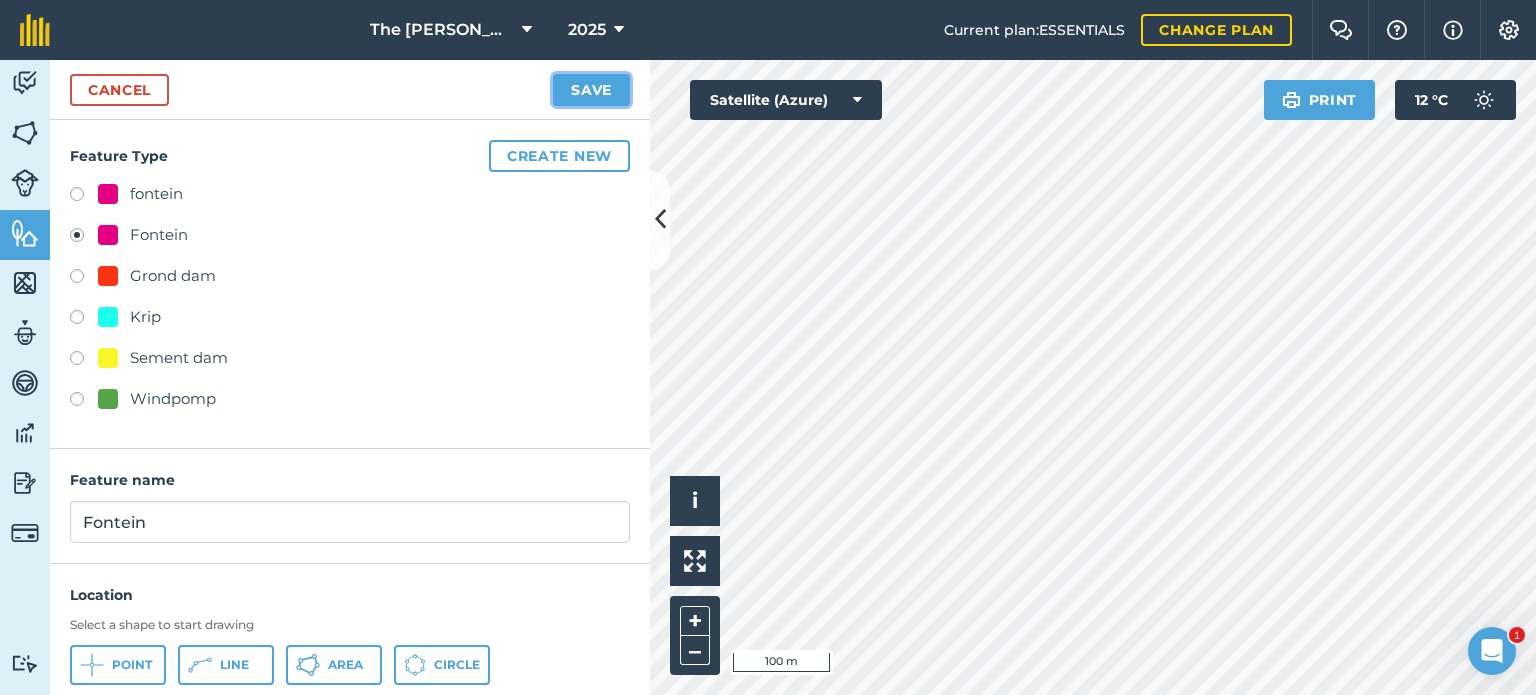click on "Save" at bounding box center (591, 90) 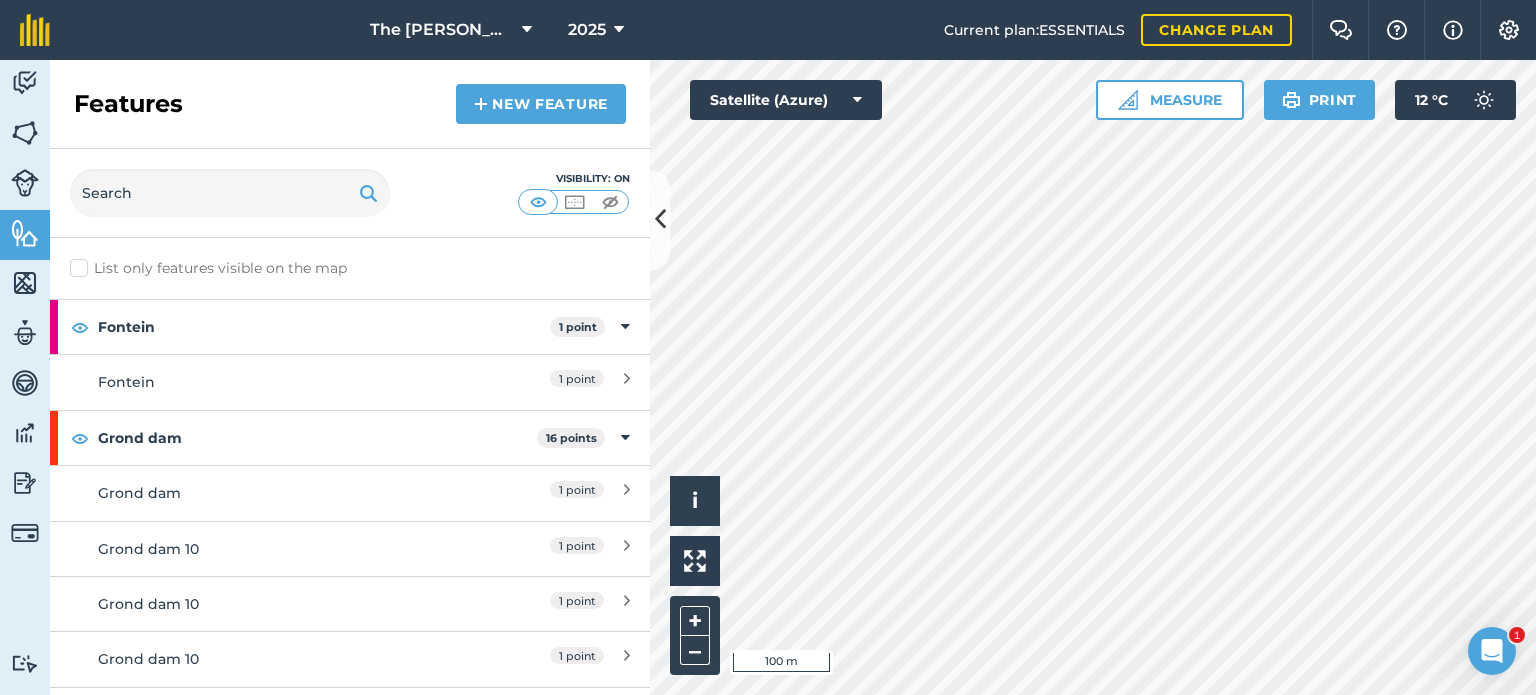 click on "The [PERSON_NAME]/[PERSON_NAME]  2025 Current plan :  ESSENTIALS   Change plan Farm Chat Help Info Settings The [PERSON_NAME]/[PERSON_NAME]   -  2025 Reproduced with the permission of  Microsoft Printed on  [DATE] Field usages No usage set Feature types fontein  Fontein  Grond dam  Krip Sement dam  Windpomp  Activity Fields Livestock Features Maps Team Vehicles Data Reporting Billing Tutorials Tutorials Features   New feature Visibility: On List only features visible on the map Fontein  1   point Fontein  1   point Grond dam  16   points [GEOGRAPHIC_DATA]  10 1   [GEOGRAPHIC_DATA]  10 1   [GEOGRAPHIC_DATA]  10 1   [GEOGRAPHIC_DATA]  11 1   [GEOGRAPHIC_DATA]  12 1   [GEOGRAPHIC_DATA]  14 1   [GEOGRAPHIC_DATA]  15 1   [GEOGRAPHIC_DATA]  2 1   [GEOGRAPHIC_DATA]  3 1   [GEOGRAPHIC_DATA]  4 1   [GEOGRAPHIC_DATA]  5 1   [GEOGRAPHIC_DATA]  6 1   [GEOGRAPHIC_DATA]  7 1   [GEOGRAPHIC_DATA]  8 1   [GEOGRAPHIC_DATA]  9 1   point Krip 25   points Krip 1   point Krip 10 1   point Krip 10 1   point Krip 12 1   point Krip 13 1   point 1" at bounding box center [768, 347] 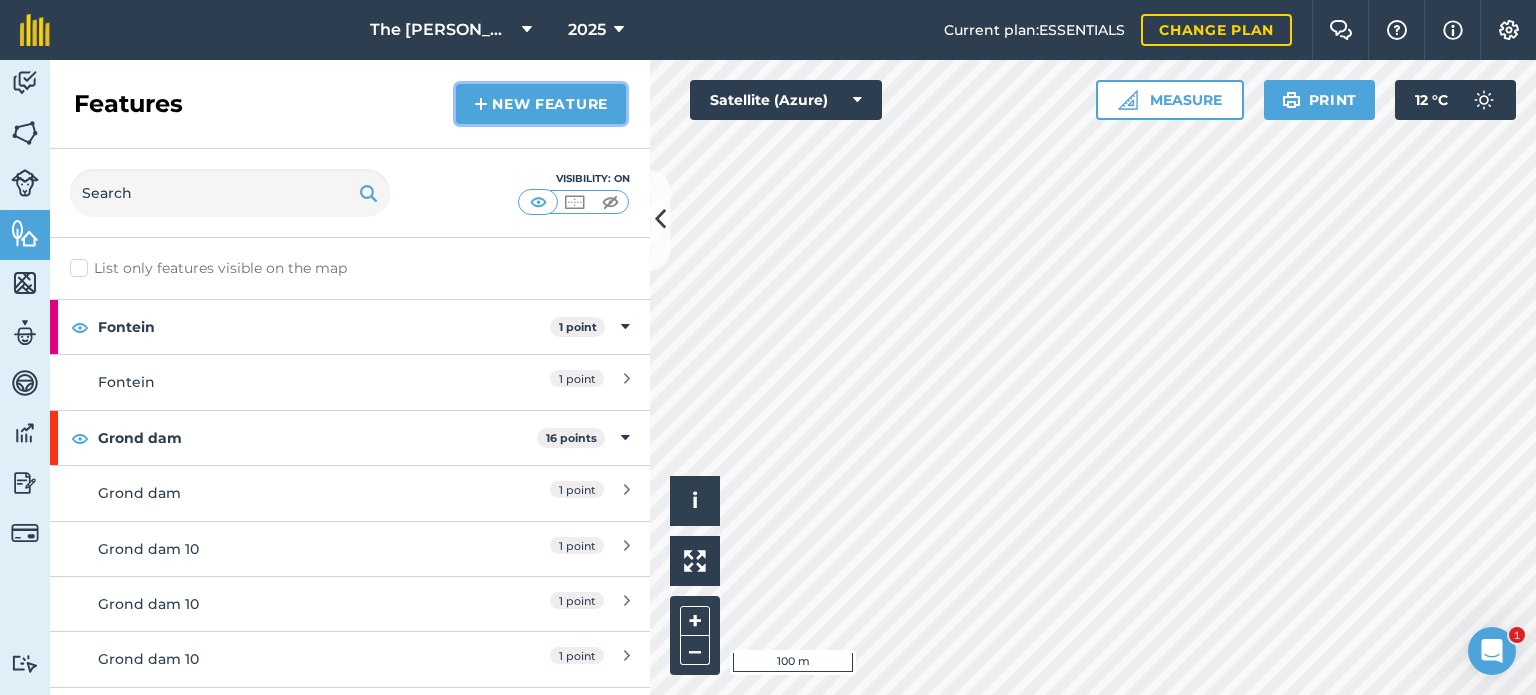 click on "New feature" at bounding box center (541, 104) 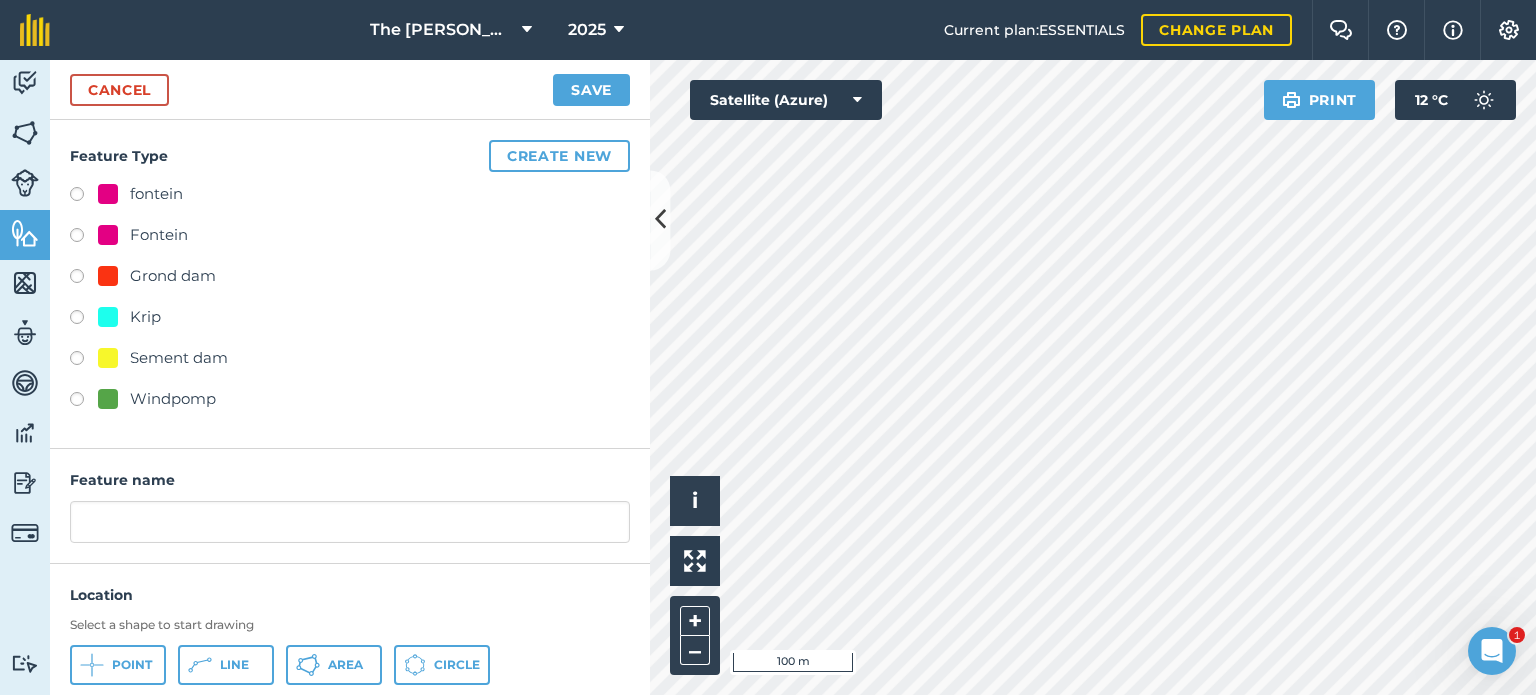 click at bounding box center [84, 238] 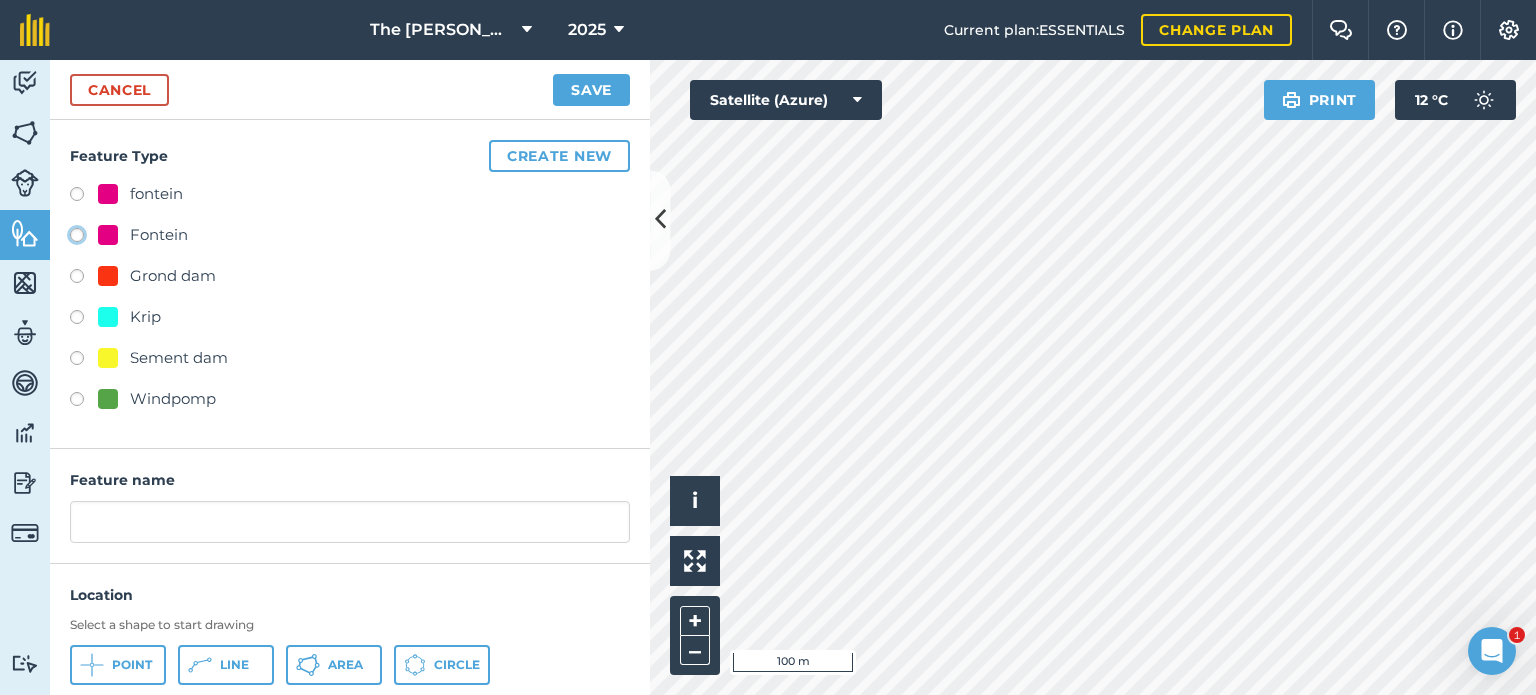 click on "Fontein" at bounding box center [-9923, 234] 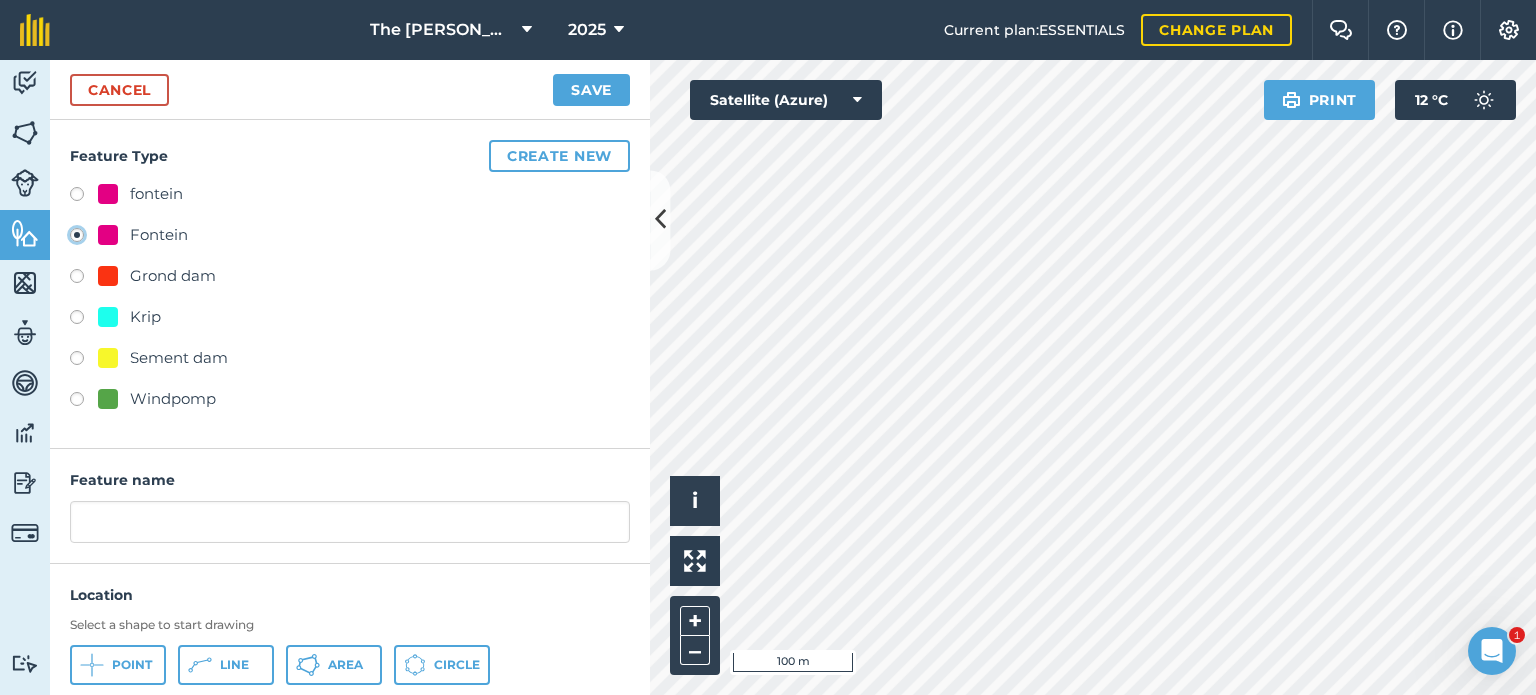 type on "Fontein  2" 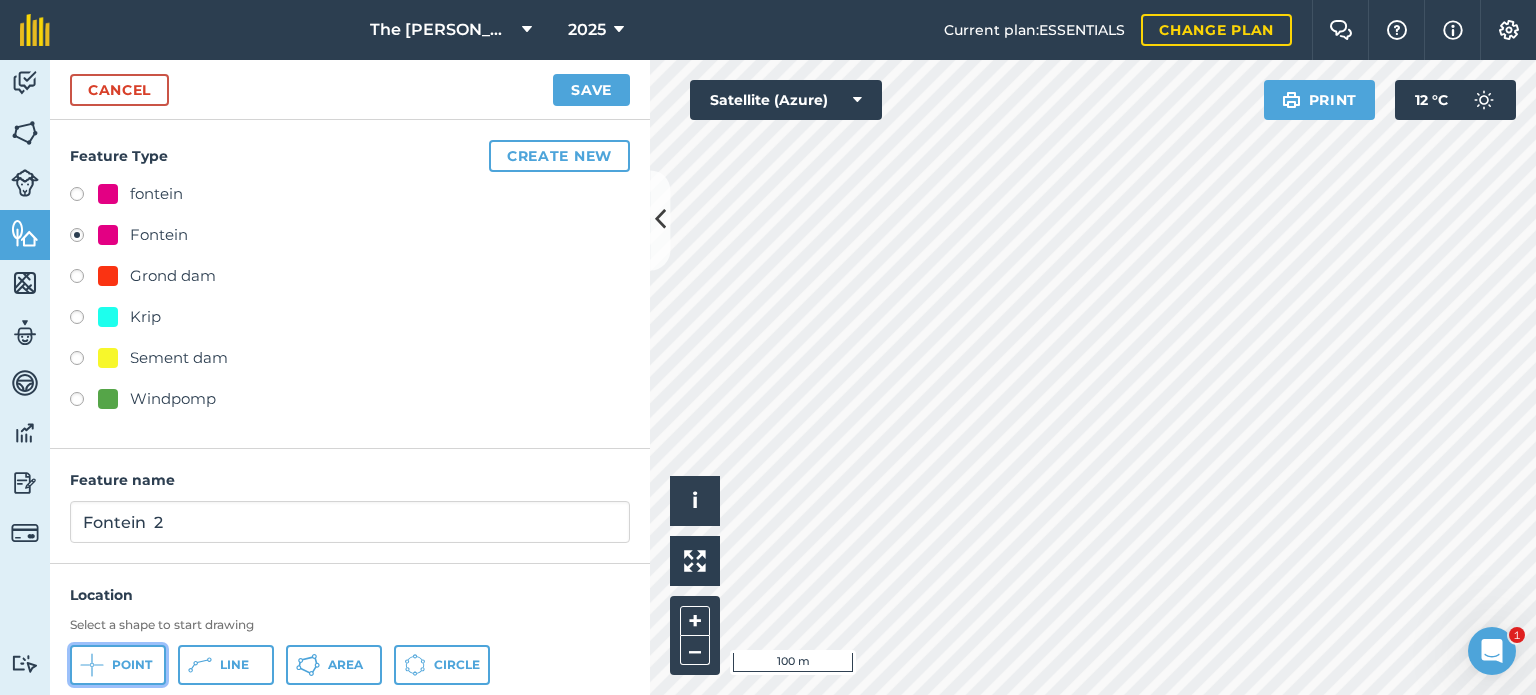 click on "Point" at bounding box center [118, 665] 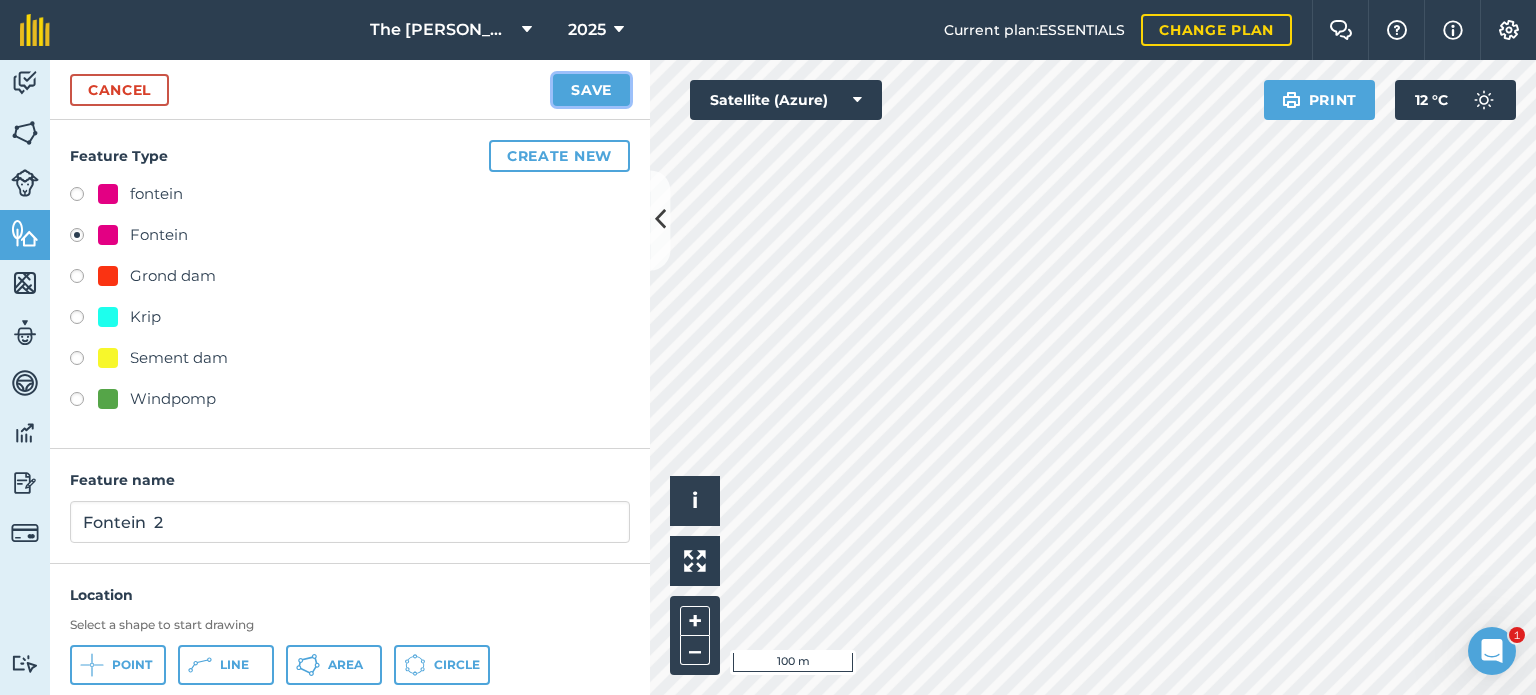 click on "Save" at bounding box center [591, 90] 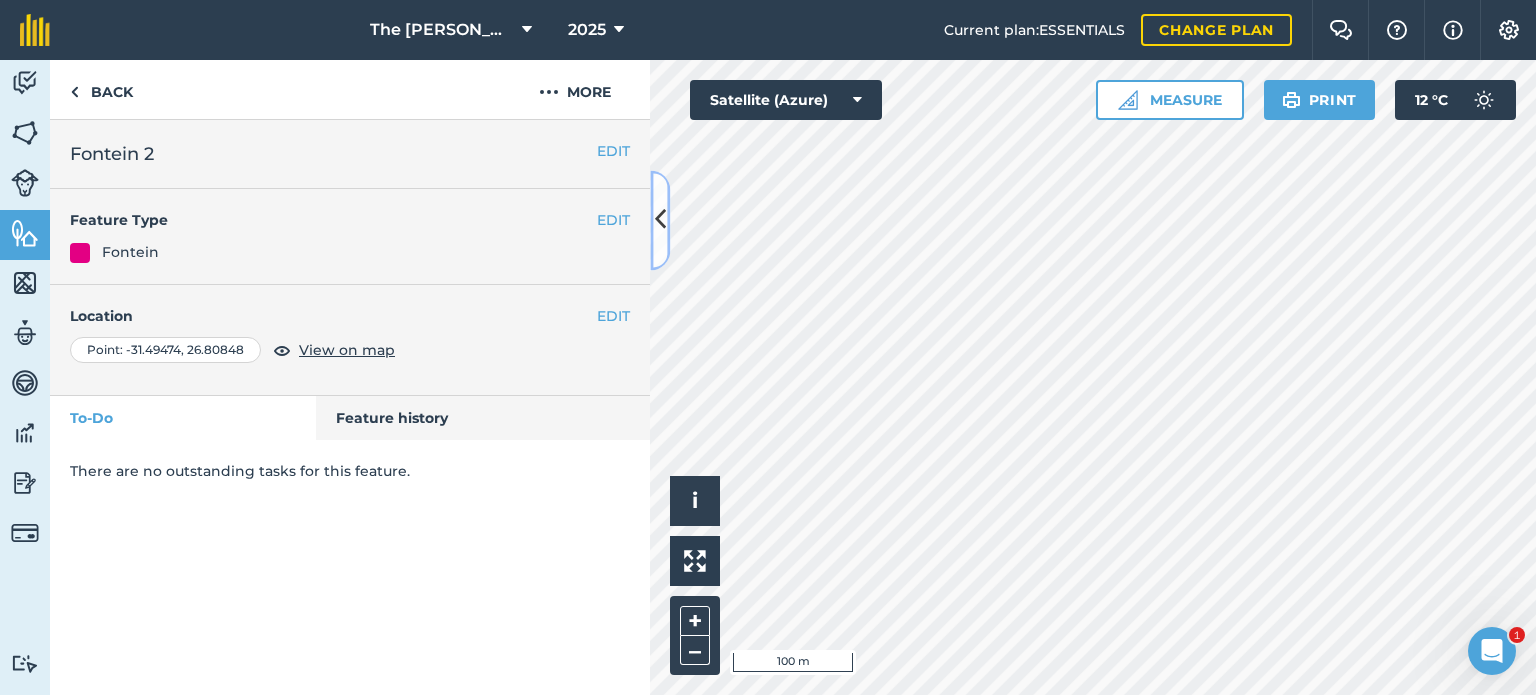 click at bounding box center (660, 220) 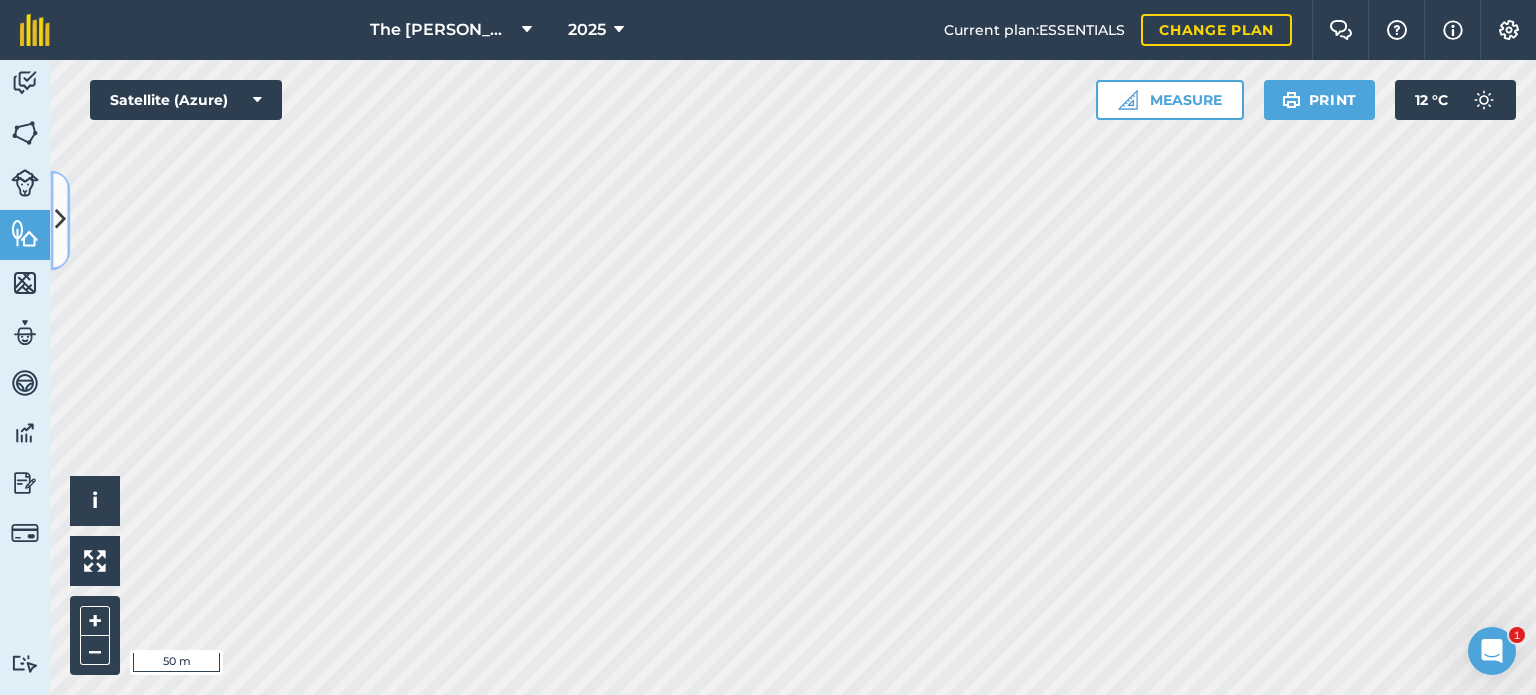 click at bounding box center [60, 220] 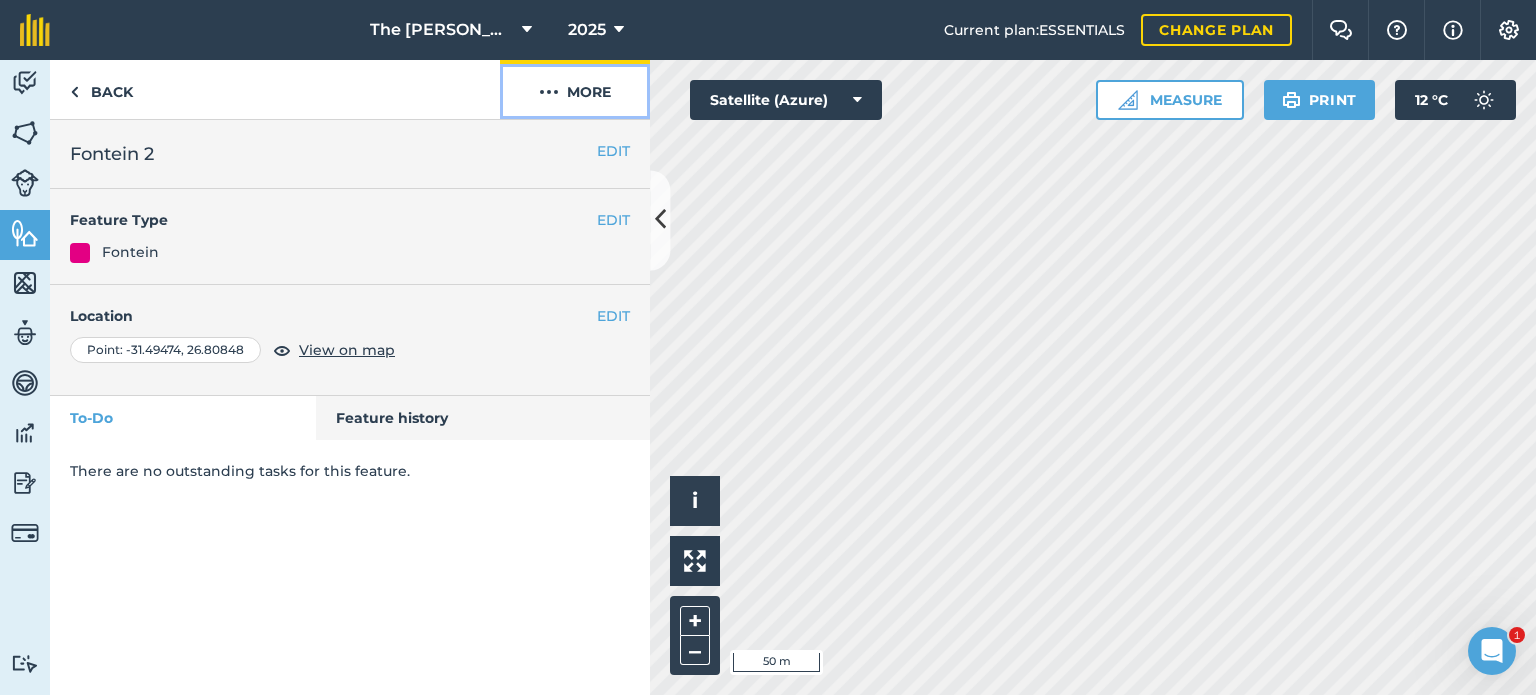 click on "More" at bounding box center (575, 89) 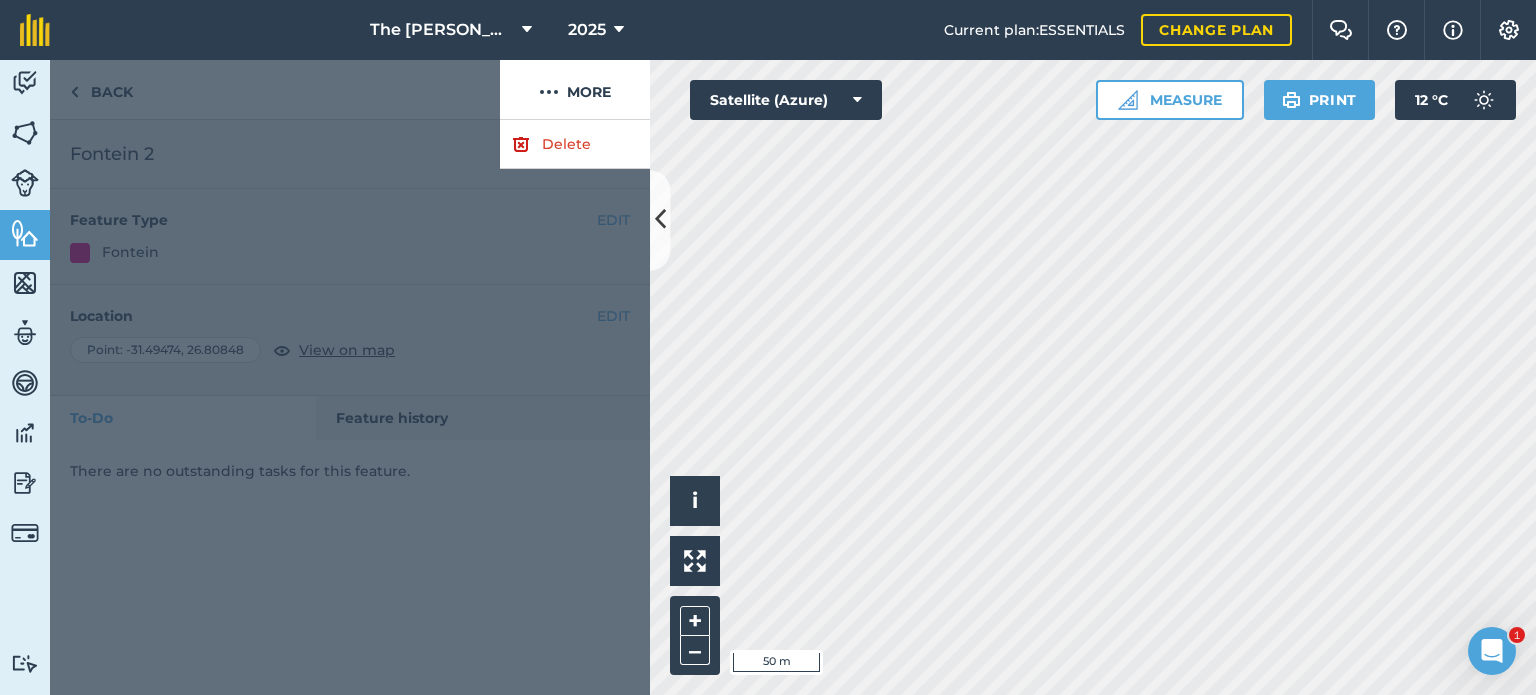 click at bounding box center [350, 407] 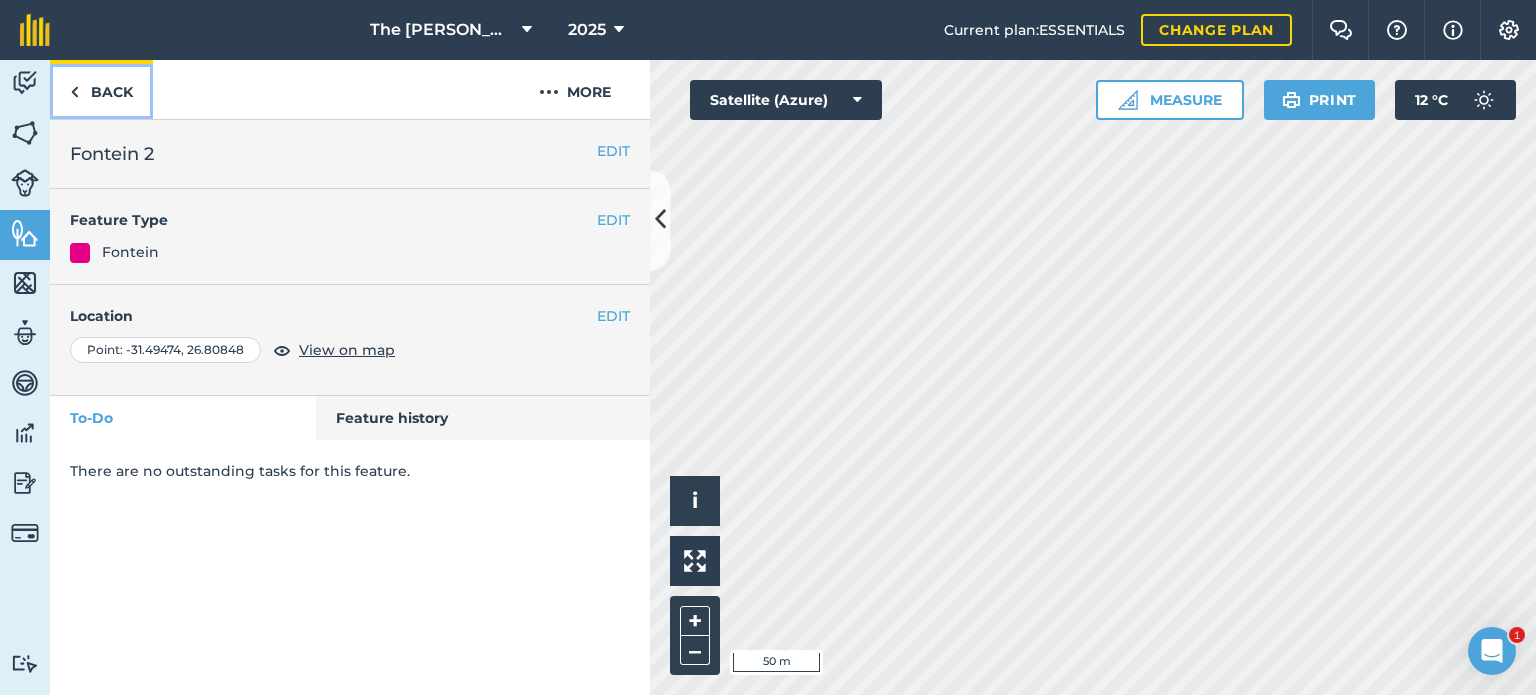 click on "Back" at bounding box center [101, 89] 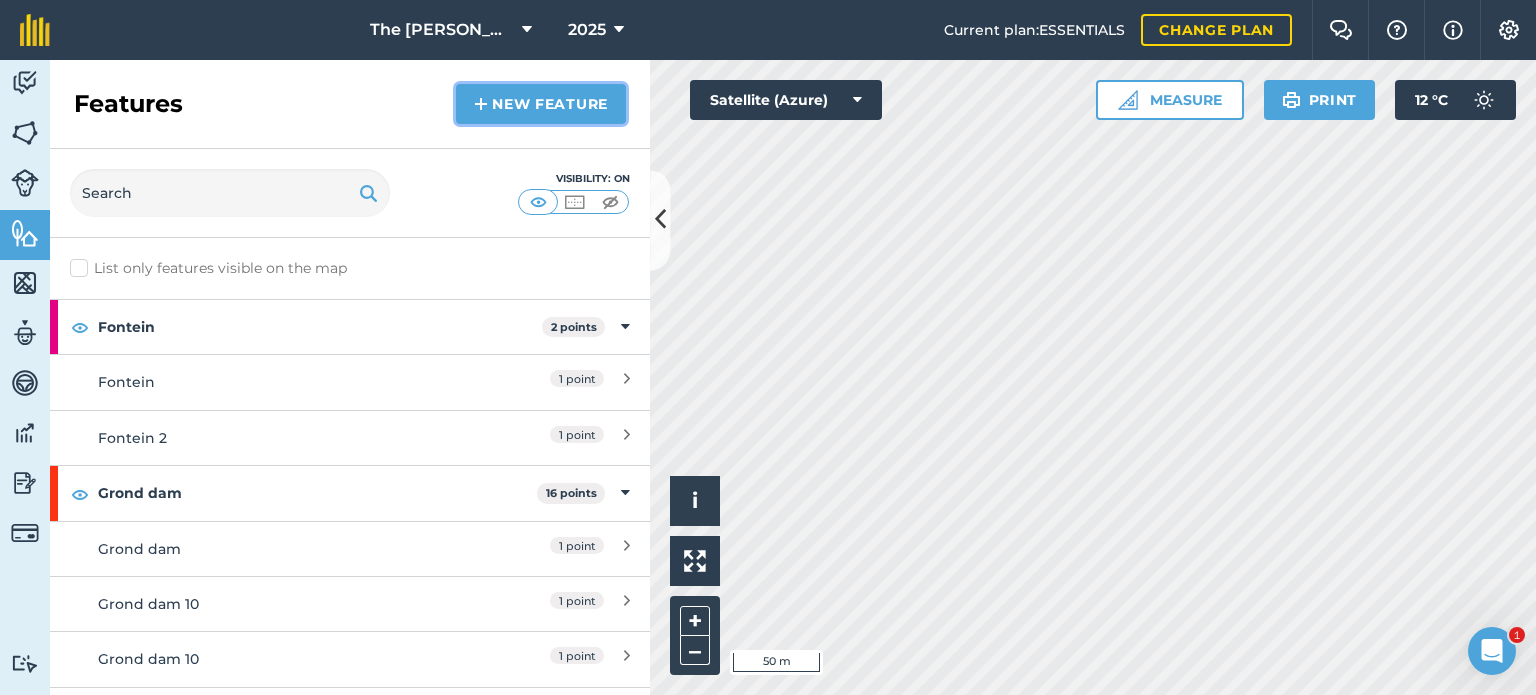 click on "New feature" at bounding box center [541, 104] 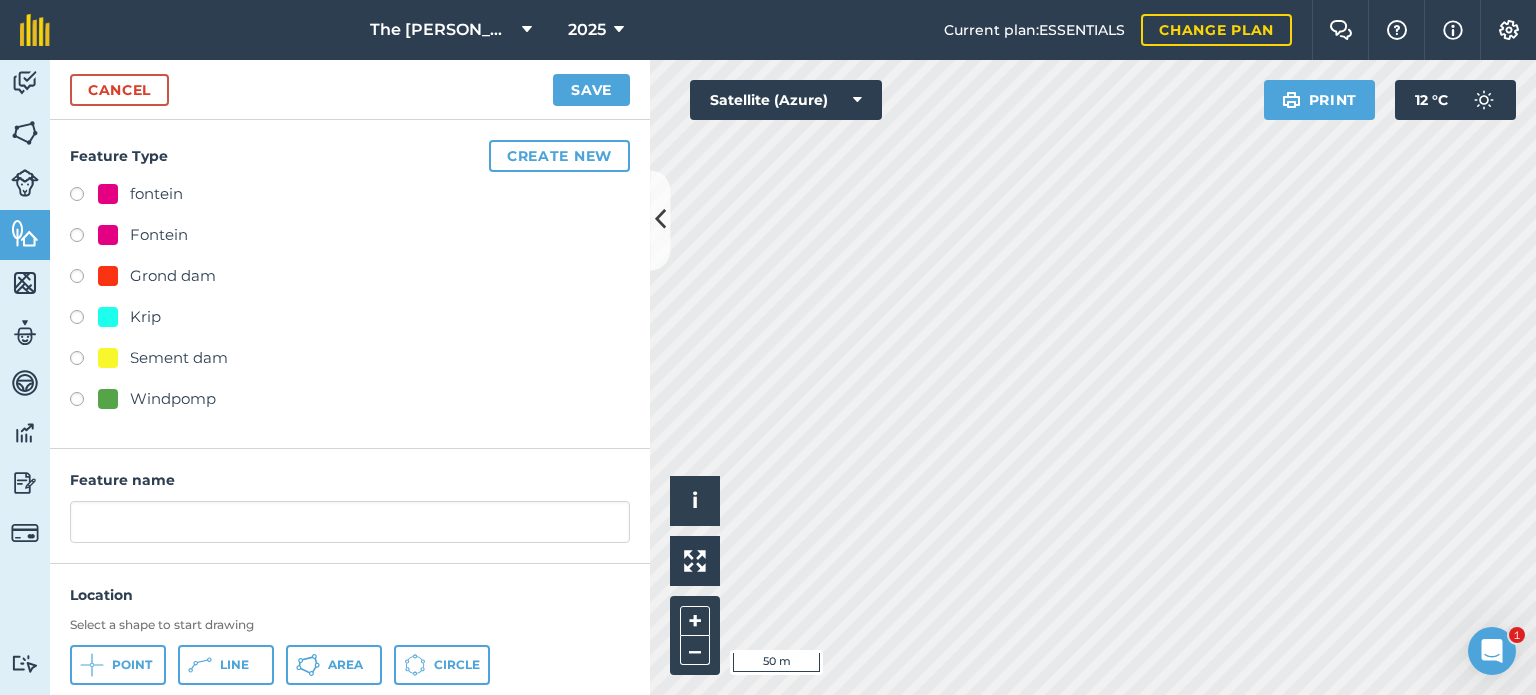 click at bounding box center (84, 320) 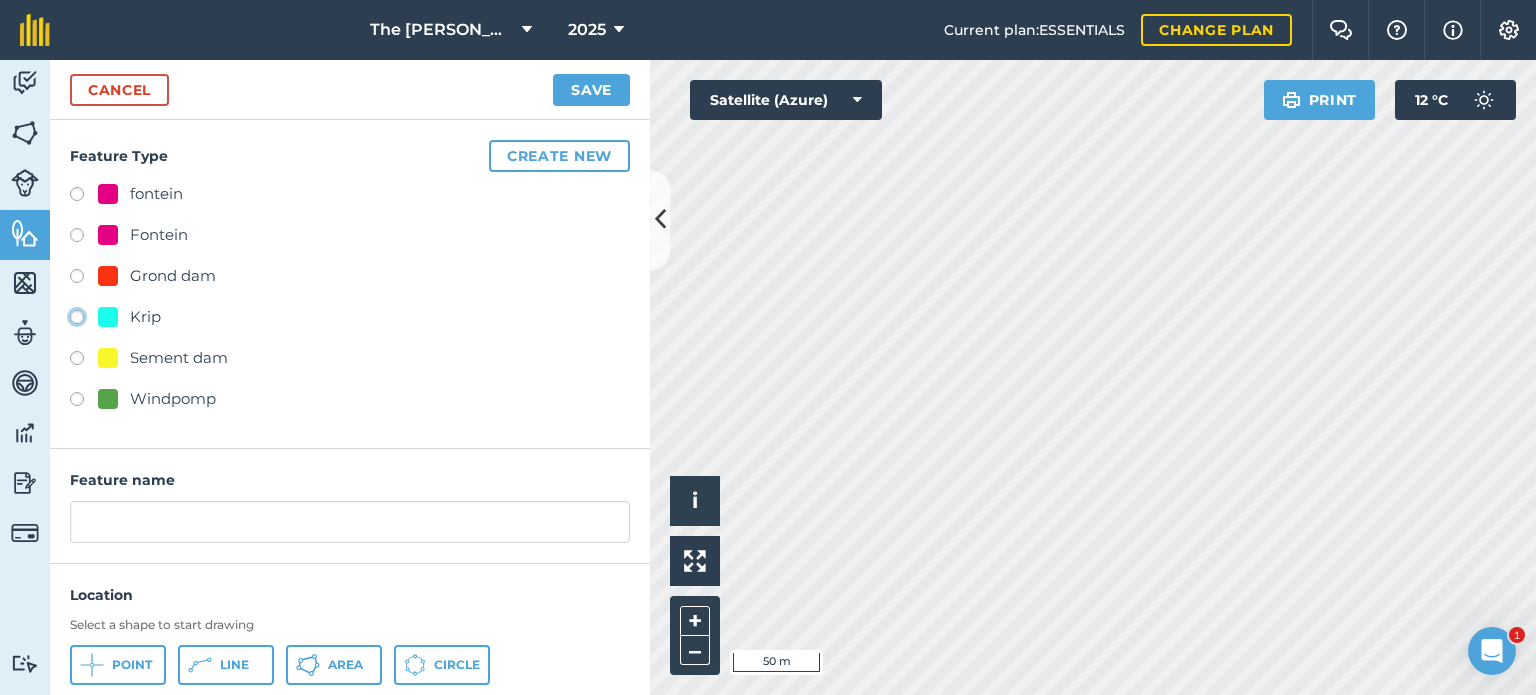 click on "Krip" at bounding box center [-9923, 316] 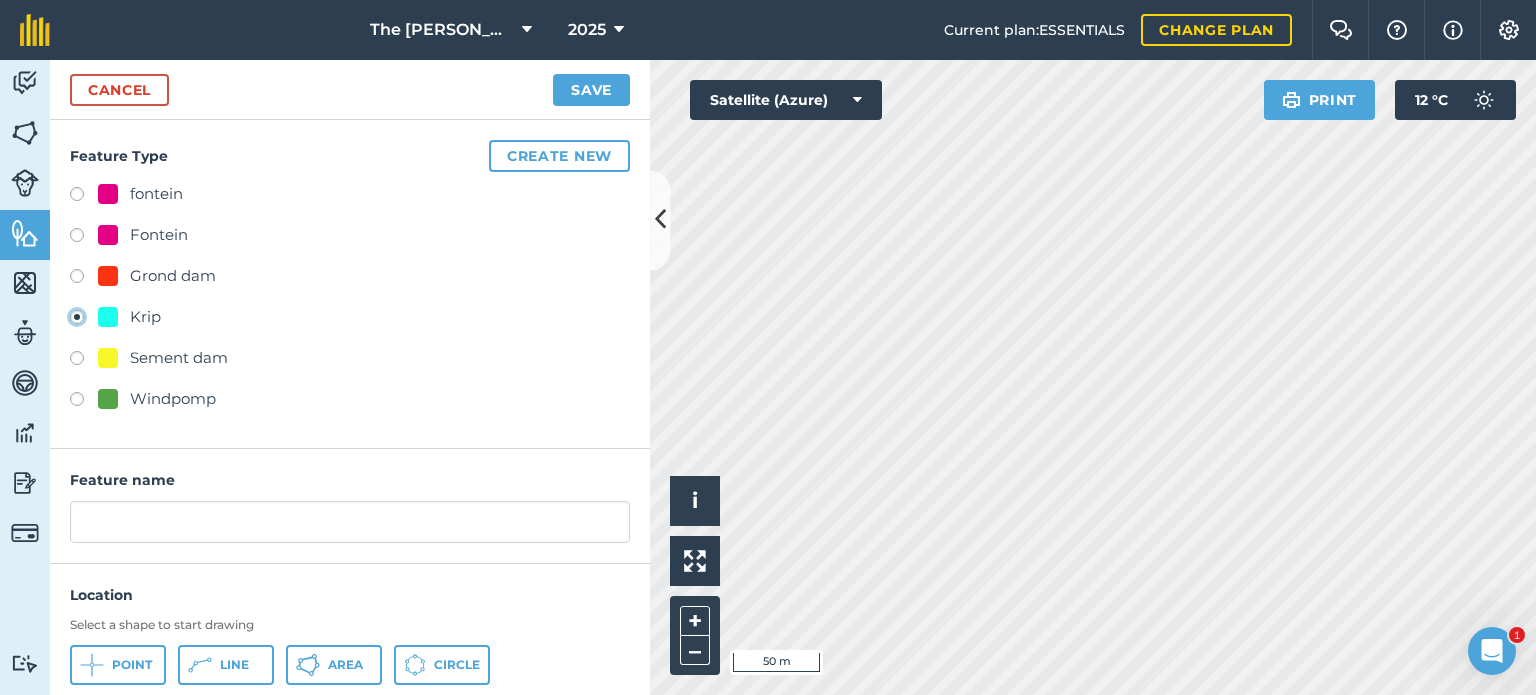 type on "Krip 10" 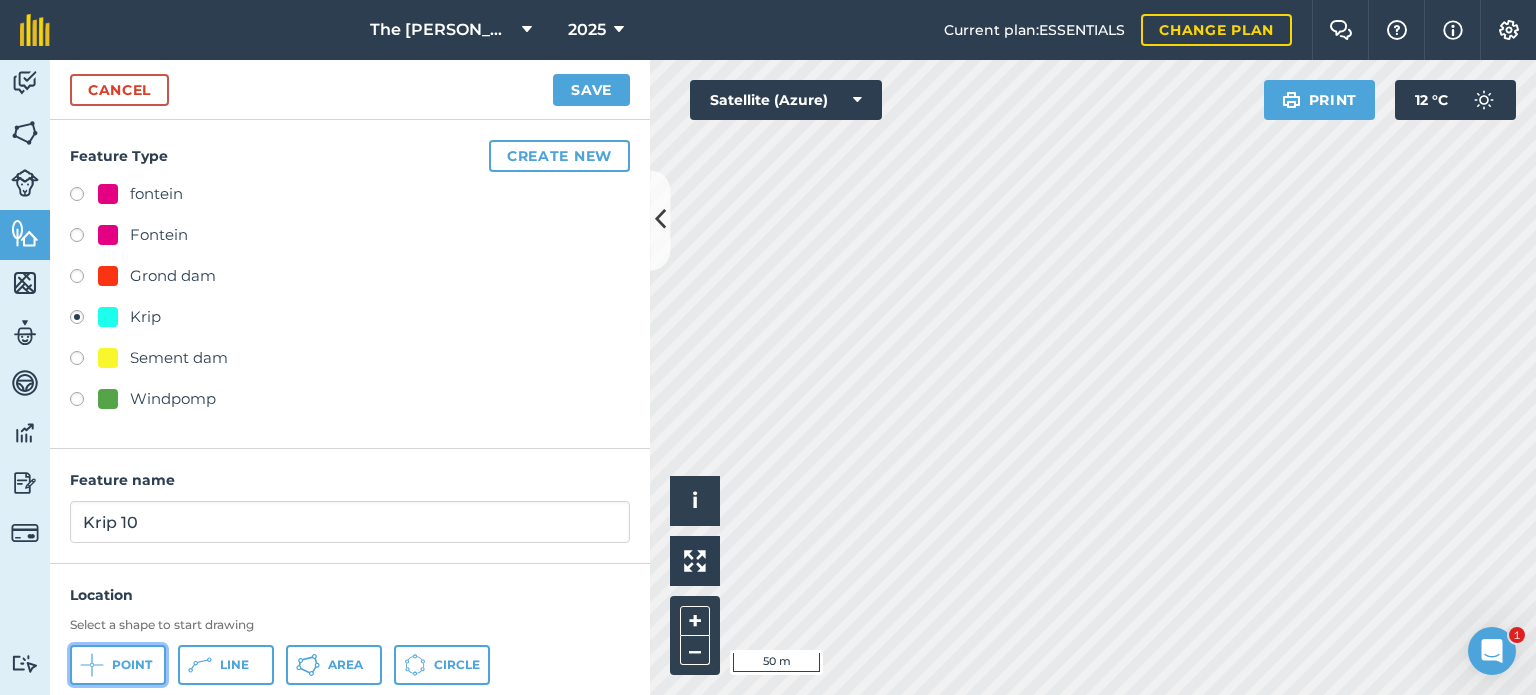 click on "Point" at bounding box center (132, 665) 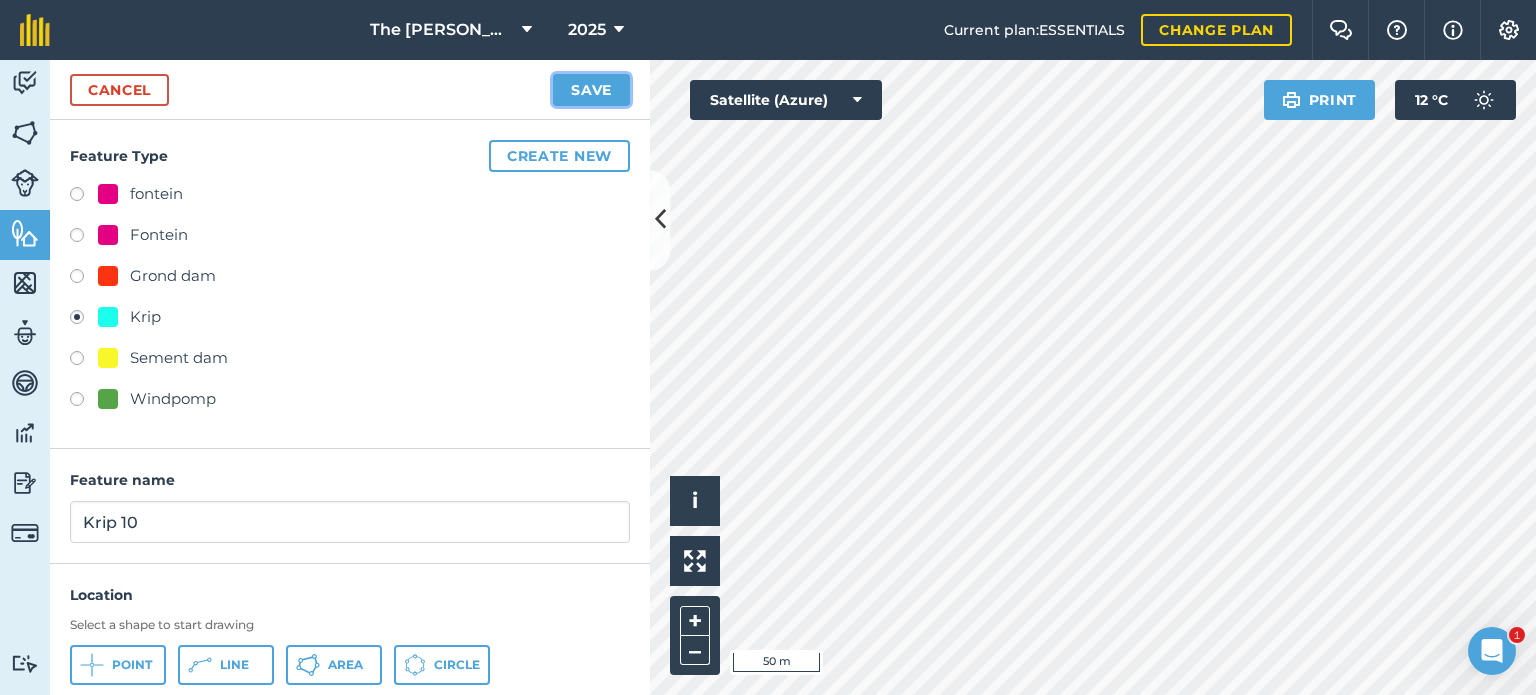 click on "Save" at bounding box center [591, 90] 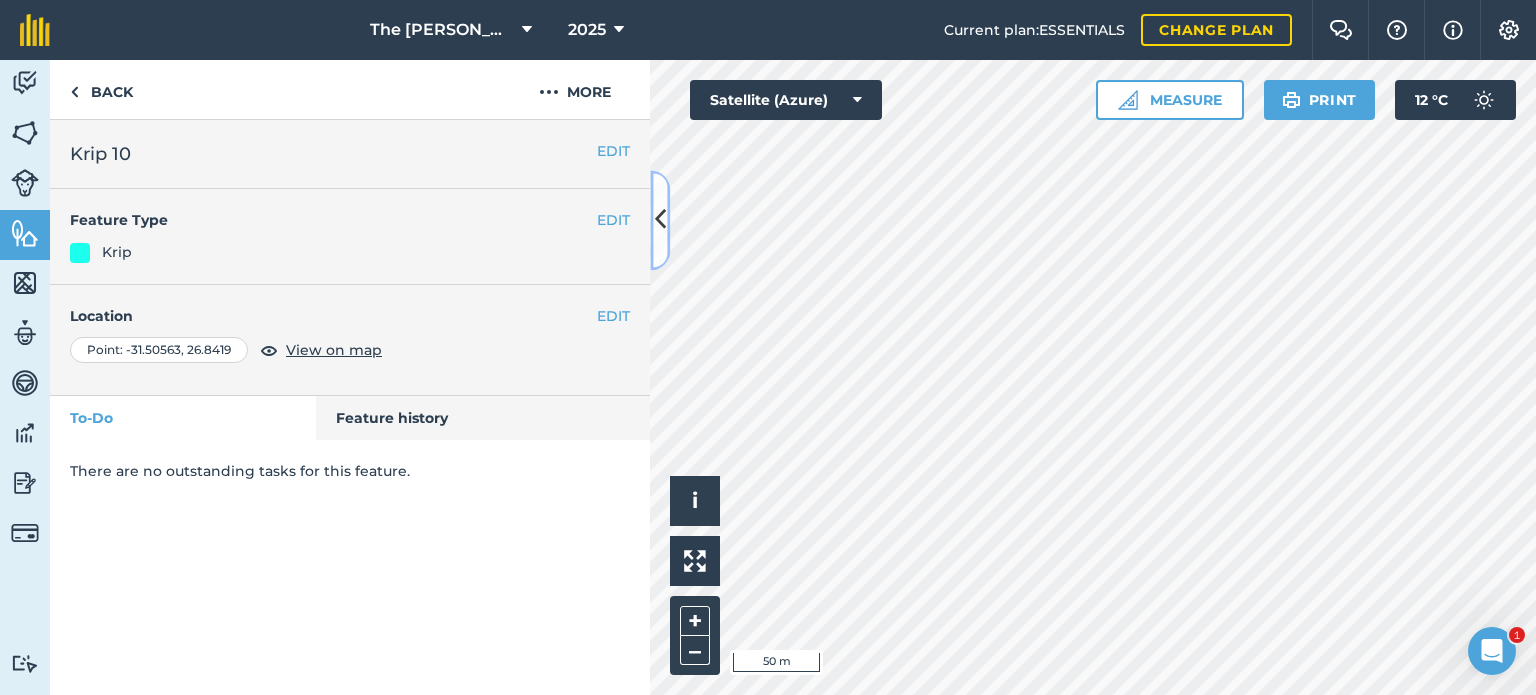 click at bounding box center [660, 220] 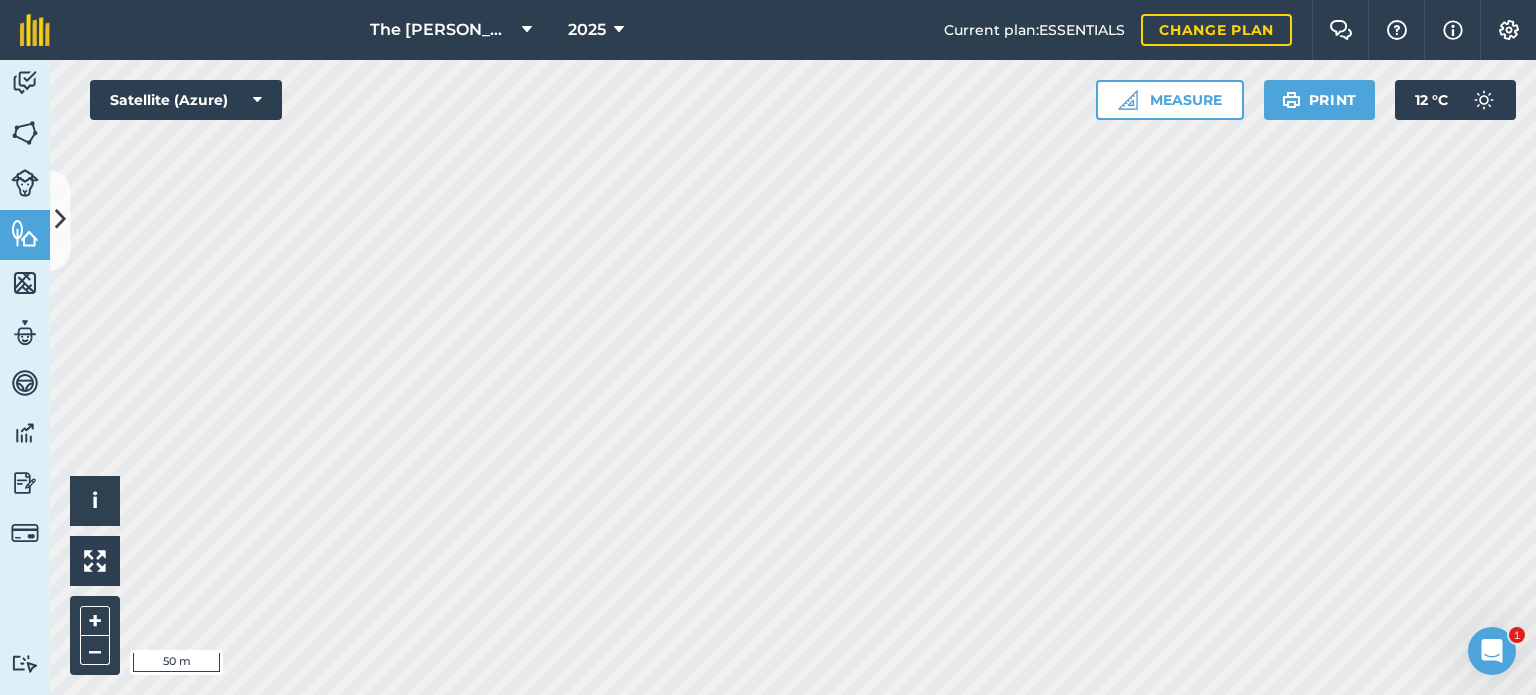 click on "Activity Fields Livestock Features Maps Team Vehicles Data Reporting Billing Tutorials Tutorials   Back   More EDIT Krip 10 EDIT Feature Type Krip EDIT Location Point :   [GEOGRAPHIC_DATA]    View on map To-Do Feature history There are no outstanding tasks for this feature. Click to place a point i © 2025 TomTom, Microsoft 50 m + – Satellite (Azure) Measure Print 12   ° C" at bounding box center (768, 377) 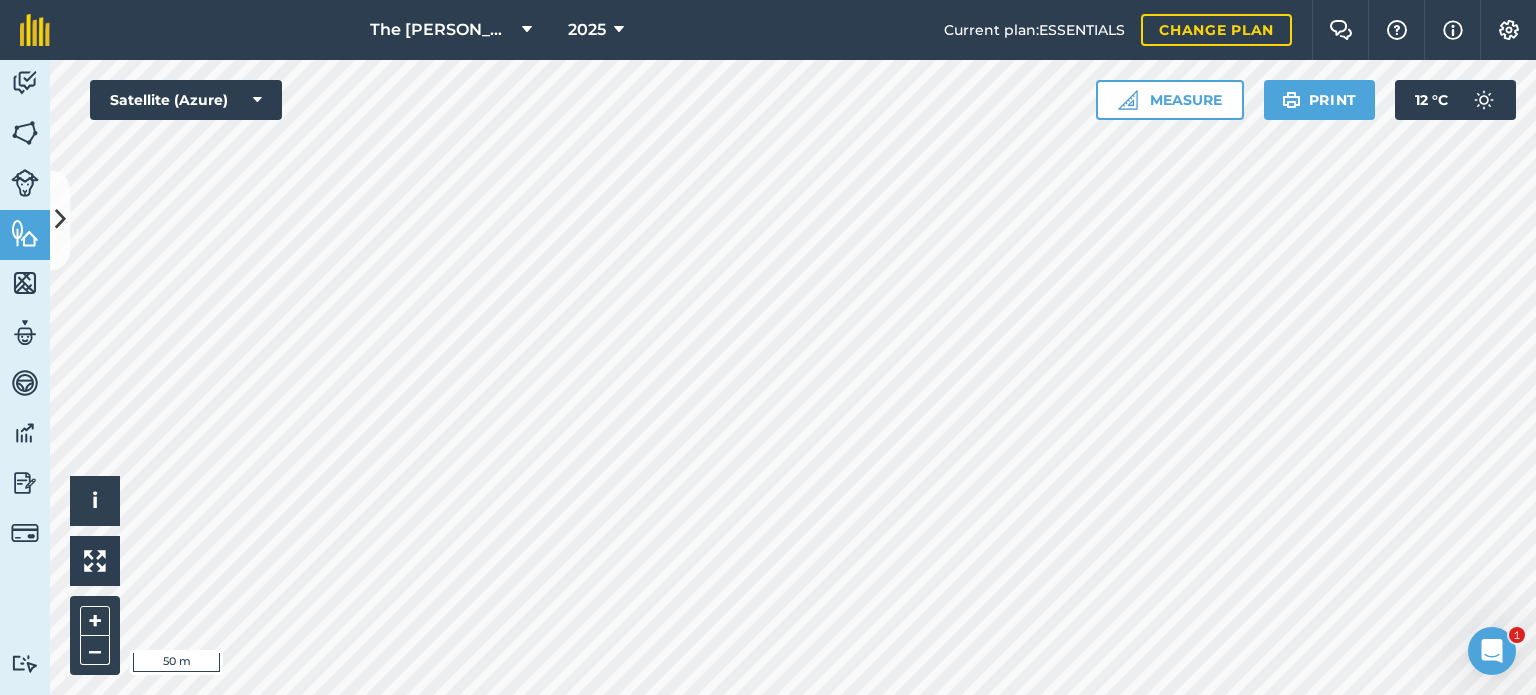 click on "The [PERSON_NAME]/[PERSON_NAME]  2025 Current plan :  ESSENTIALS   Change plan Farm Chat Help Info Settings The [PERSON_NAME]/[PERSON_NAME]   -  2025 Reproduced with the permission of  Microsoft Printed on  [DATE] Field usages No usage set Feature types fontein  Fontein  Grond dam  Krip Sement dam  Windpomp  Activity Fields Livestock Features Maps Team Vehicles Data Reporting Billing Tutorials Tutorials Features   New feature Visibility: On List only features visible on the map Fontein  2   points Fontein  1   point Fontein  2 1   point Grond dam  16   points [GEOGRAPHIC_DATA]  10 1   [GEOGRAPHIC_DATA]  10 1   [GEOGRAPHIC_DATA]  10 1   [GEOGRAPHIC_DATA]  11 1   [GEOGRAPHIC_DATA]  12 1   [GEOGRAPHIC_DATA]  14 1   [GEOGRAPHIC_DATA]  15 1   [GEOGRAPHIC_DATA]  2 1   [GEOGRAPHIC_DATA]  3 1   [GEOGRAPHIC_DATA]  4 1   [GEOGRAPHIC_DATA]  5 1   [GEOGRAPHIC_DATA]  6 1   [GEOGRAPHIC_DATA]  7 1   [GEOGRAPHIC_DATA]  8 1   [GEOGRAPHIC_DATA]  9 1   point Krip 26   points Krip 1   point Krip 10 1   point Krip 10 1   point Krip 10 1   point Krip 12 1   1" at bounding box center (768, 347) 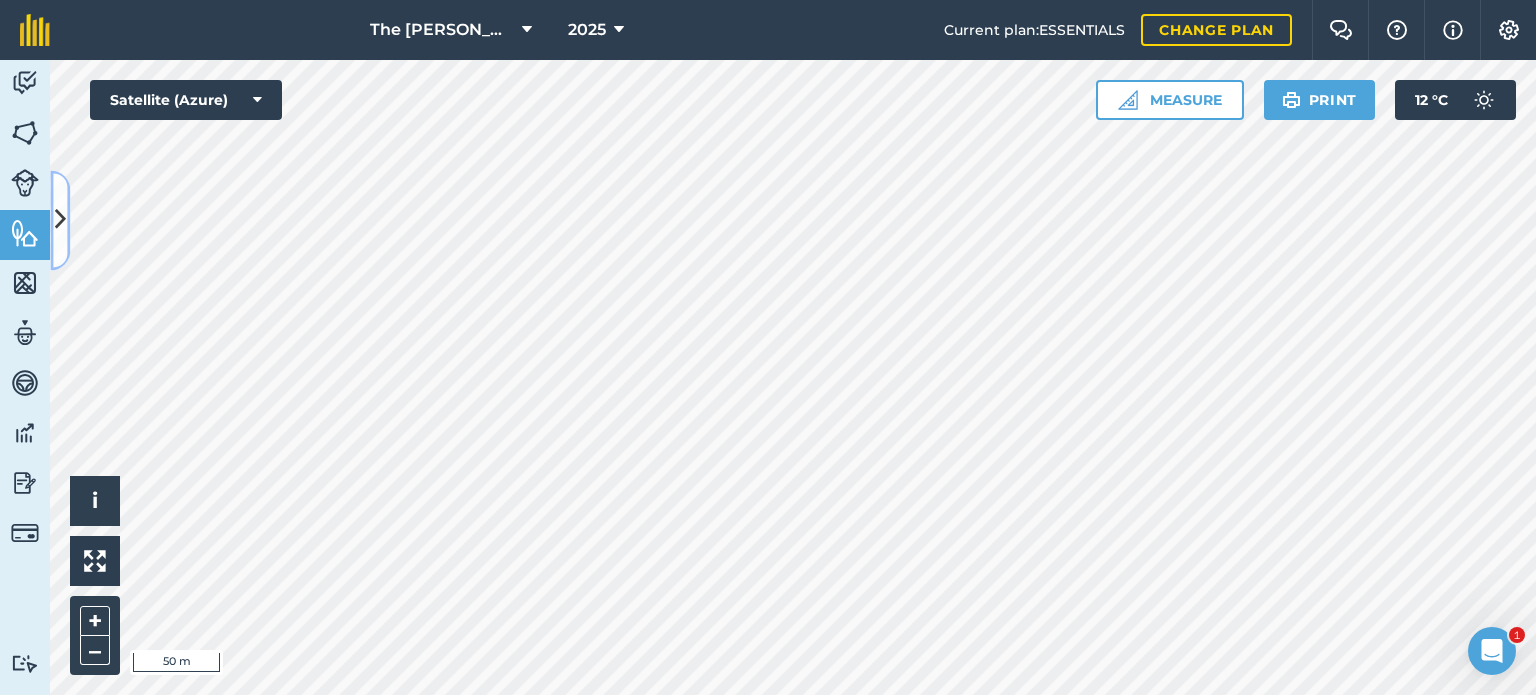 click at bounding box center (60, 220) 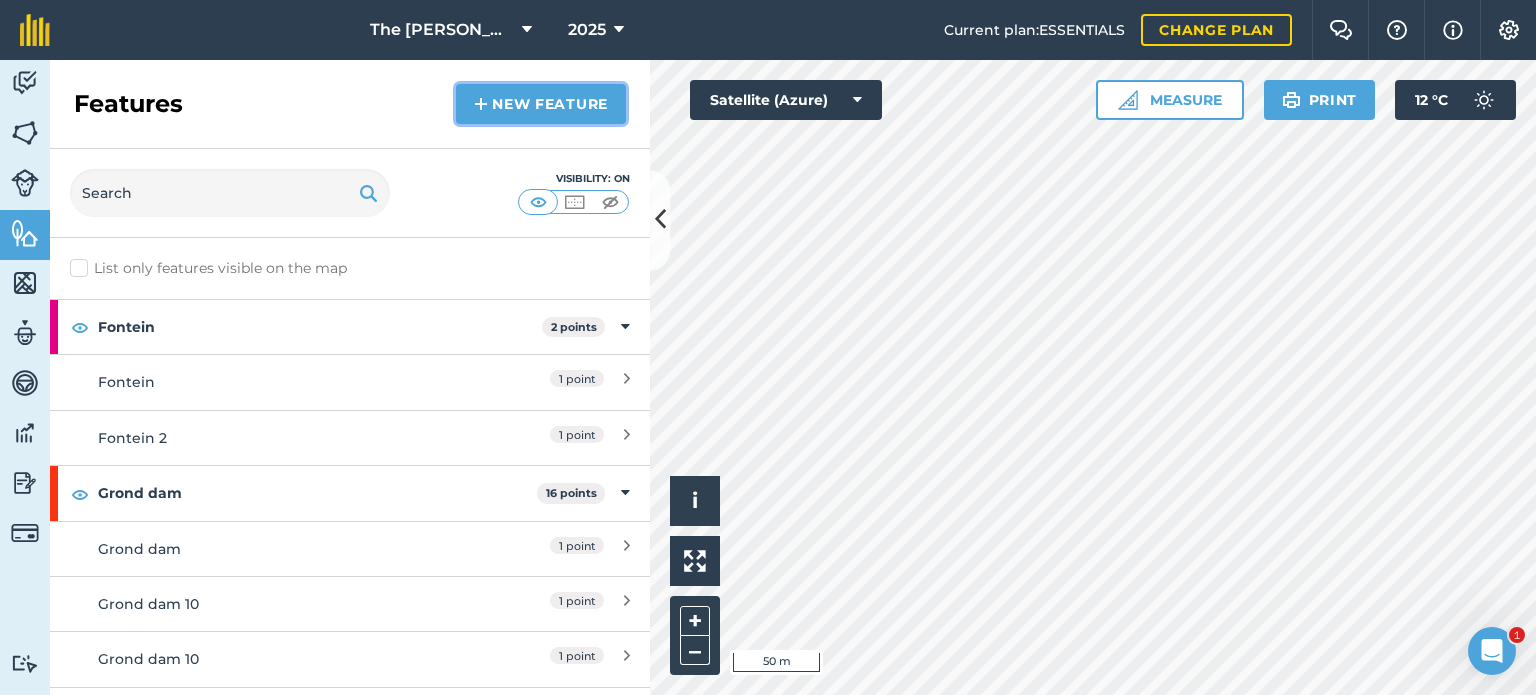 click on "New feature" at bounding box center (541, 104) 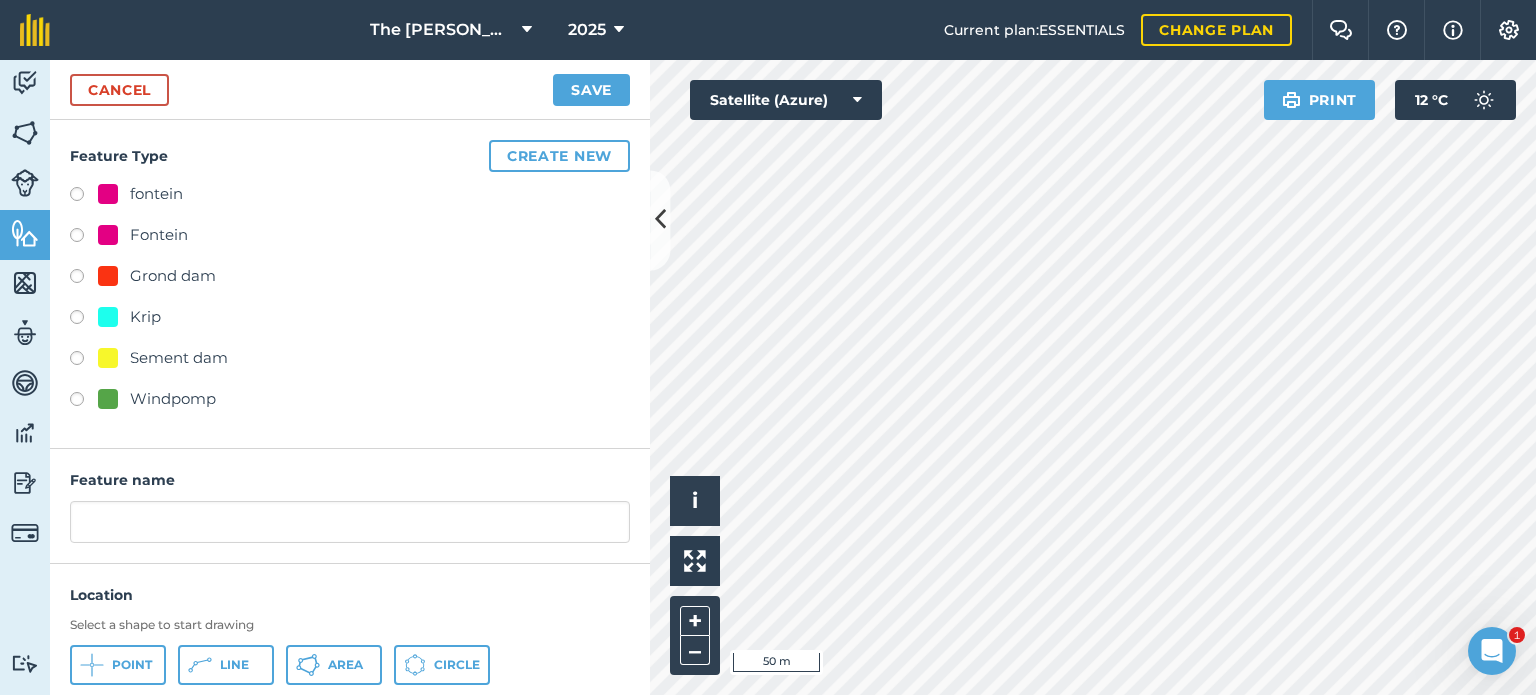 click at bounding box center [84, 320] 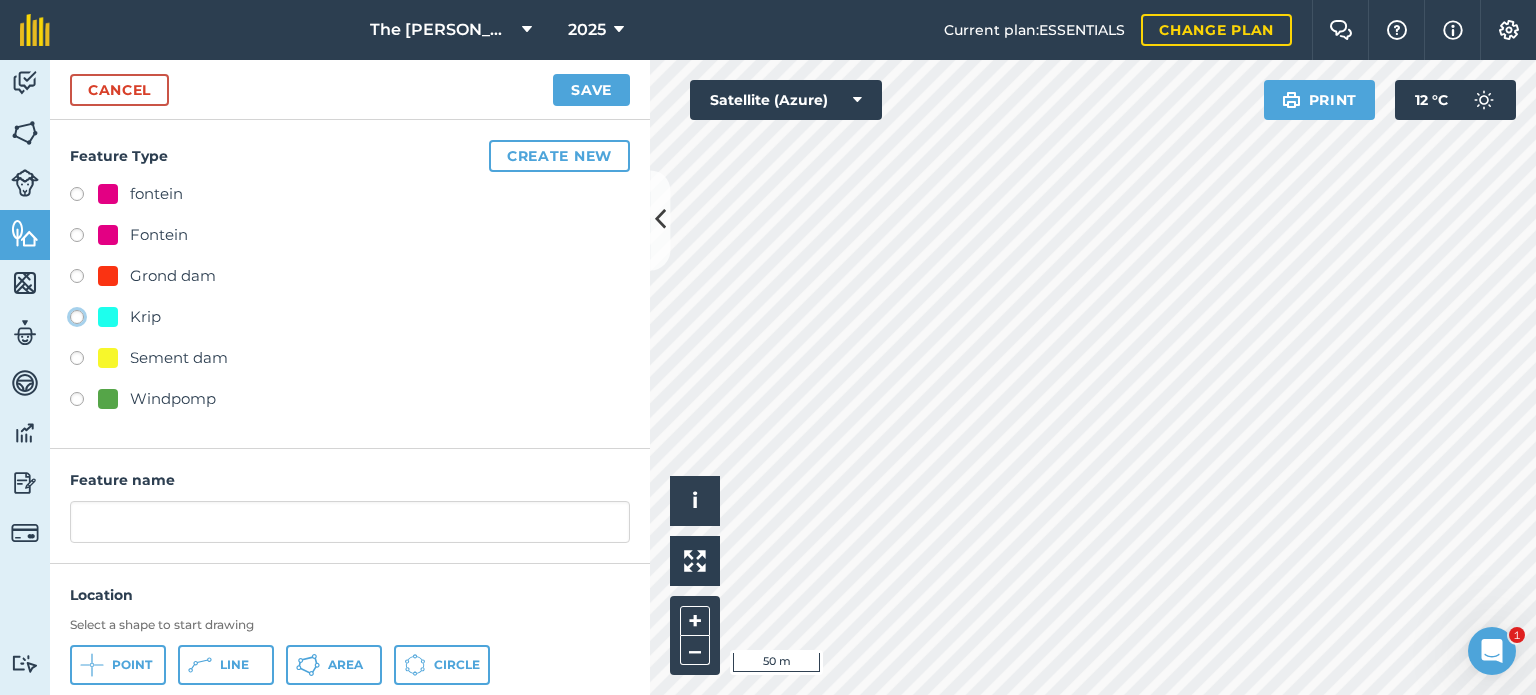 click on "Krip" at bounding box center (-9923, 316) 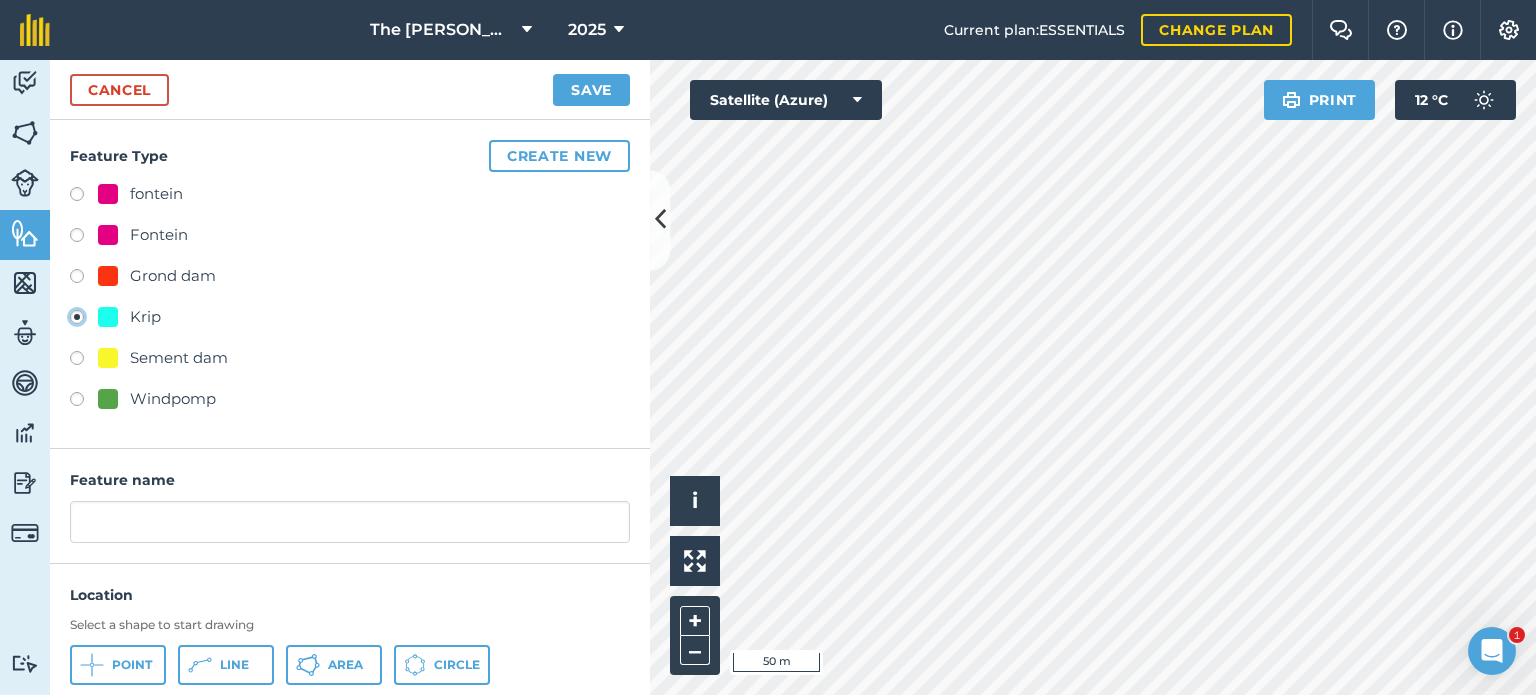 type on "Krip 10" 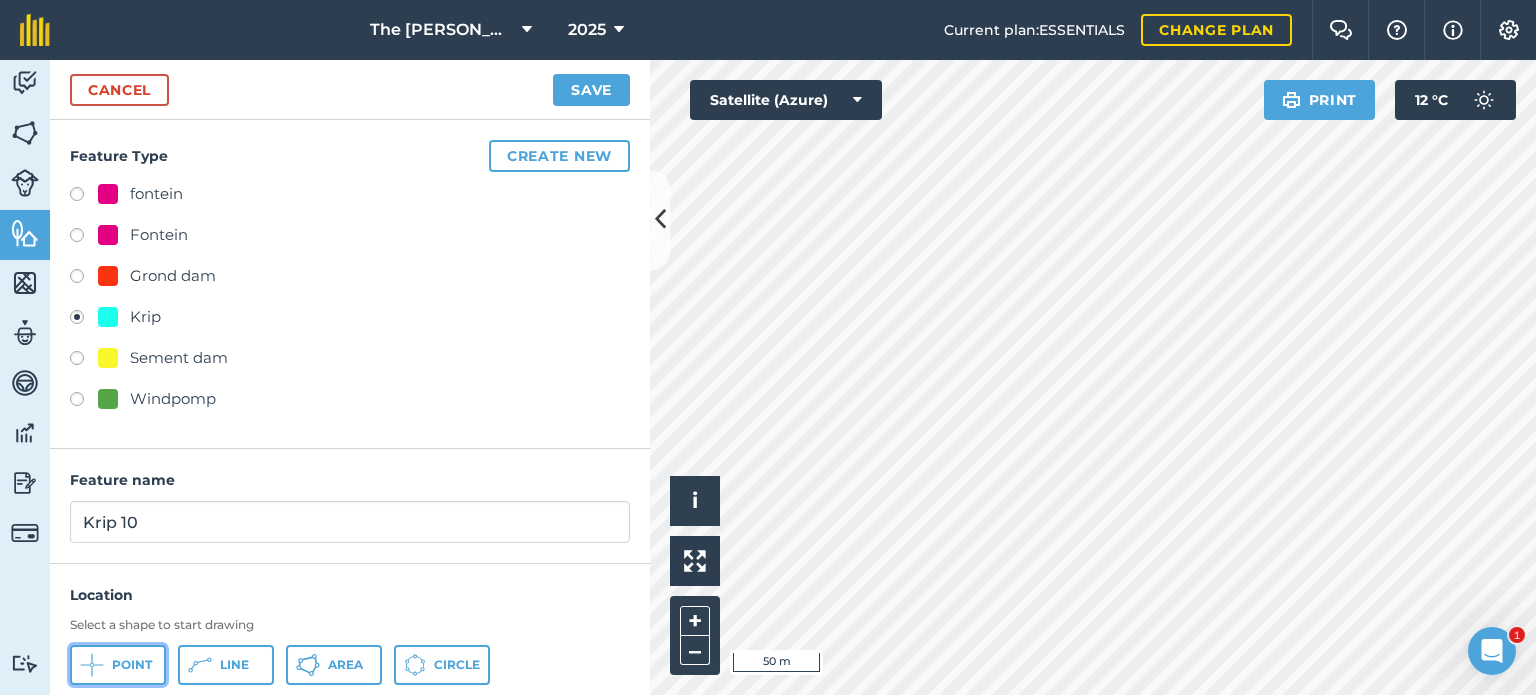 click on "Point" at bounding box center [132, 665] 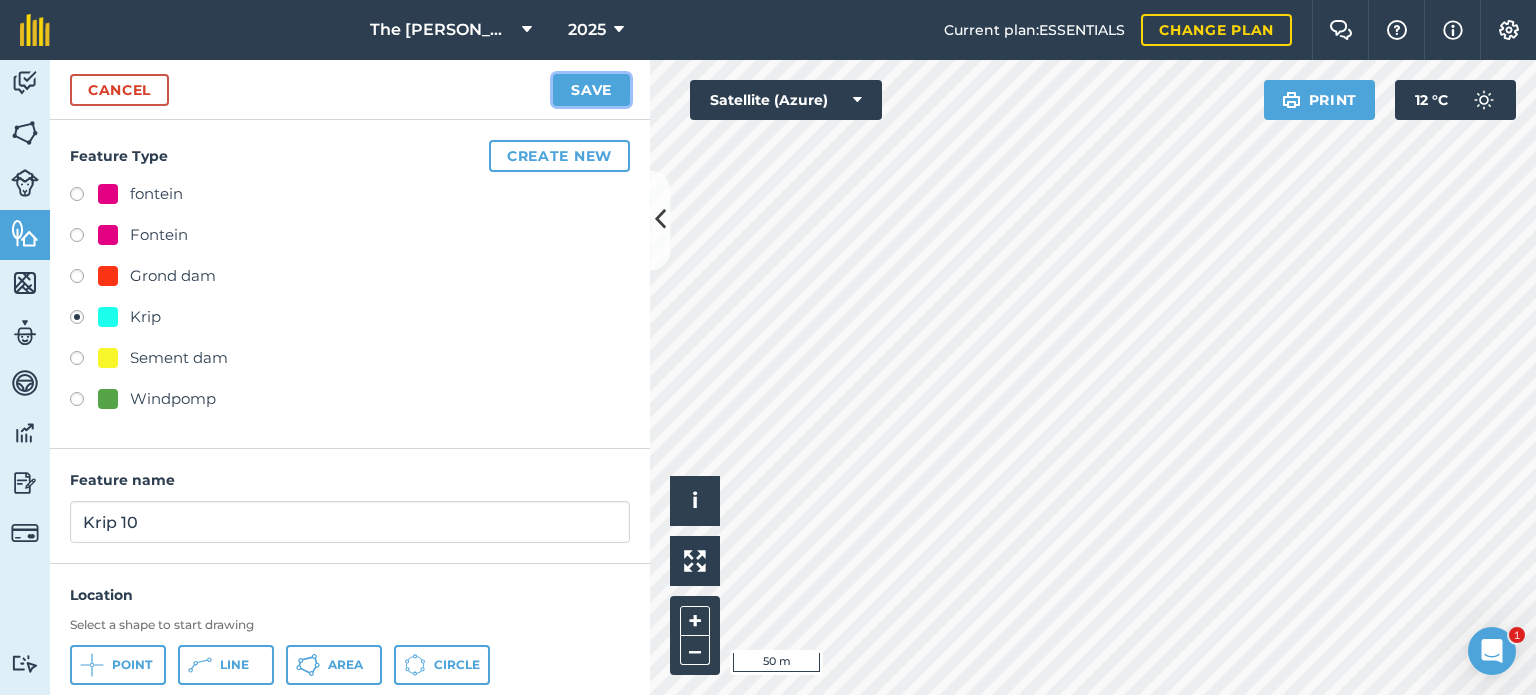 click on "Save" at bounding box center [591, 90] 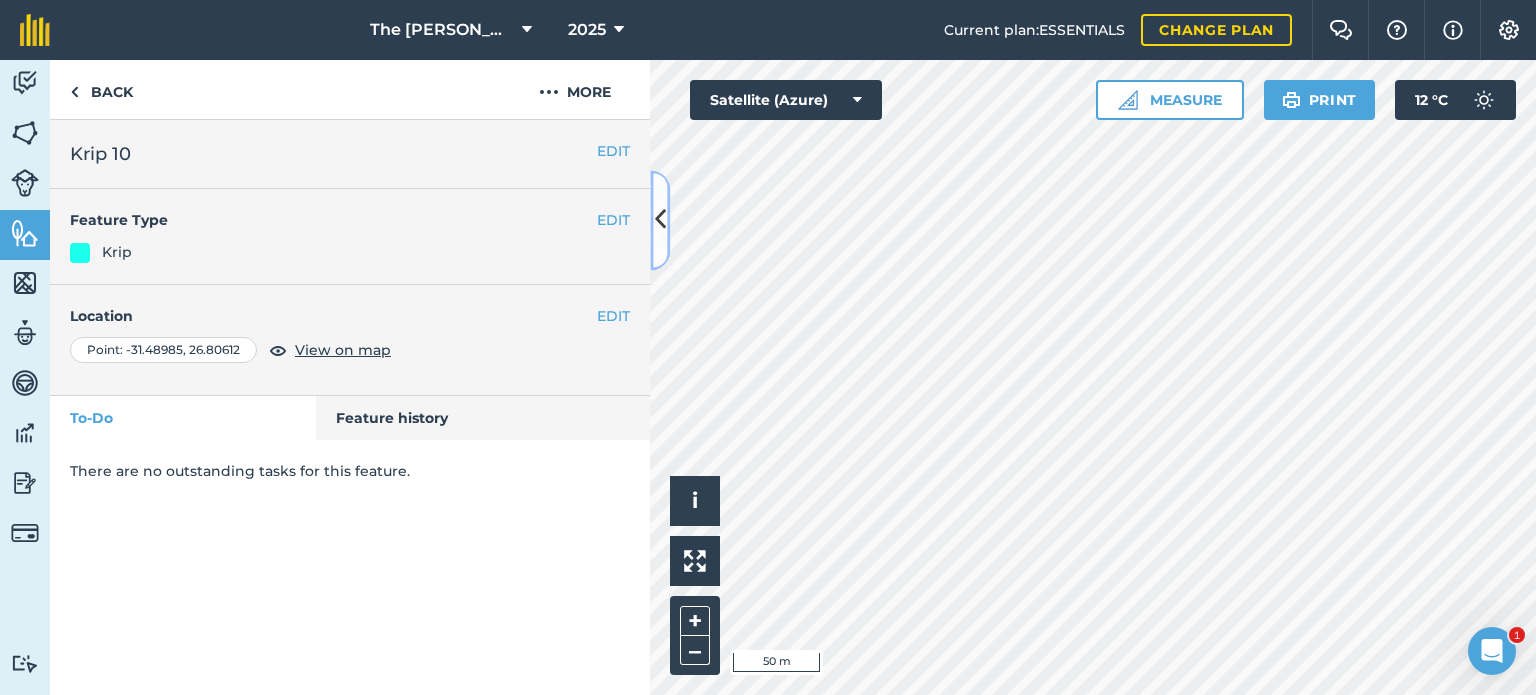 click at bounding box center [660, 220] 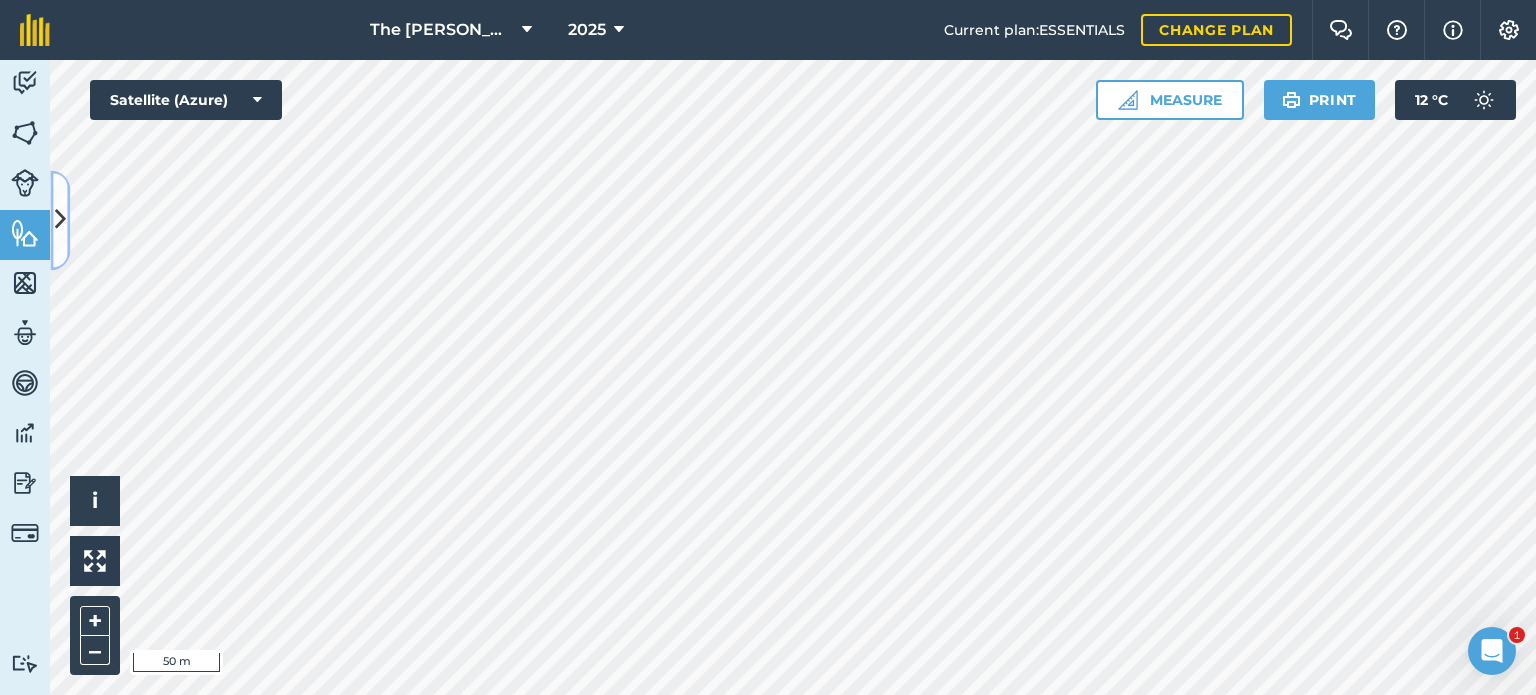 click at bounding box center (60, 220) 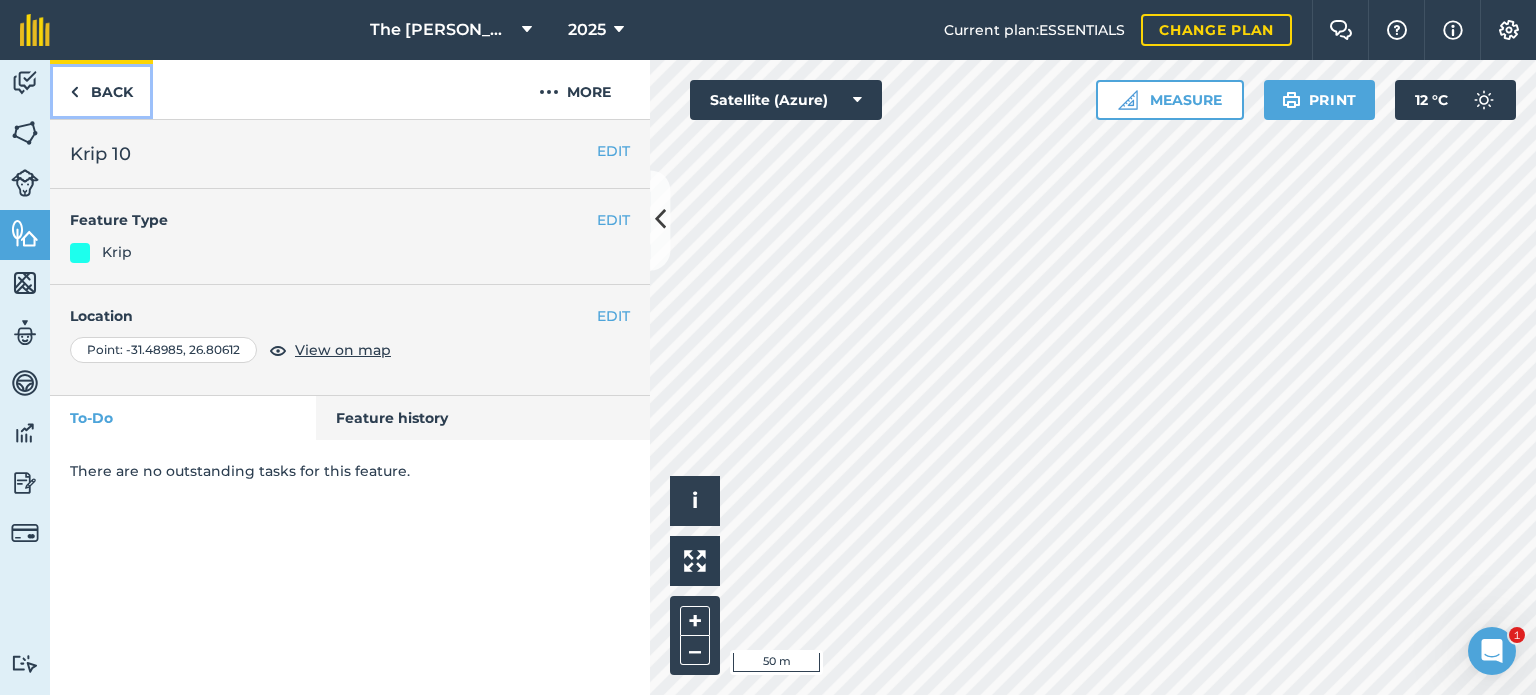 click on "Back" at bounding box center [101, 89] 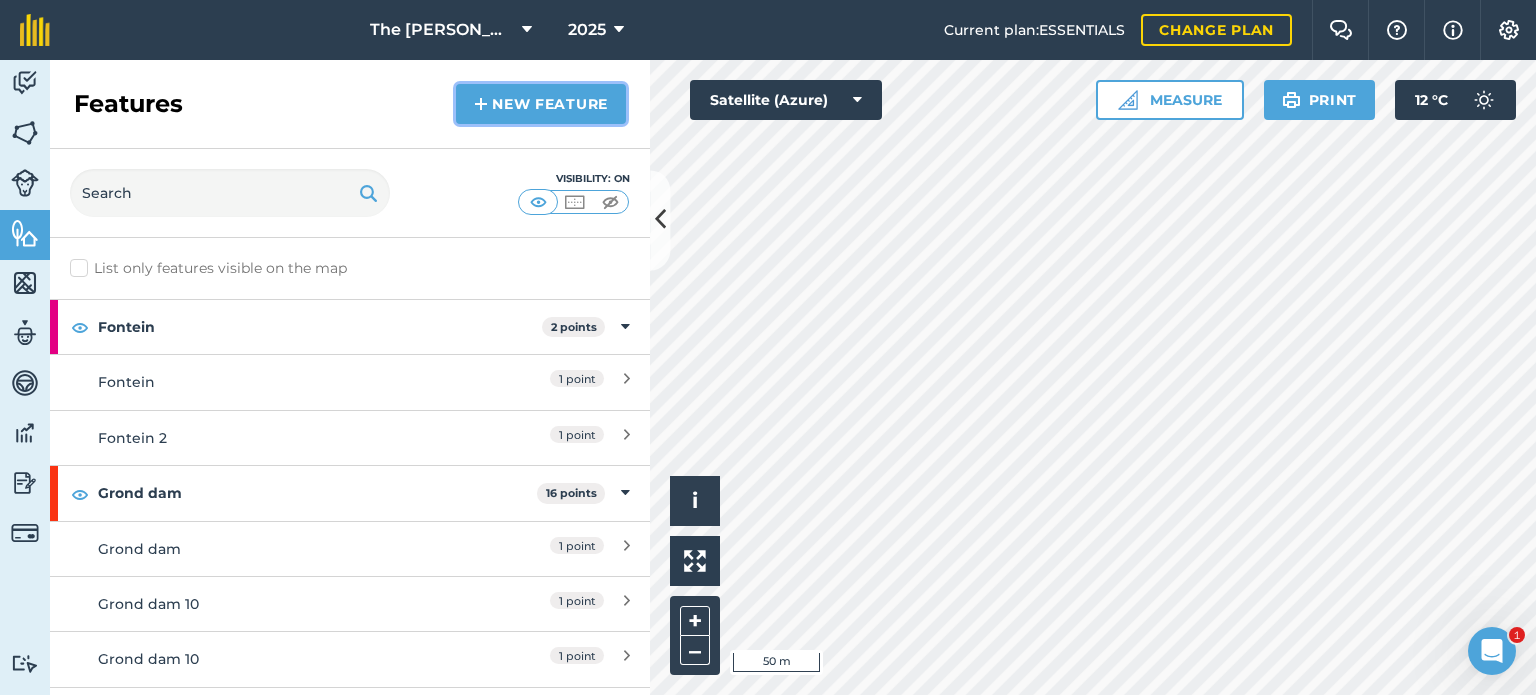 click on "New feature" at bounding box center (541, 104) 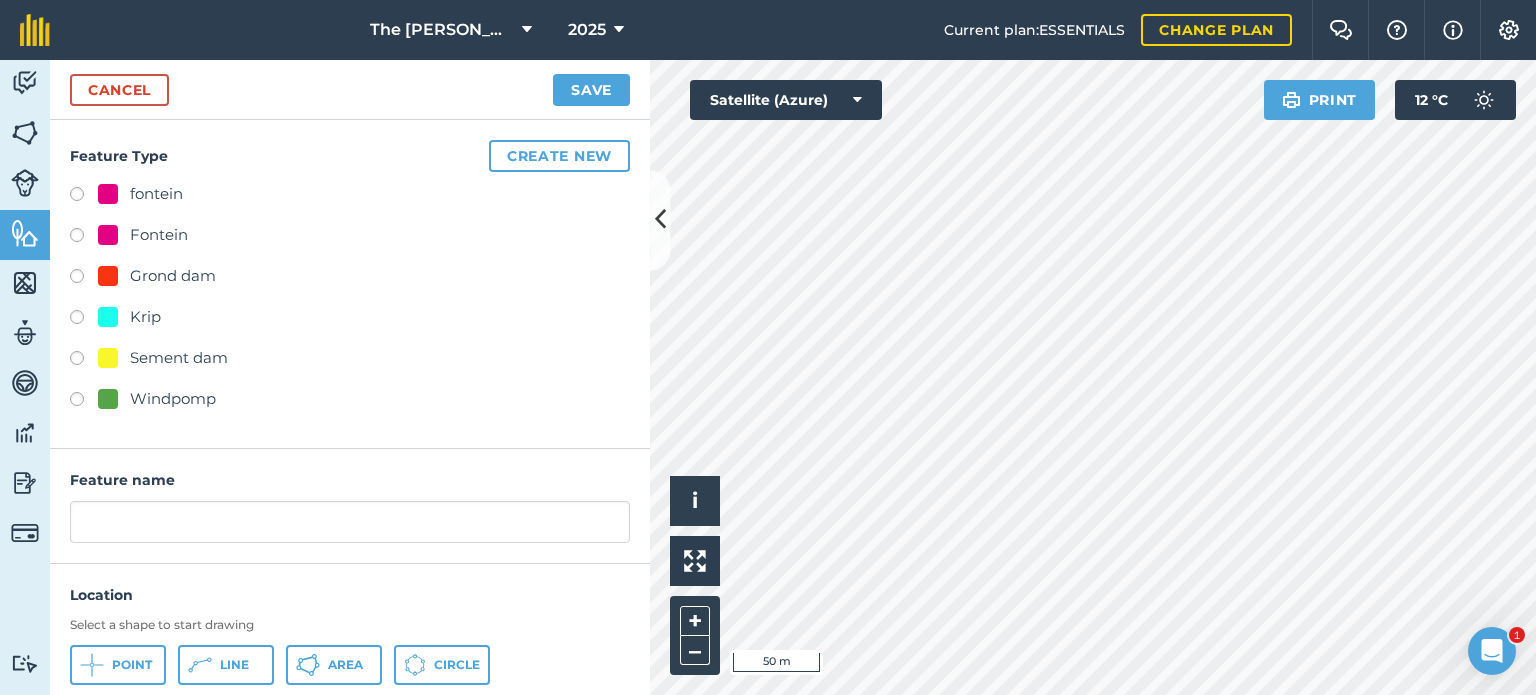 click at bounding box center (84, 320) 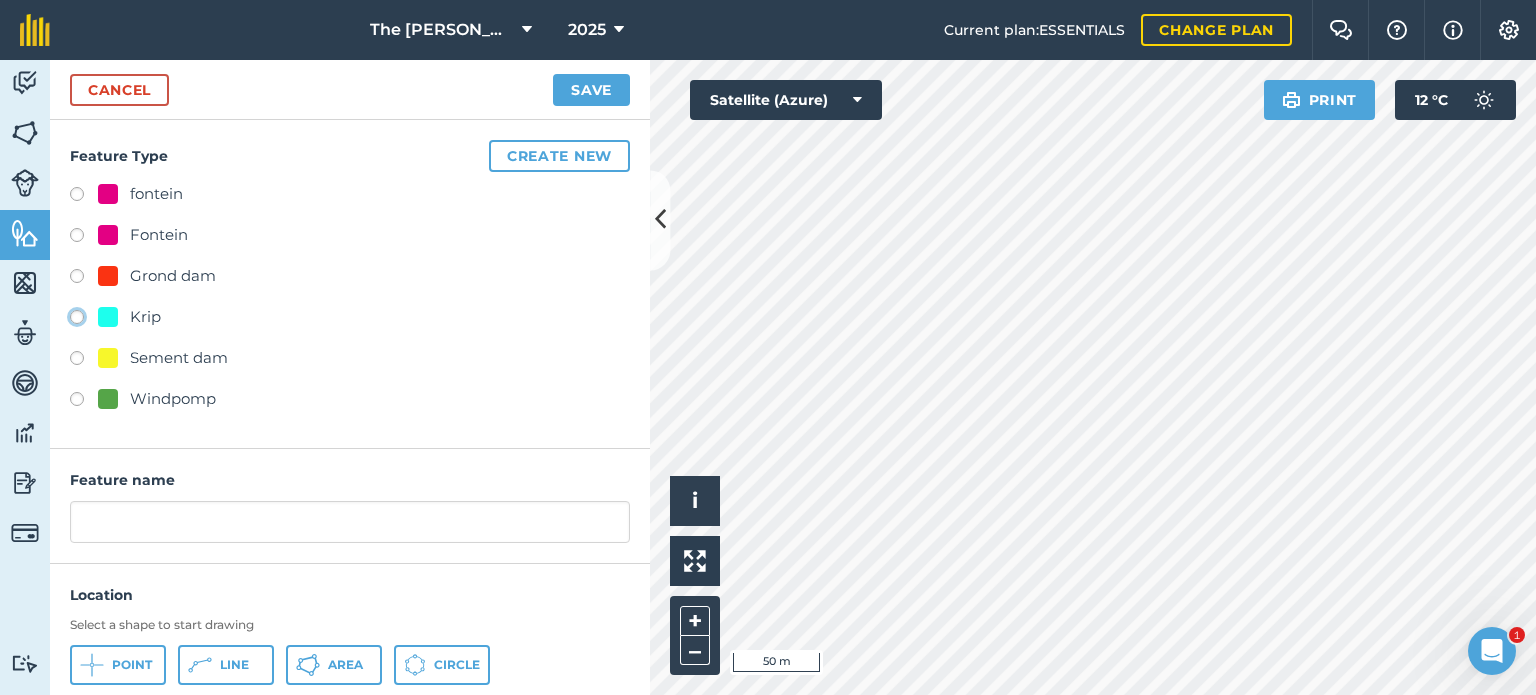 click on "Krip" at bounding box center [-9923, 316] 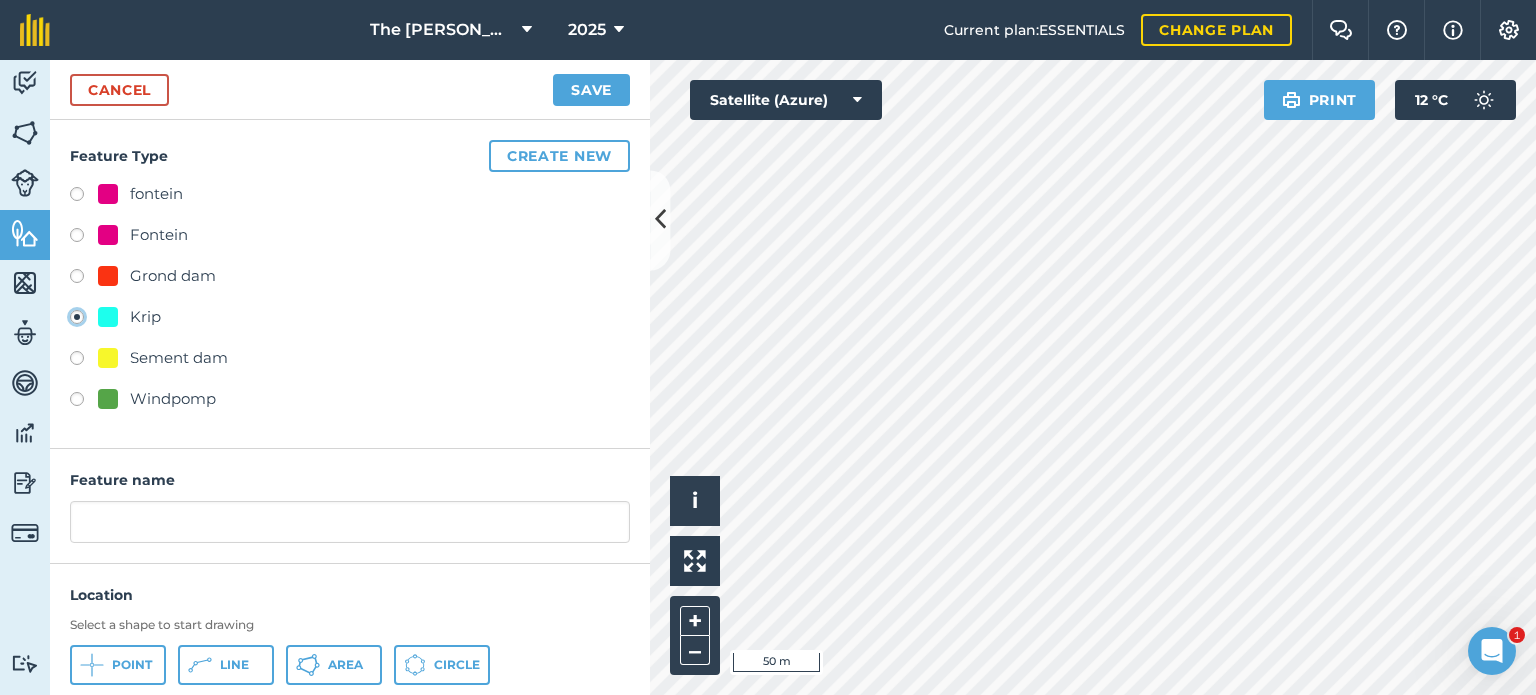 type on "Krip 10" 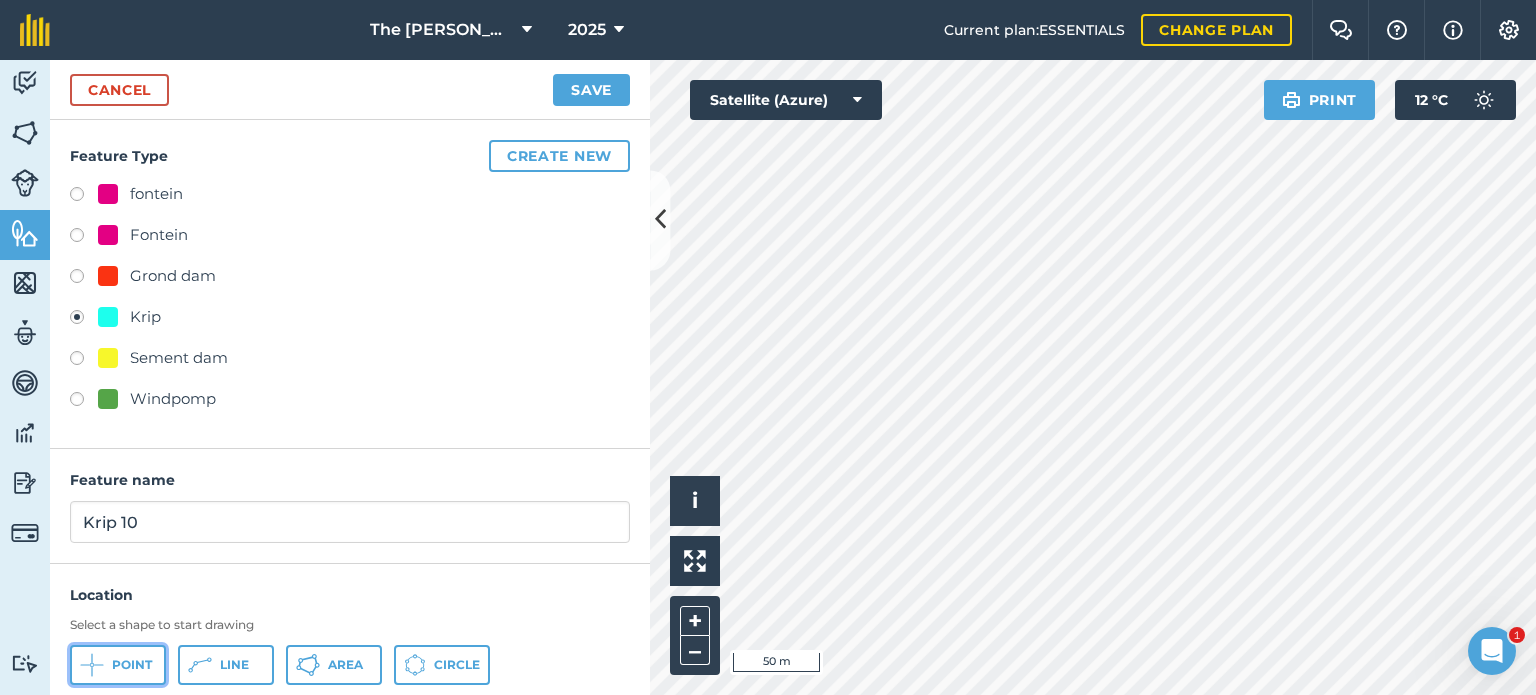 click on "Point" at bounding box center (132, 665) 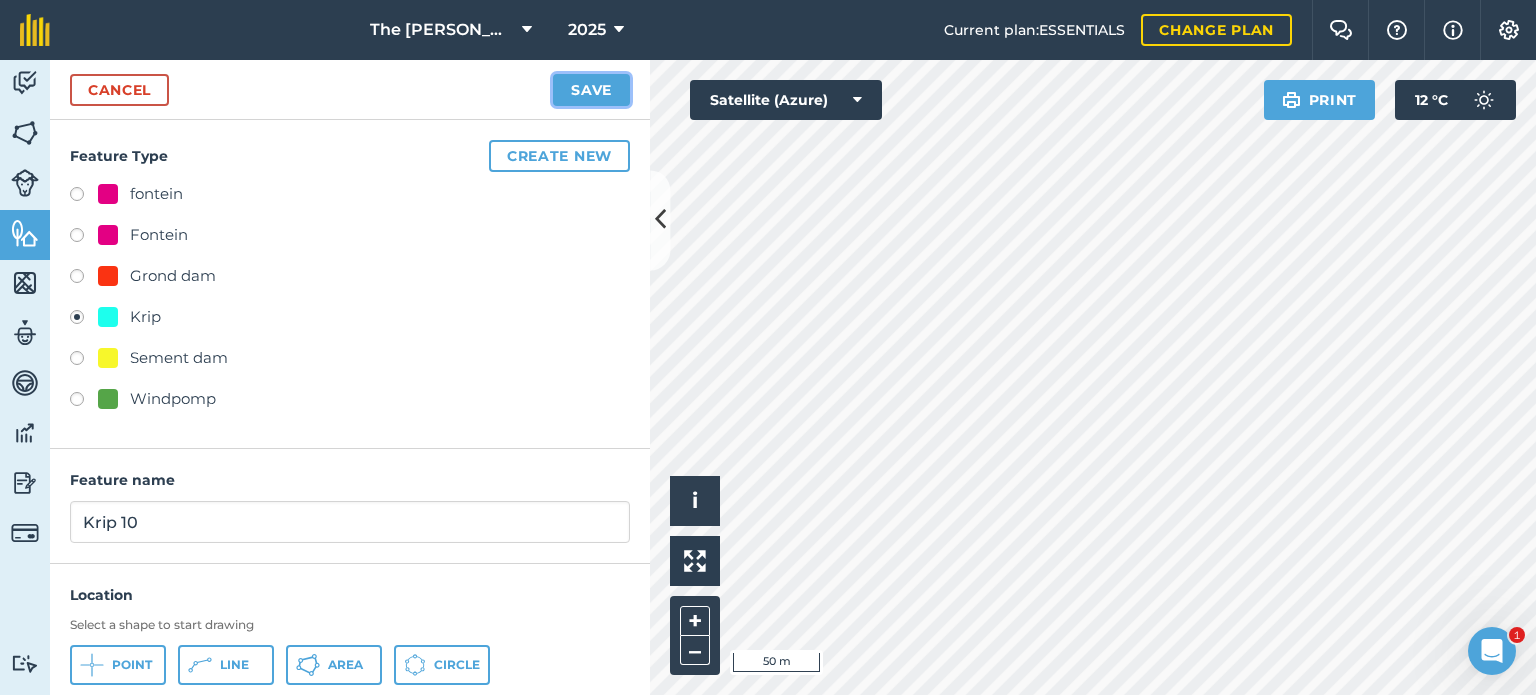 click on "Save" at bounding box center [591, 90] 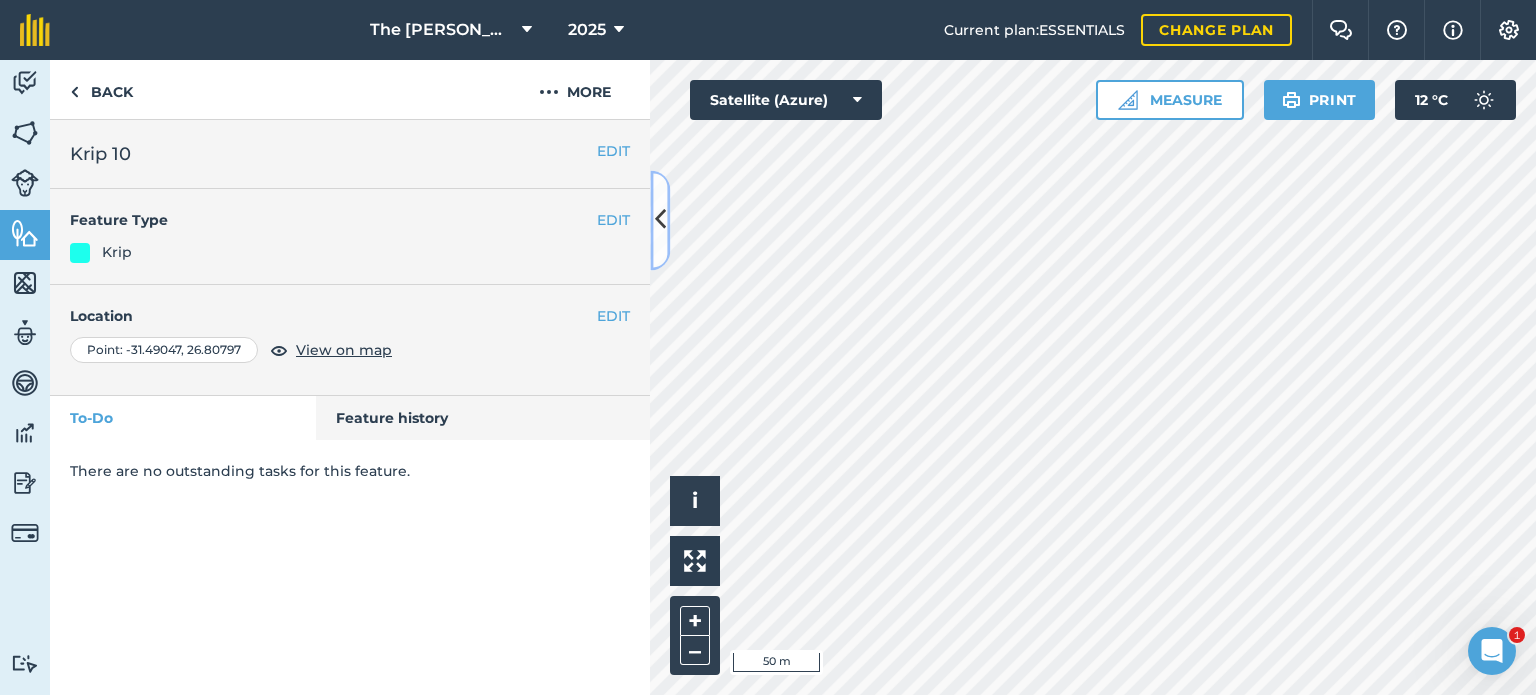 click at bounding box center (660, 220) 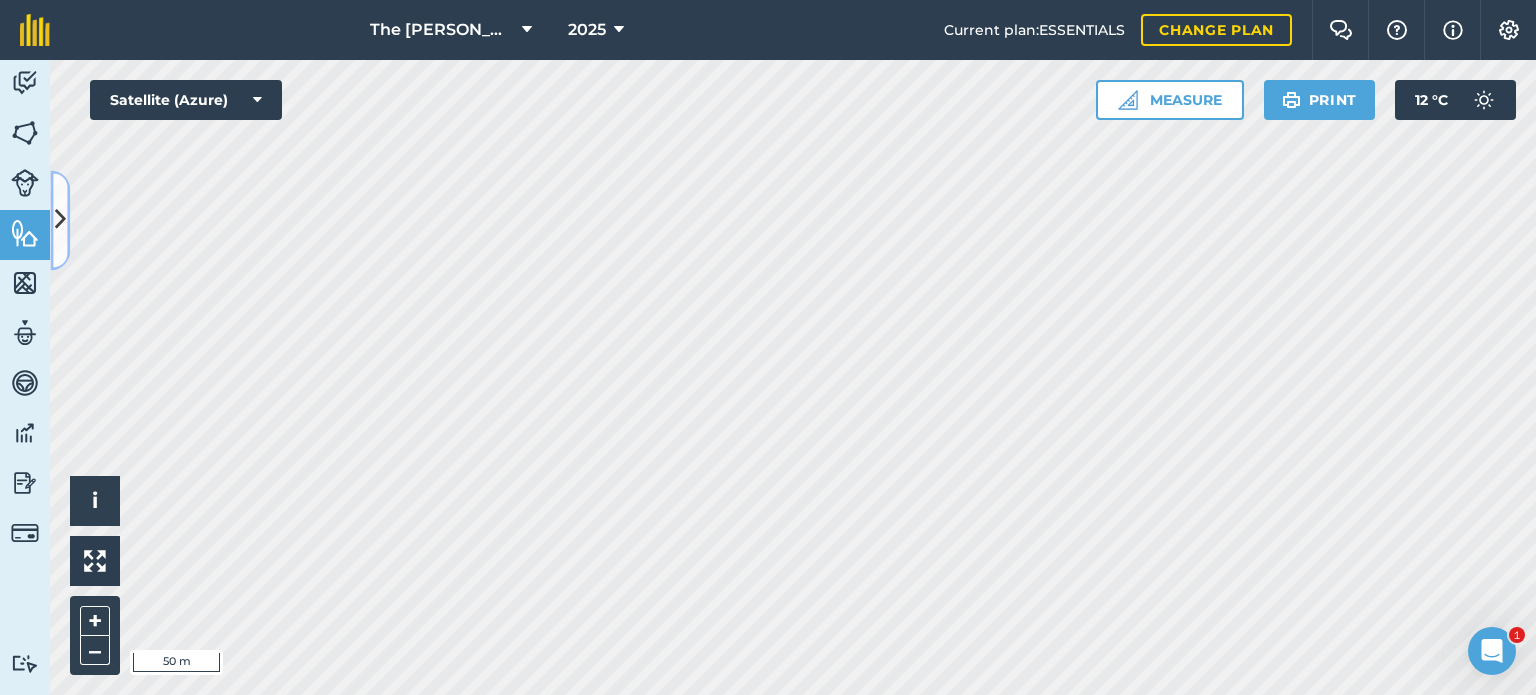 click at bounding box center (60, 220) 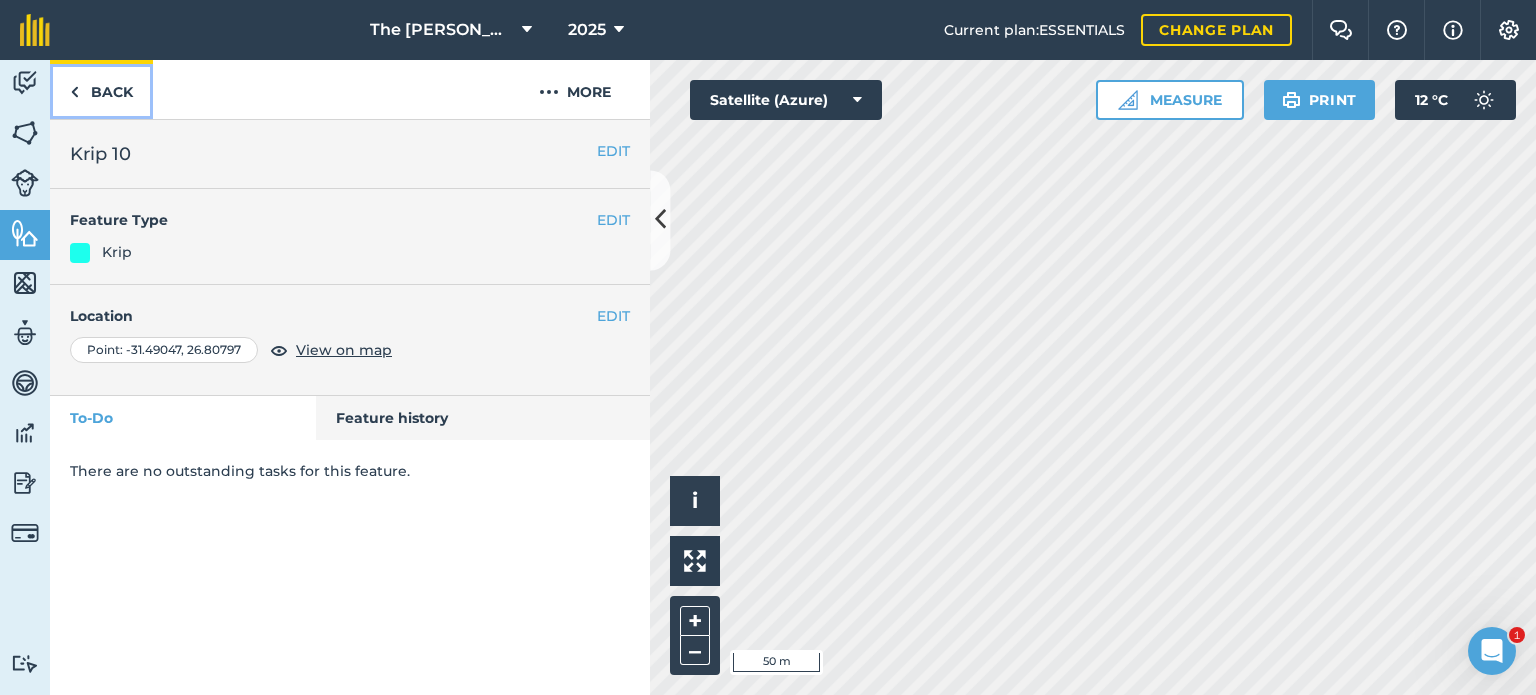 click on "Back" at bounding box center (101, 89) 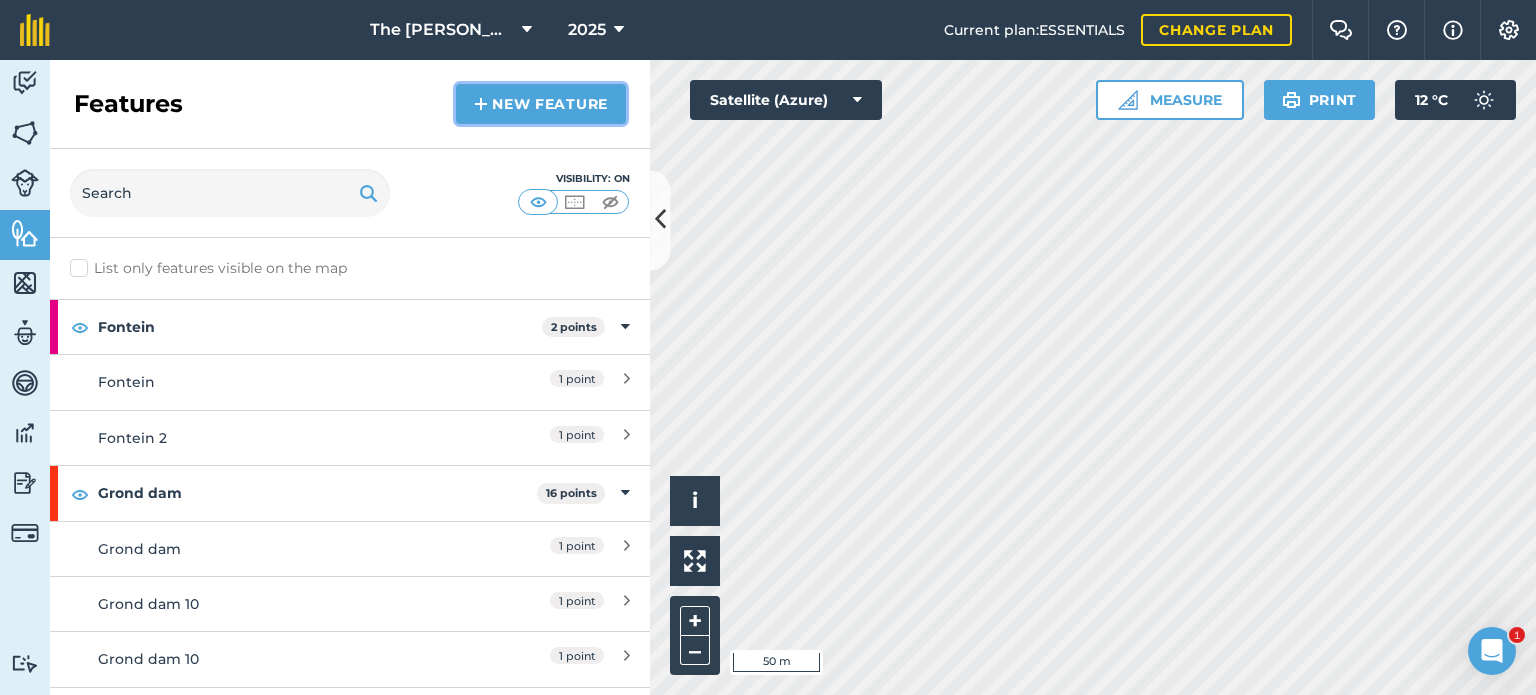 click on "New feature" at bounding box center (541, 104) 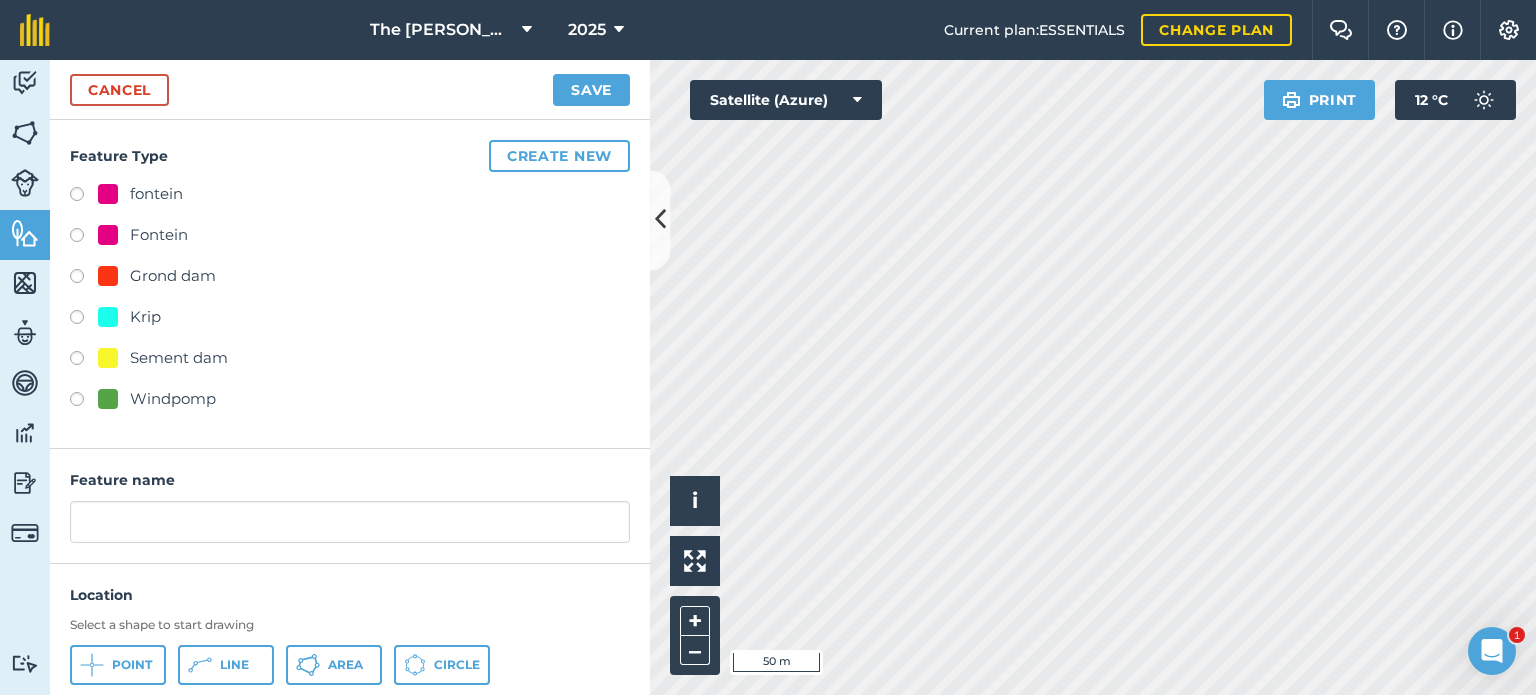 click at bounding box center [84, 320] 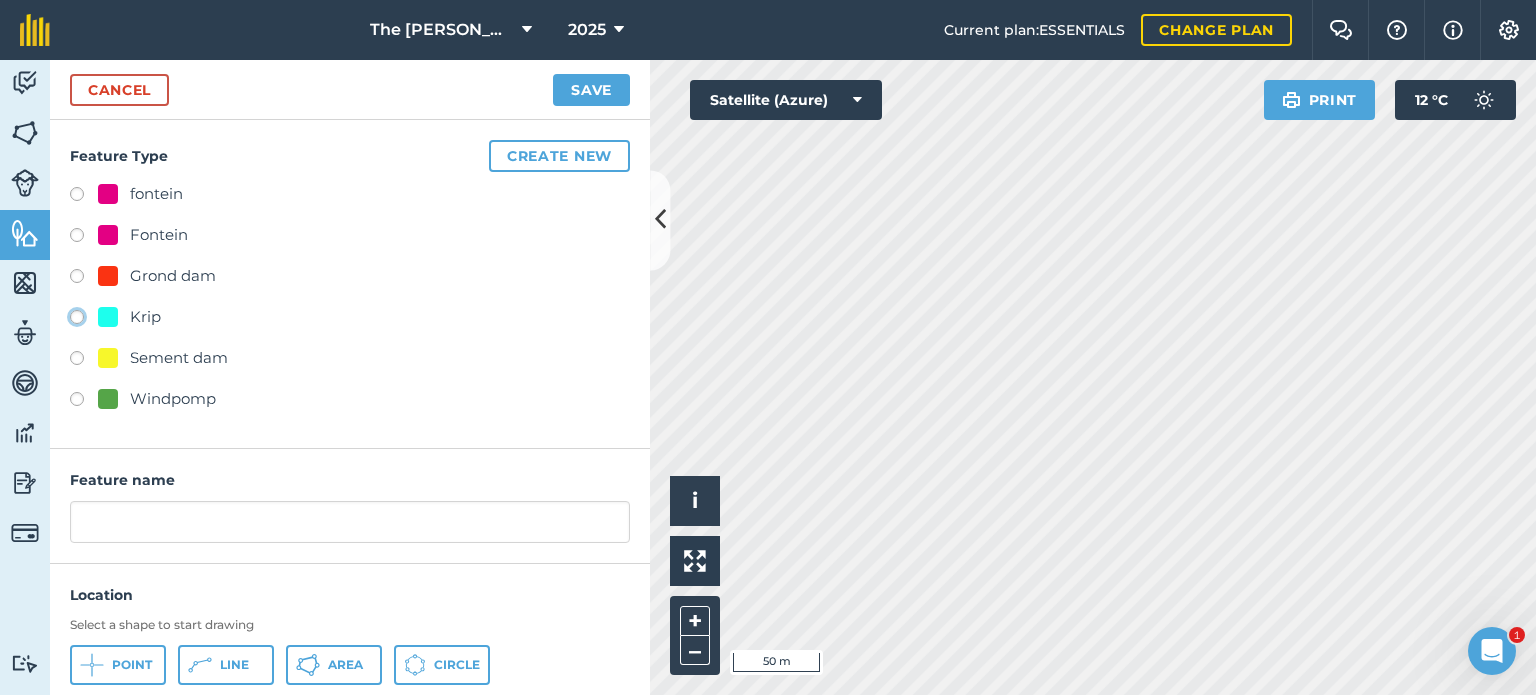 click on "Krip" at bounding box center [-9923, 316] 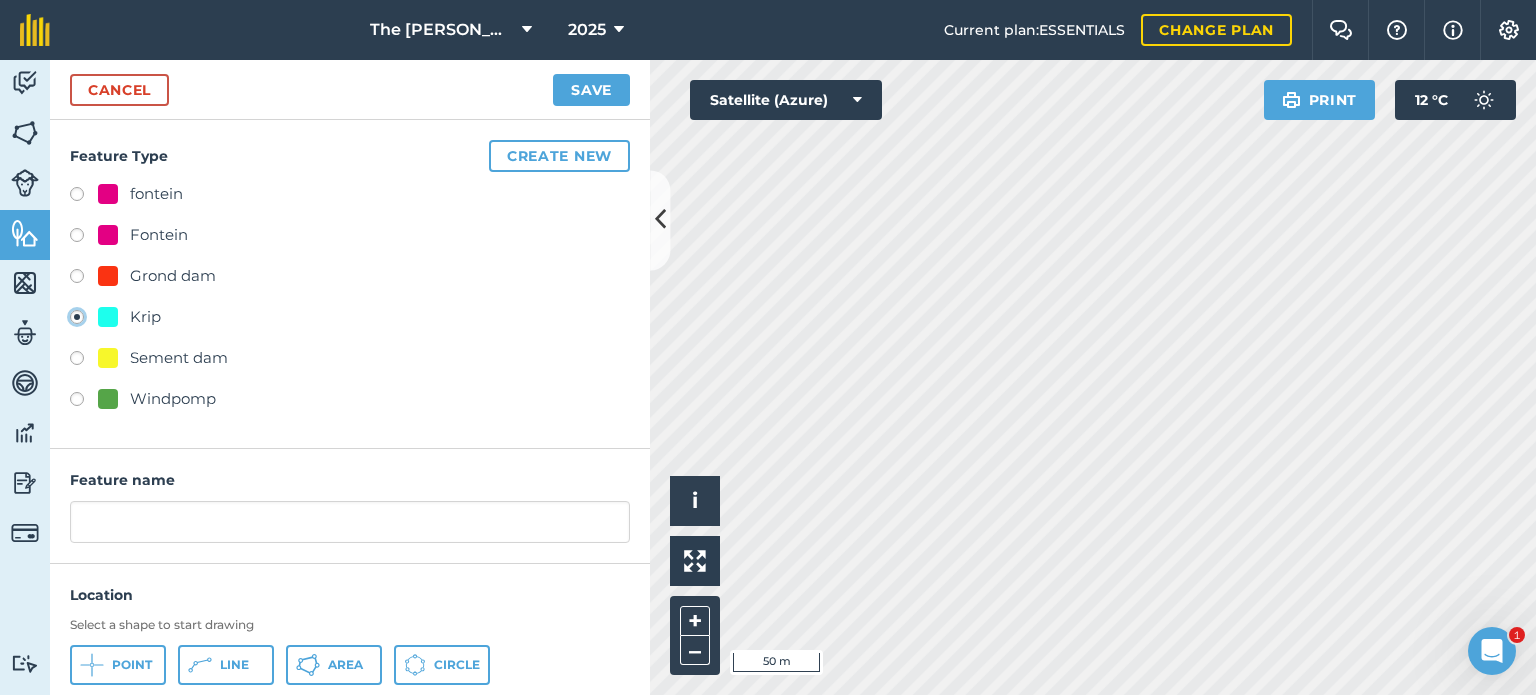 type on "Krip 10" 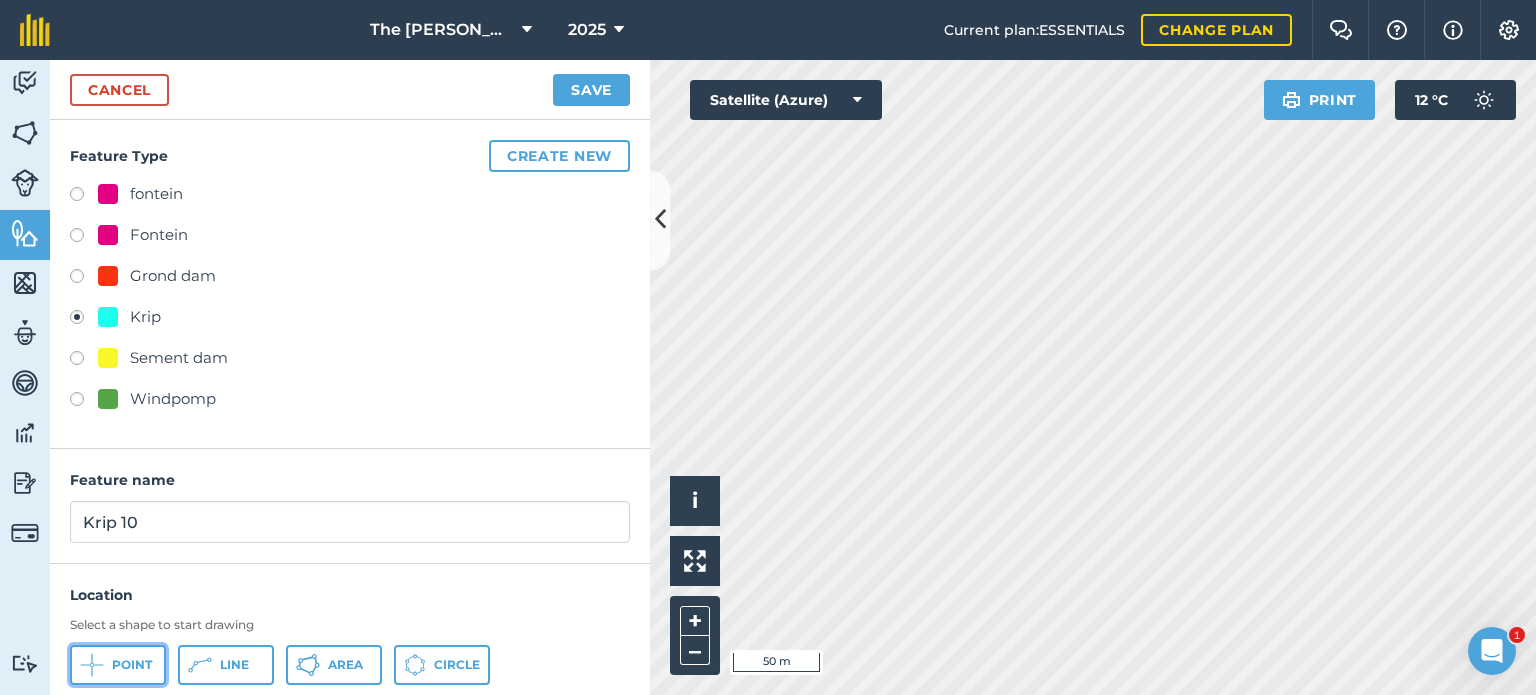 click on "Point" at bounding box center [132, 665] 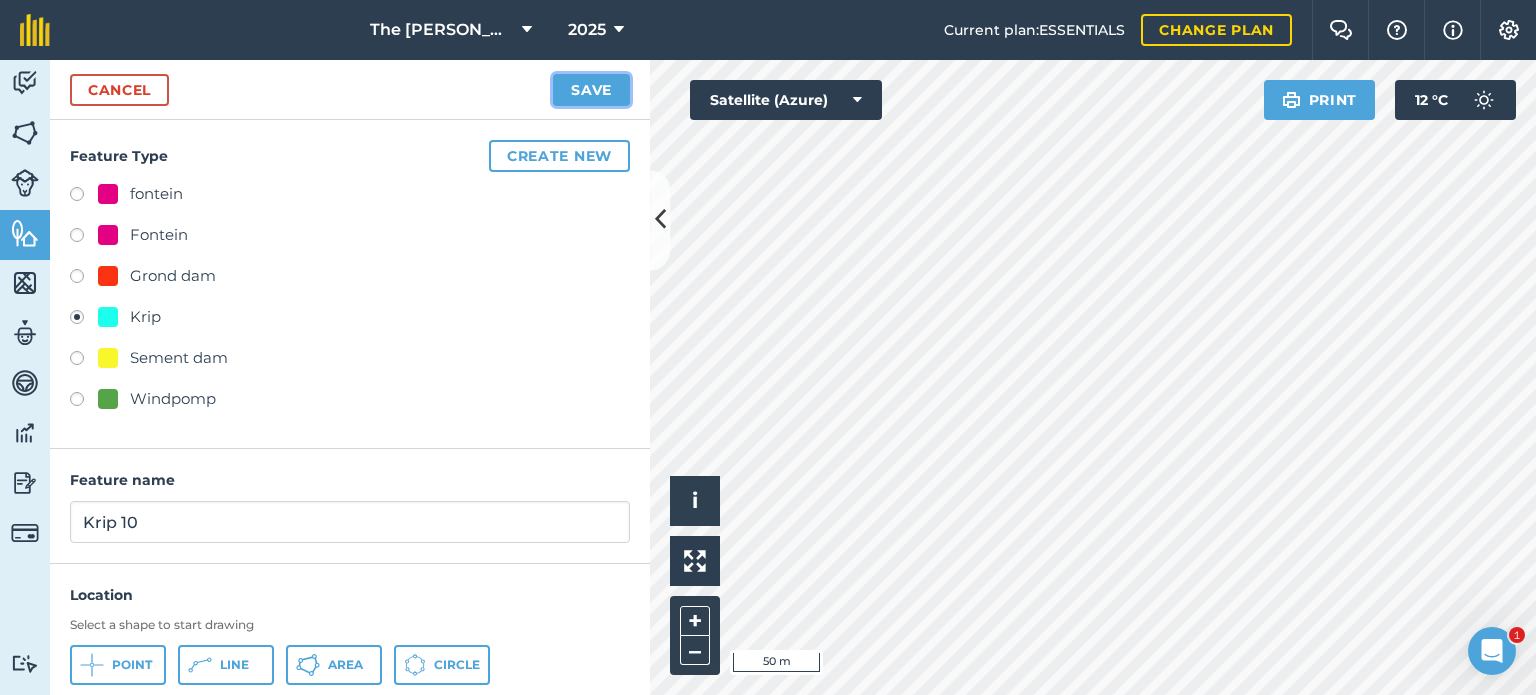 click on "Save" at bounding box center (591, 90) 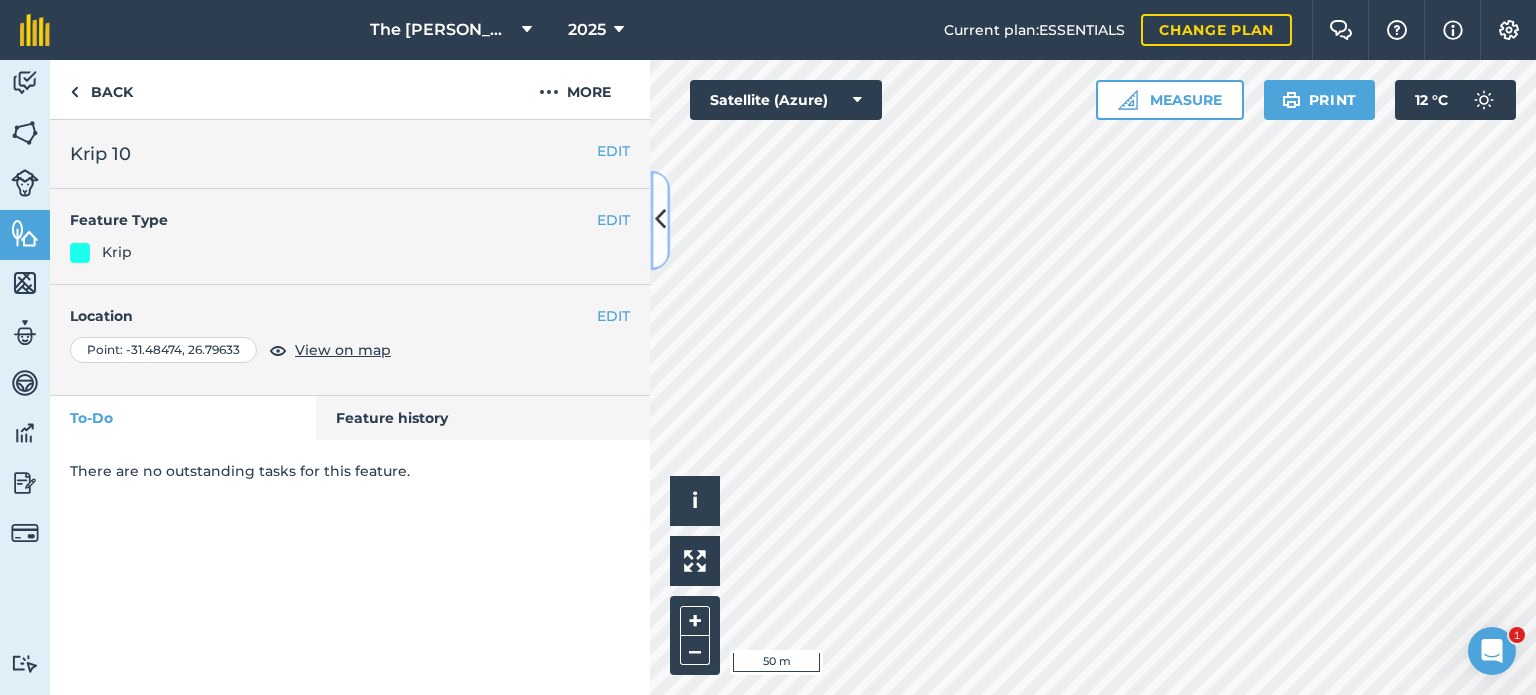 click at bounding box center (660, 220) 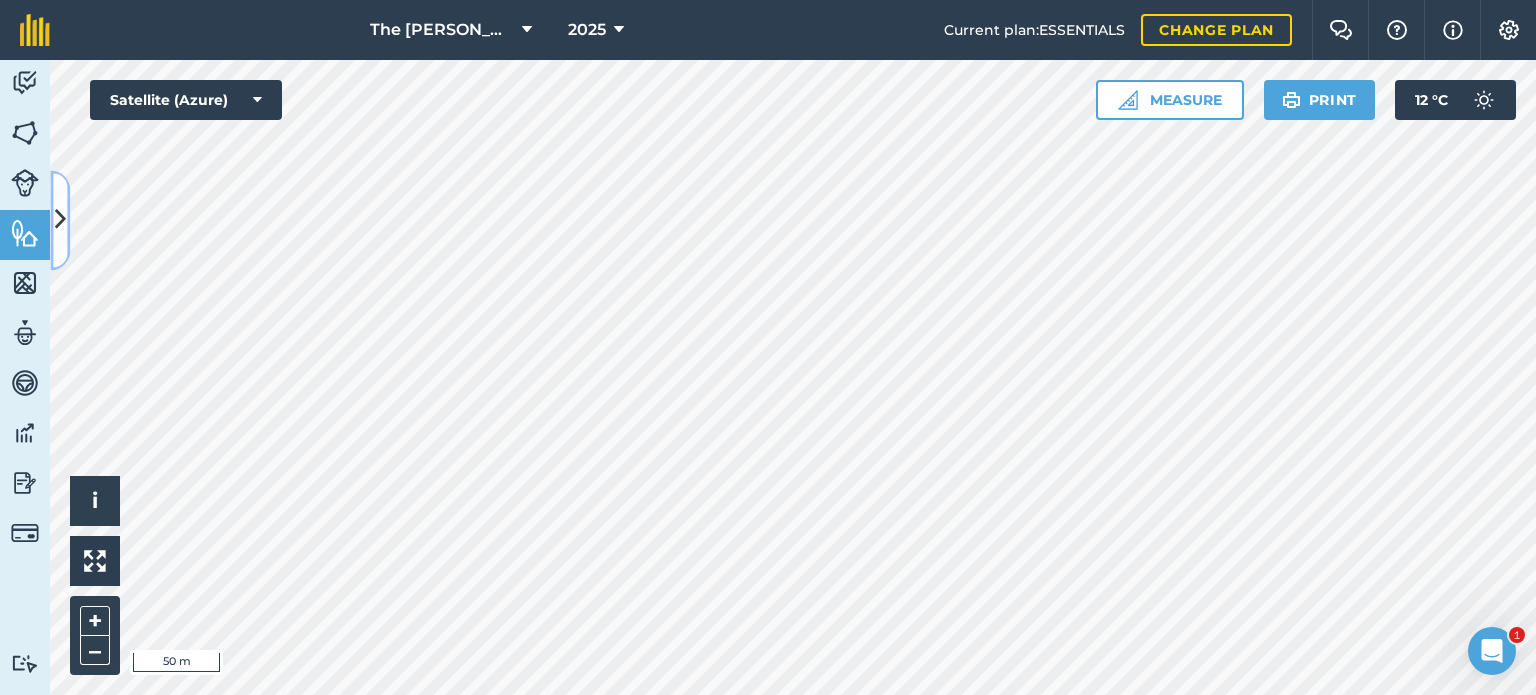 click at bounding box center [60, 220] 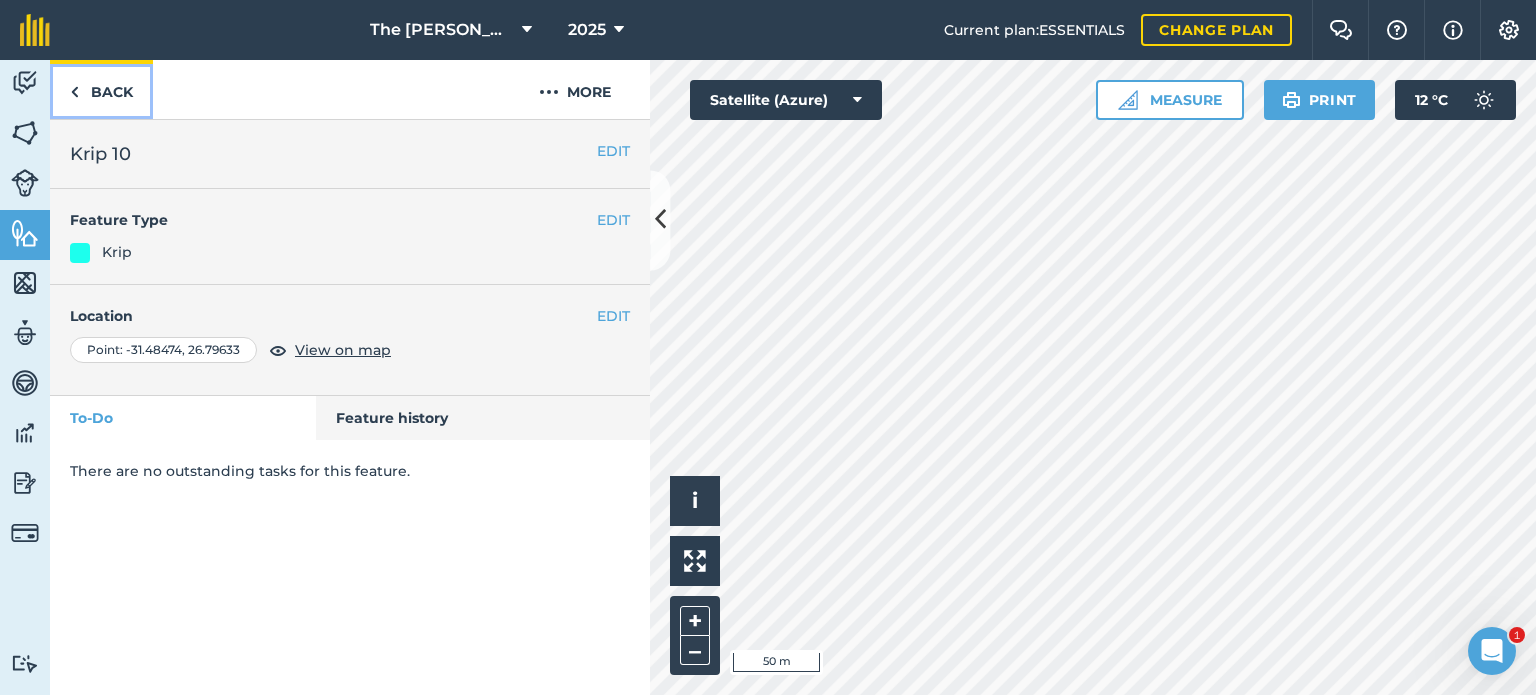 click on "Back" at bounding box center (101, 89) 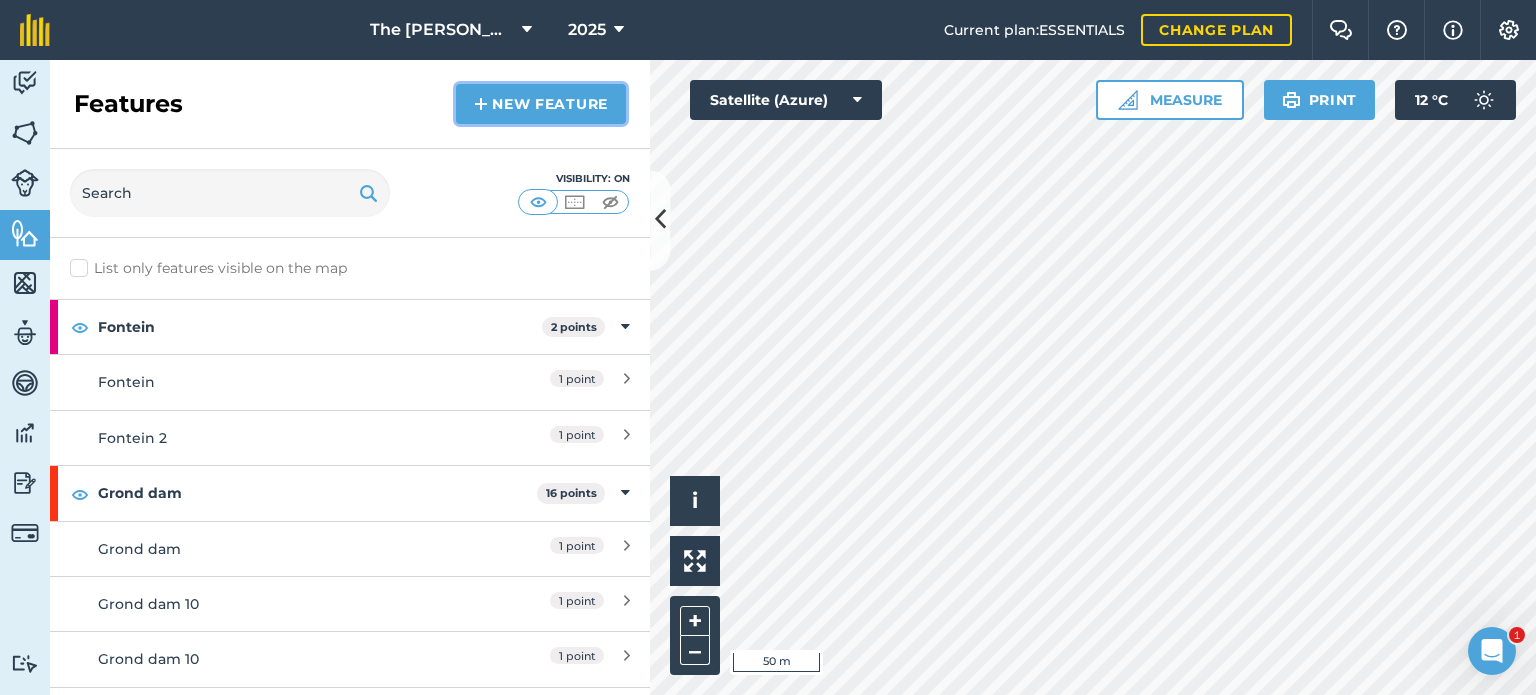 click on "New feature" at bounding box center [541, 104] 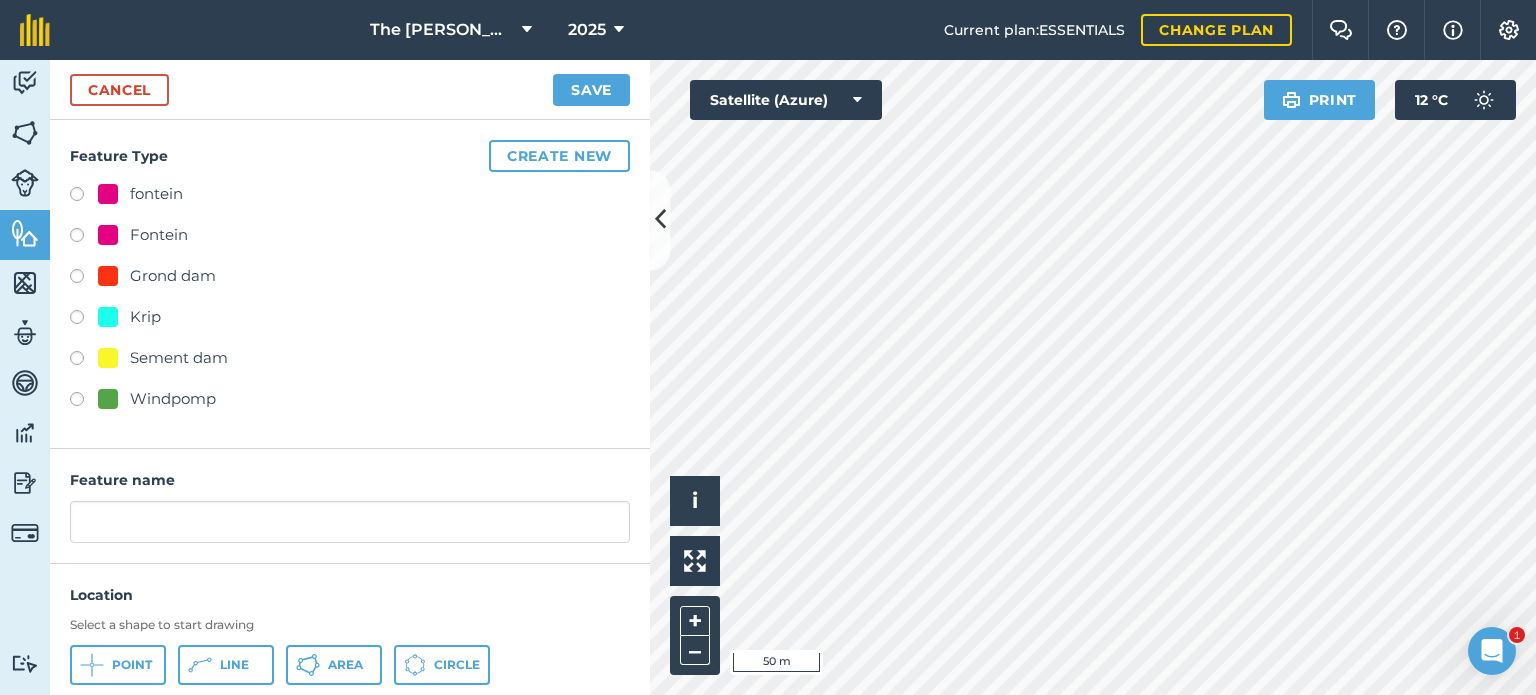 click on "Krip" at bounding box center (129, 317) 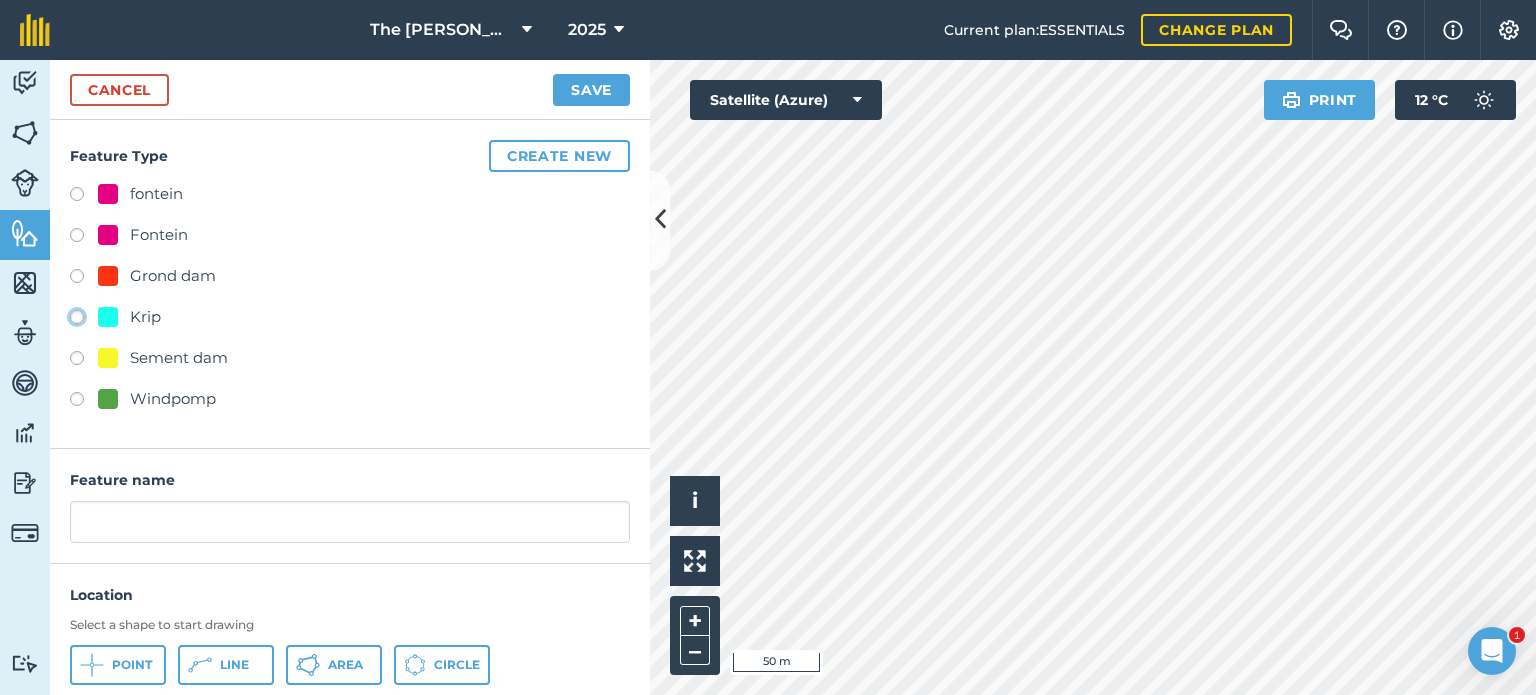 click on "Krip" at bounding box center (-9923, 316) 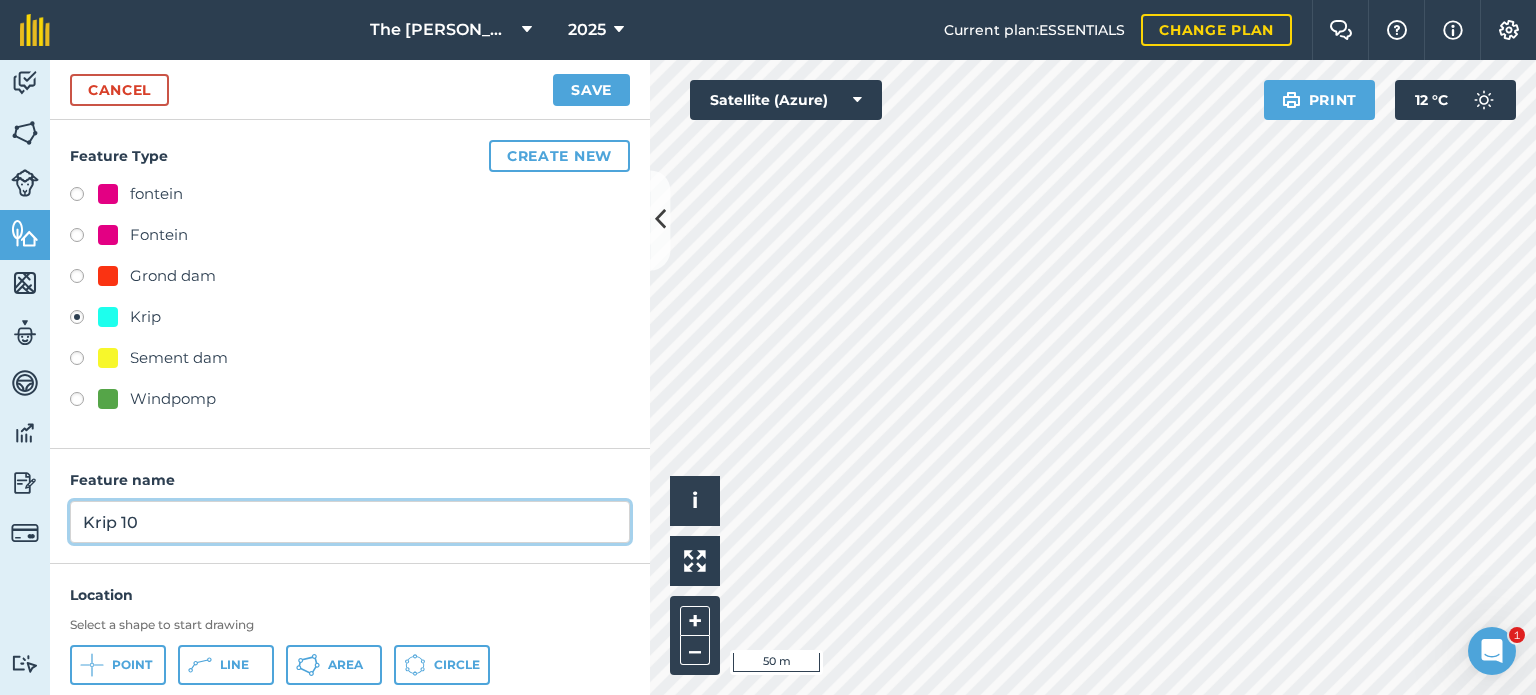 click on "Krip 10" at bounding box center [350, 522] 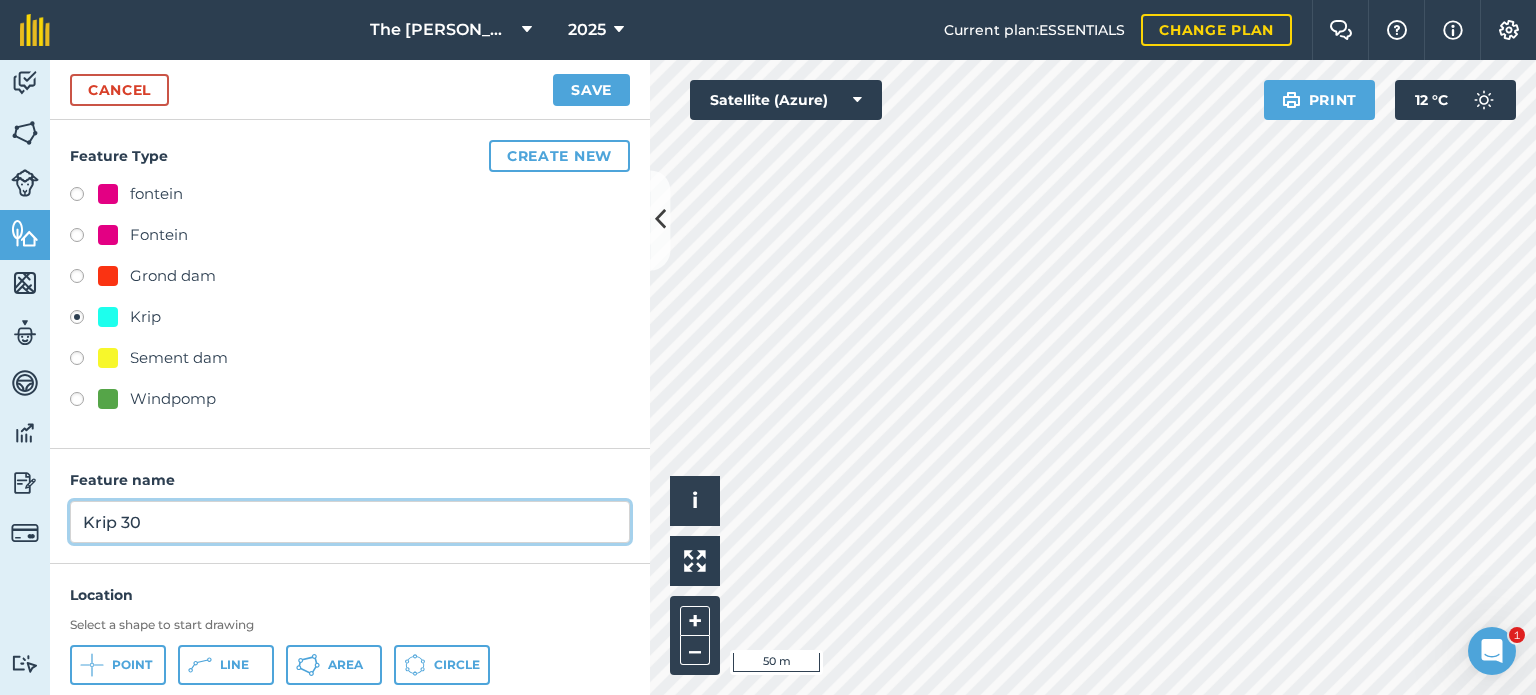 type on "Krip 30" 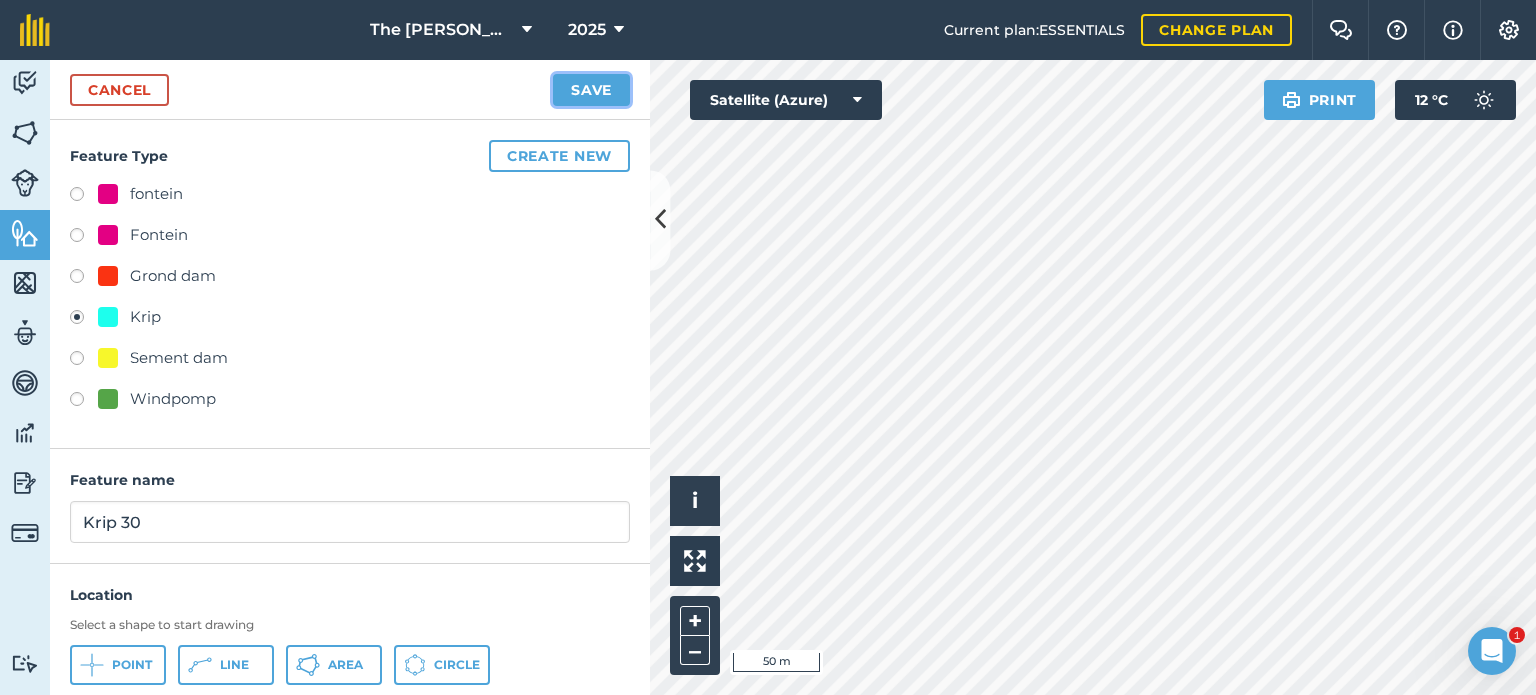 click on "Save" at bounding box center [591, 90] 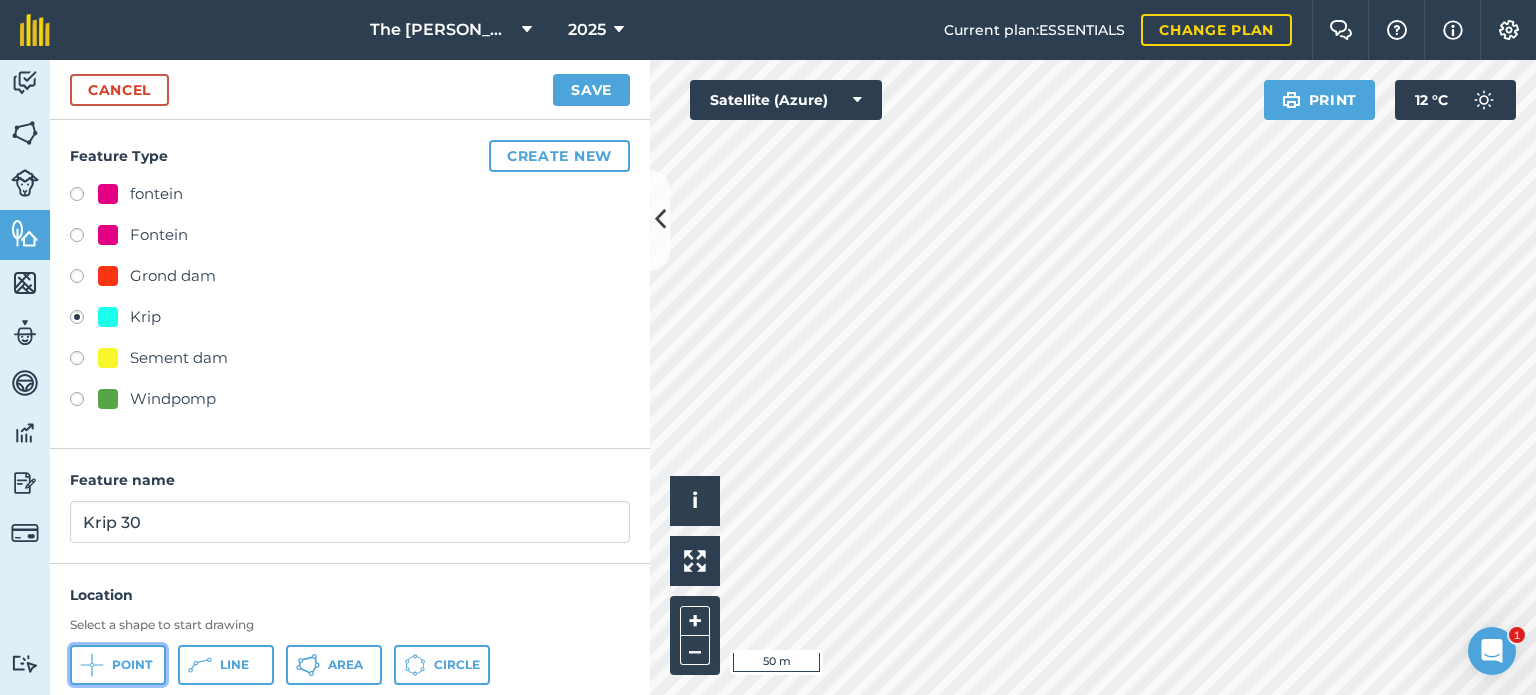 click on "Point" at bounding box center [132, 665] 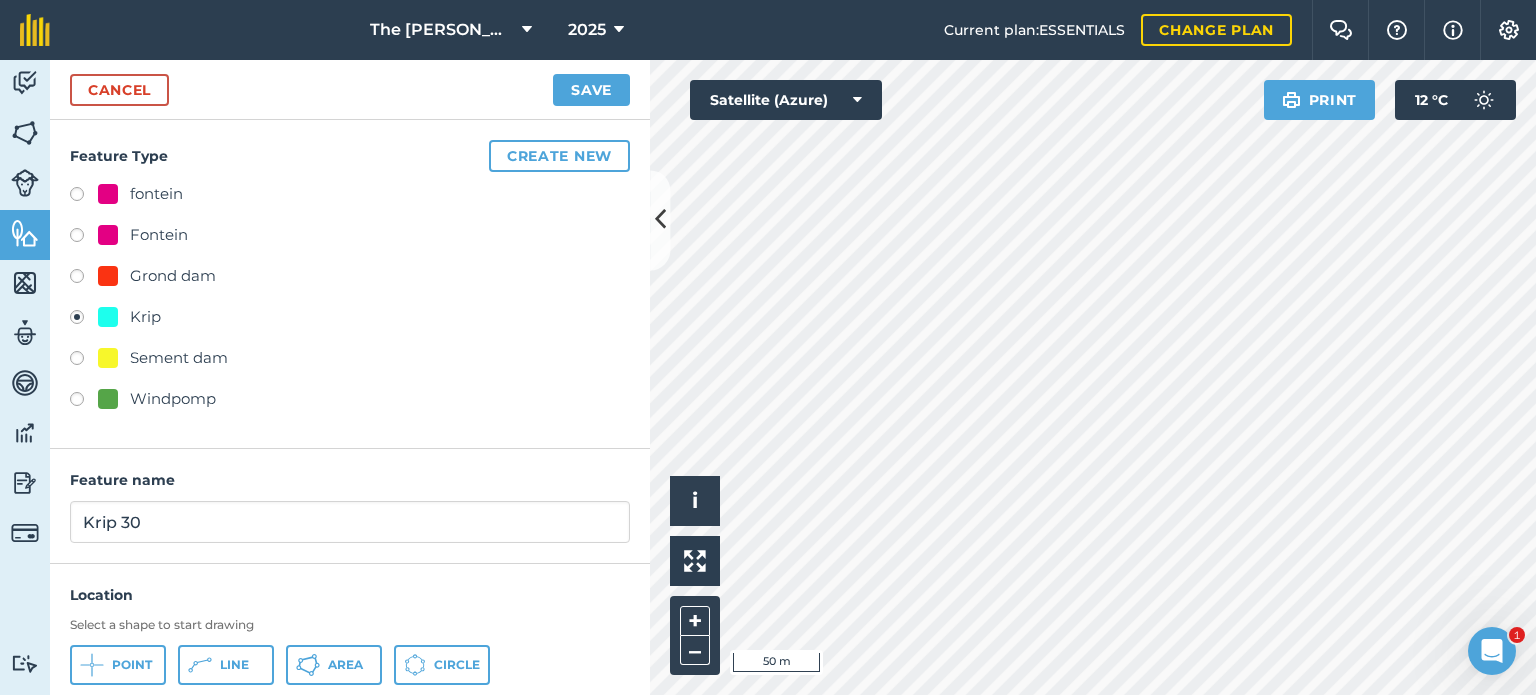 click on "Cancel Save" at bounding box center [350, 90] 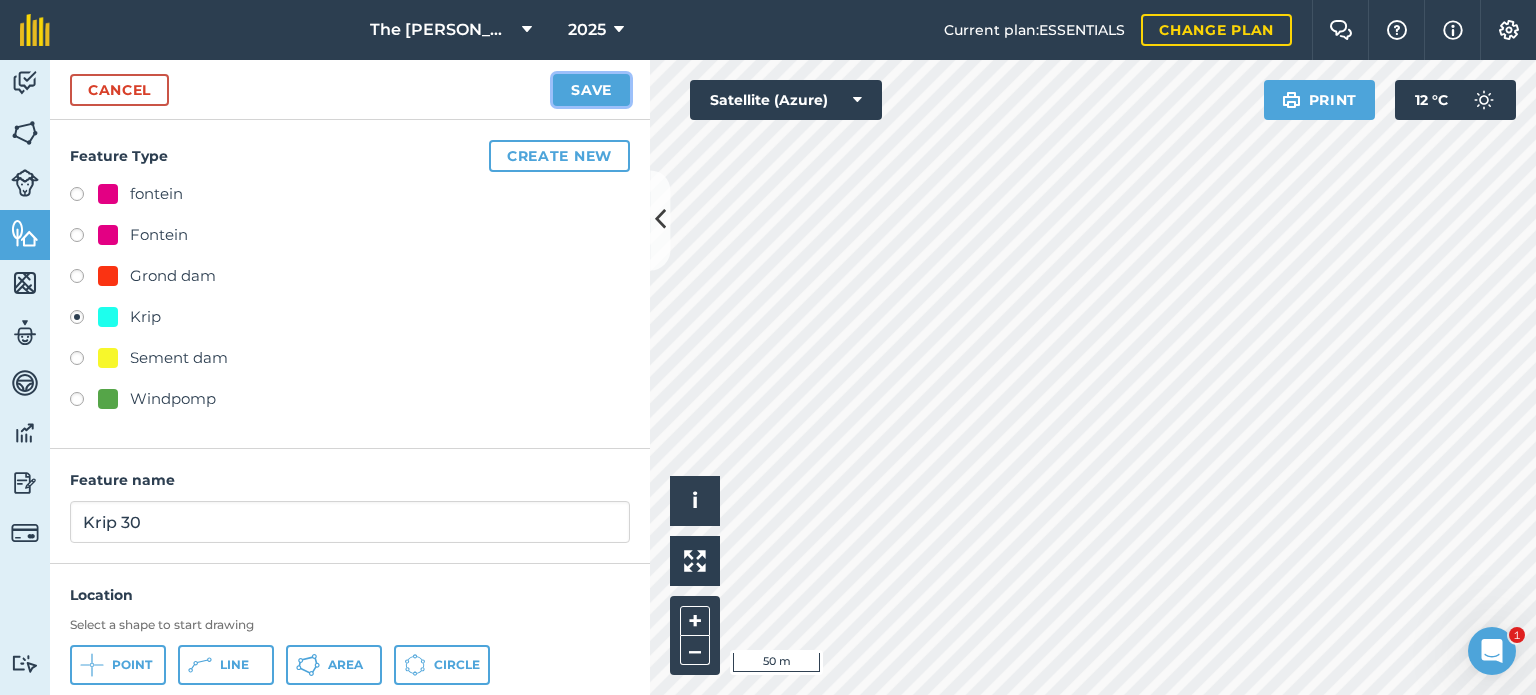 click on "Save" at bounding box center [591, 90] 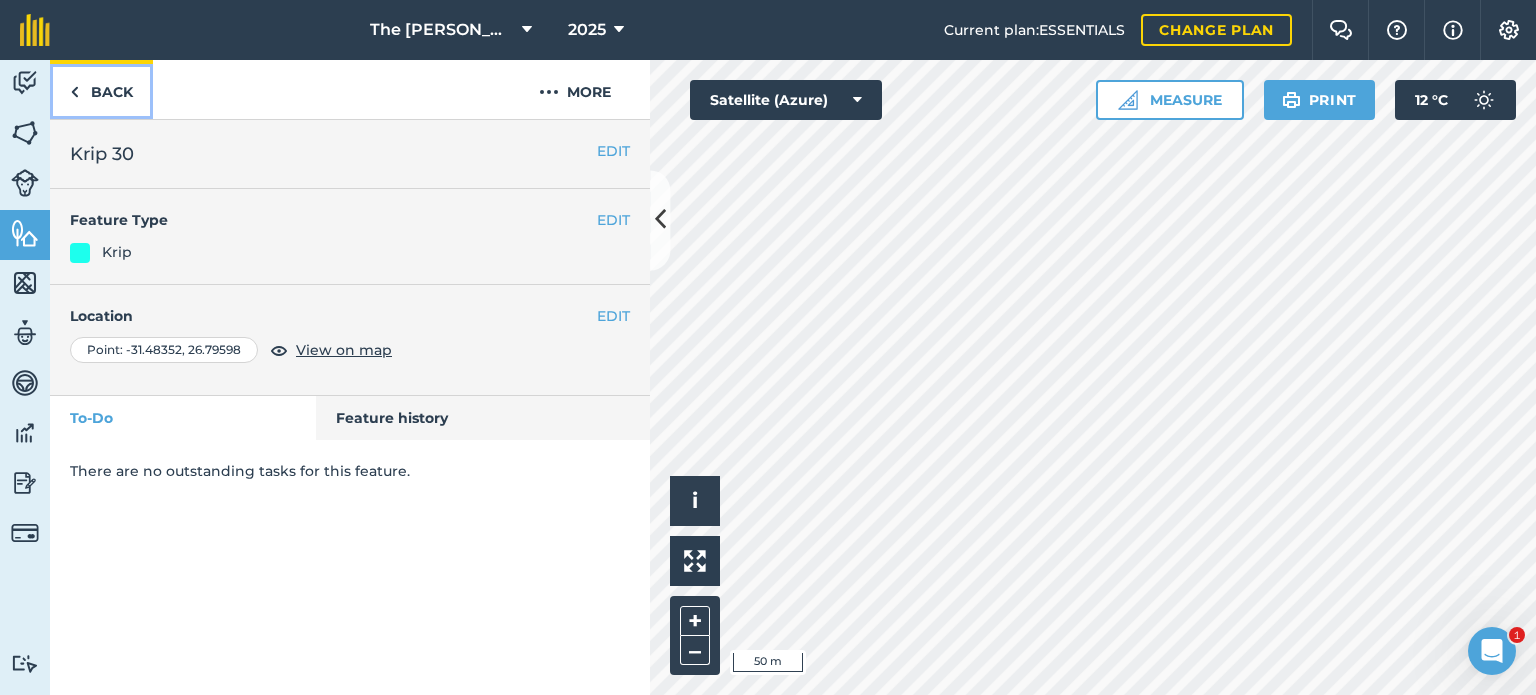 click on "Back" at bounding box center (101, 89) 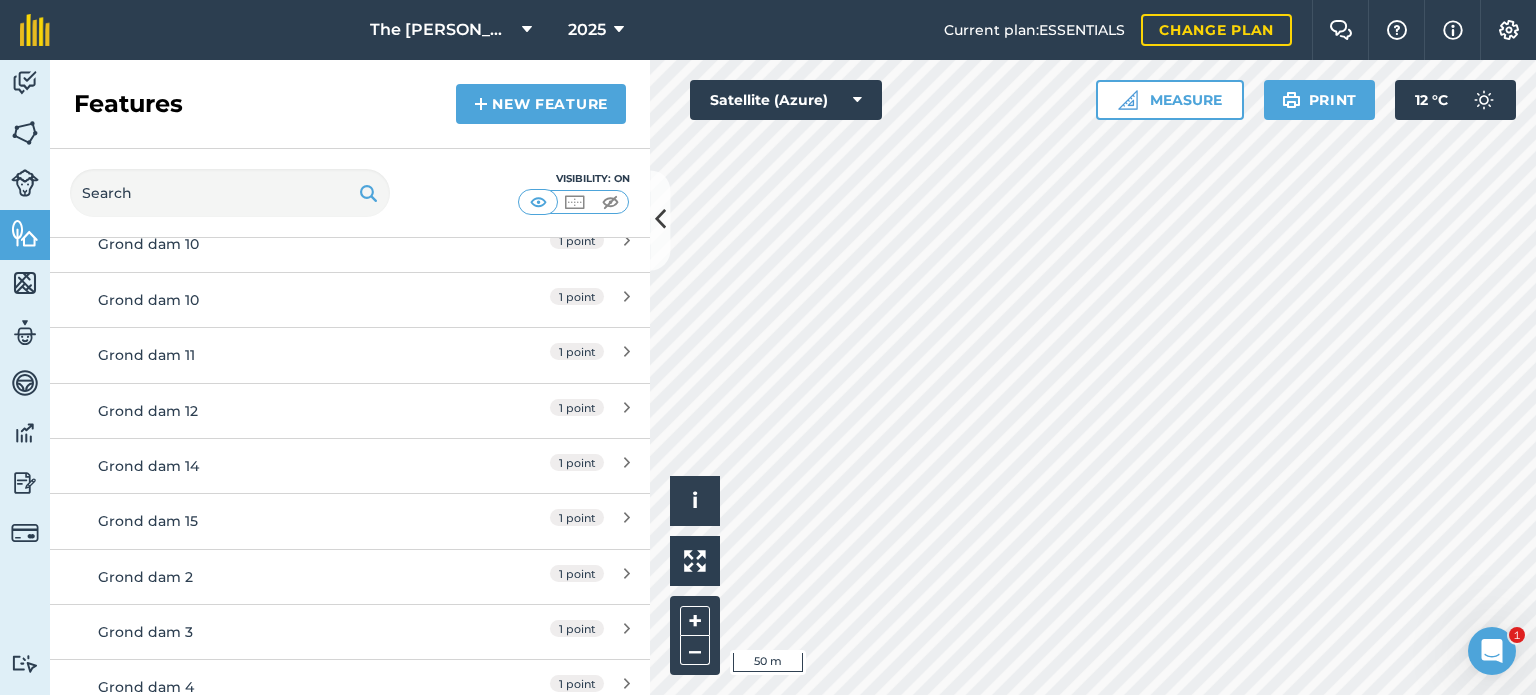 scroll, scrollTop: 422, scrollLeft: 0, axis: vertical 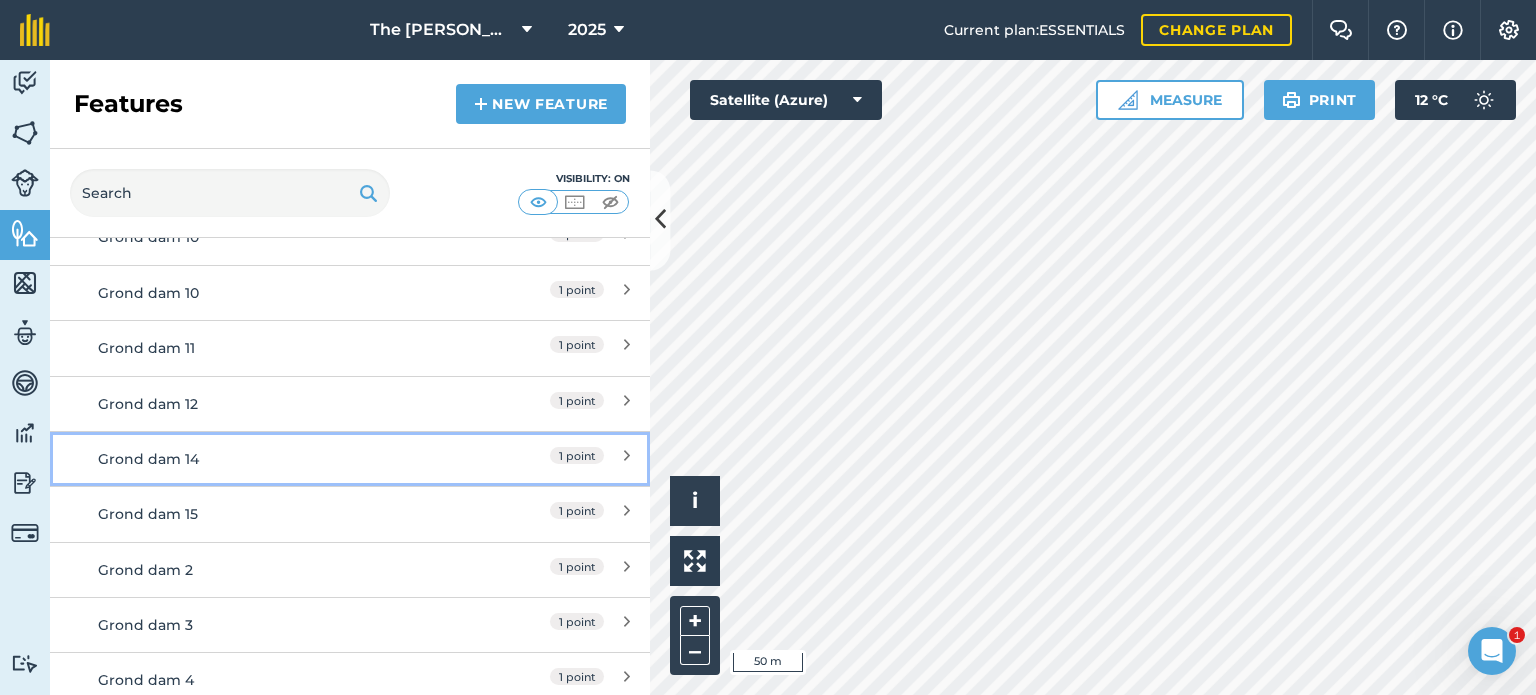 click on "Grond dam  14" at bounding box center (275, 459) 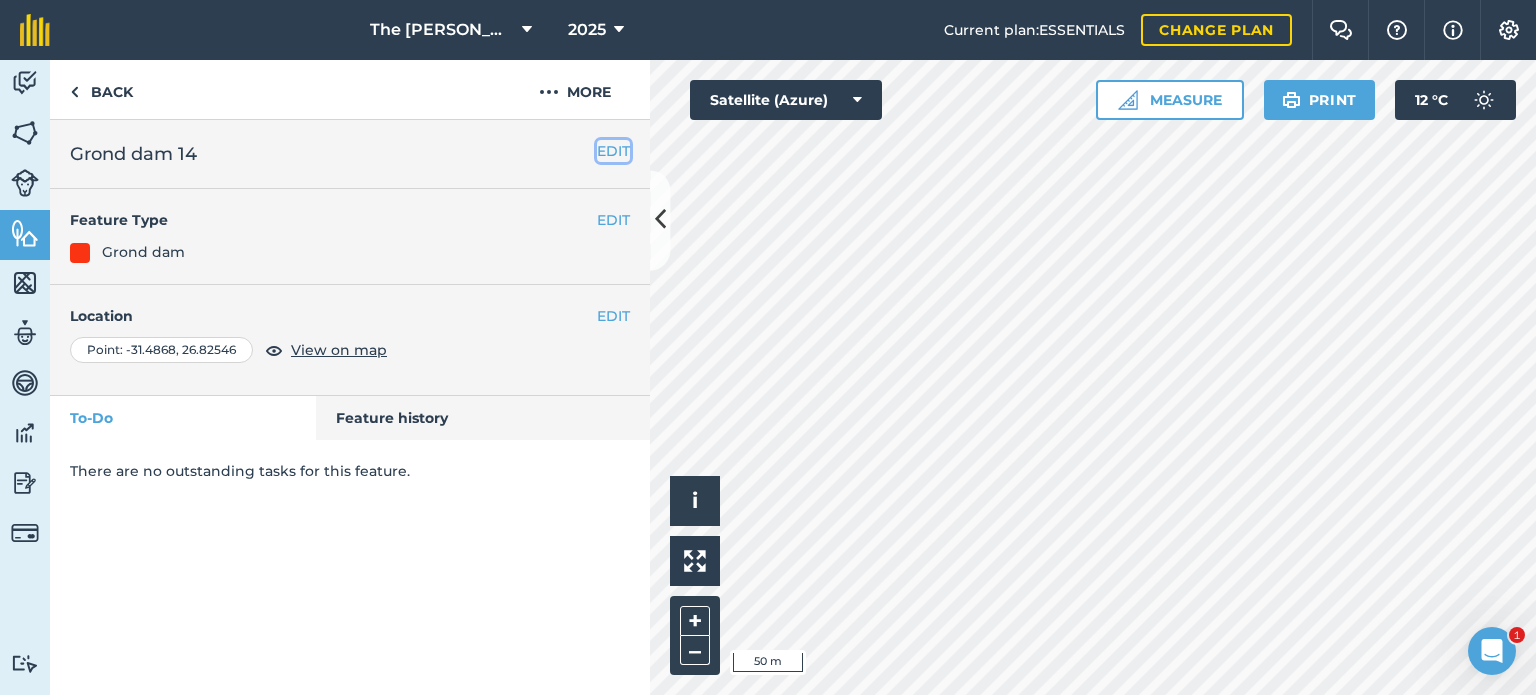 click on "EDIT" at bounding box center [613, 151] 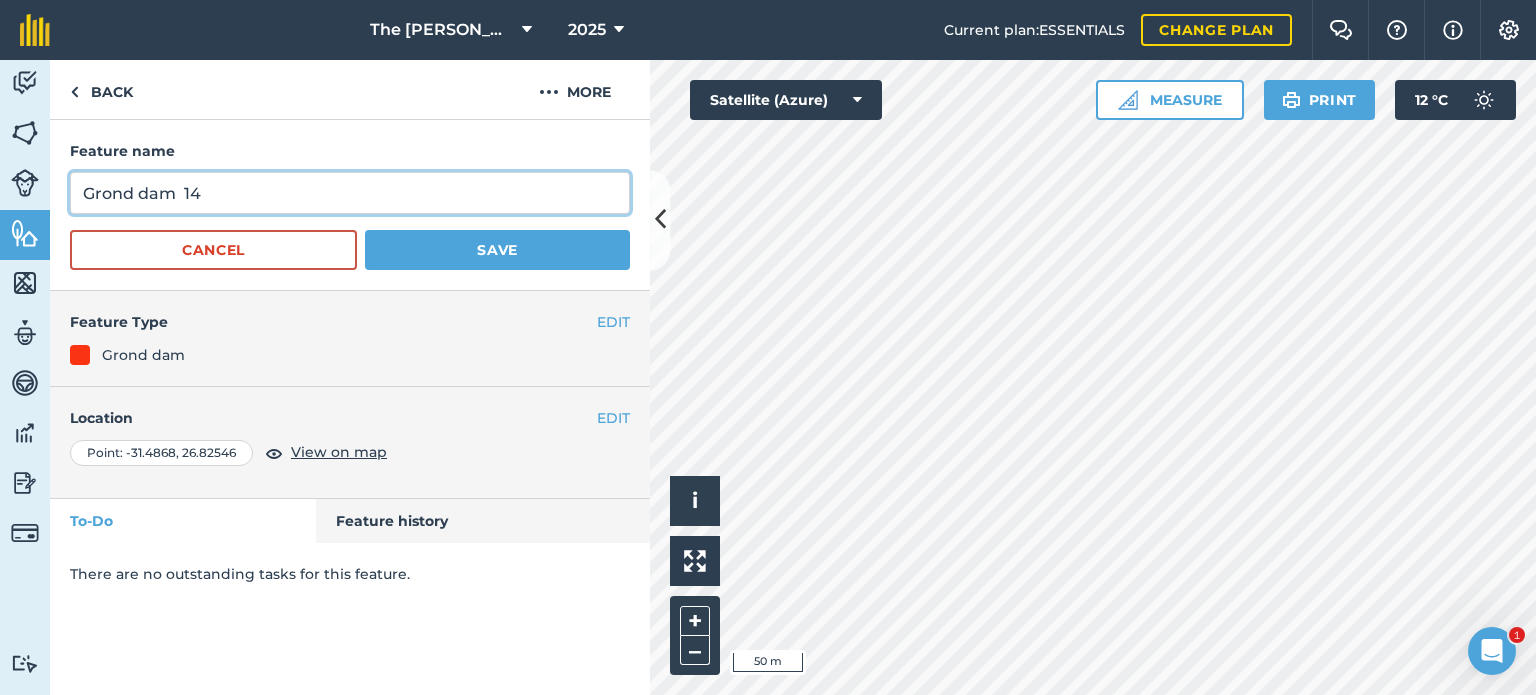 click on "Grond dam  14" at bounding box center [350, 193] 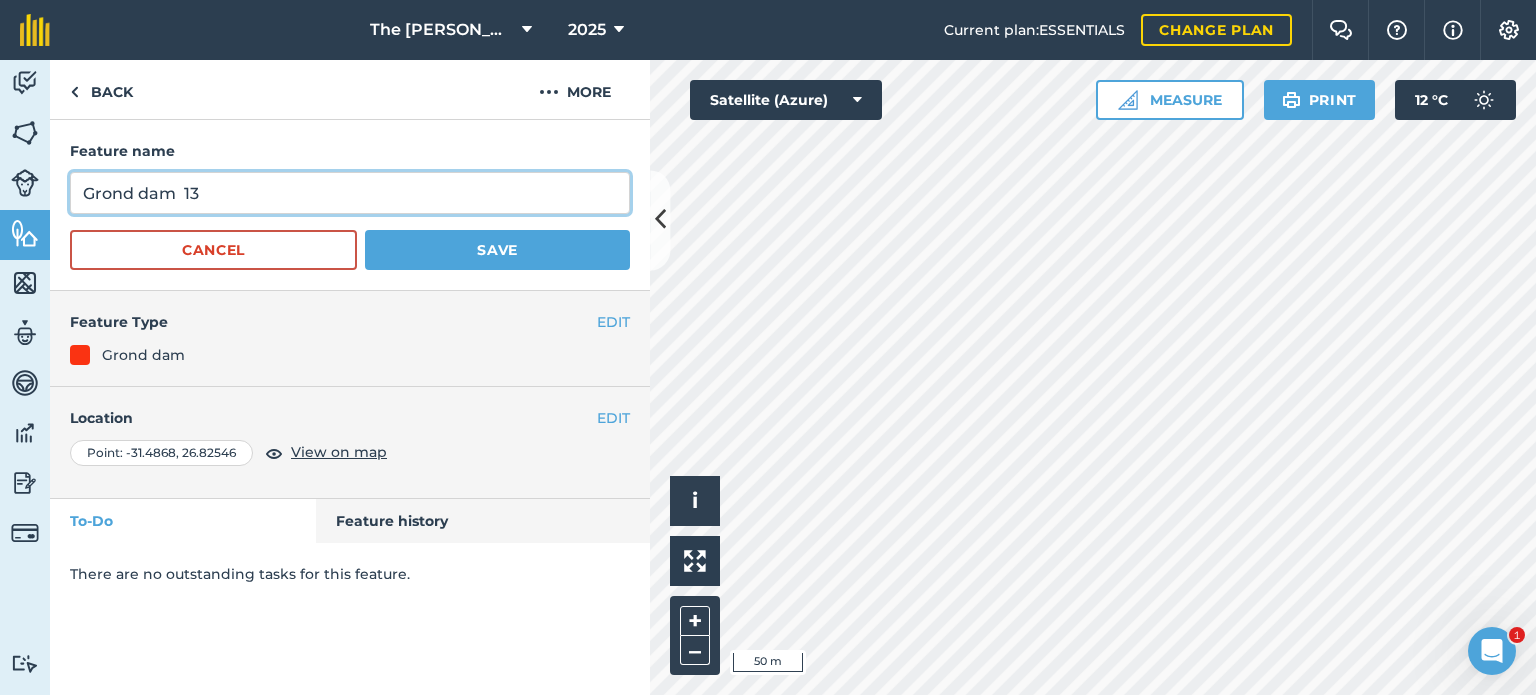 type on "Grond dam  13" 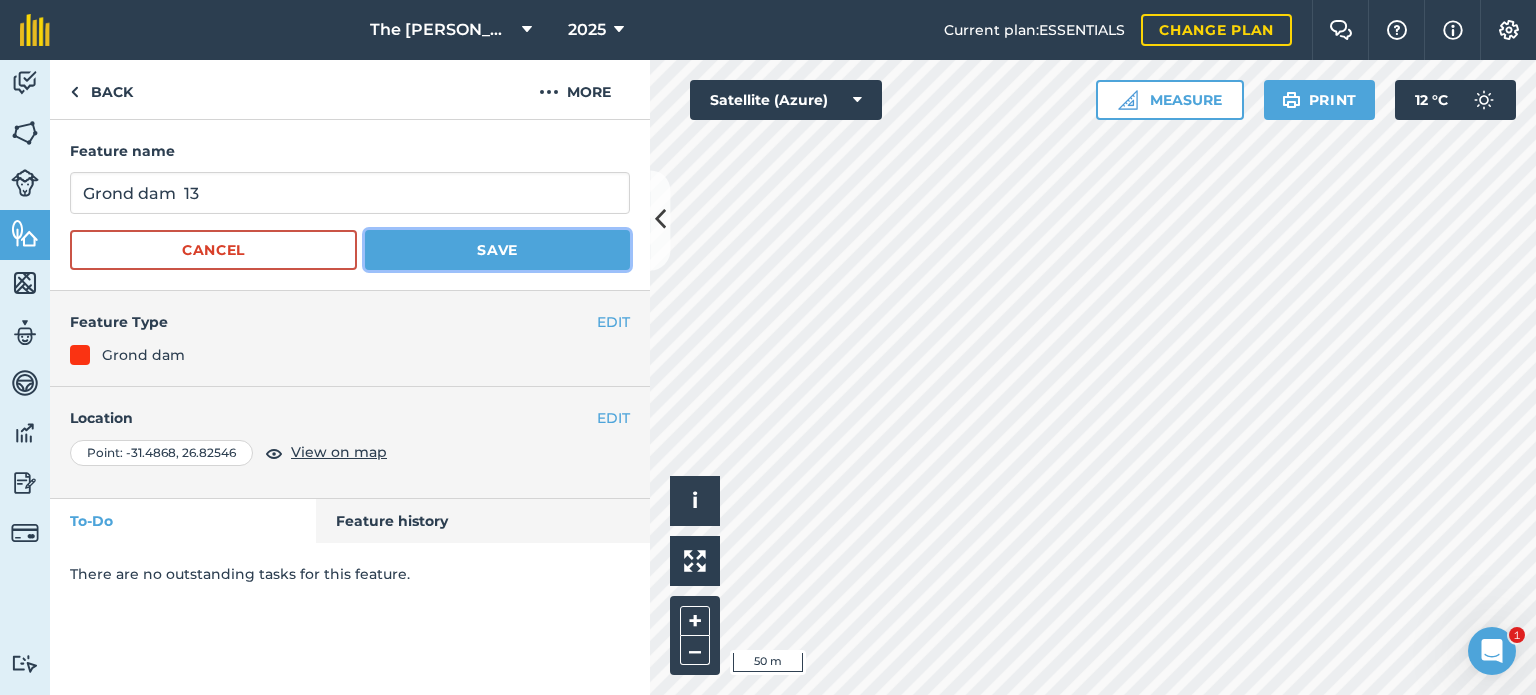 click on "Save" at bounding box center (497, 250) 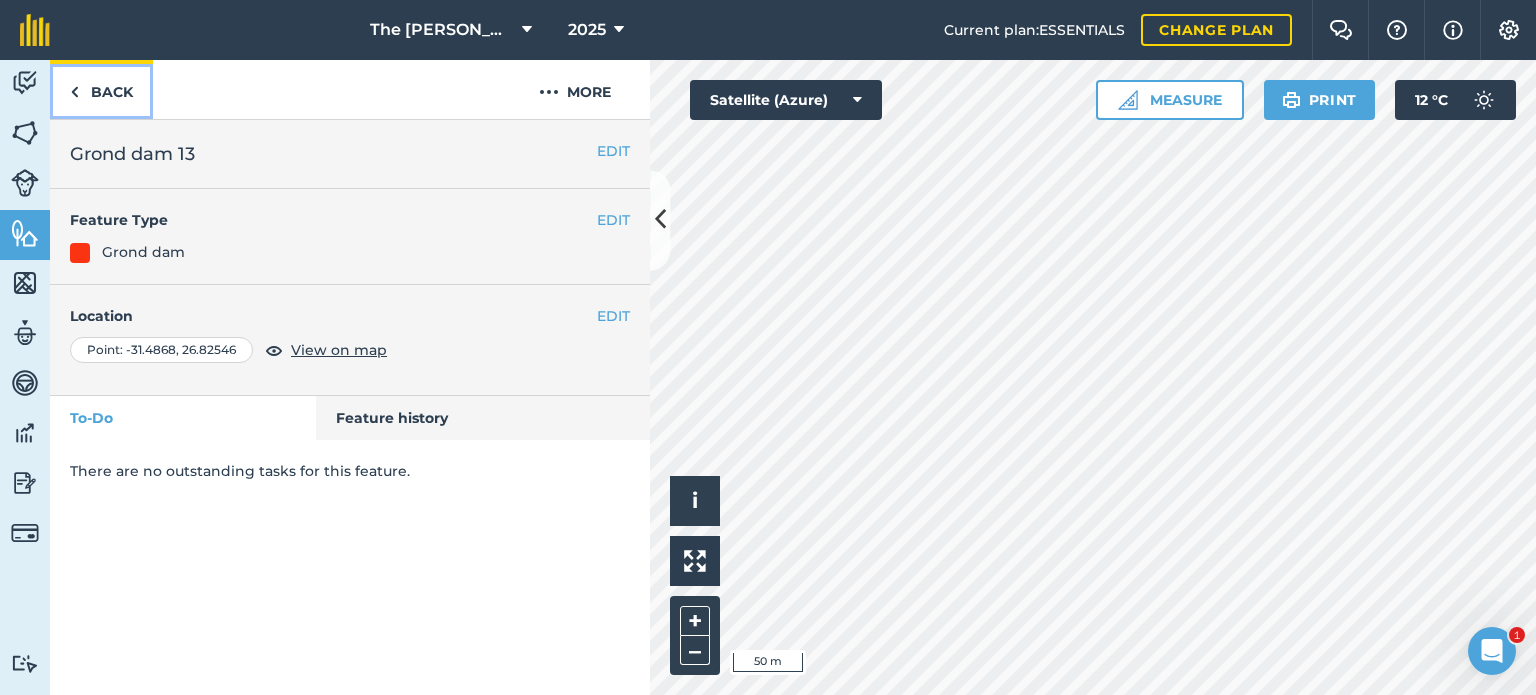 click on "Back" at bounding box center [101, 89] 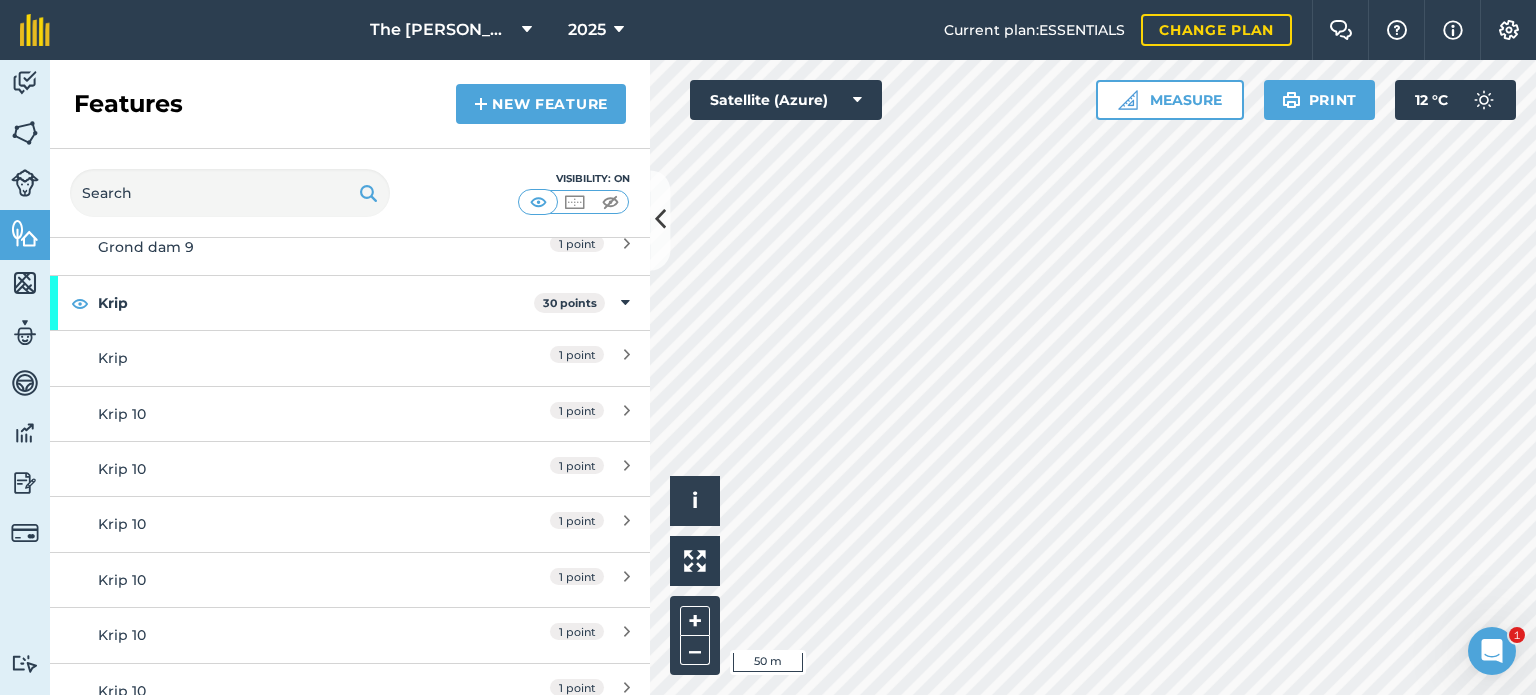 scroll, scrollTop: 1089, scrollLeft: 0, axis: vertical 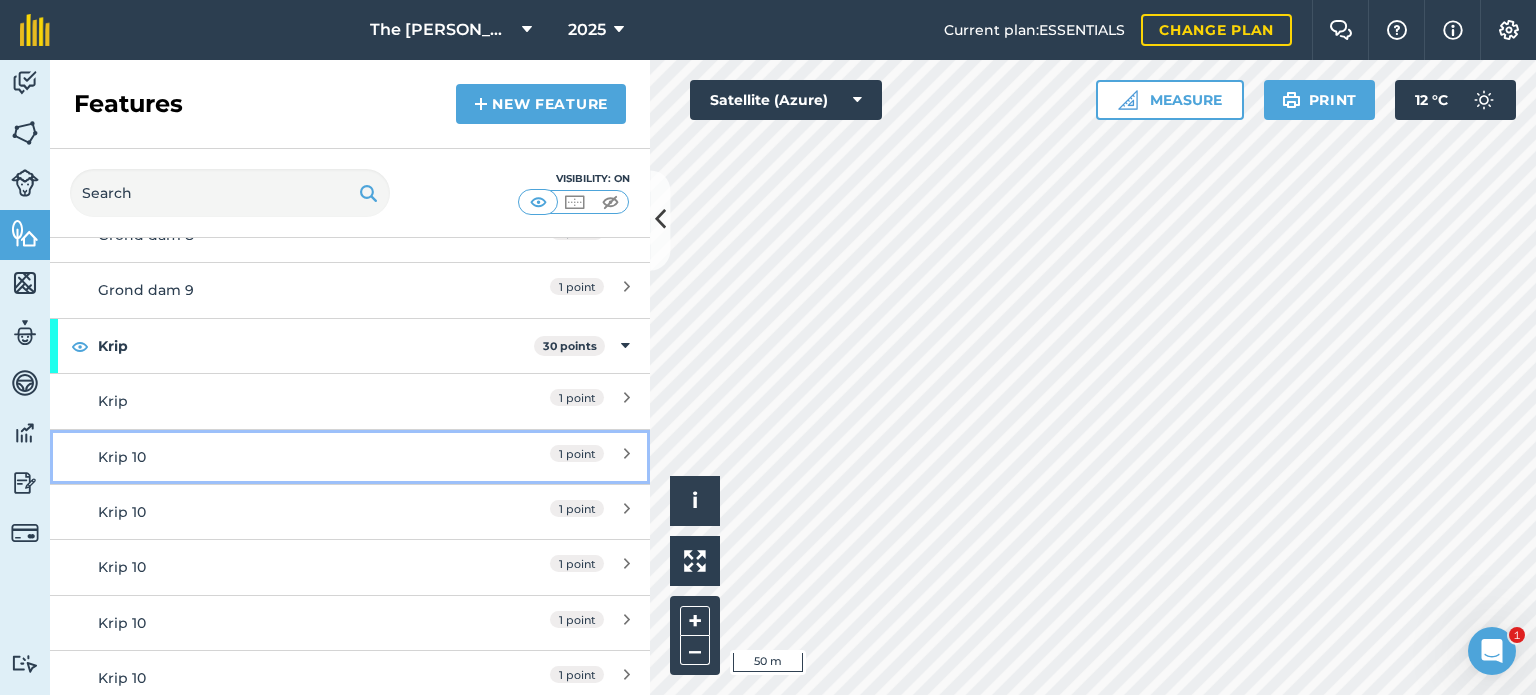 click on "Krip 10" at bounding box center [275, 457] 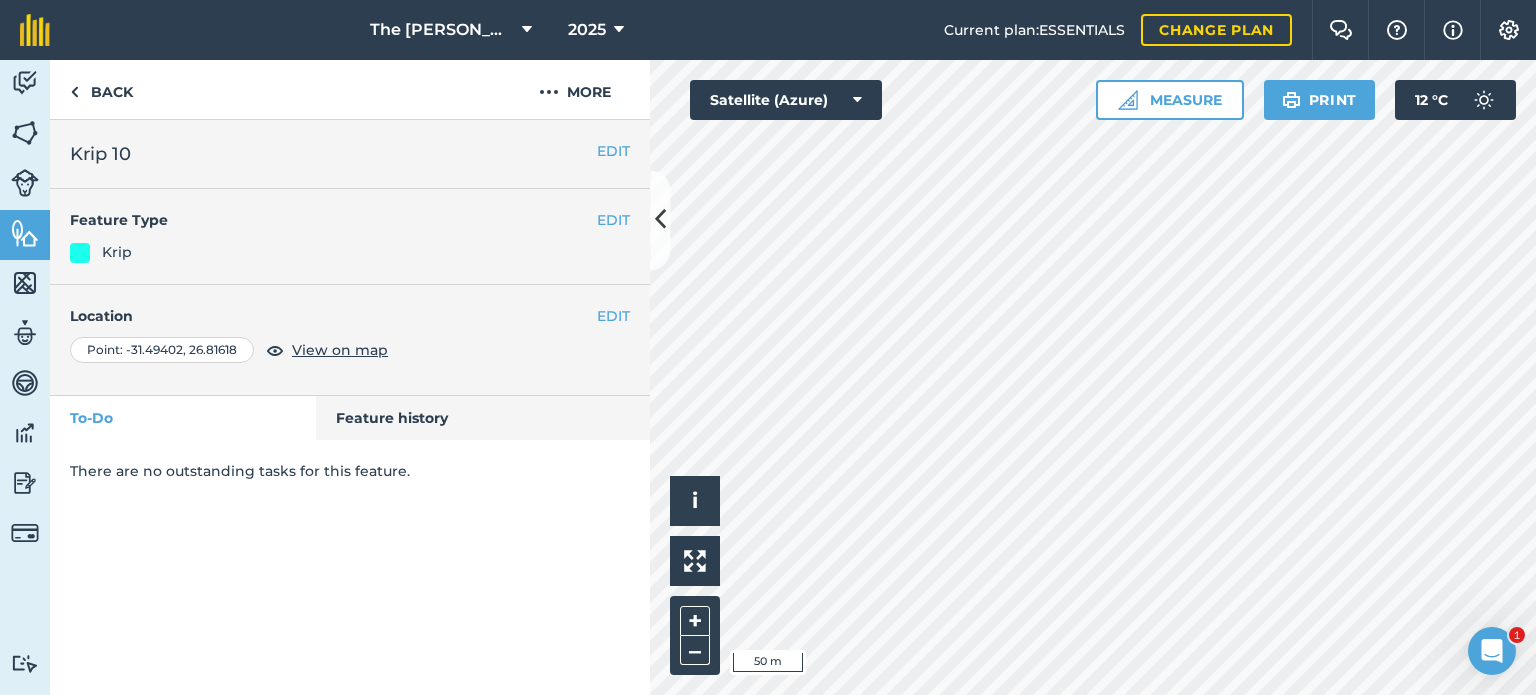 click on "EDIT Krip 10" at bounding box center [350, 154] 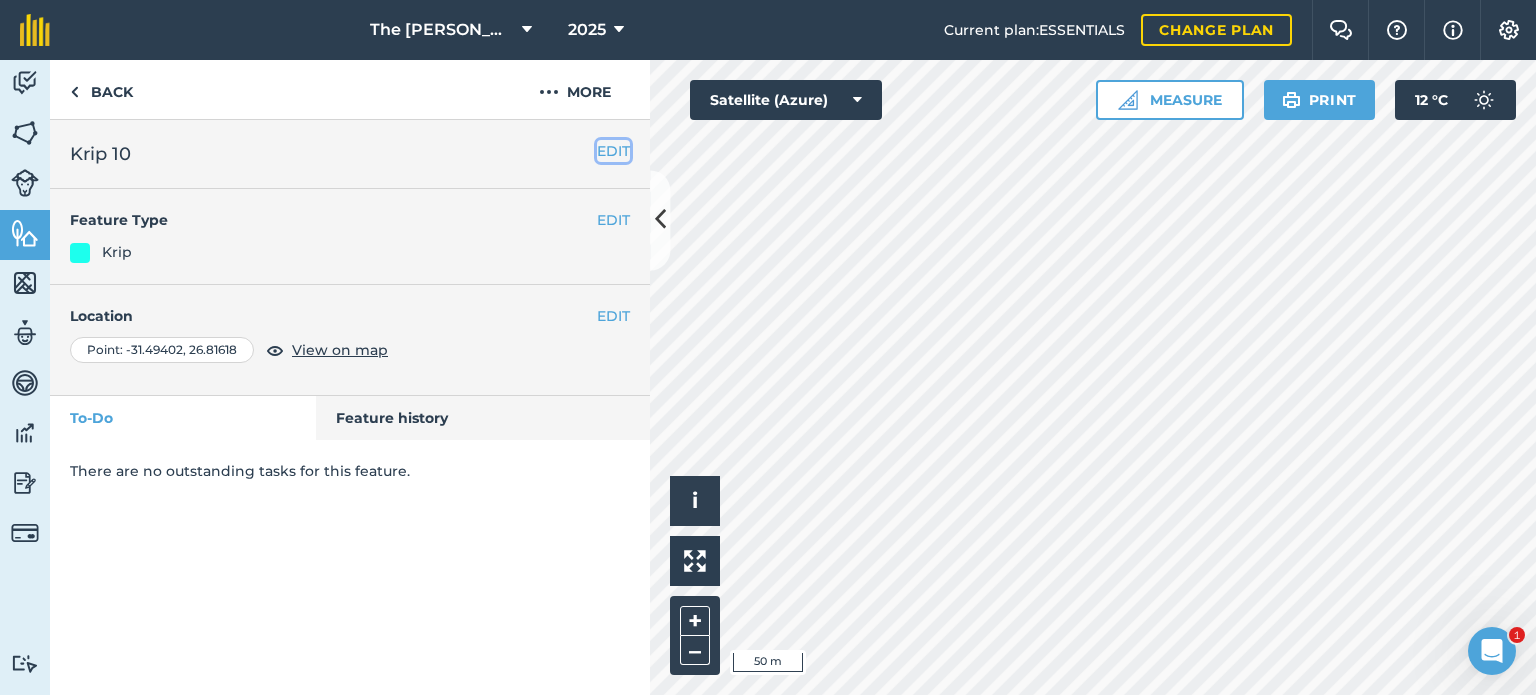 click on "EDIT" at bounding box center [613, 151] 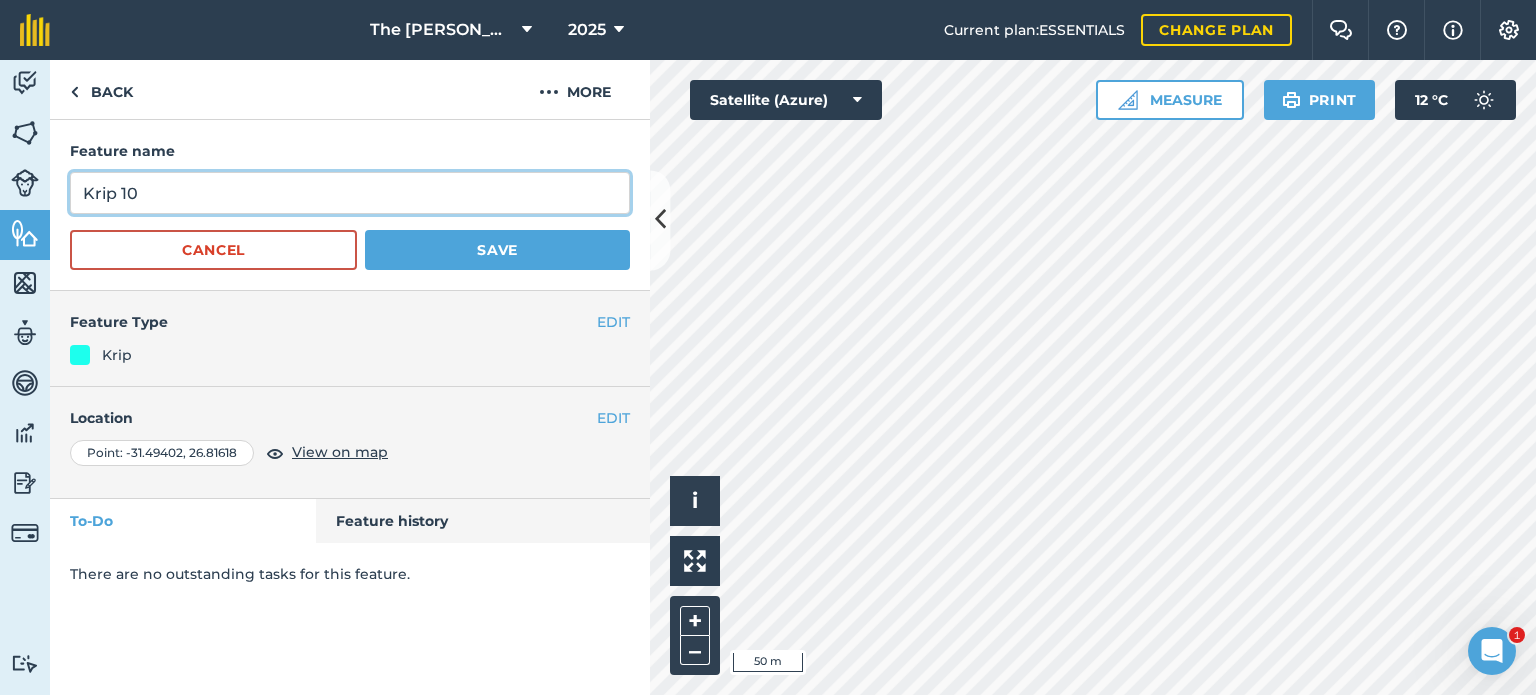 click on "Krip 10" at bounding box center (350, 193) 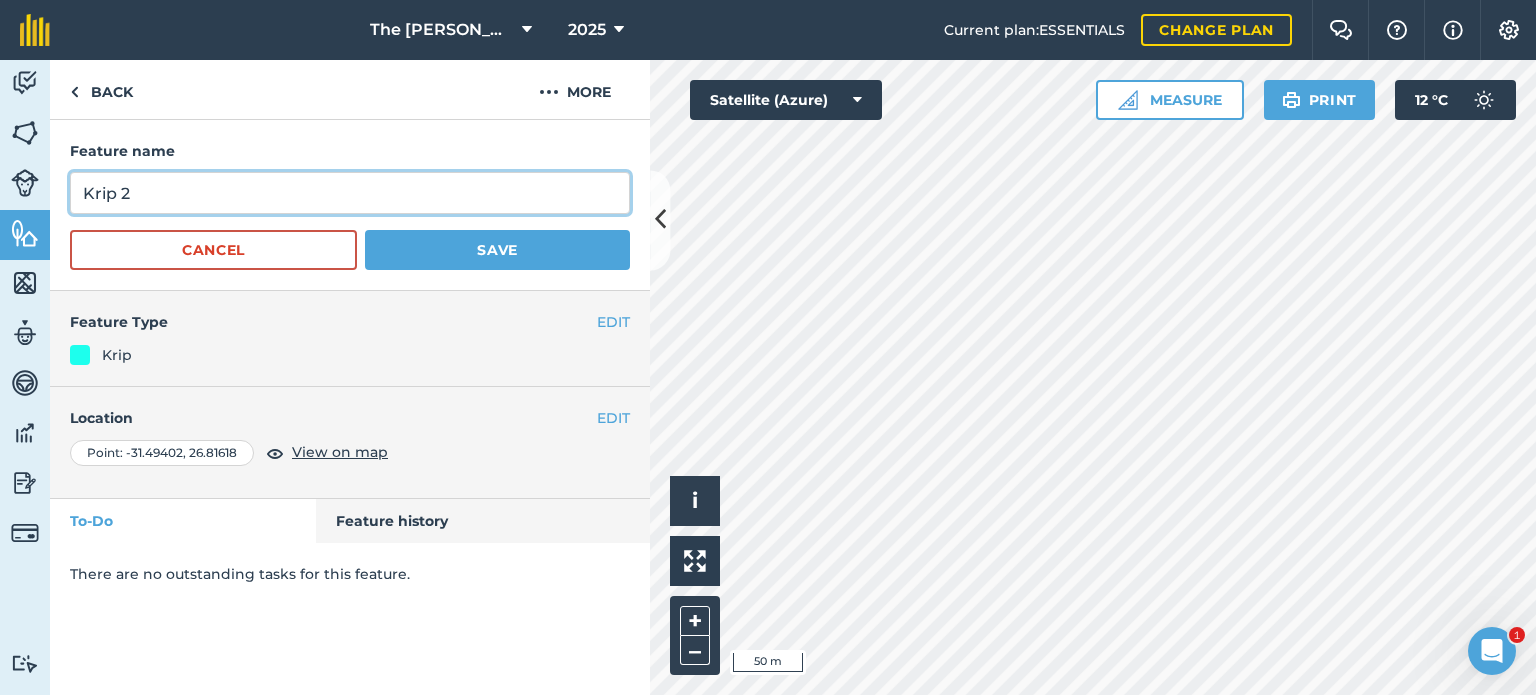 type on "Krip 2" 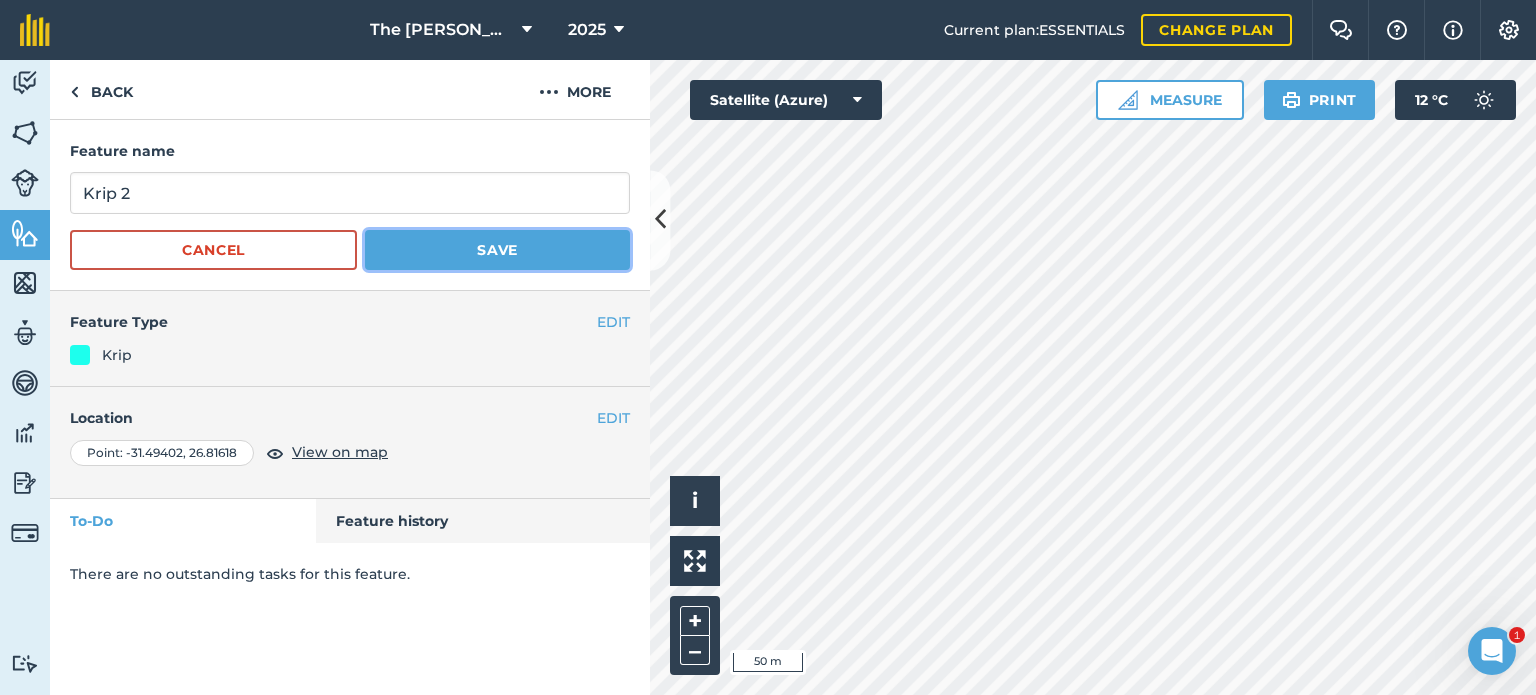 click on "Save" at bounding box center [497, 250] 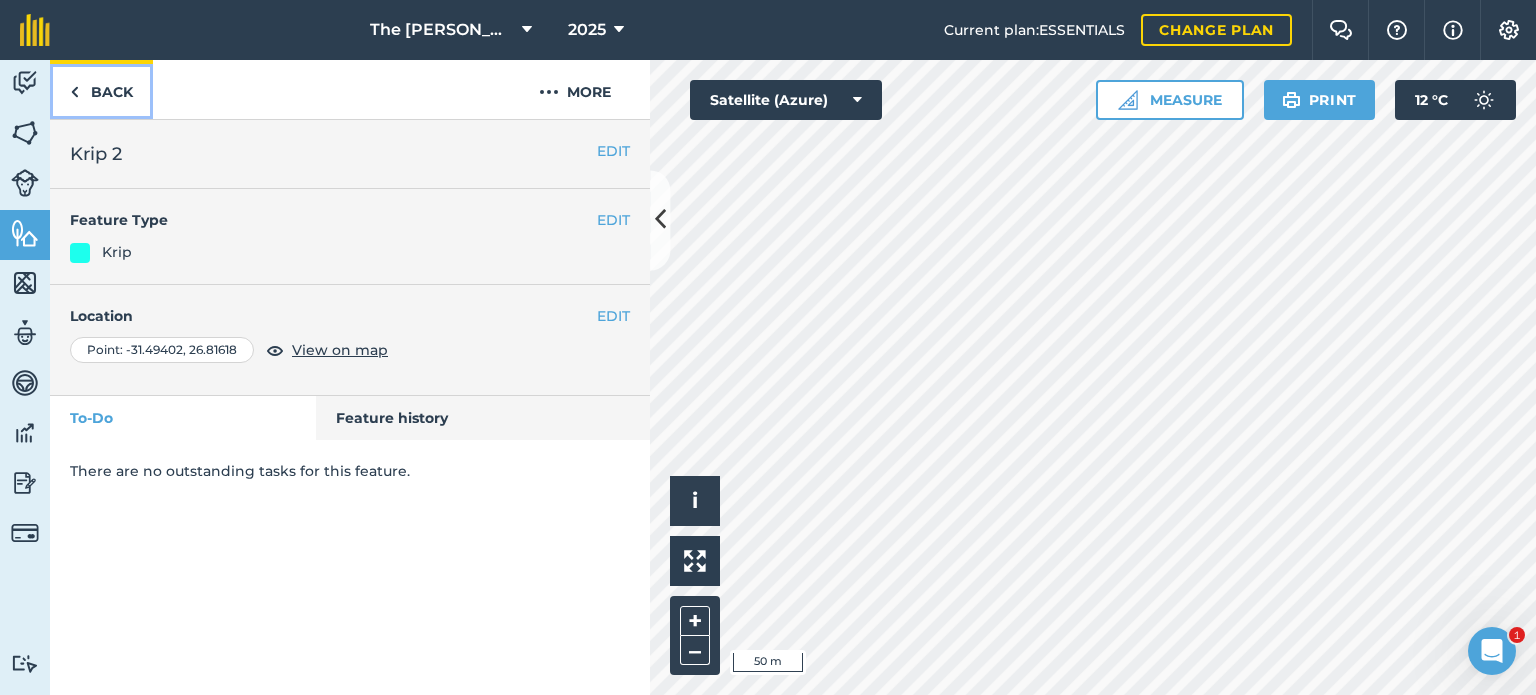 click at bounding box center [74, 92] 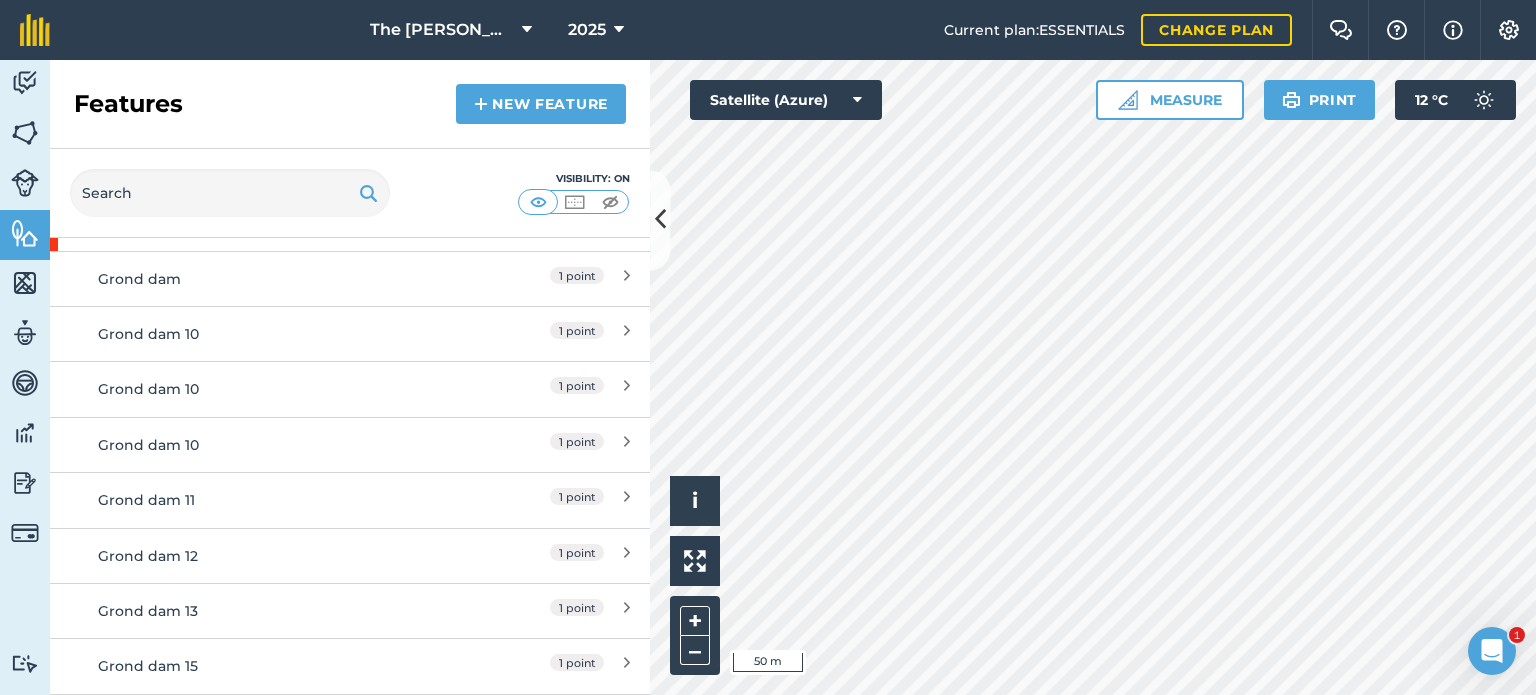 scroll, scrollTop: 233, scrollLeft: 0, axis: vertical 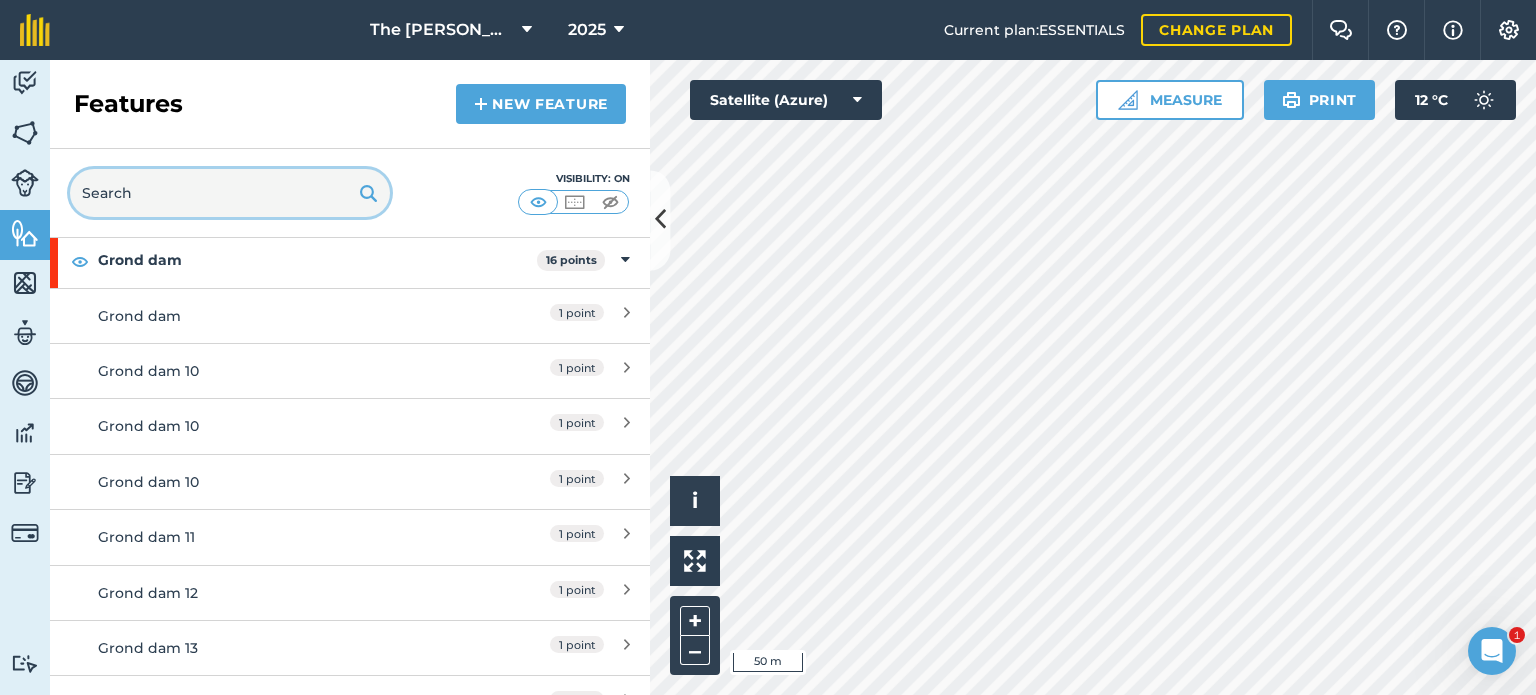 click at bounding box center [230, 193] 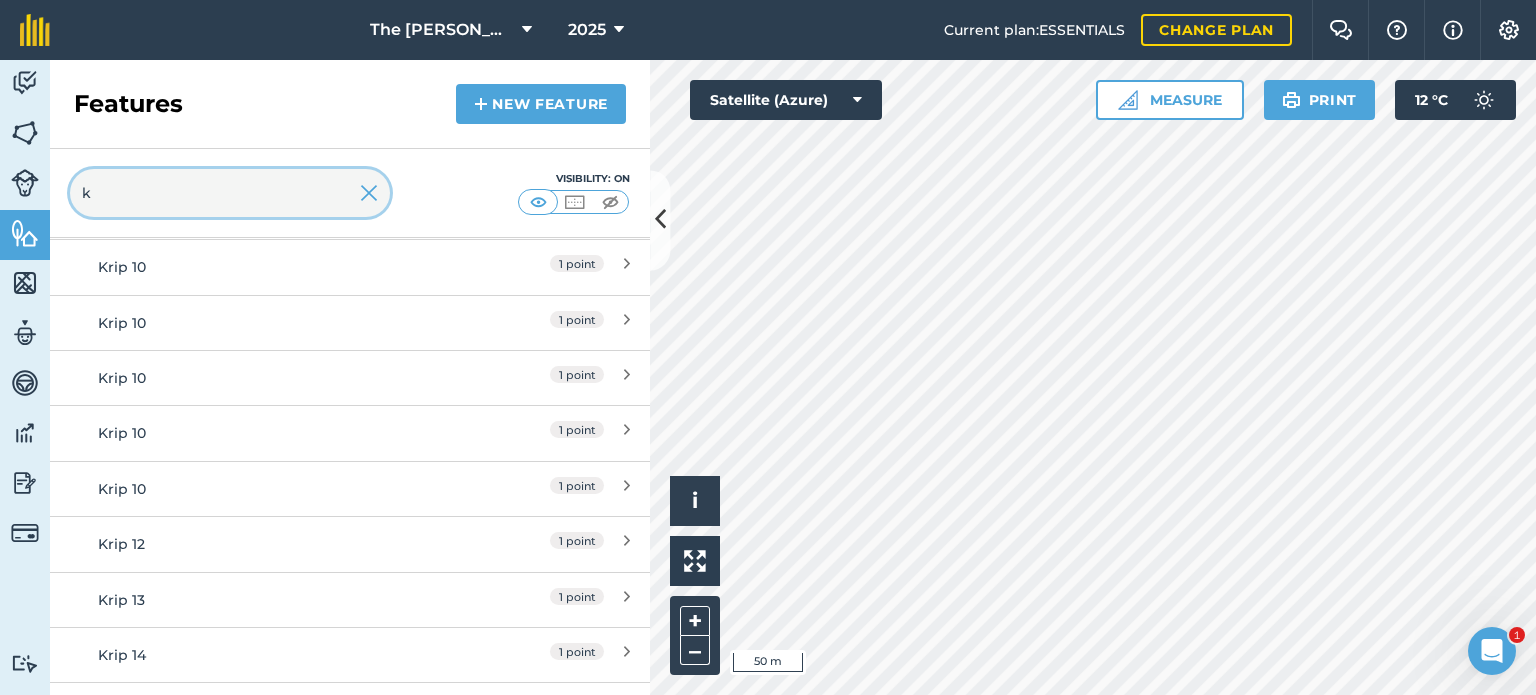 scroll, scrollTop: 296, scrollLeft: 0, axis: vertical 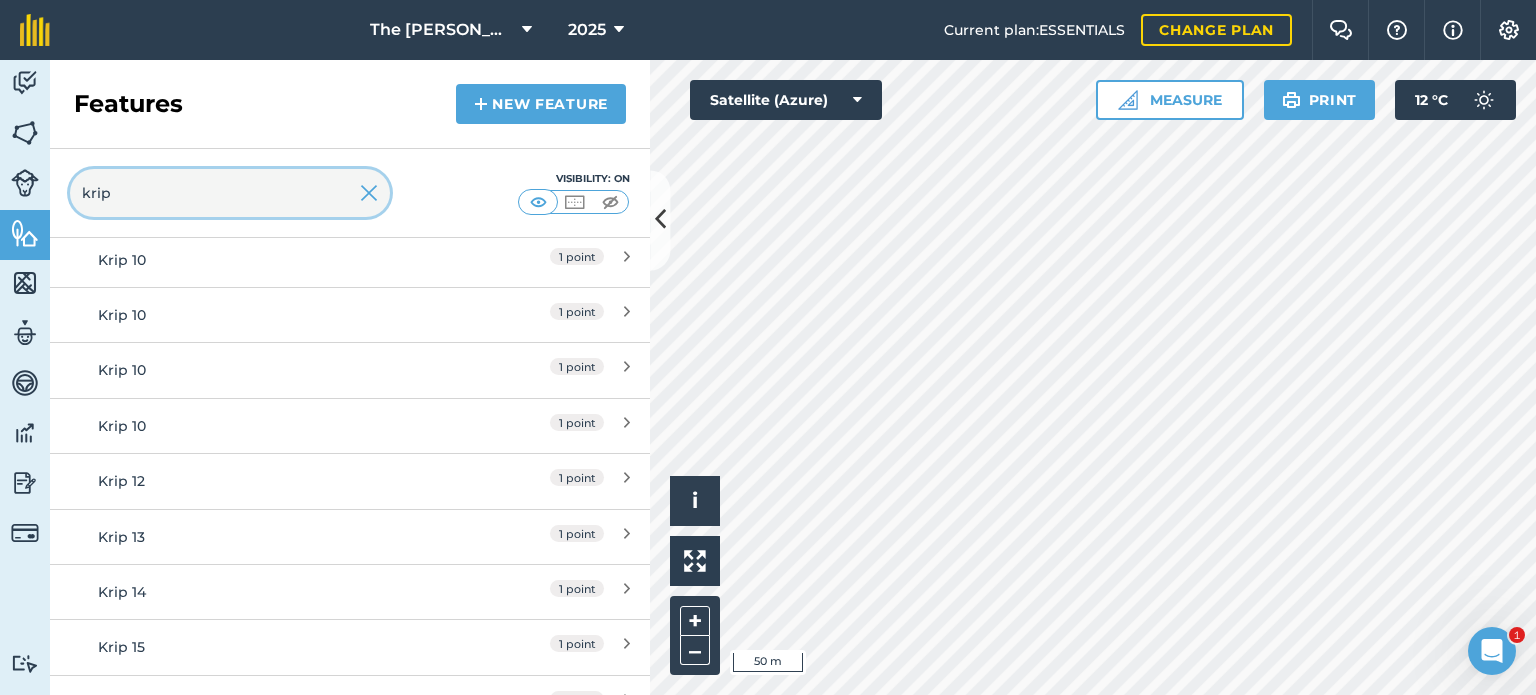 type on "krip" 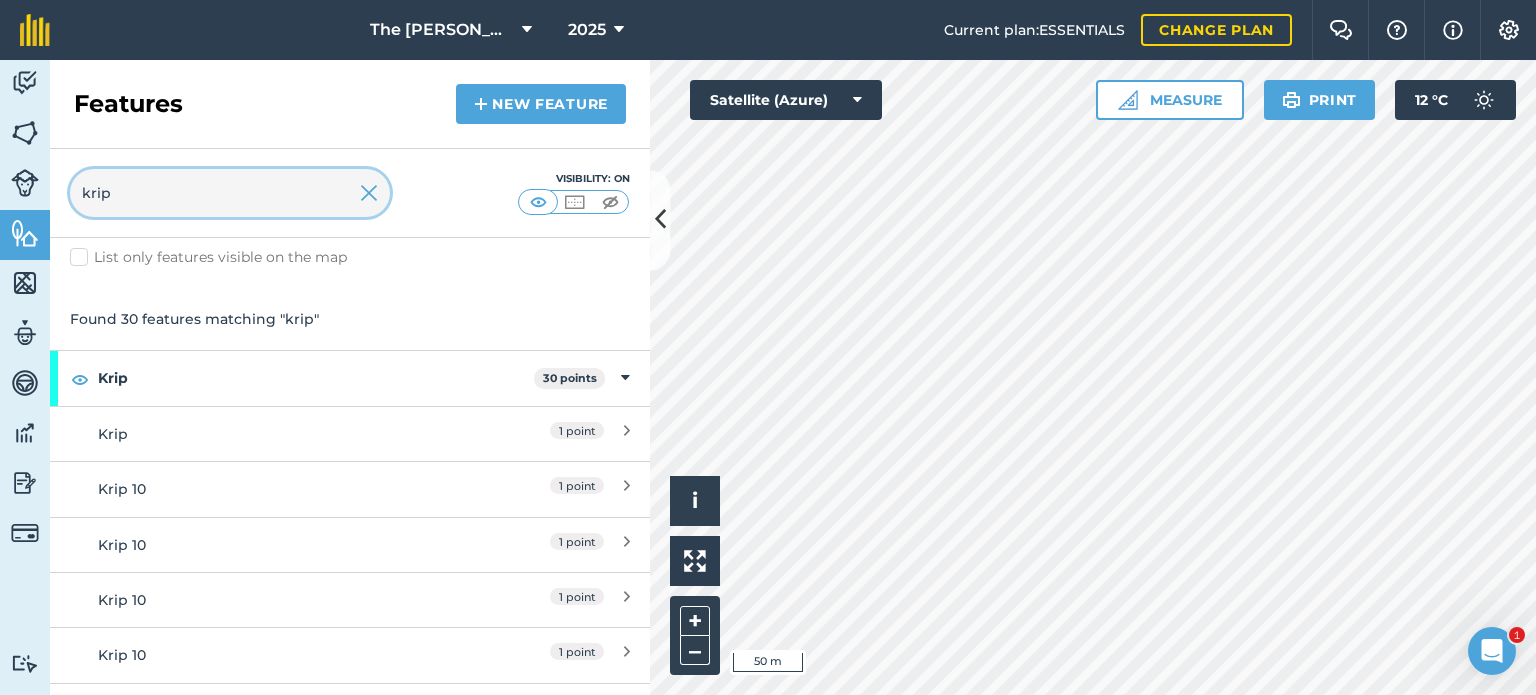 scroll, scrollTop: 4, scrollLeft: 0, axis: vertical 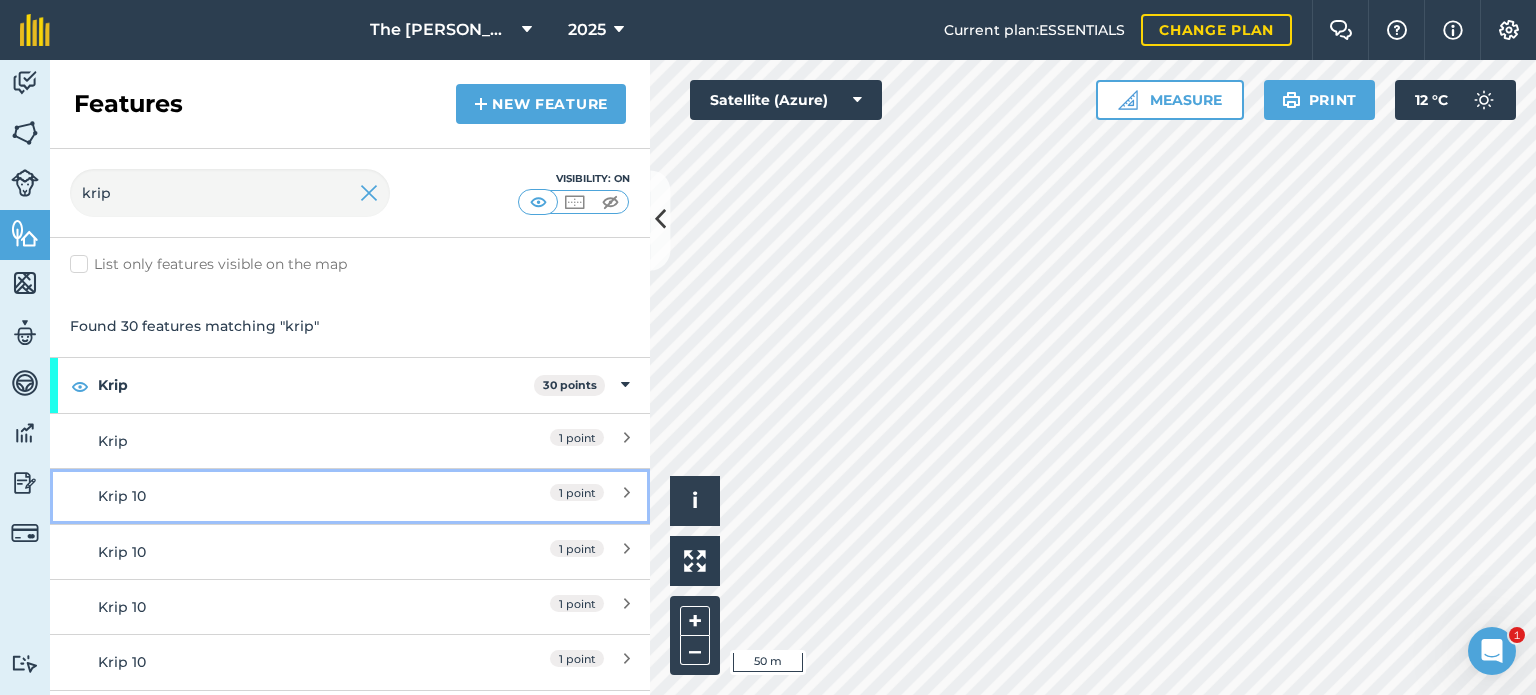 click on "1   point" at bounding box center (541, 496) 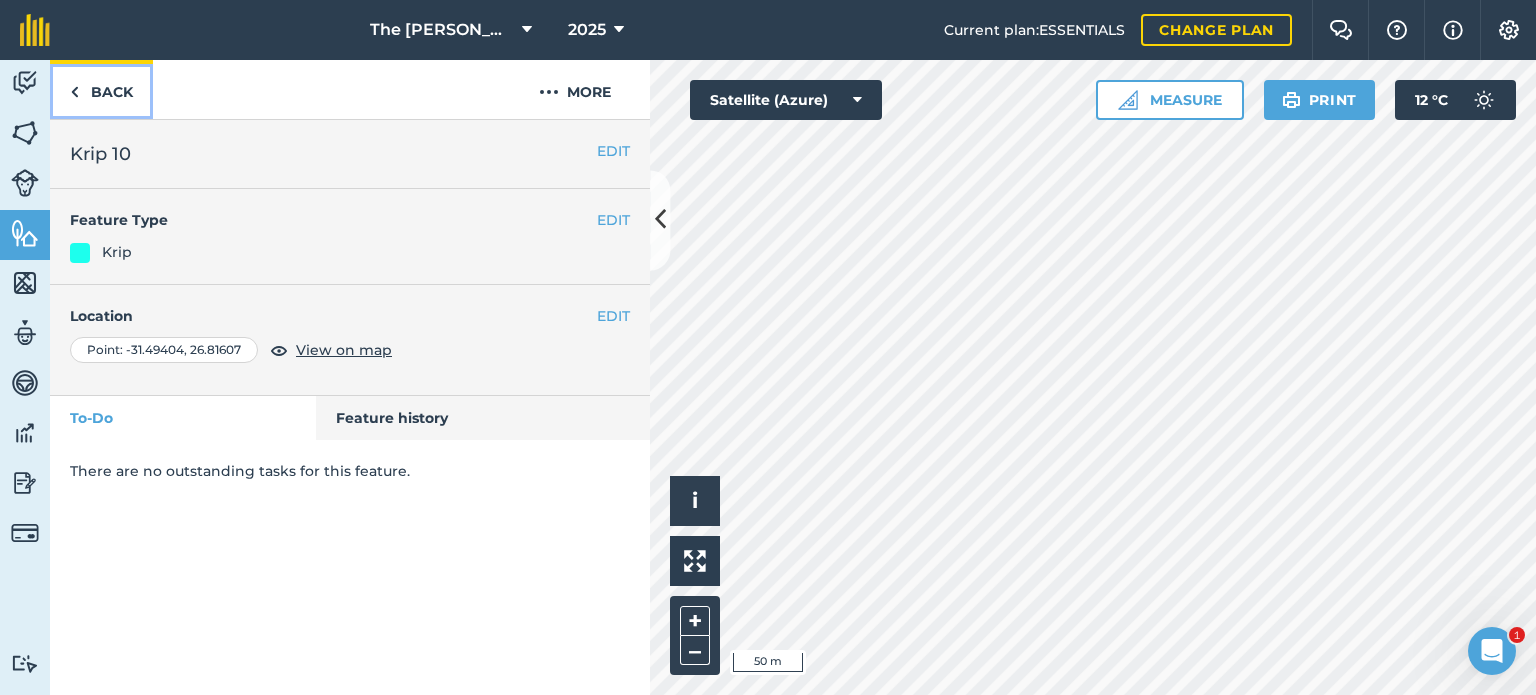 click on "Back" at bounding box center (101, 89) 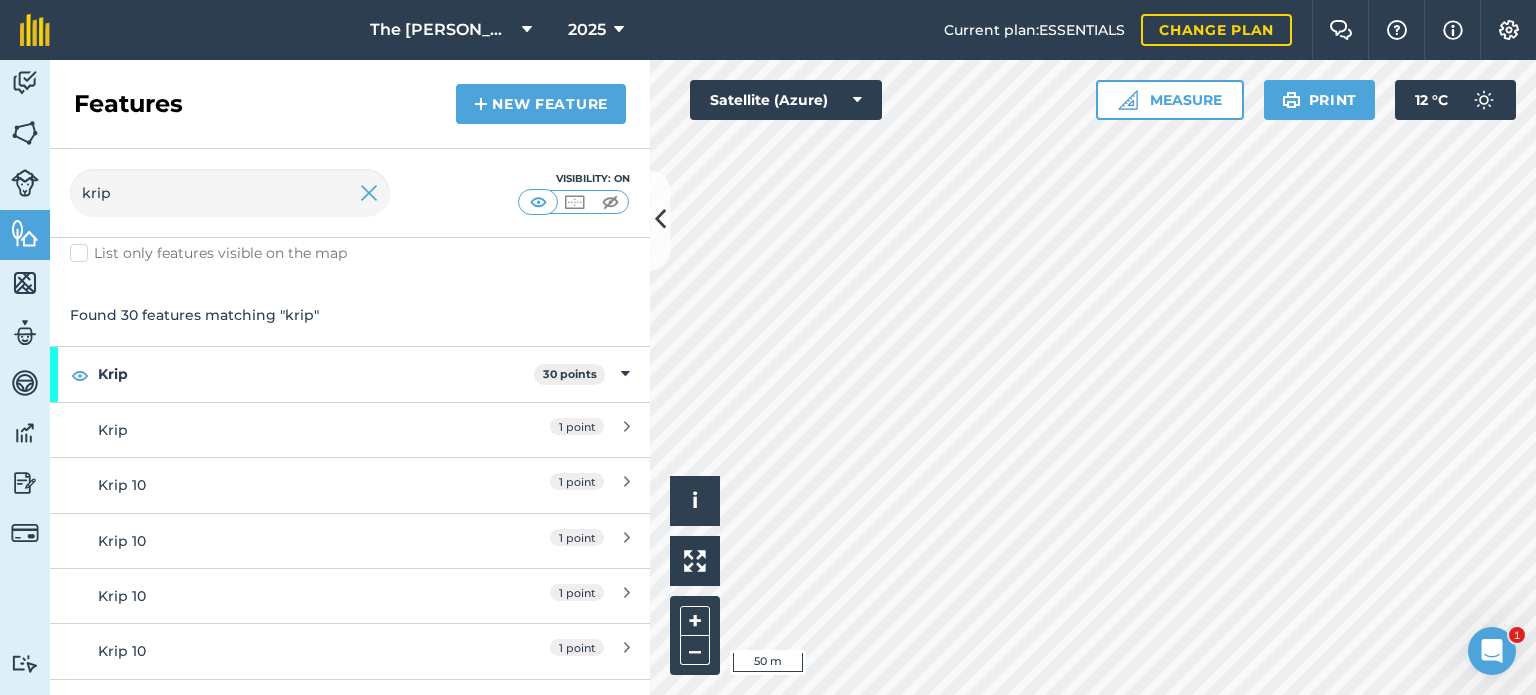 scroll, scrollTop: 0, scrollLeft: 0, axis: both 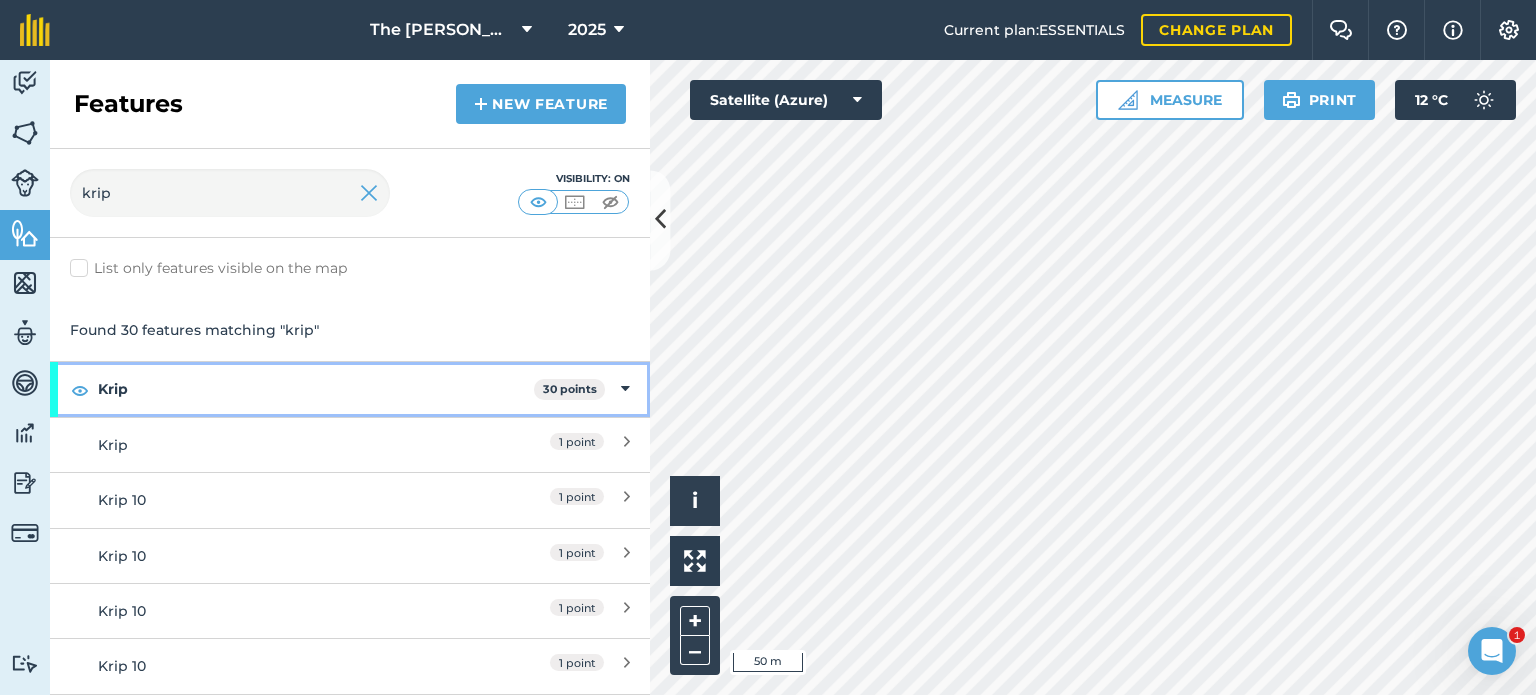 click at bounding box center (625, 389) 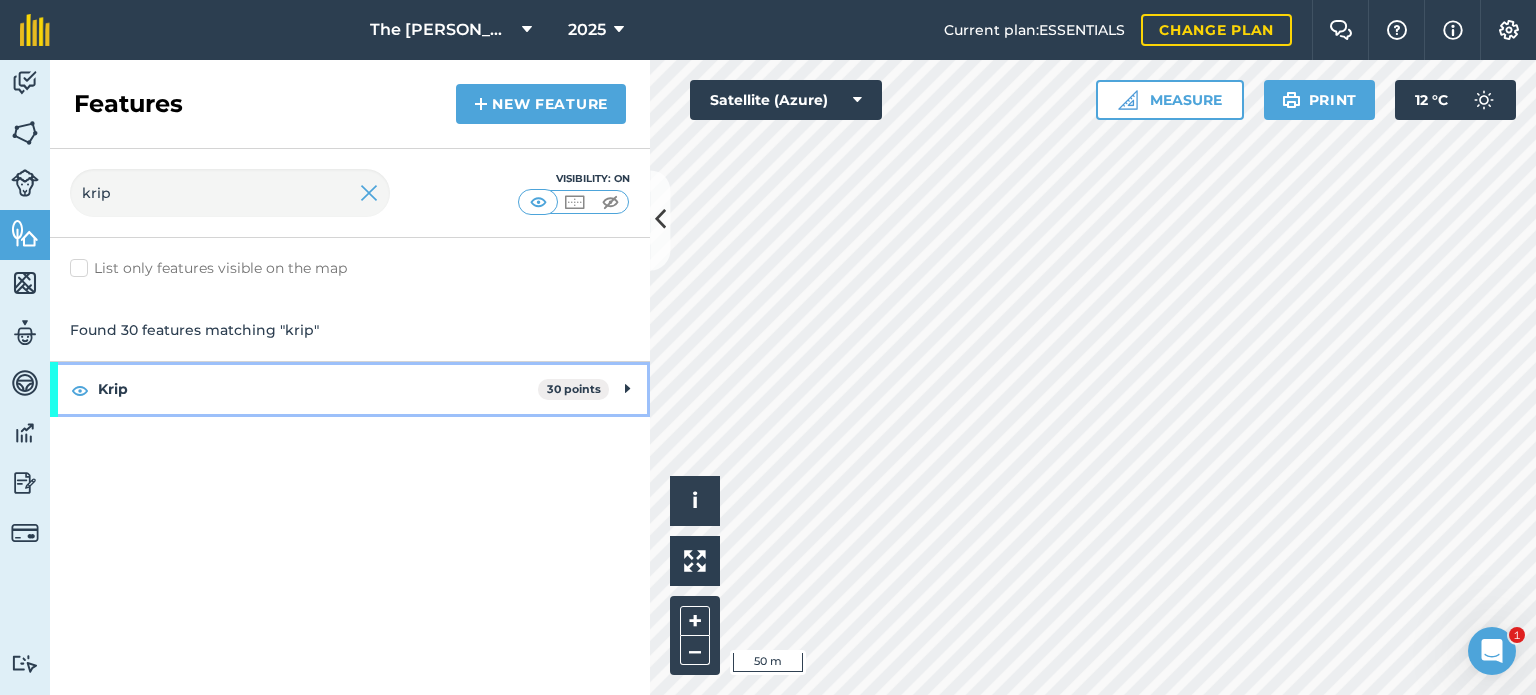 click on "Krip 30   points" at bounding box center (350, 389) 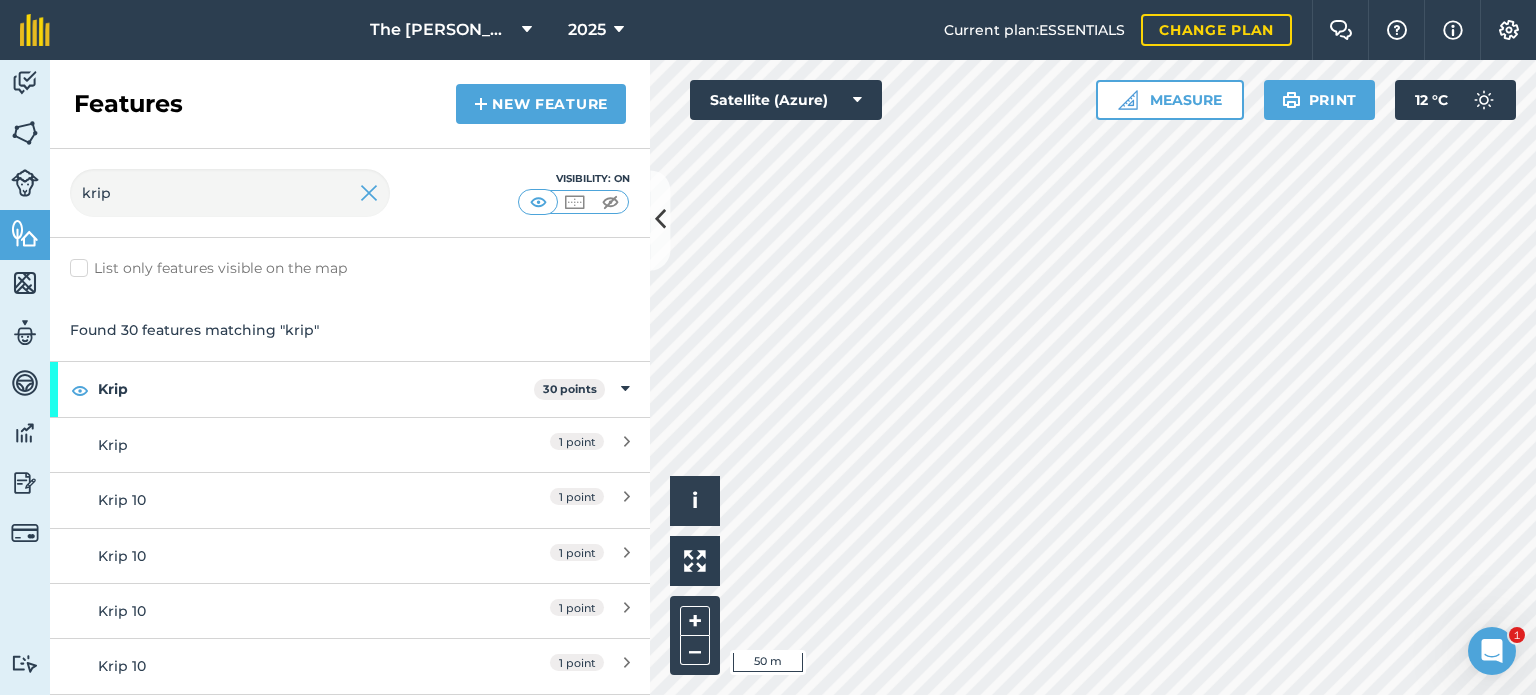 click on "List only features visible on the map" at bounding box center (208, 268) 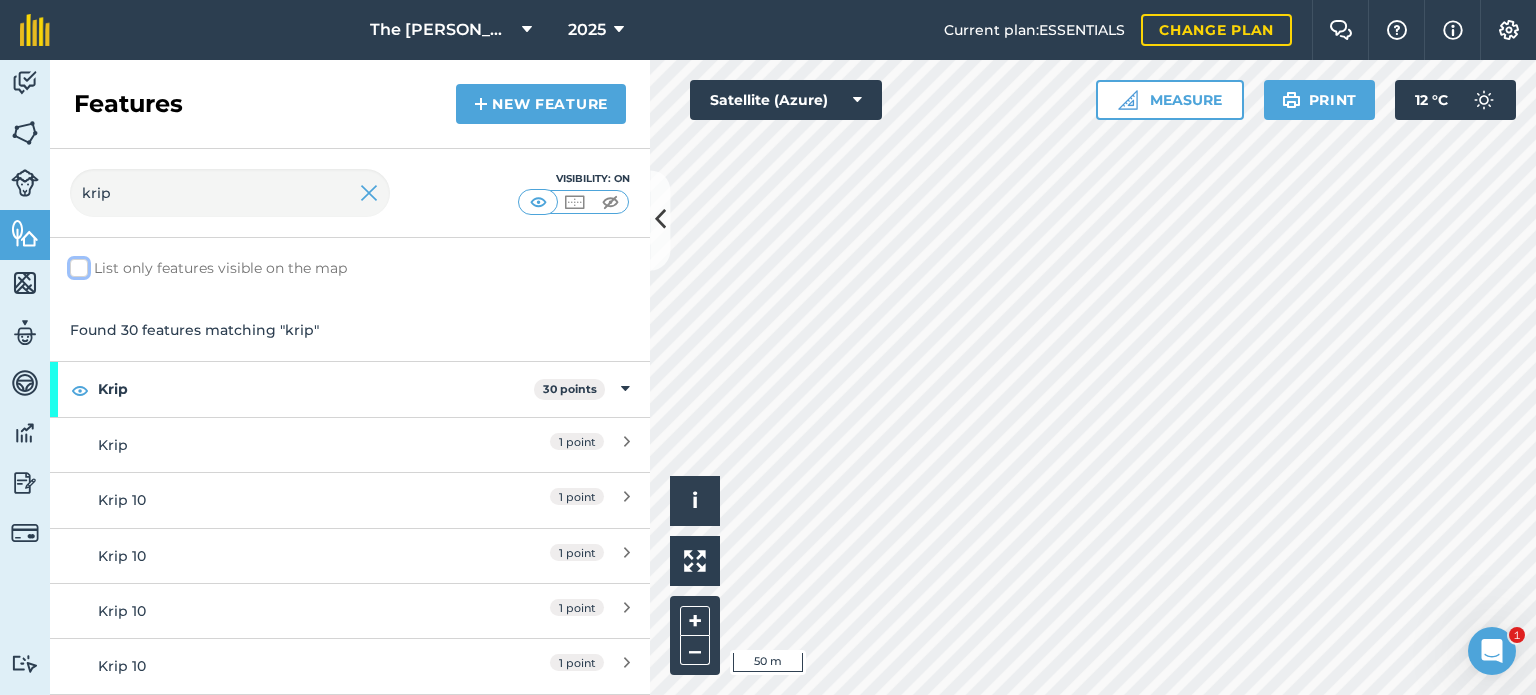 click on "List only features visible on the map" at bounding box center (76, 264) 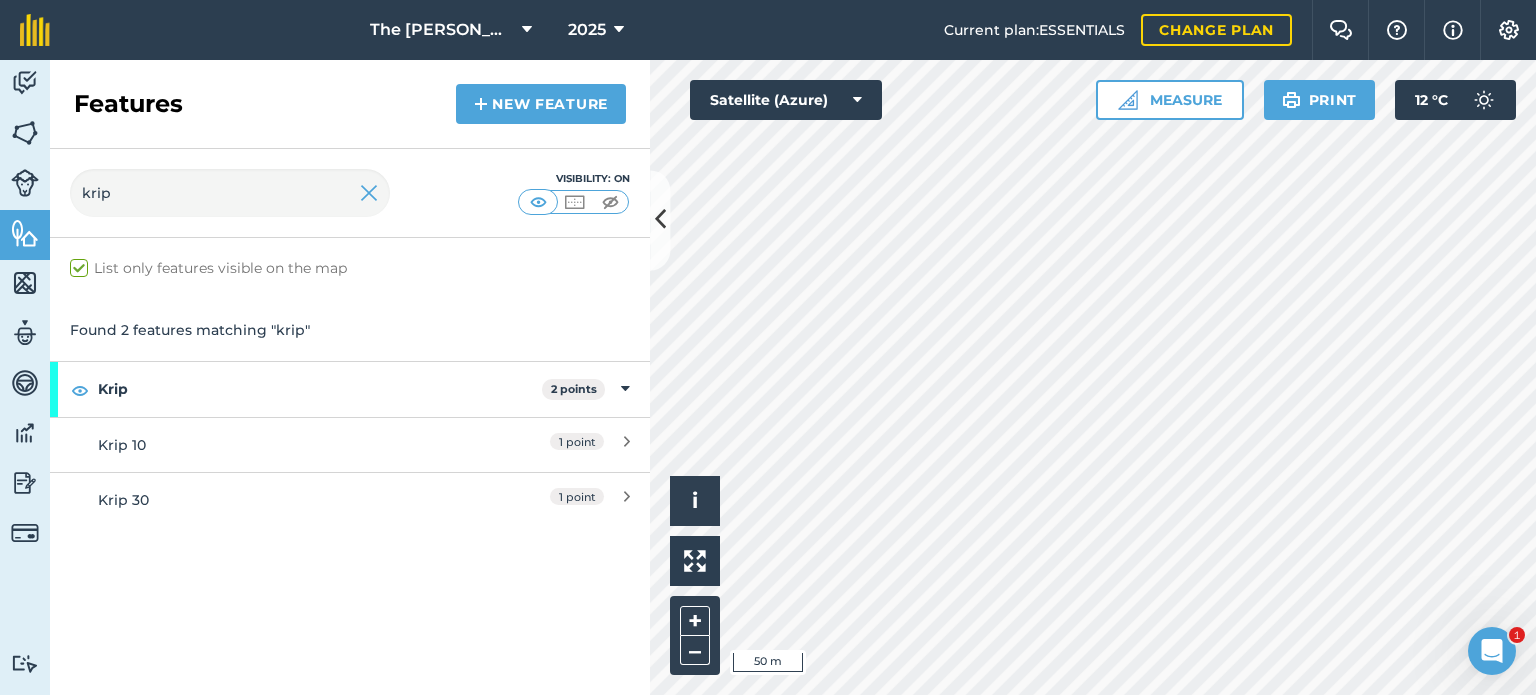 click on "List only features visible on the map" at bounding box center [208, 268] 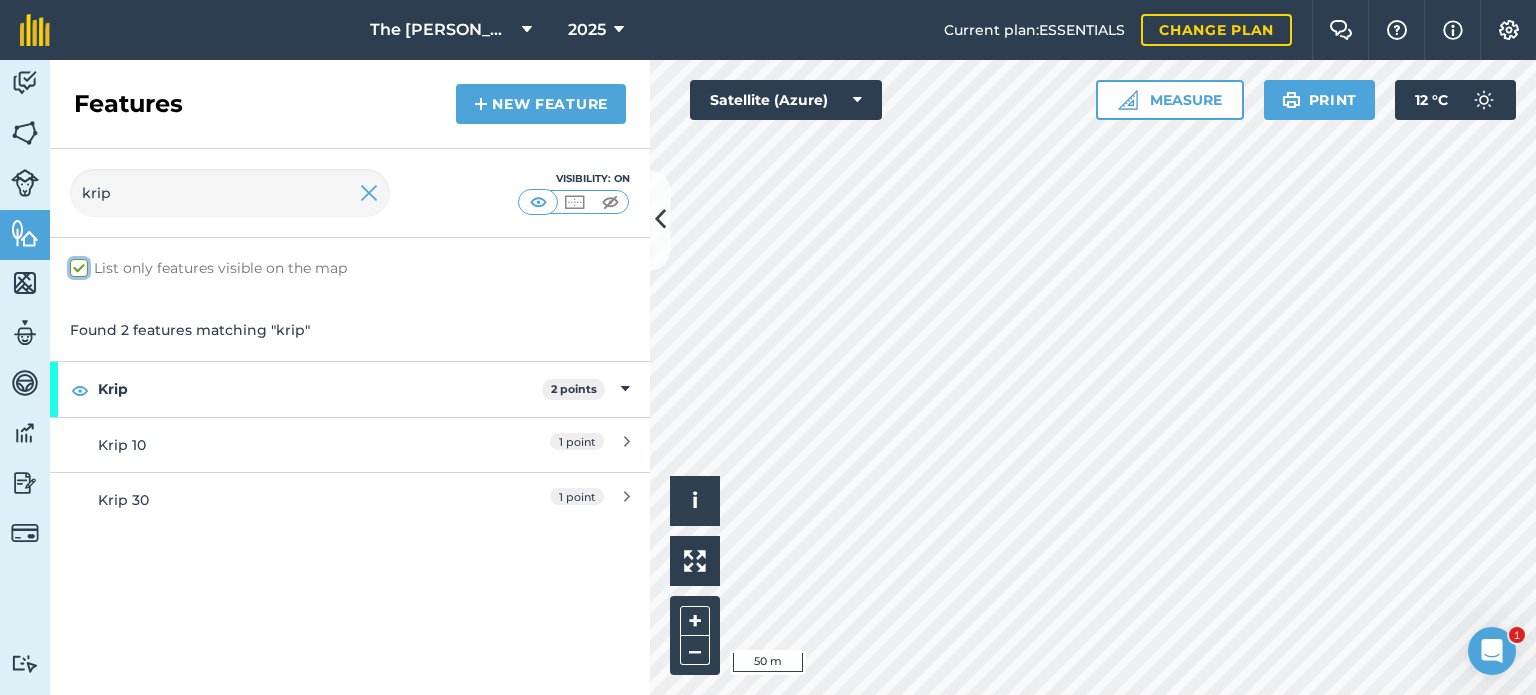 click on "List only features visible on the map" at bounding box center (76, 264) 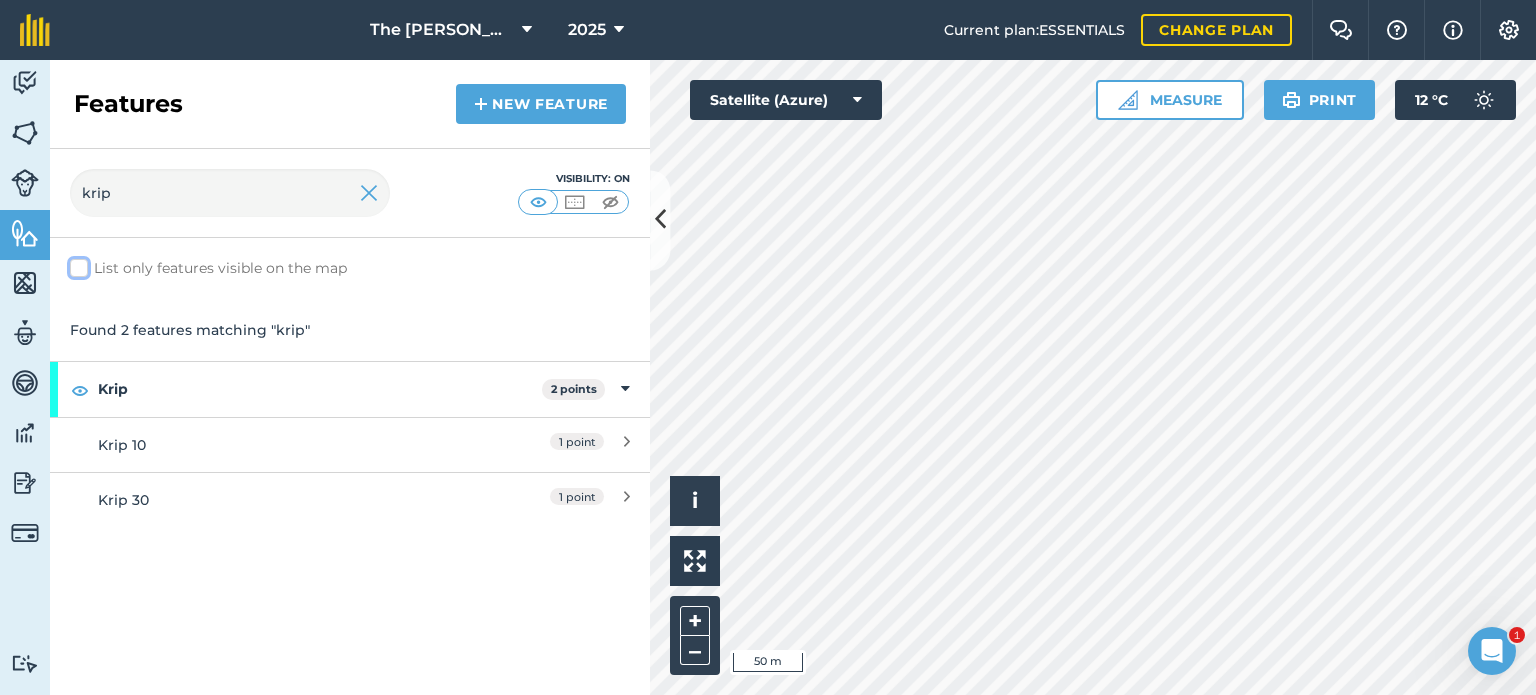 checkbox on "false" 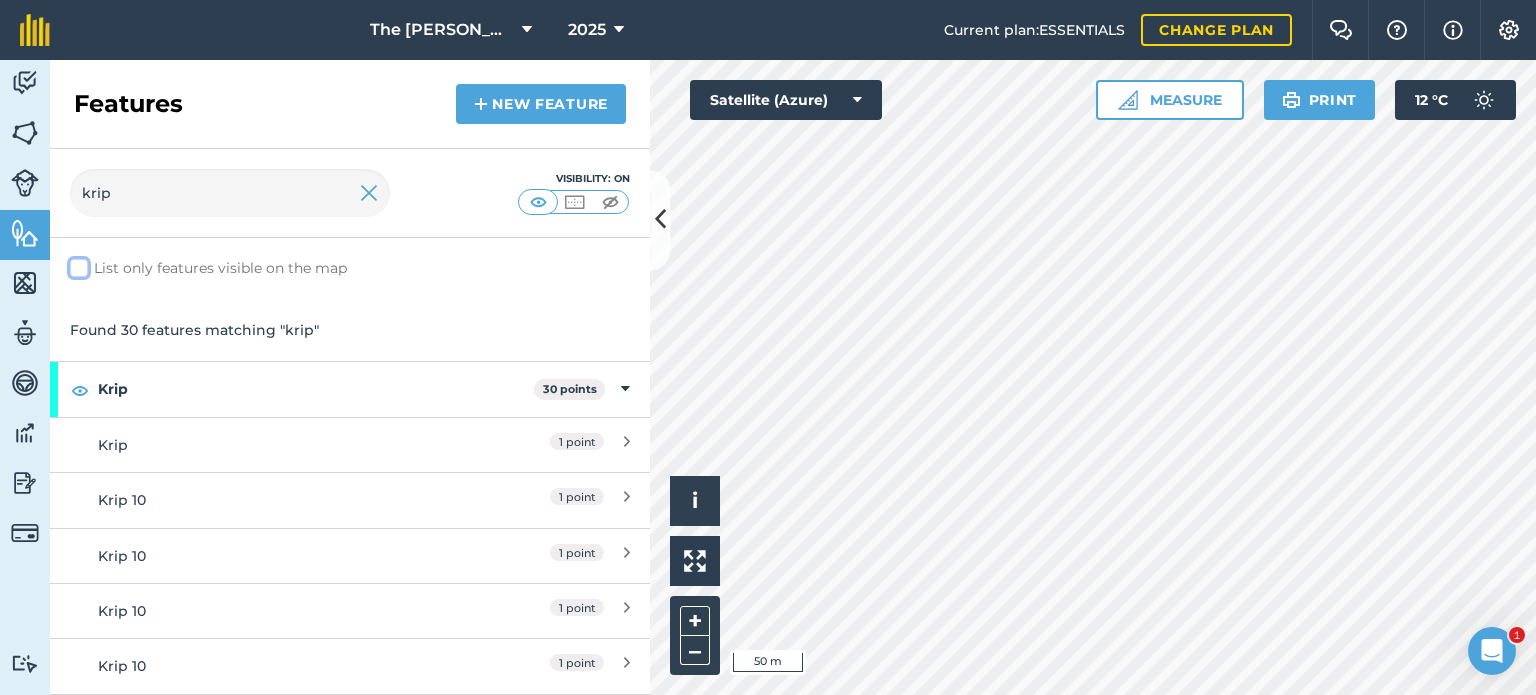 scroll, scrollTop: 42, scrollLeft: 0, axis: vertical 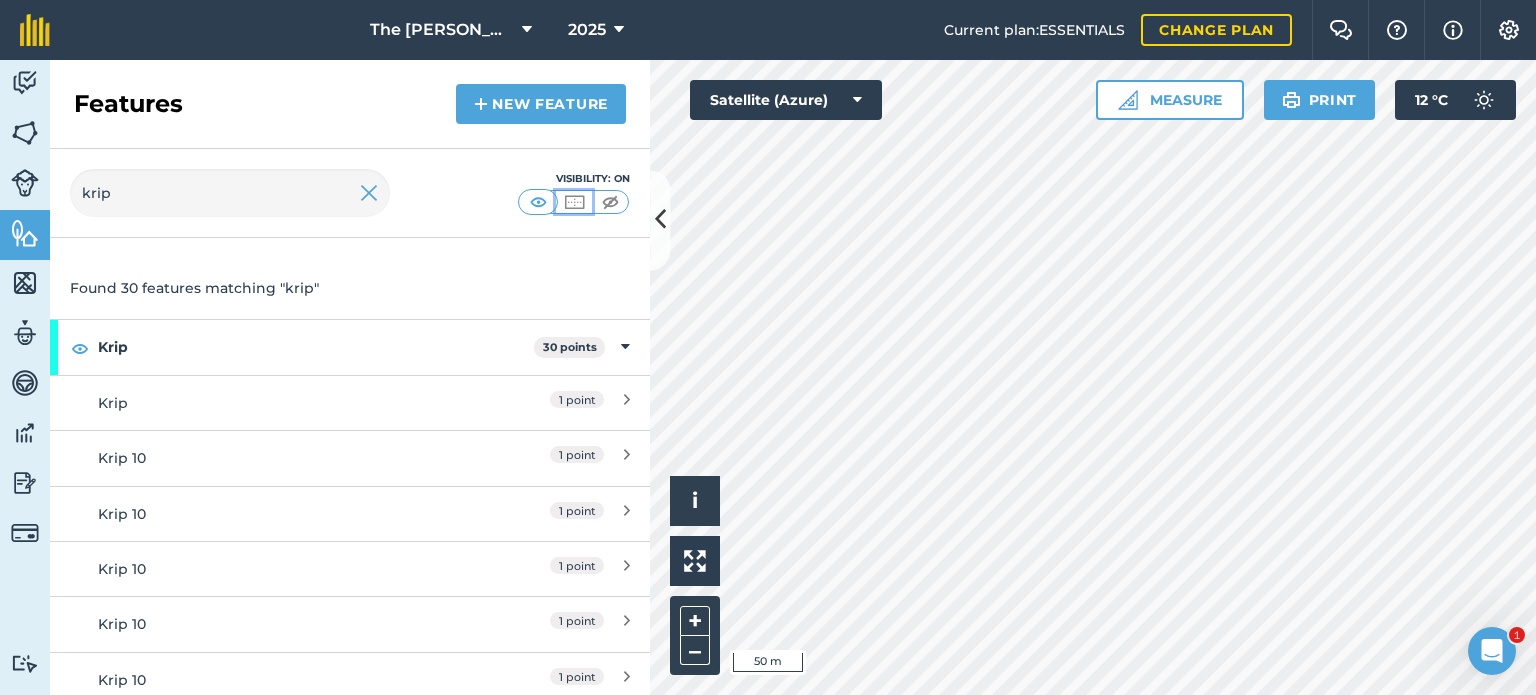 click at bounding box center [574, 202] 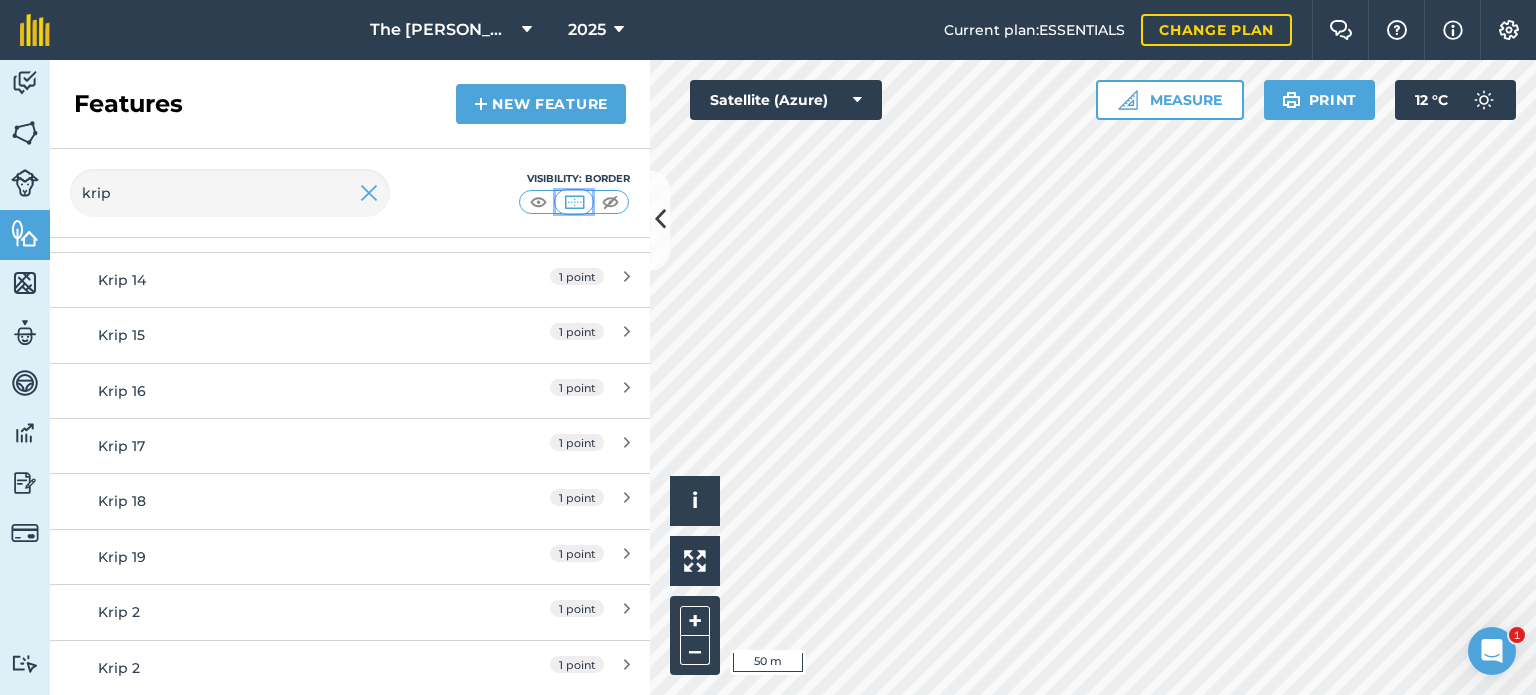 scroll, scrollTop: 667, scrollLeft: 0, axis: vertical 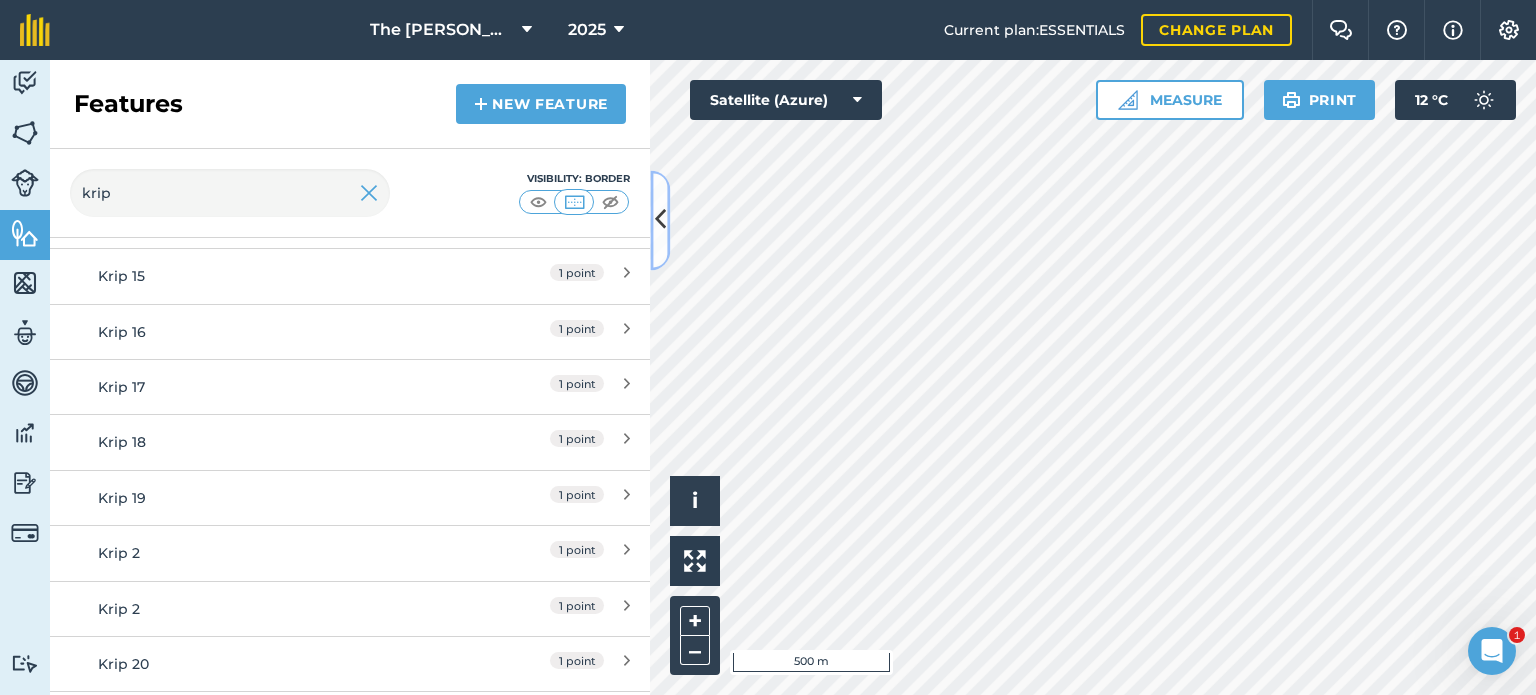 click at bounding box center (660, 220) 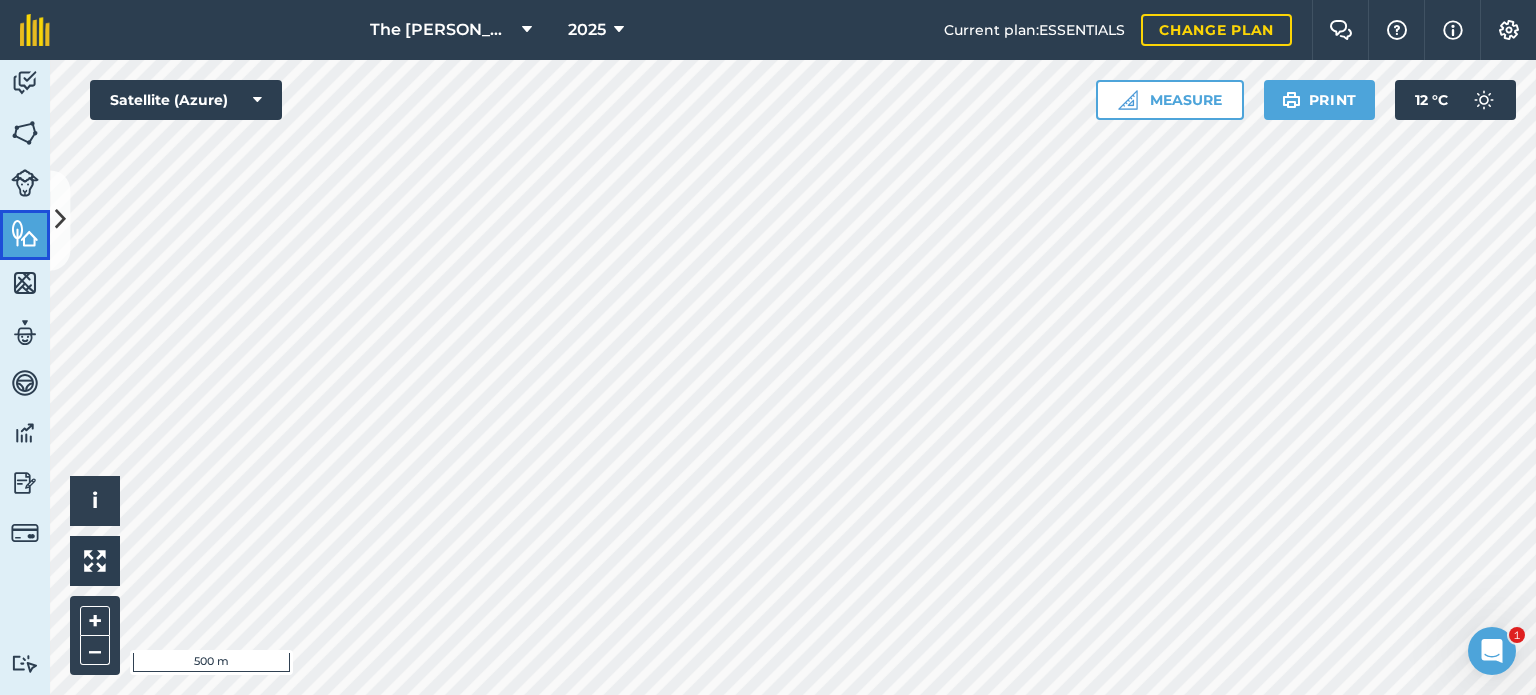 click at bounding box center [25, 233] 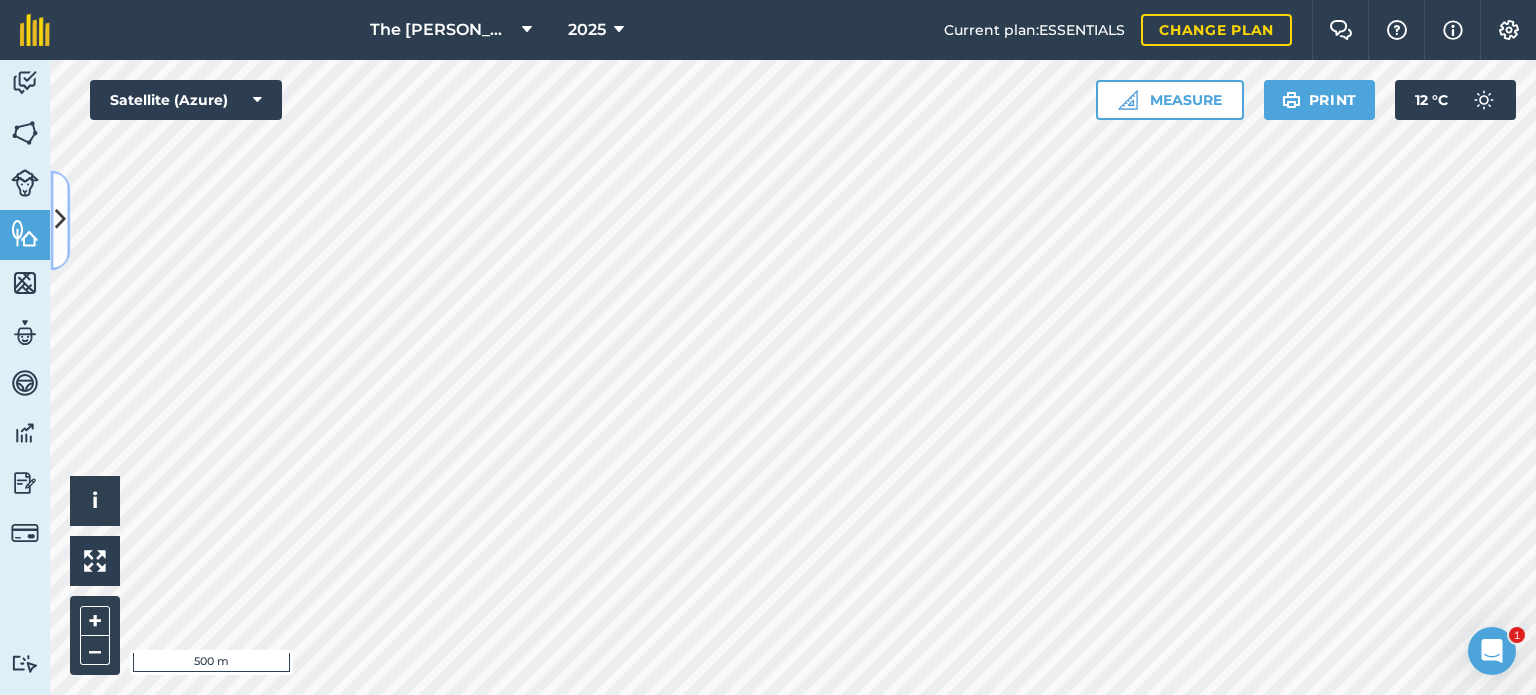 click at bounding box center [60, 220] 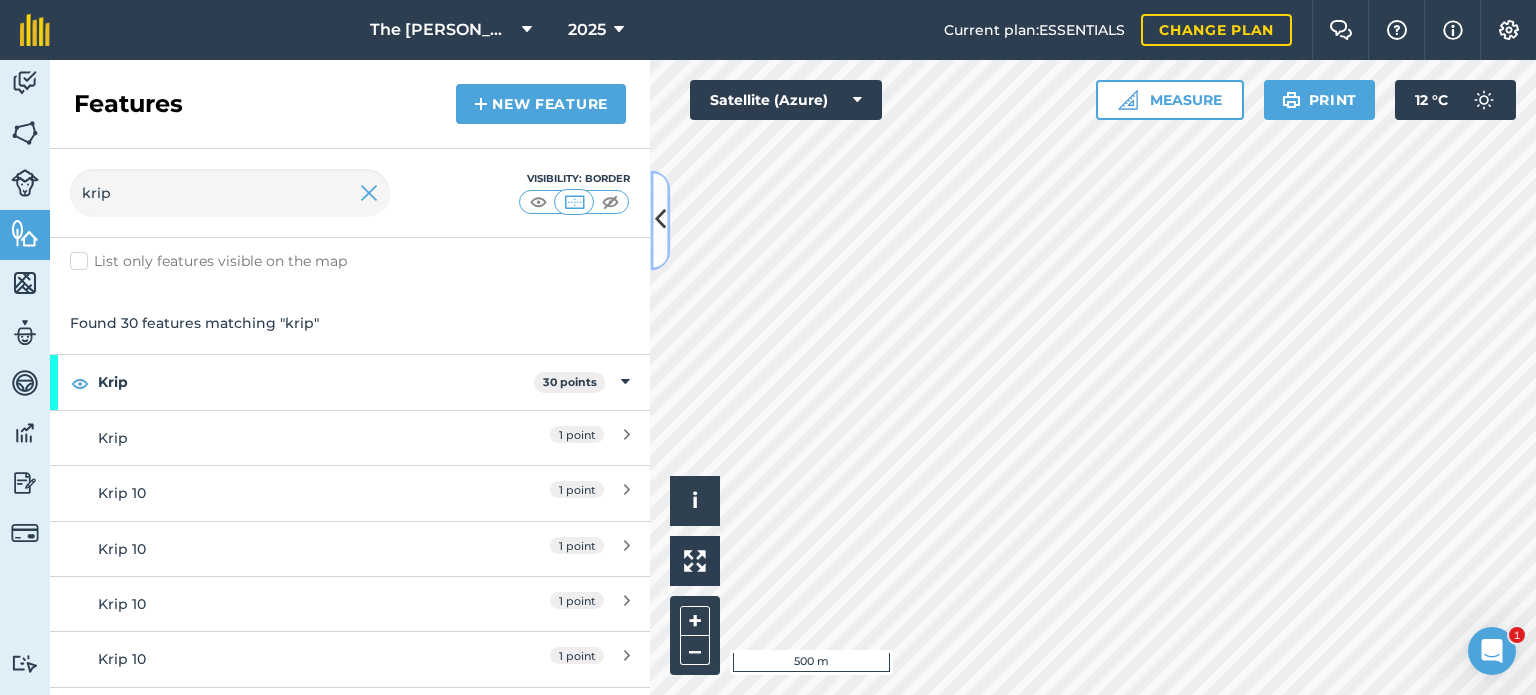 scroll, scrollTop: 0, scrollLeft: 0, axis: both 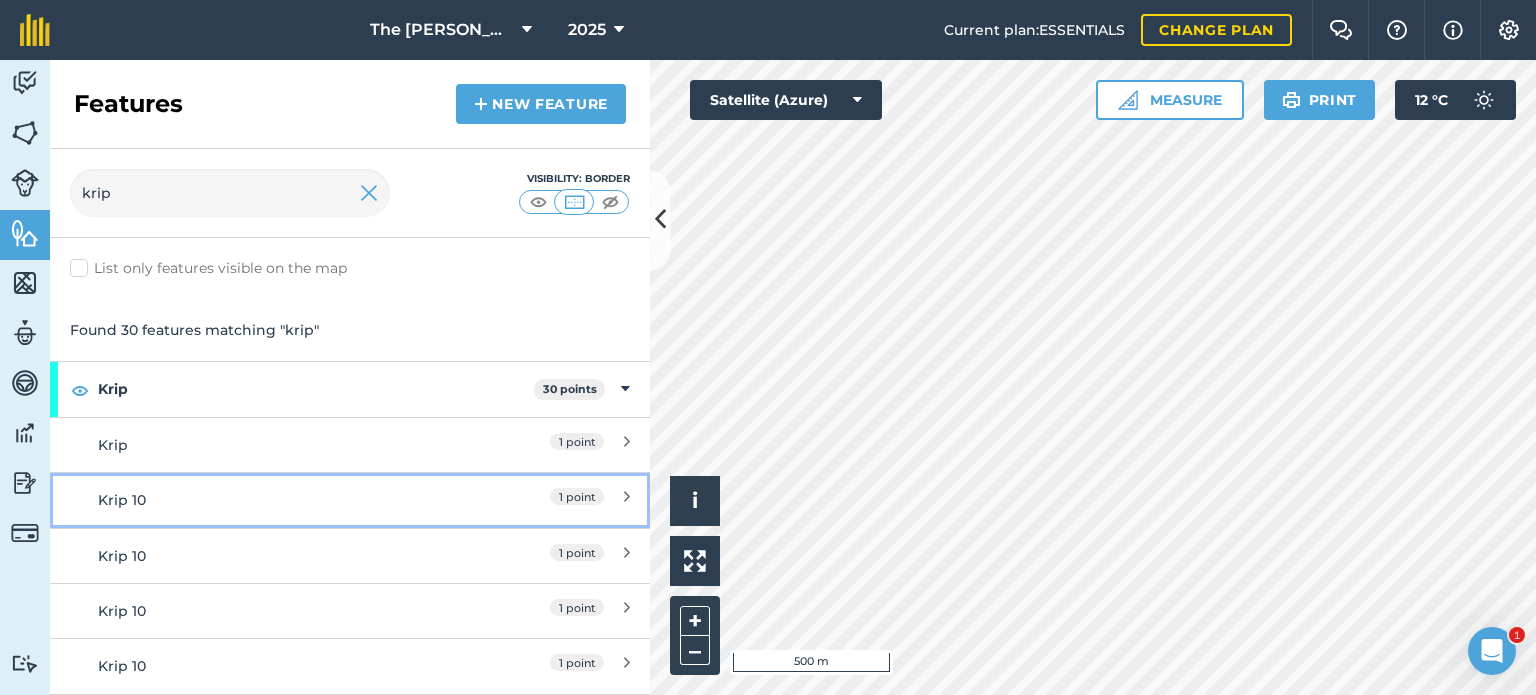 click on "1   point" at bounding box center [577, 496] 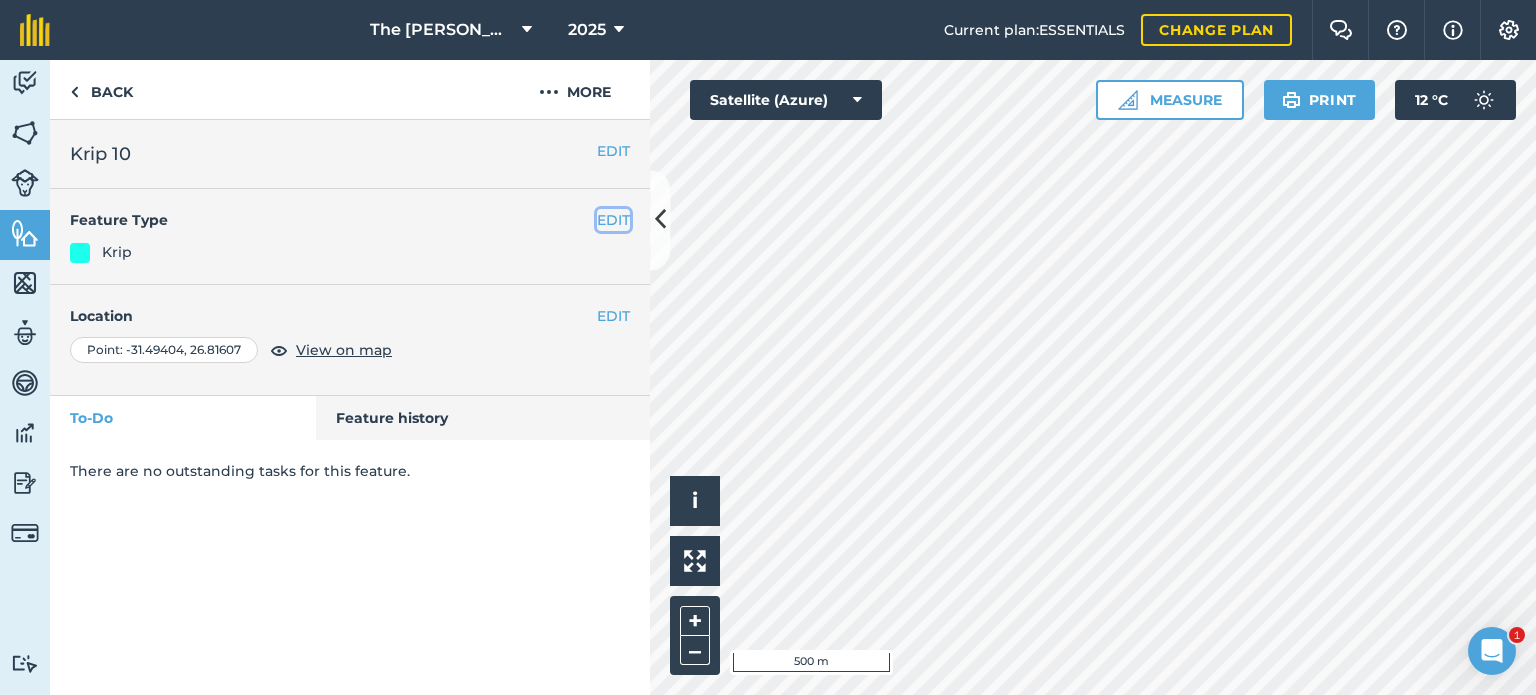 click on "EDIT" at bounding box center (613, 220) 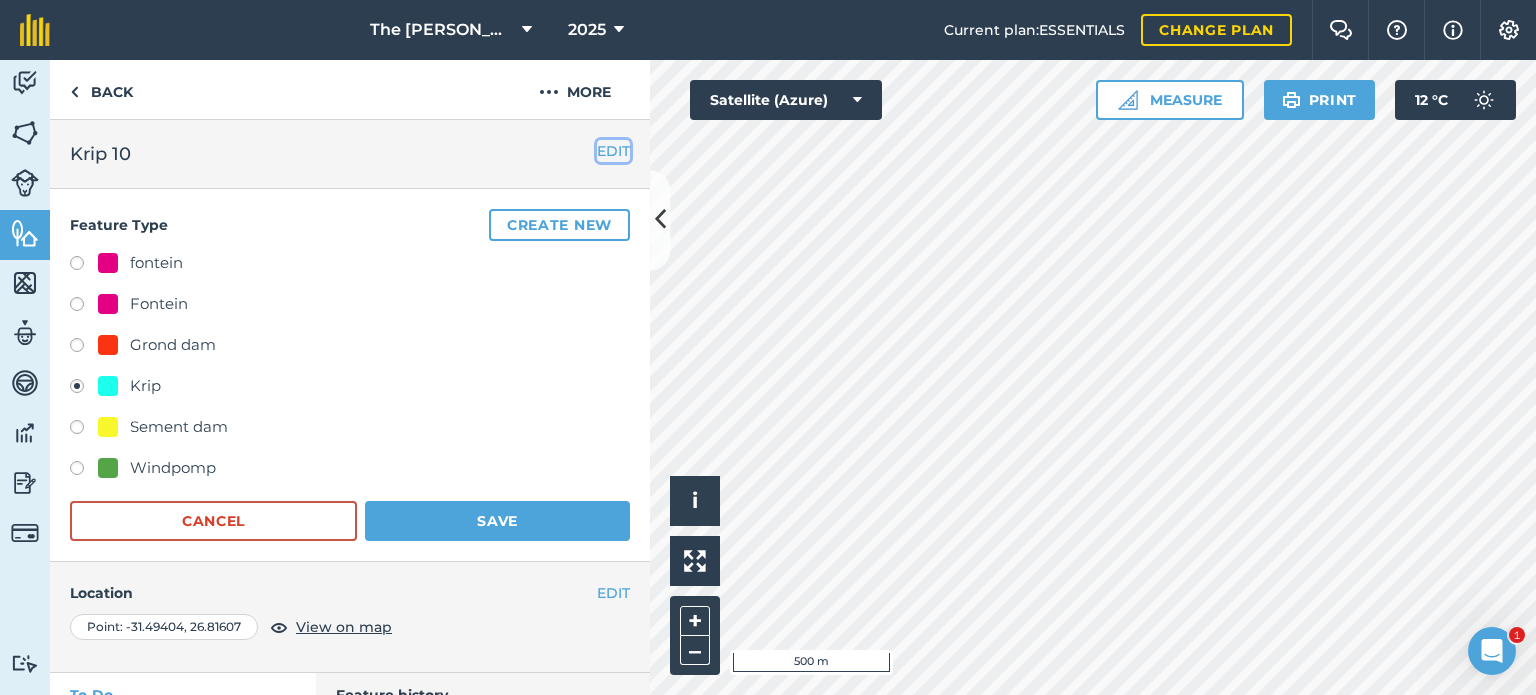 click on "EDIT" at bounding box center [613, 151] 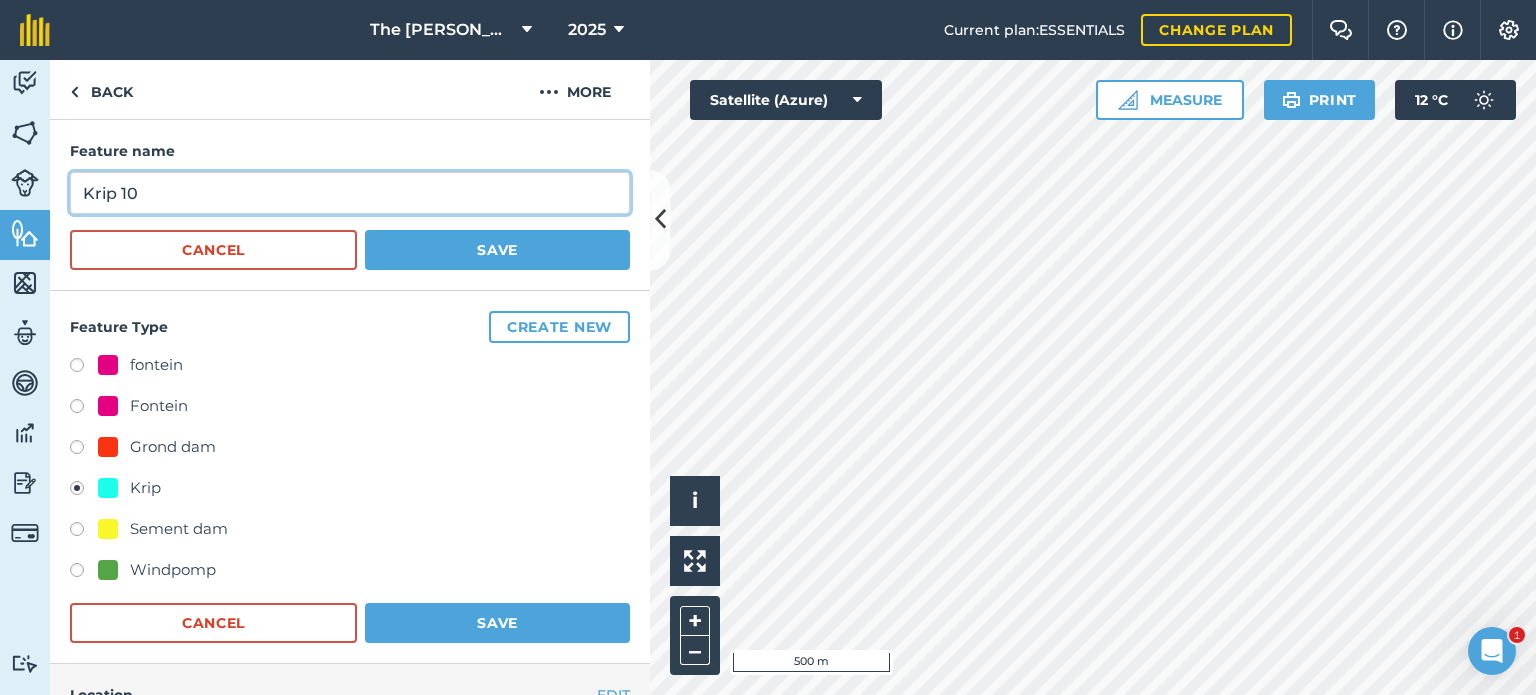 click on "Krip 10" at bounding box center [350, 193] 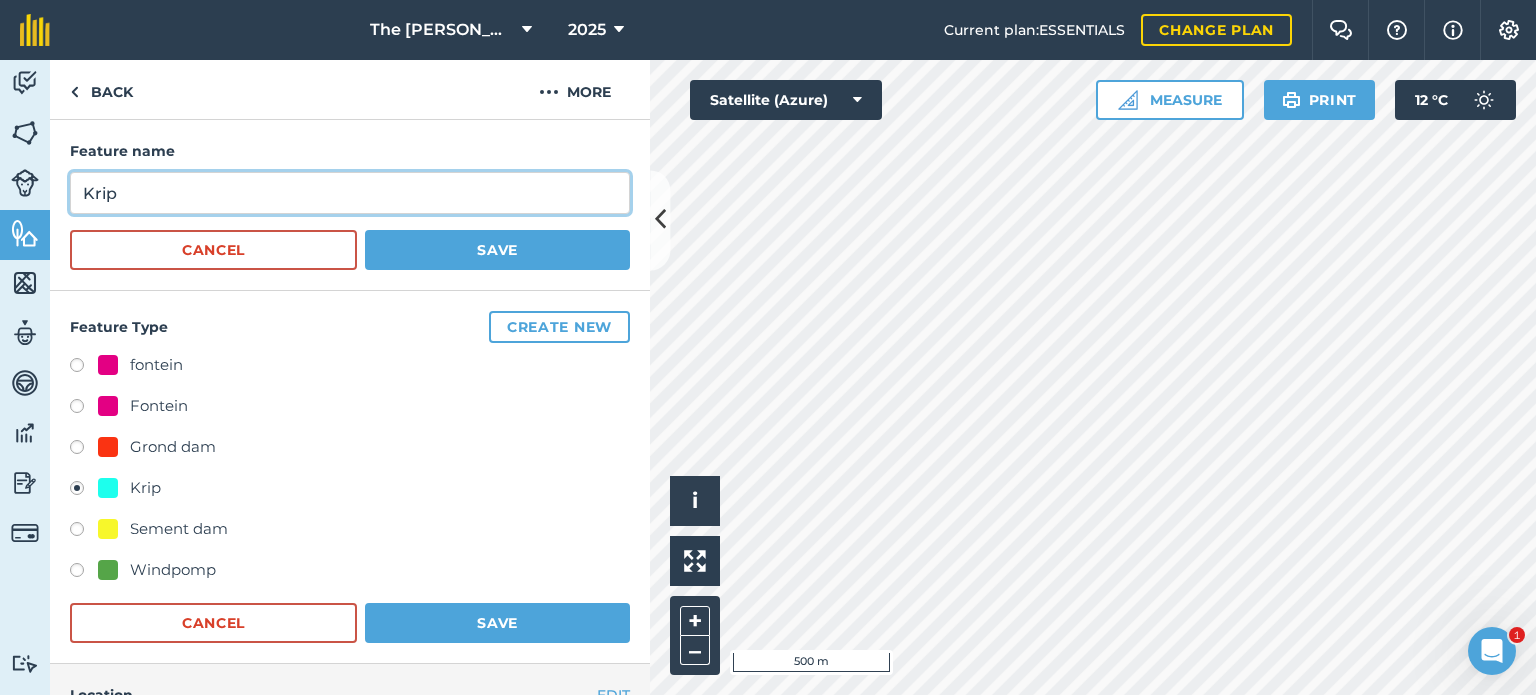 type on "Krip" 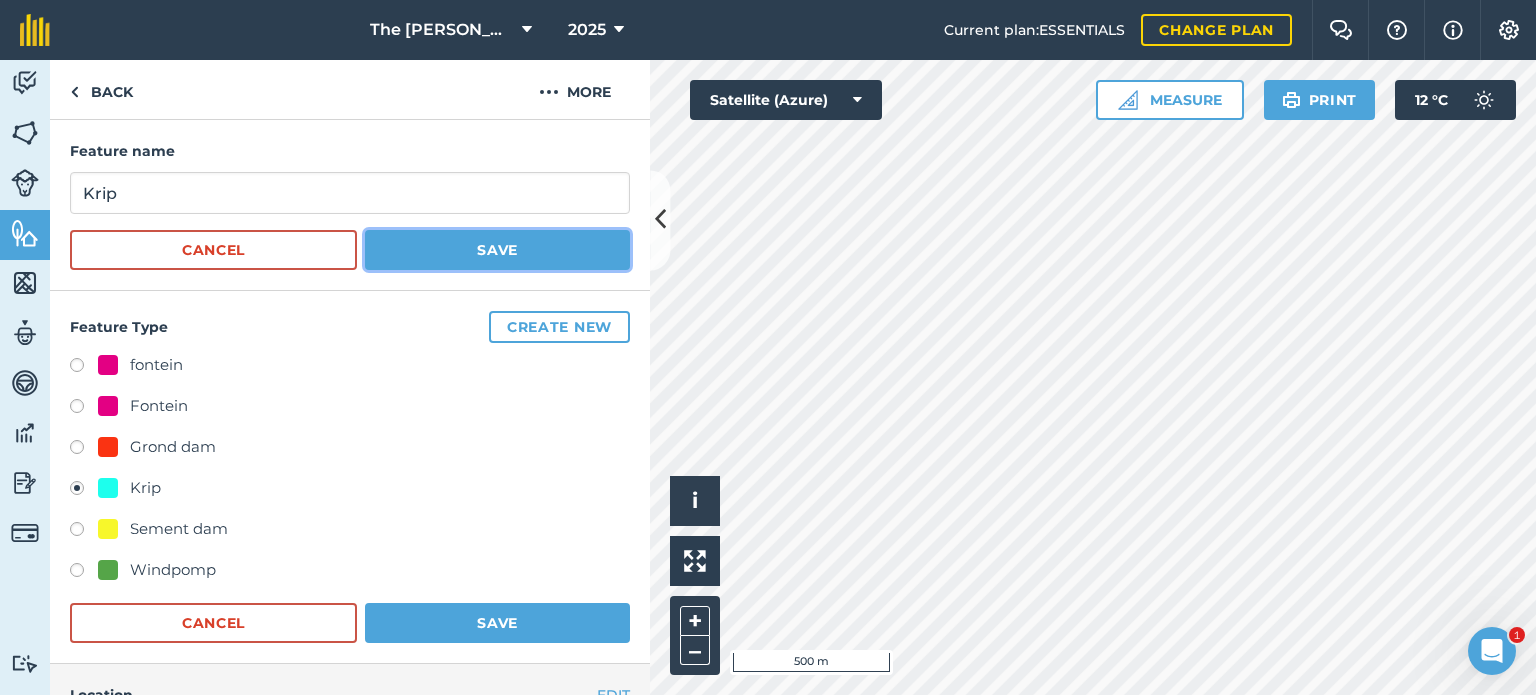 click on "Save" at bounding box center (497, 250) 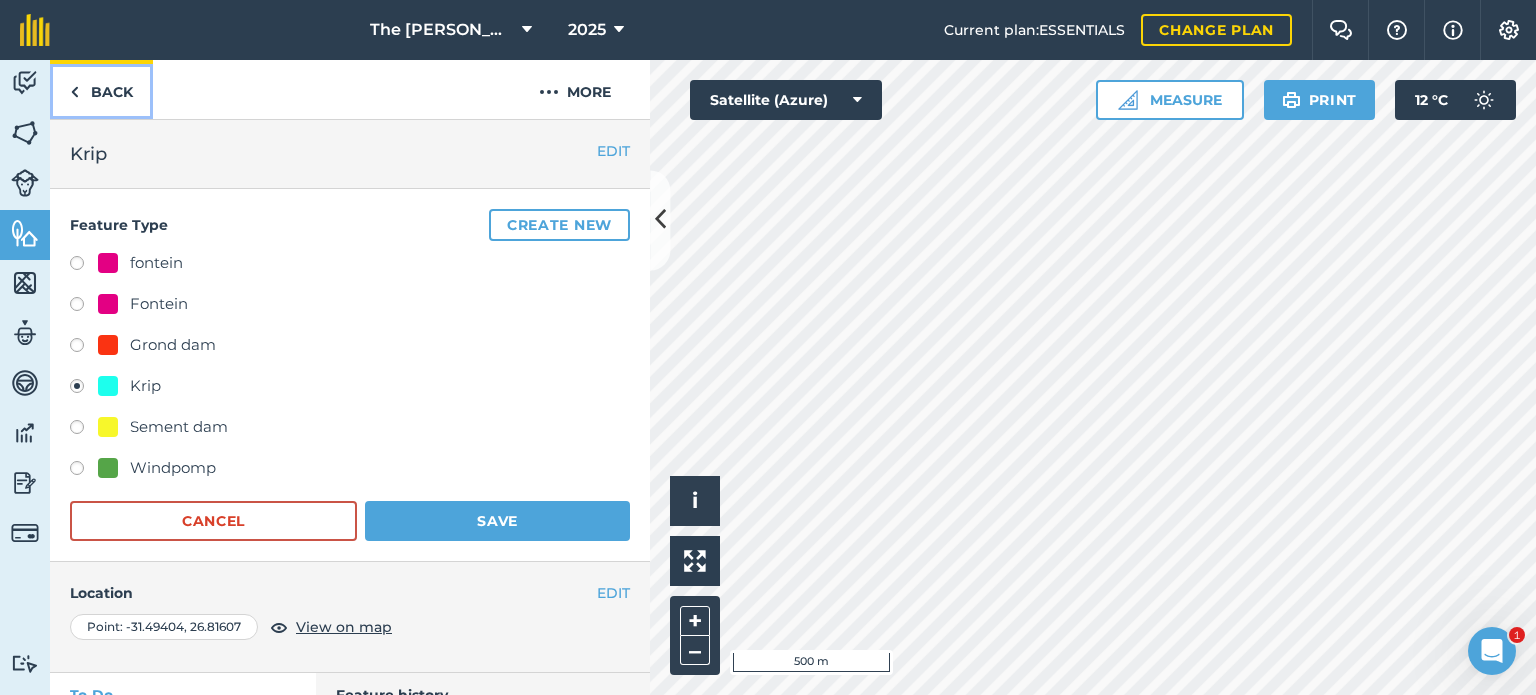 click on "Back" at bounding box center [101, 89] 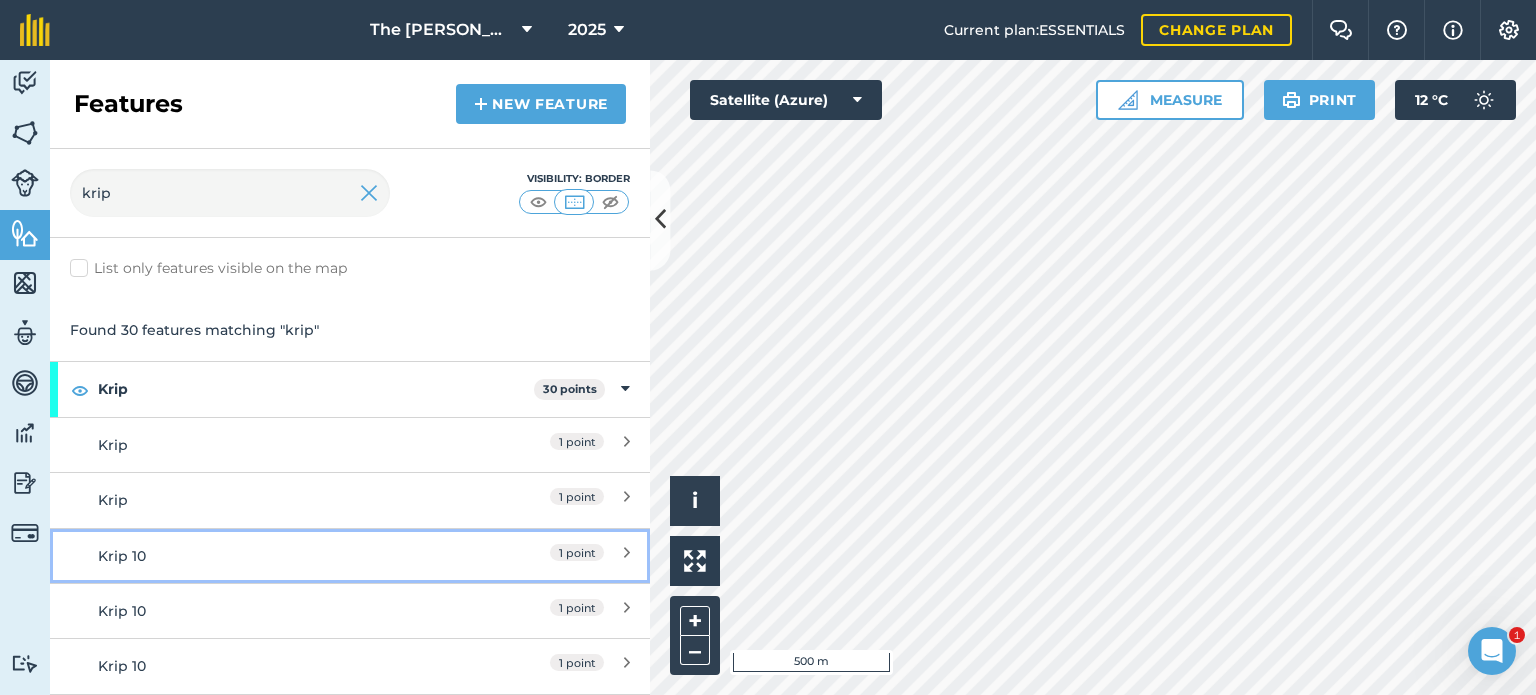 click on "Krip 10" at bounding box center (275, 556) 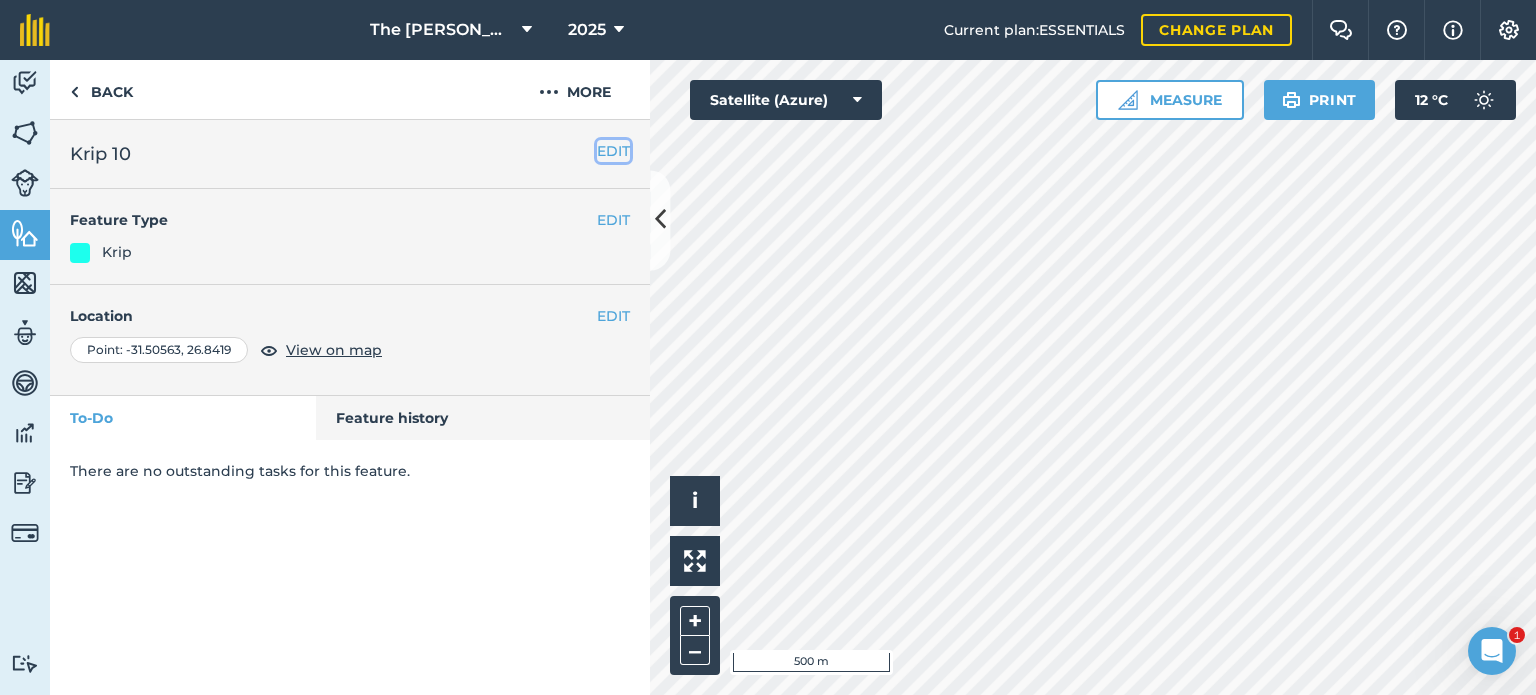 click on "EDIT" at bounding box center [613, 151] 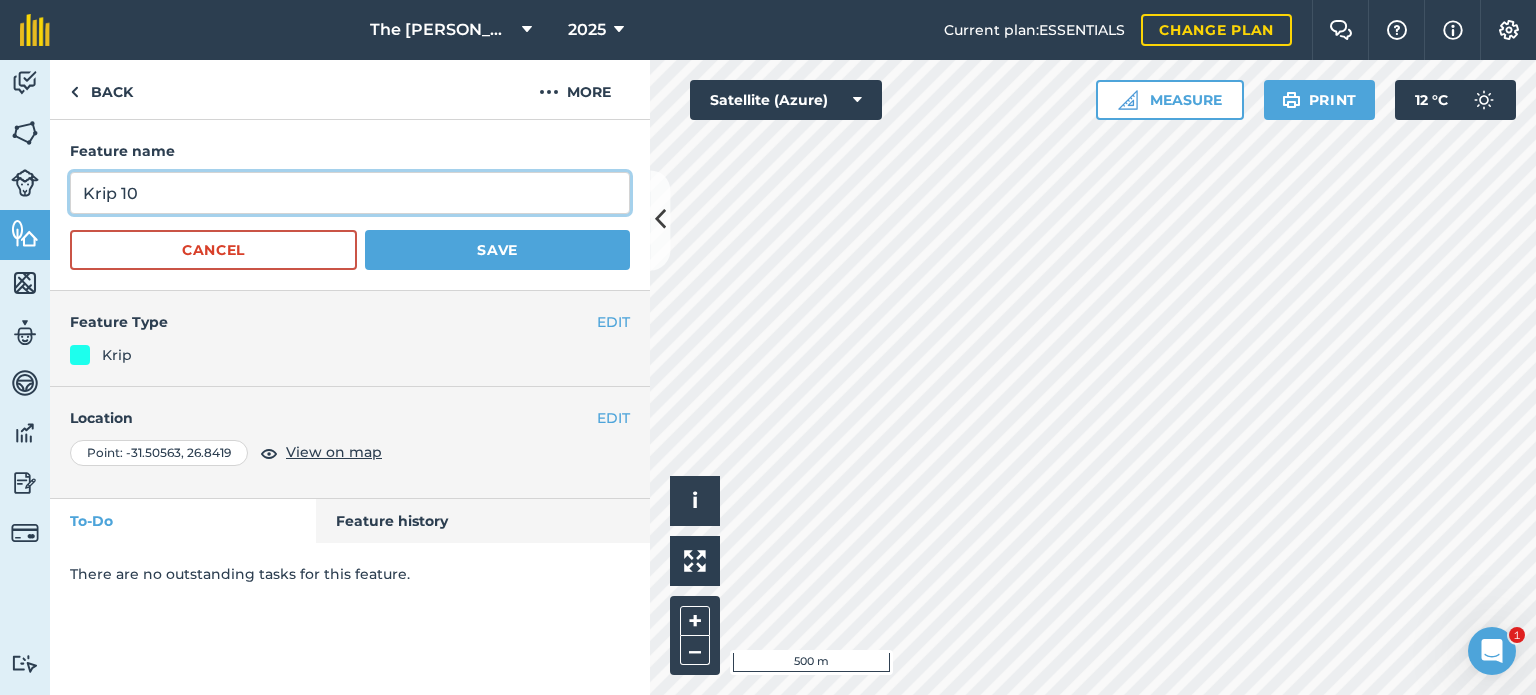click on "Krip 10" at bounding box center (350, 193) 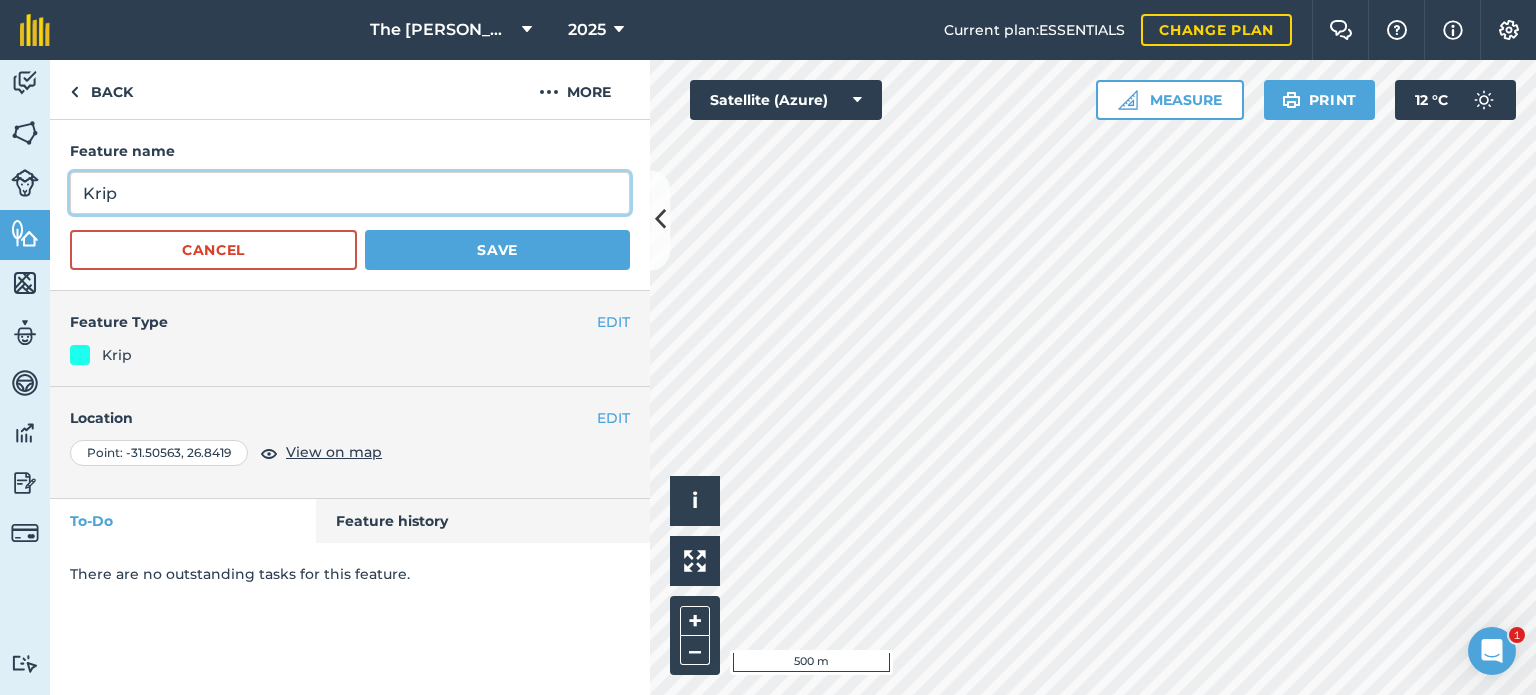 type on "Krip" 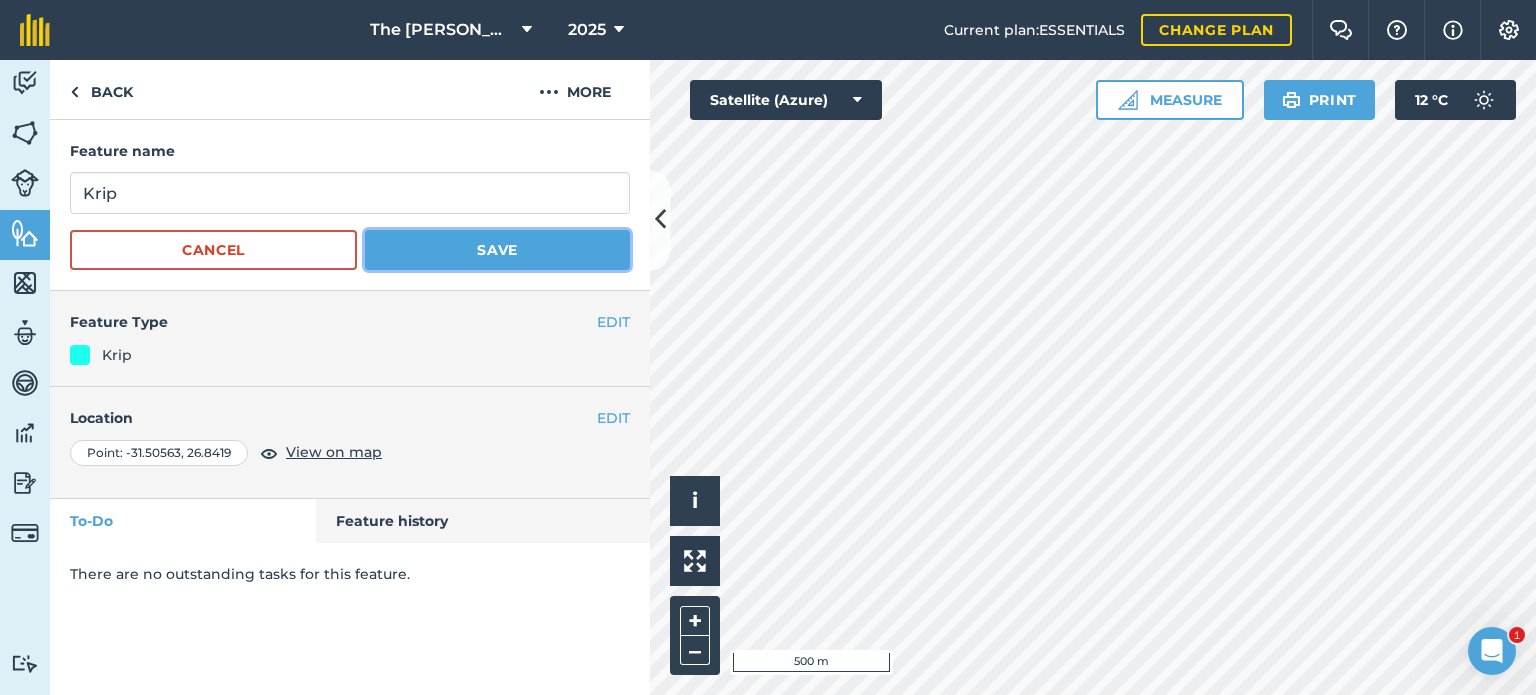 click on "Save" at bounding box center (497, 250) 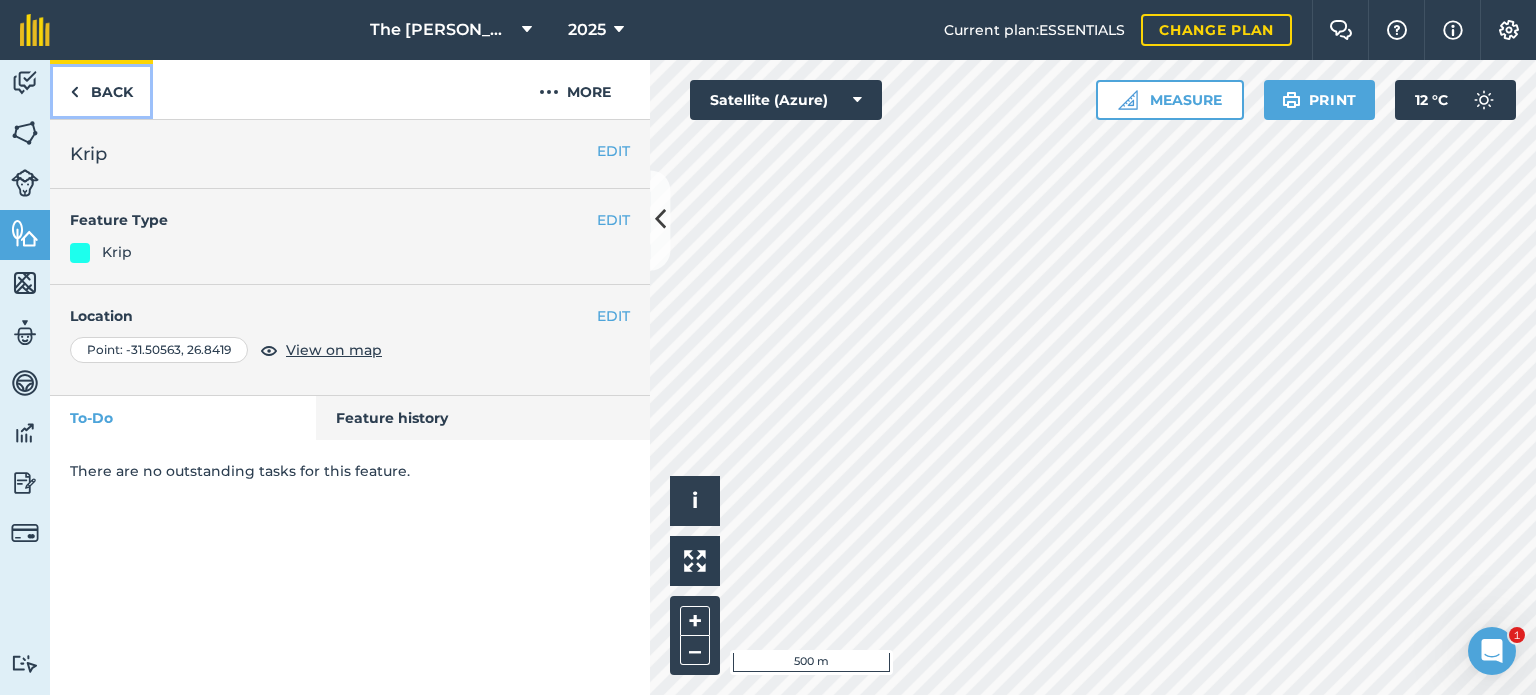 click on "Back" at bounding box center [101, 89] 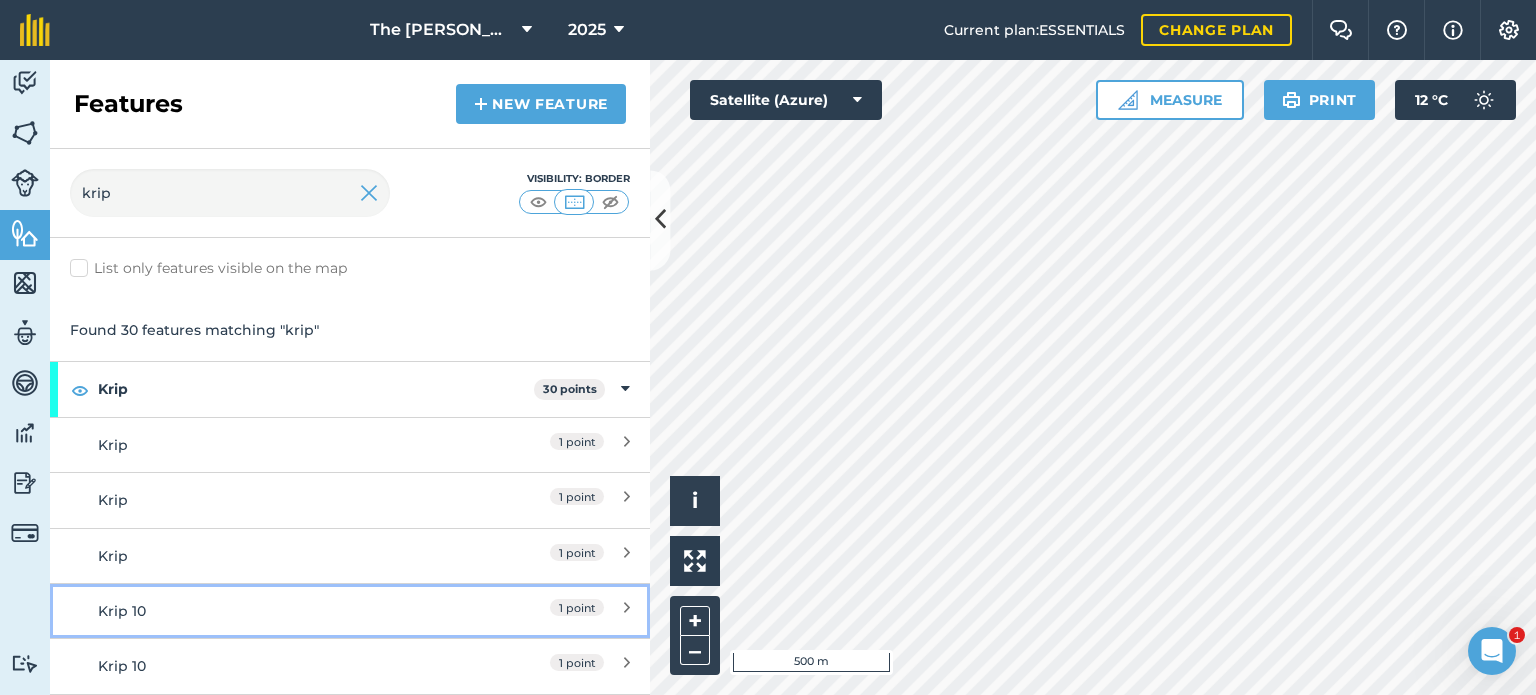 click on "Krip 10" at bounding box center (275, 611) 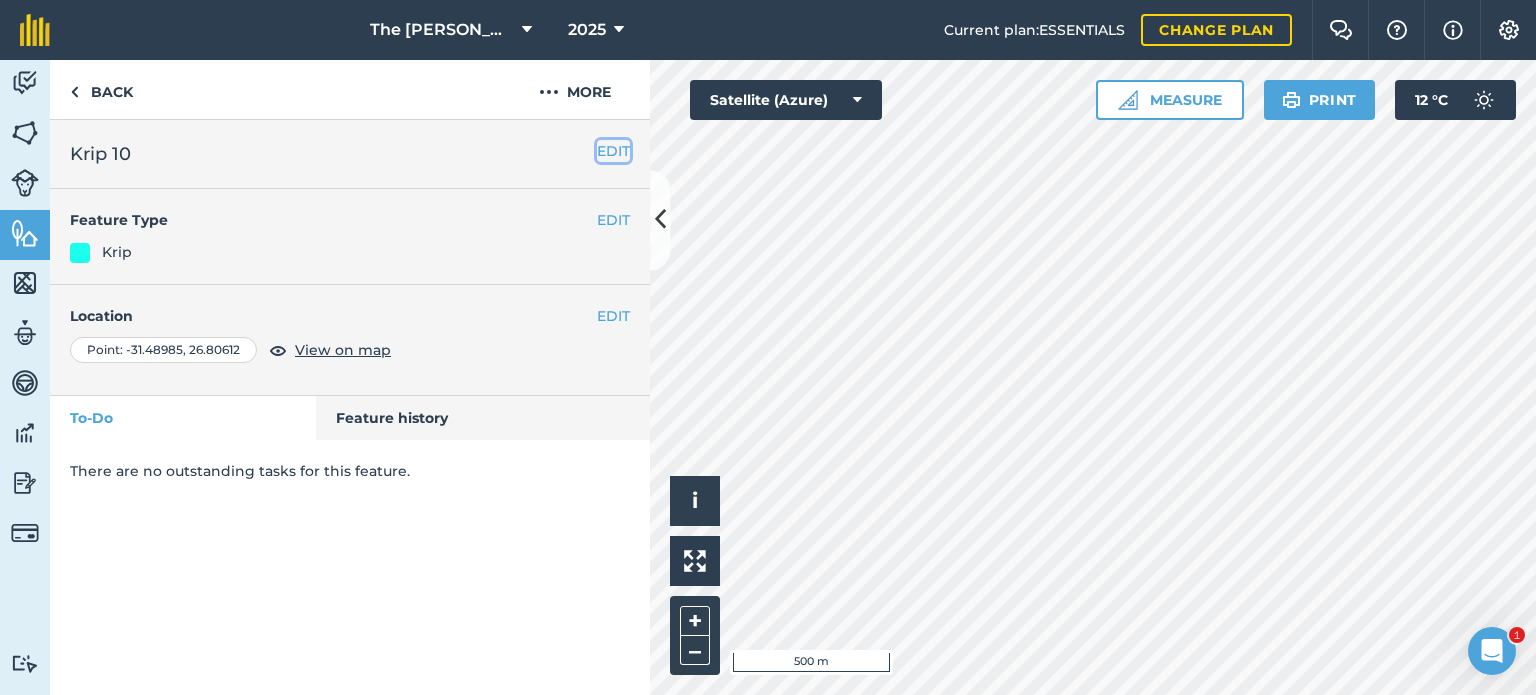 click on "EDIT" at bounding box center (613, 151) 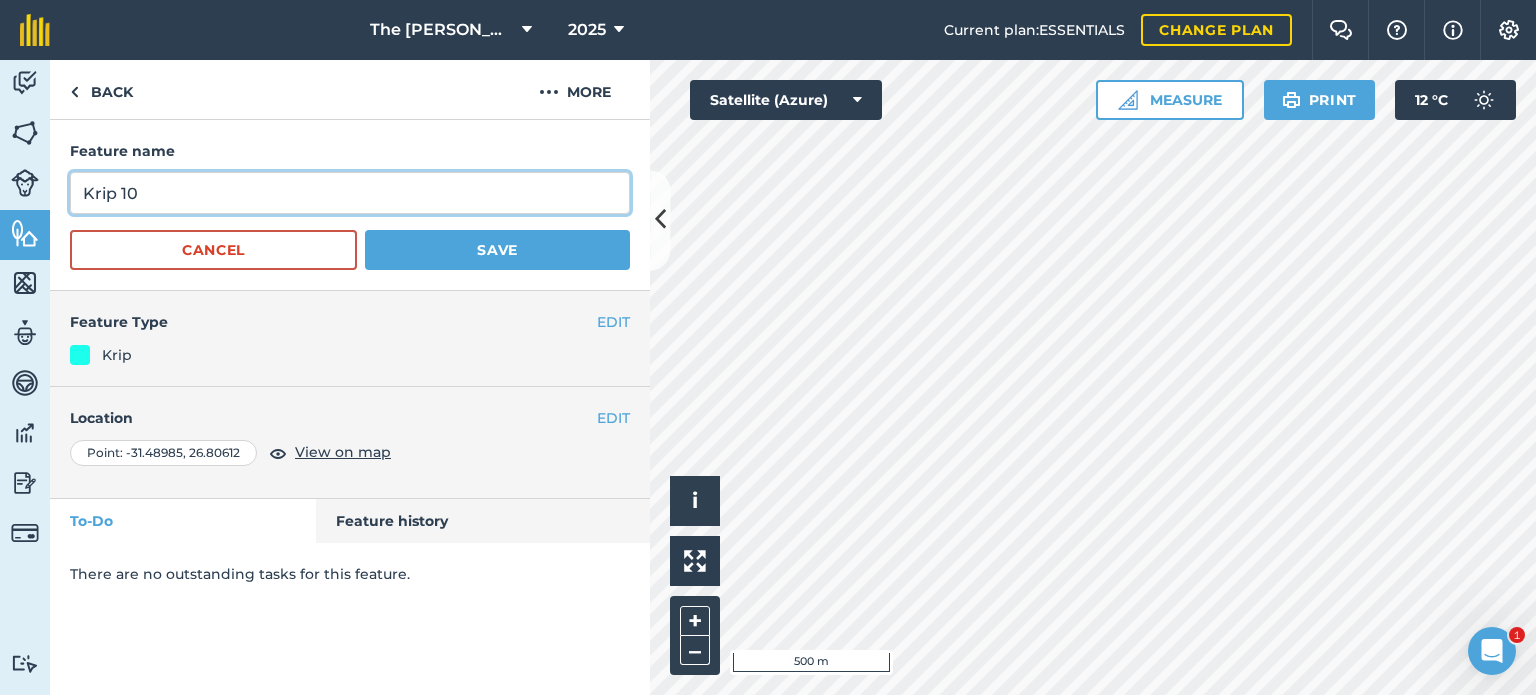 click on "Krip 10" at bounding box center (350, 193) 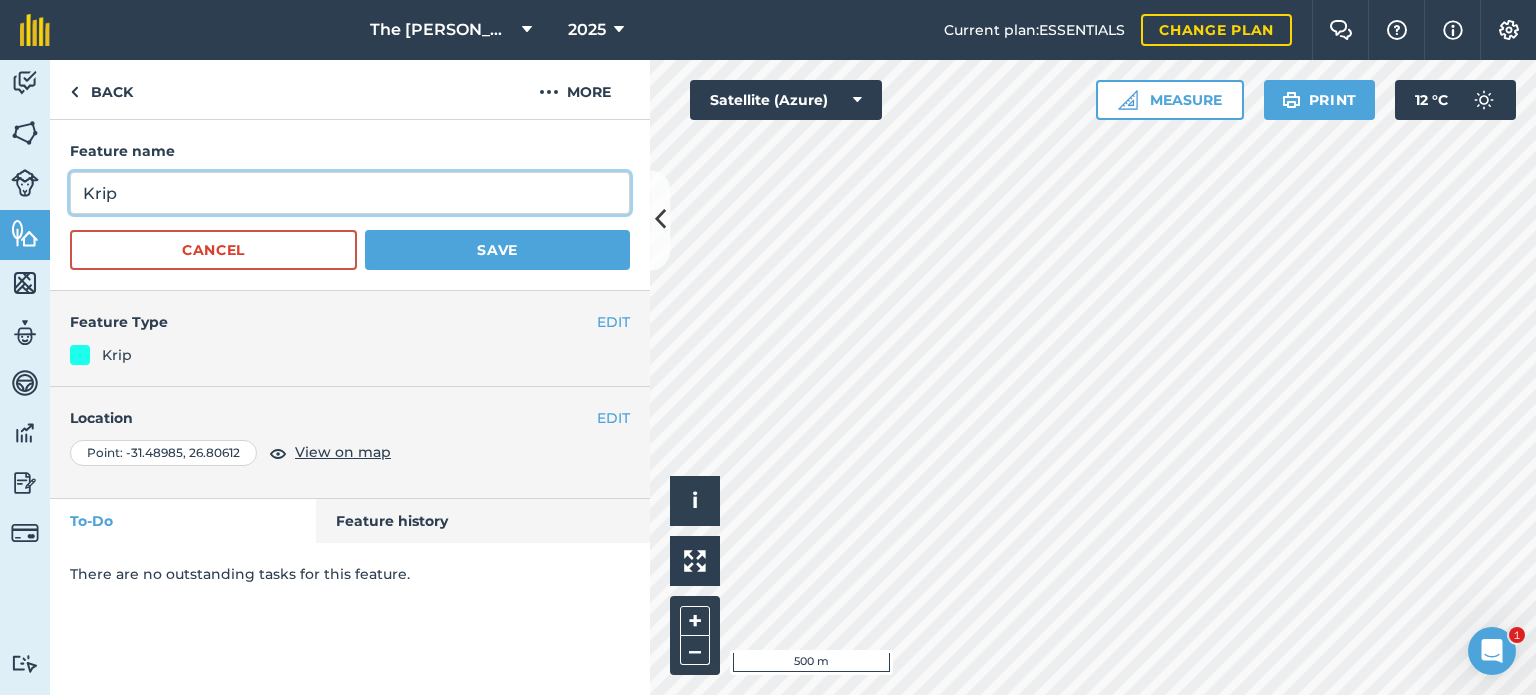 type on "Krip" 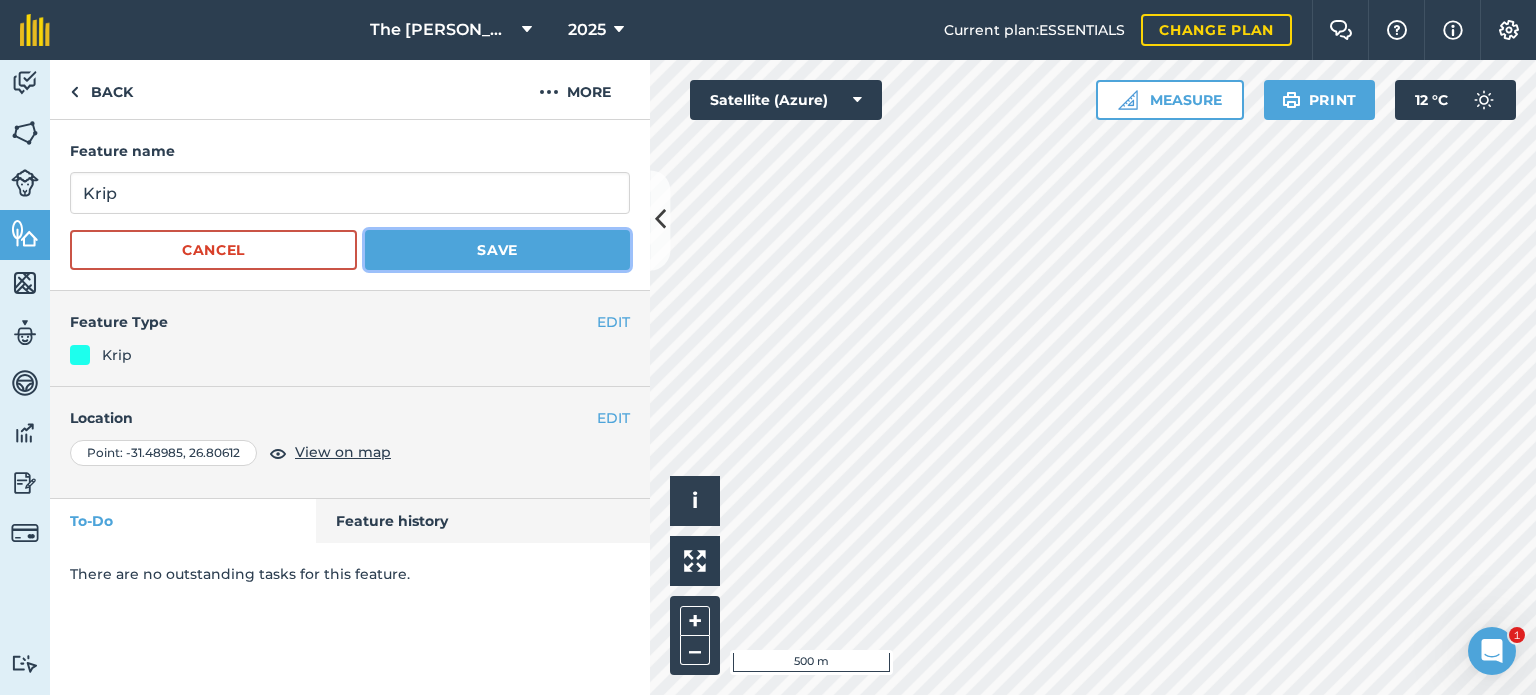 click on "Save" at bounding box center [497, 250] 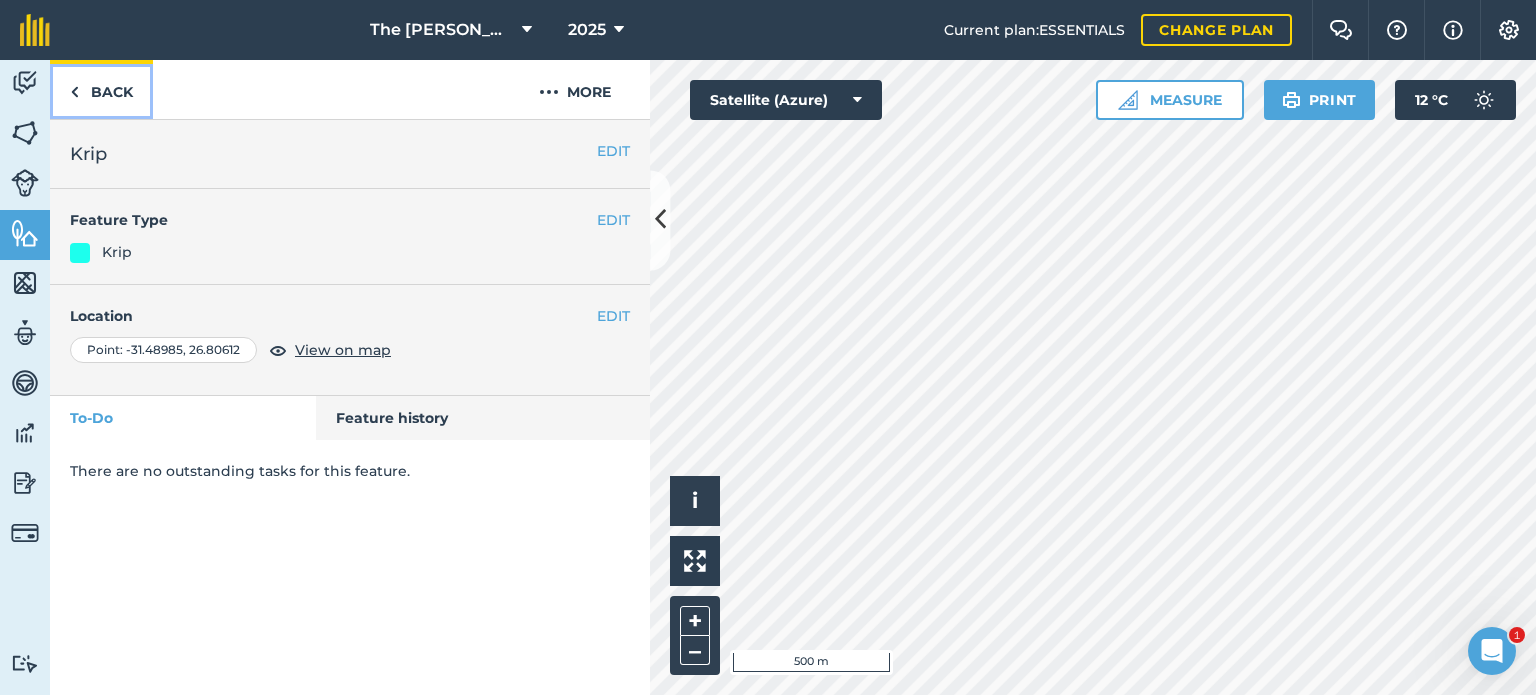 click on "Back" at bounding box center [101, 89] 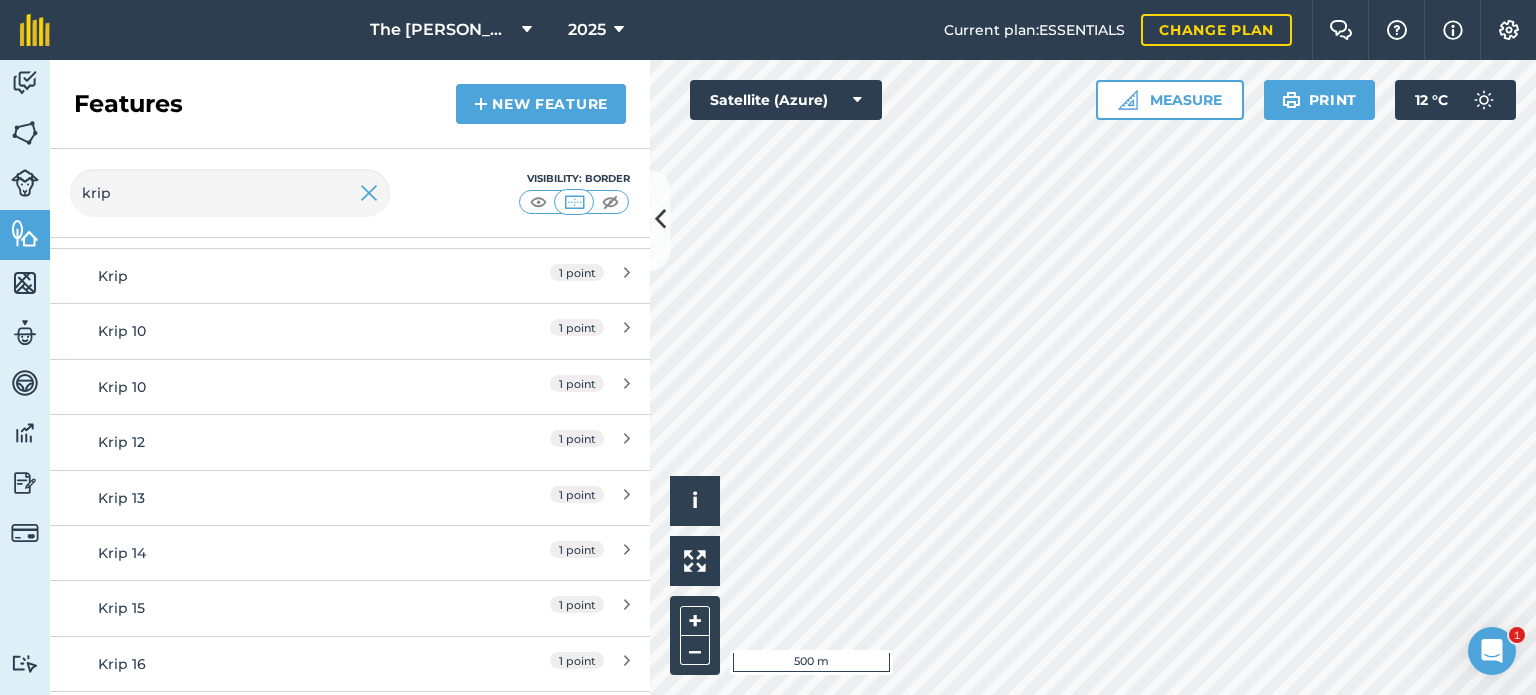 scroll, scrollTop: 349, scrollLeft: 0, axis: vertical 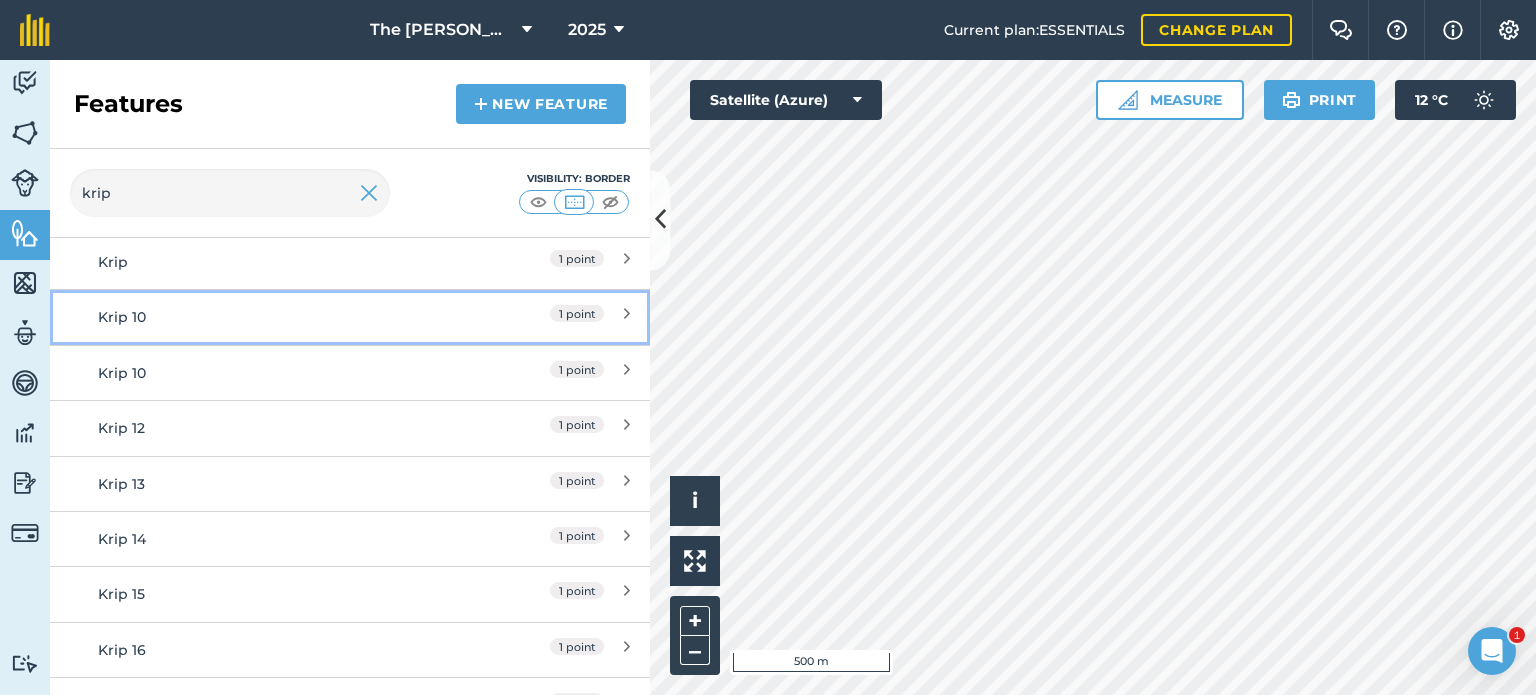 click on "1   point" at bounding box center [577, 317] 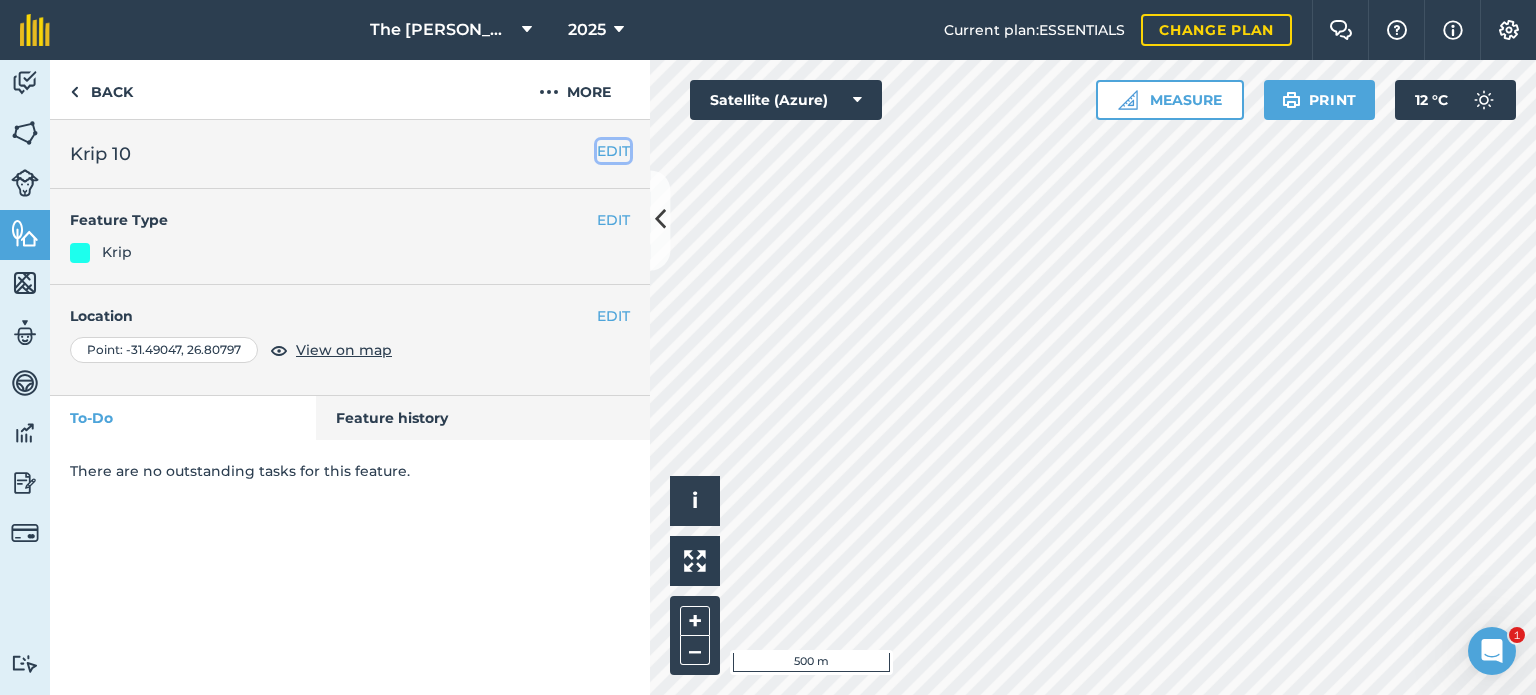 click on "EDIT" at bounding box center (613, 151) 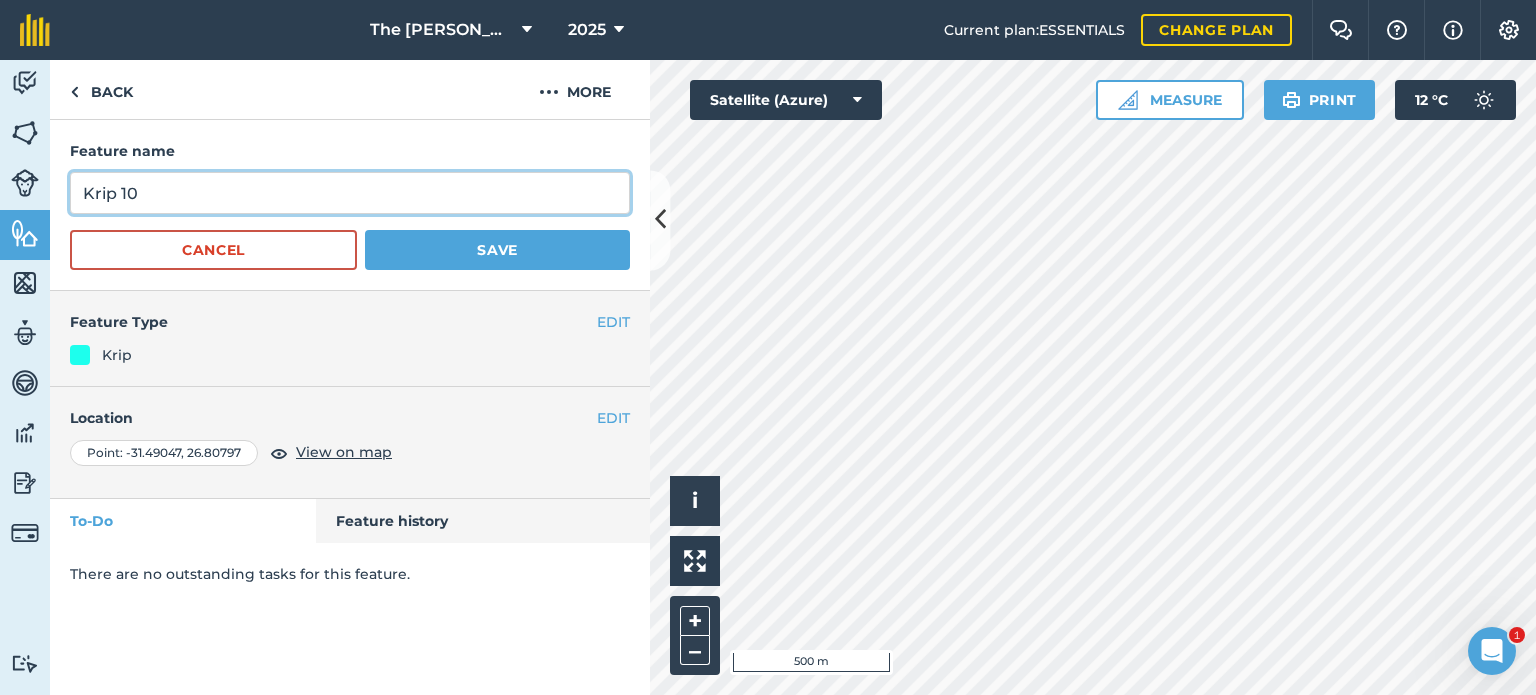 click on "Krip 10" at bounding box center [350, 193] 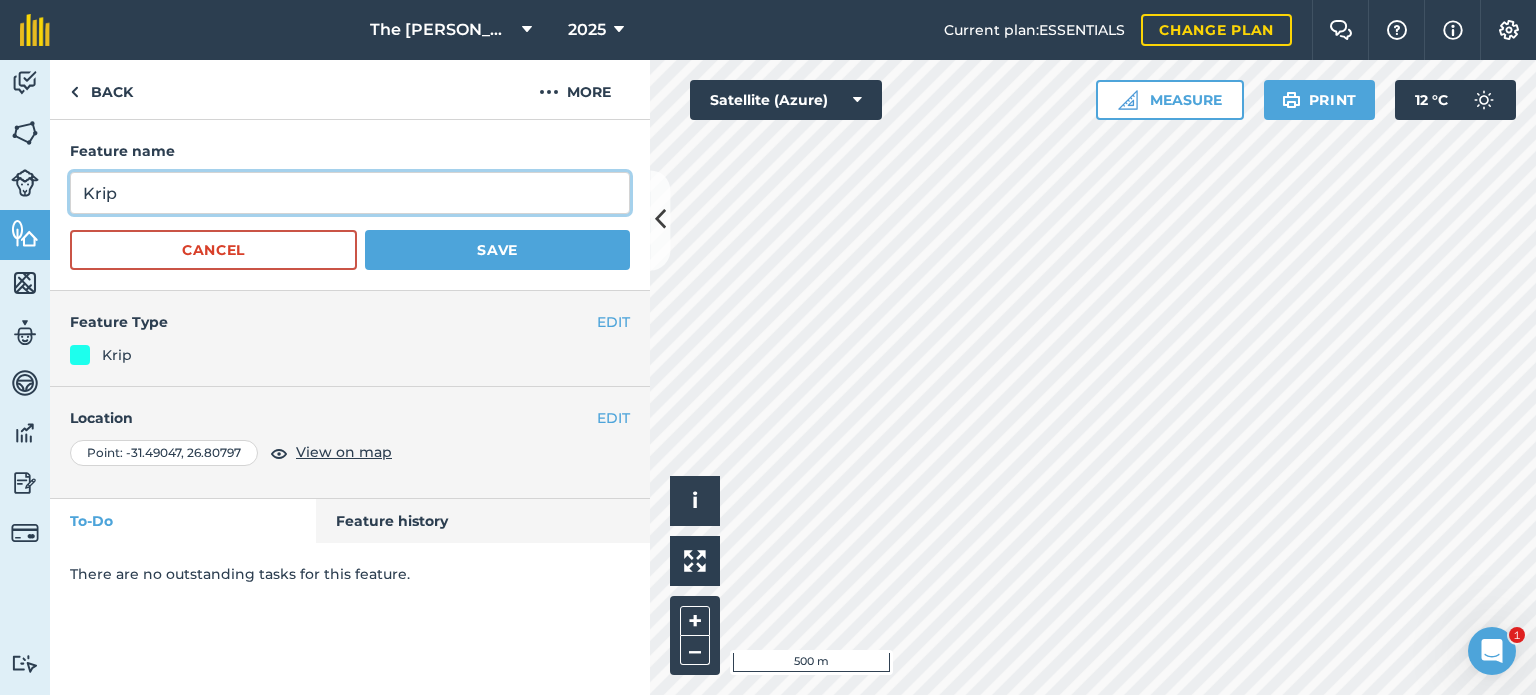 type on "Krip" 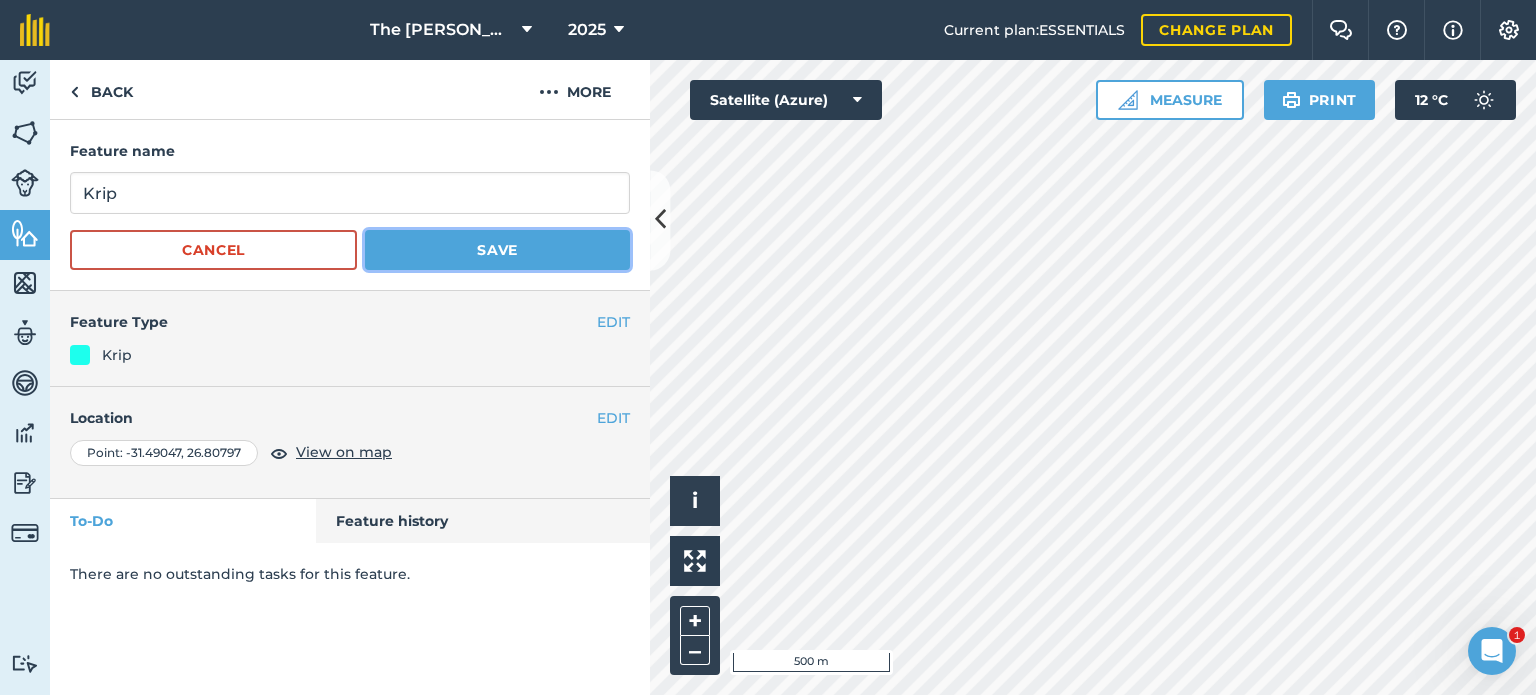 click on "Save" at bounding box center (497, 250) 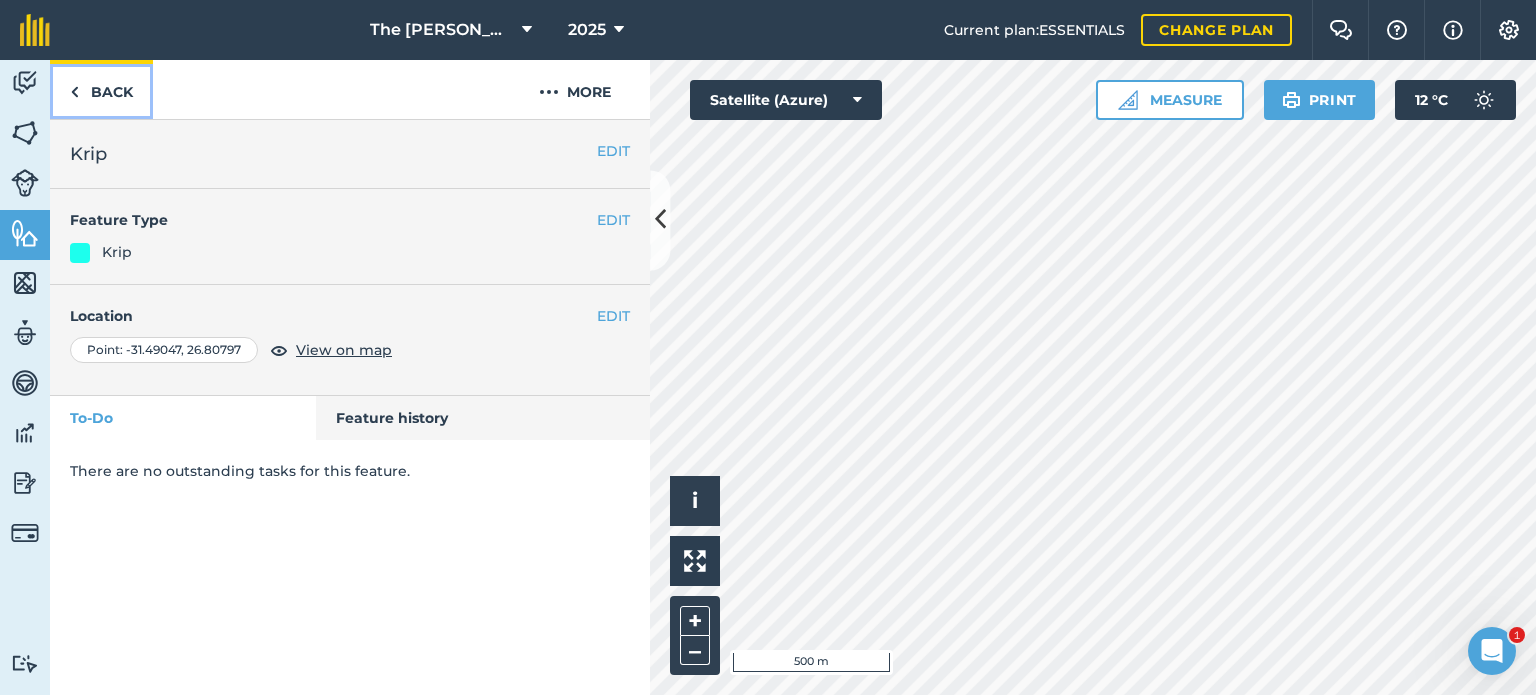 click on "Back" at bounding box center (101, 89) 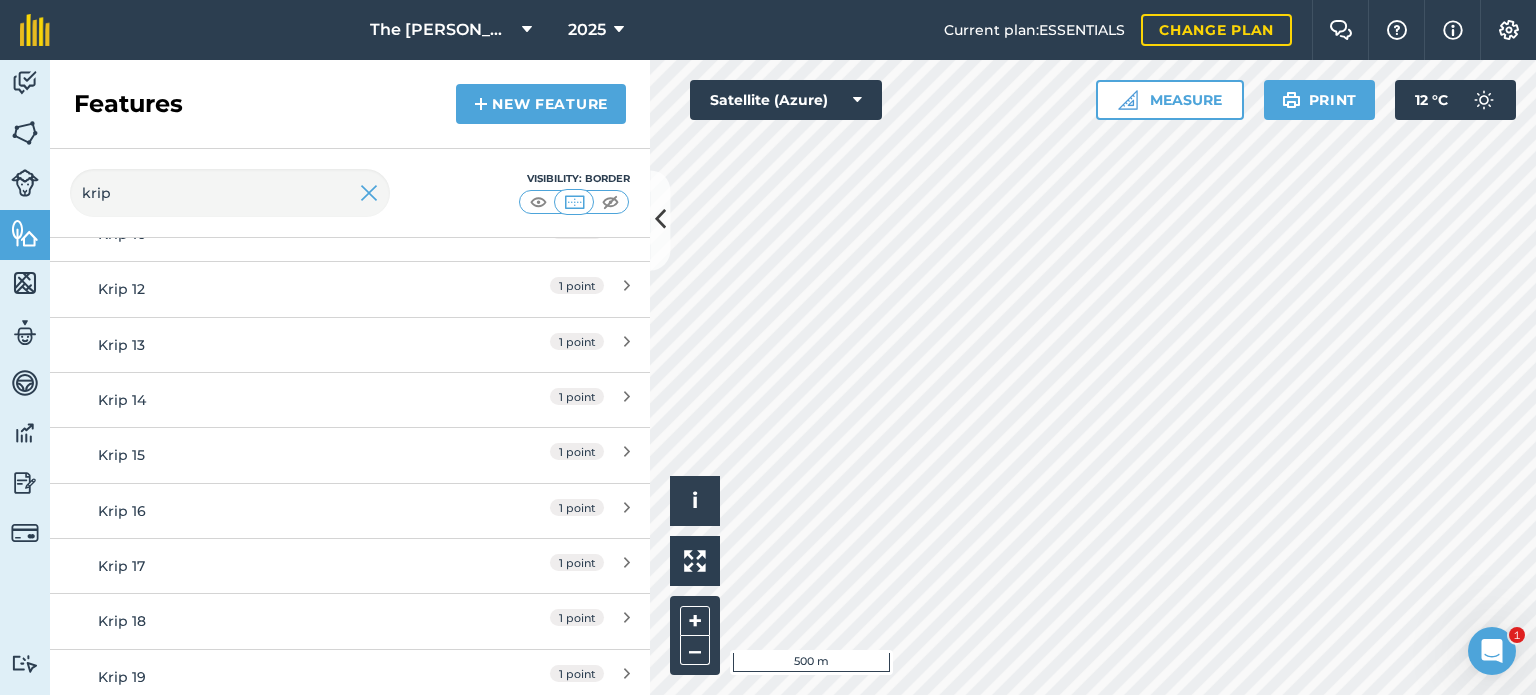 scroll, scrollTop: 453, scrollLeft: 0, axis: vertical 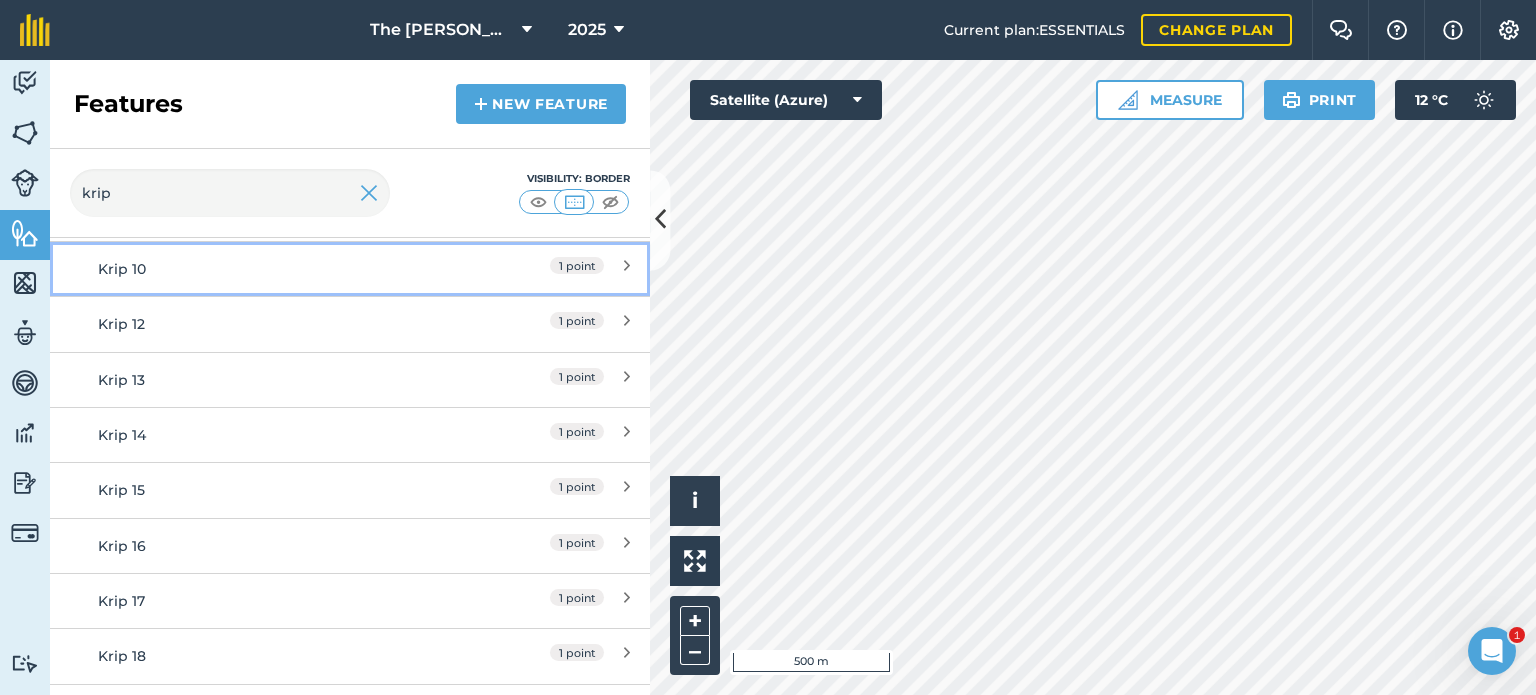 click on "1   point" at bounding box center [541, 269] 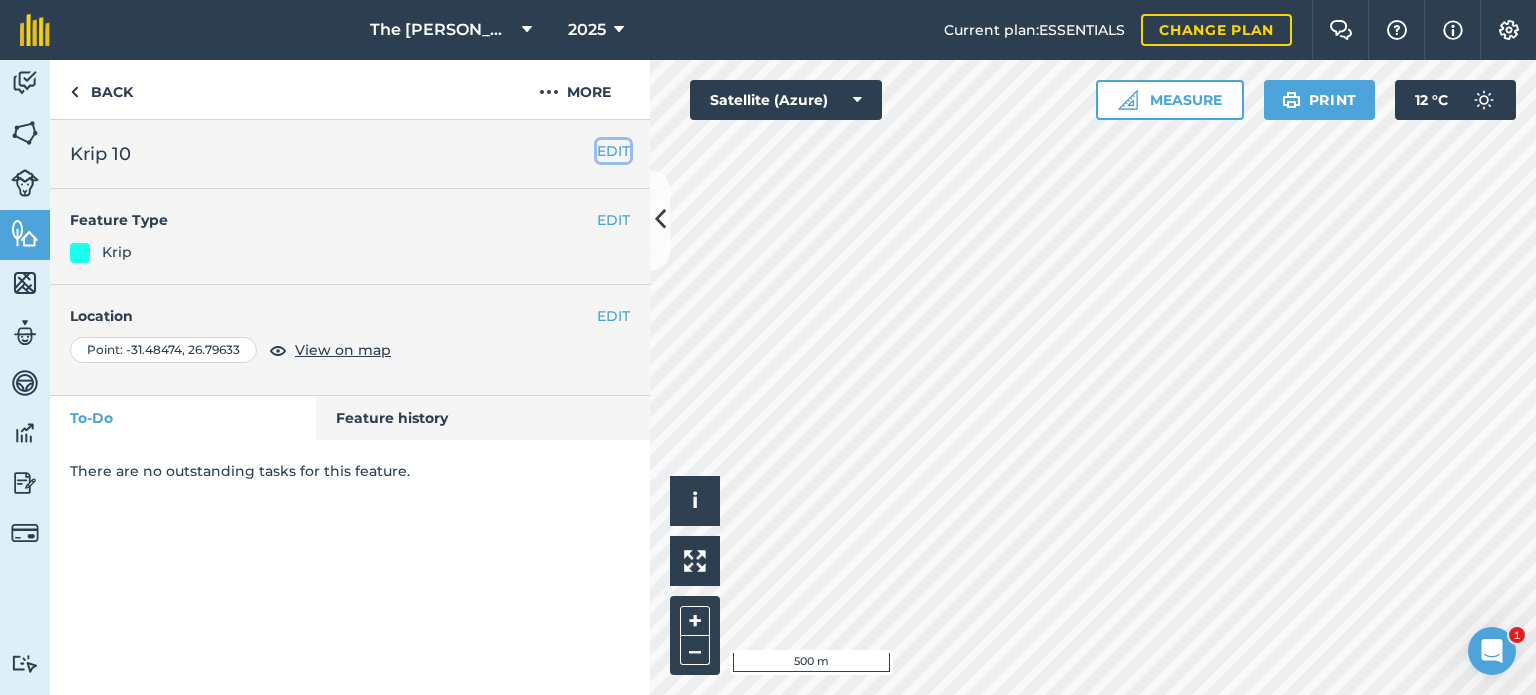 click on "EDIT" at bounding box center (613, 151) 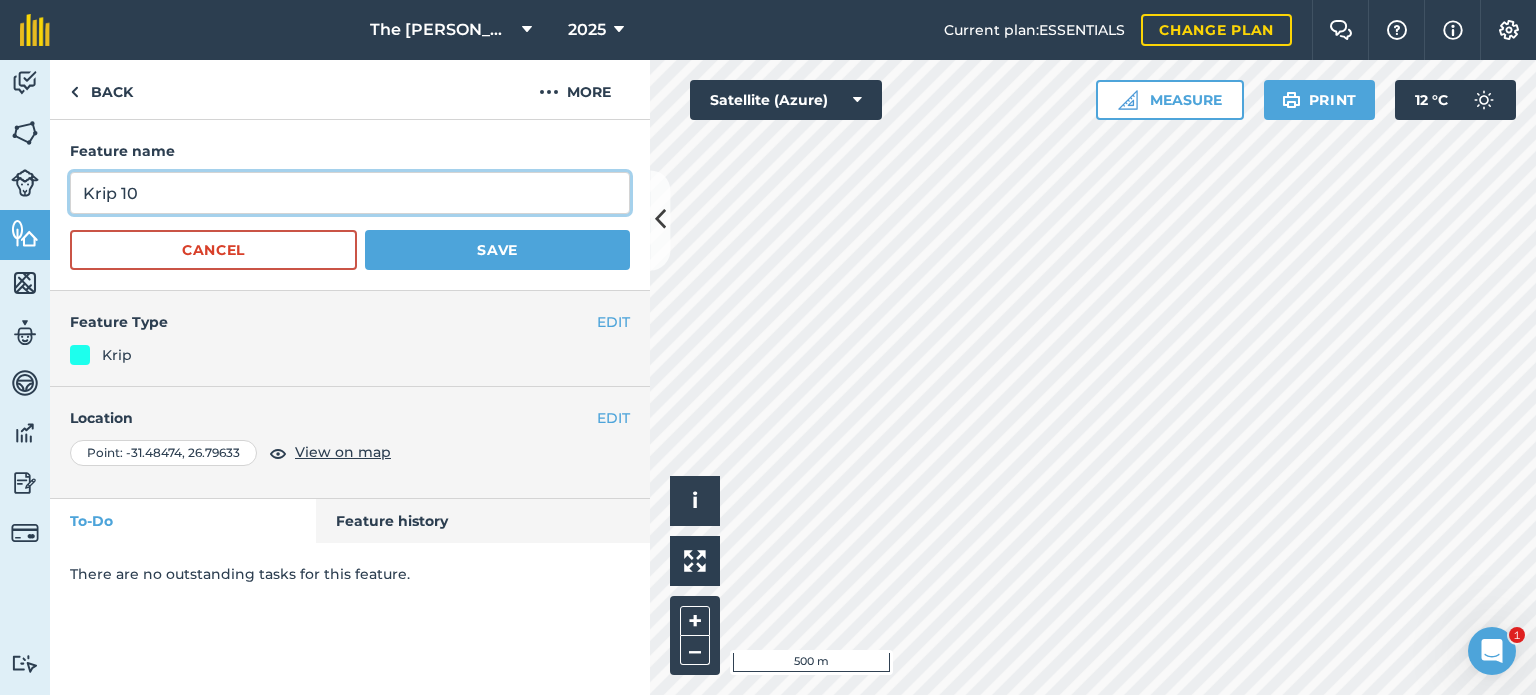 click on "Krip 10" at bounding box center (350, 193) 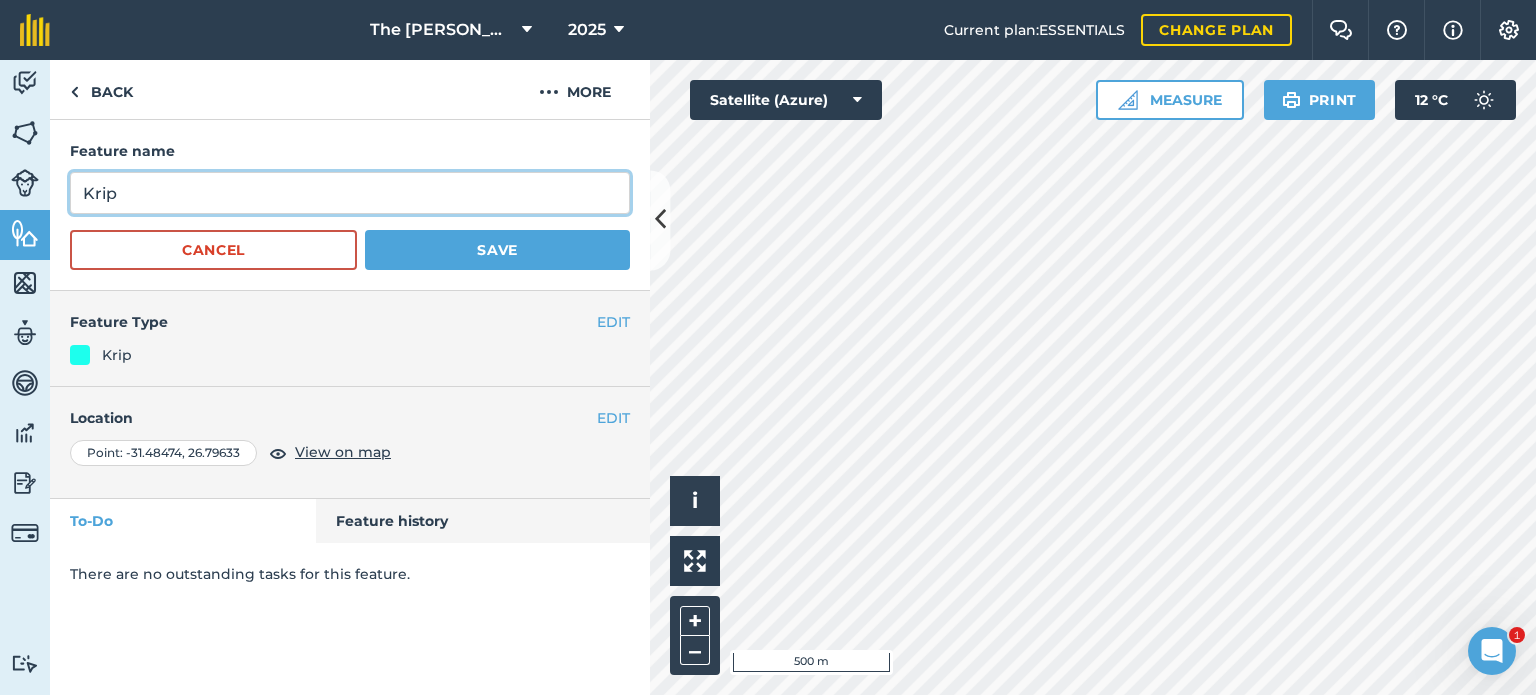 type on "Krip" 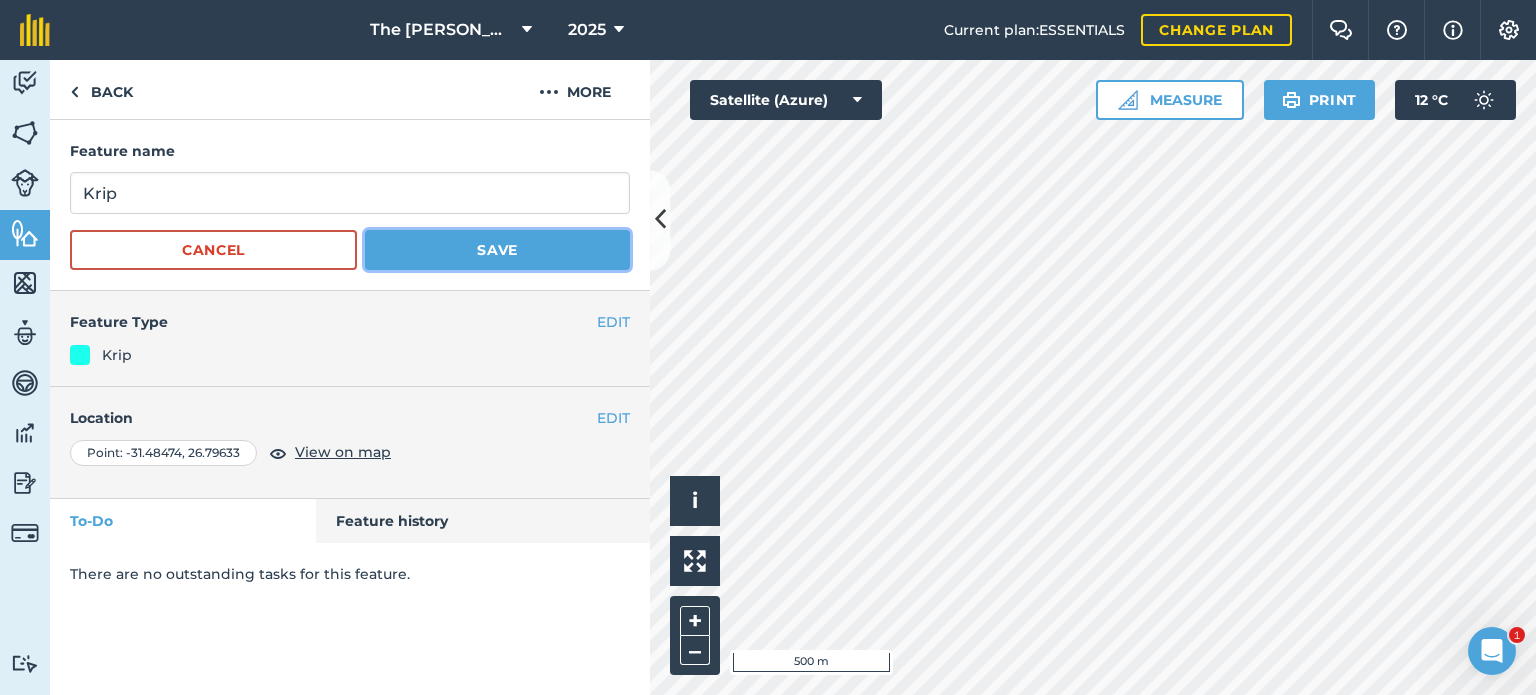 click on "Save" at bounding box center [497, 250] 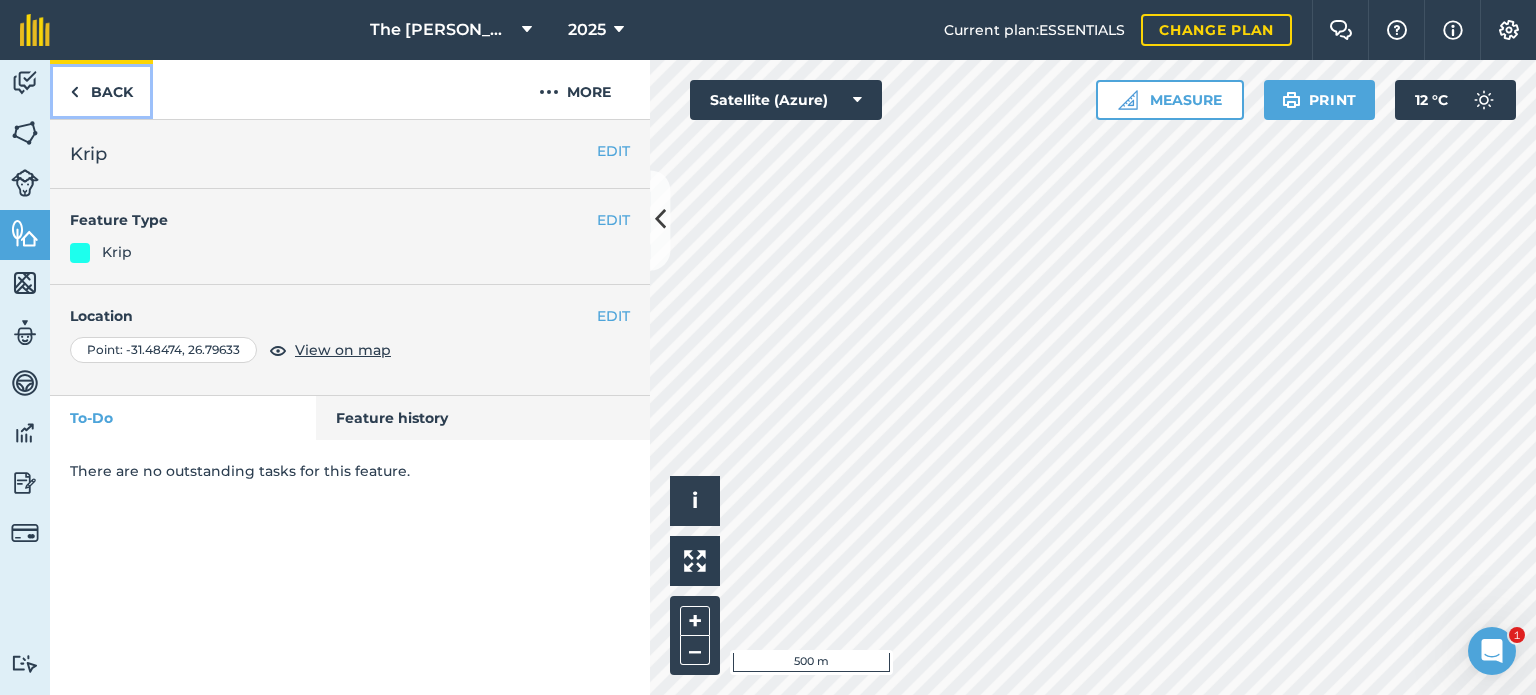 click at bounding box center [74, 92] 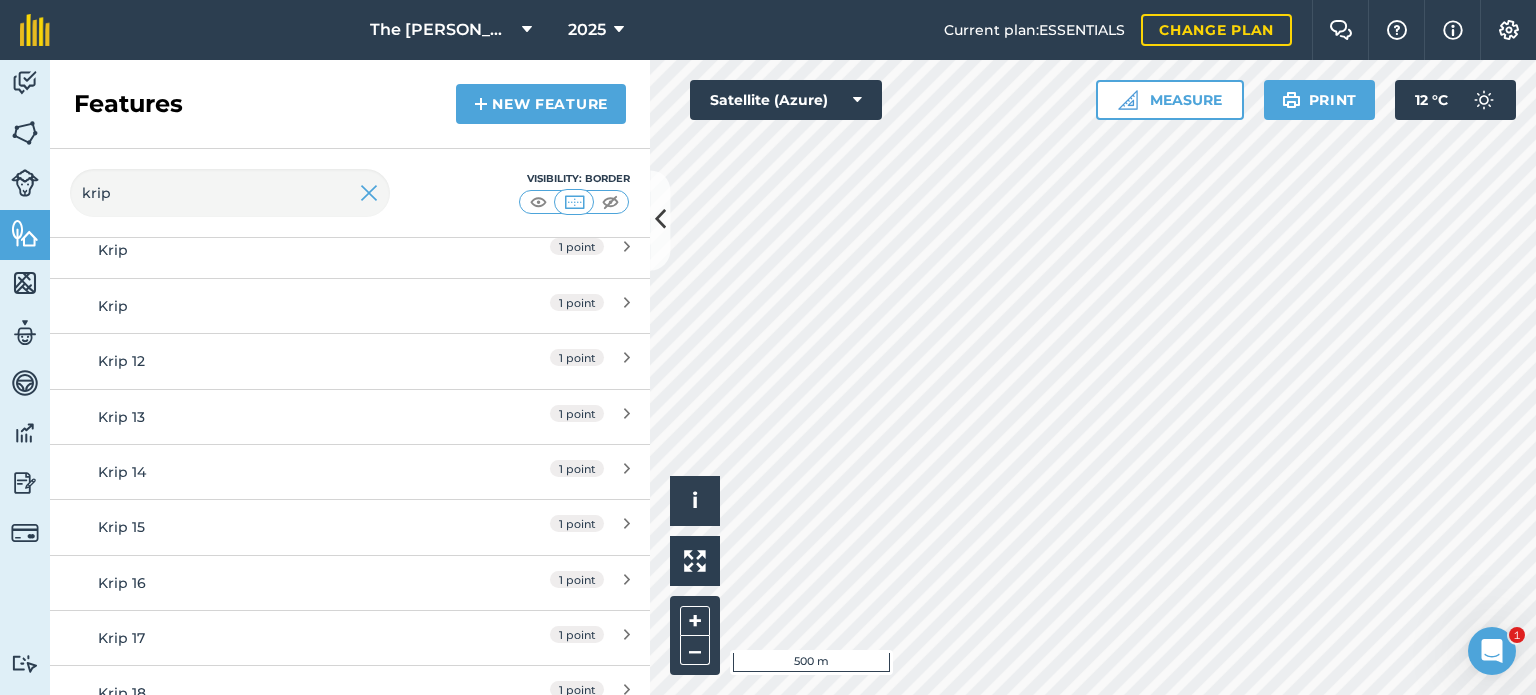scroll, scrollTop: 429, scrollLeft: 0, axis: vertical 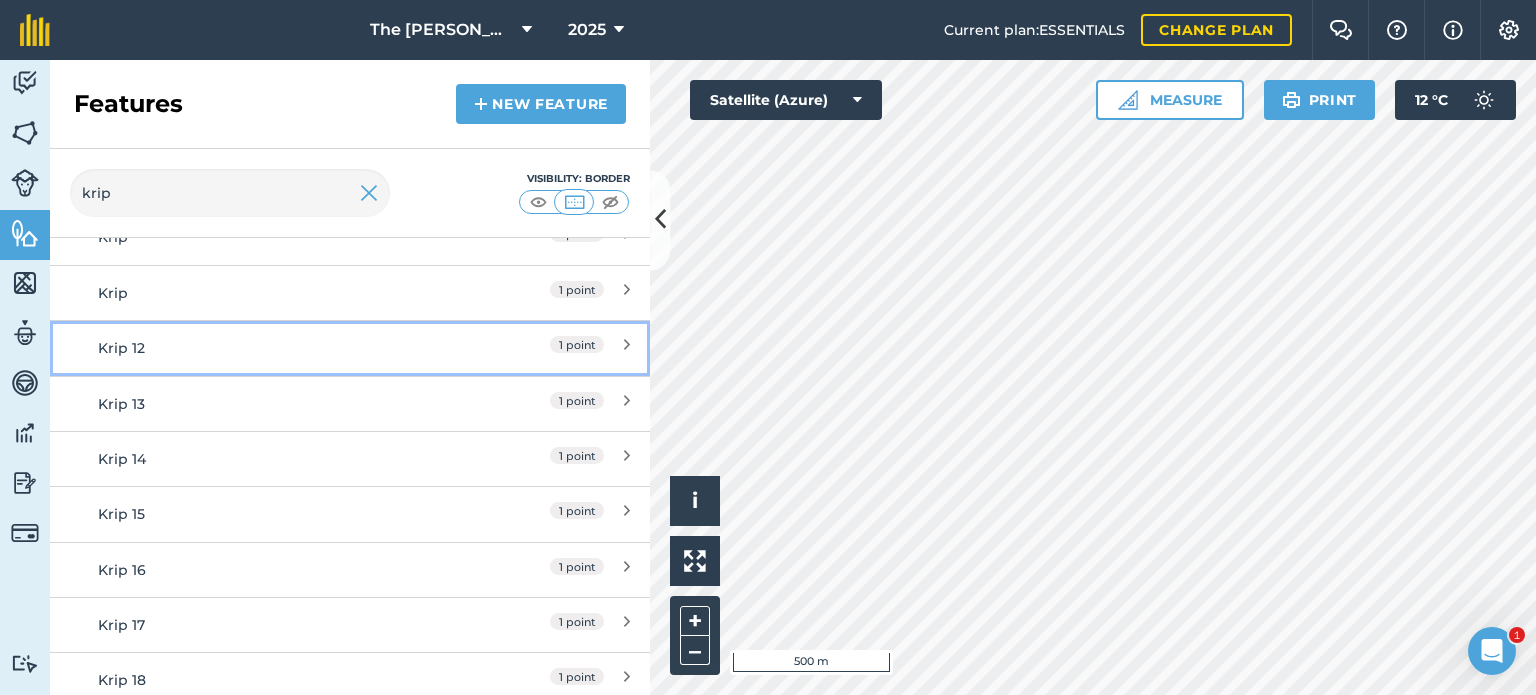 click on "1   point" at bounding box center (577, 344) 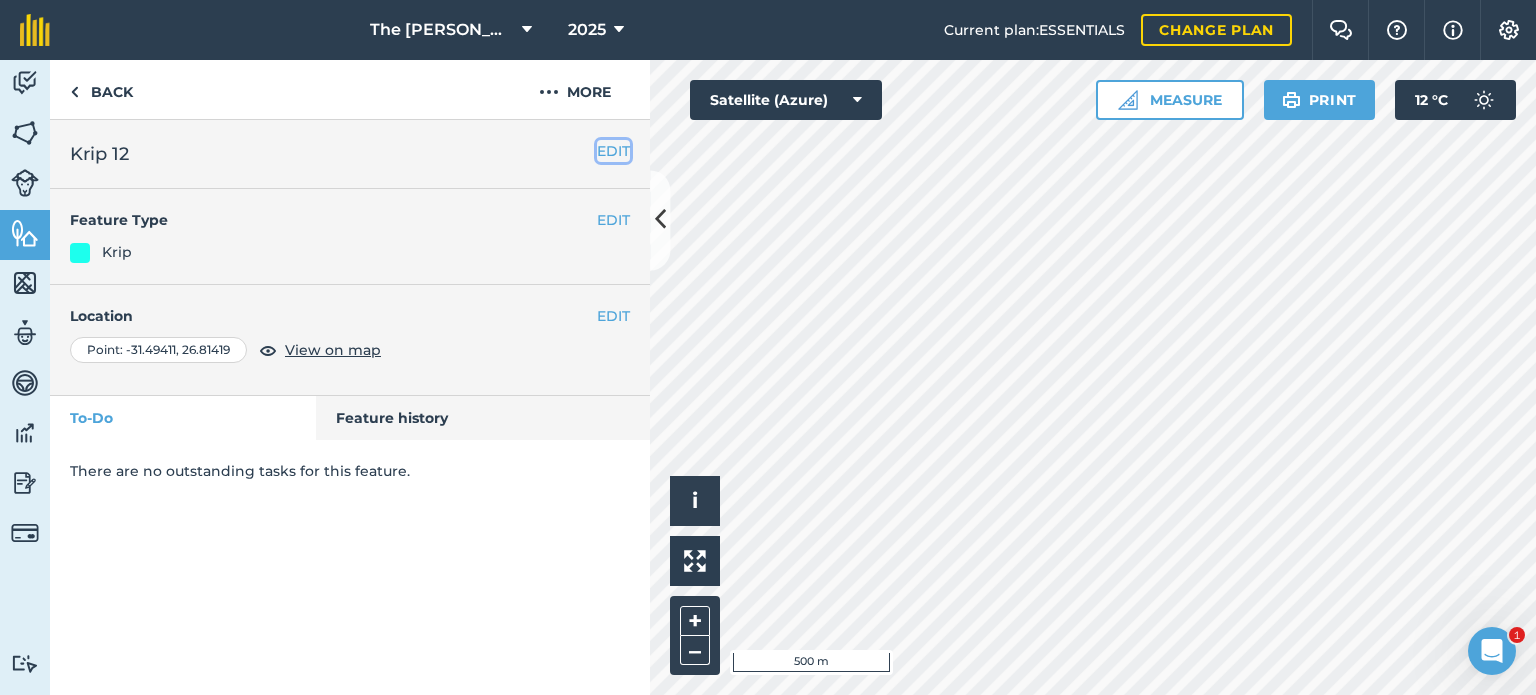 click on "EDIT" at bounding box center [613, 151] 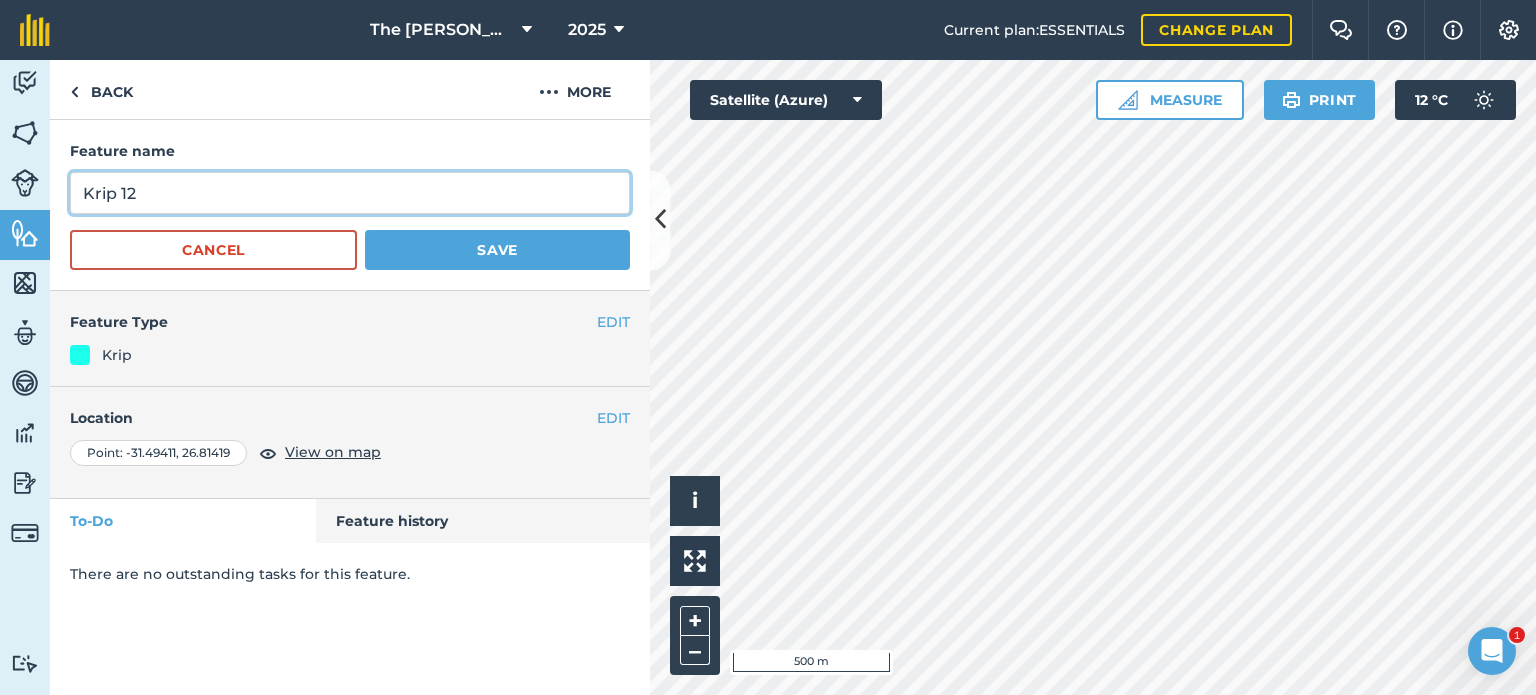click on "Krip 12" at bounding box center (350, 193) 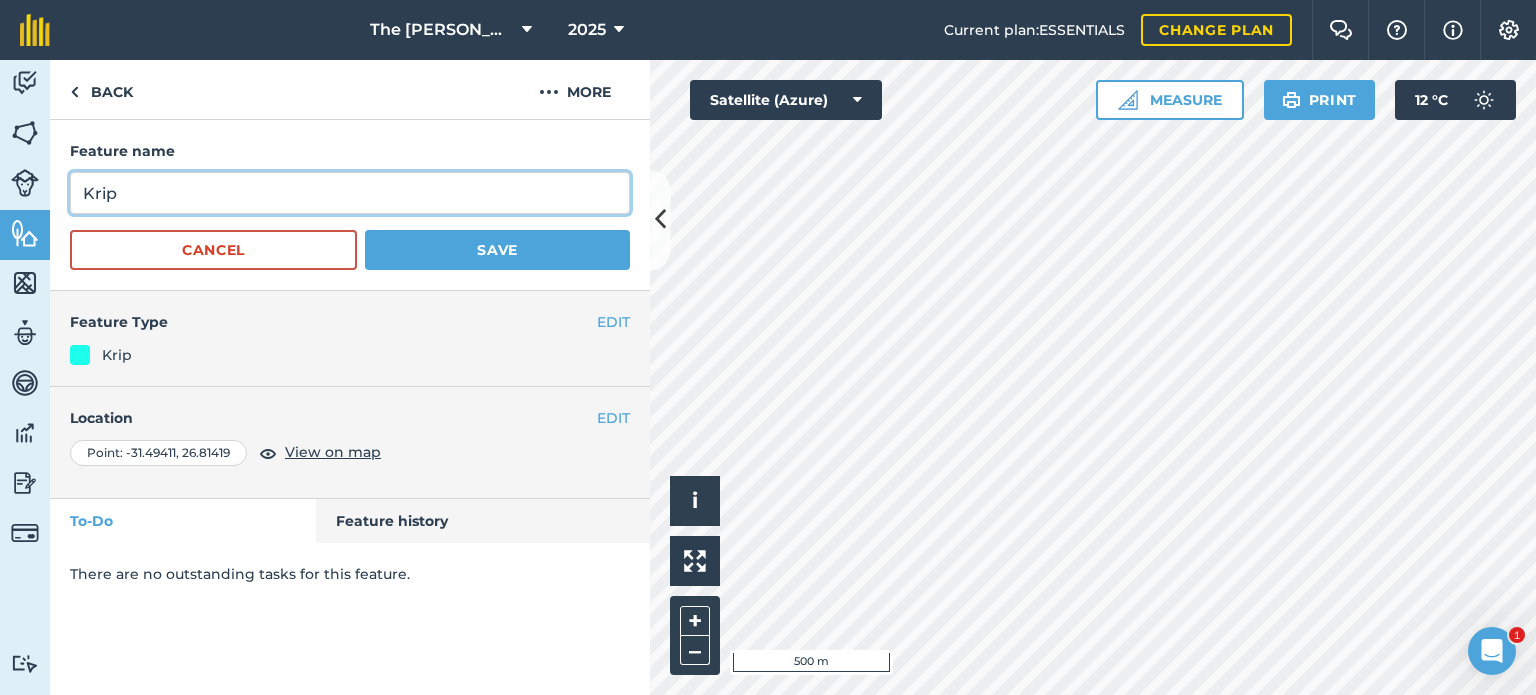 type on "Krip" 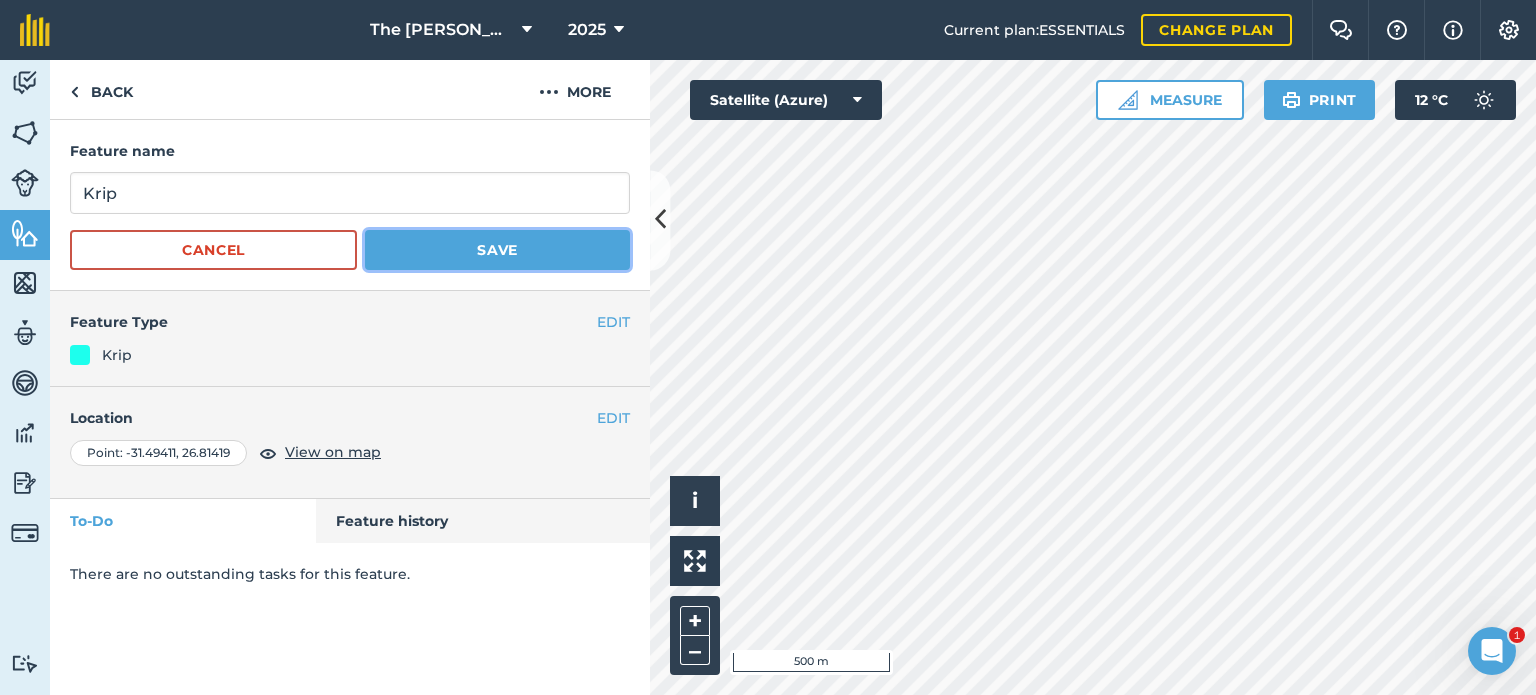 click on "Save" at bounding box center [497, 250] 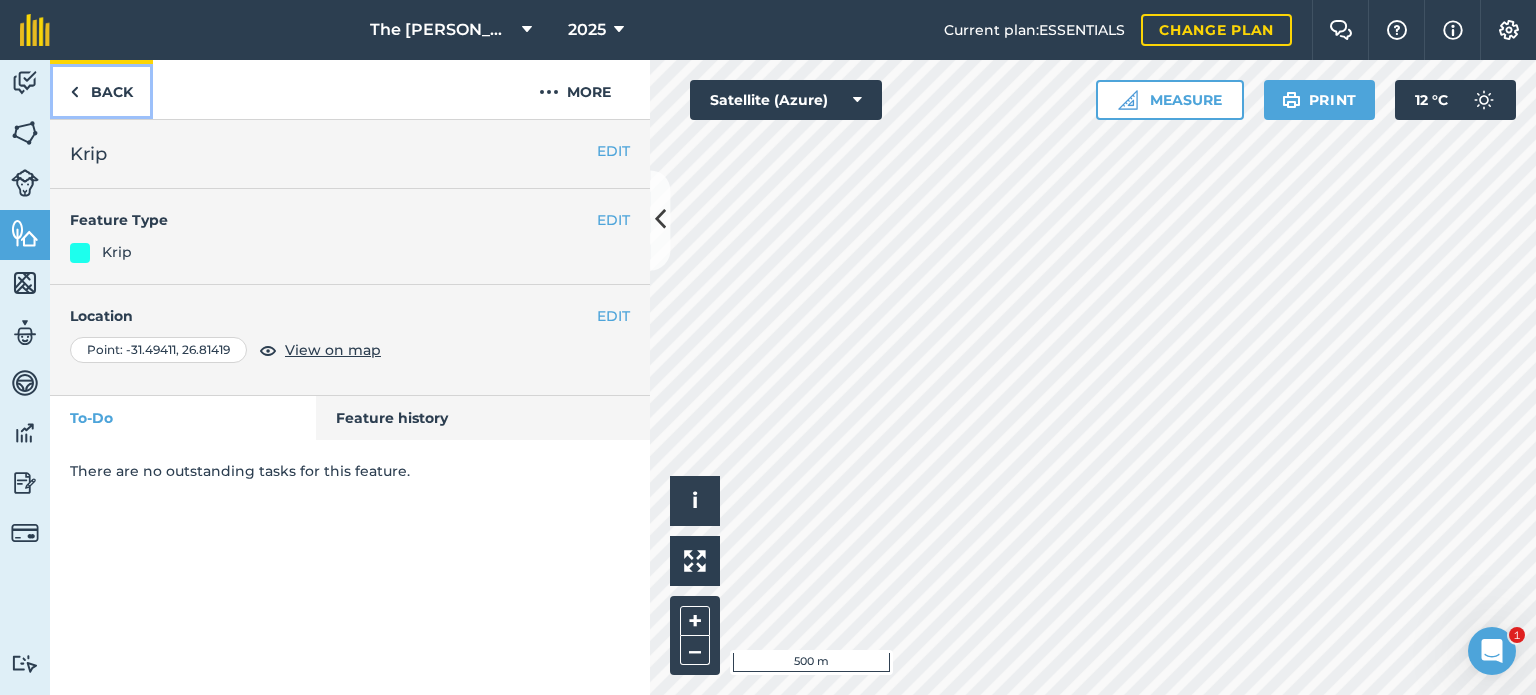 click on "Back" at bounding box center [101, 89] 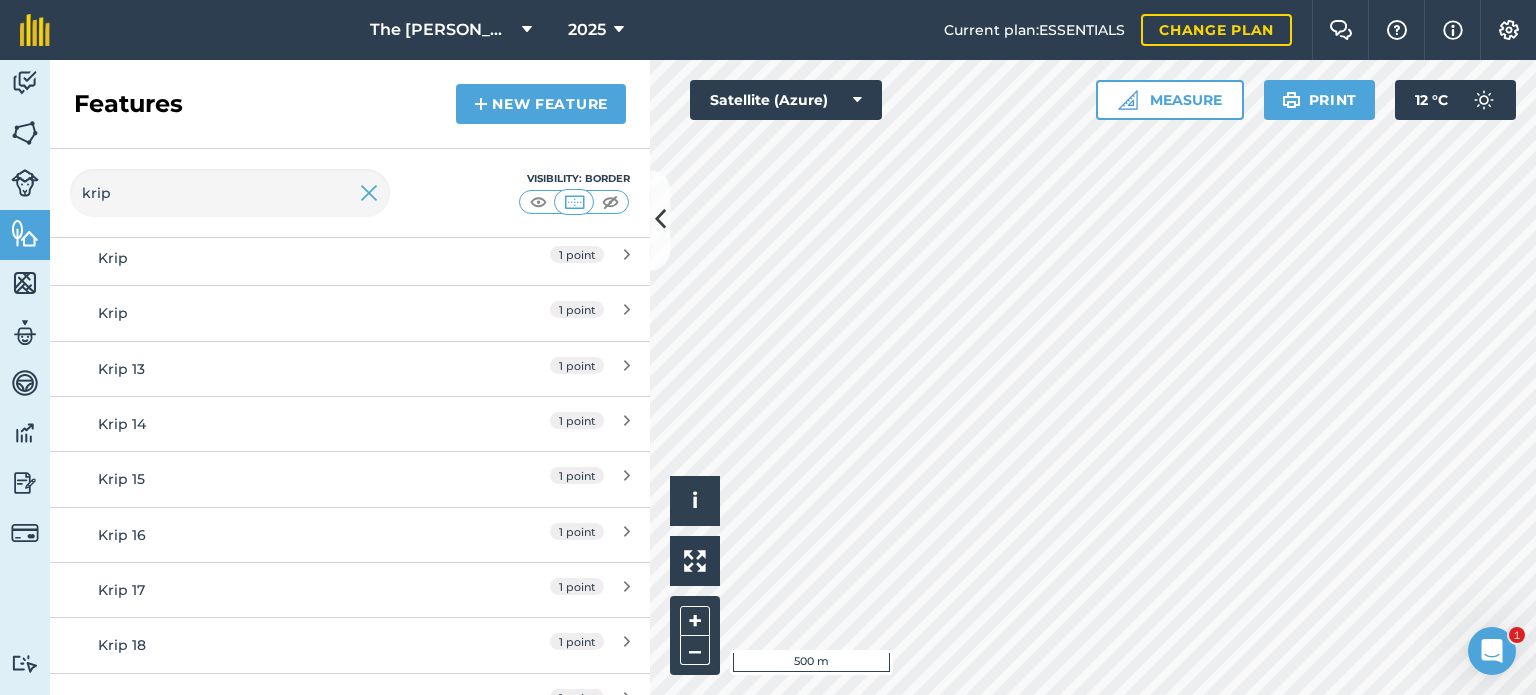 scroll, scrollTop: 488, scrollLeft: 0, axis: vertical 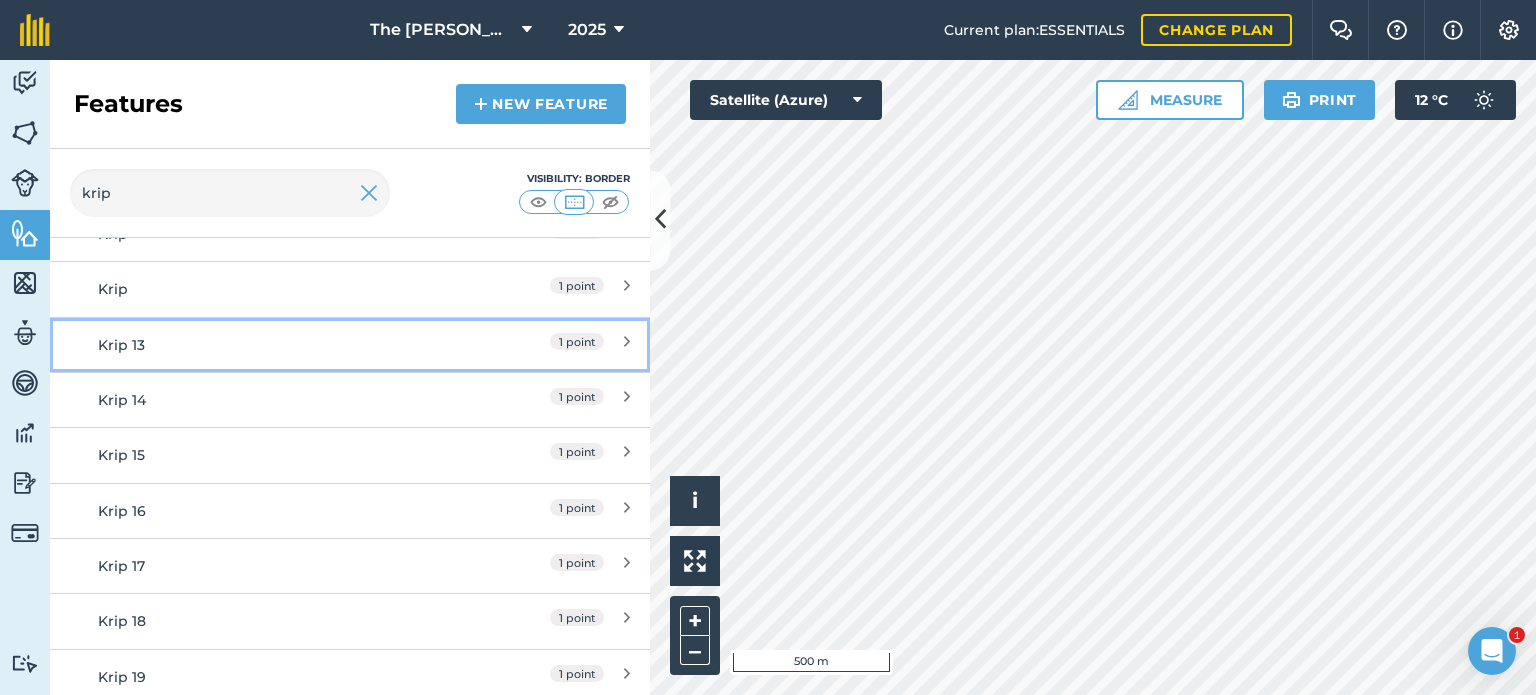 click on "1   point" at bounding box center (541, 345) 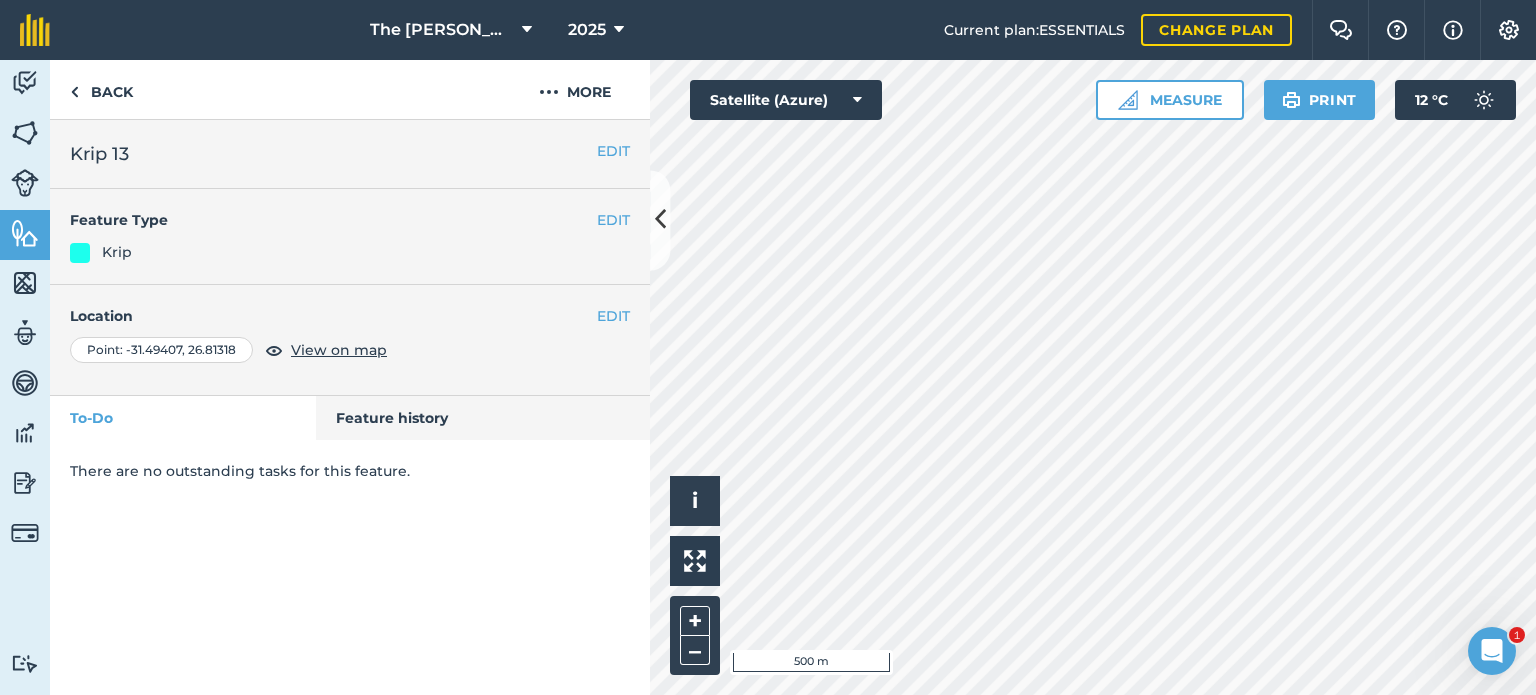 click on "EDIT Krip 13" at bounding box center (350, 154) 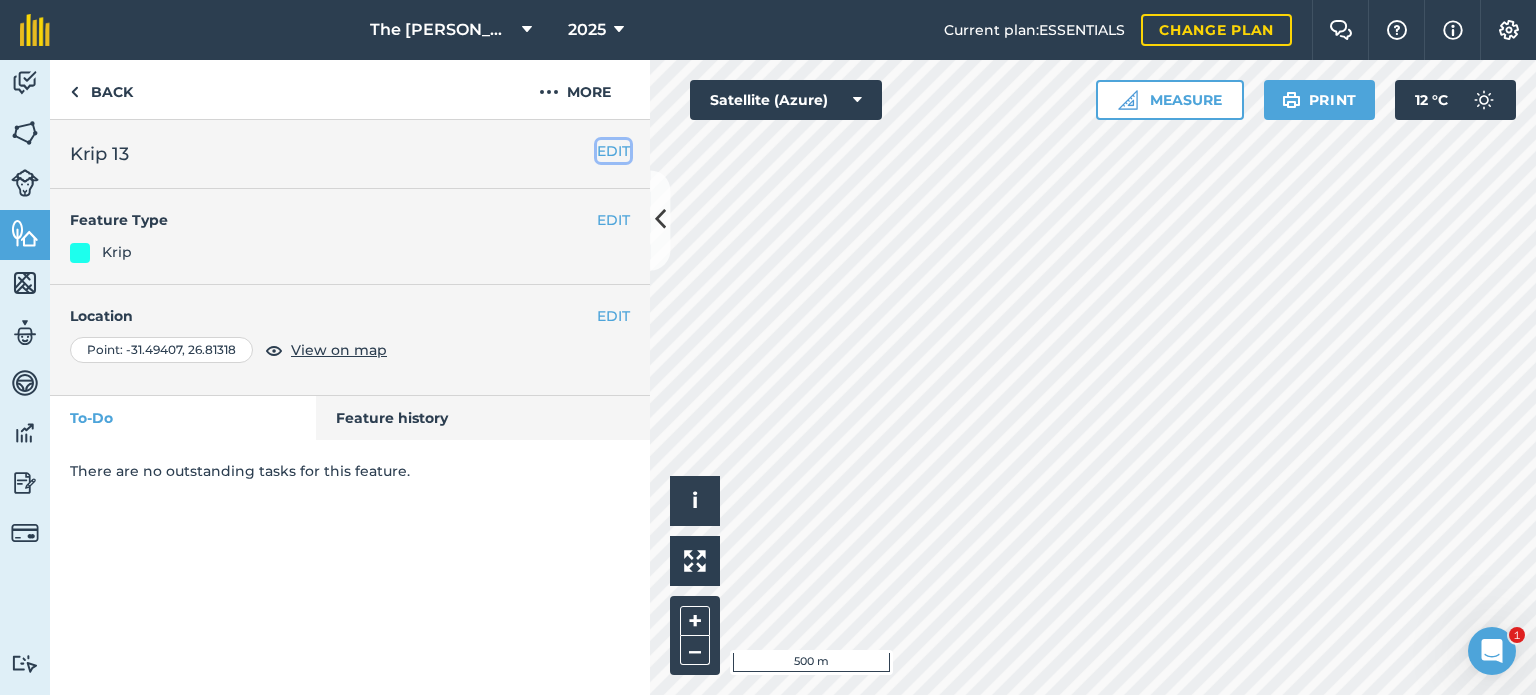 click on "EDIT" at bounding box center (613, 151) 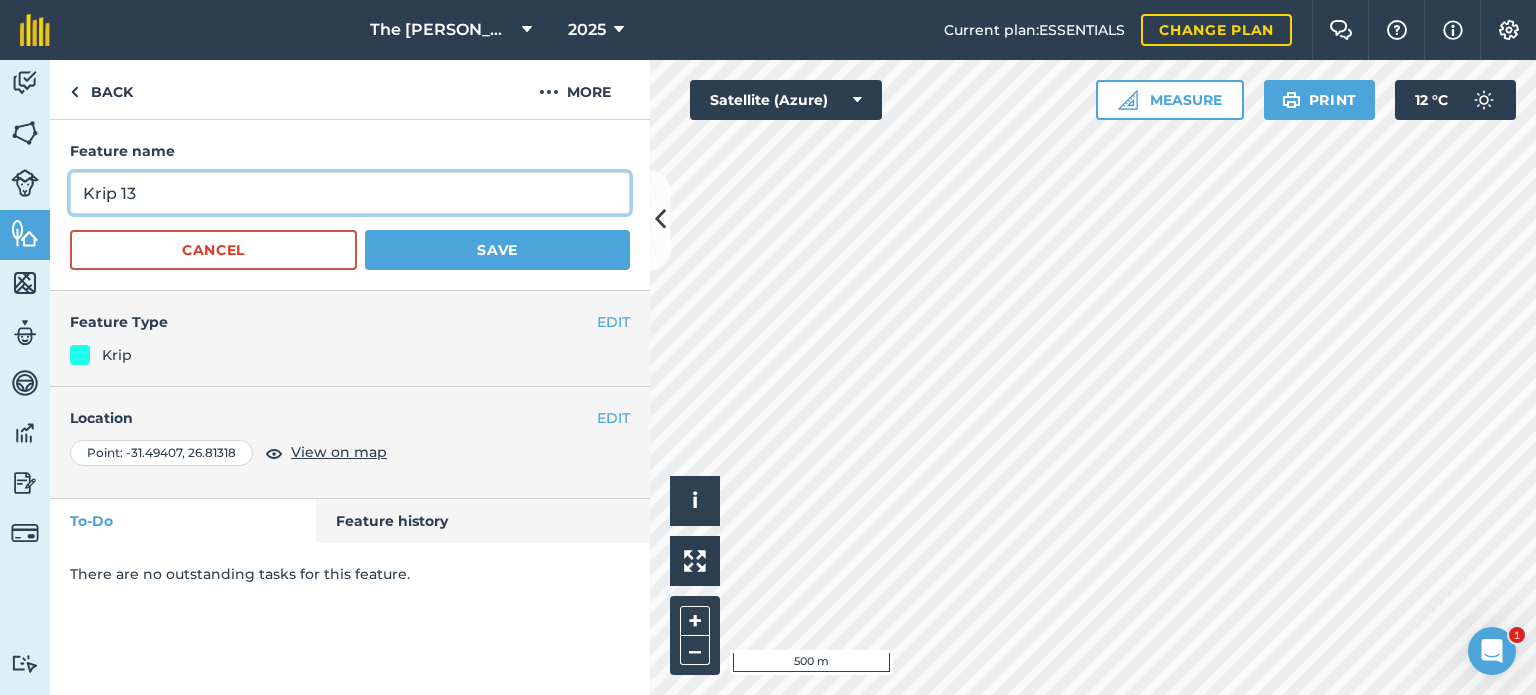 click on "Krip 13" at bounding box center [350, 193] 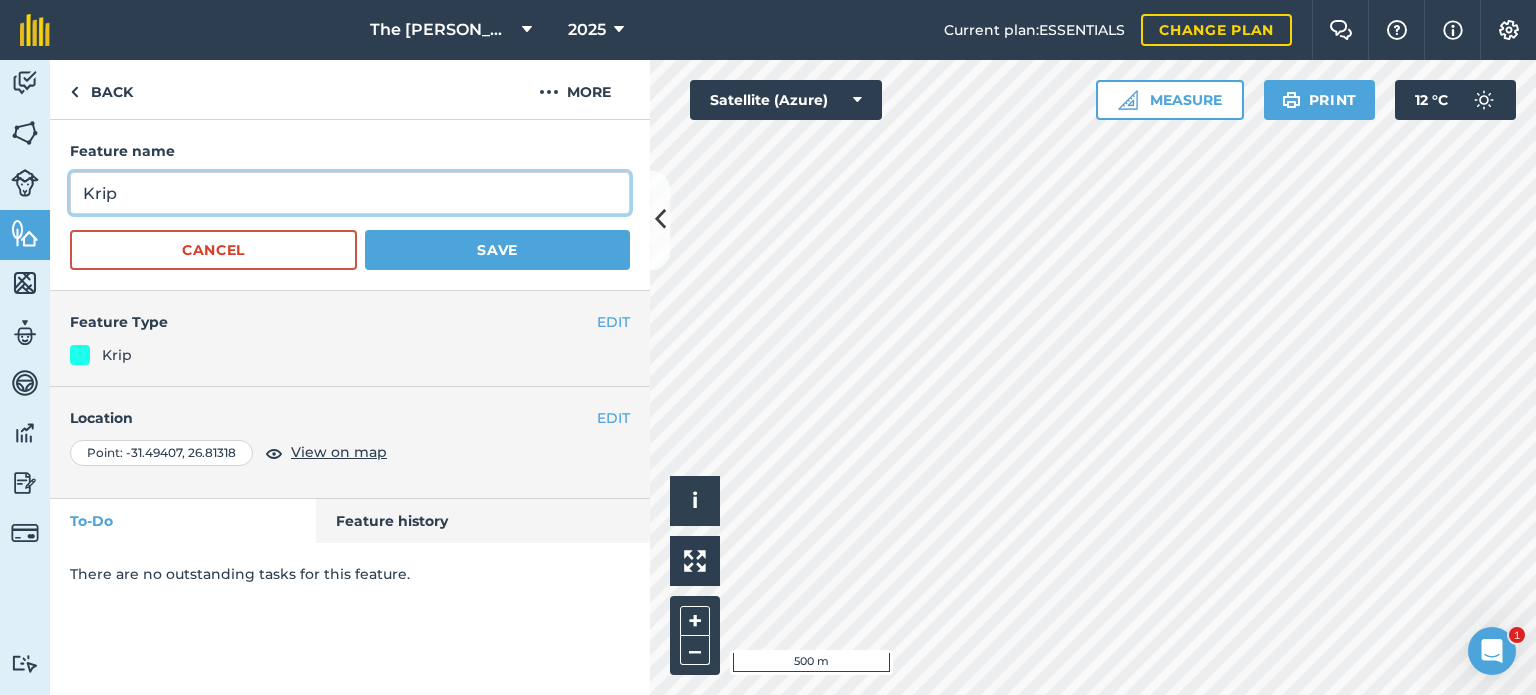 type on "Krip" 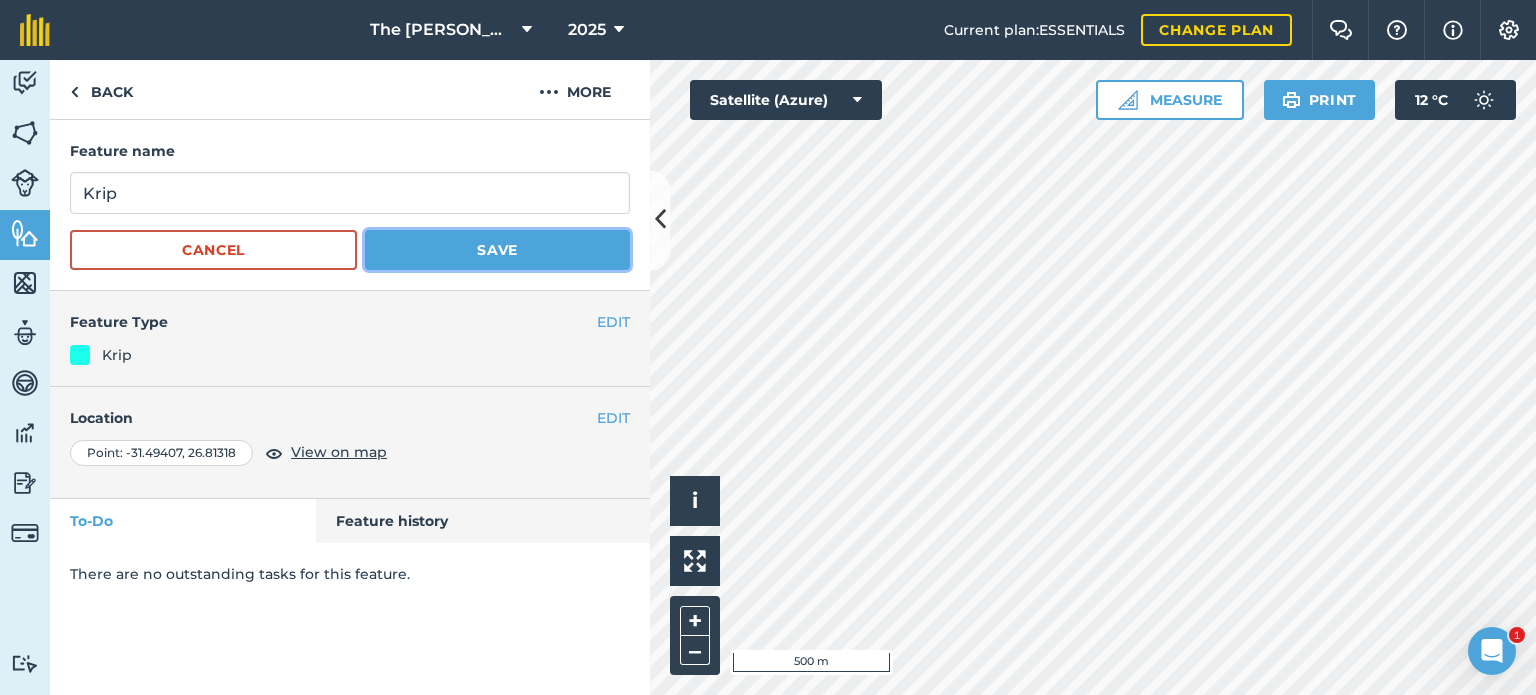 click on "Save" at bounding box center (497, 250) 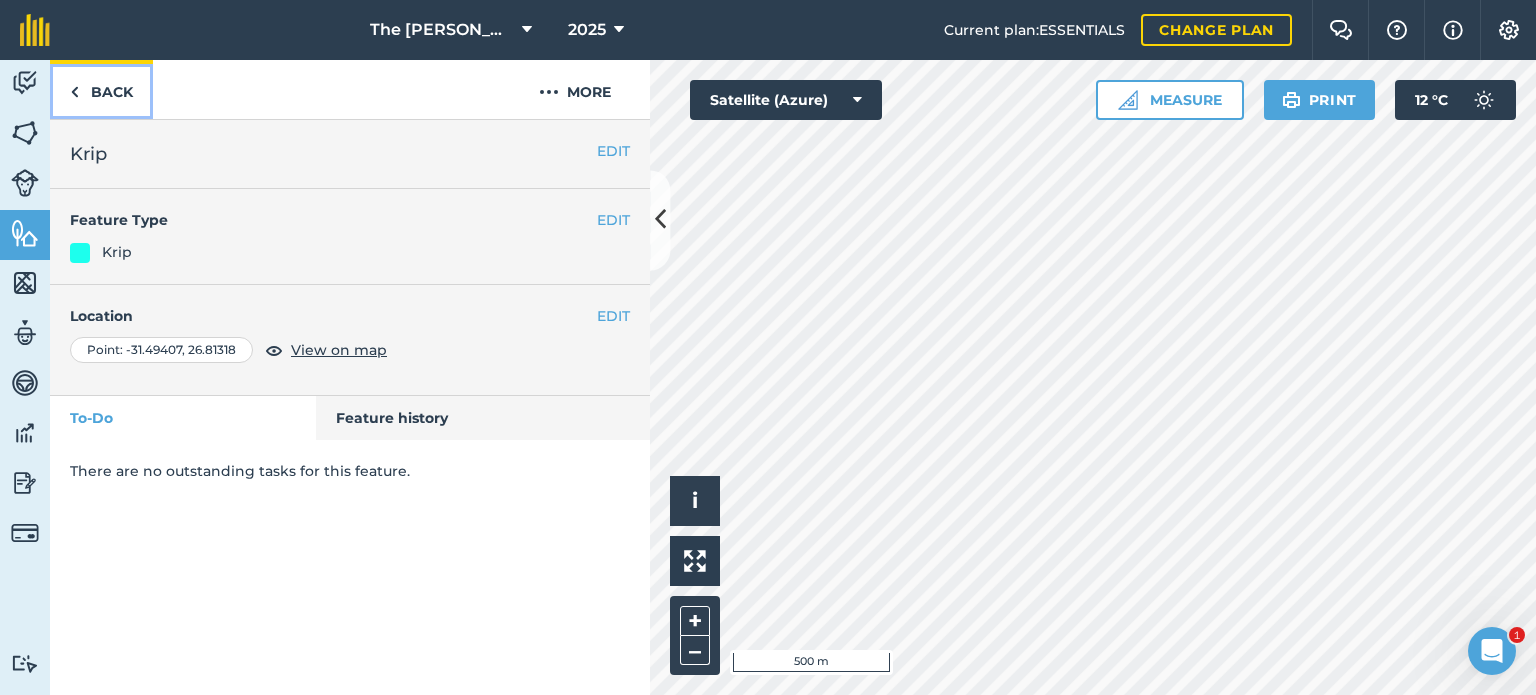 click on "Back" at bounding box center [101, 89] 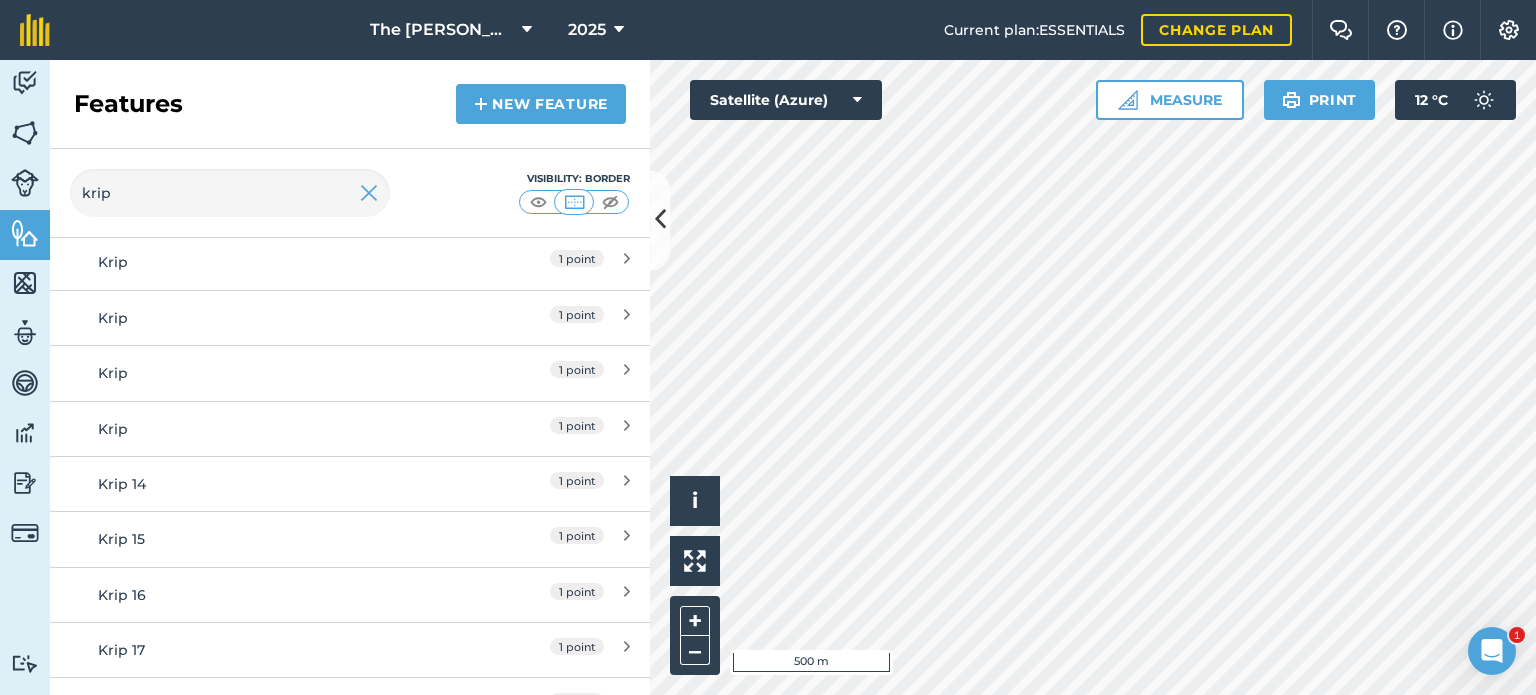 scroll, scrollTop: 447, scrollLeft: 0, axis: vertical 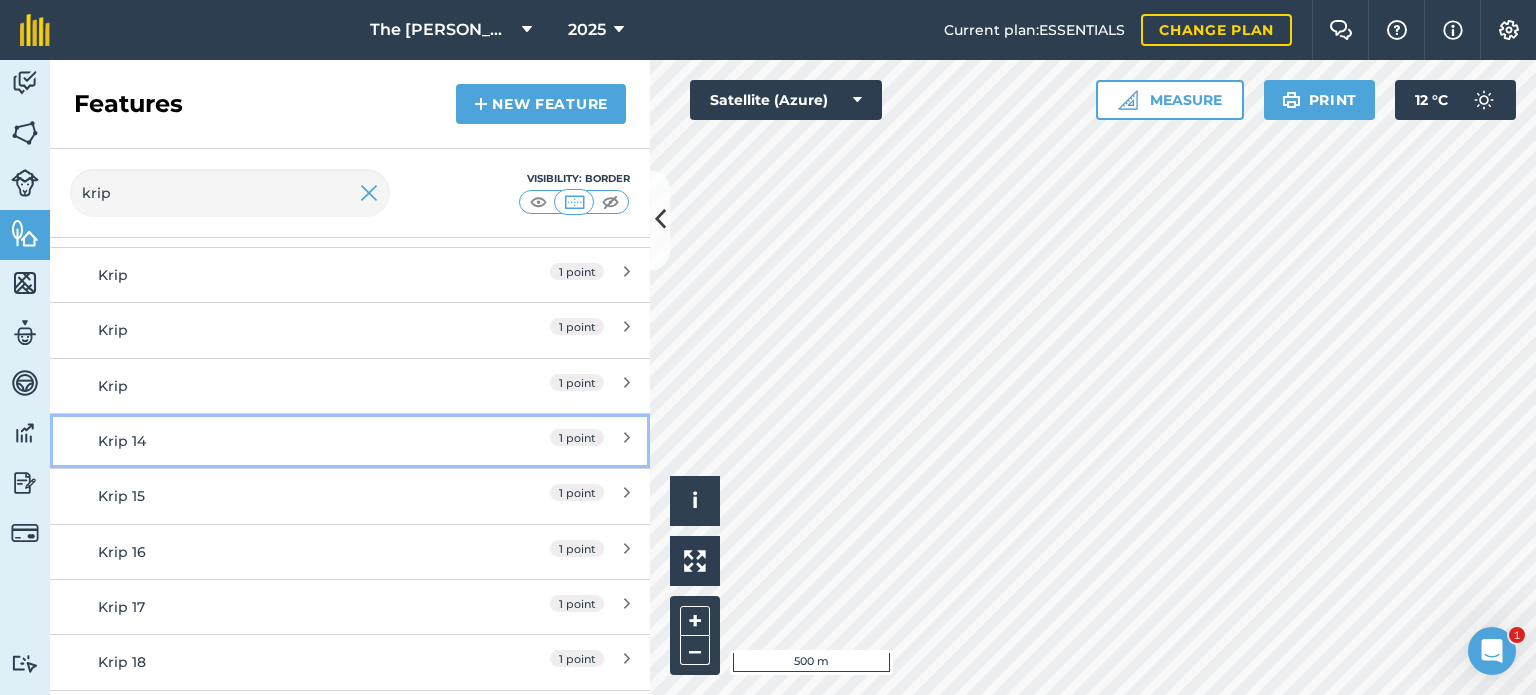 click on "1   point" at bounding box center [577, 437] 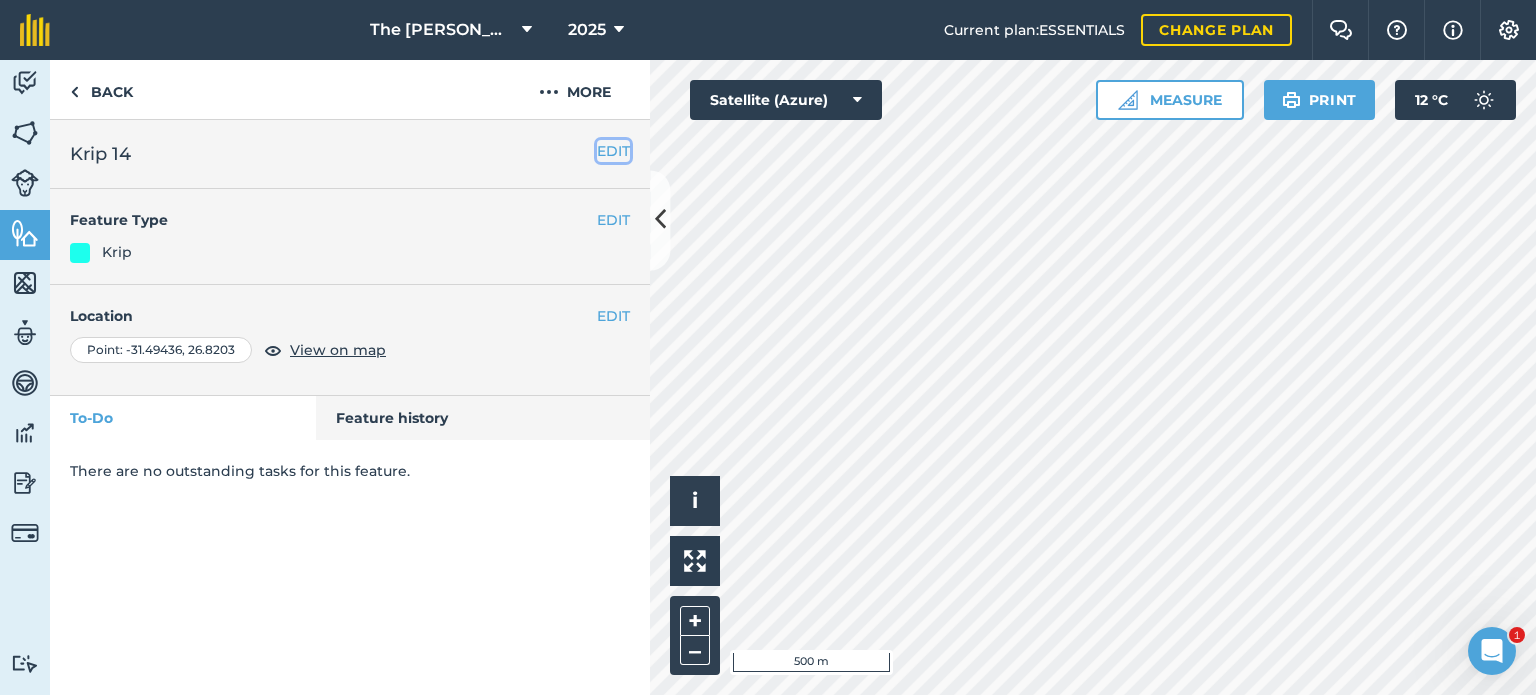 click on "EDIT" at bounding box center [613, 151] 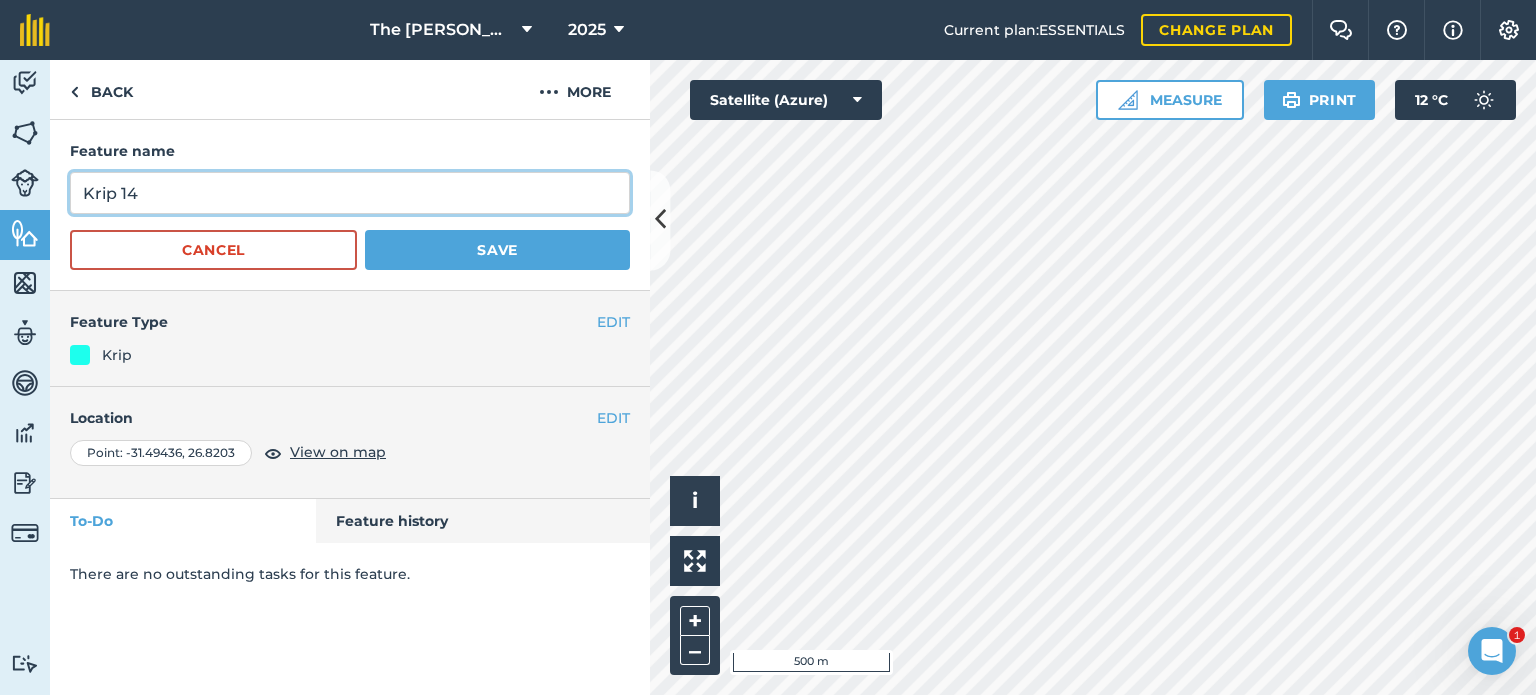 click on "Krip 14" at bounding box center (350, 193) 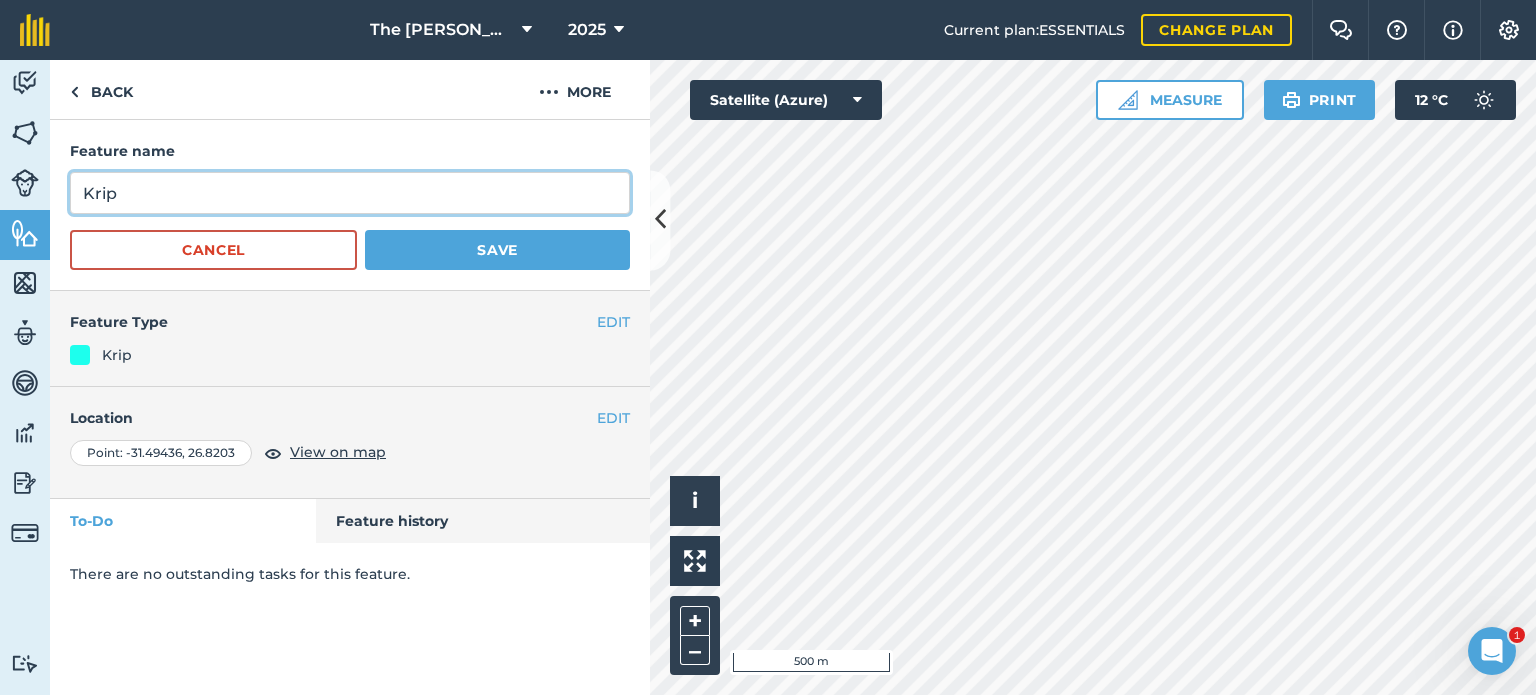 type on "Krip" 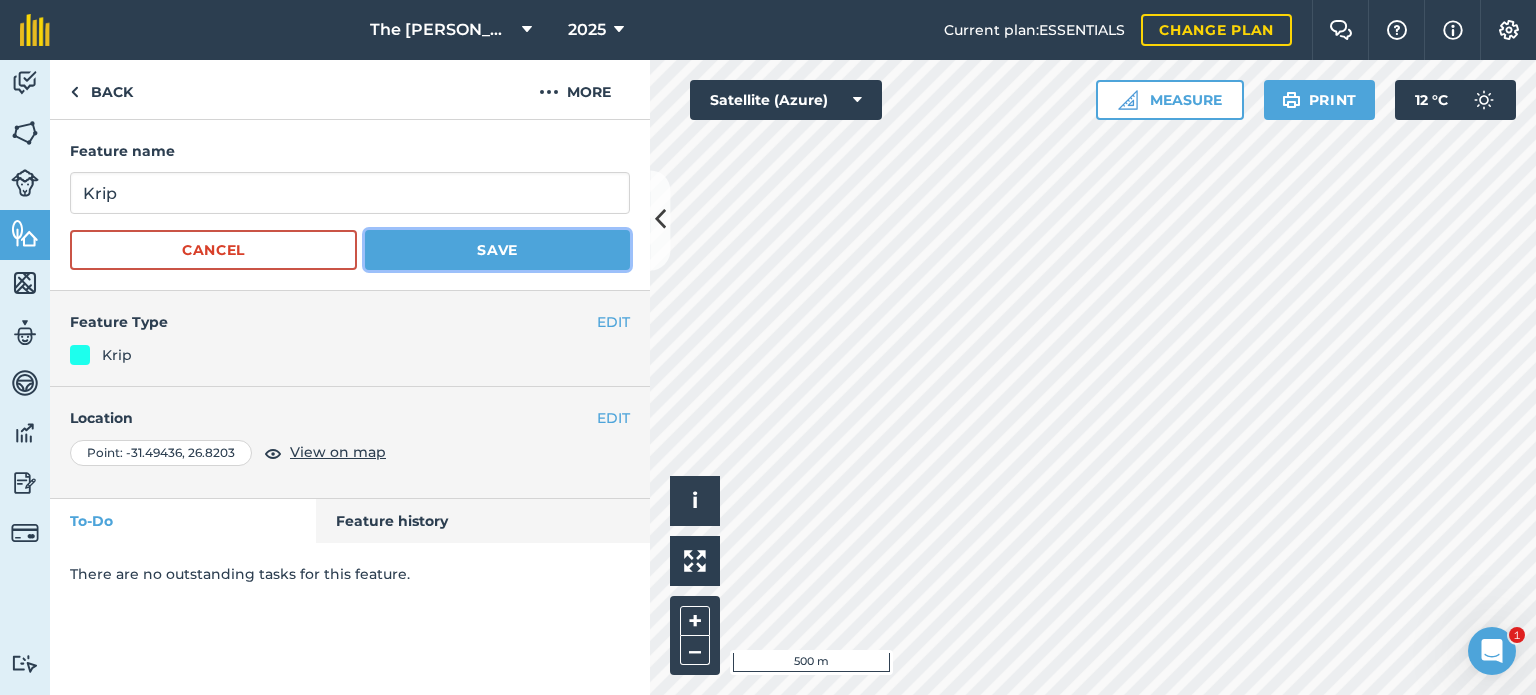 click on "Save" at bounding box center [497, 250] 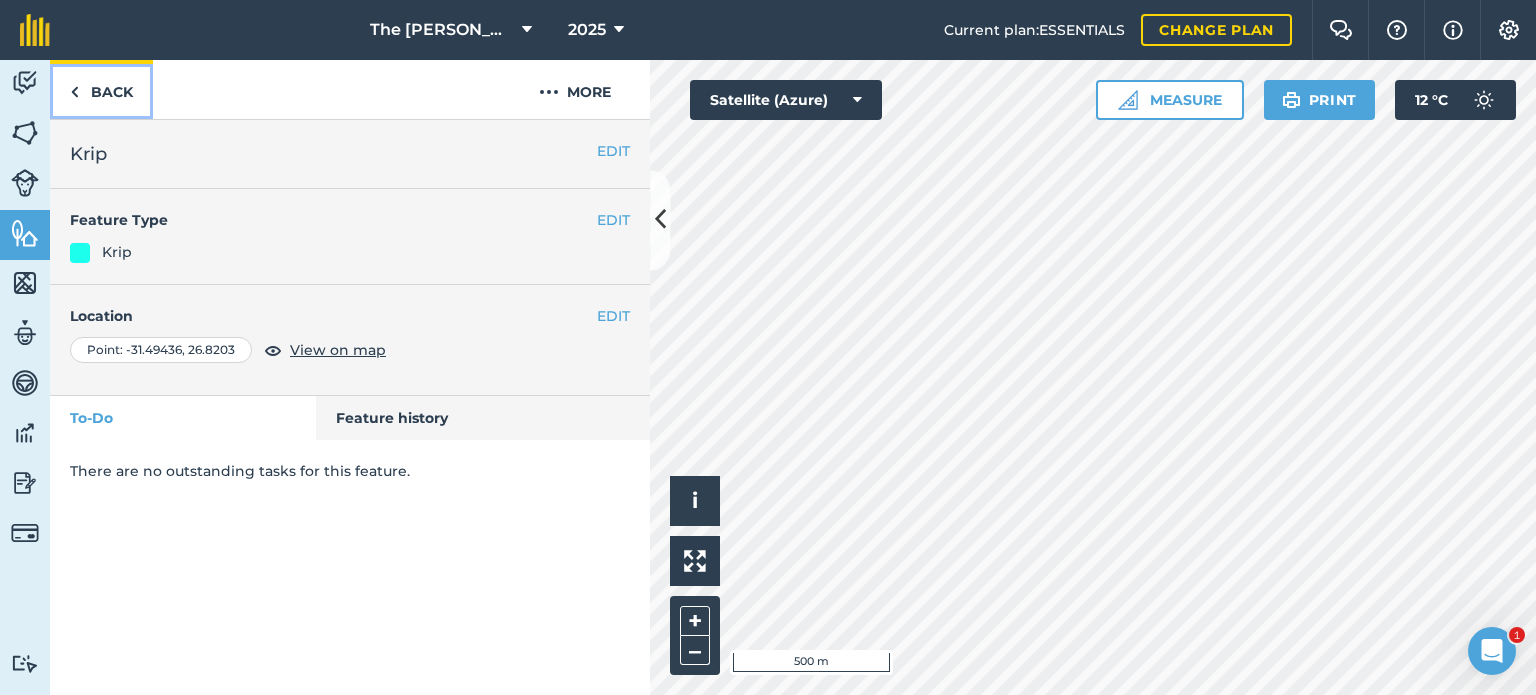 click on "Back" at bounding box center (101, 89) 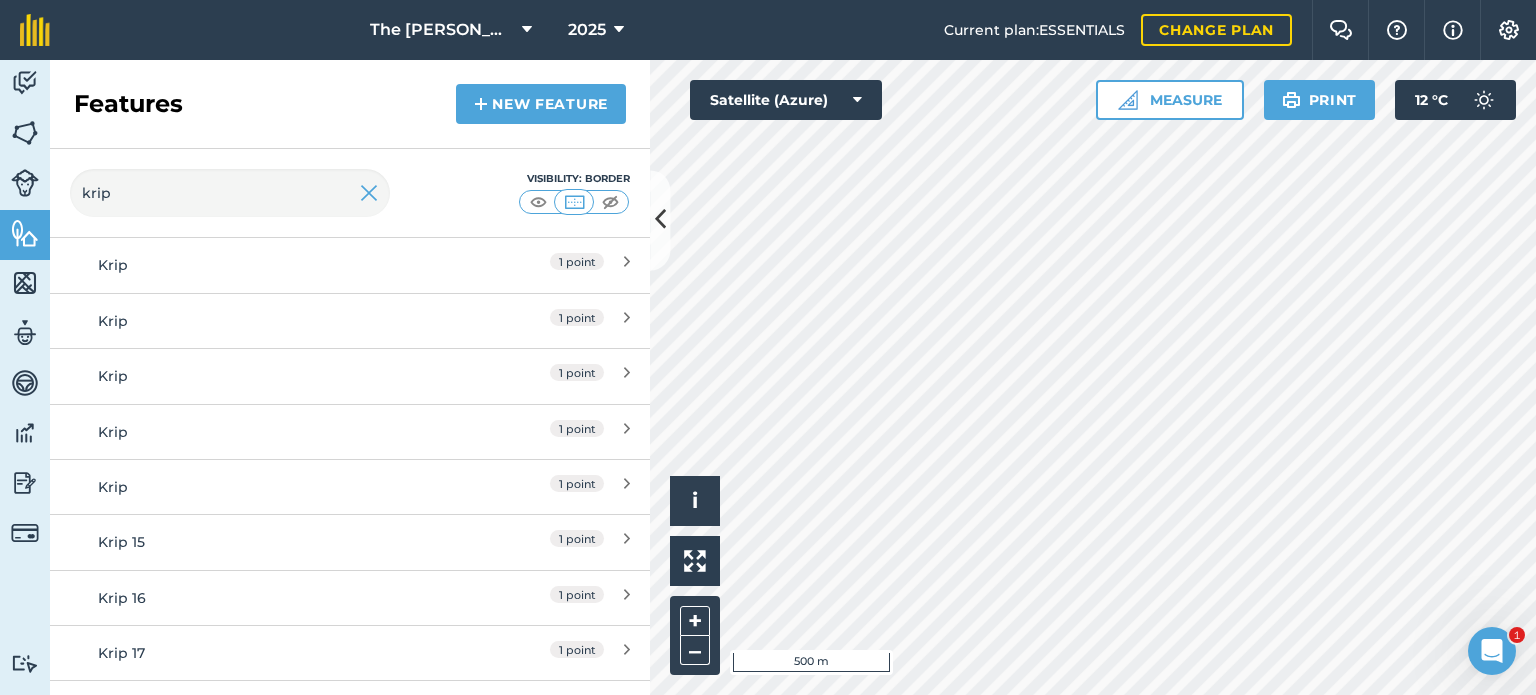 scroll, scrollTop: 513, scrollLeft: 0, axis: vertical 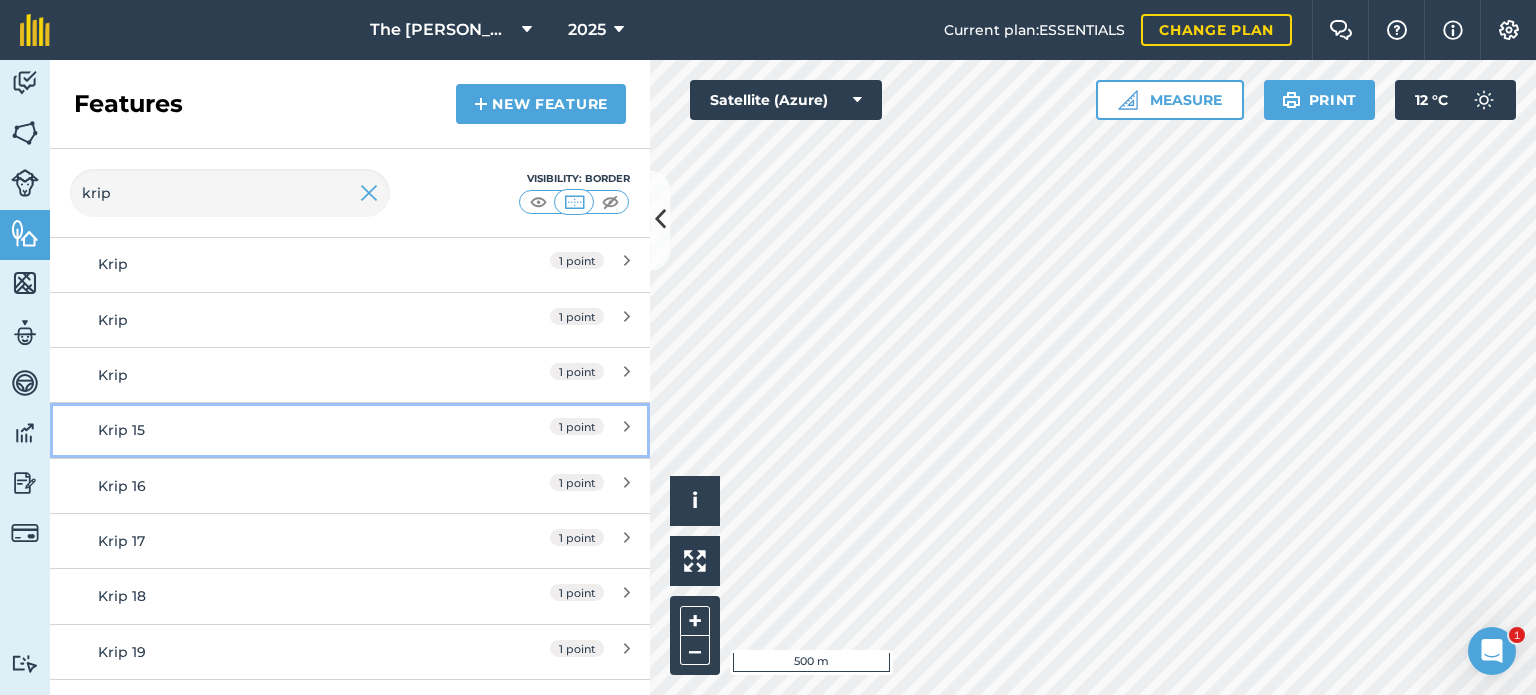 click on "1   point" at bounding box center [577, 426] 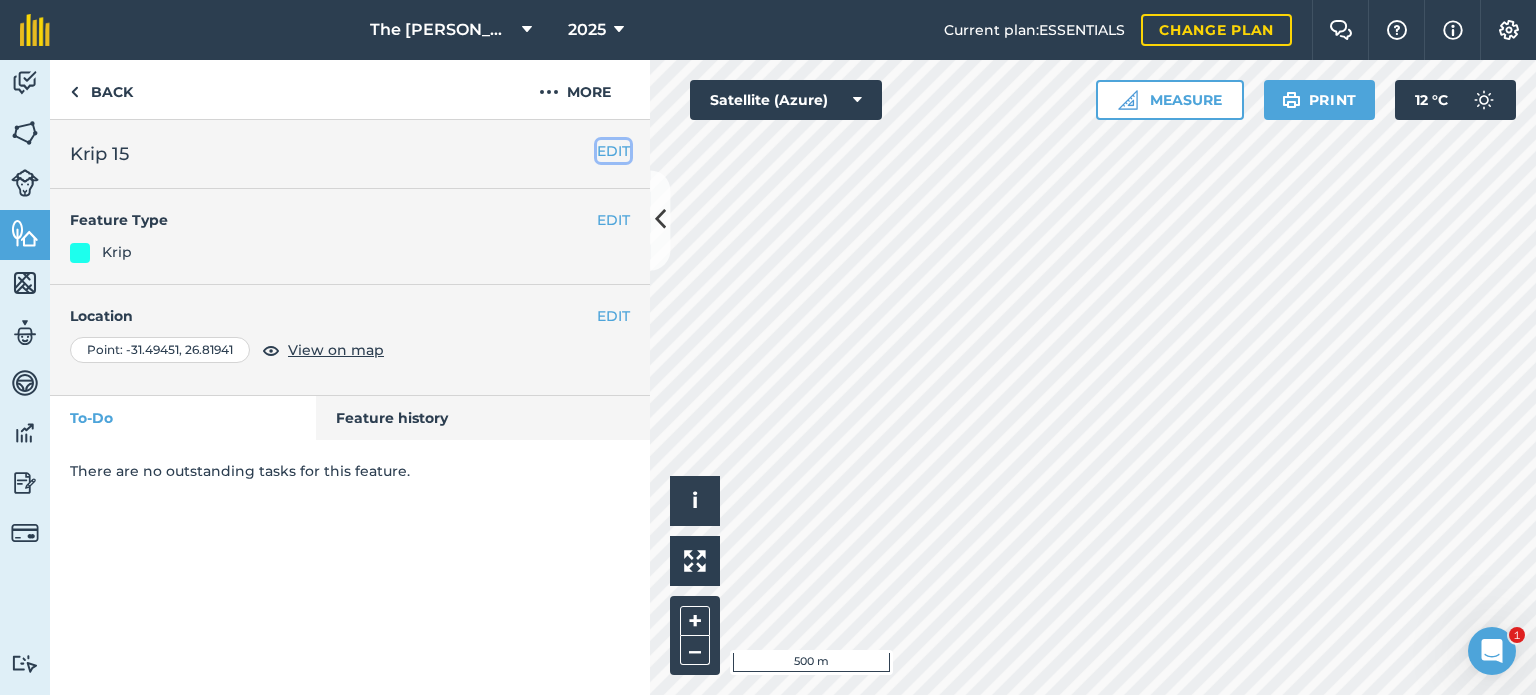 click on "EDIT" at bounding box center (613, 151) 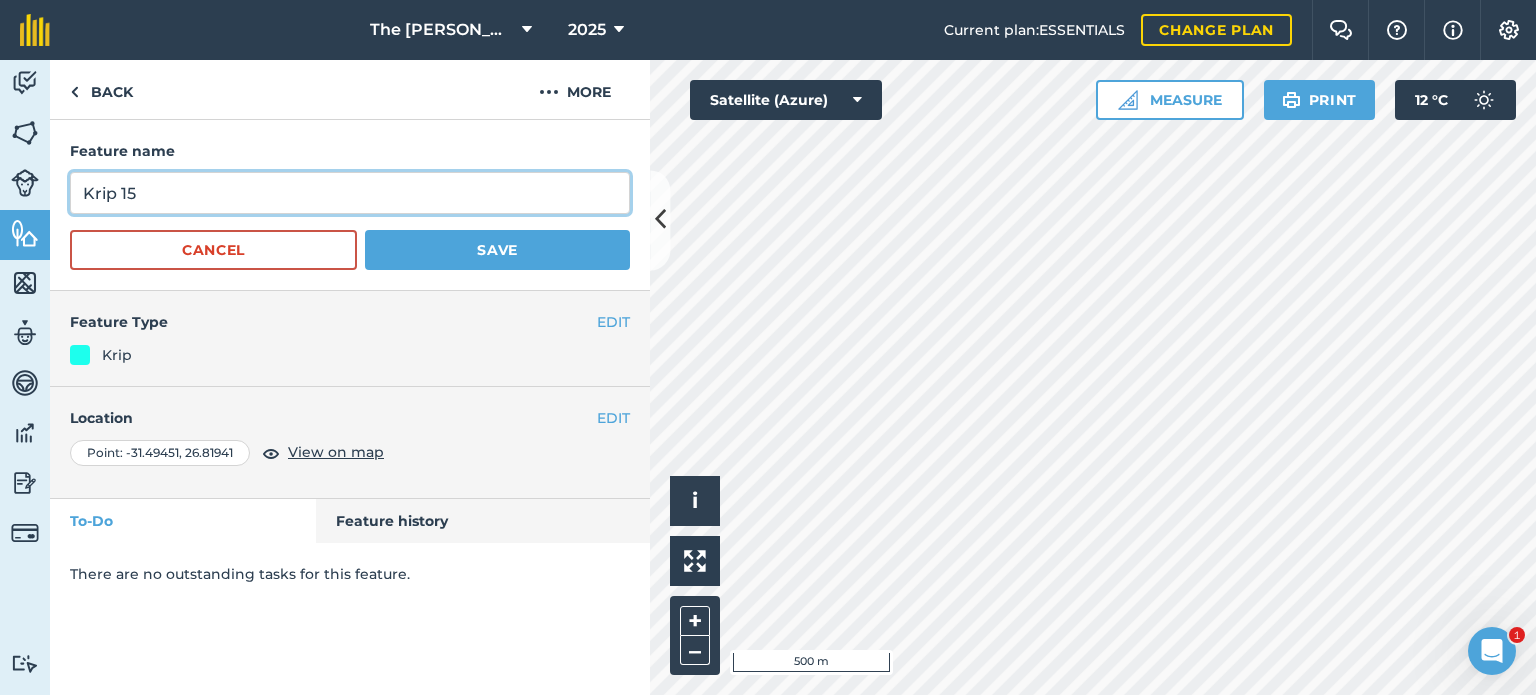 click on "Krip 15" at bounding box center [350, 193] 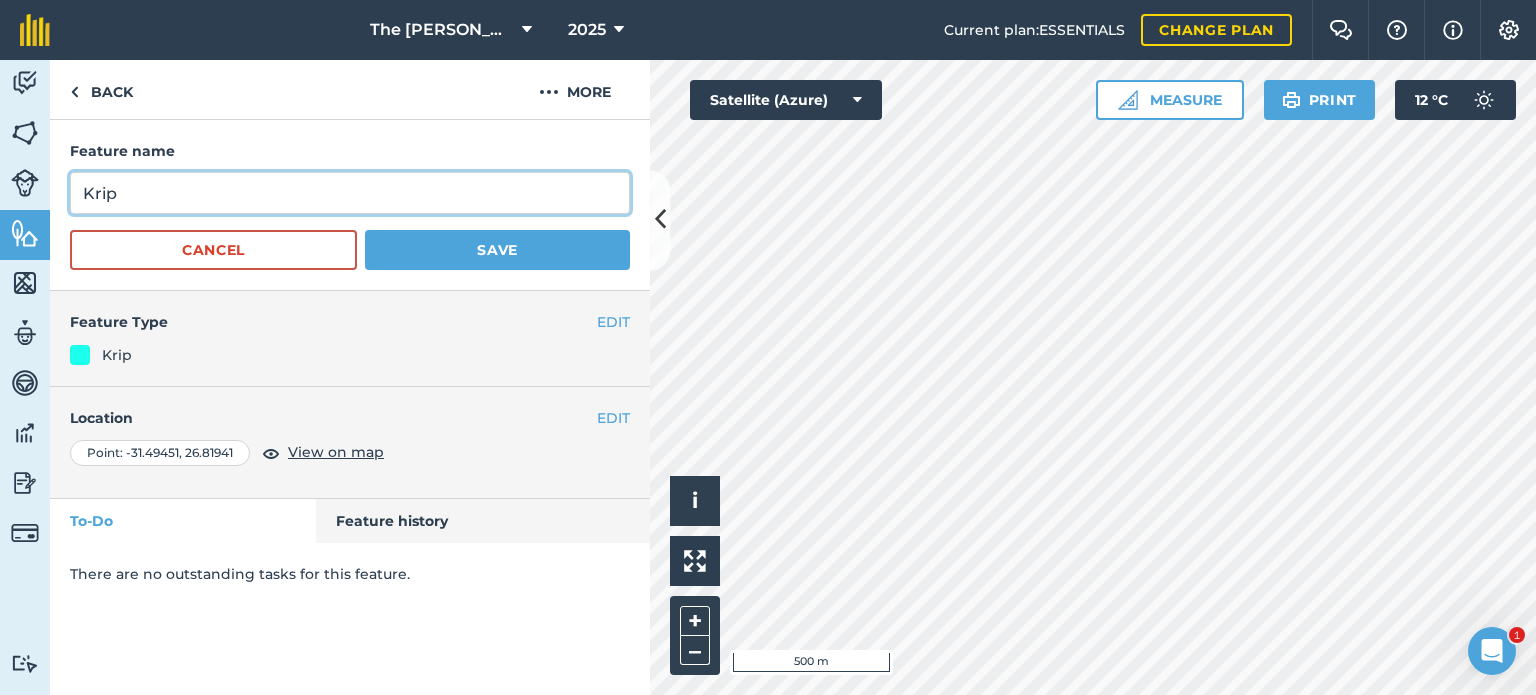 type on "Krip" 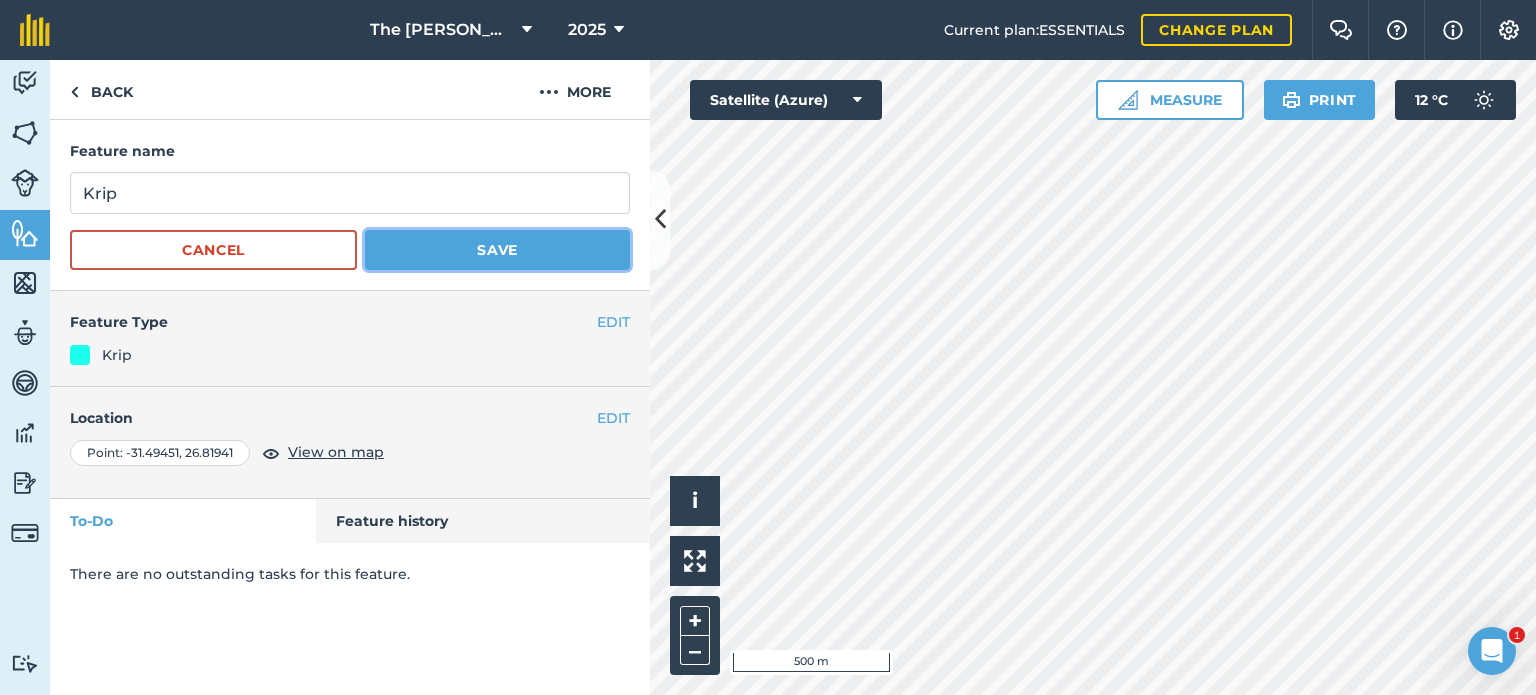 click on "Save" at bounding box center (497, 250) 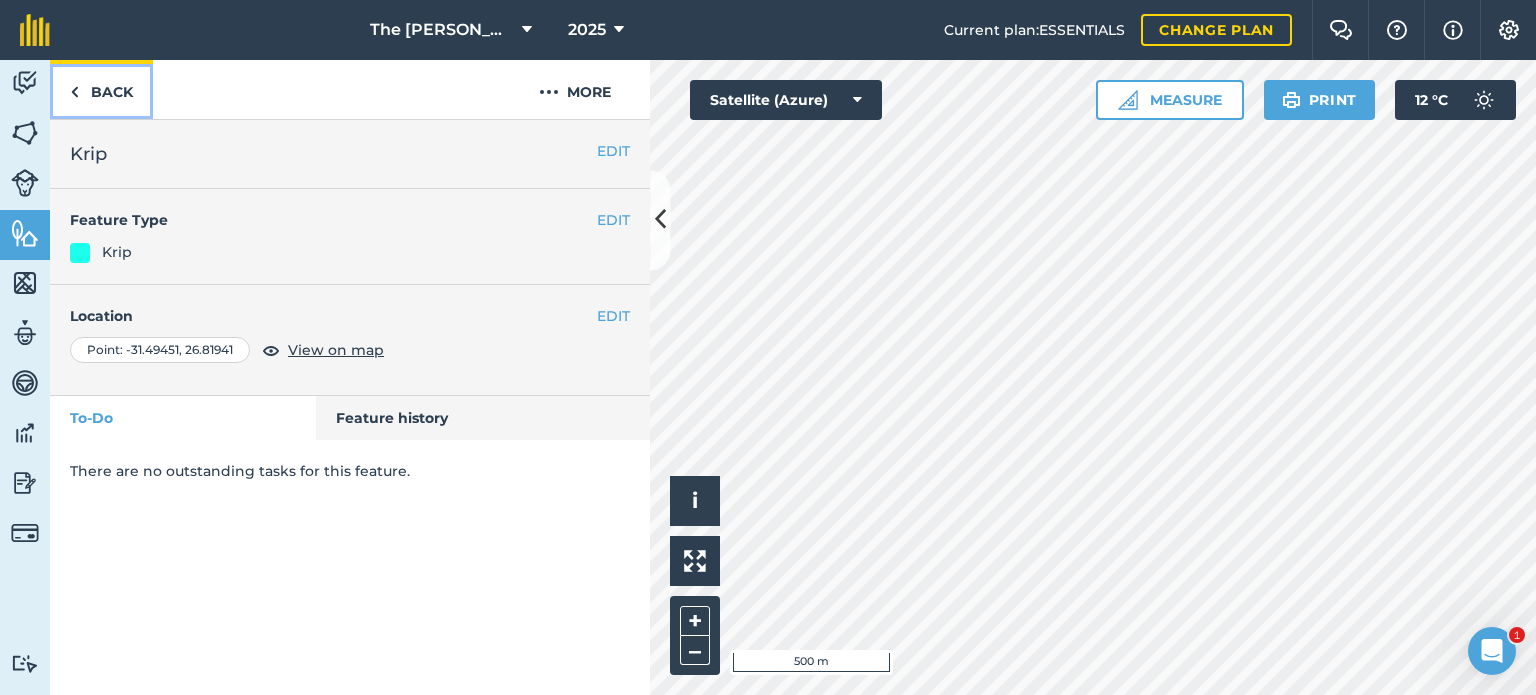 click on "Back" at bounding box center [101, 89] 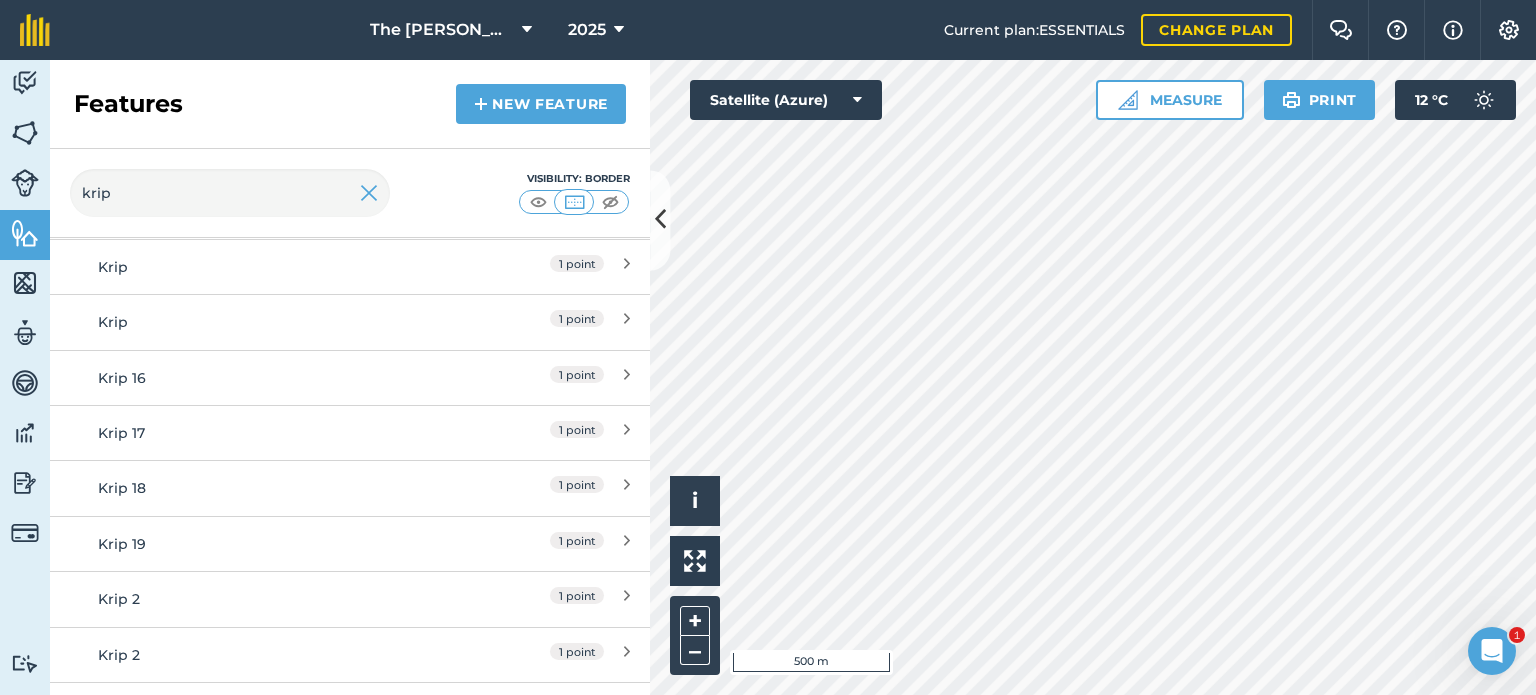 scroll, scrollTop: 648, scrollLeft: 0, axis: vertical 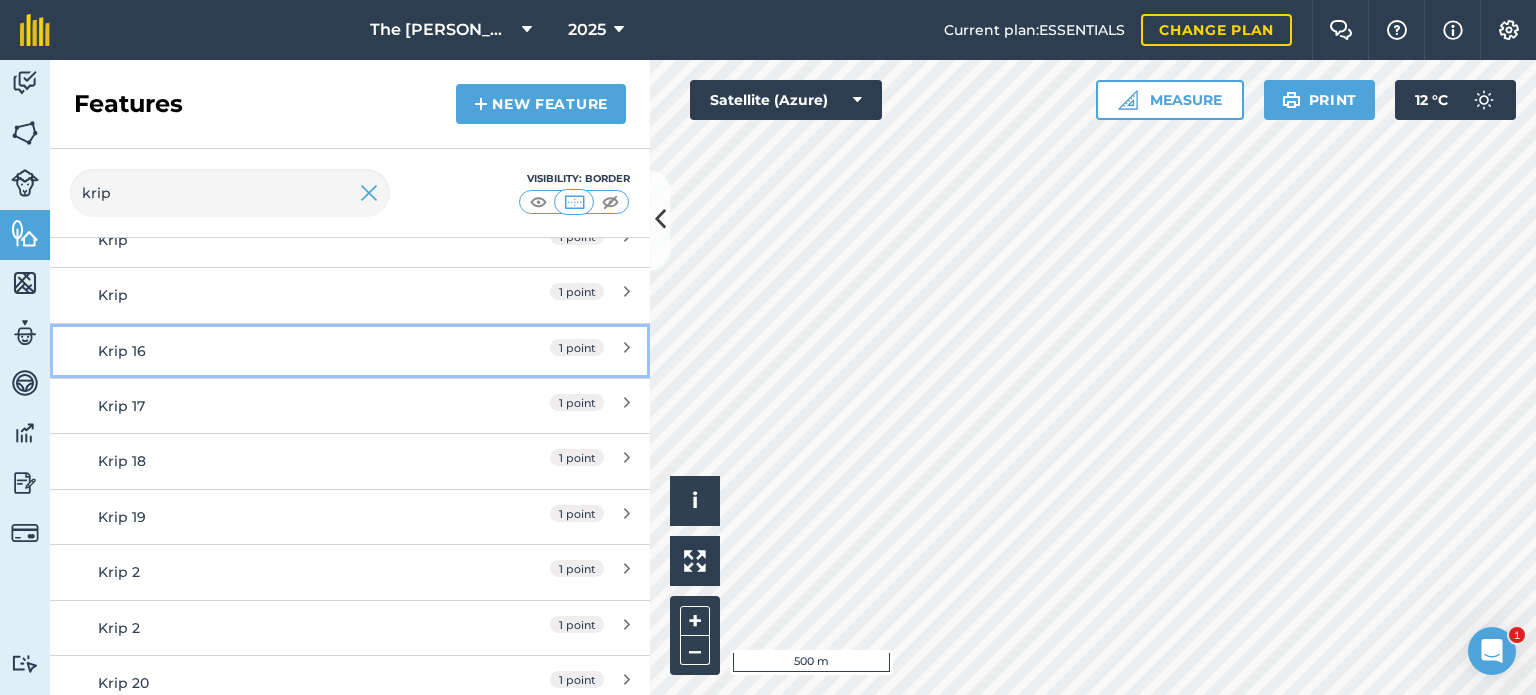 click on "Krip 16 1   point" at bounding box center [350, 350] 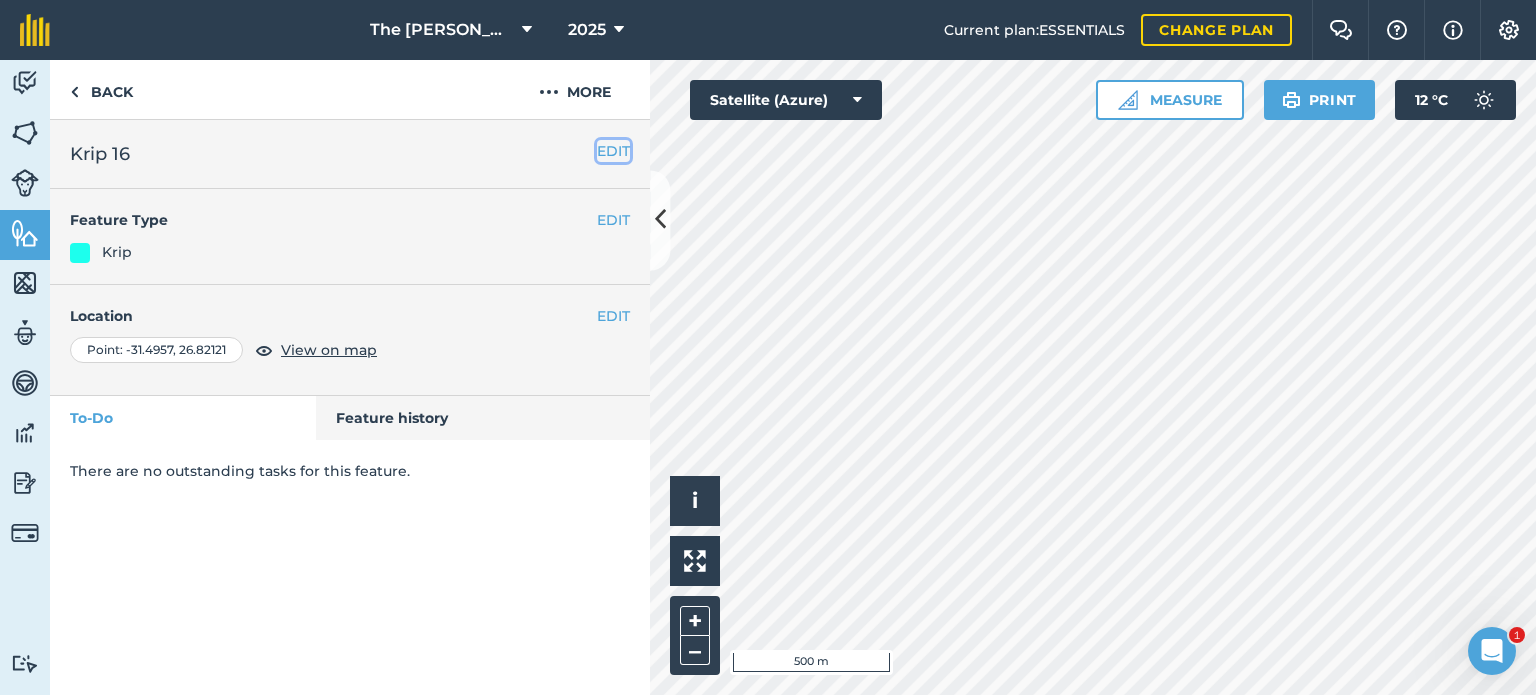 click on "EDIT" at bounding box center [613, 151] 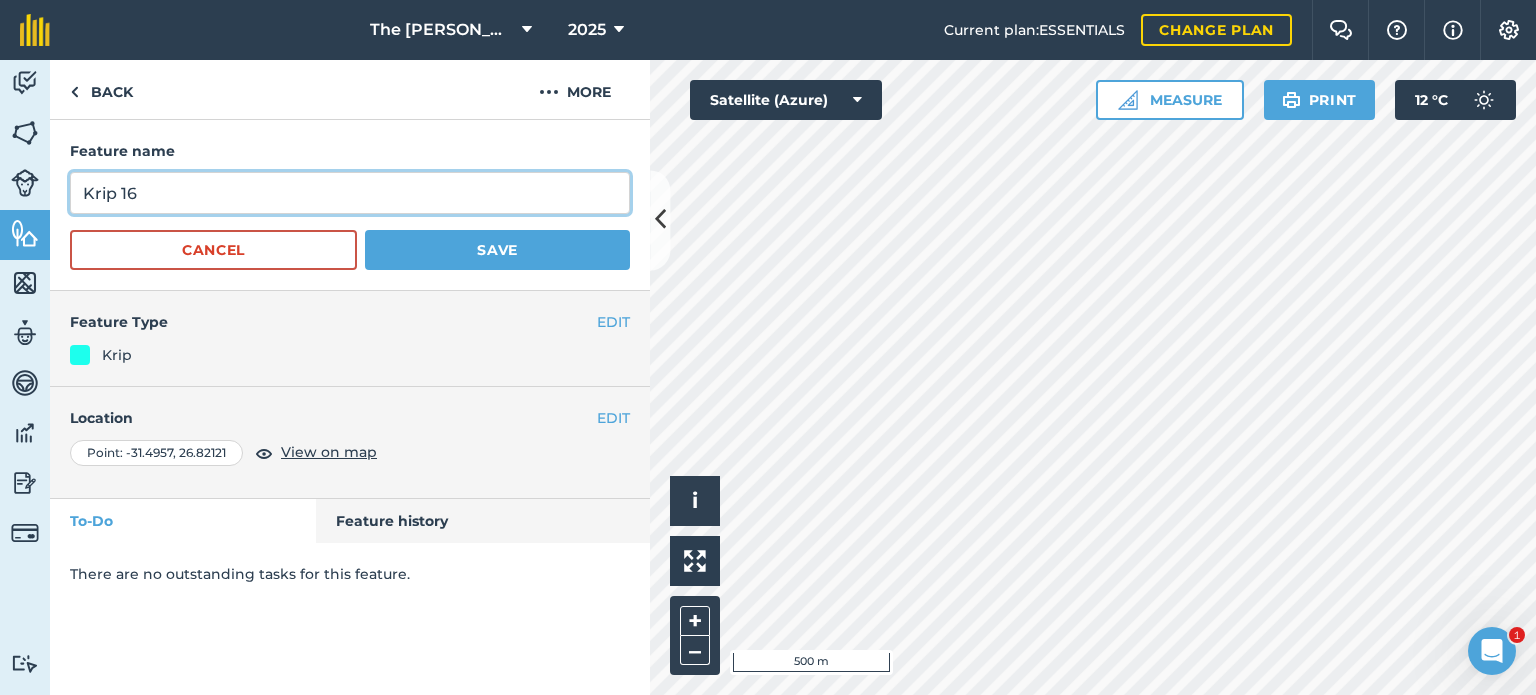 click on "Krip 16" at bounding box center [350, 193] 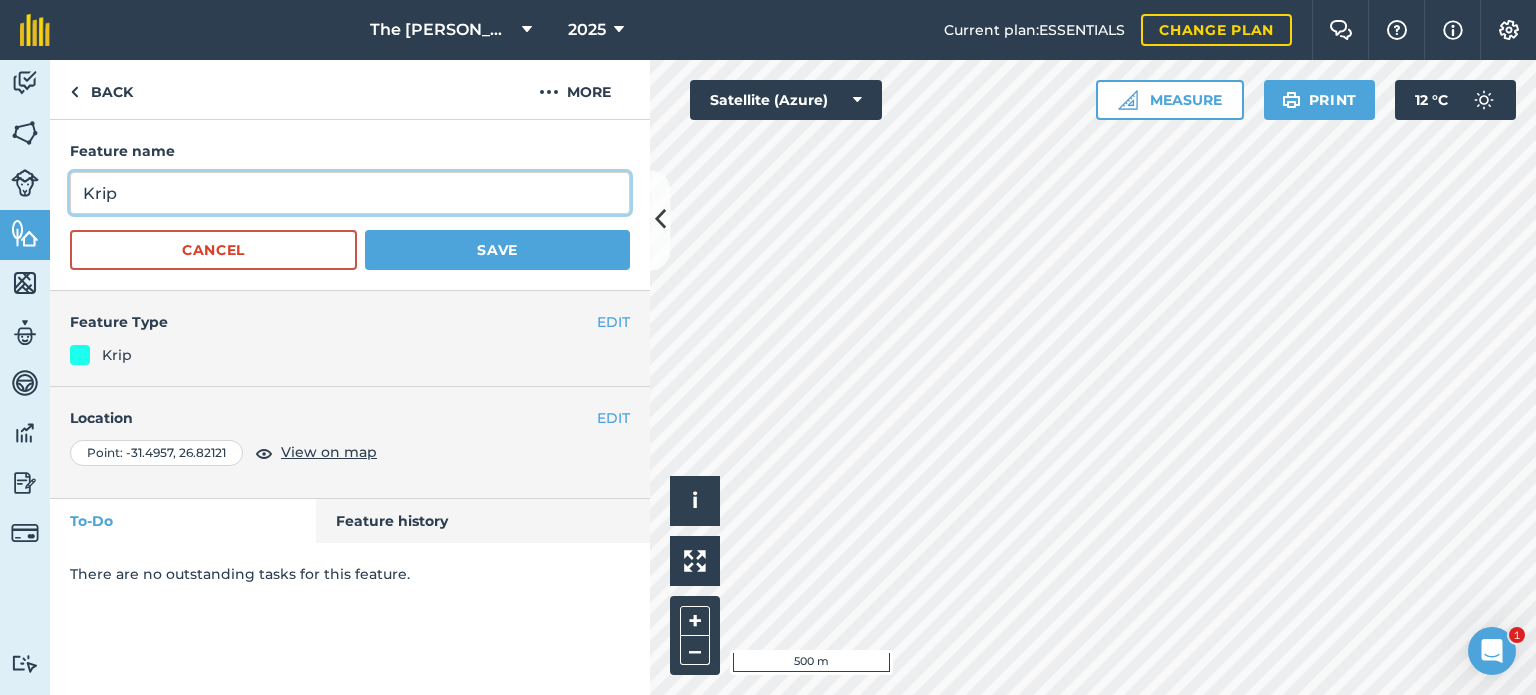 type on "Krip" 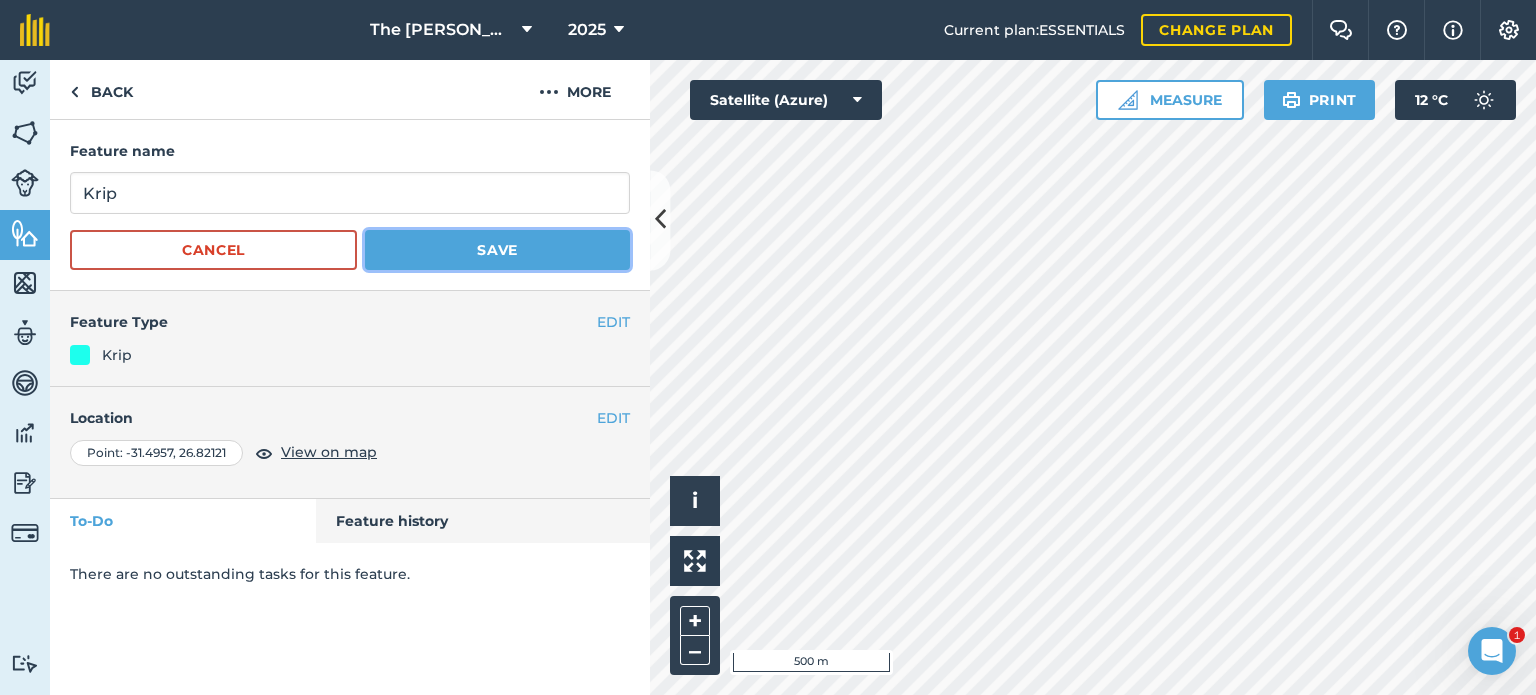 click on "Save" at bounding box center [497, 250] 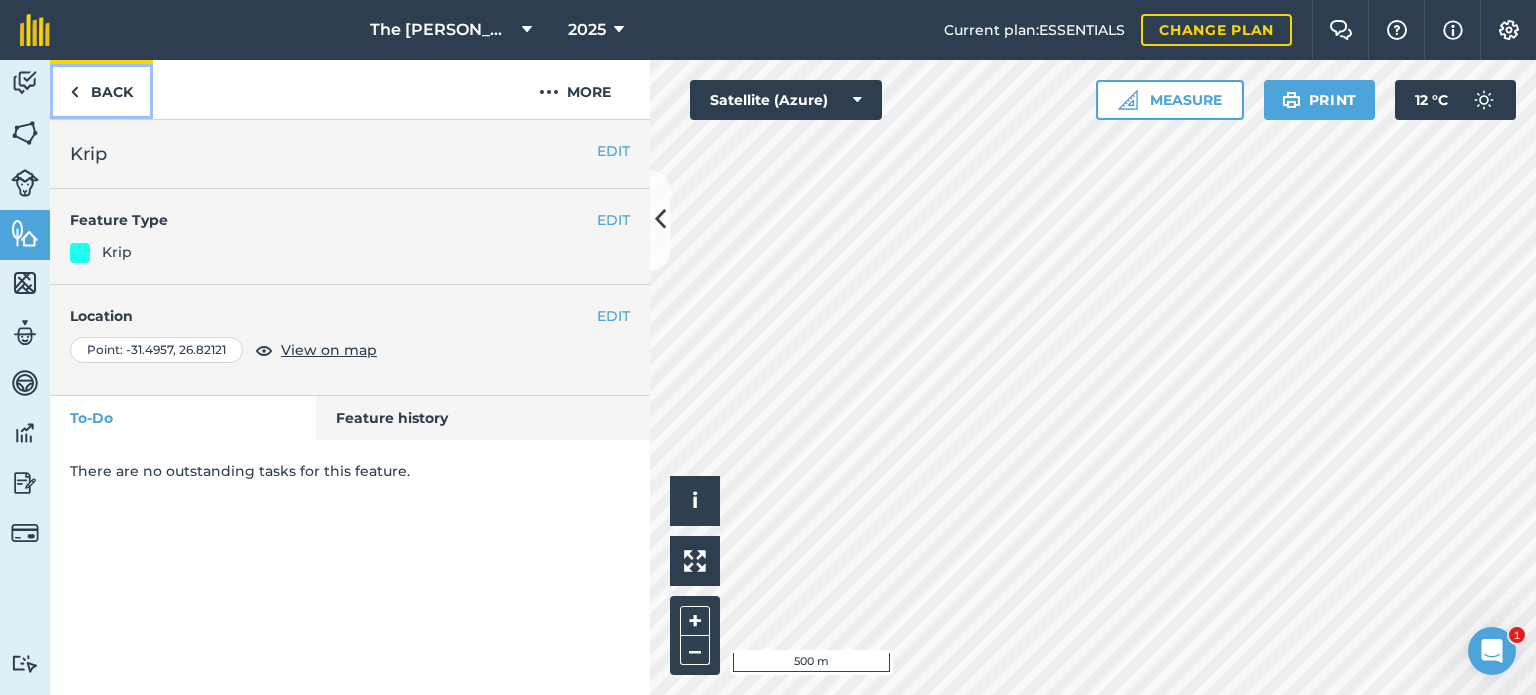 click on "Back" at bounding box center [101, 89] 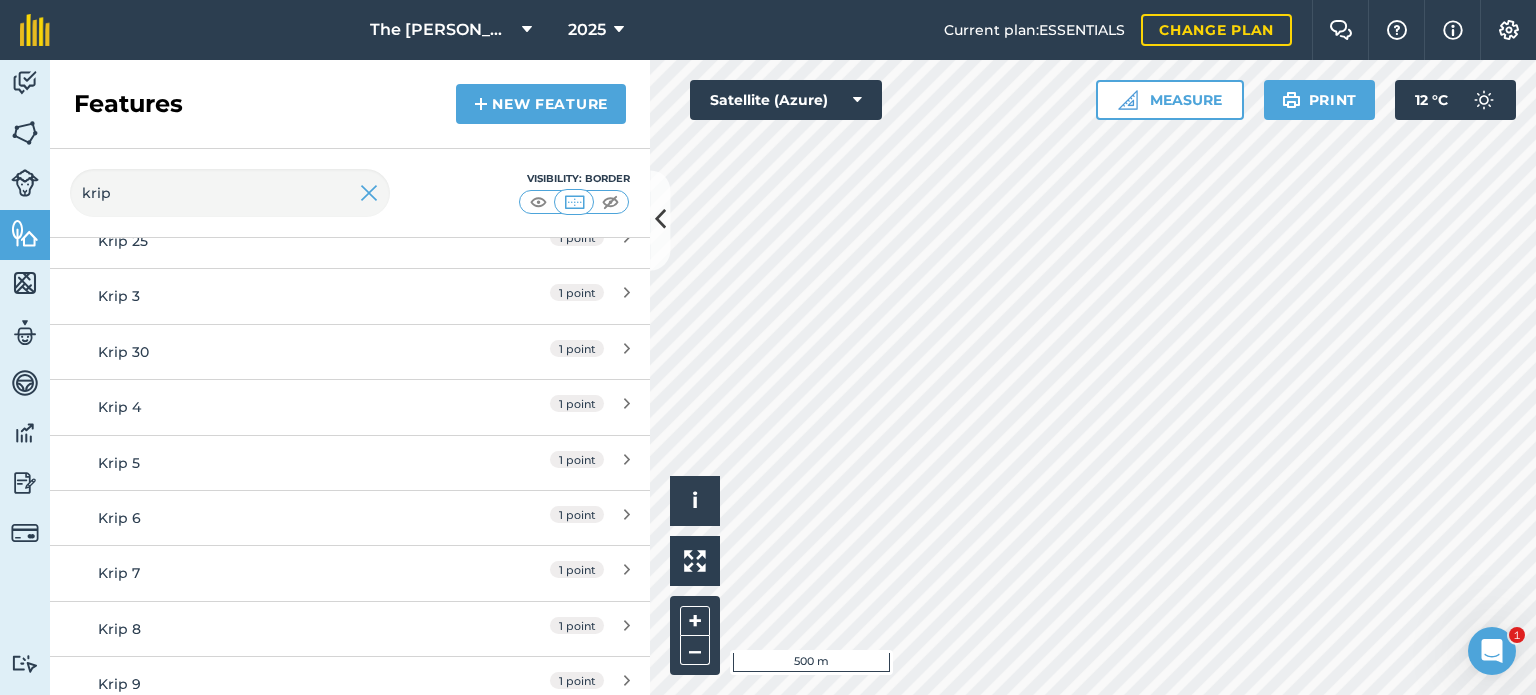 scroll, scrollTop: 1376, scrollLeft: 0, axis: vertical 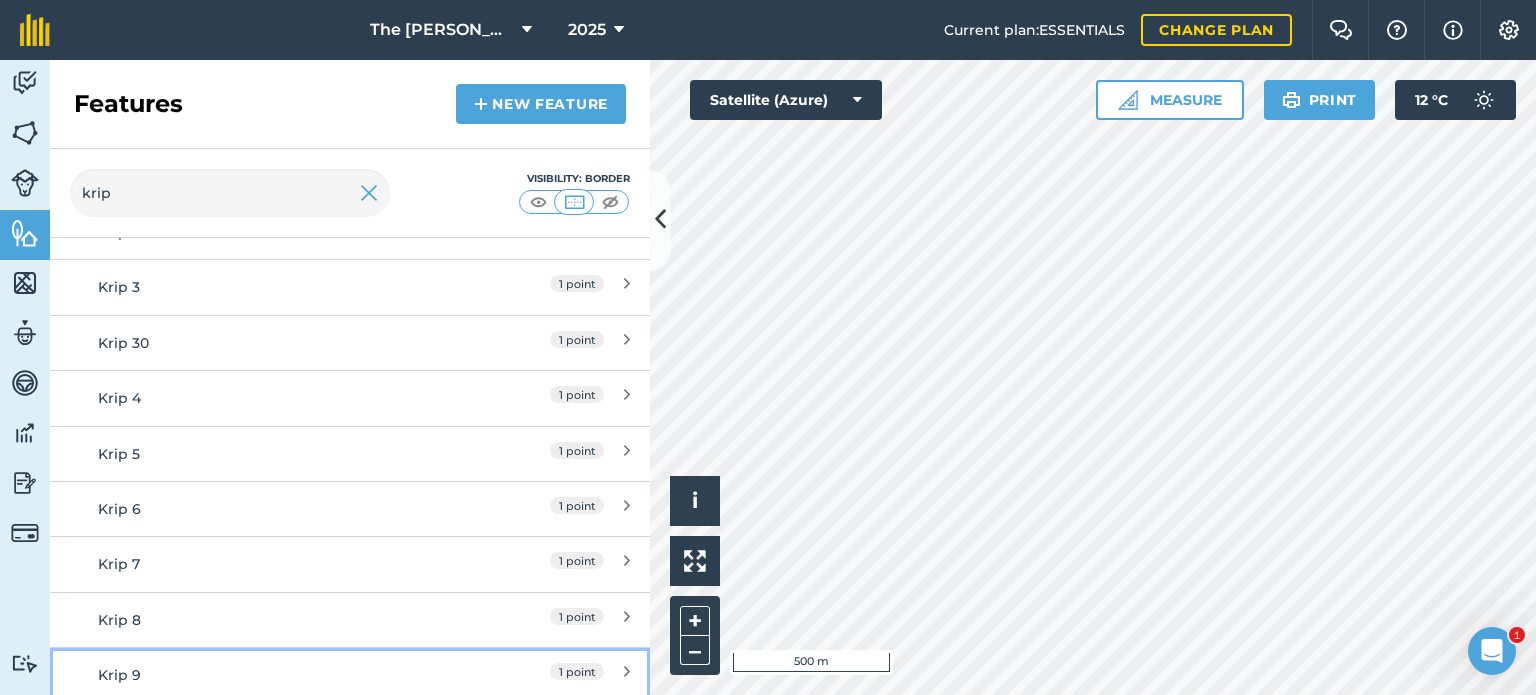 click on "Krip 9 1   point" at bounding box center (350, 674) 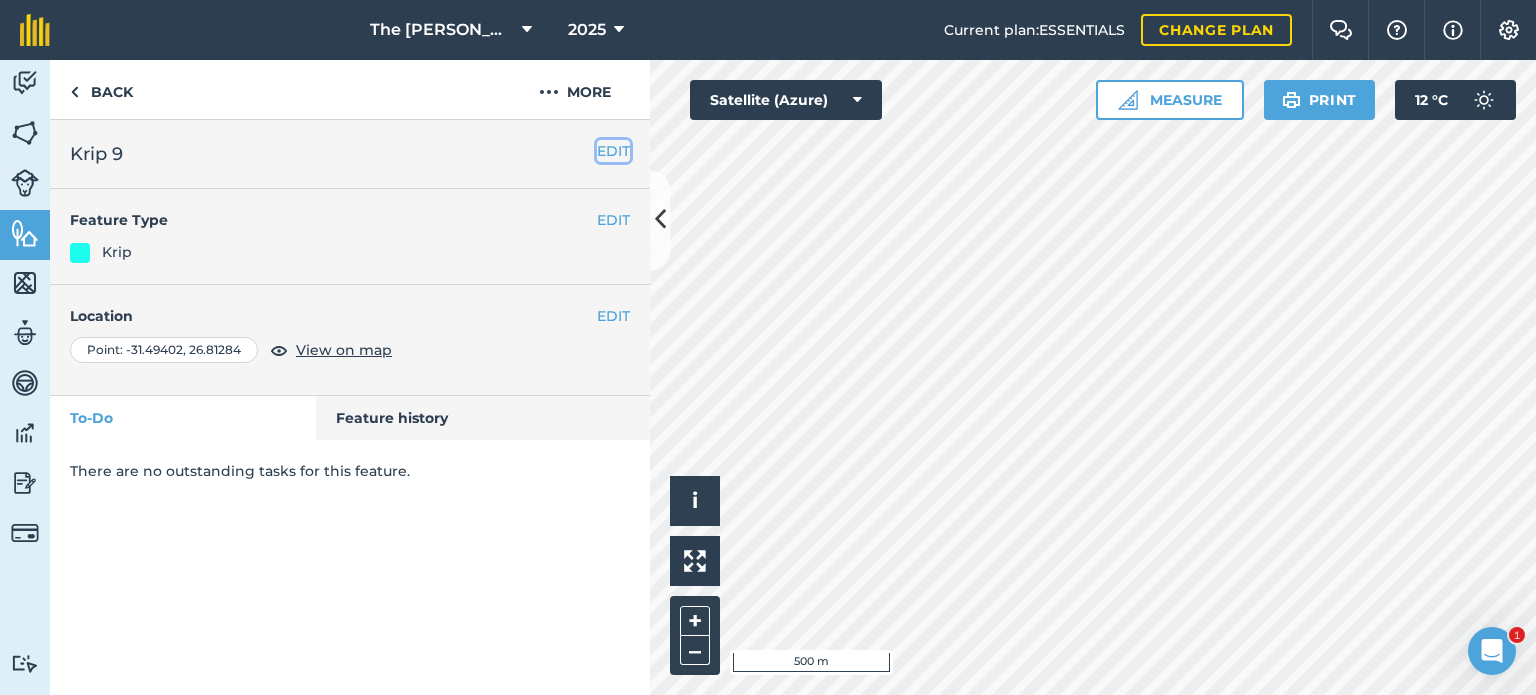 click on "EDIT" at bounding box center (613, 151) 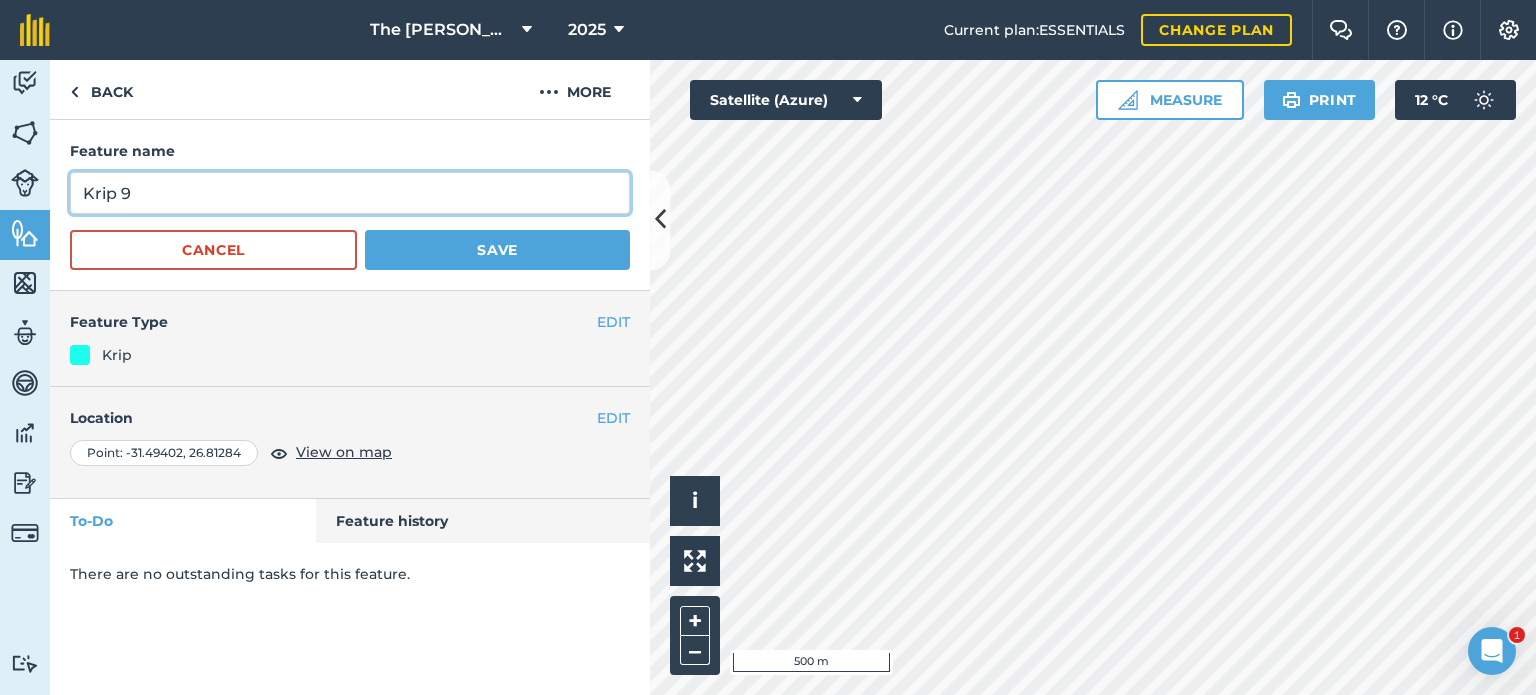 click on "Krip 9" at bounding box center (350, 193) 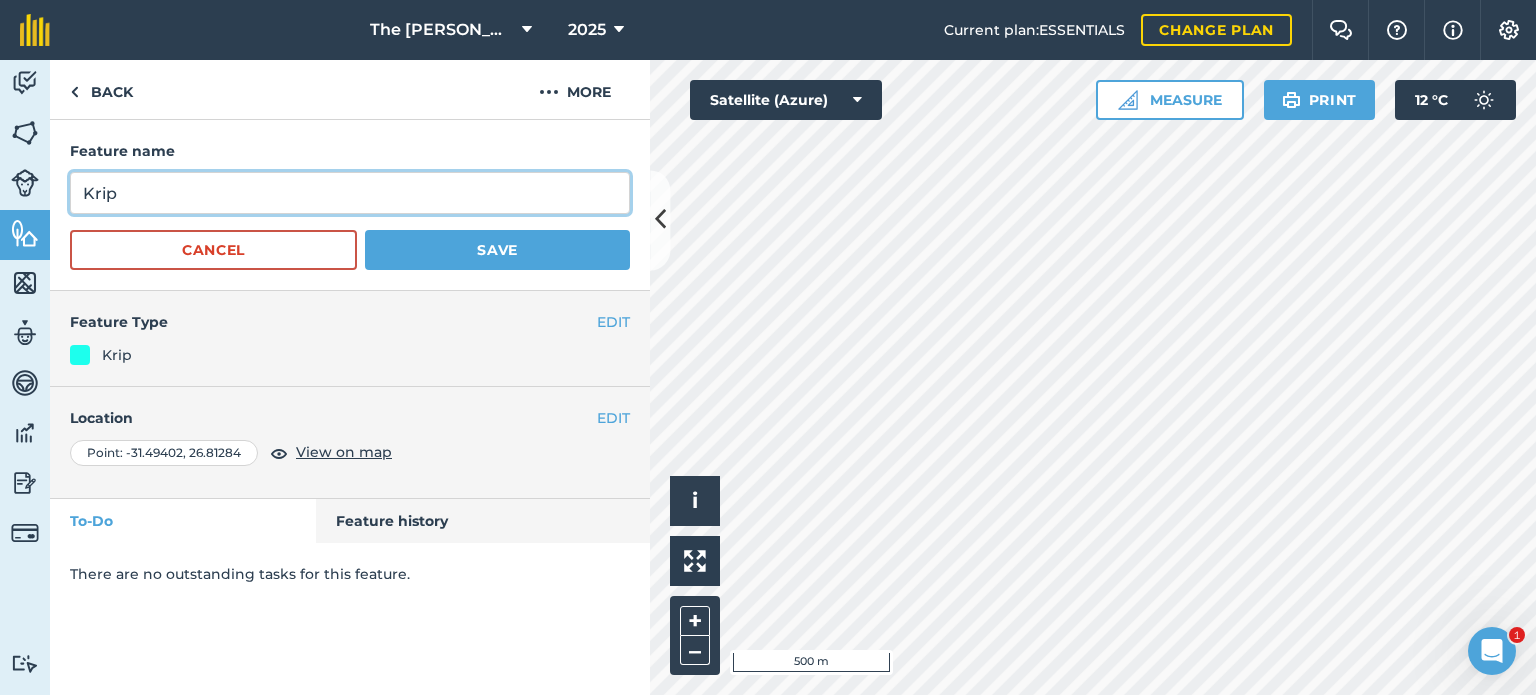 type on "Krip" 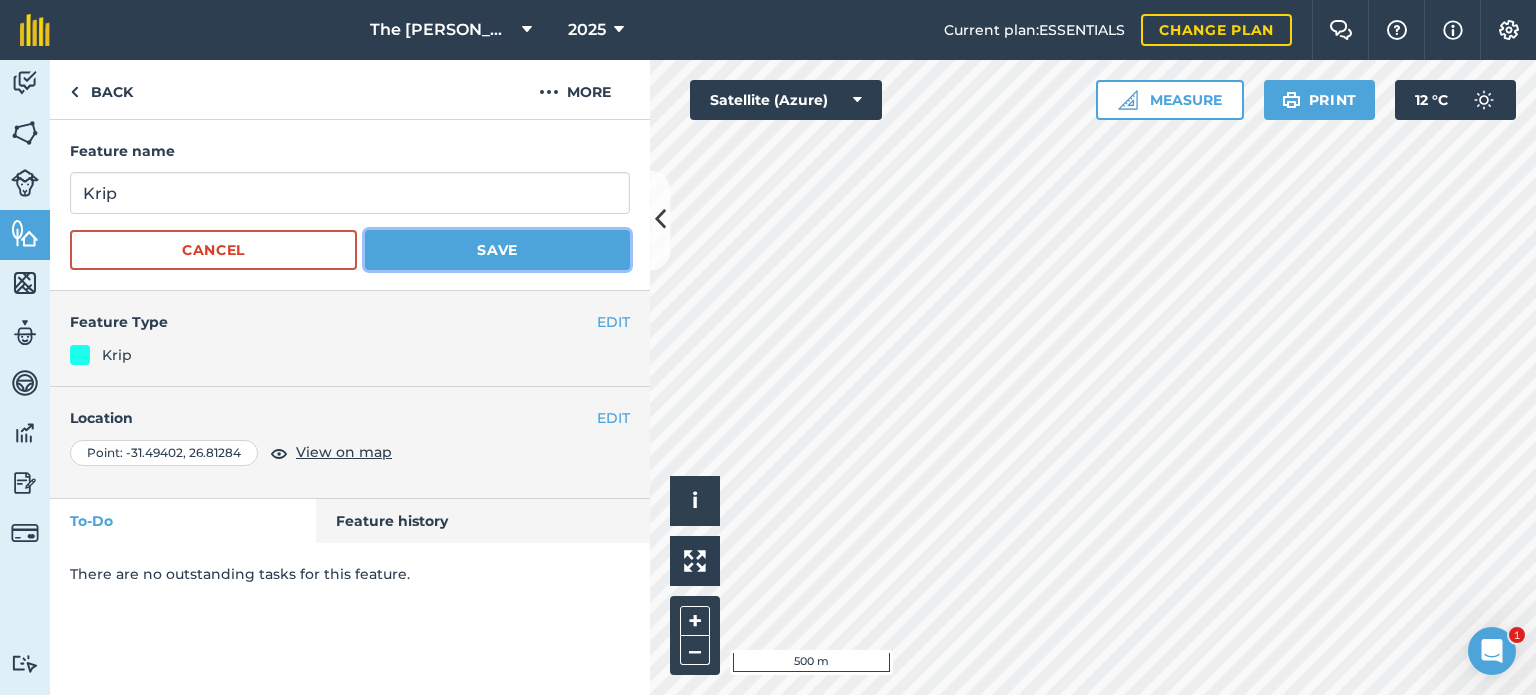 click on "Save" at bounding box center [497, 250] 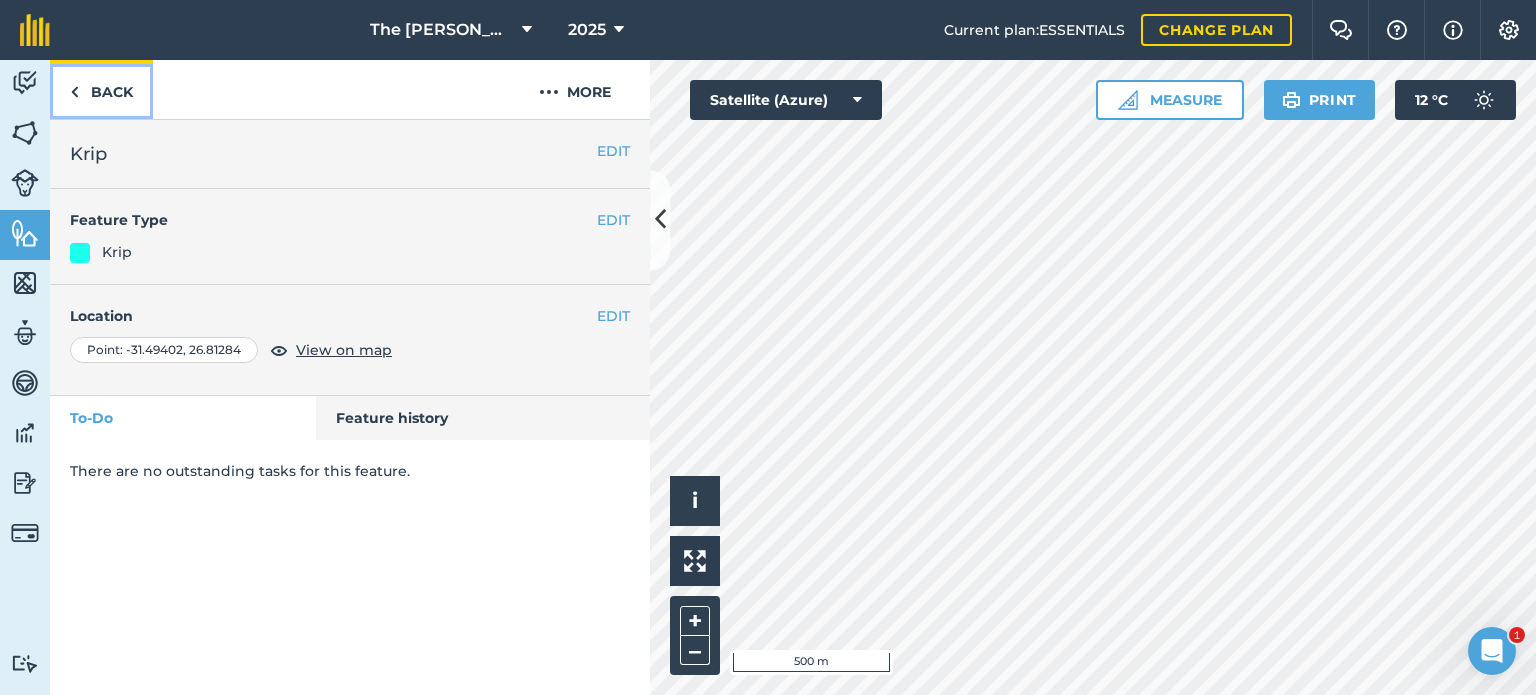 click on "Back" at bounding box center (101, 89) 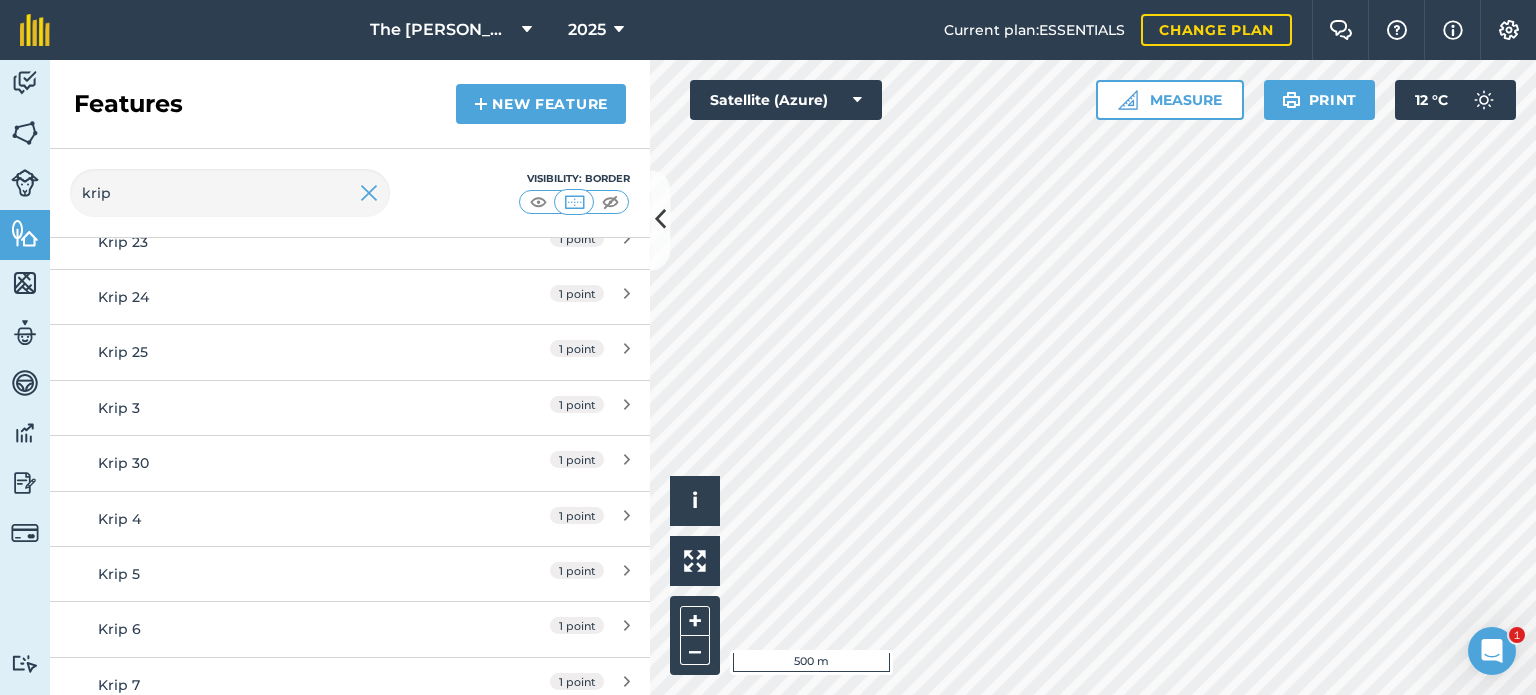 scroll, scrollTop: 1376, scrollLeft: 0, axis: vertical 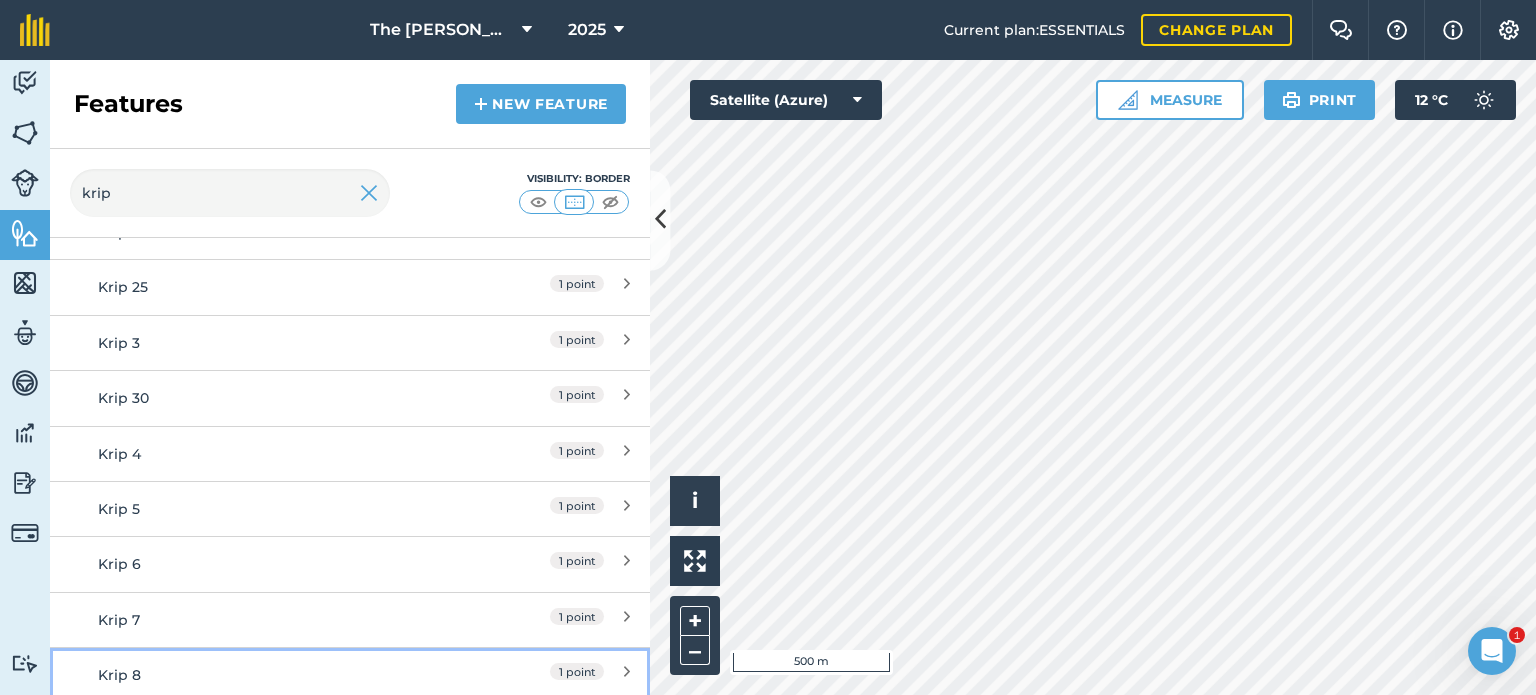 click on "1   point" at bounding box center (541, 675) 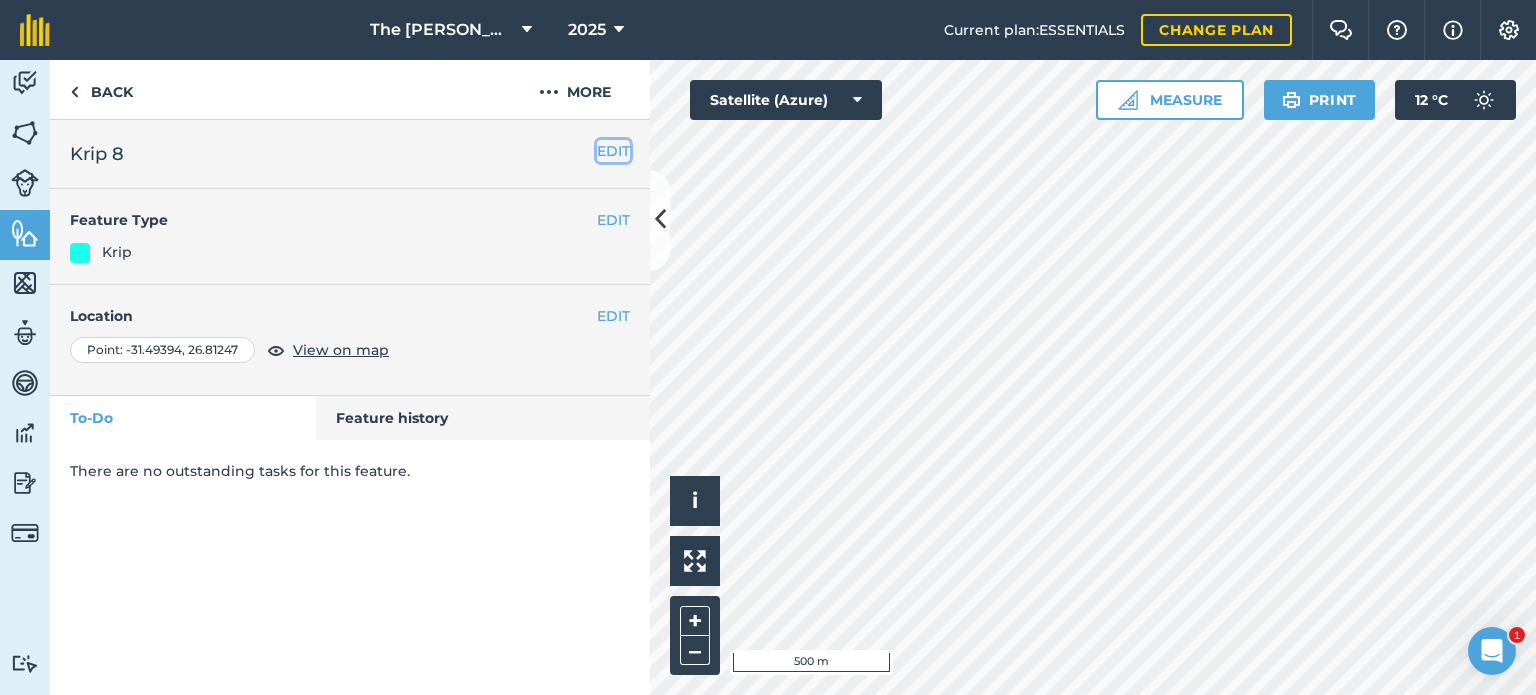 click on "EDIT" at bounding box center (613, 151) 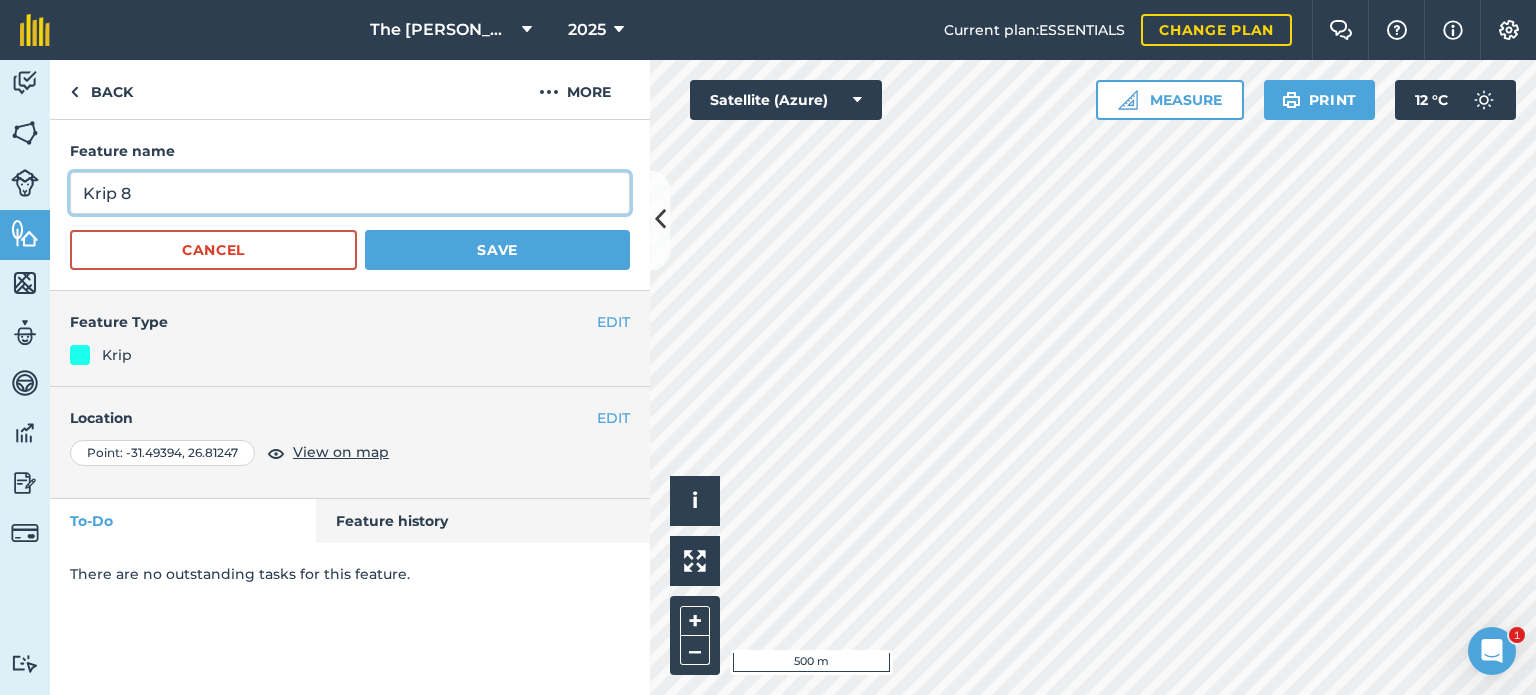 click on "Krip 8" at bounding box center (350, 193) 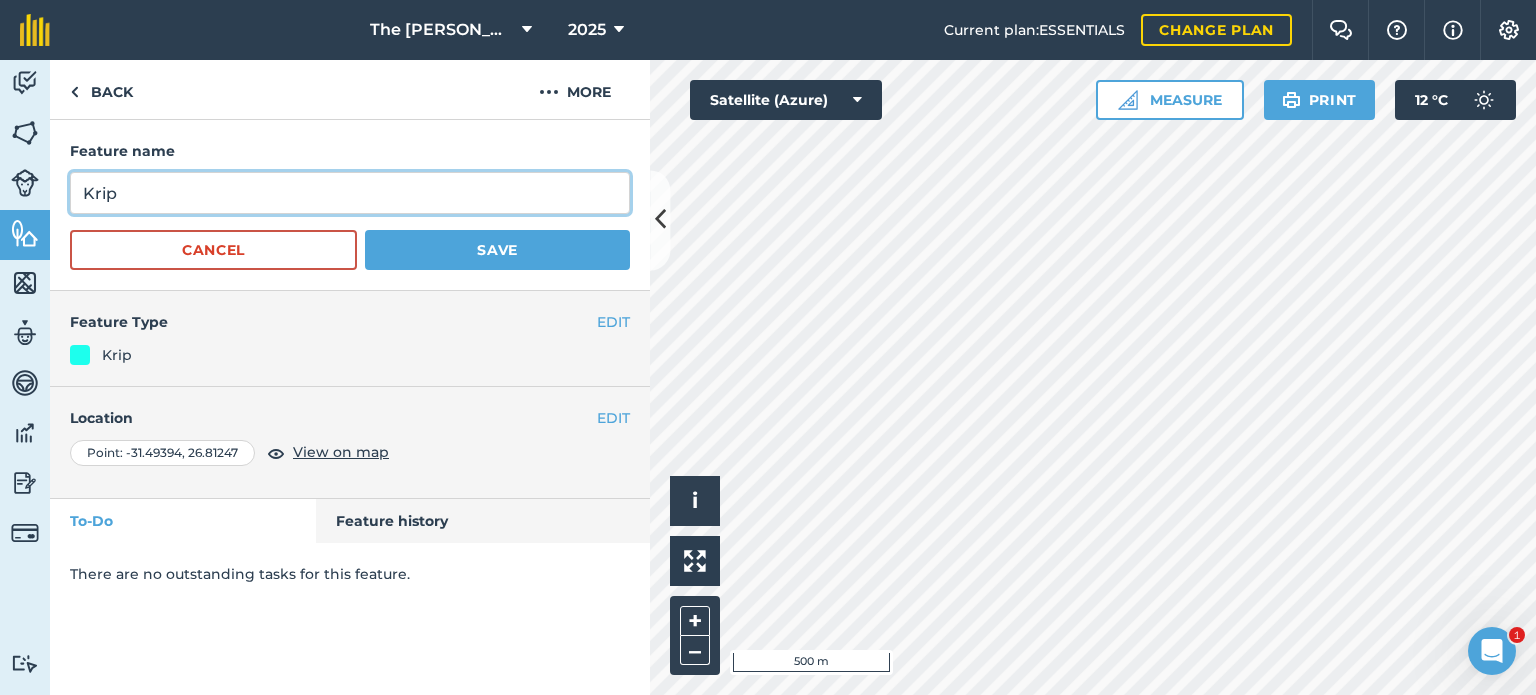type on "Krip" 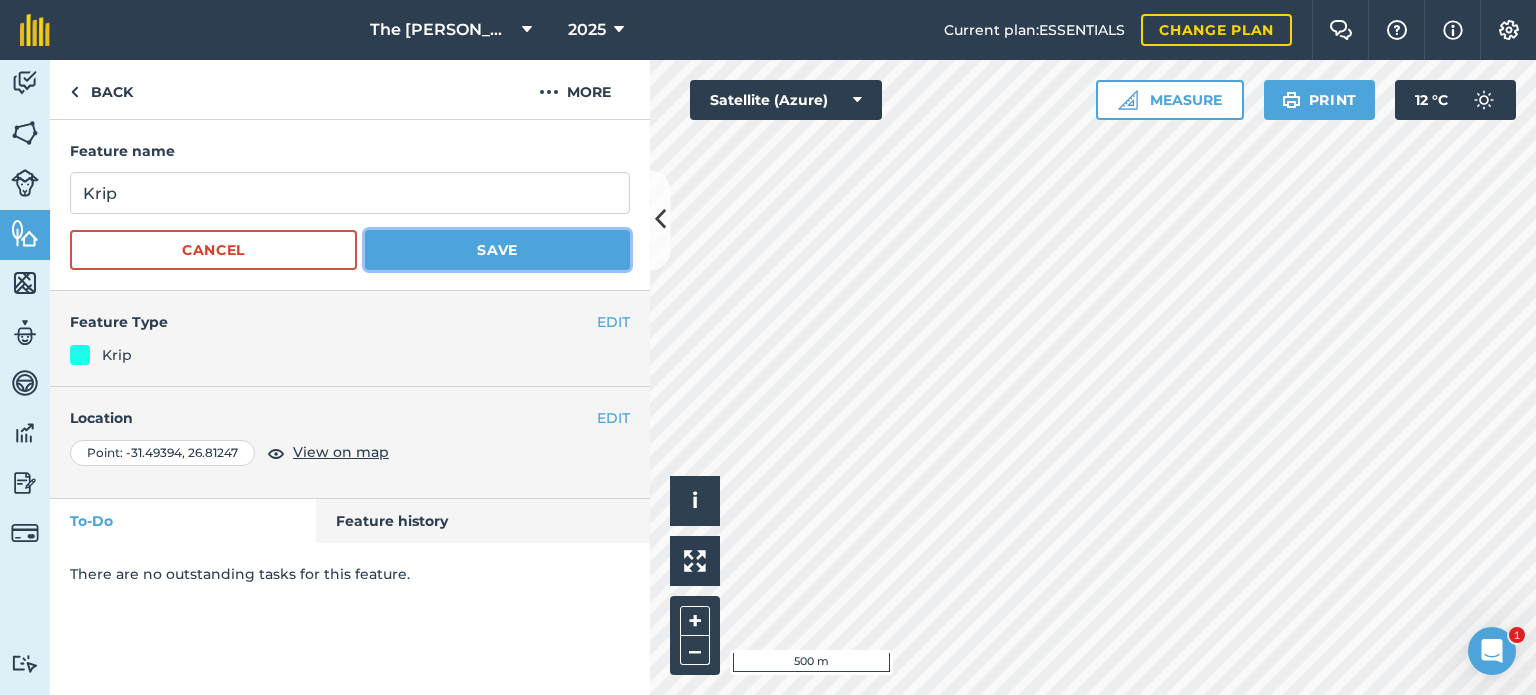 click on "Save" at bounding box center (497, 250) 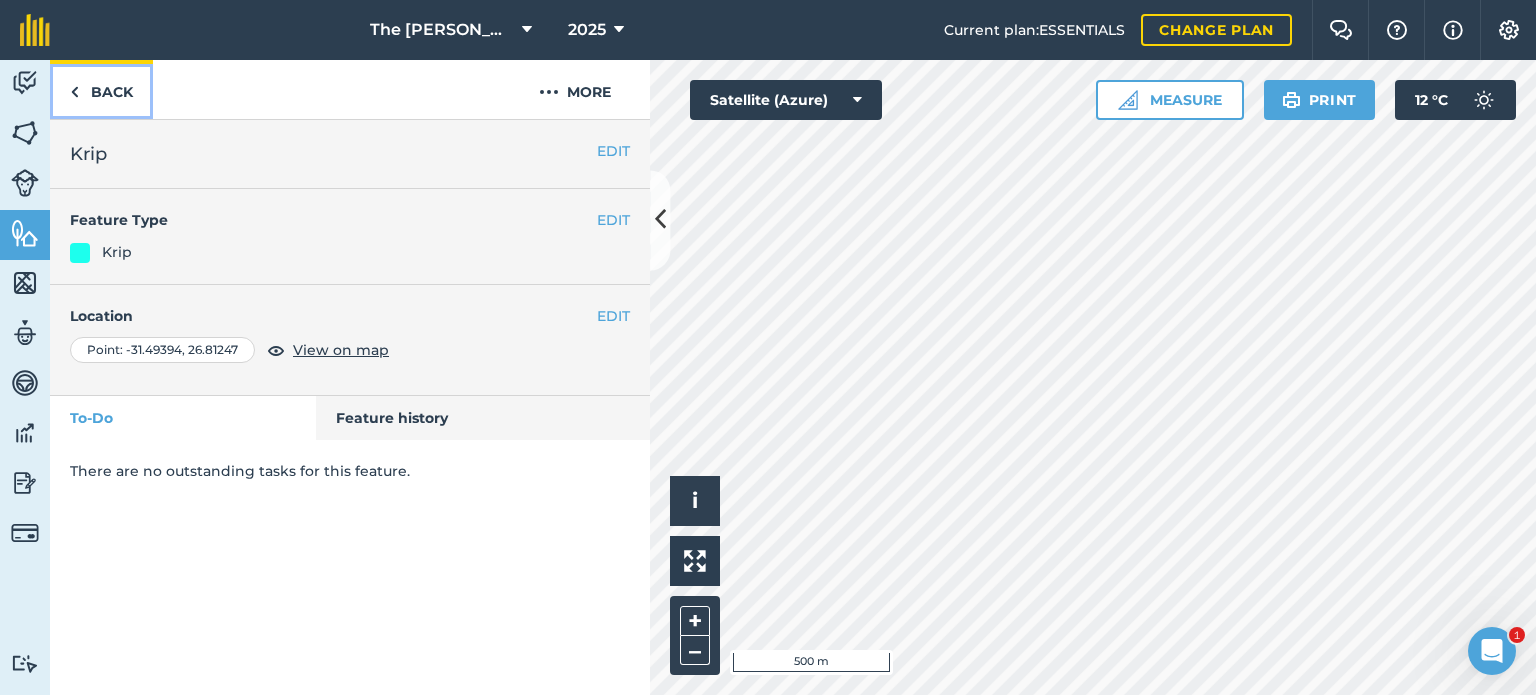 click on "Back" at bounding box center [101, 89] 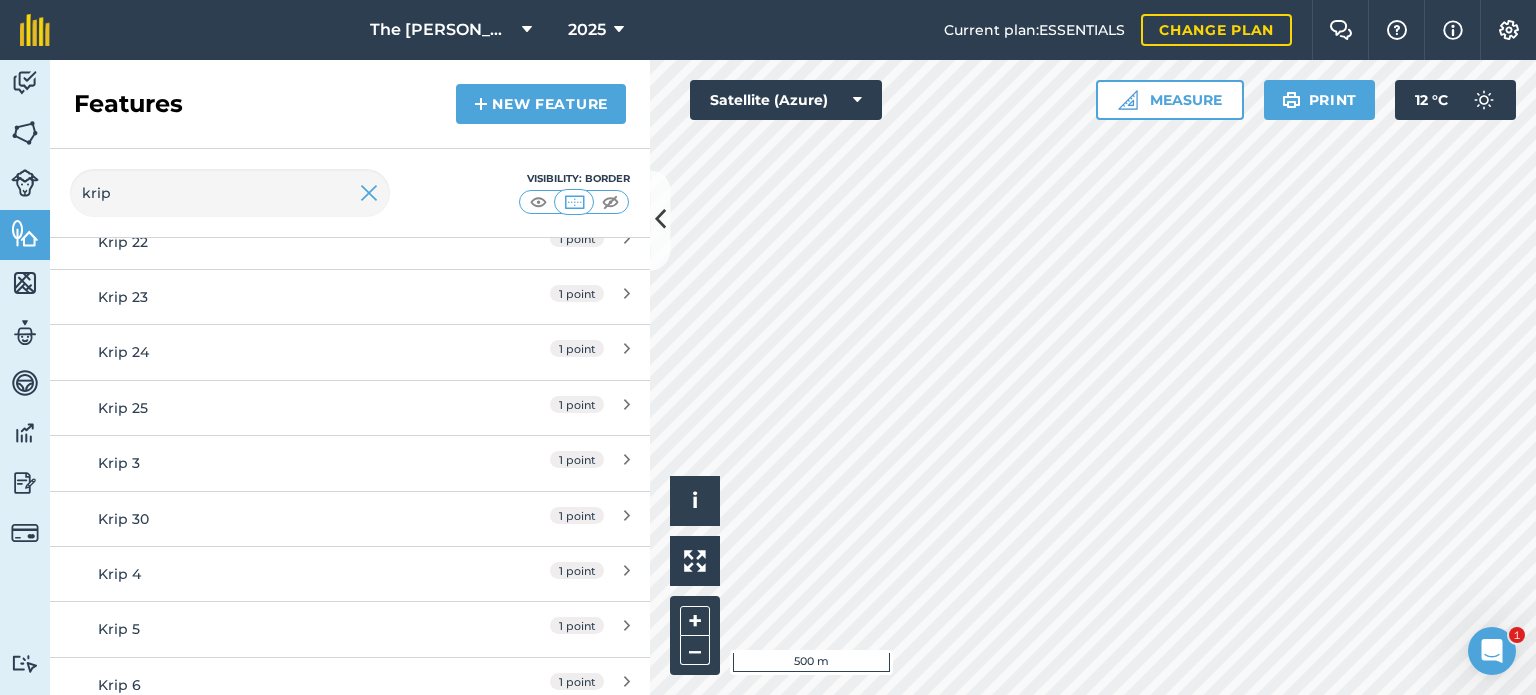 scroll, scrollTop: 1376, scrollLeft: 0, axis: vertical 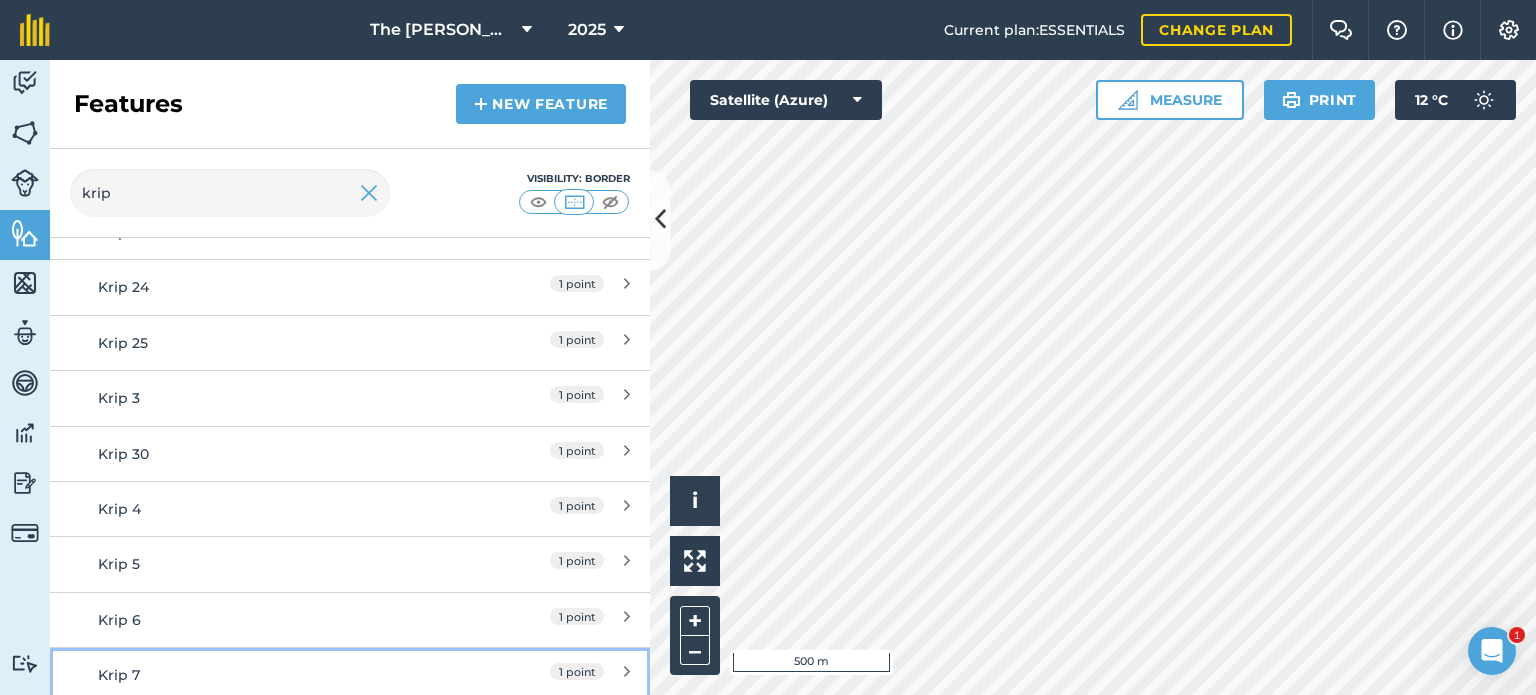 click on "Krip 7 1   point" at bounding box center (350, 674) 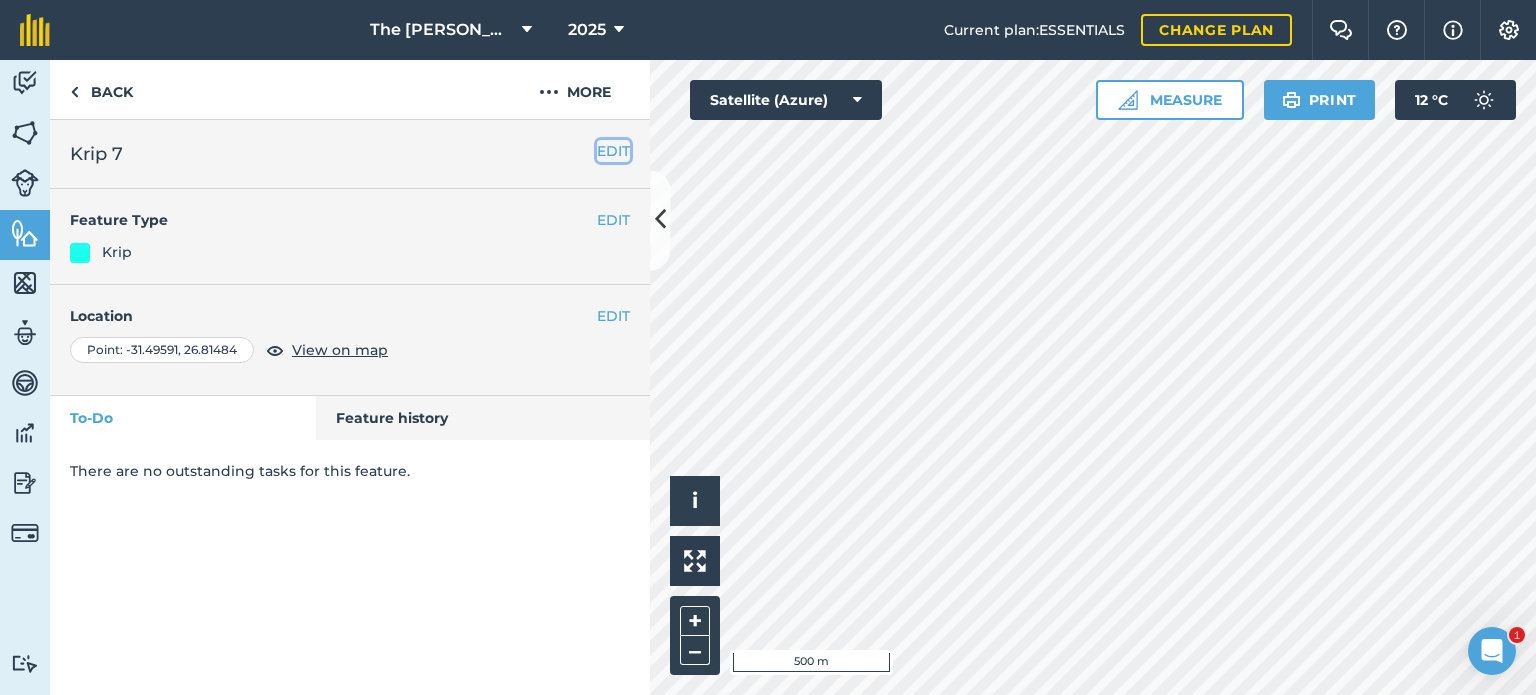 click on "EDIT" at bounding box center [613, 151] 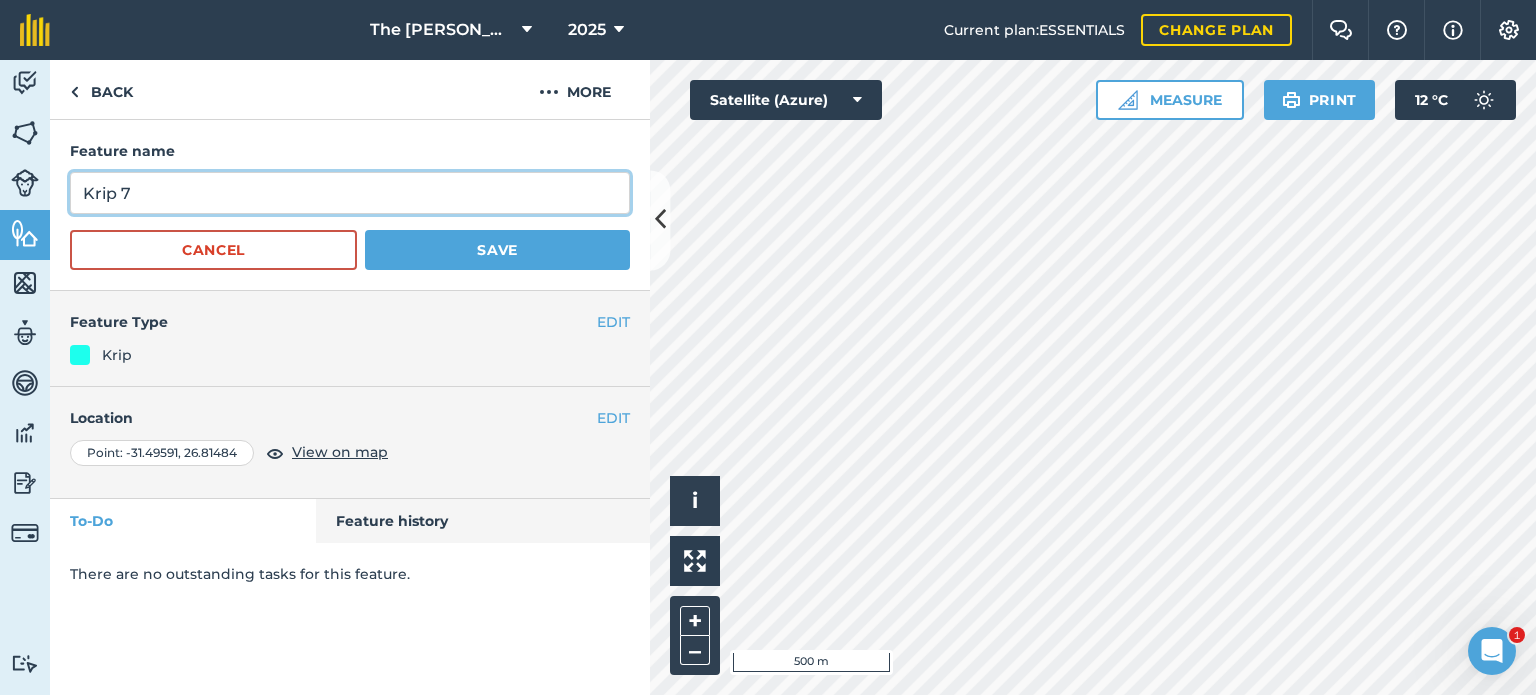 click on "Krip 7" at bounding box center (350, 193) 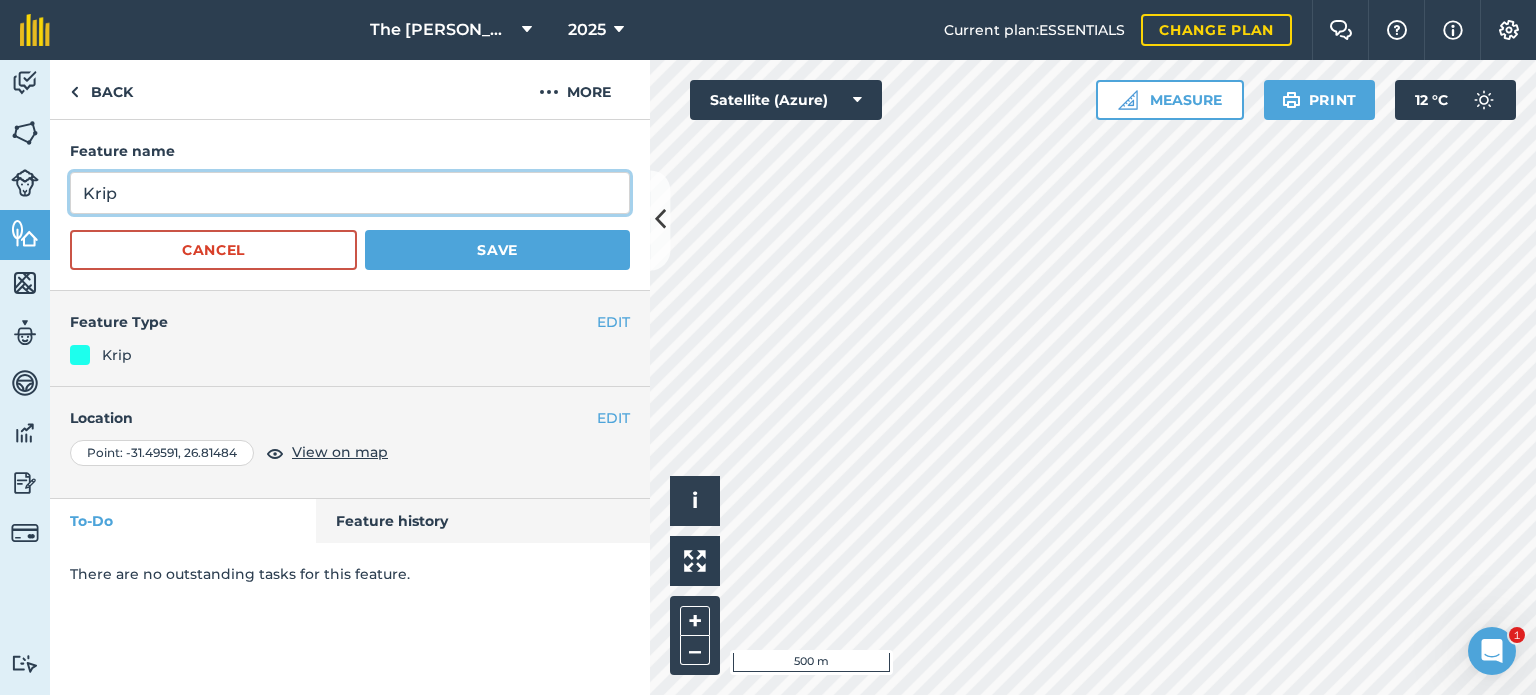 type on "Krip" 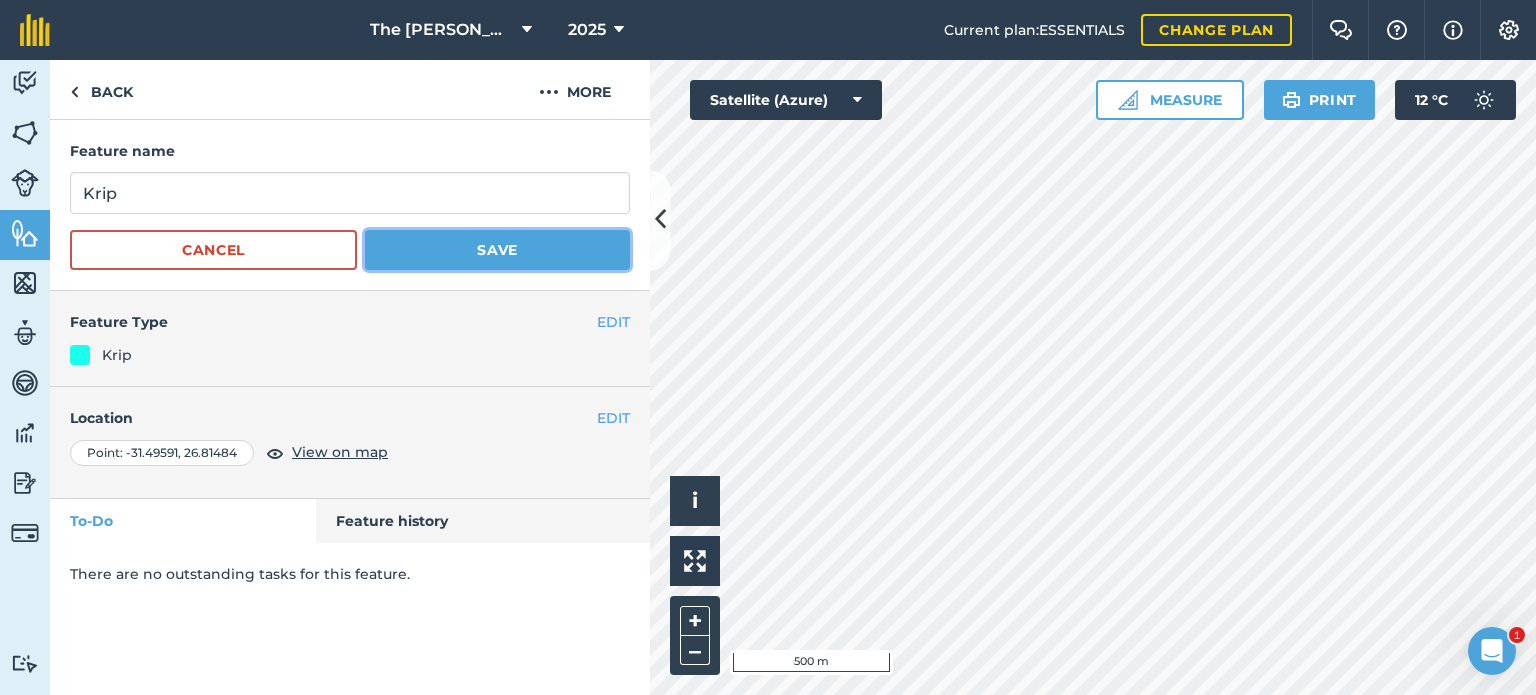 click on "Save" at bounding box center [497, 250] 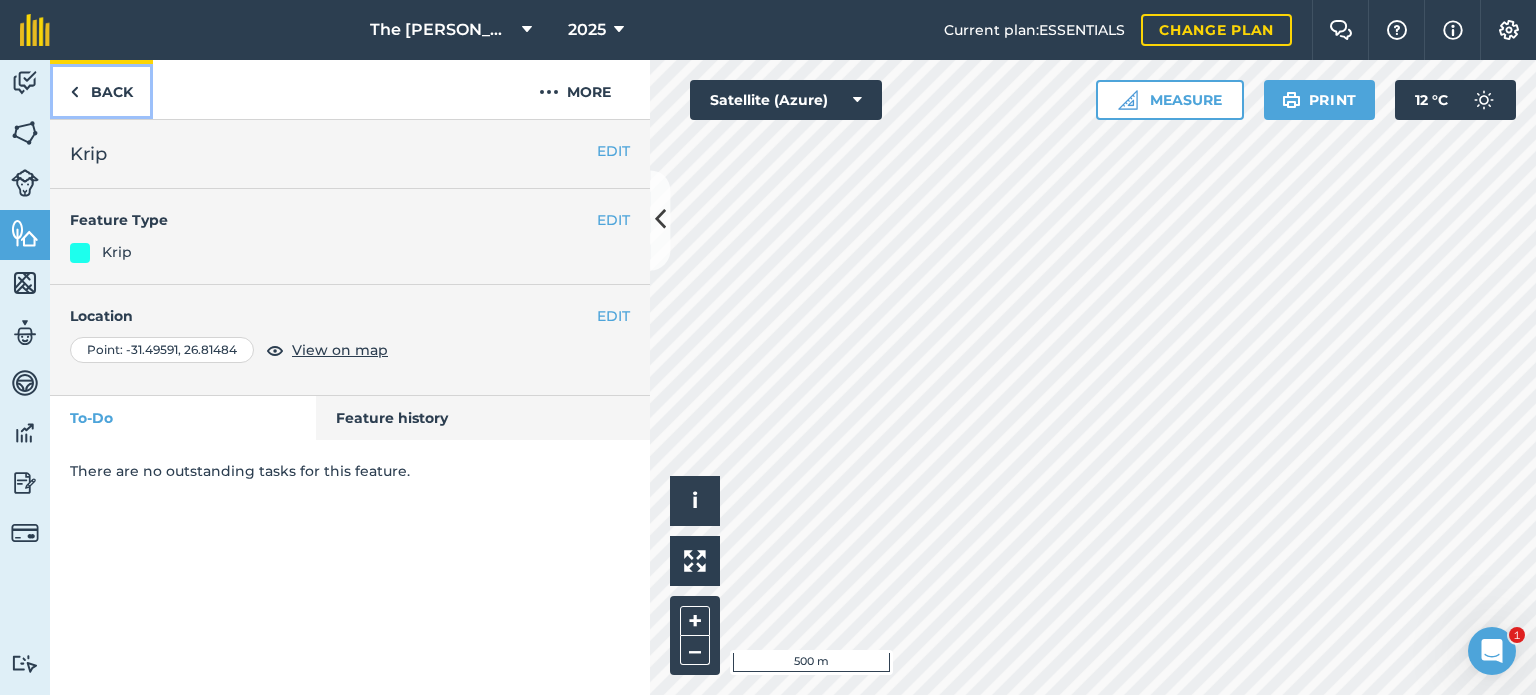 click at bounding box center [74, 92] 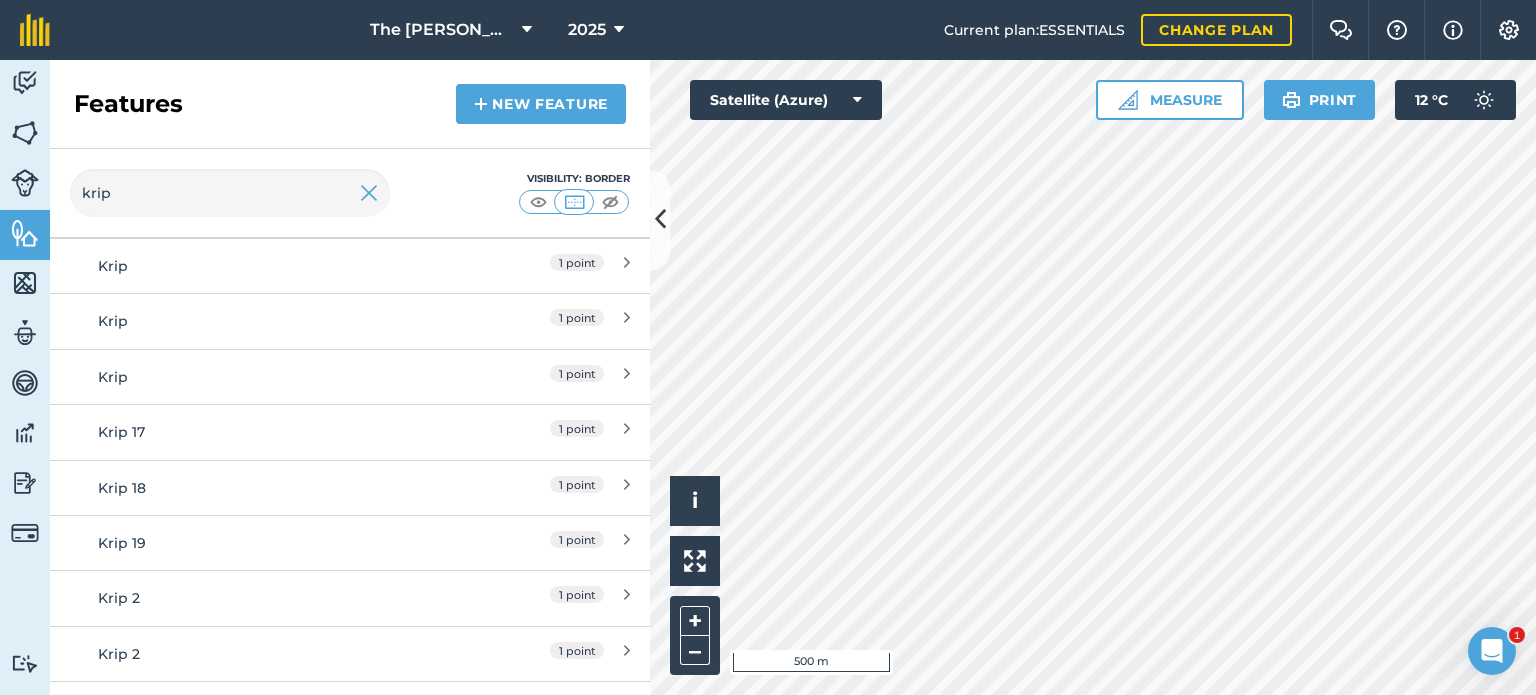 scroll, scrollTop: 809, scrollLeft: 0, axis: vertical 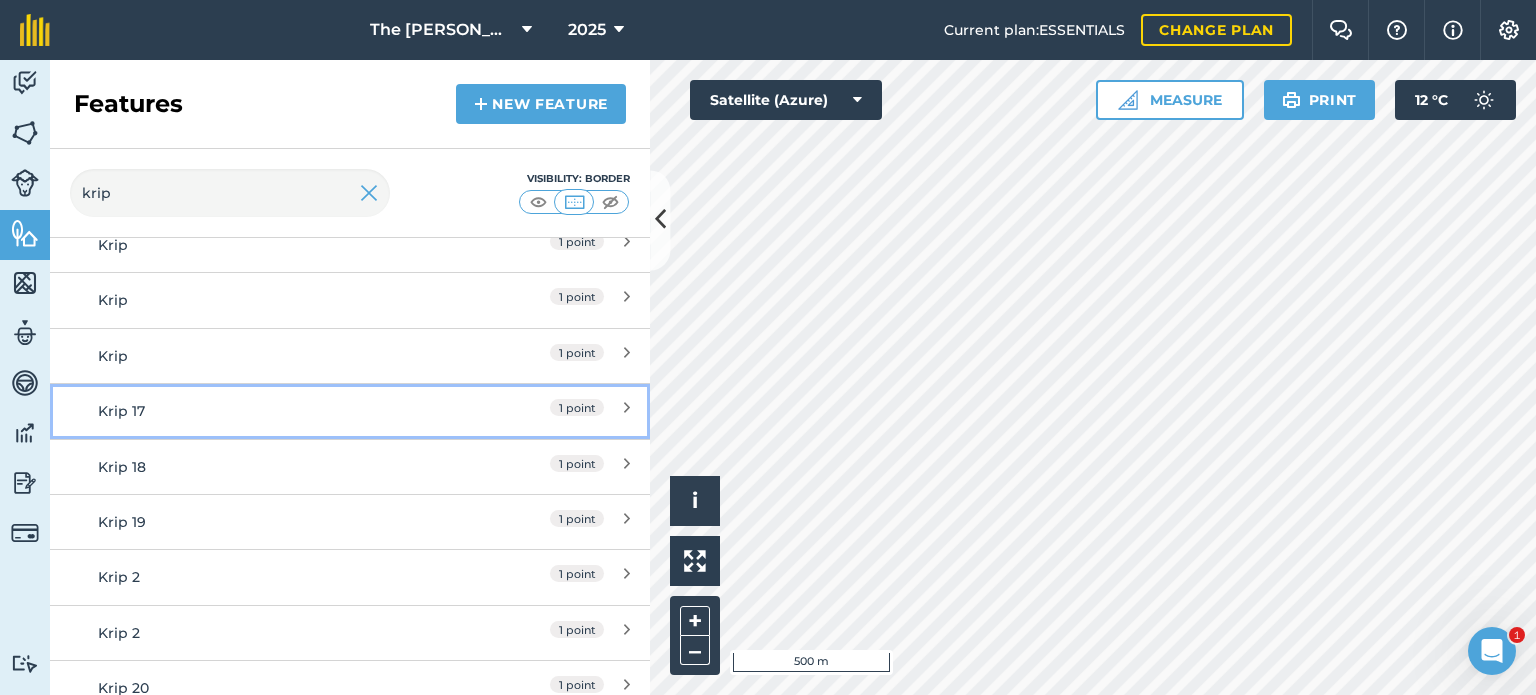 click on "Krip 17 1   point" at bounding box center [350, 410] 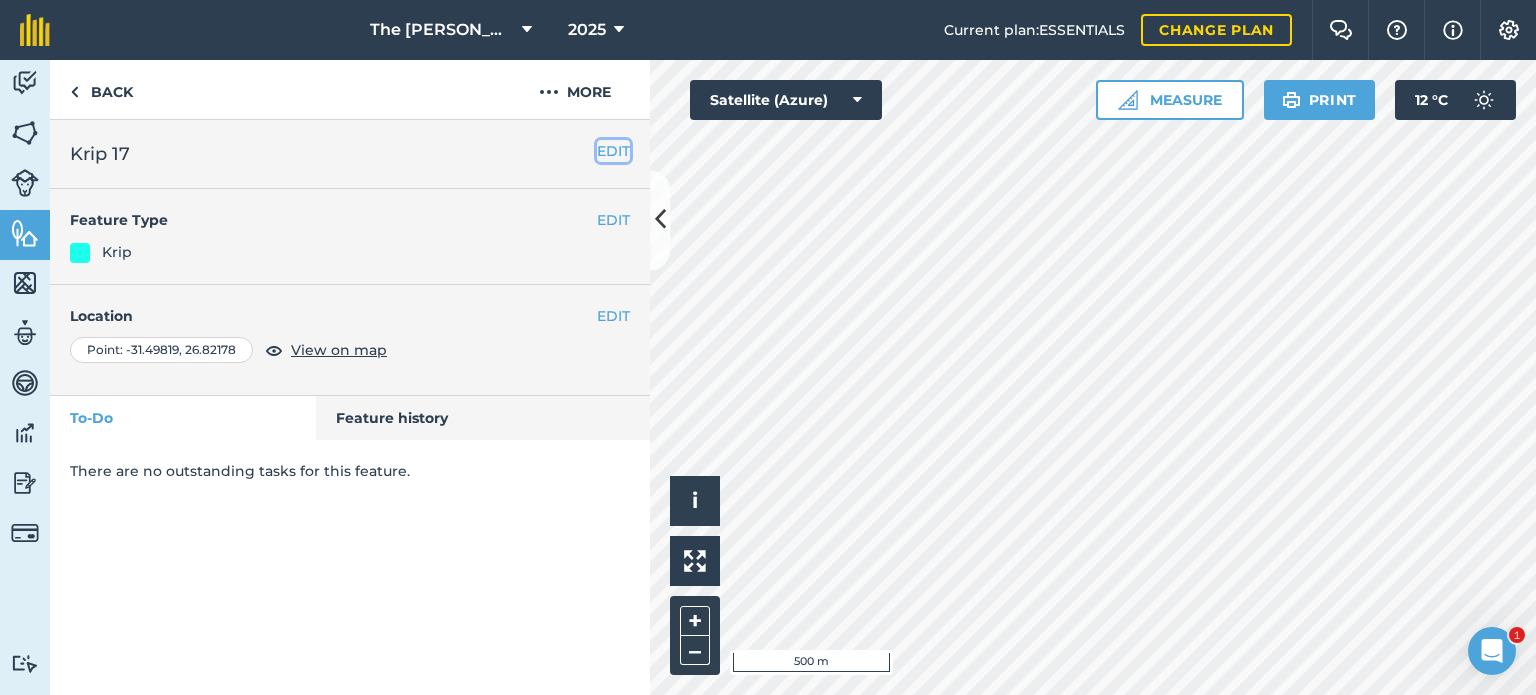 click on "EDIT" at bounding box center [613, 151] 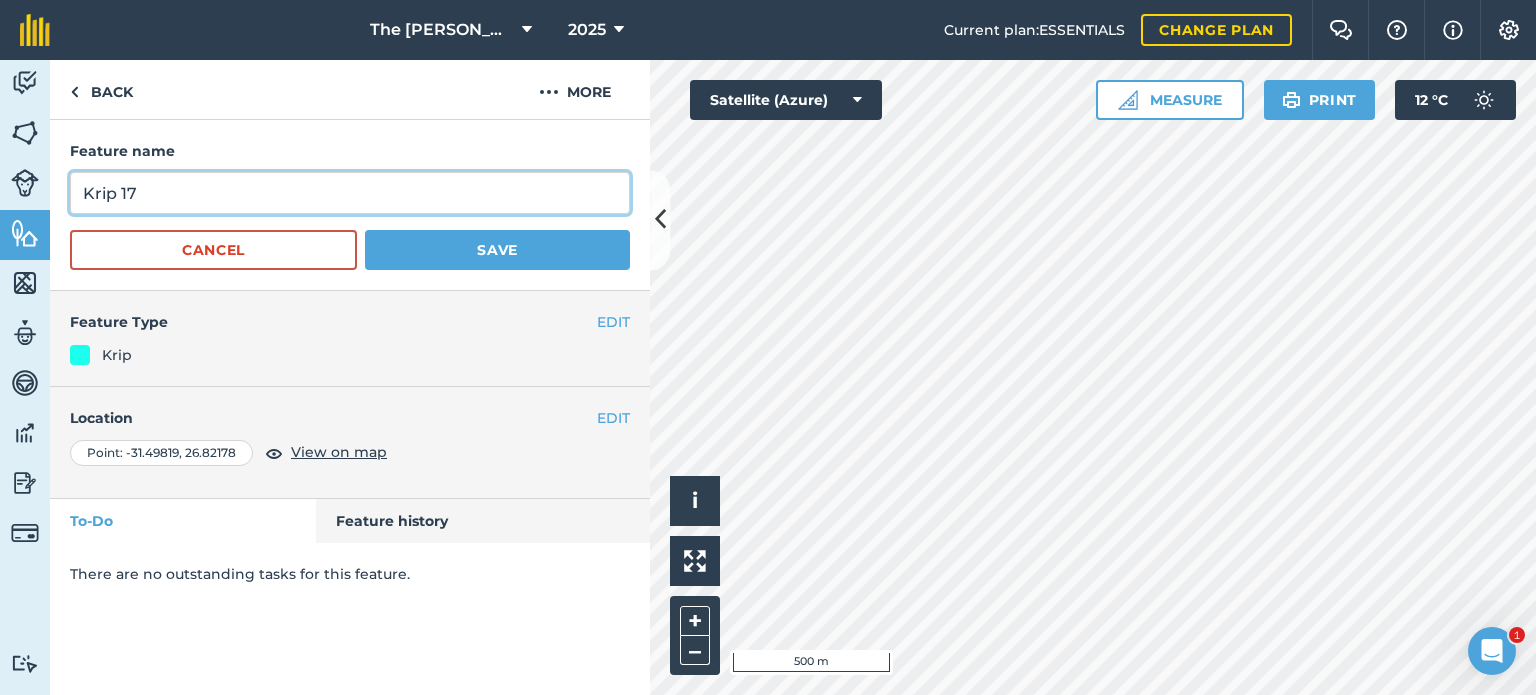 click on "Krip 17" at bounding box center [350, 193] 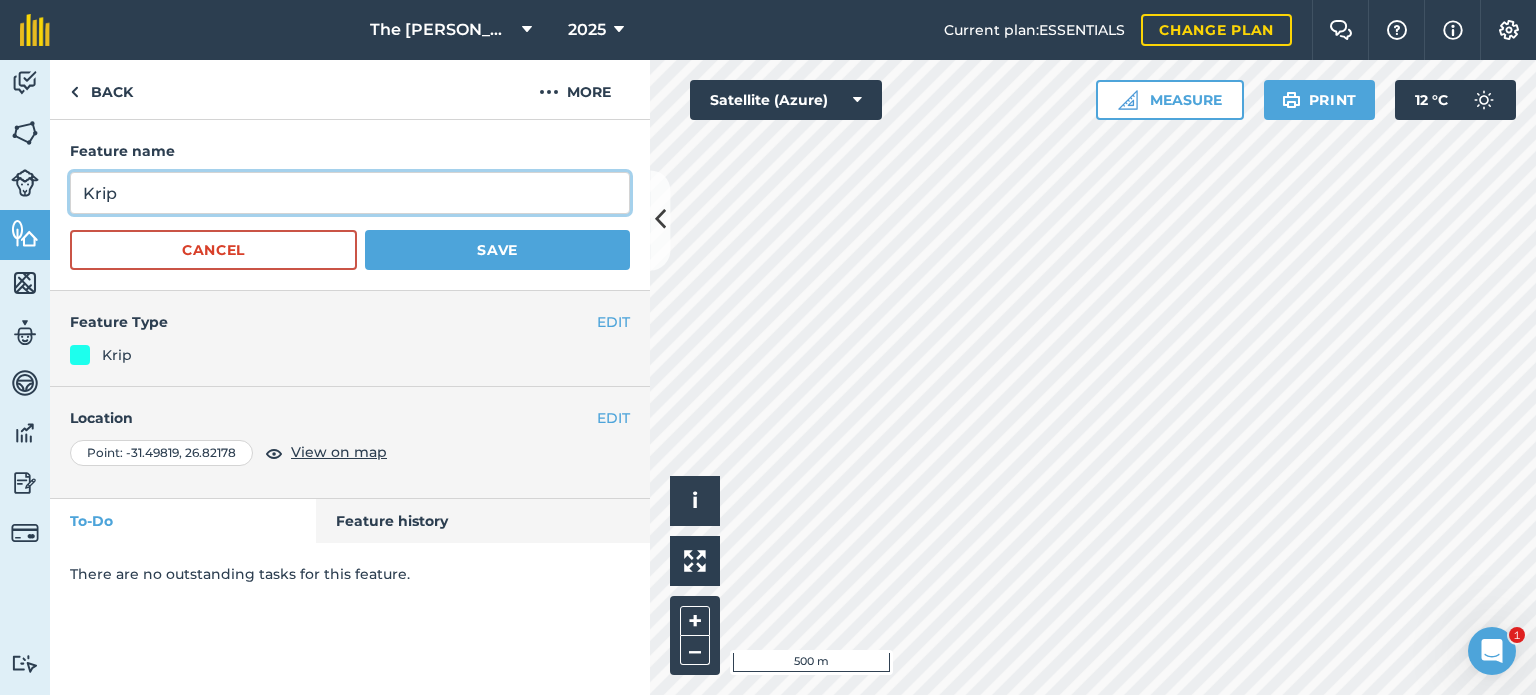 type on "Krip" 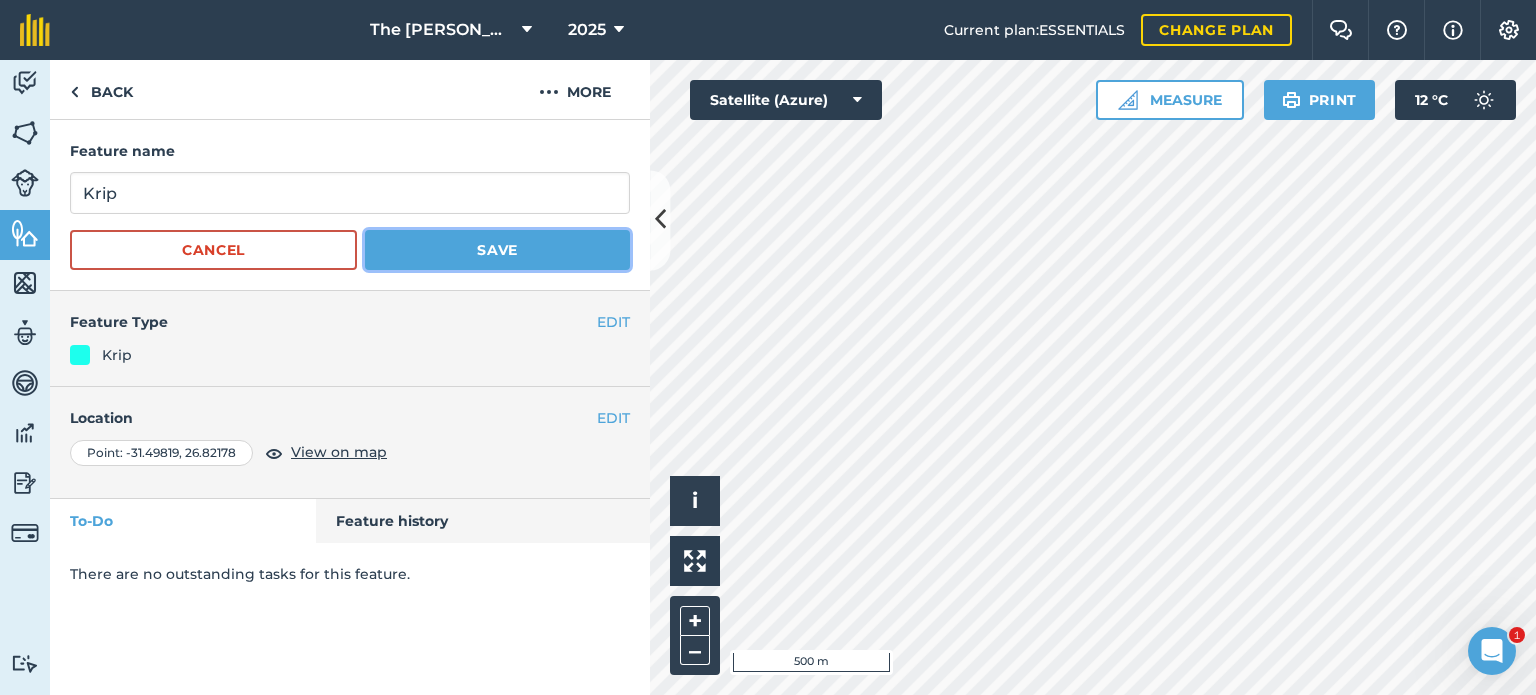 click on "Save" at bounding box center (497, 250) 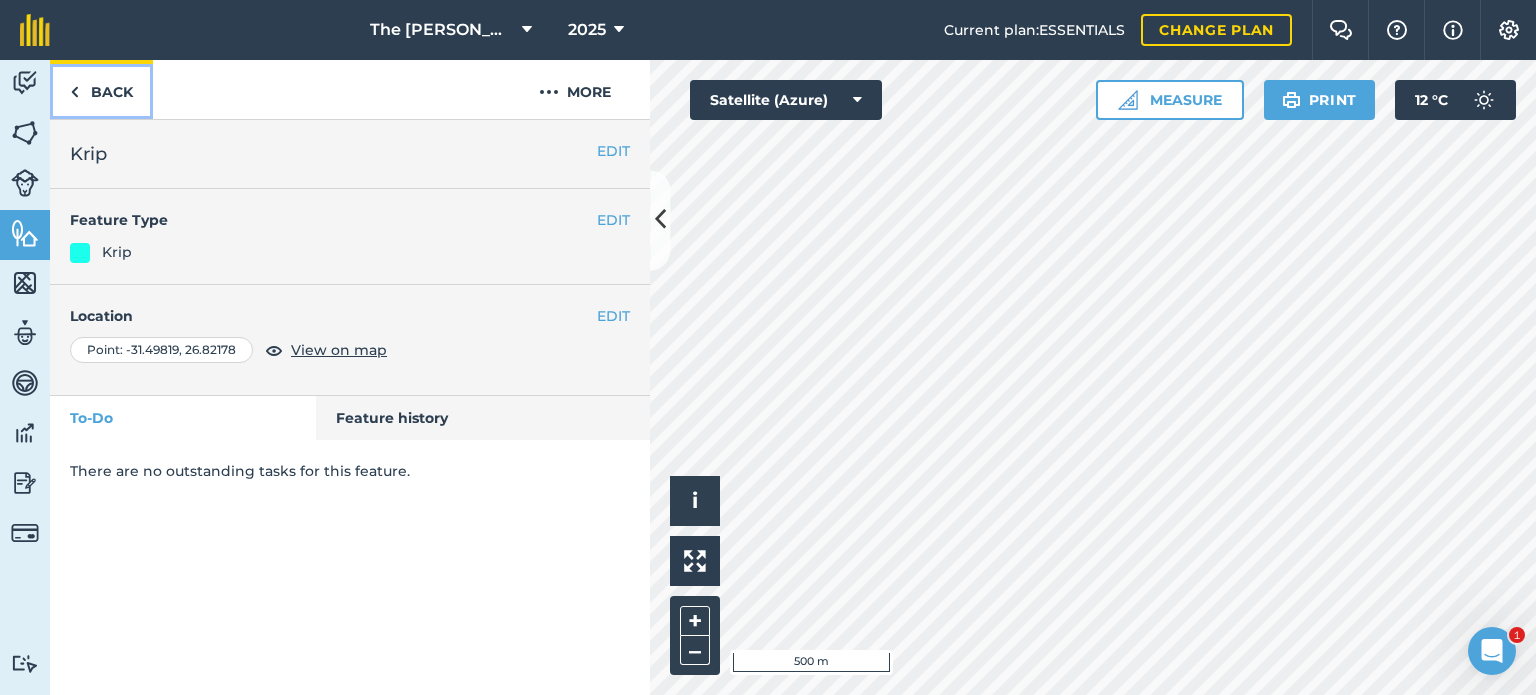 click on "Back" at bounding box center [101, 89] 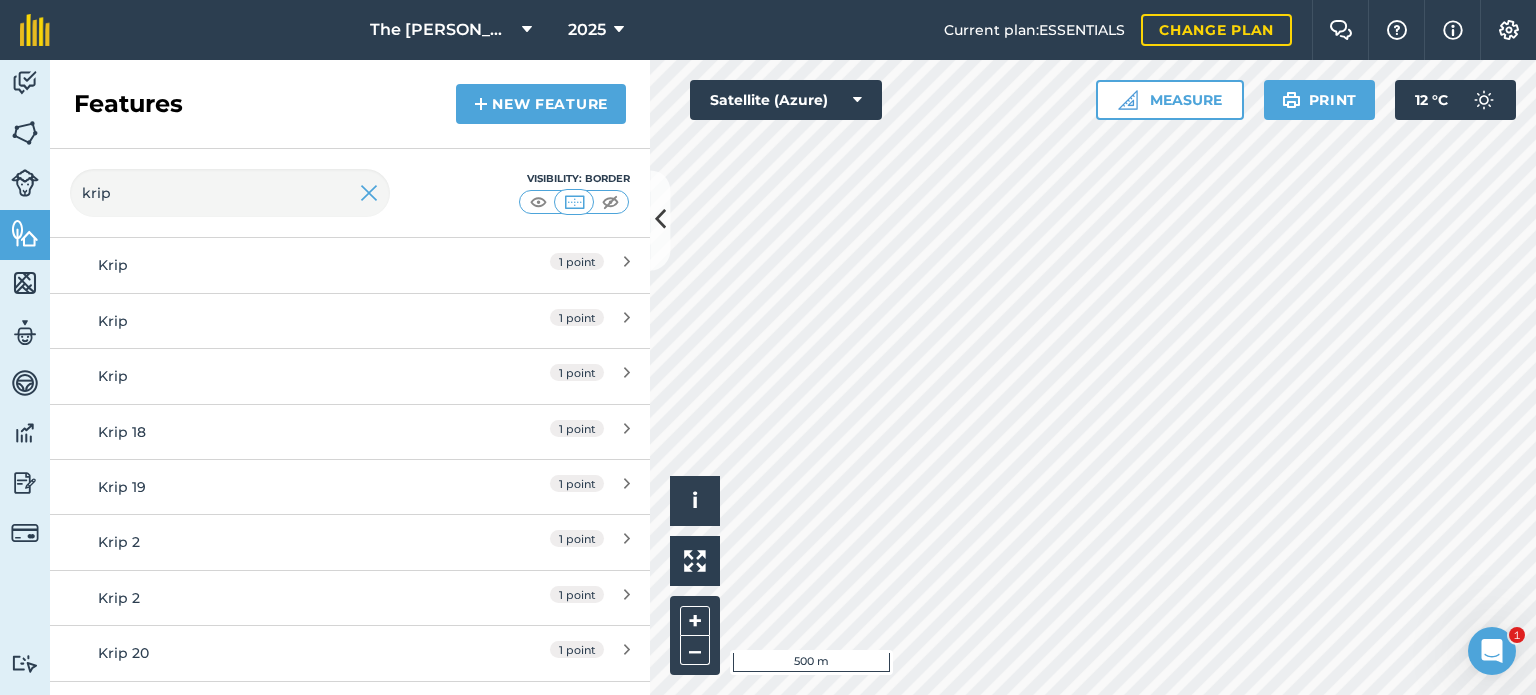scroll, scrollTop: 886, scrollLeft: 0, axis: vertical 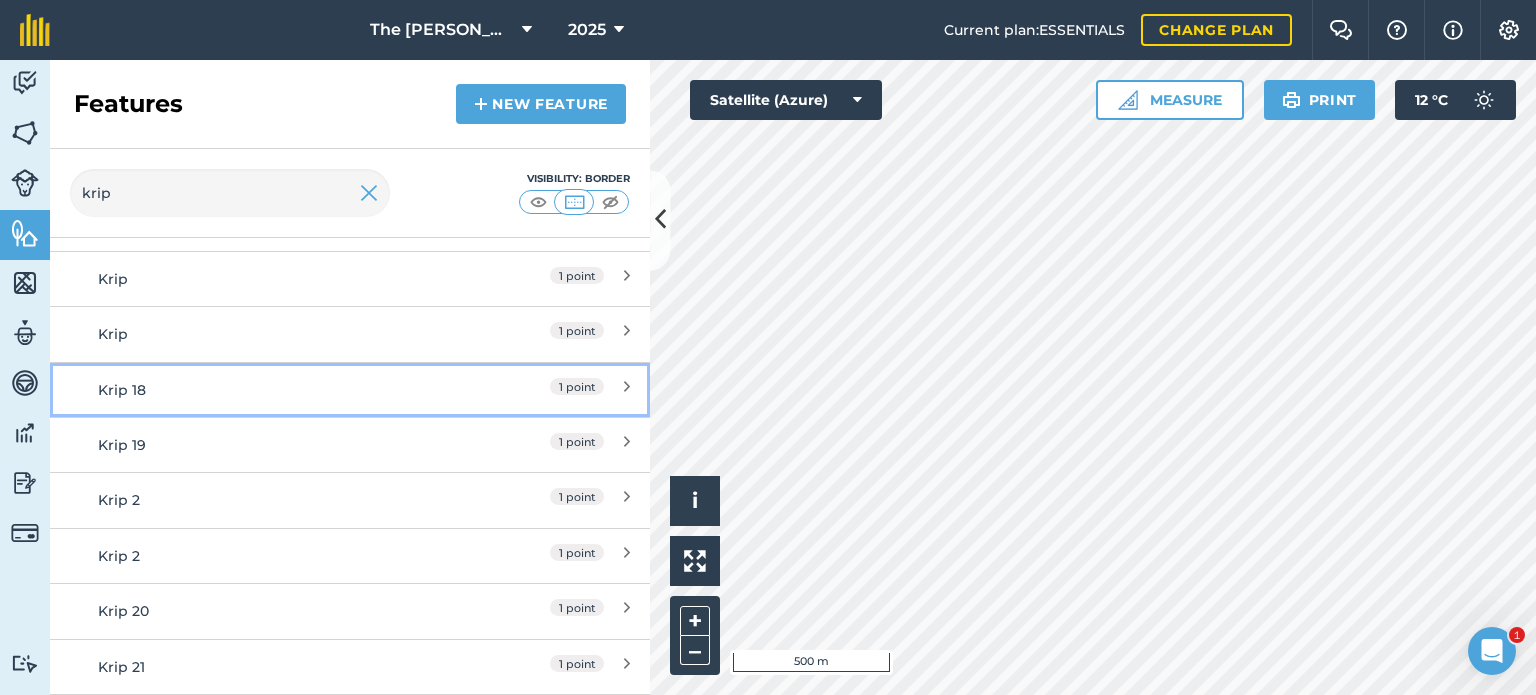 click on "1   point" at bounding box center [577, 390] 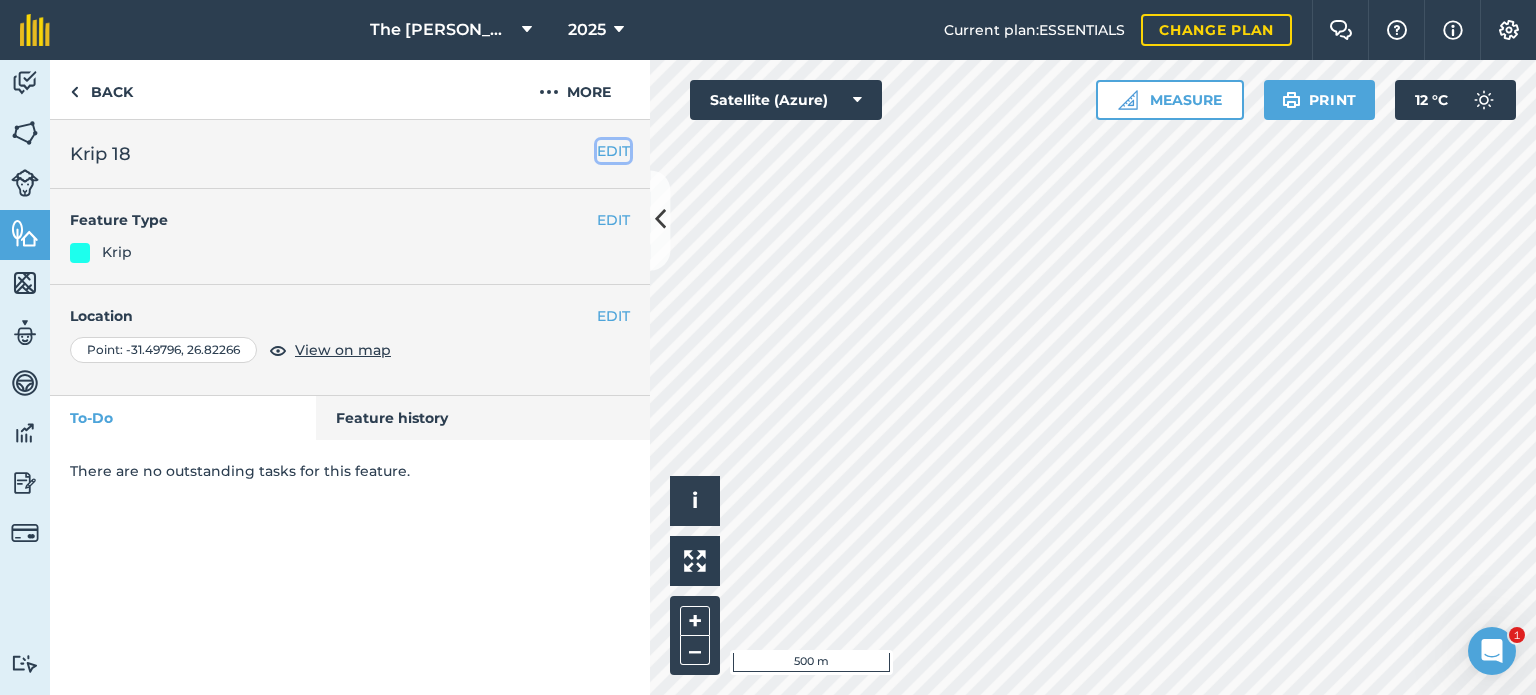 click on "EDIT" at bounding box center [613, 151] 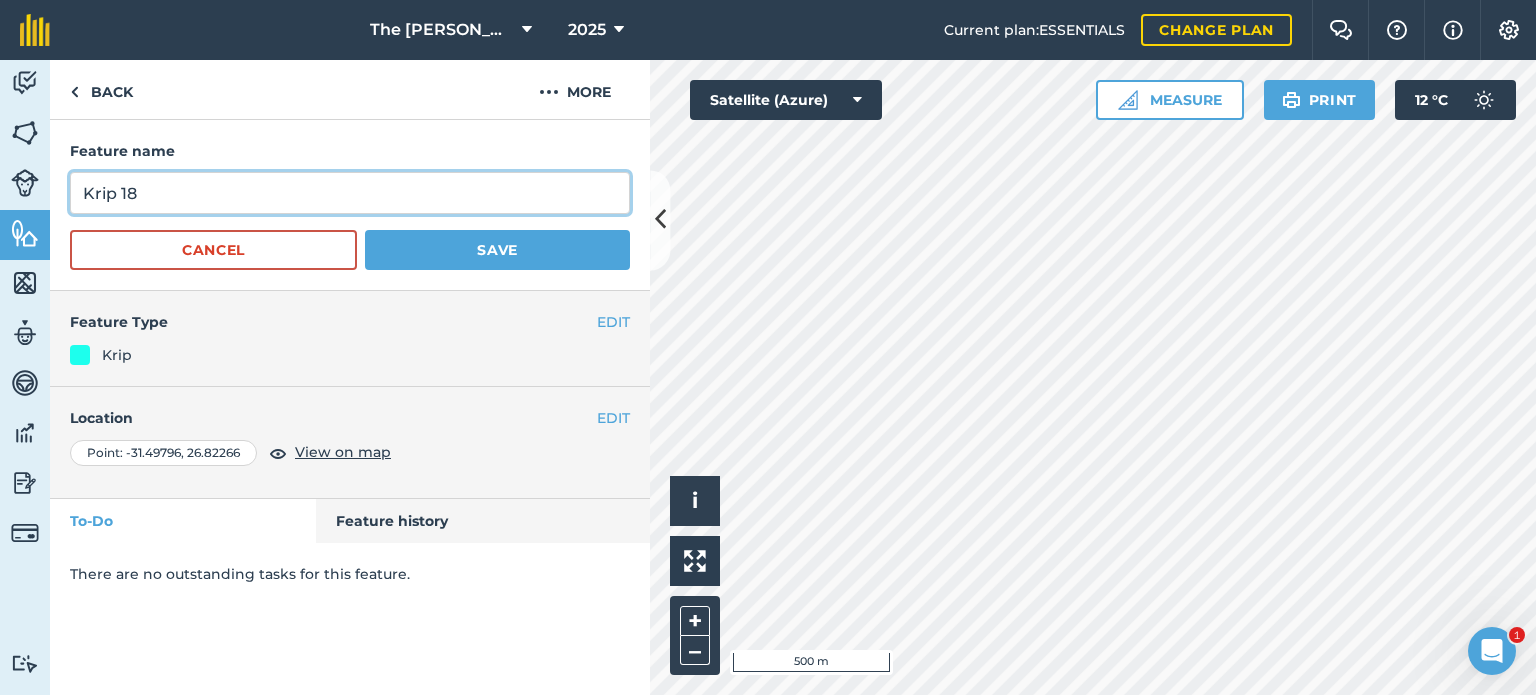 click on "Krip 18" at bounding box center (350, 193) 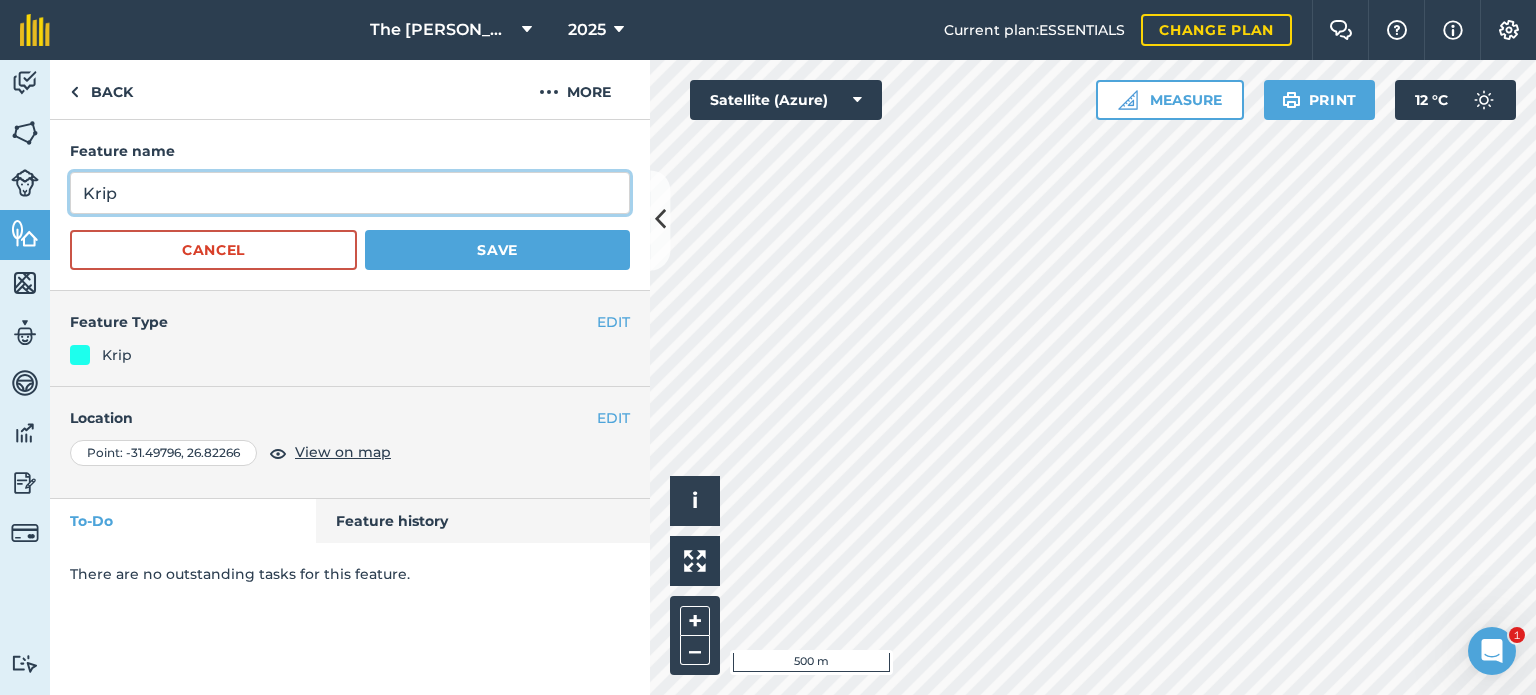 type on "Krip" 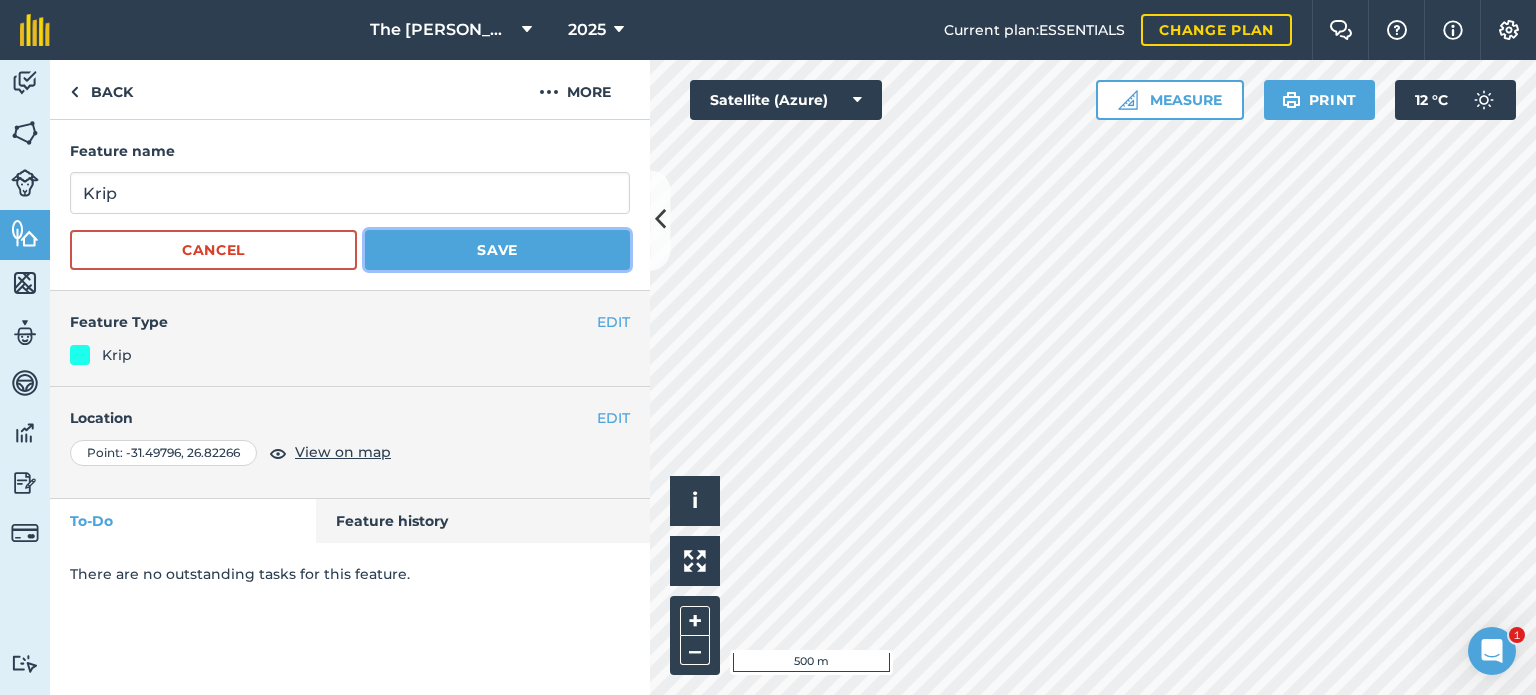 click on "Save" at bounding box center [497, 250] 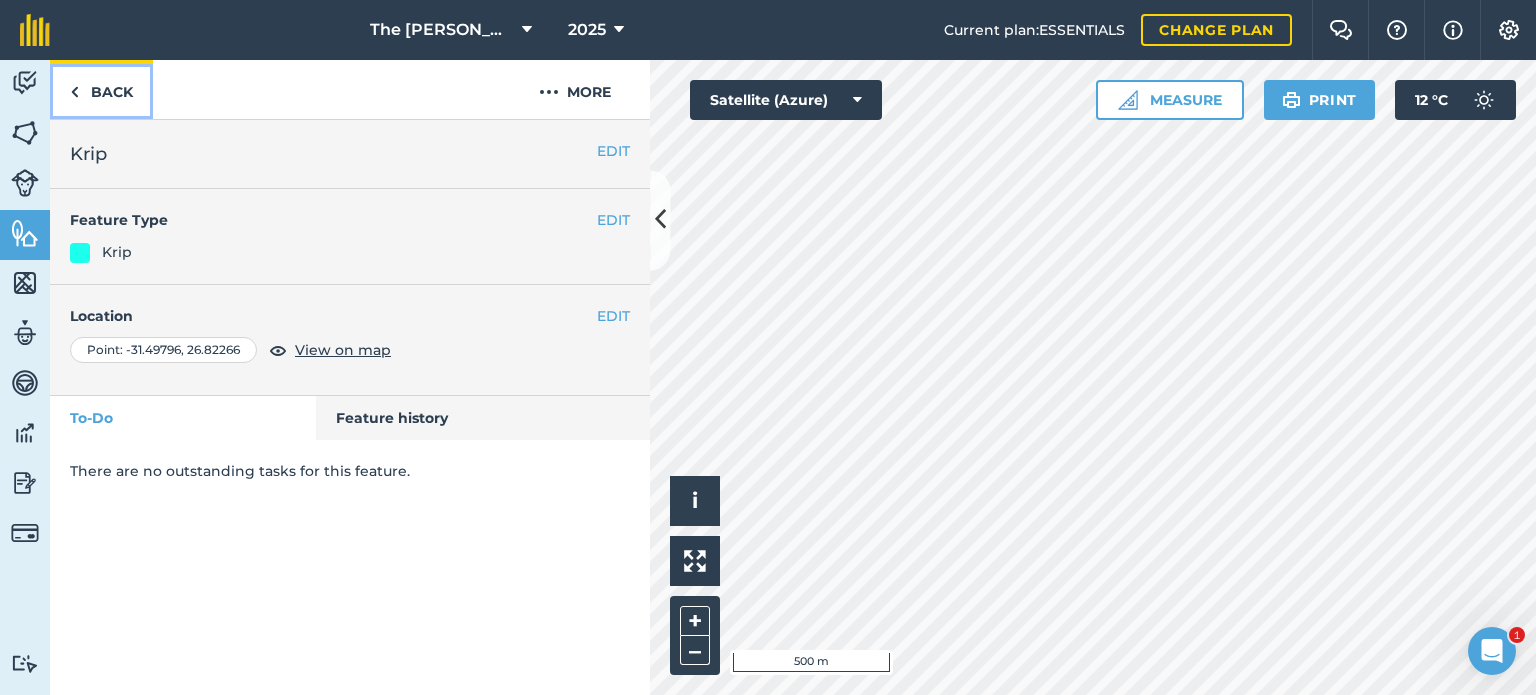 click on "Back" at bounding box center [101, 89] 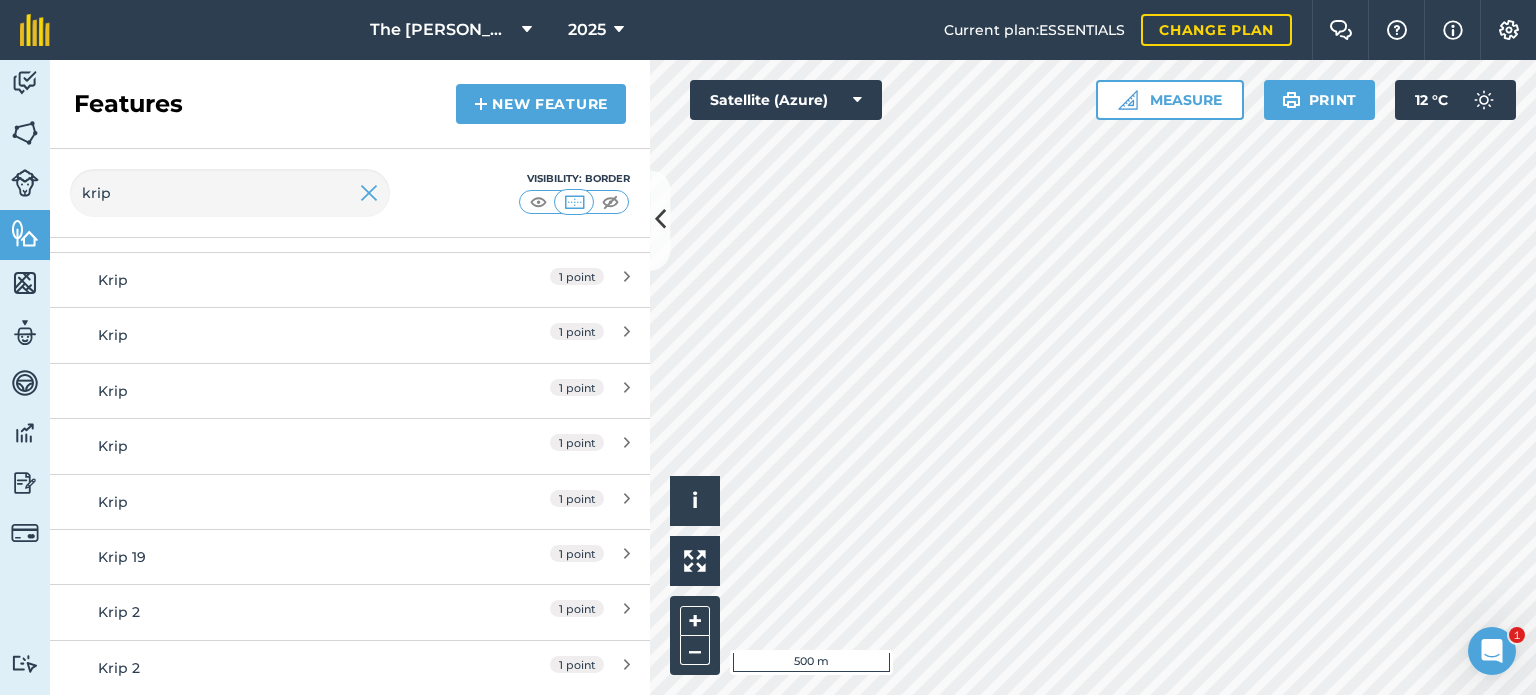 scroll, scrollTop: 931, scrollLeft: 0, axis: vertical 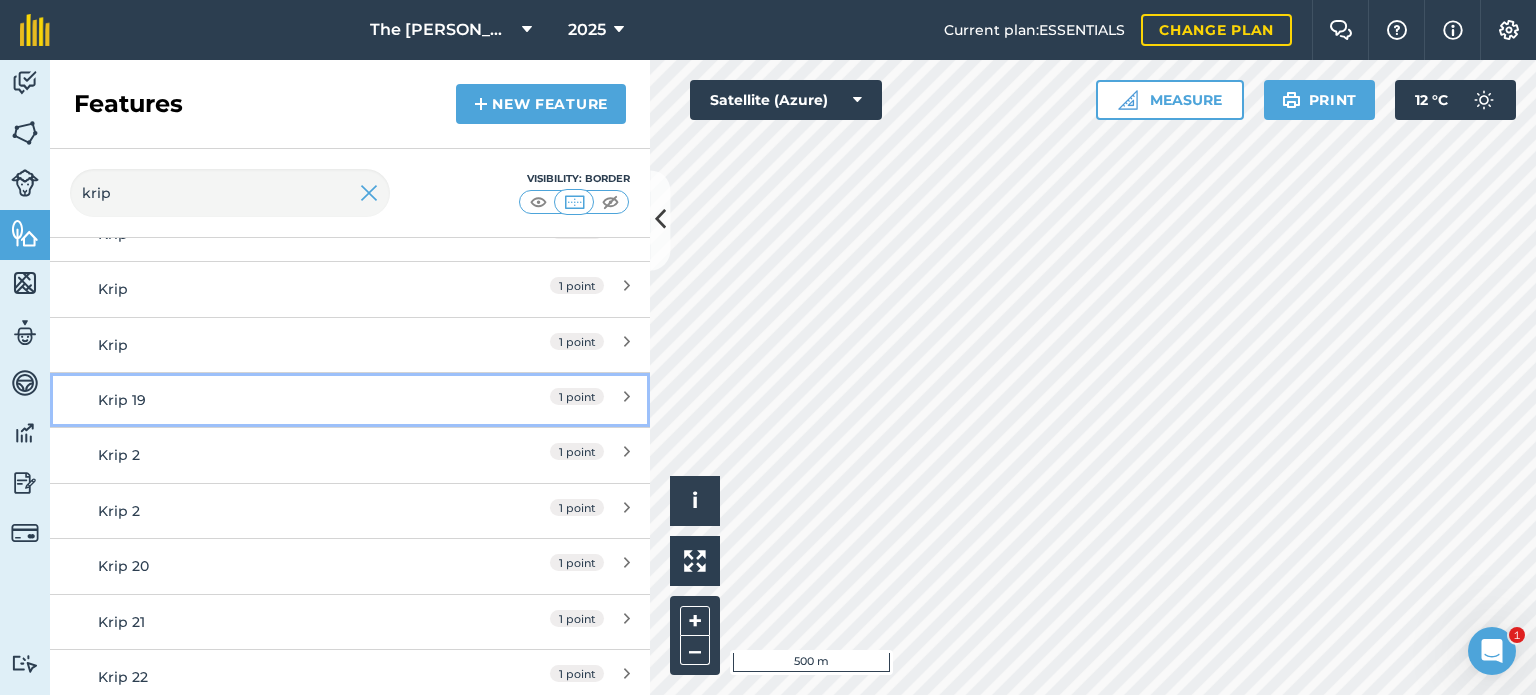 click on "Krip 19" at bounding box center [275, 400] 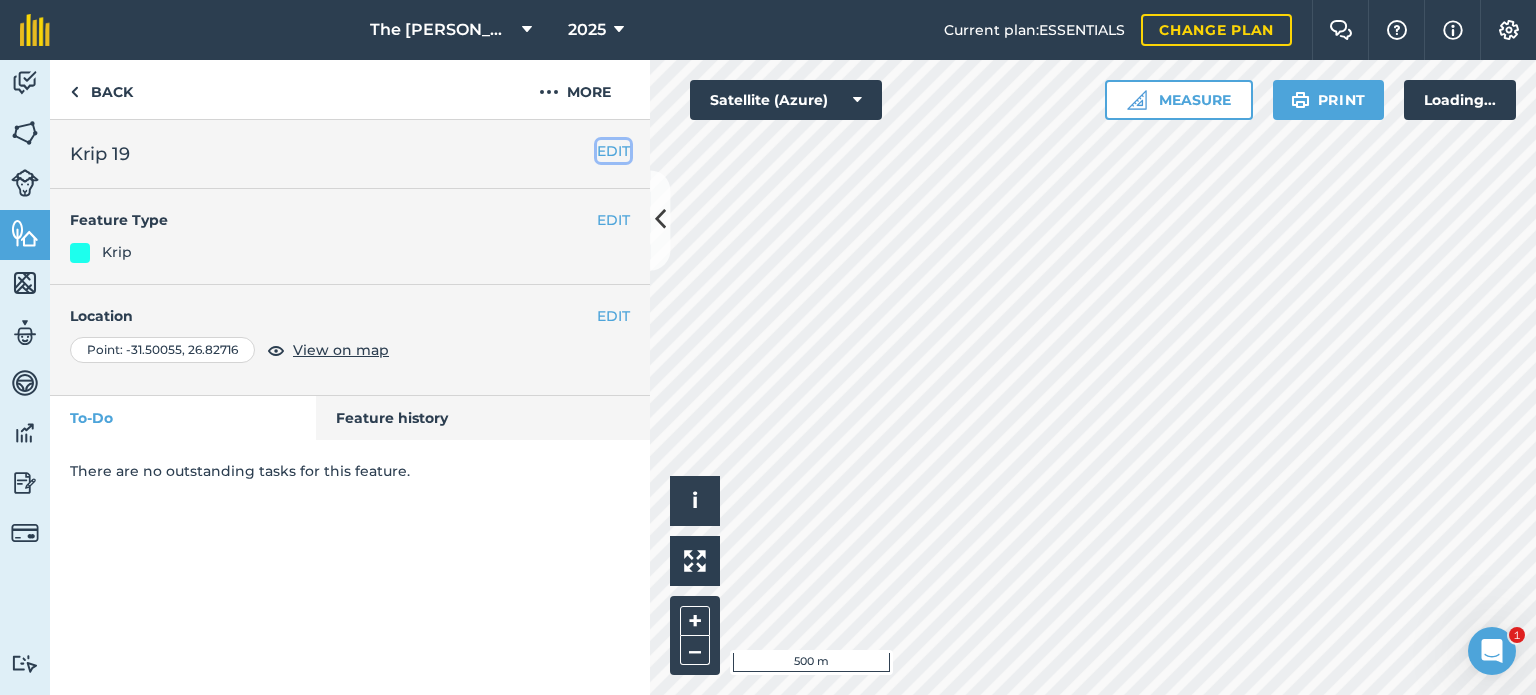 click on "EDIT" at bounding box center (613, 151) 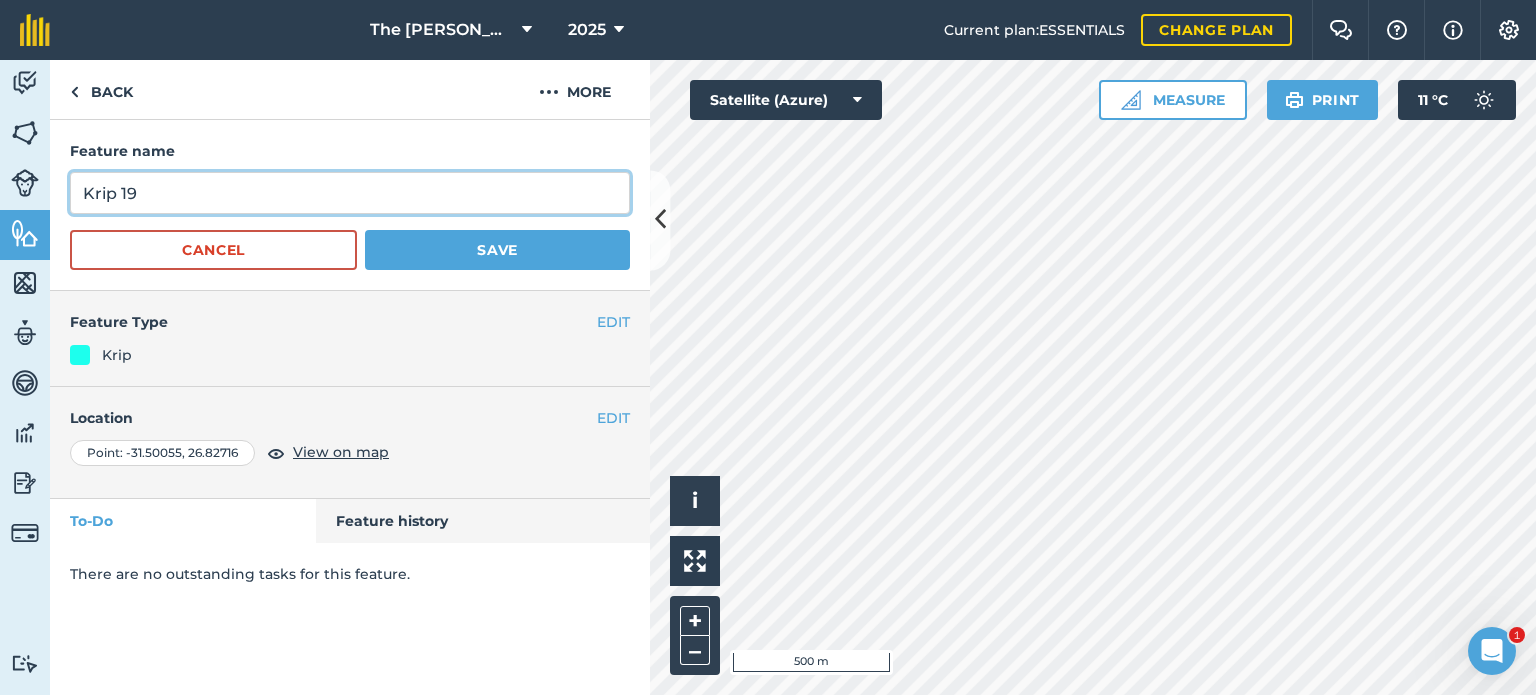 click on "Krip 19" at bounding box center (350, 193) 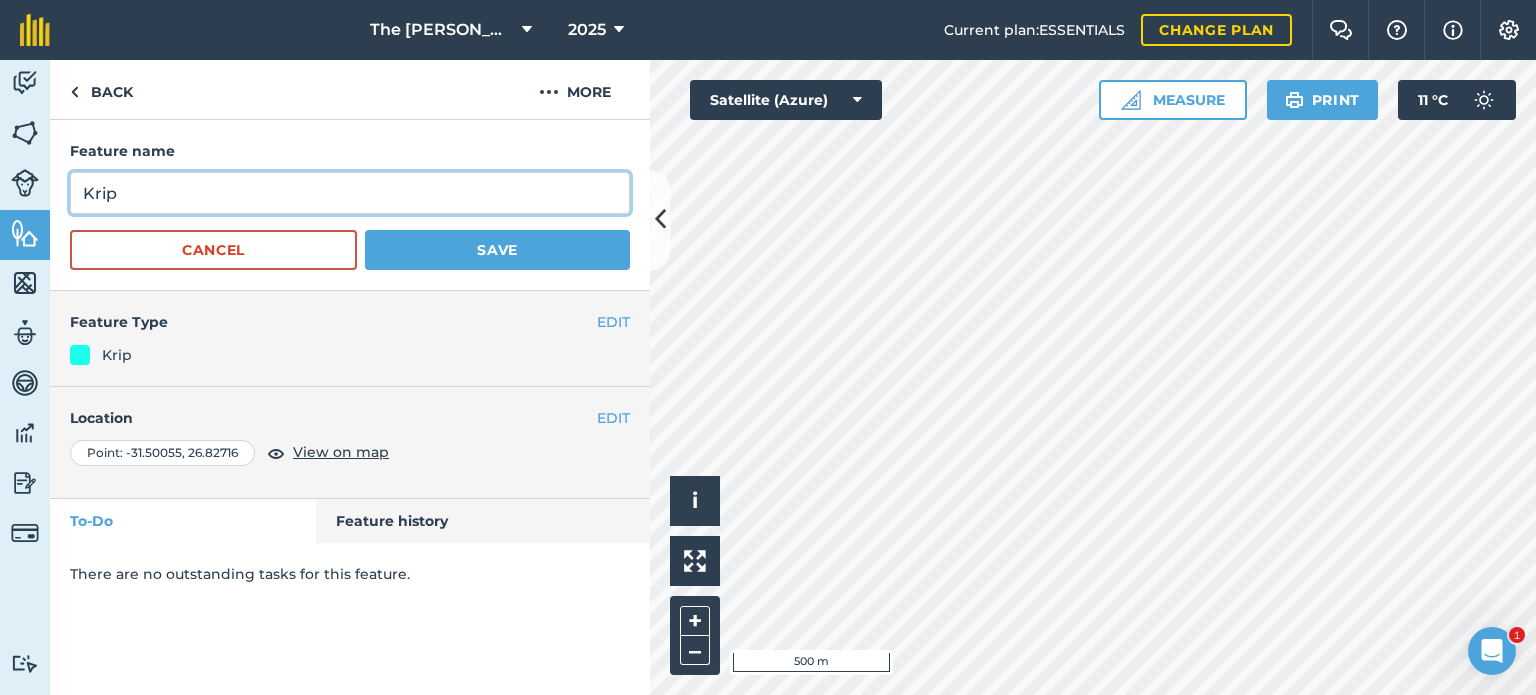 type on "Krip" 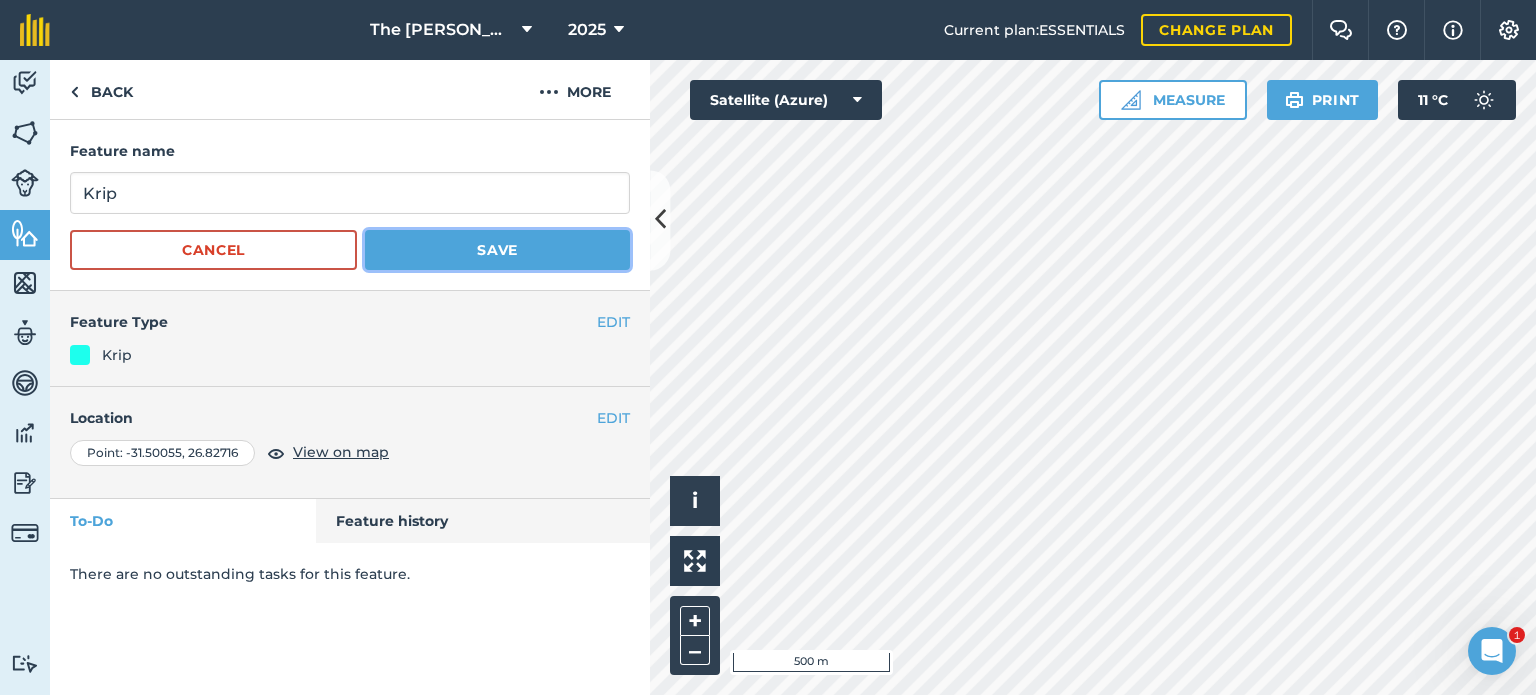 click on "Save" at bounding box center (497, 250) 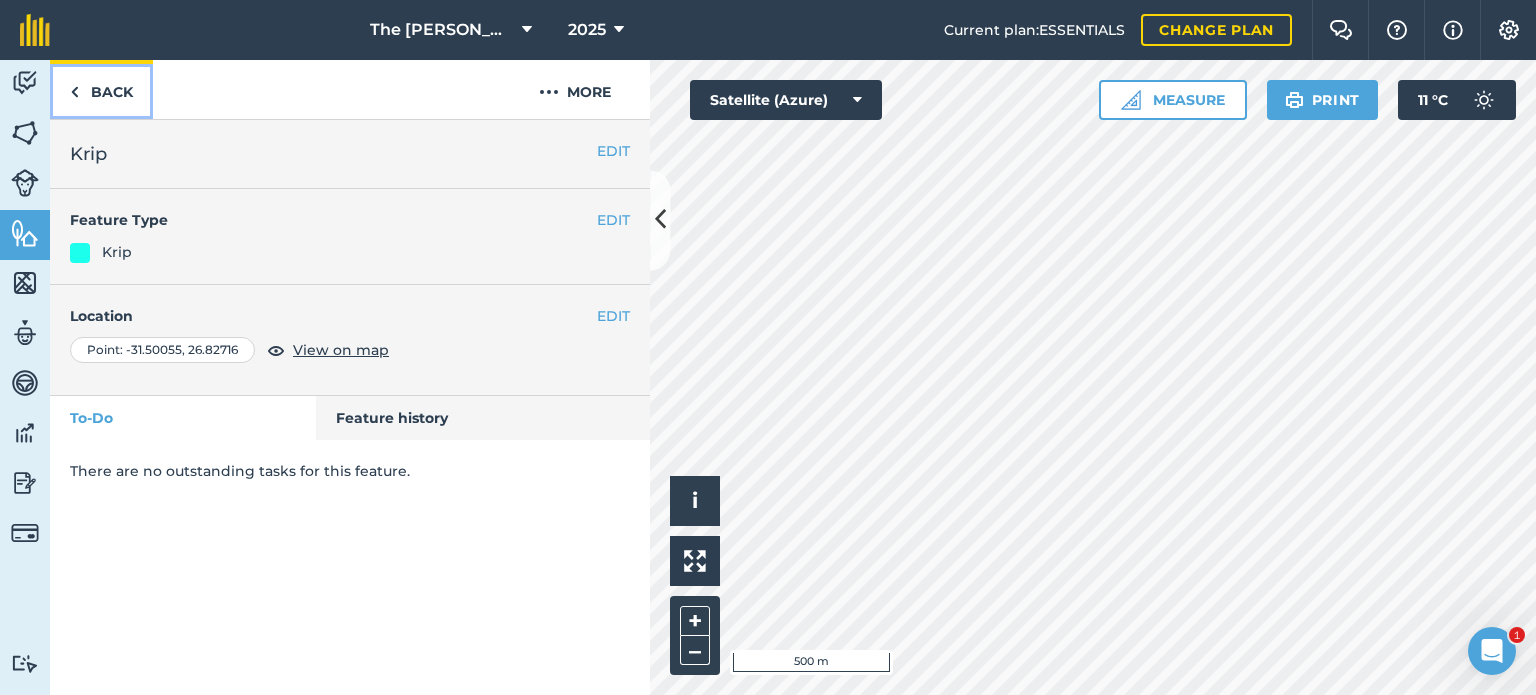 click on "Back" at bounding box center (101, 89) 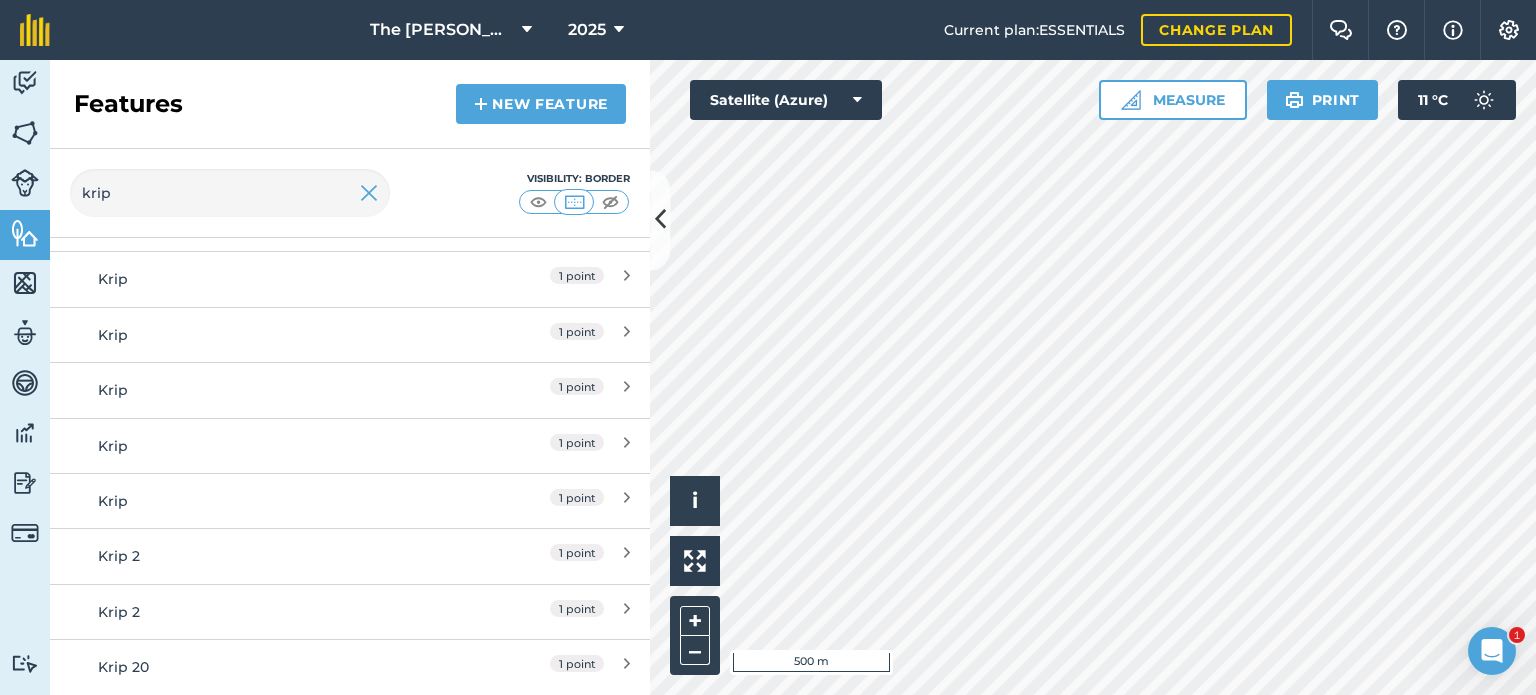 scroll, scrollTop: 900, scrollLeft: 0, axis: vertical 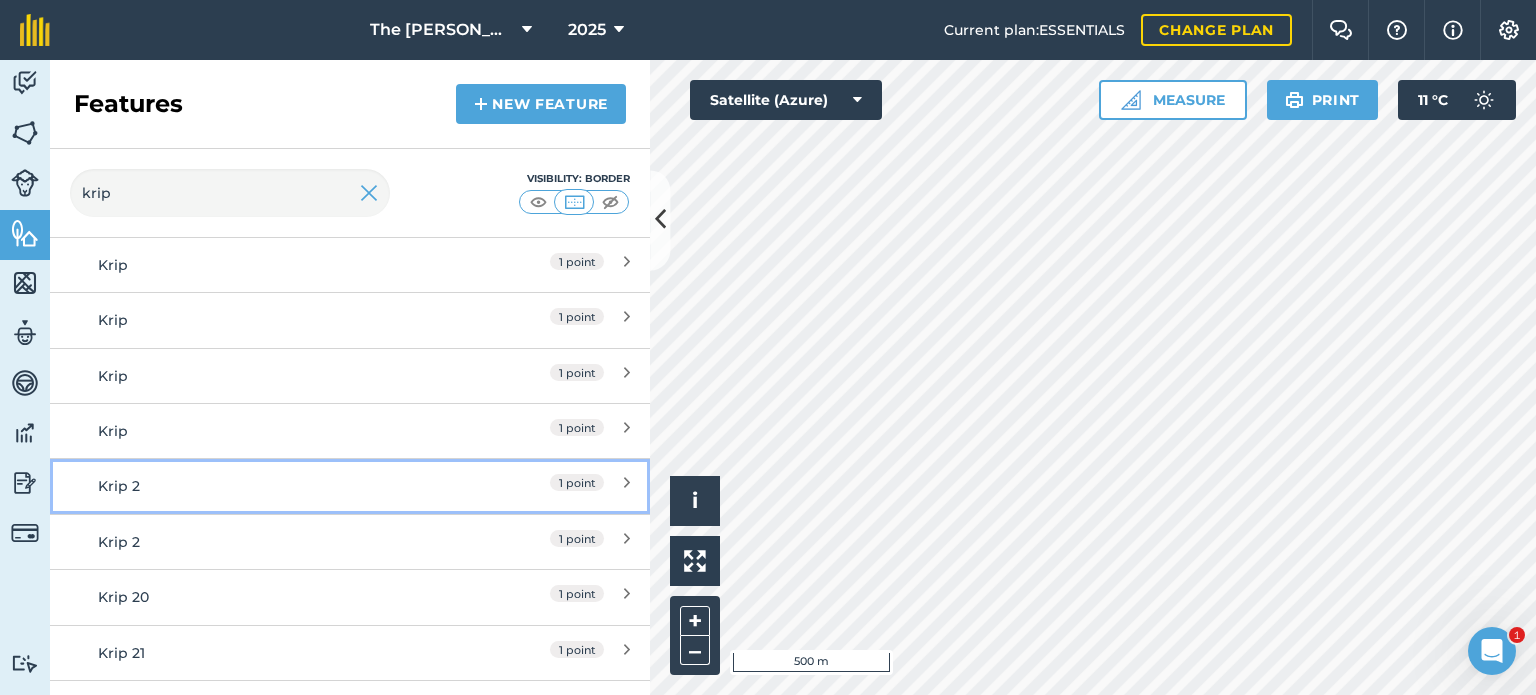click on "1   point" at bounding box center [541, 486] 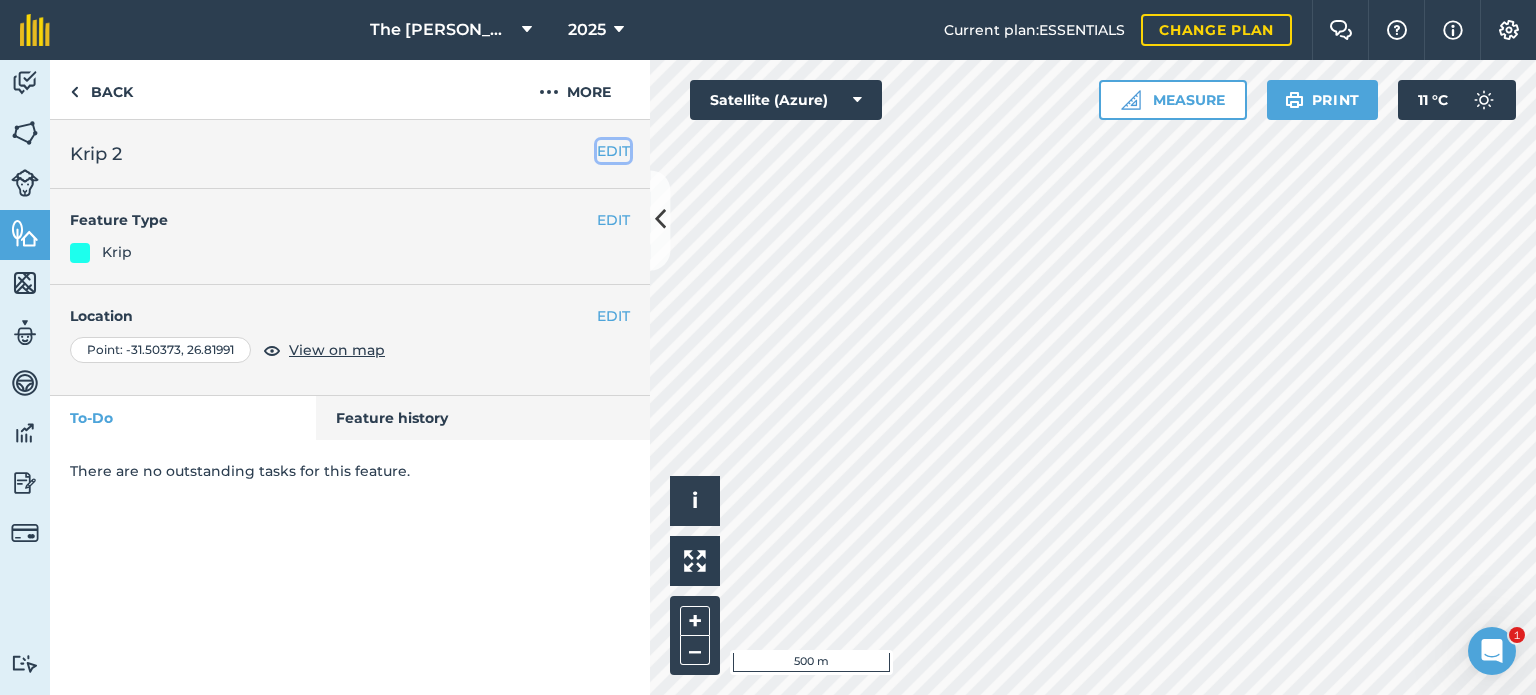 click on "EDIT" at bounding box center [613, 151] 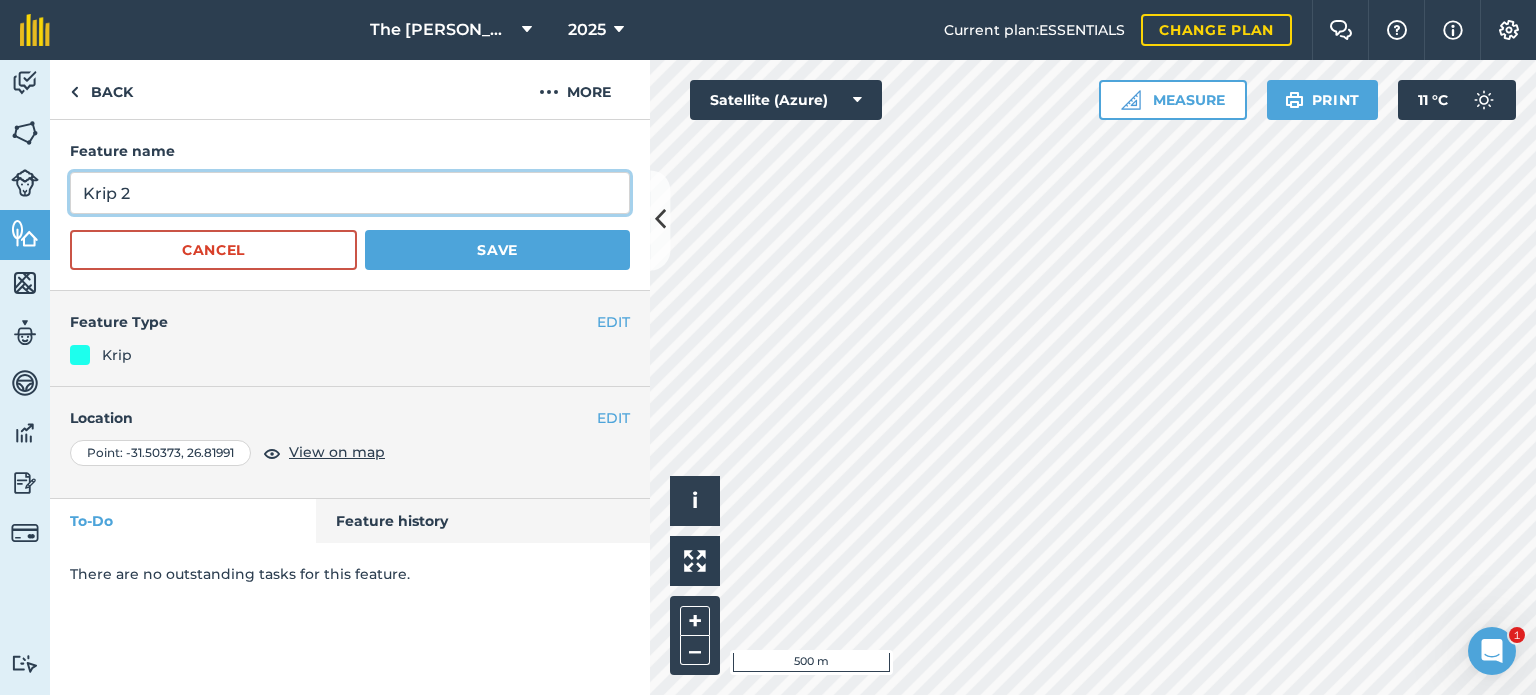click on "Krip 2" at bounding box center [350, 193] 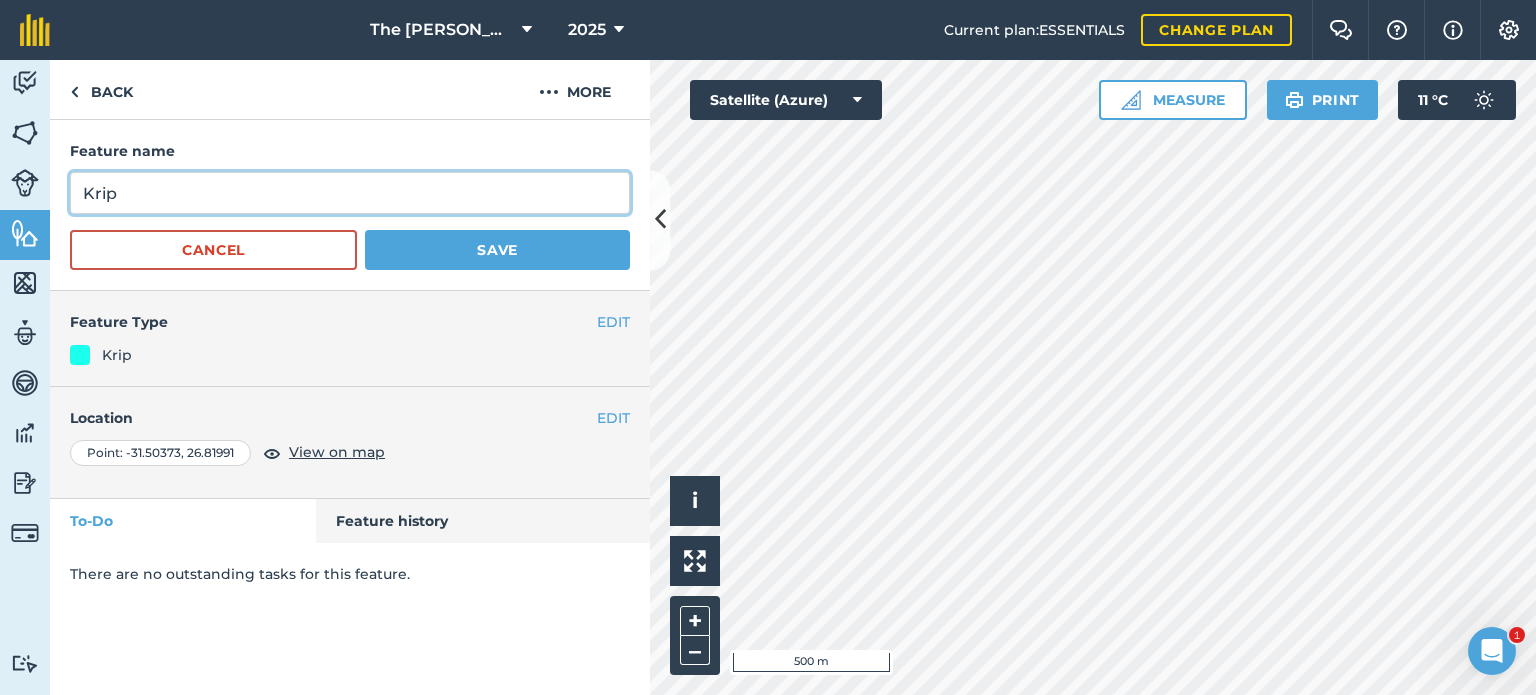 type on "Krip" 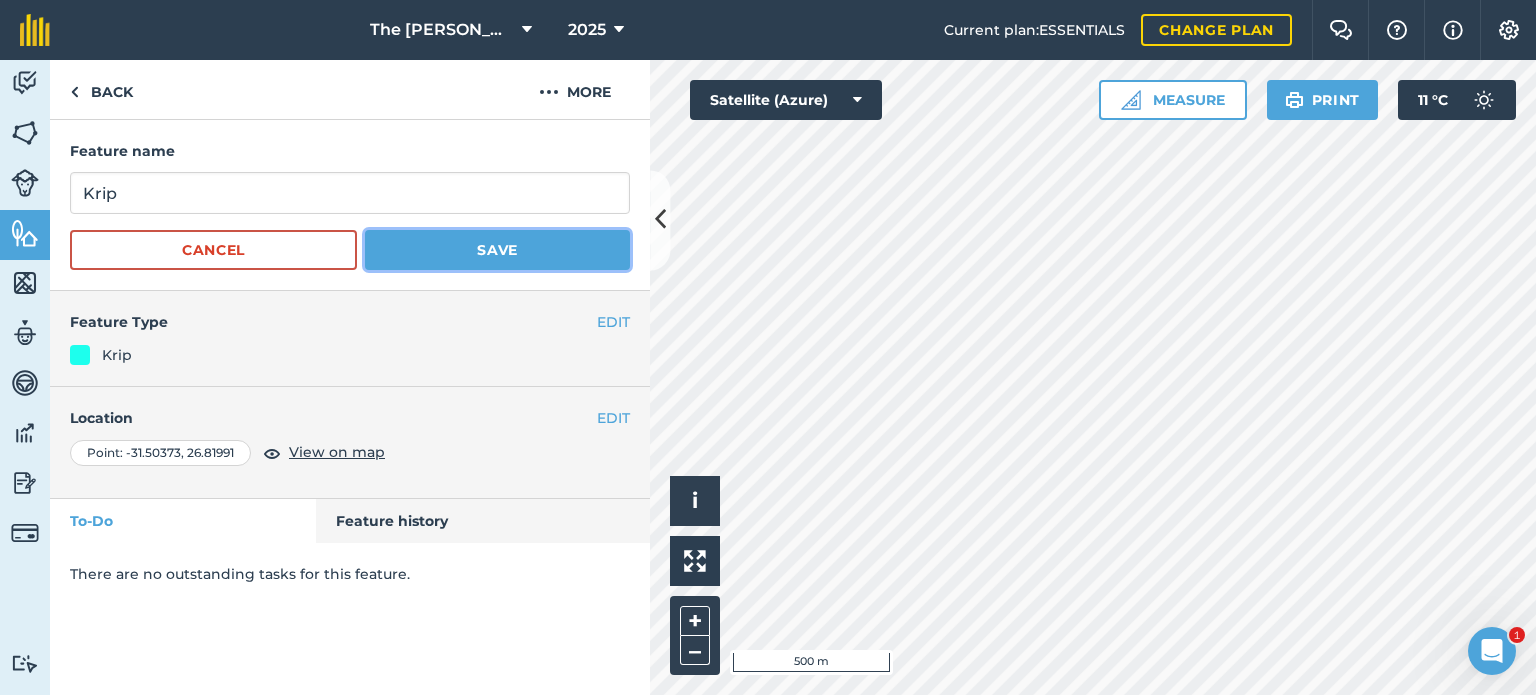 click on "Save" at bounding box center [497, 250] 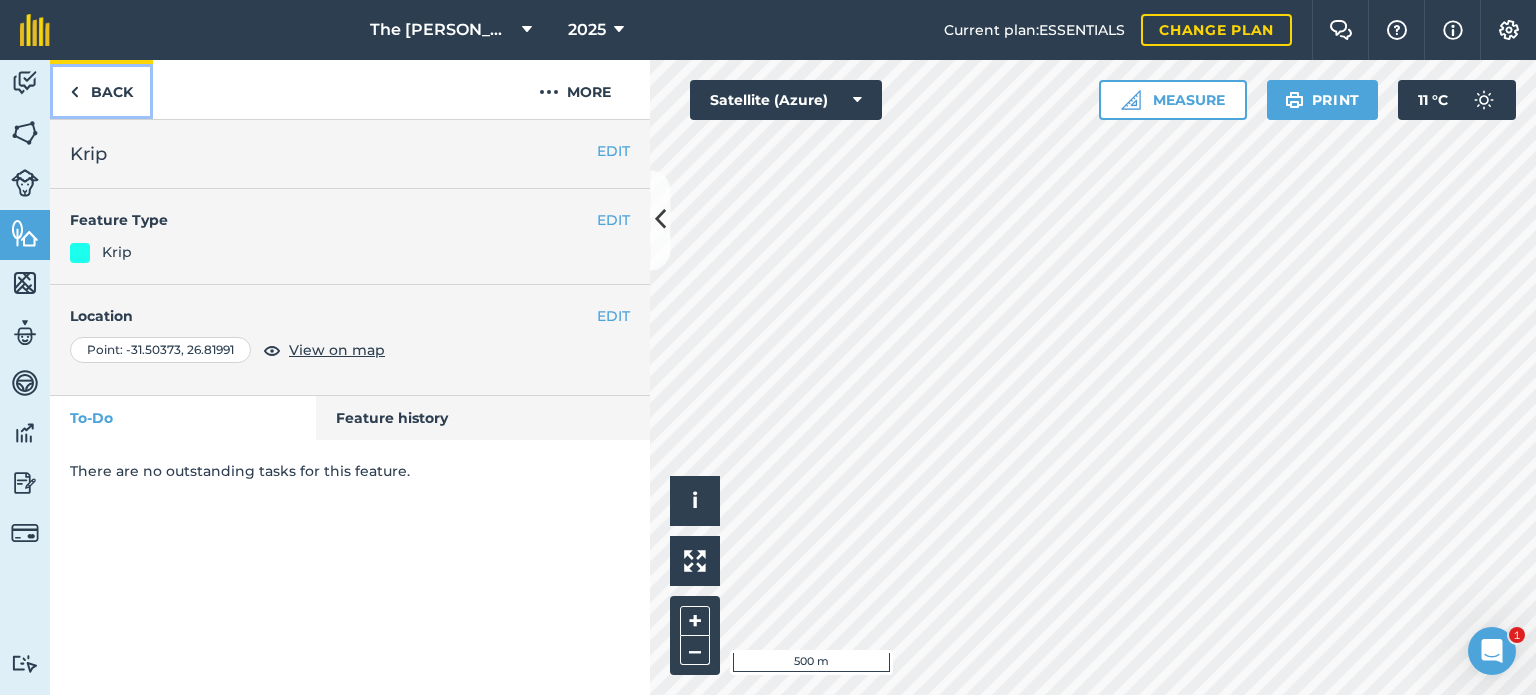 click on "Back" at bounding box center [101, 89] 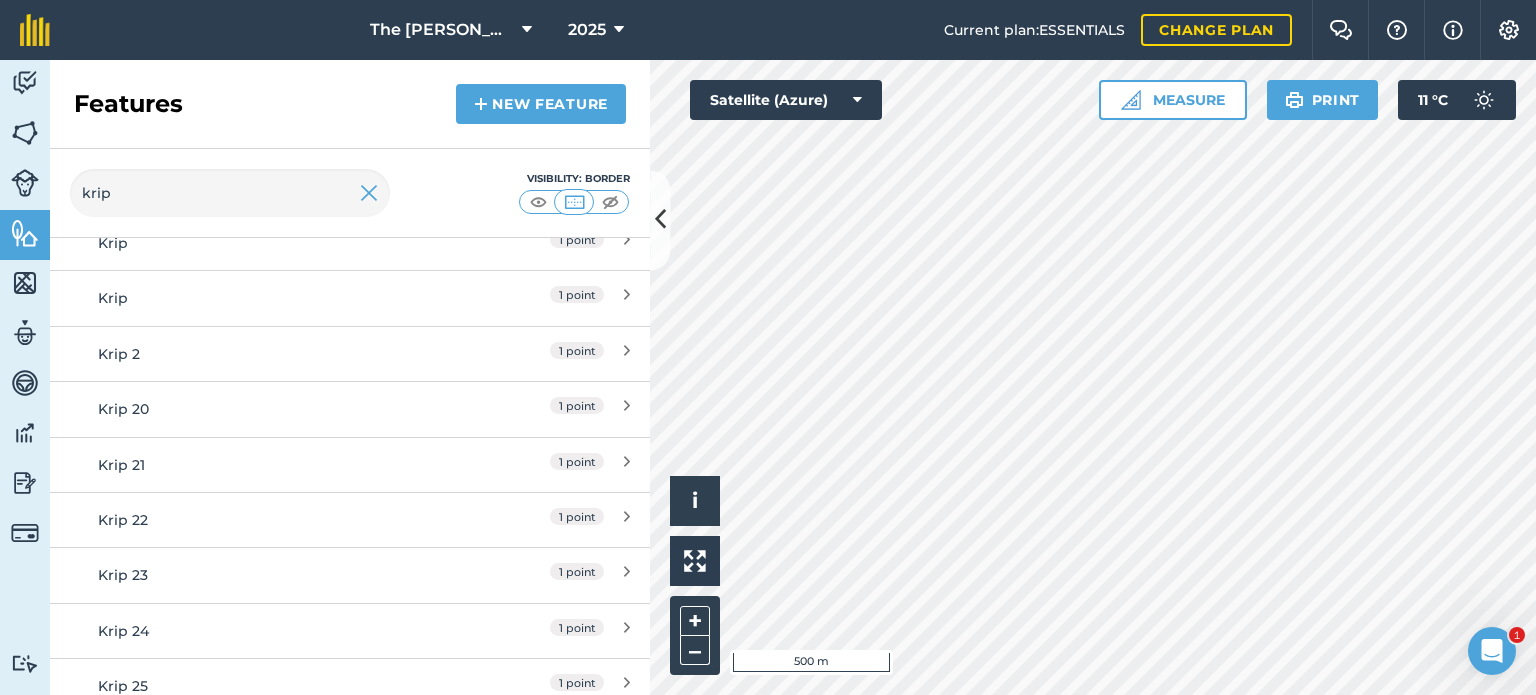 scroll, scrollTop: 1120, scrollLeft: 0, axis: vertical 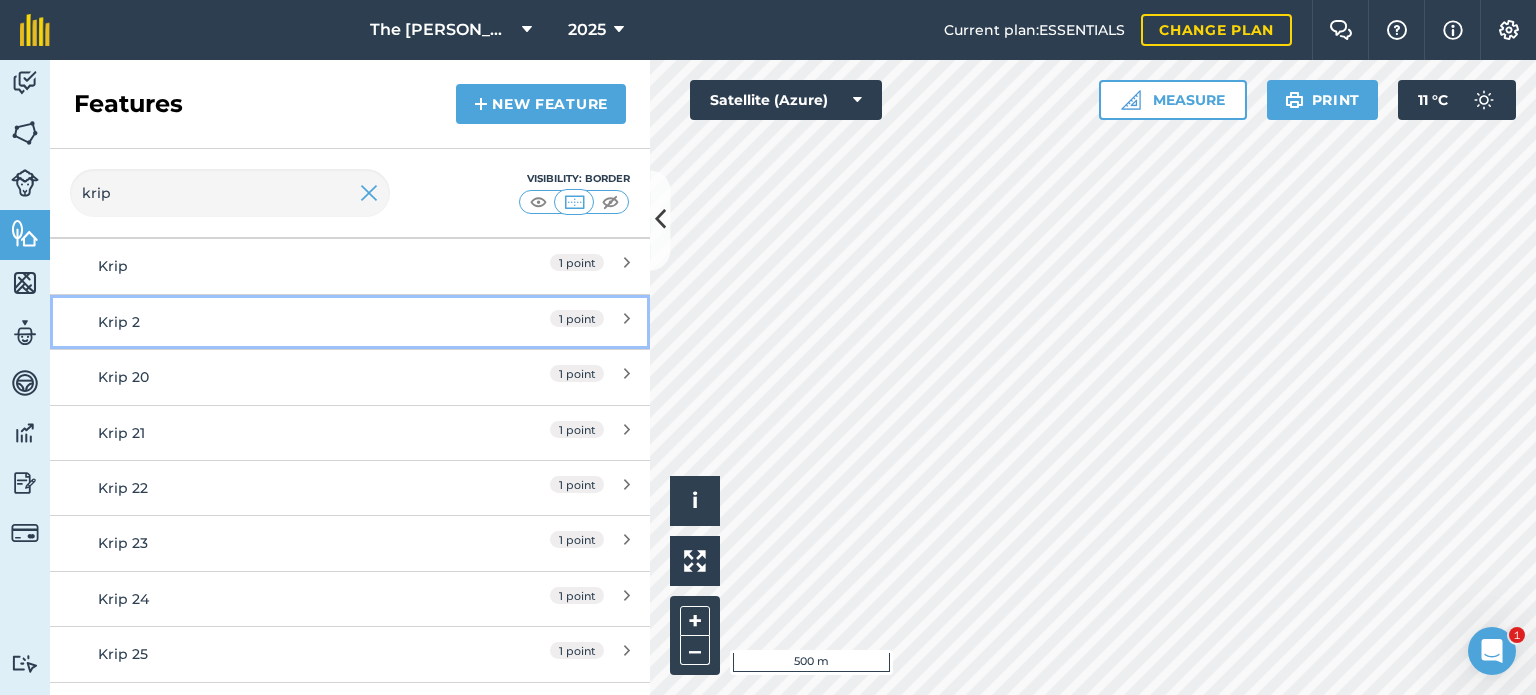 click on "1   point" at bounding box center [577, 322] 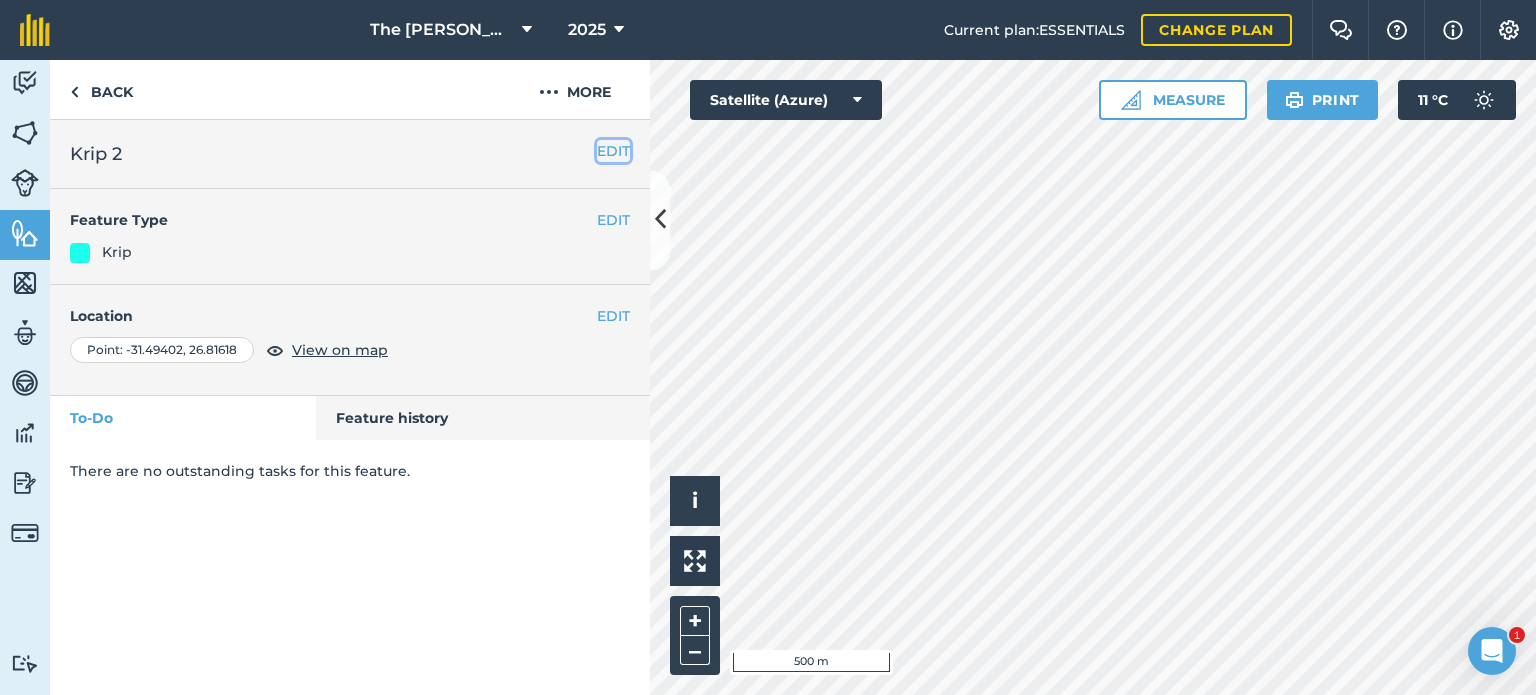 click on "EDIT" at bounding box center (613, 151) 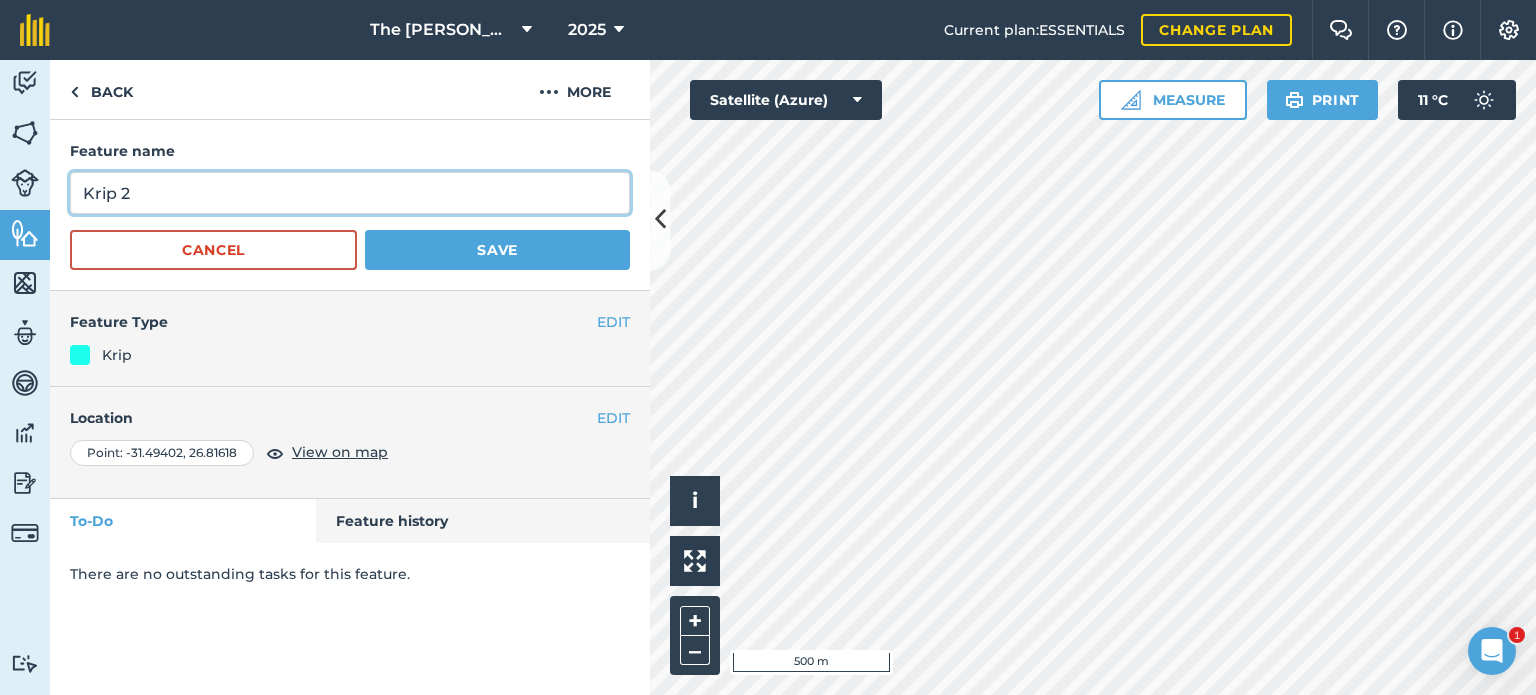 click on "Krip 2" at bounding box center [350, 193] 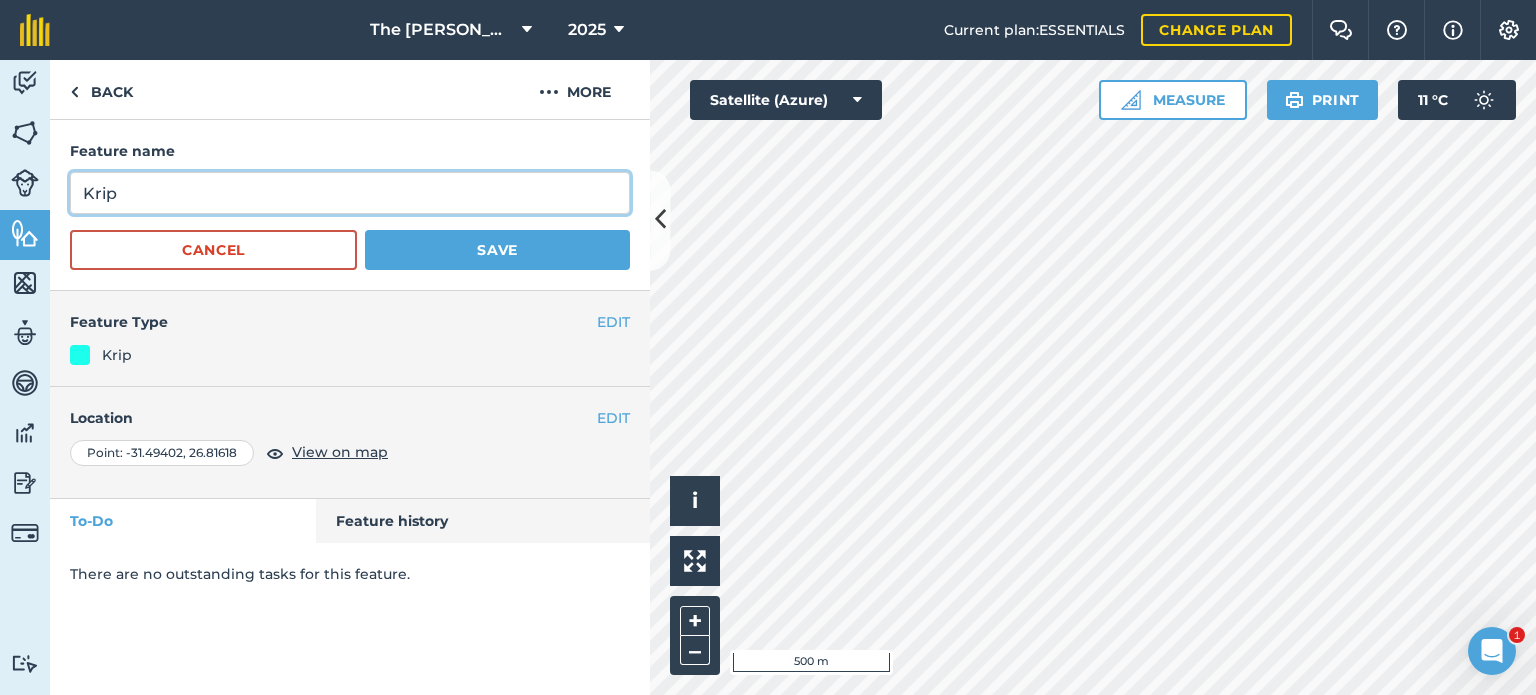 type on "Krip" 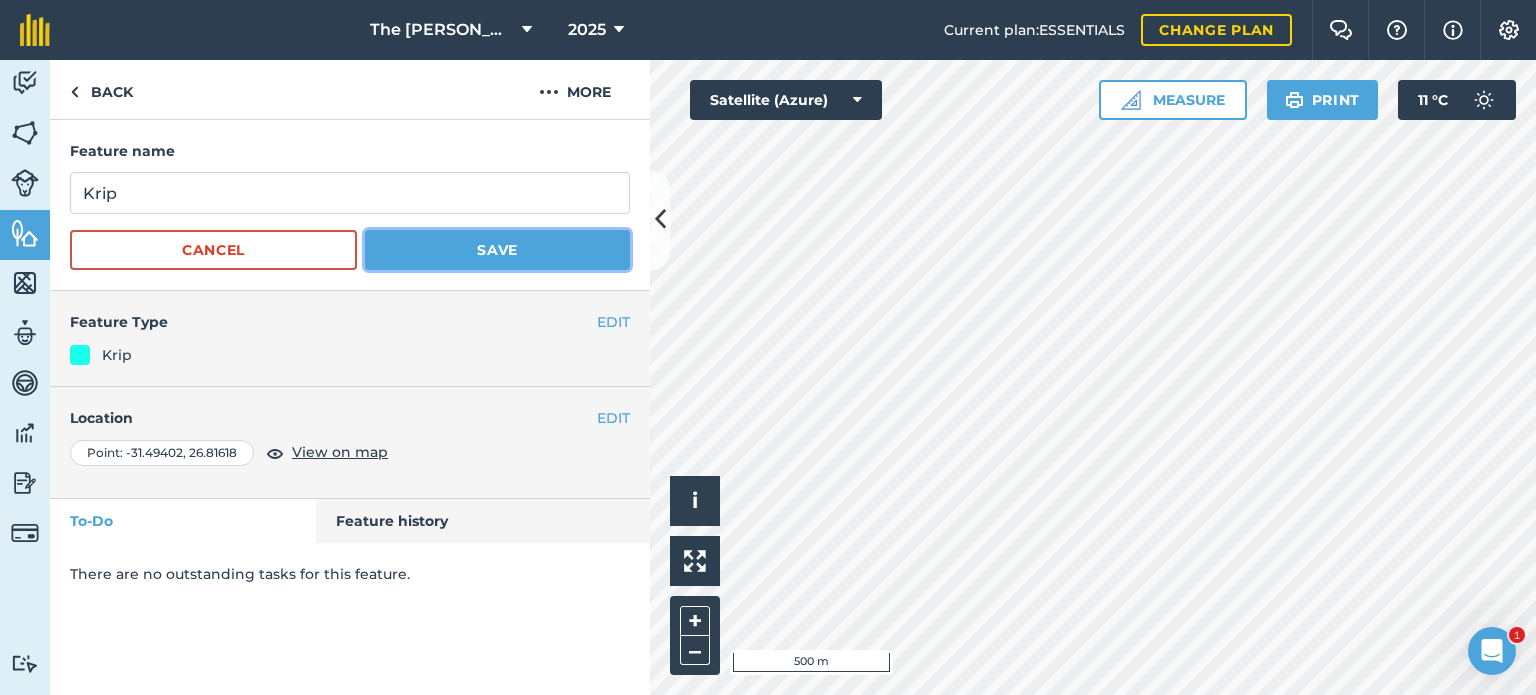 click on "Save" at bounding box center [497, 250] 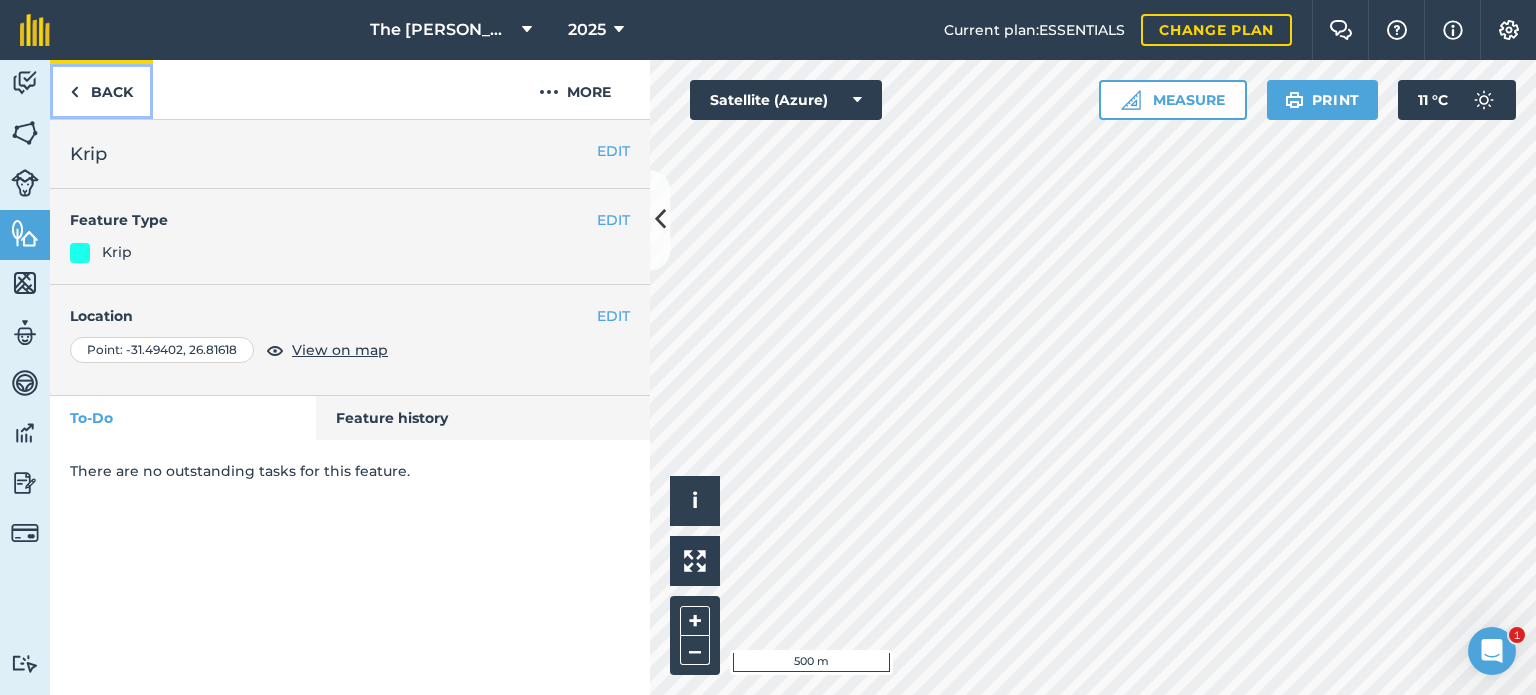 click on "Back" at bounding box center [101, 89] 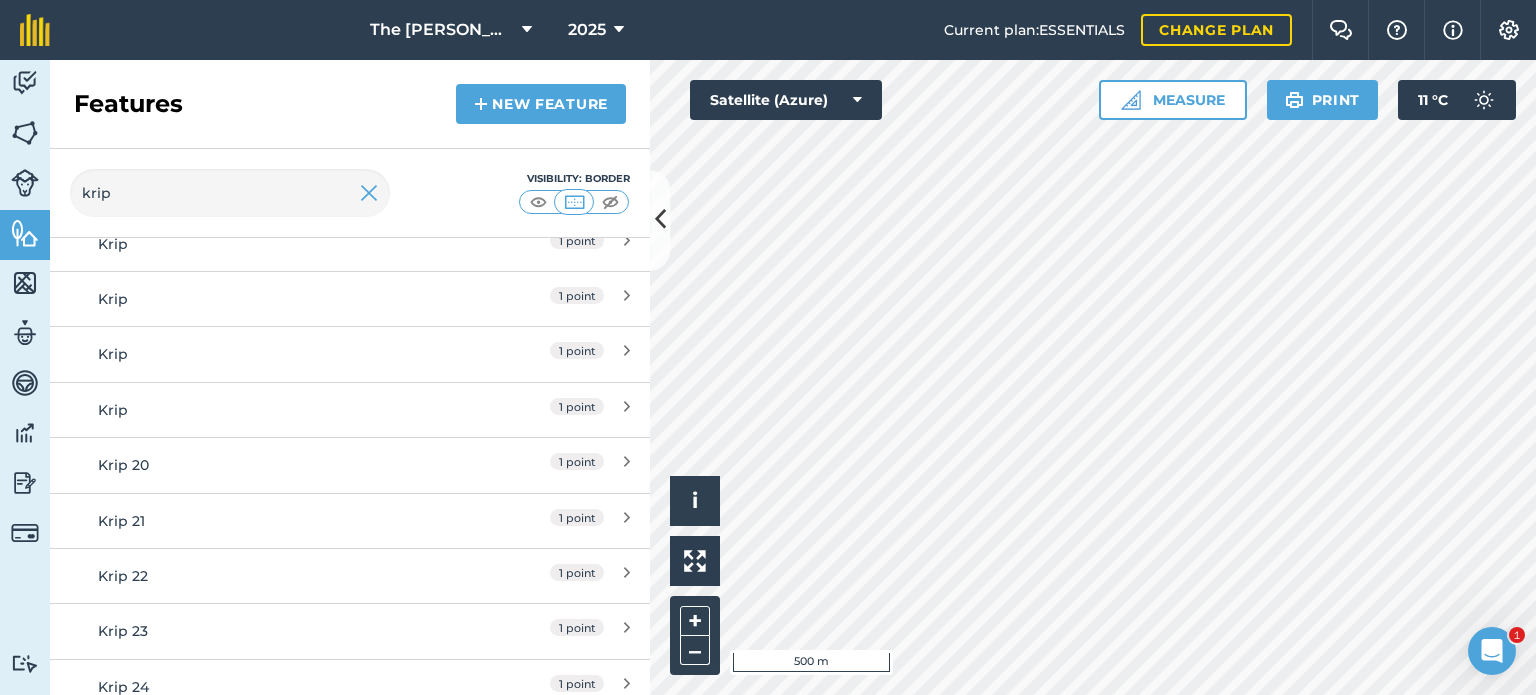 scroll, scrollTop: 1039, scrollLeft: 0, axis: vertical 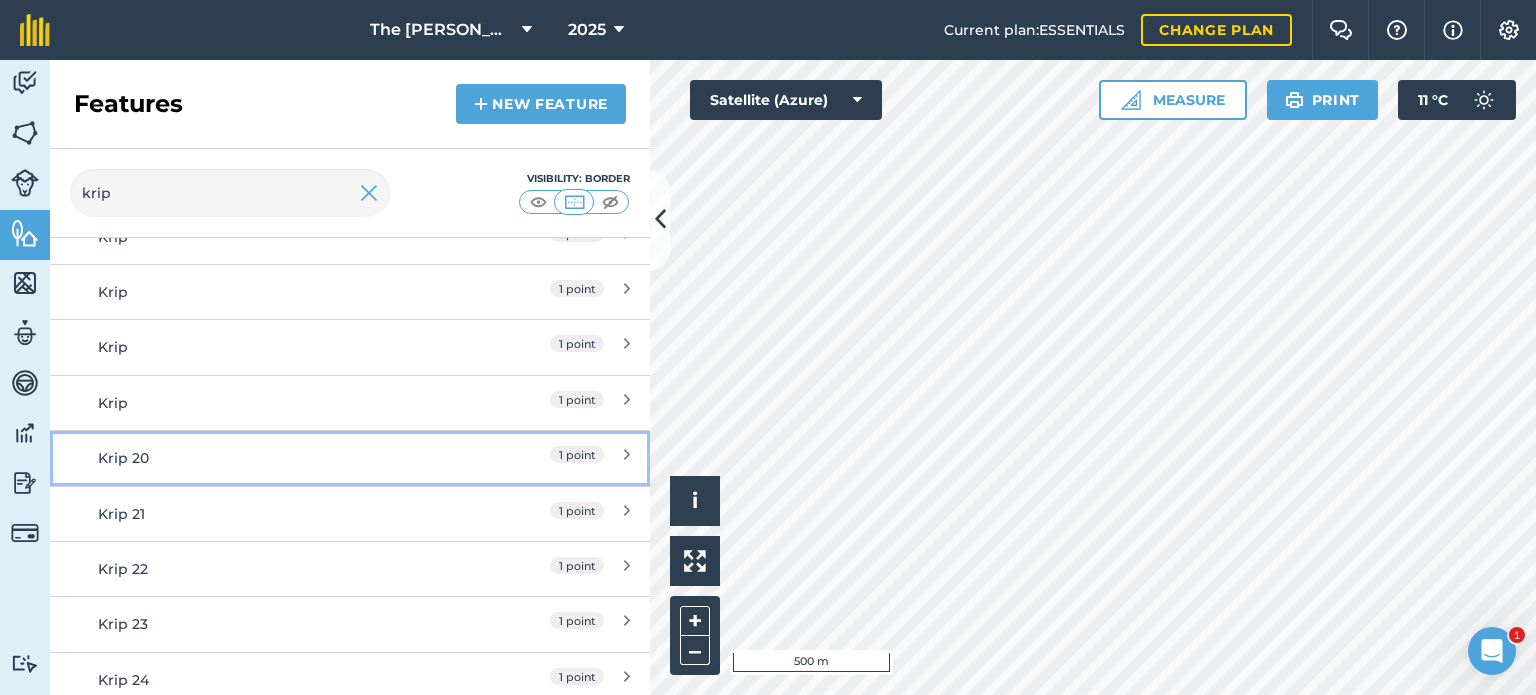 click on "1   point" at bounding box center [541, 458] 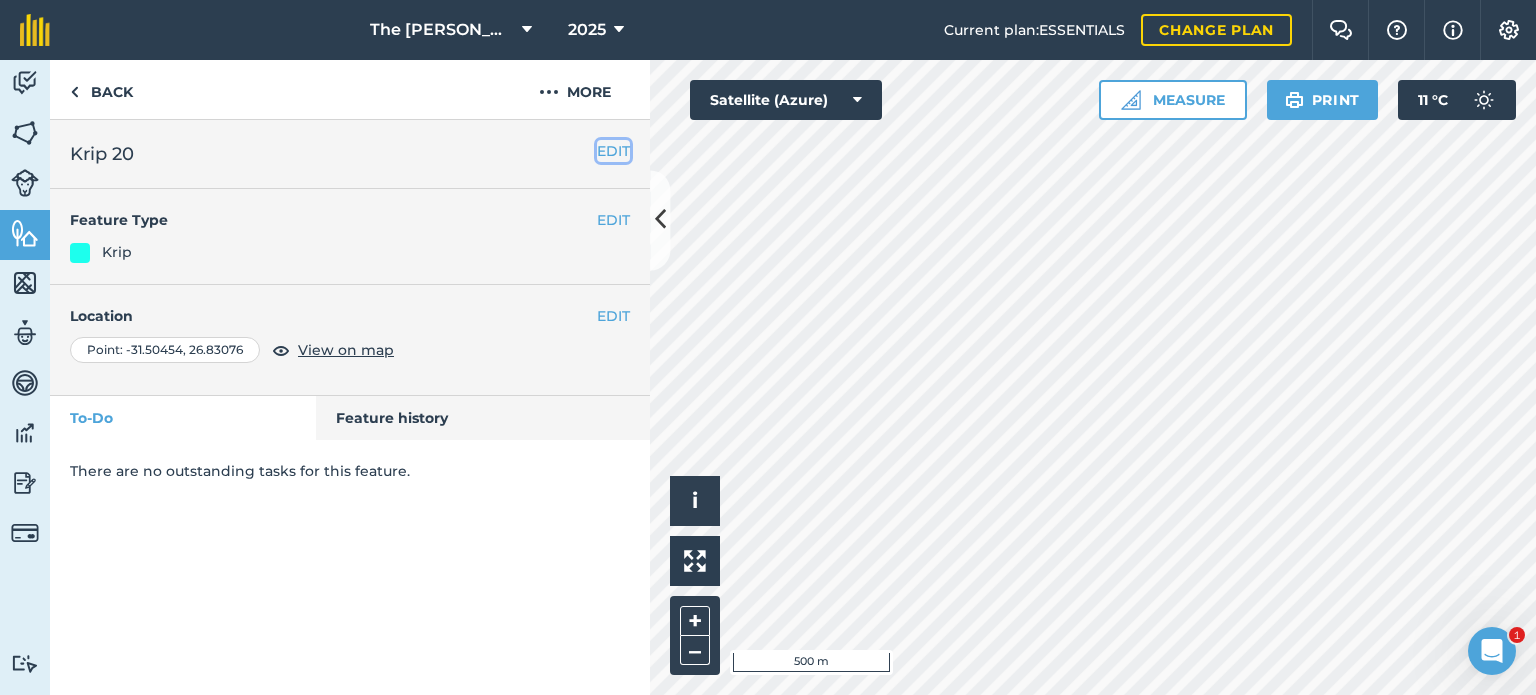 click on "EDIT" at bounding box center (613, 151) 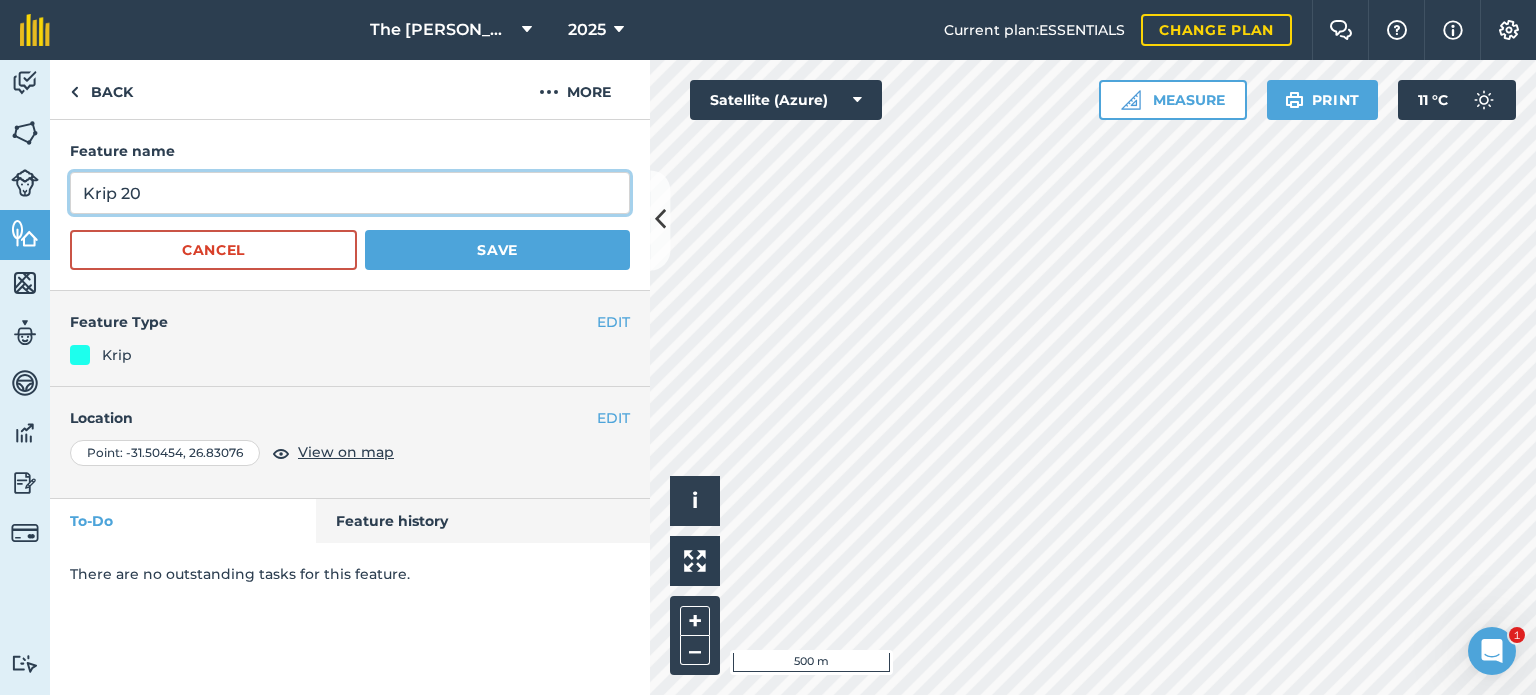 click on "Krip 20" at bounding box center [350, 193] 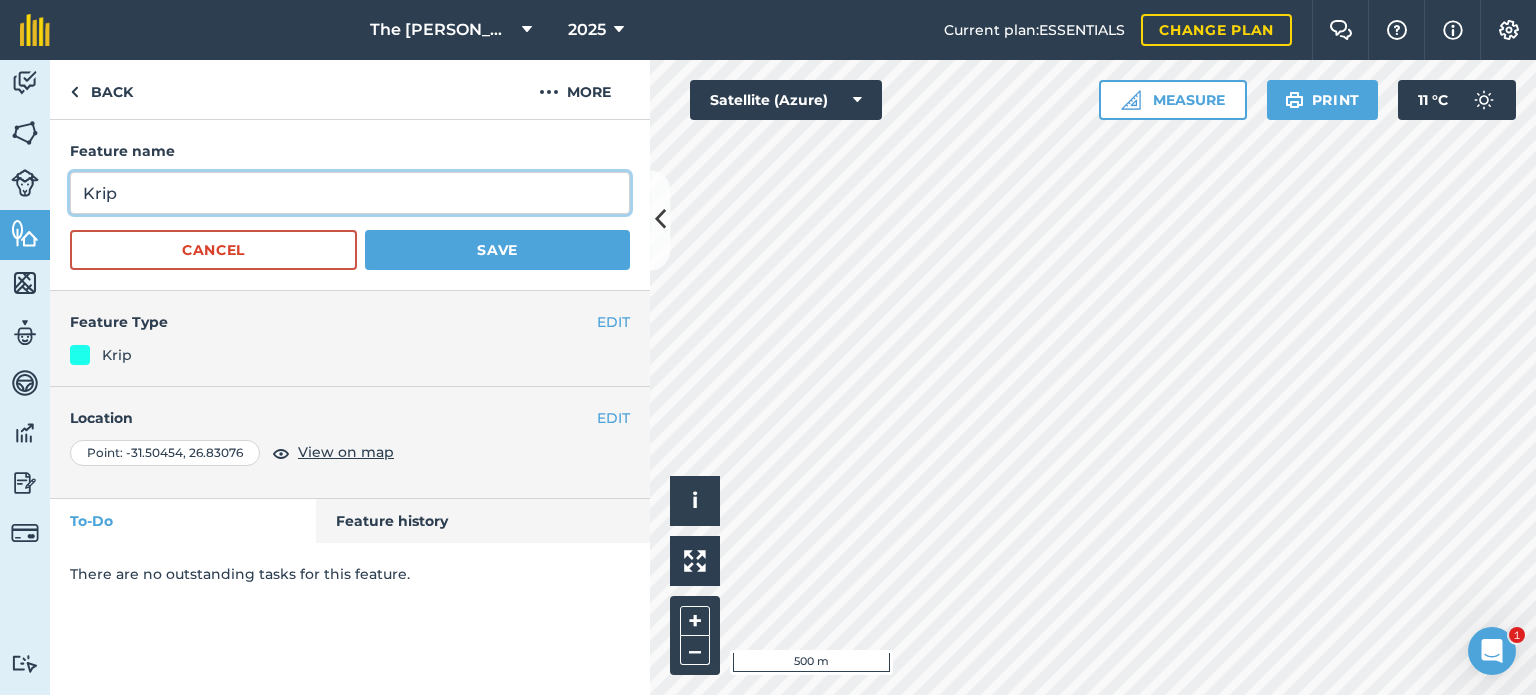type on "Krip" 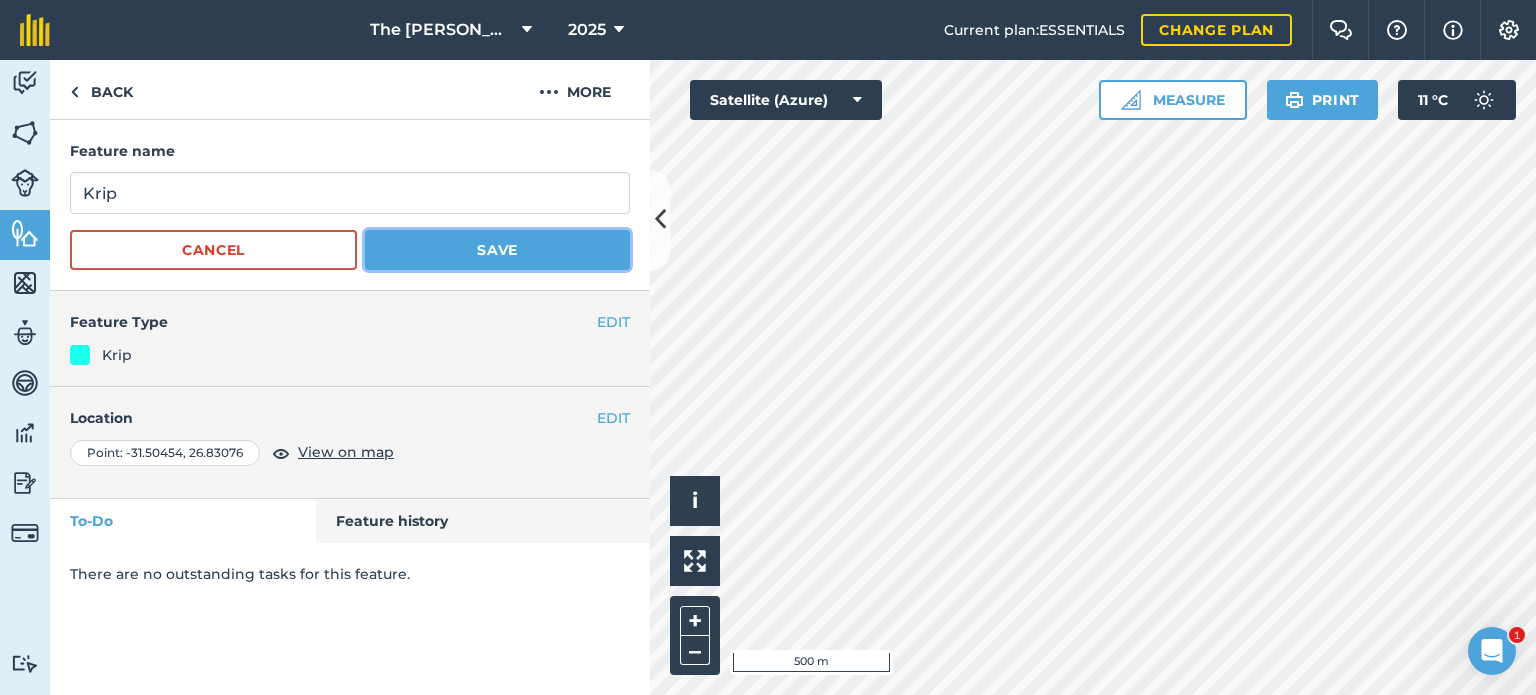 click on "Save" at bounding box center (497, 250) 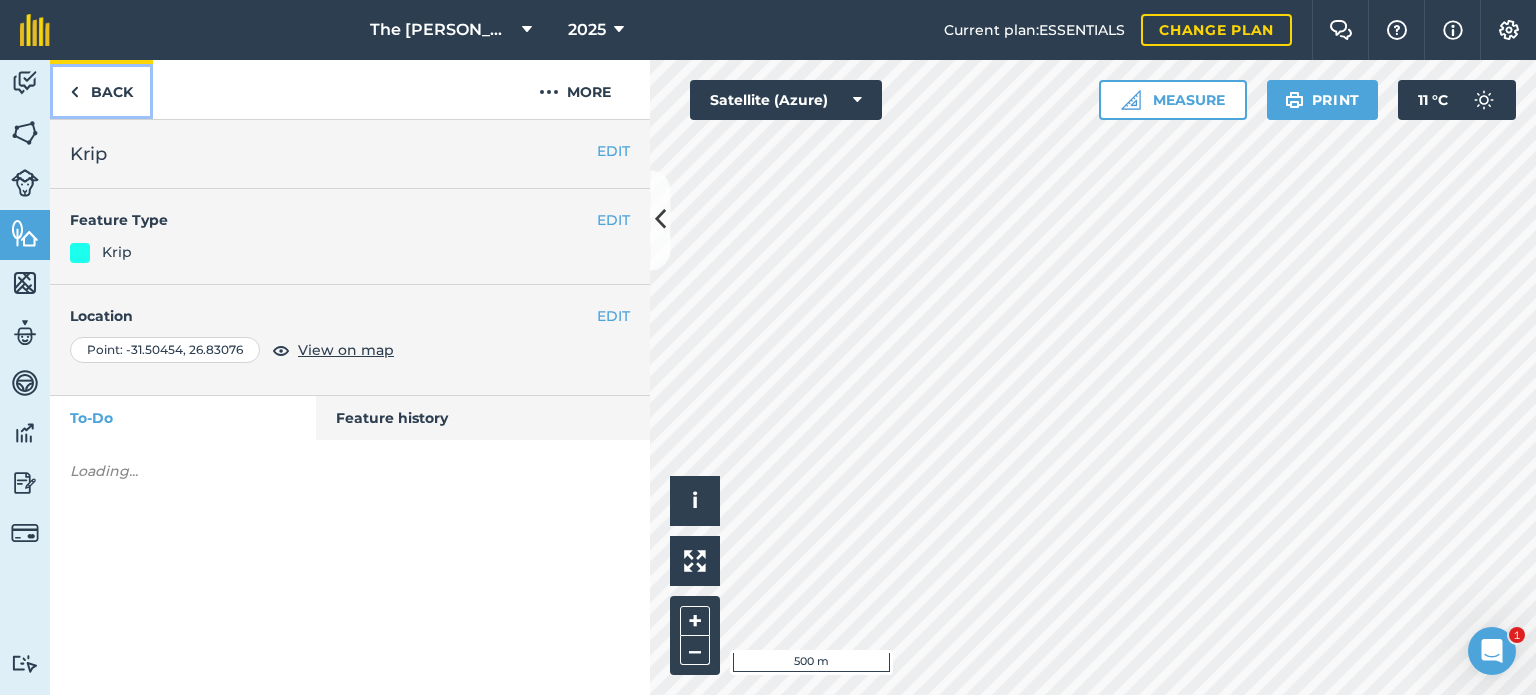 click at bounding box center (74, 92) 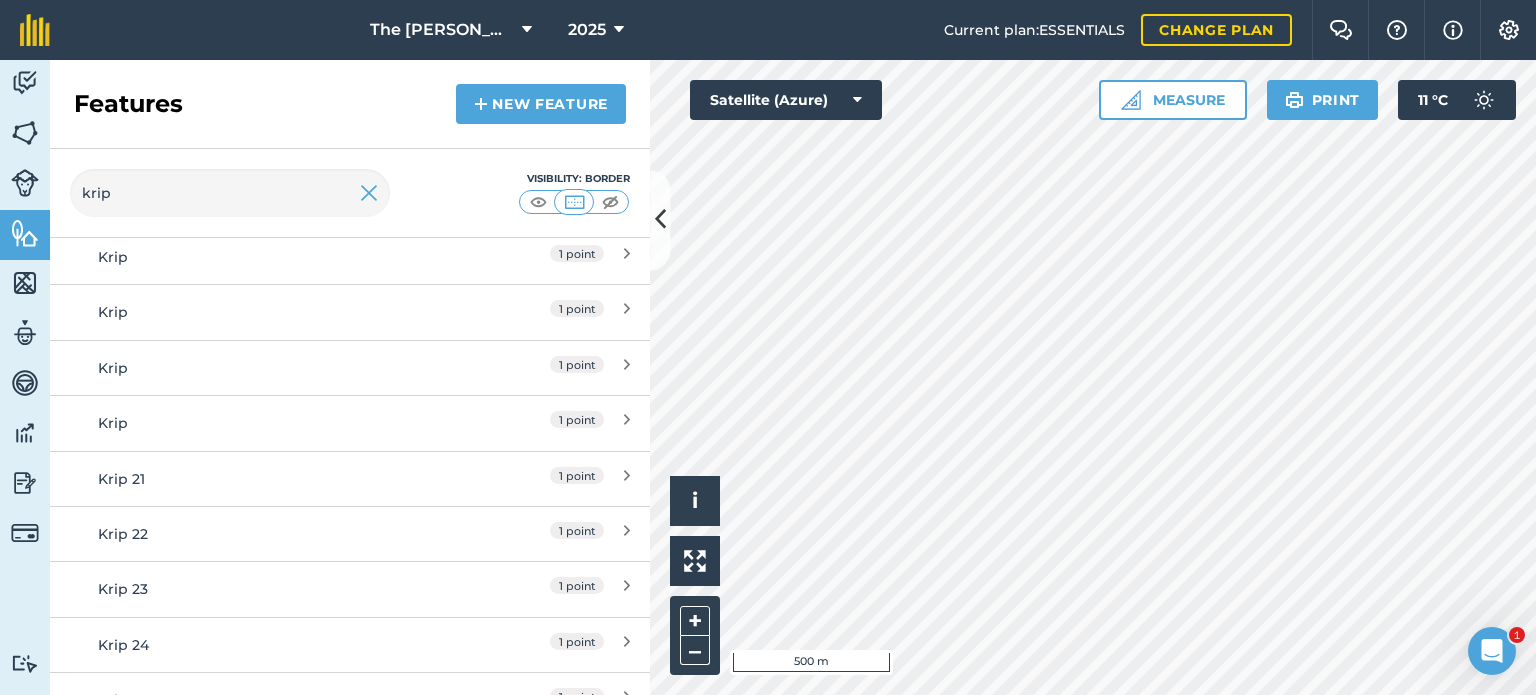 scroll, scrollTop: 1084, scrollLeft: 0, axis: vertical 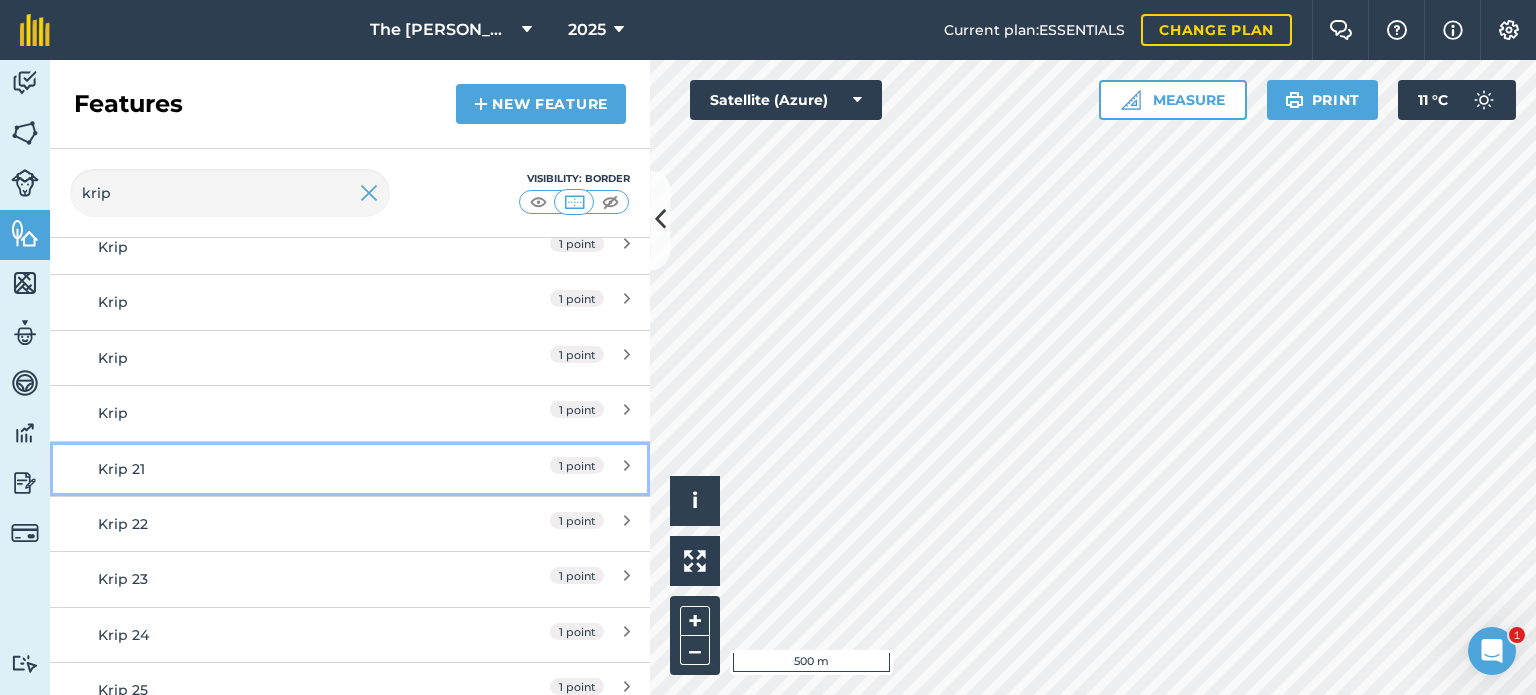 click on "Krip 21 1   point" at bounding box center [350, 468] 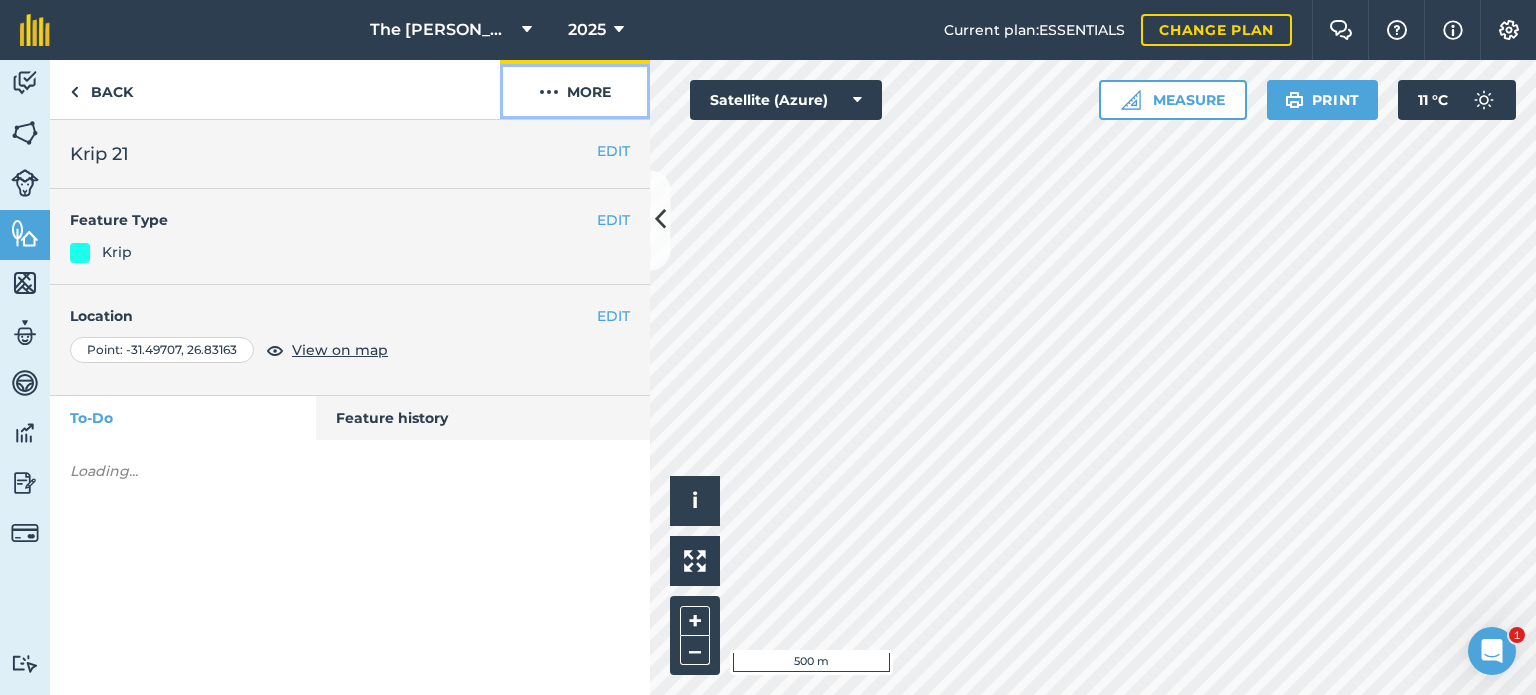 click on "More" at bounding box center [575, 89] 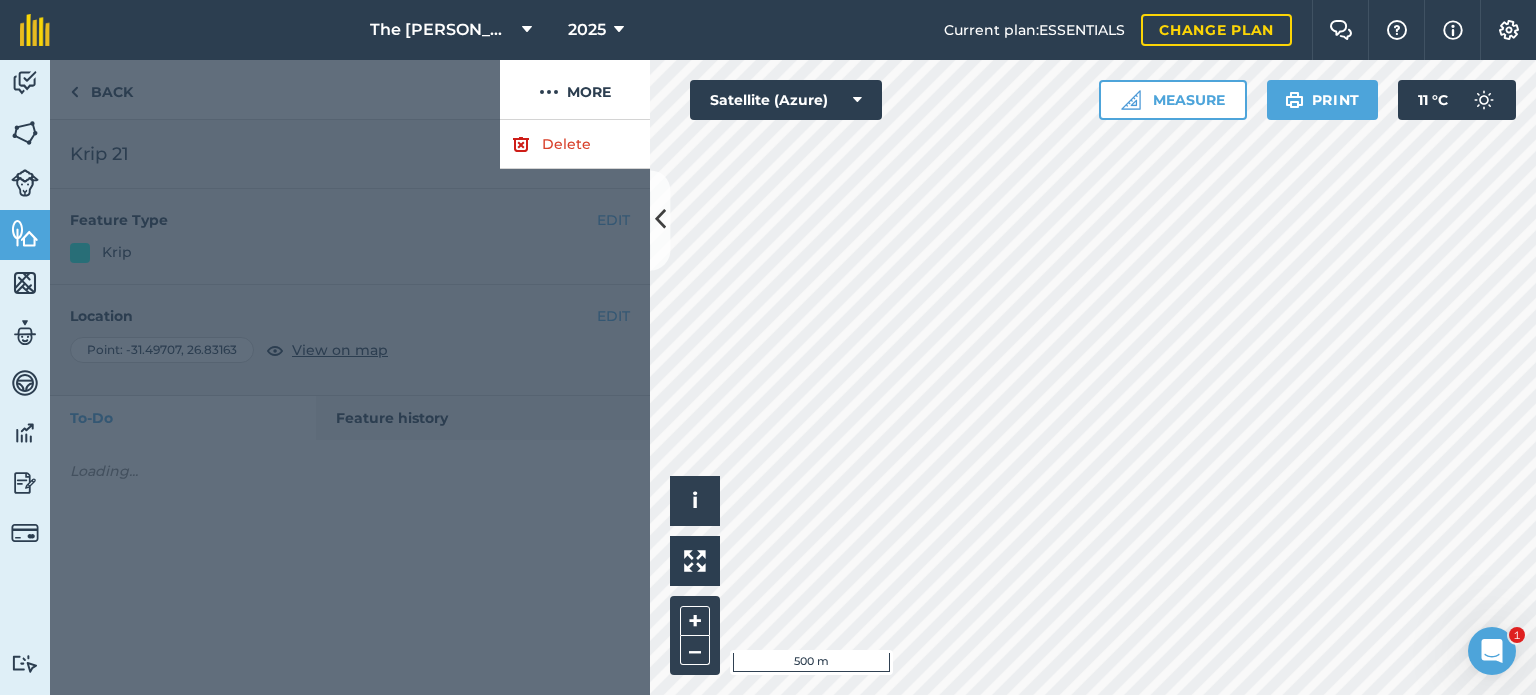 click at bounding box center (275, 90) 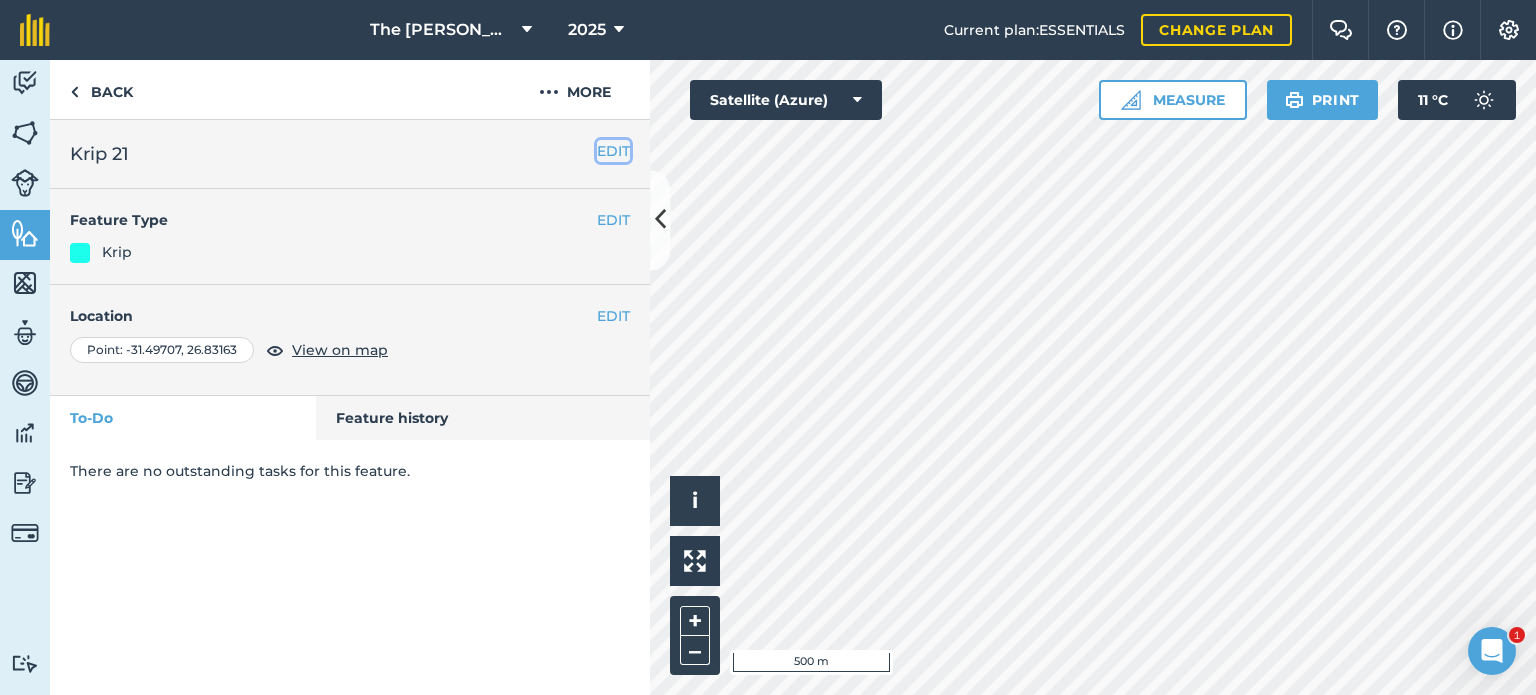 click on "EDIT" at bounding box center [613, 151] 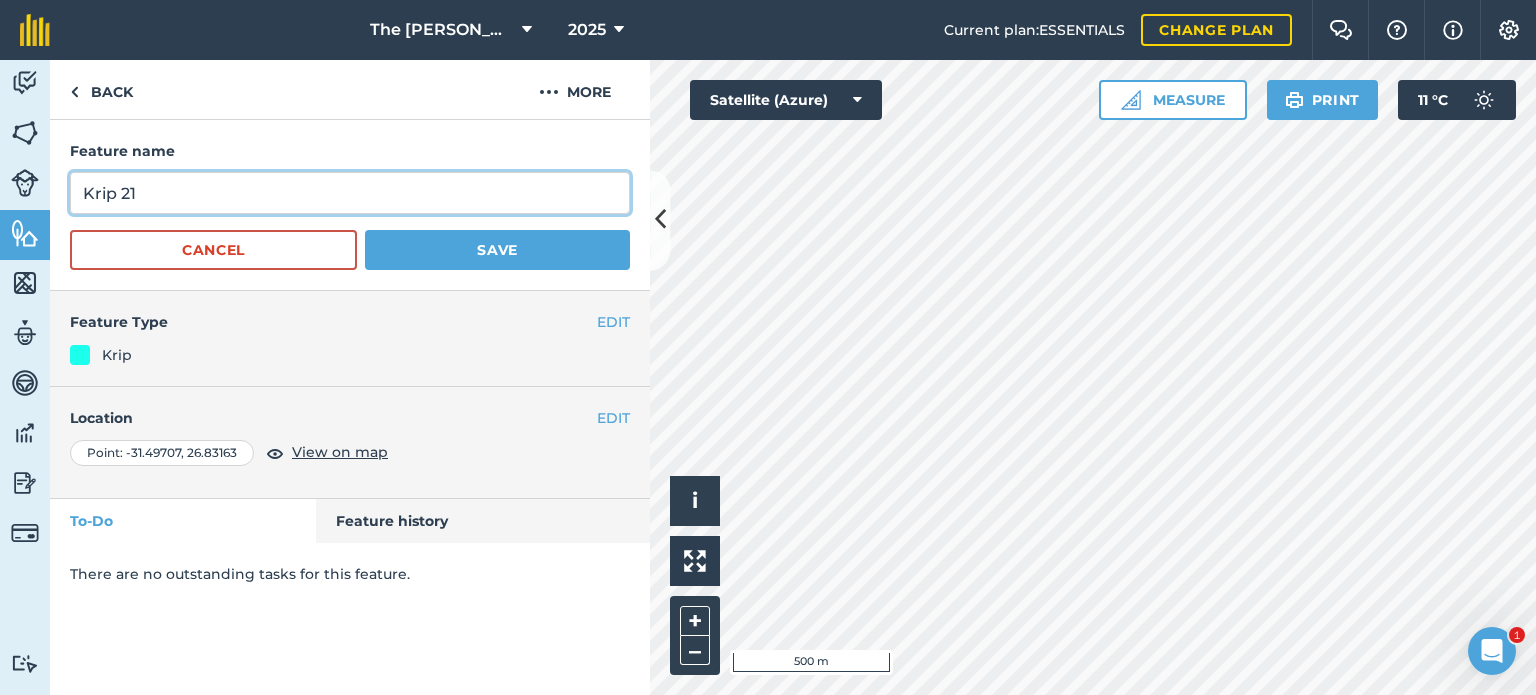 click on "Krip 21" at bounding box center (350, 193) 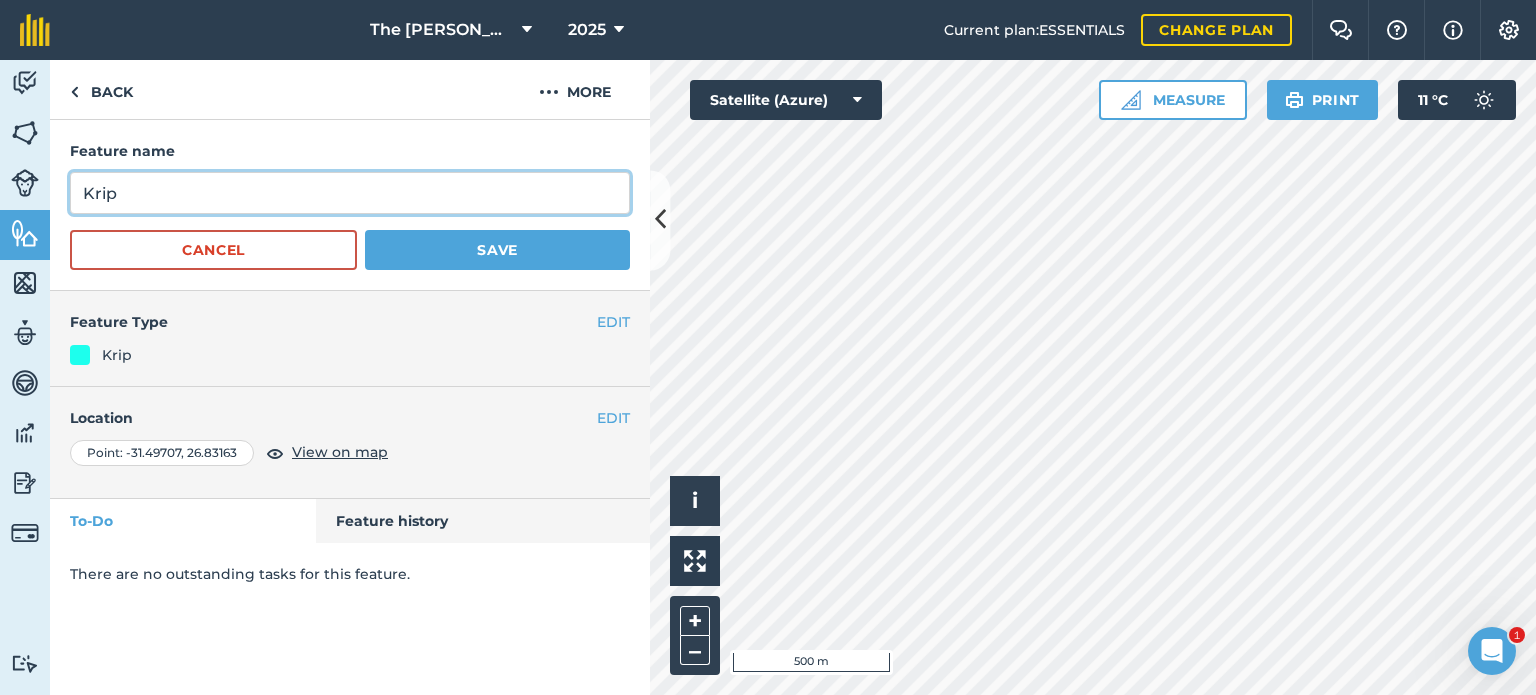 type on "Krip" 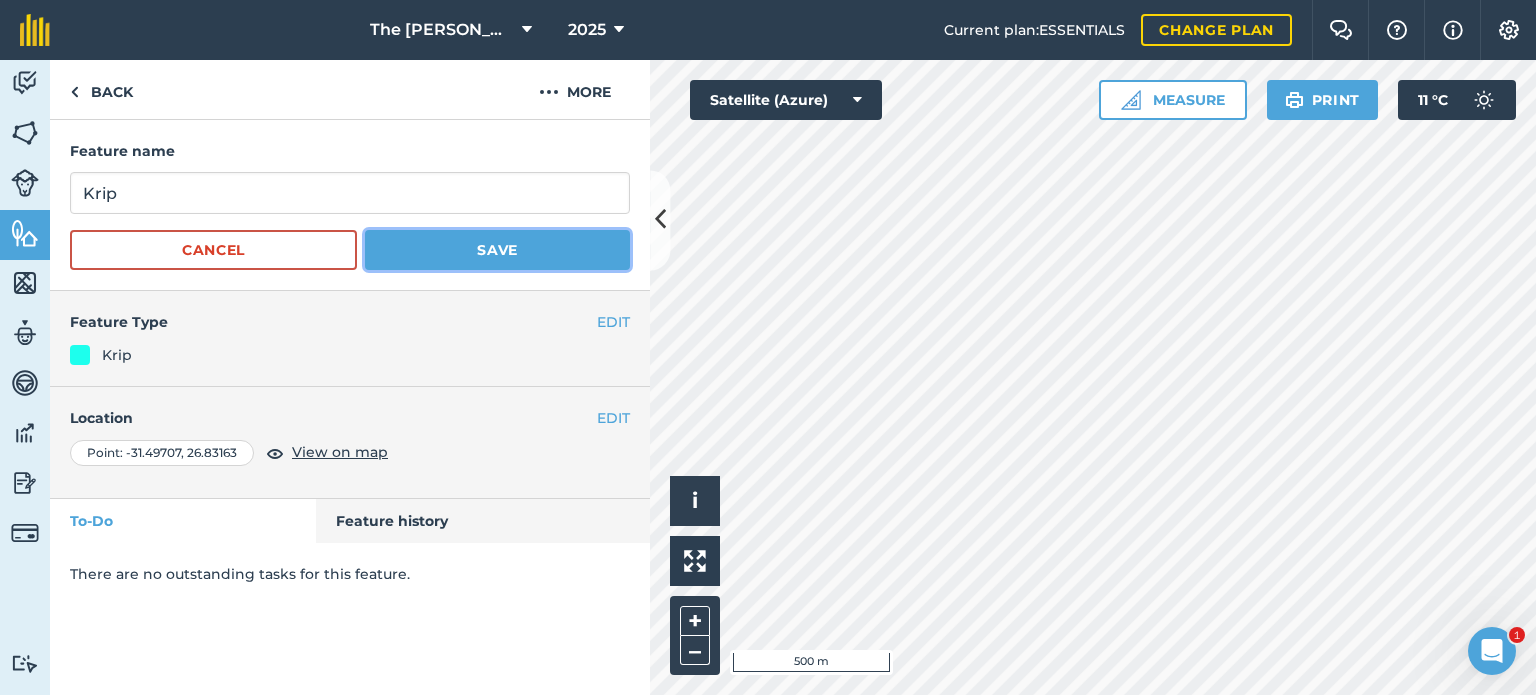 click on "Save" at bounding box center [497, 250] 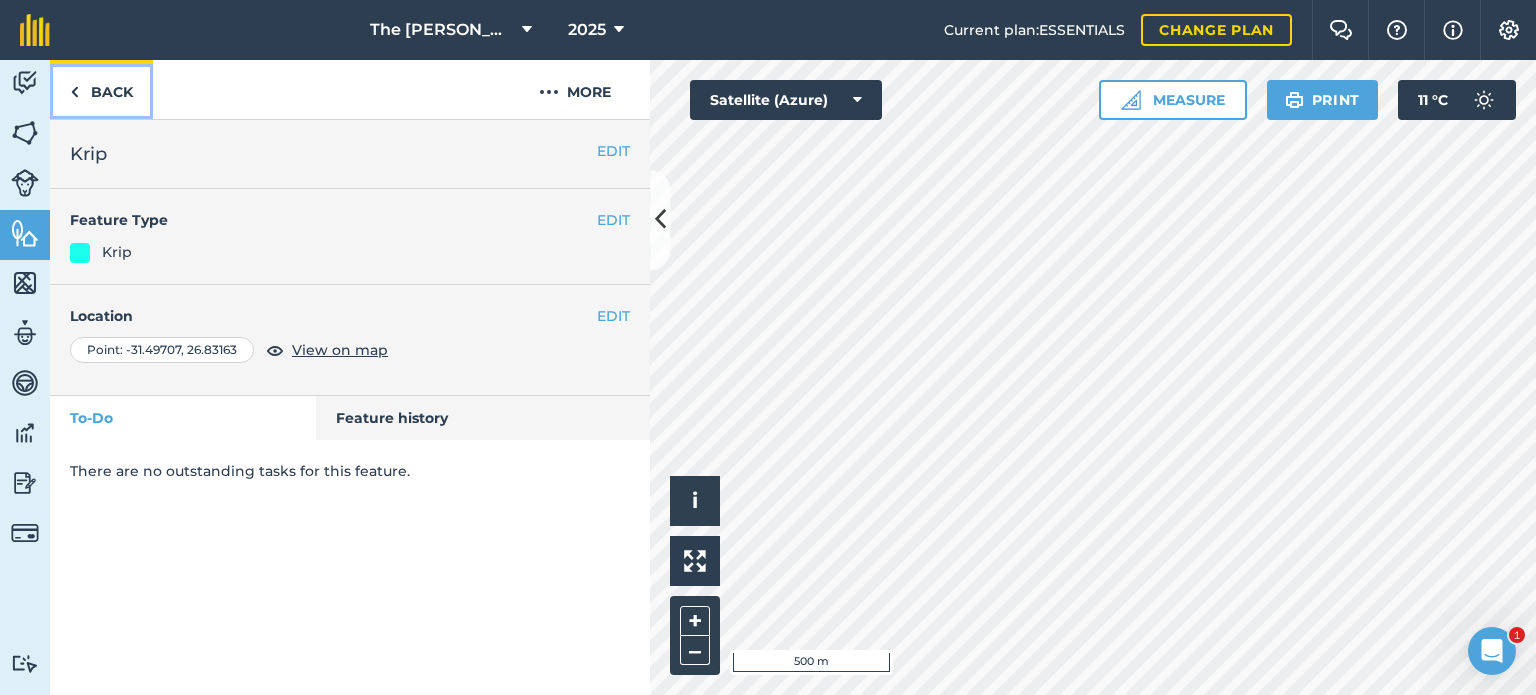click on "Back" at bounding box center [101, 89] 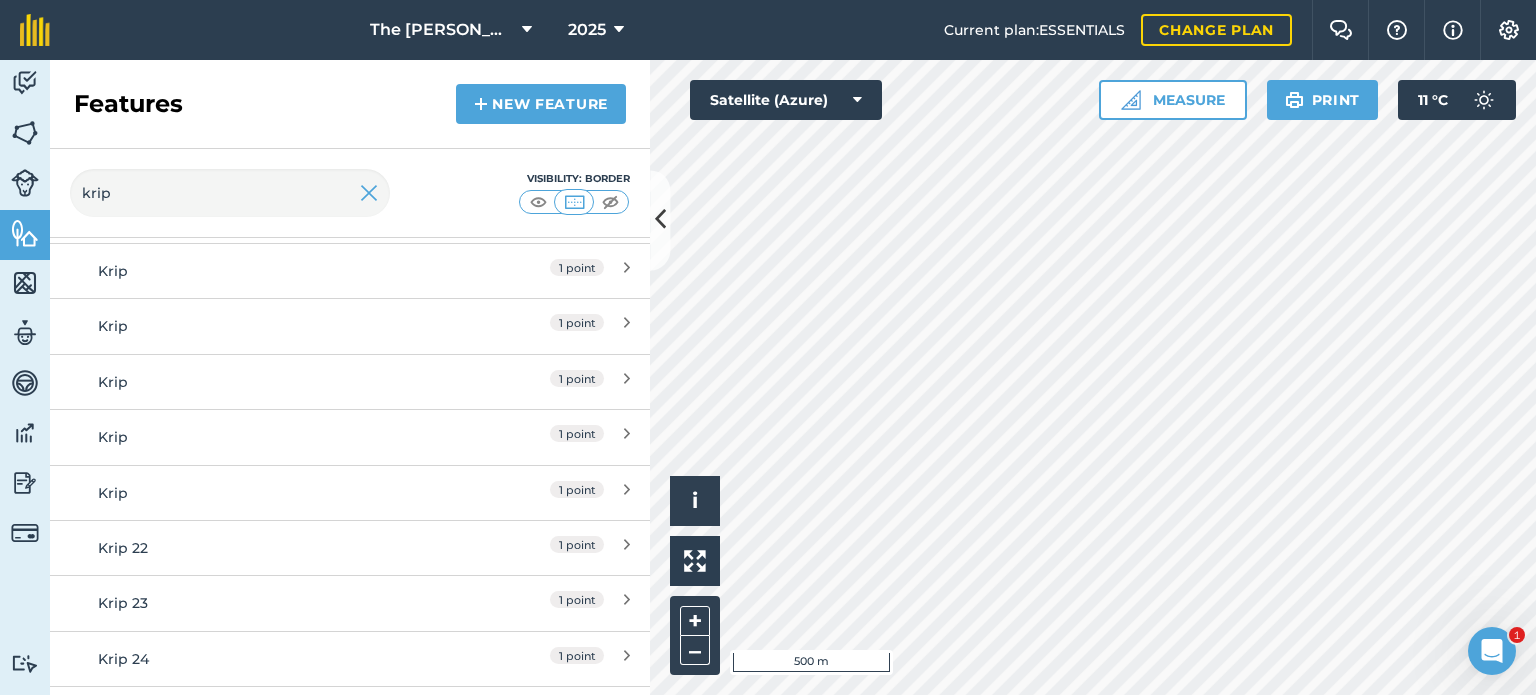 scroll, scrollTop: 1123, scrollLeft: 0, axis: vertical 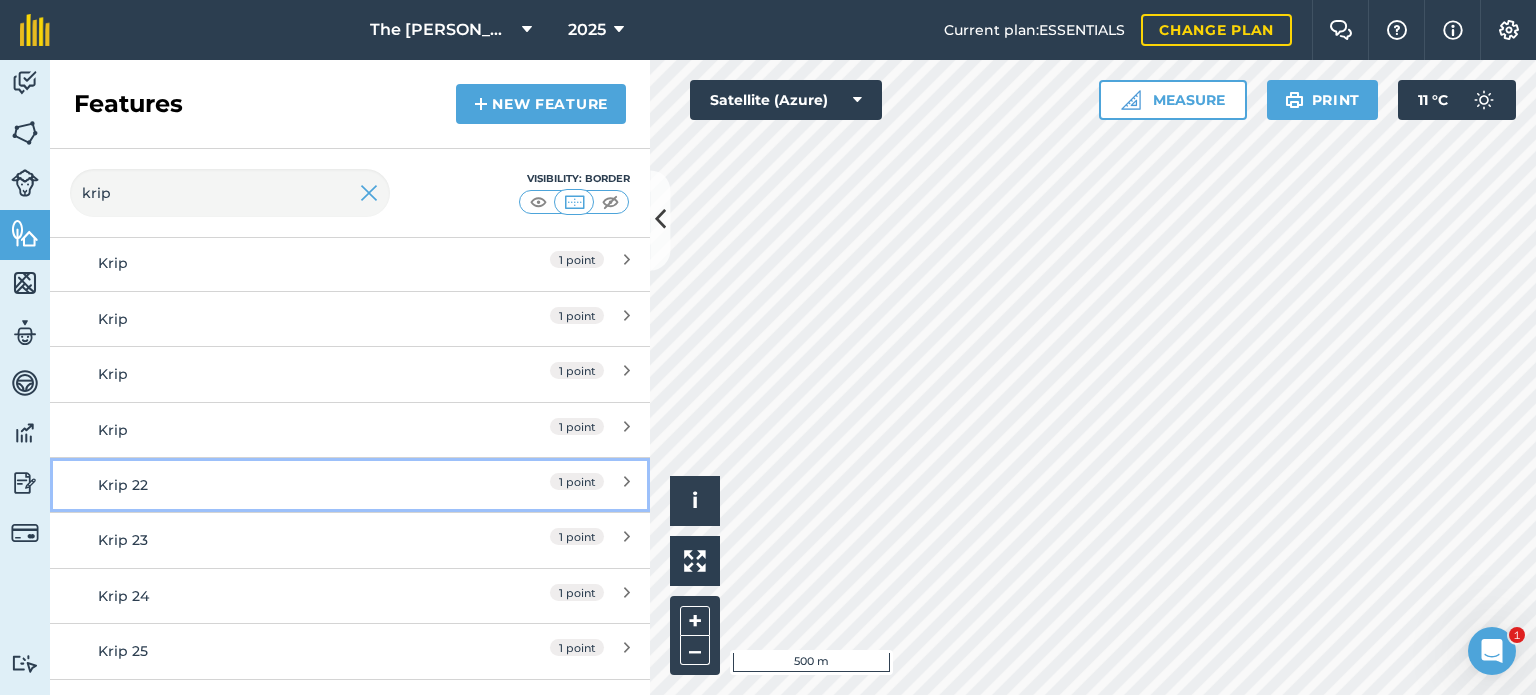 click on "1   point" at bounding box center (541, 485) 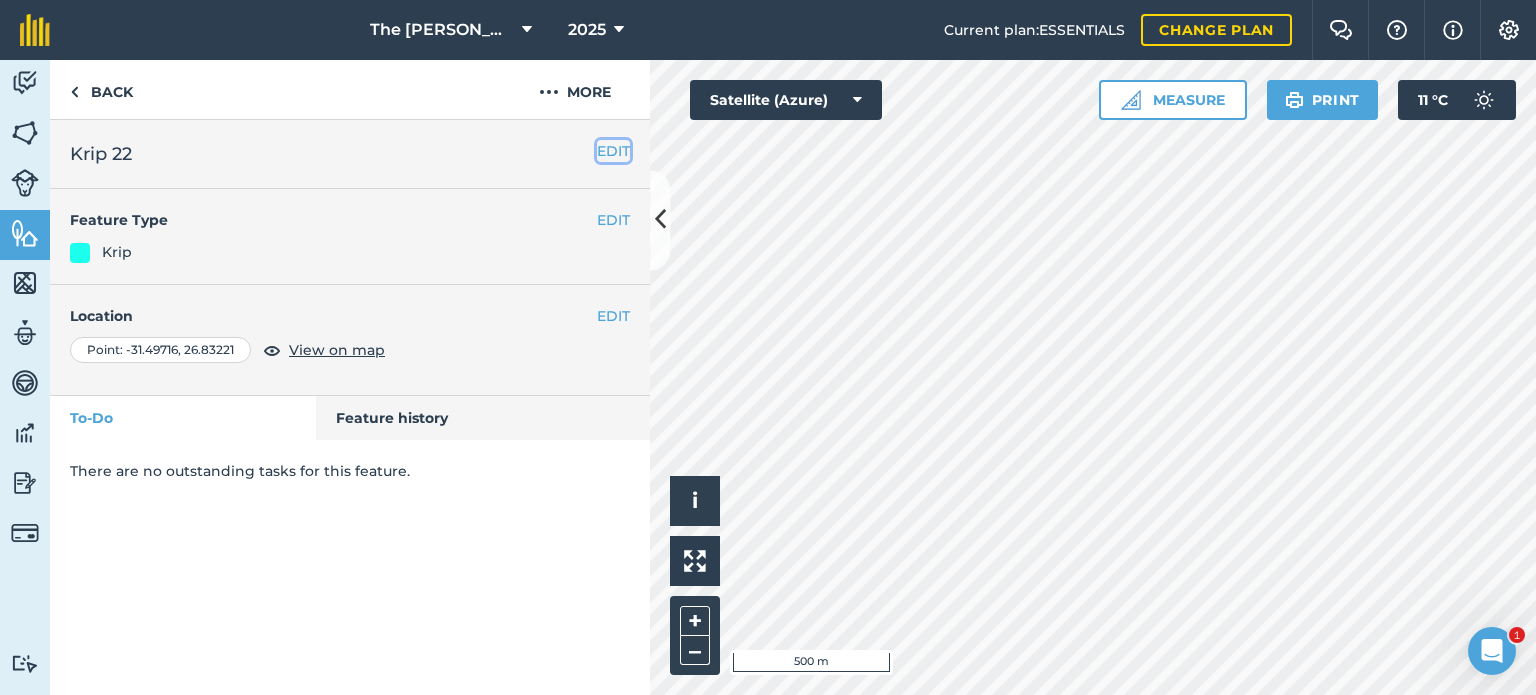 click on "EDIT" at bounding box center (613, 151) 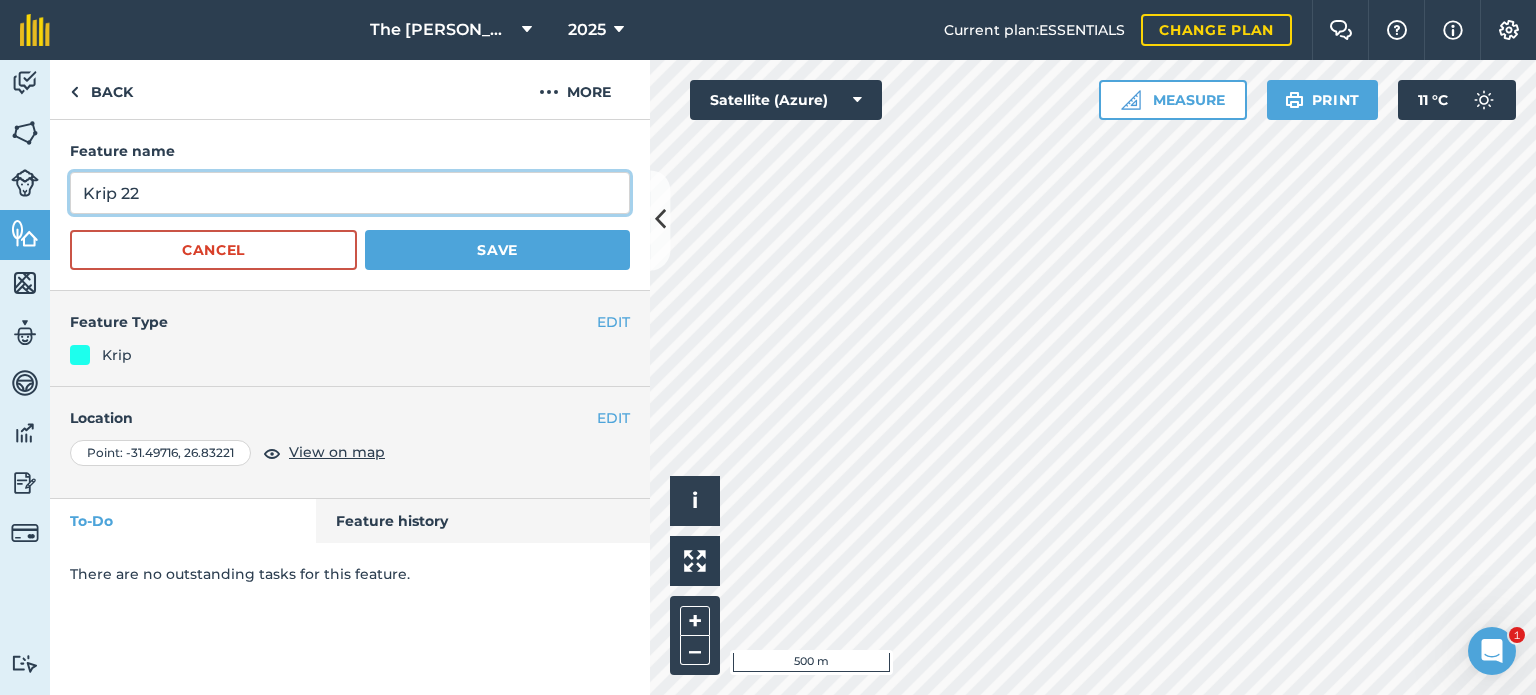 click on "Krip 22" at bounding box center [350, 193] 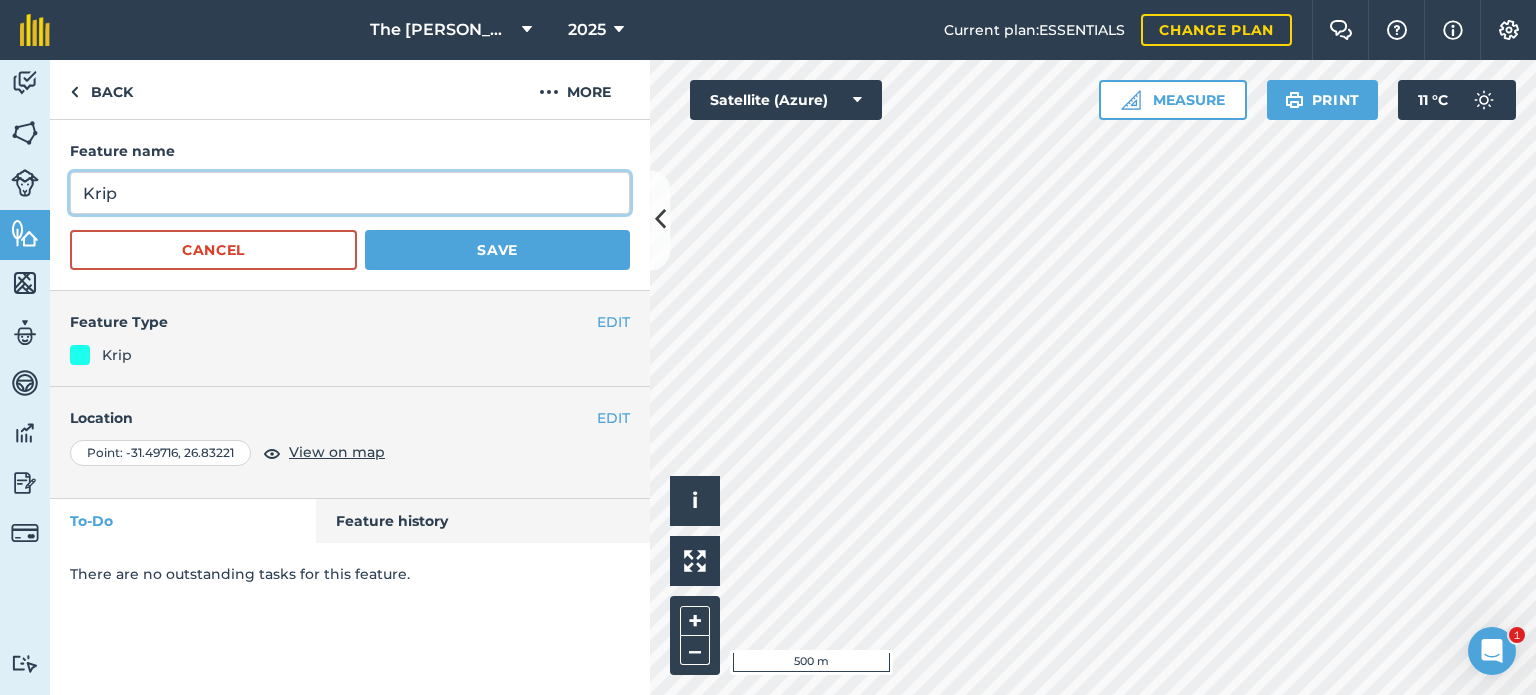 type on "Krip" 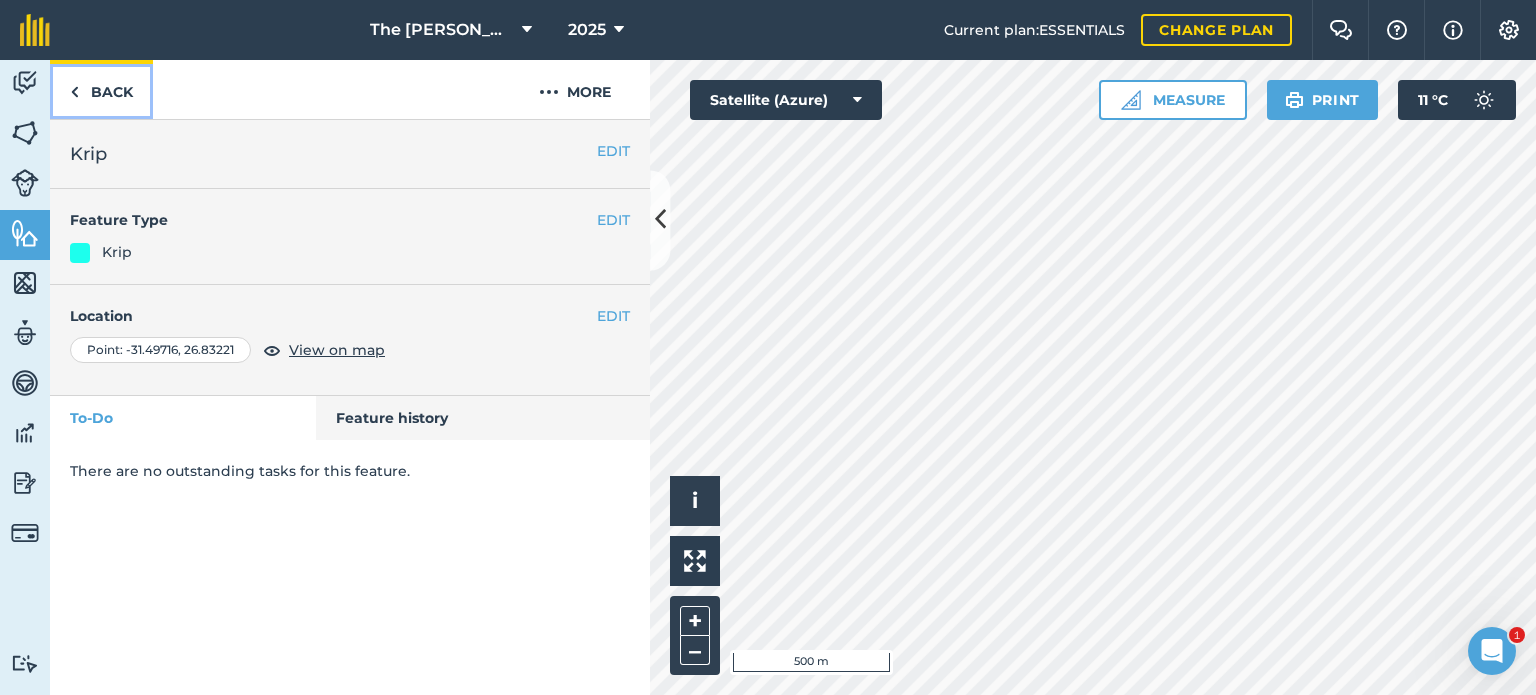 click on "Back" at bounding box center [101, 89] 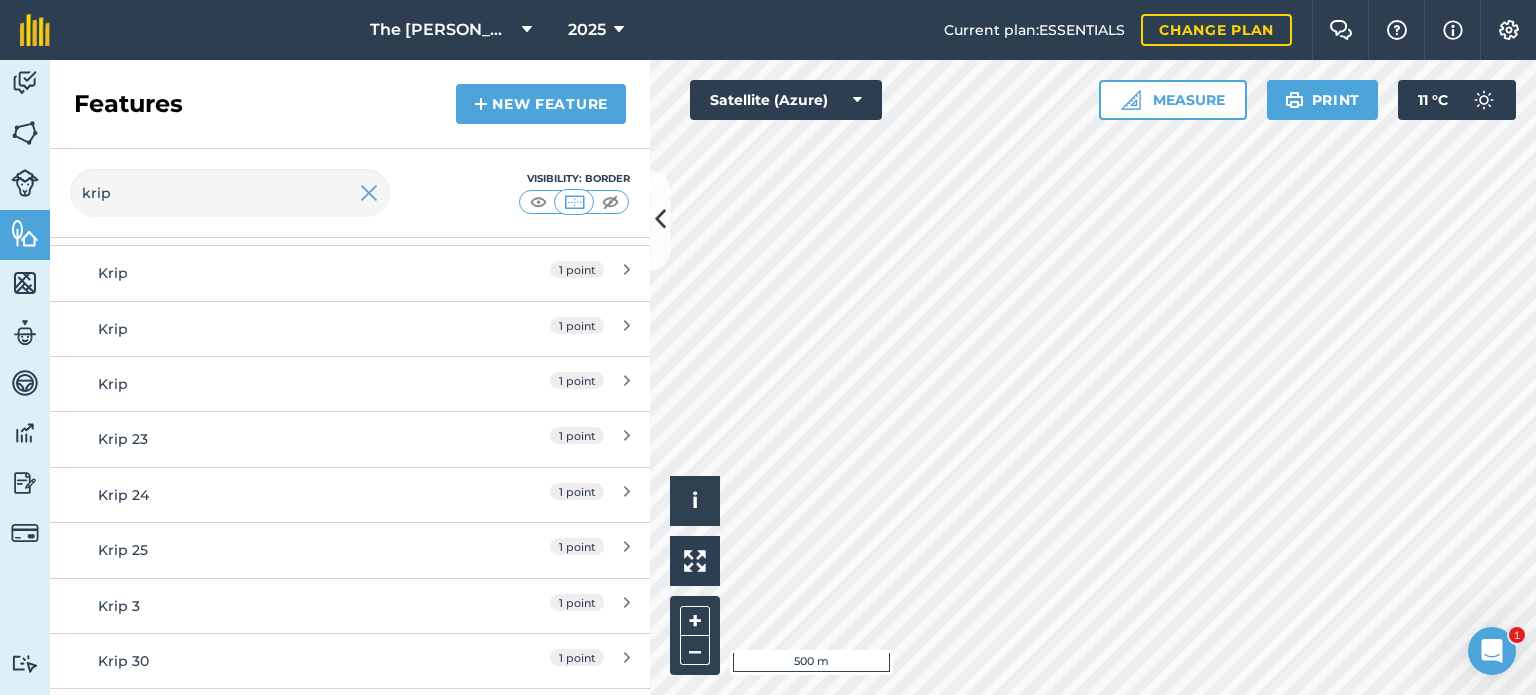 scroll, scrollTop: 1376, scrollLeft: 0, axis: vertical 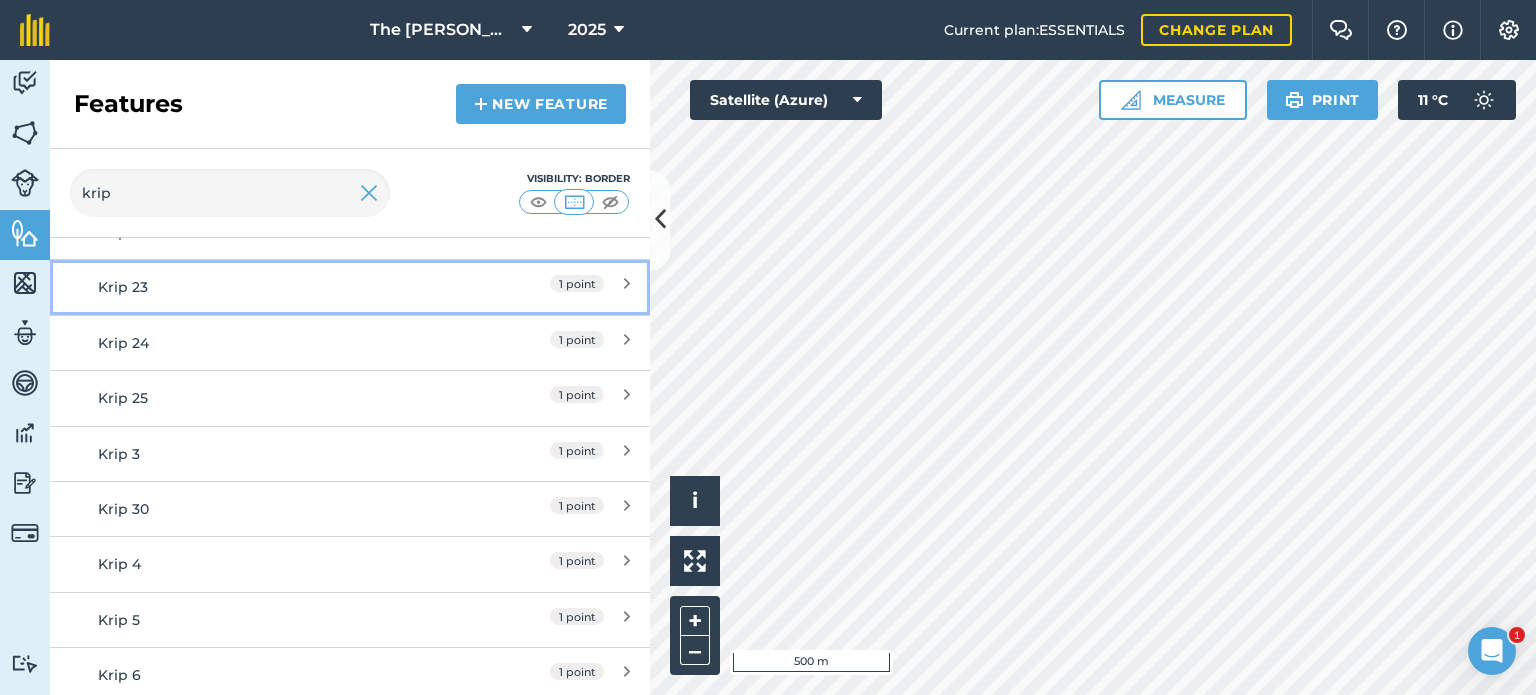 click on "Krip 23" at bounding box center [275, 287] 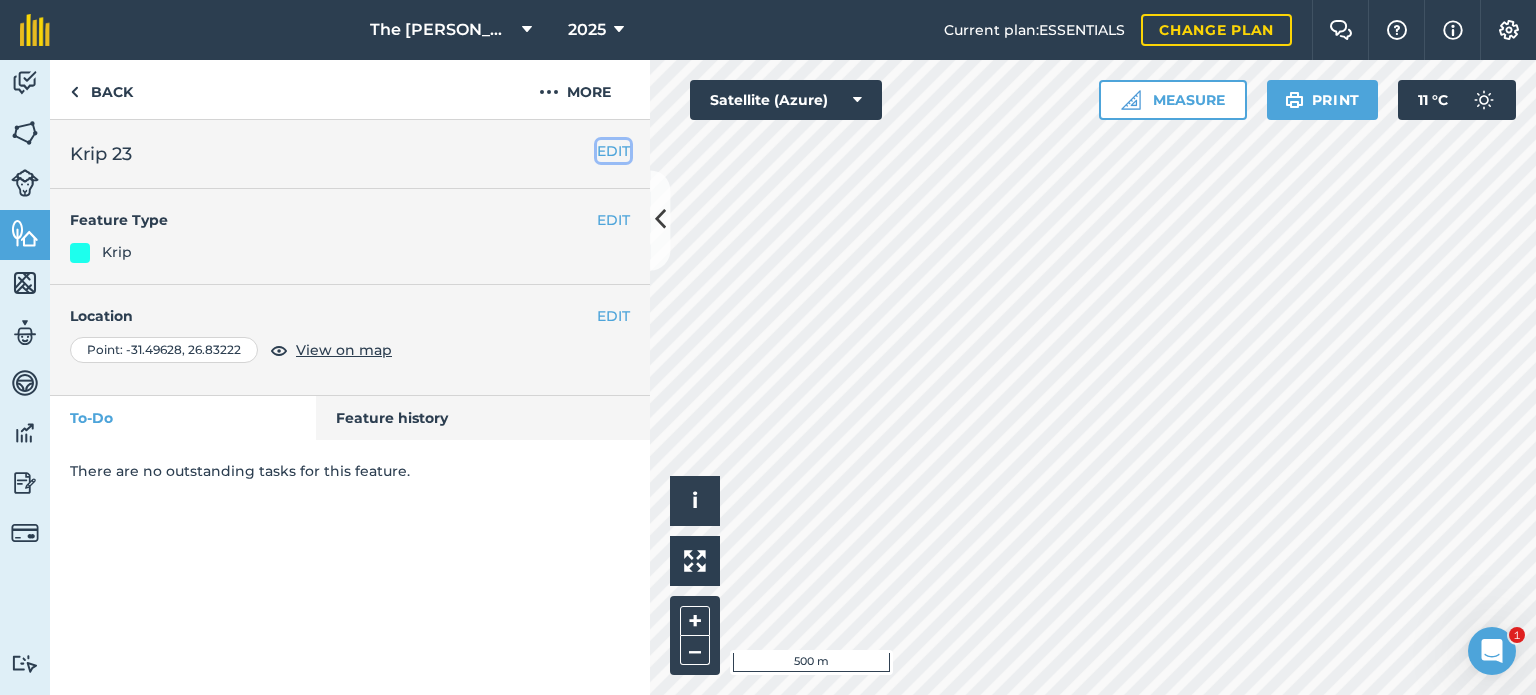 click on "EDIT" at bounding box center [613, 151] 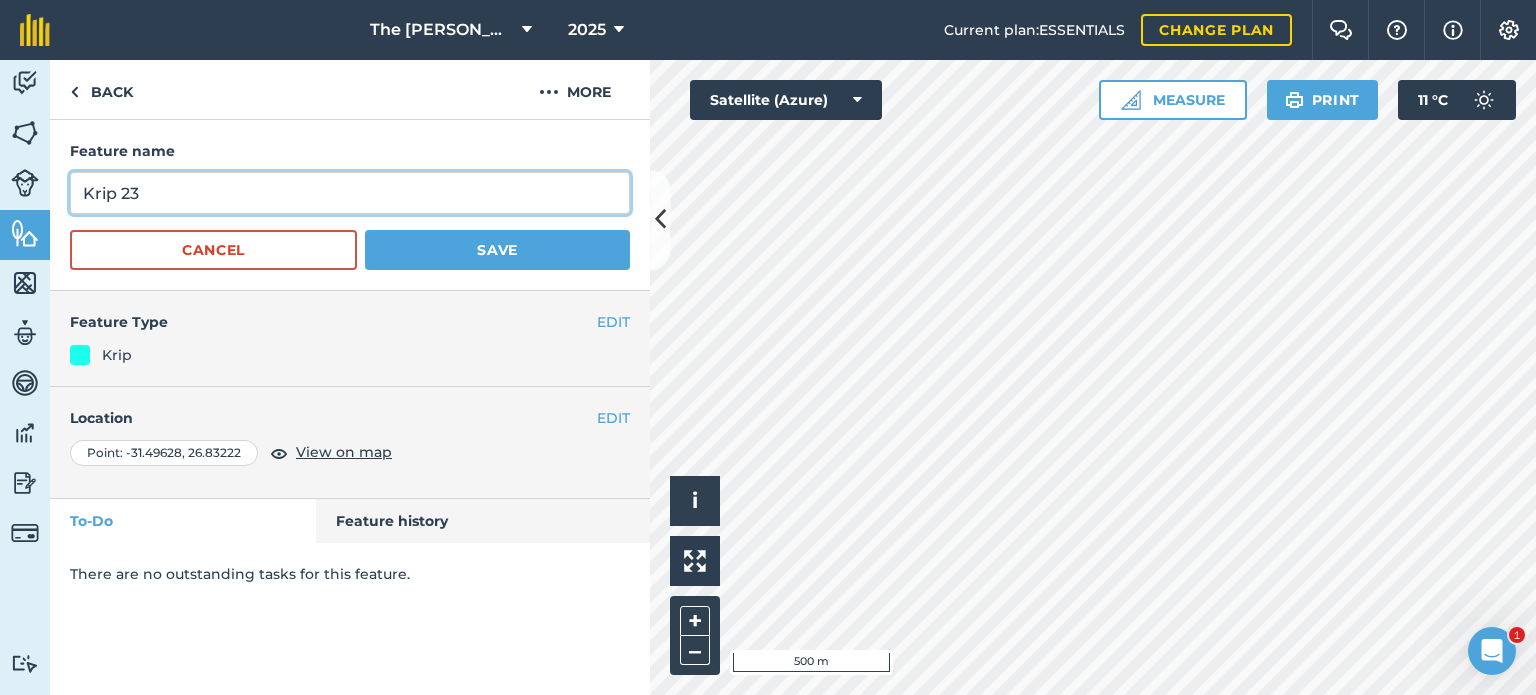 click on "Krip 23" at bounding box center [350, 193] 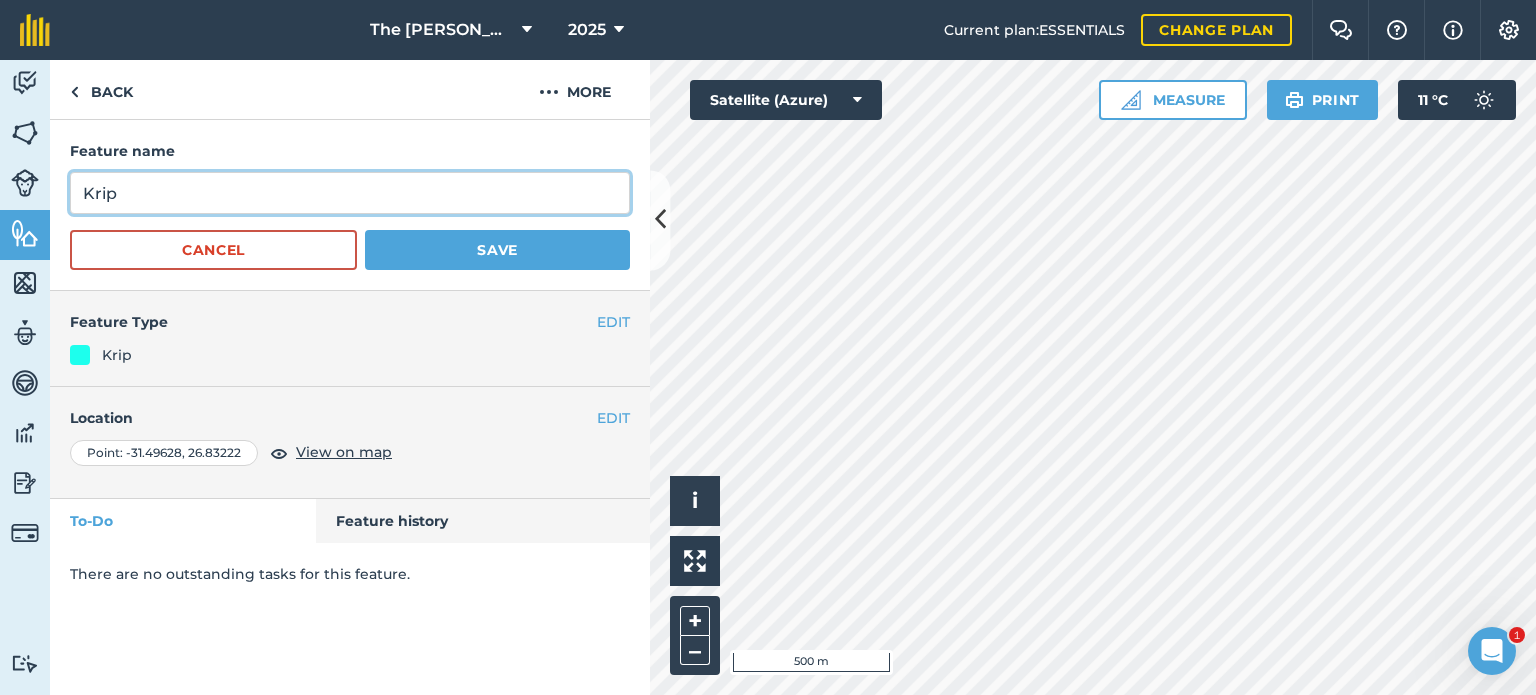 type on "Krip" 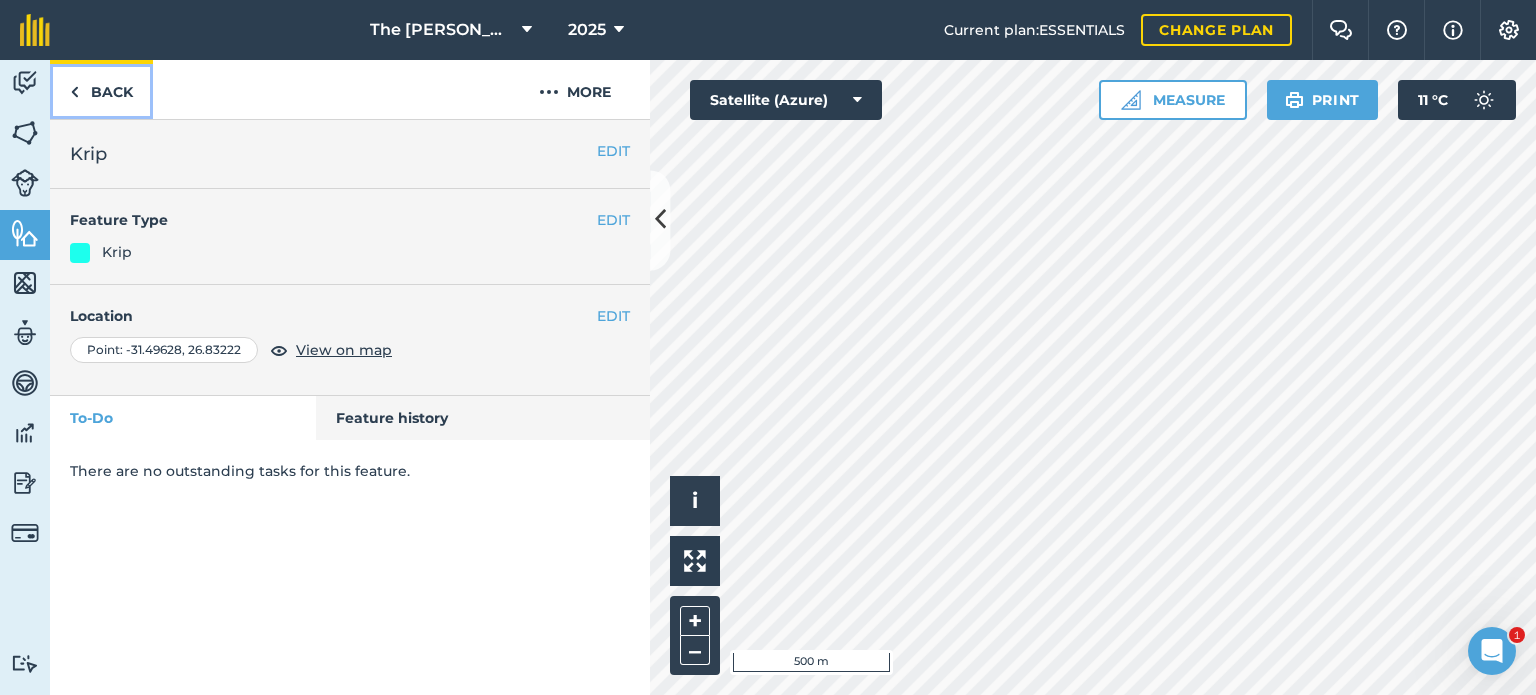 click on "Back" at bounding box center [101, 89] 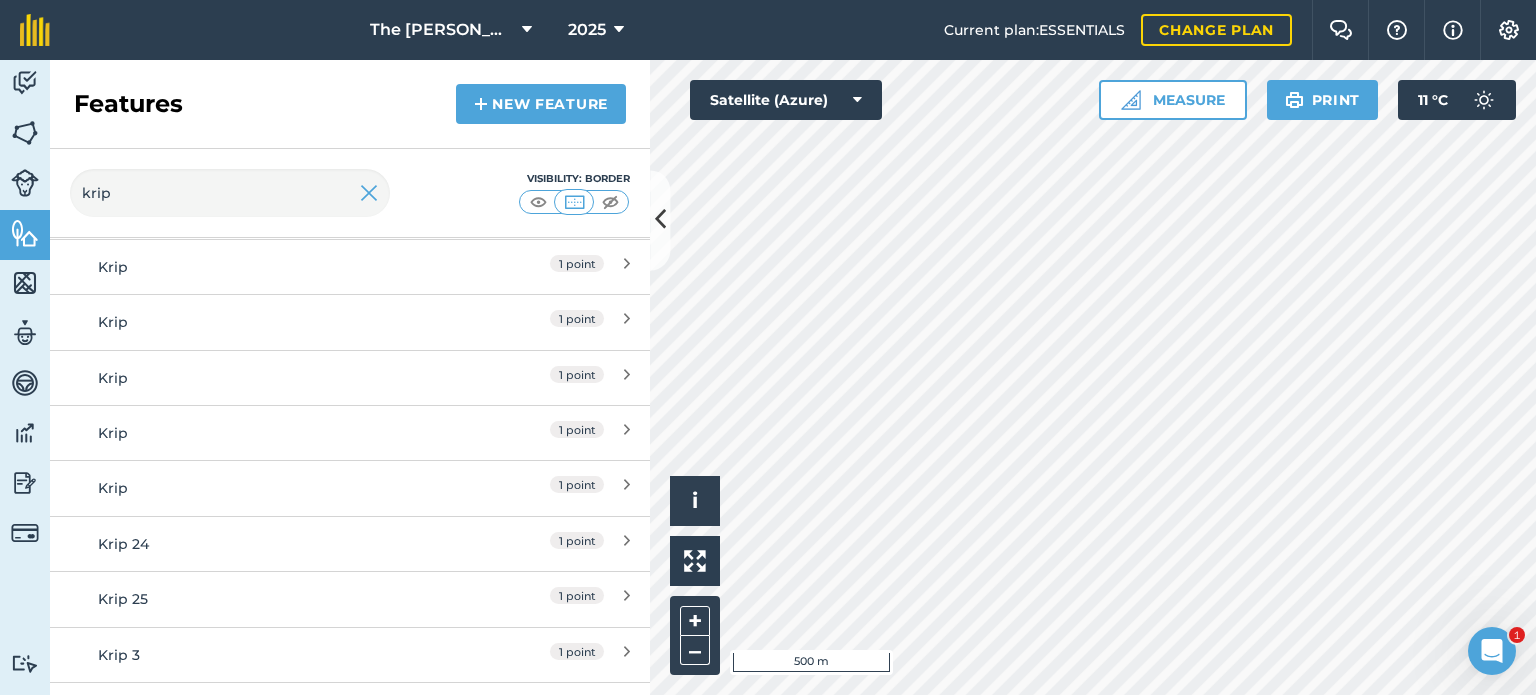 scroll, scrollTop: 1182, scrollLeft: 0, axis: vertical 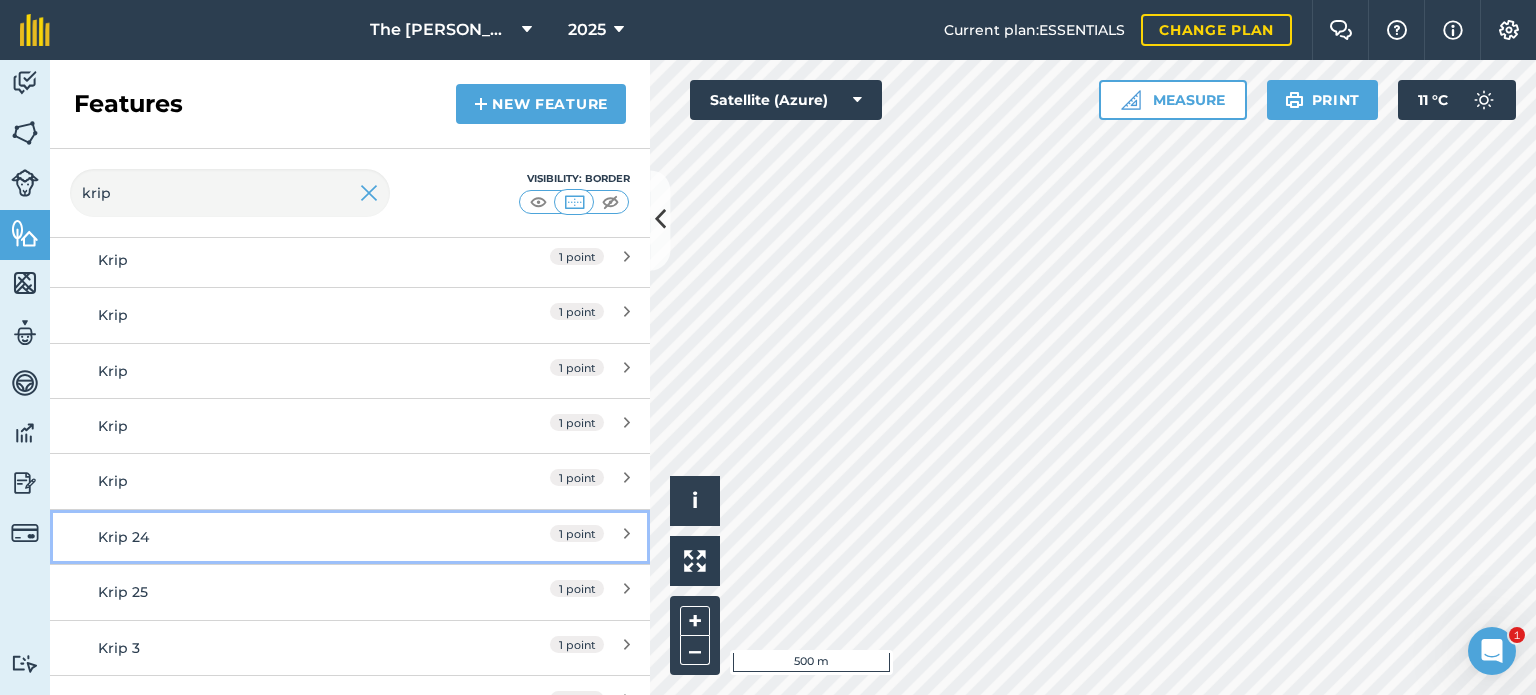 click on "1   point" at bounding box center [541, 537] 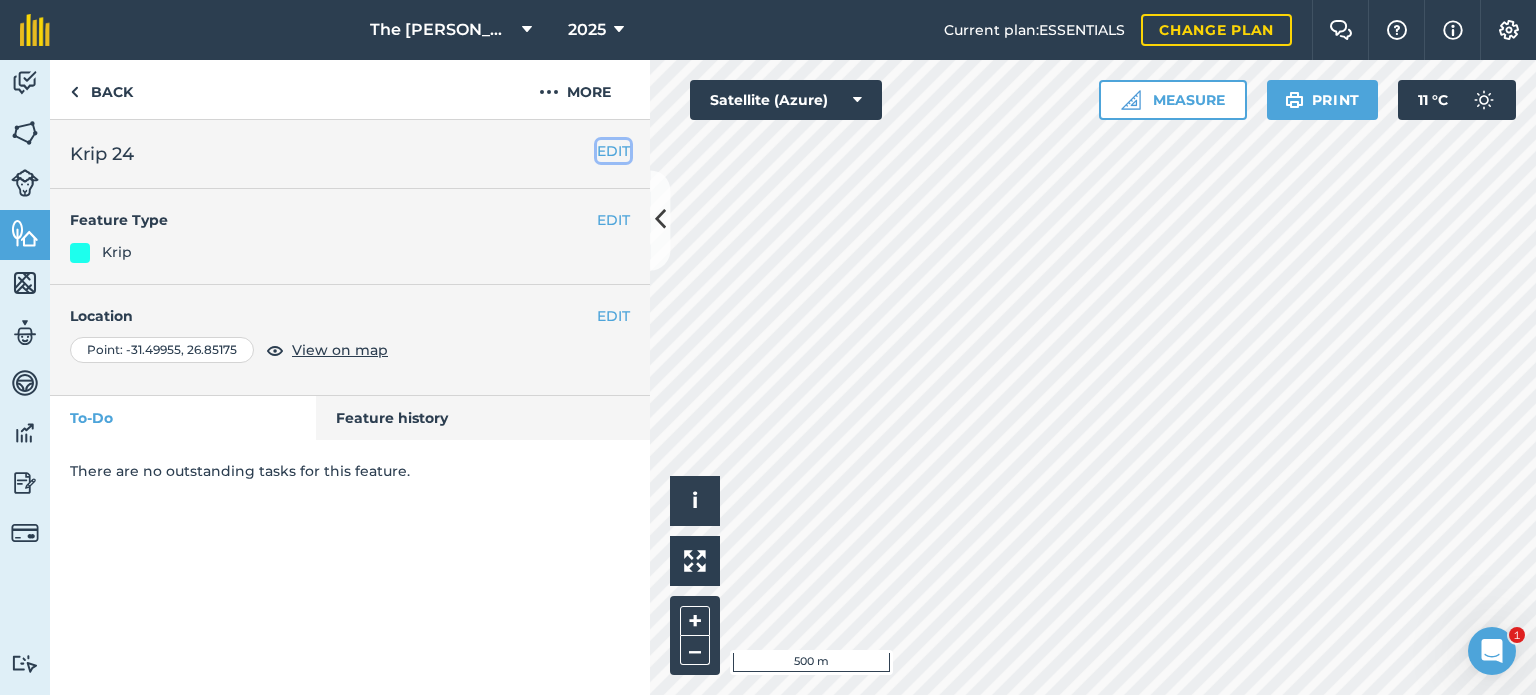 click on "EDIT" at bounding box center (613, 151) 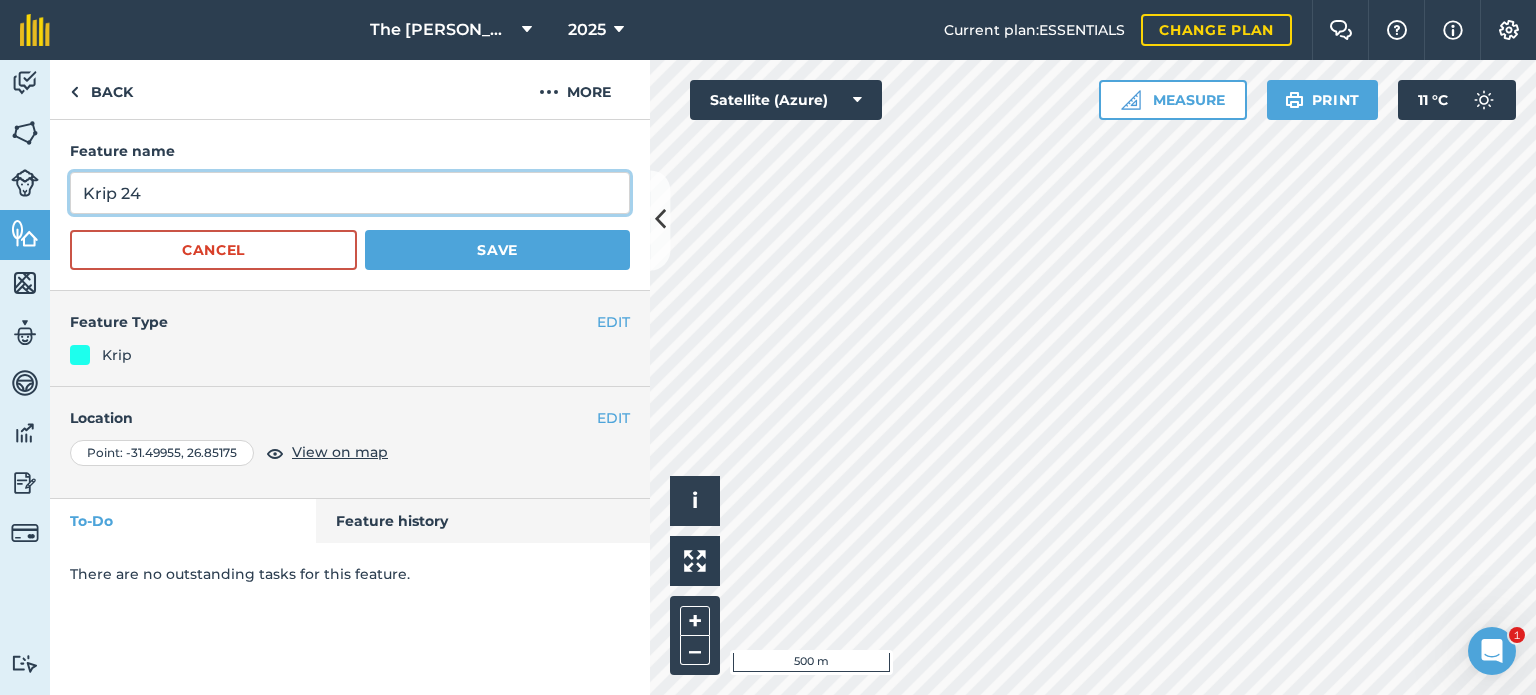 click on "Krip 24" at bounding box center [350, 193] 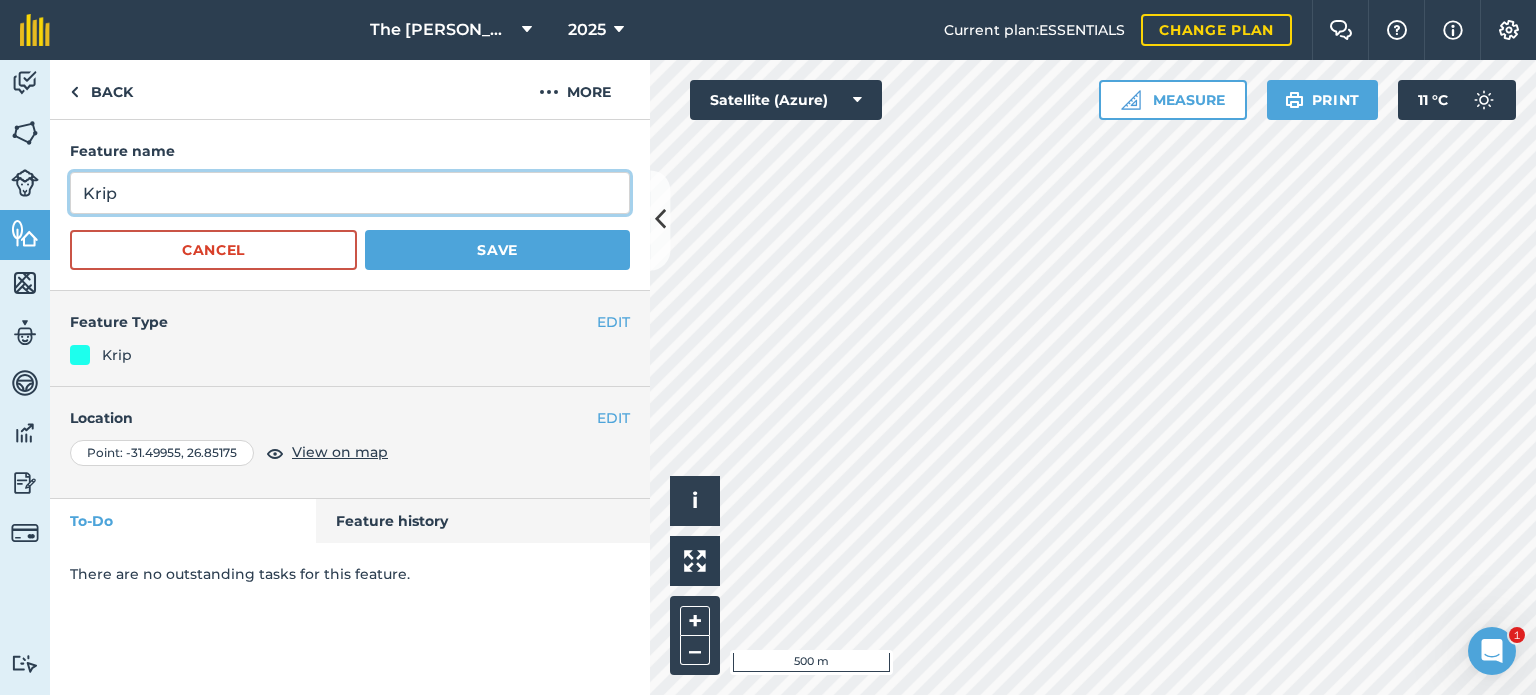 type on "Krip" 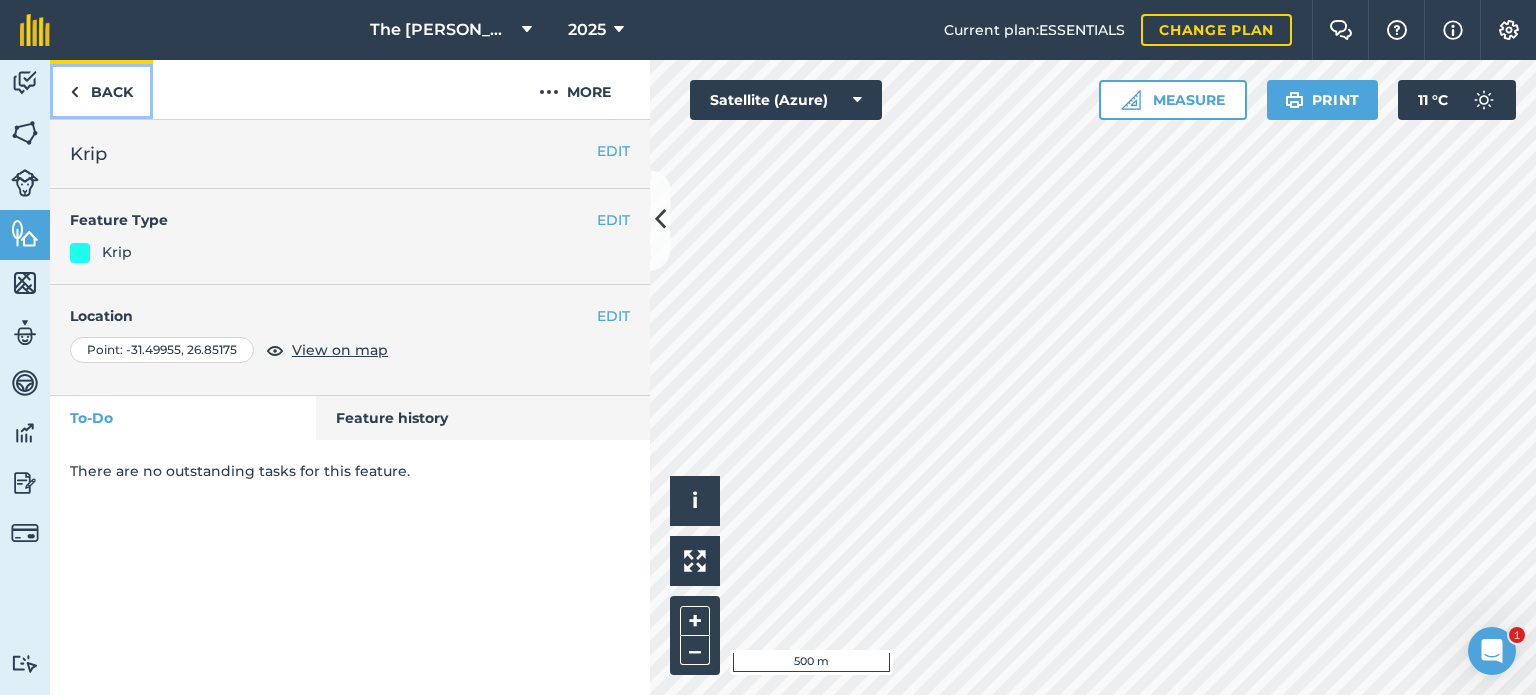 click on "Back" at bounding box center [101, 89] 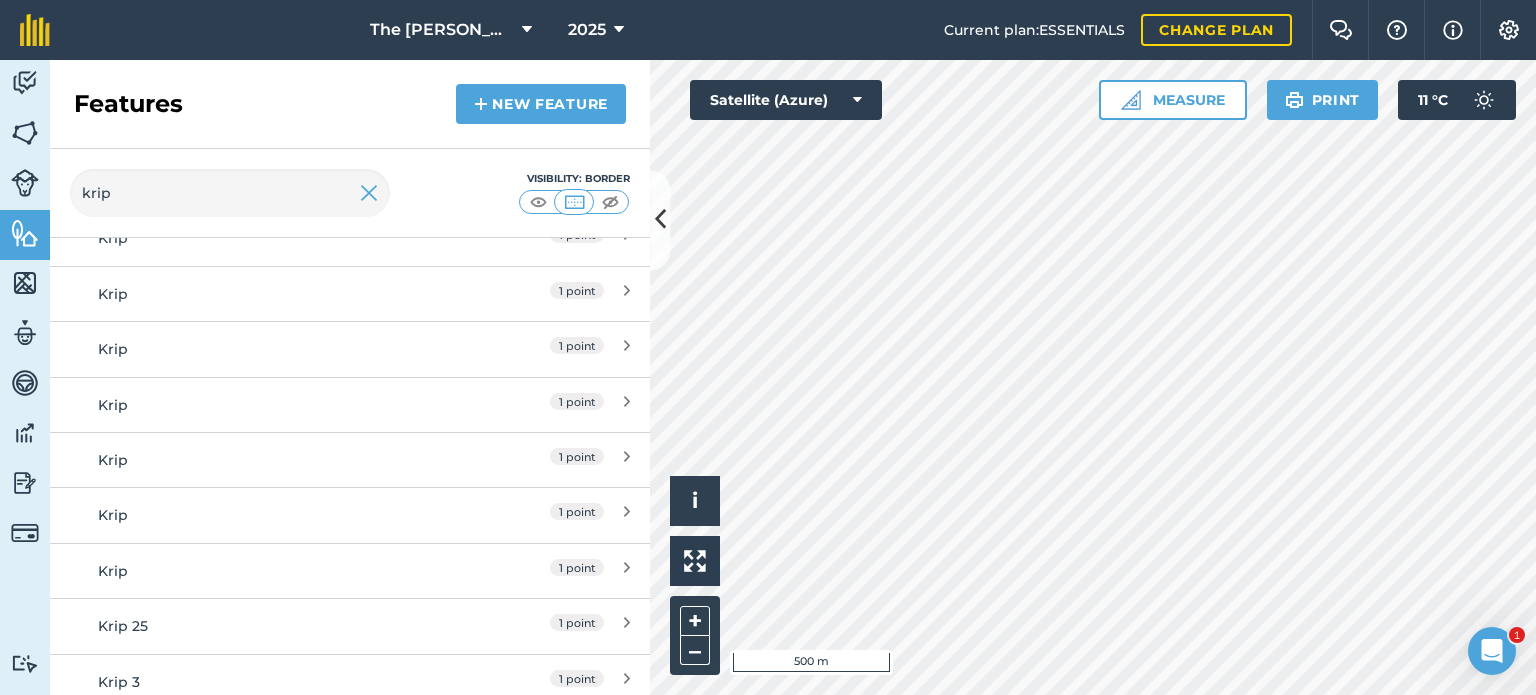 scroll, scrollTop: 1158, scrollLeft: 0, axis: vertical 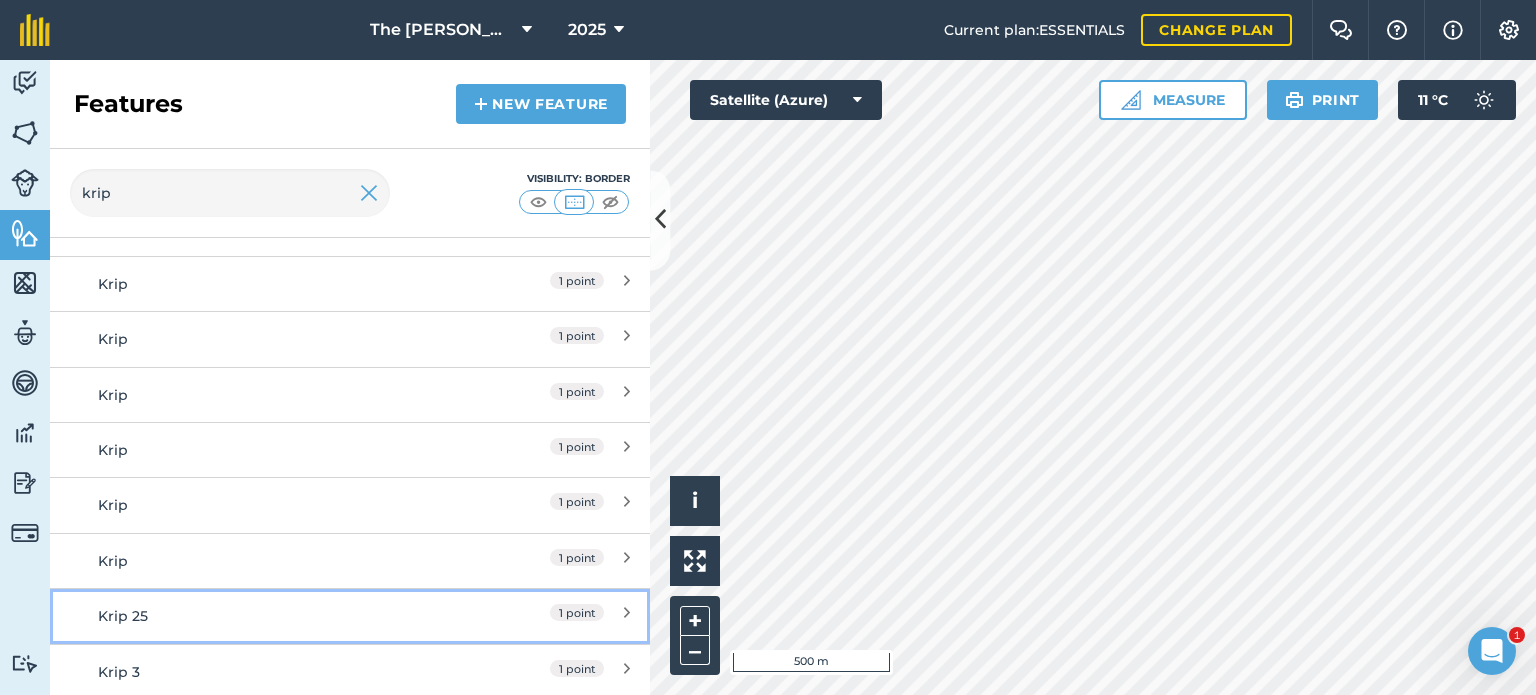 click on "Krip 25 1   point" at bounding box center (350, 615) 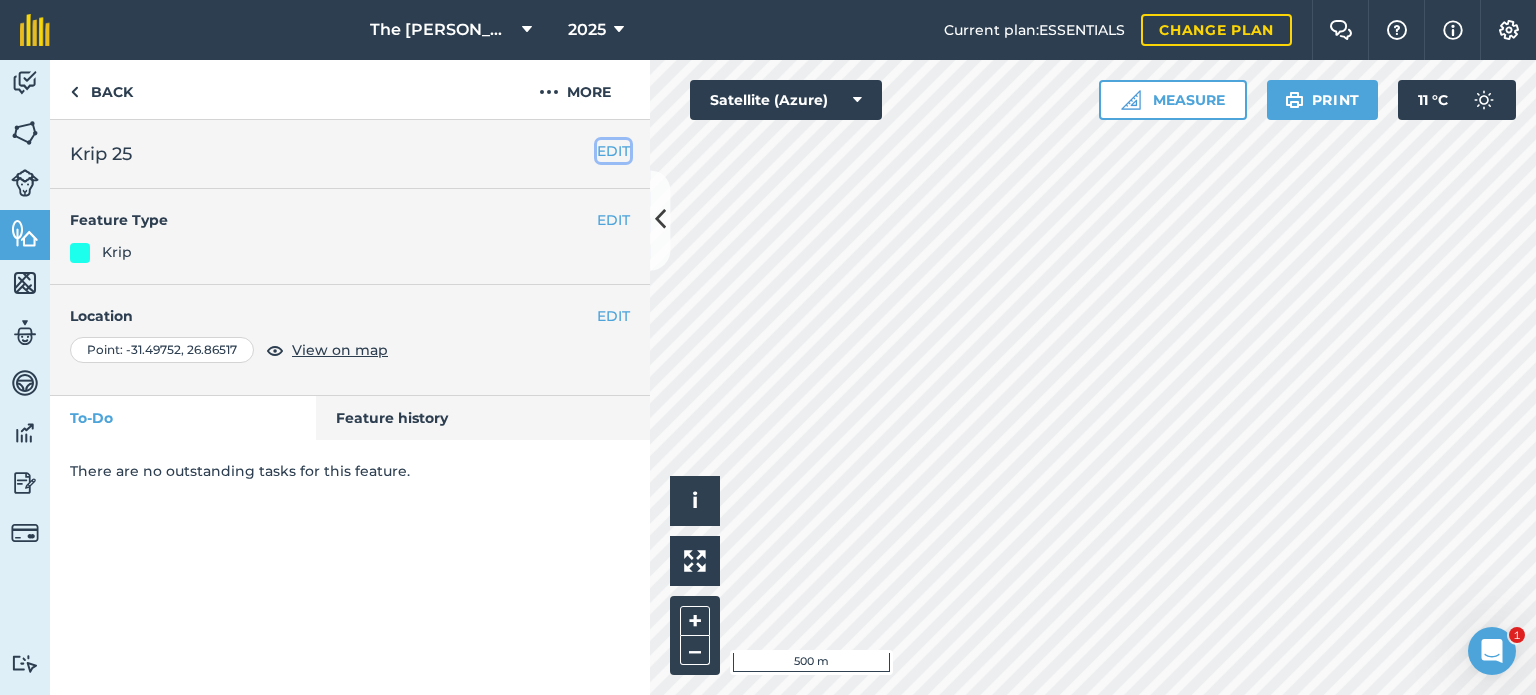 click on "EDIT" at bounding box center (613, 151) 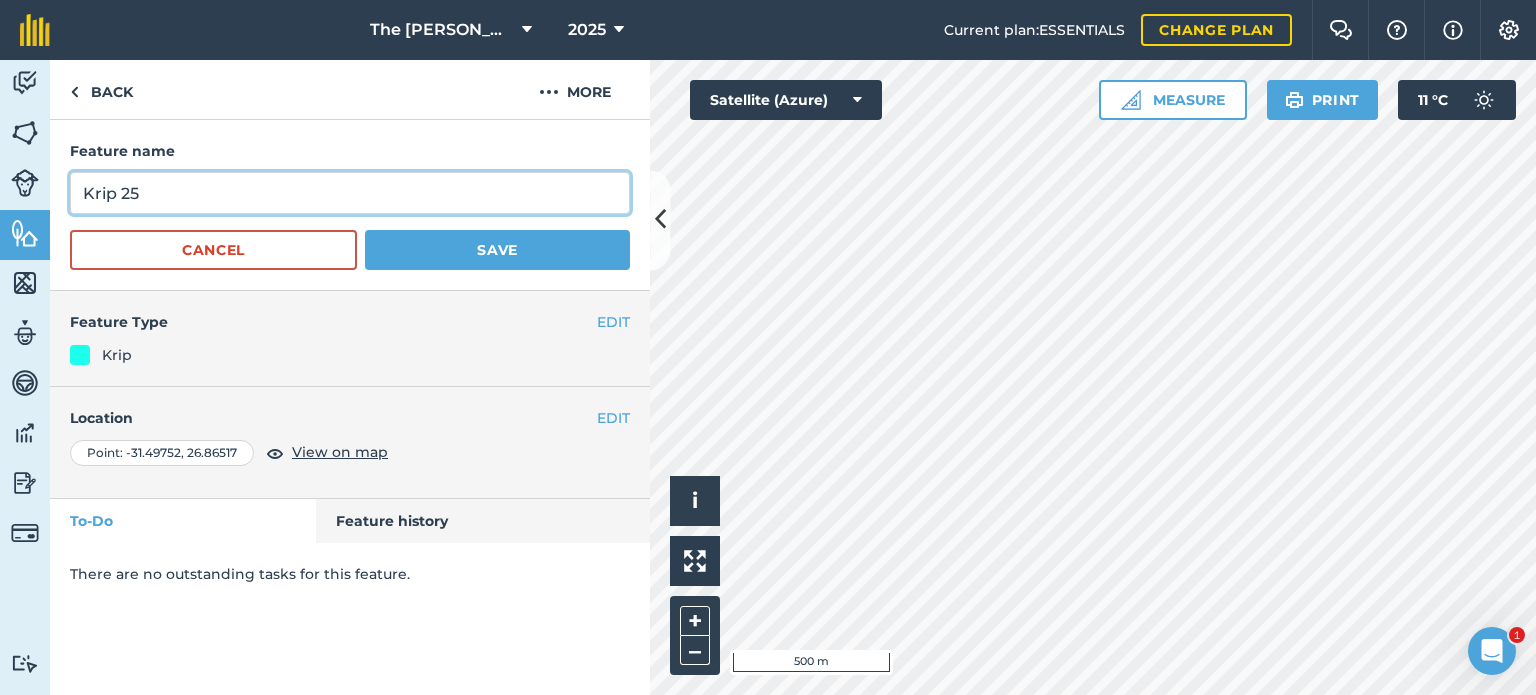 click on "Krip 25" at bounding box center (350, 193) 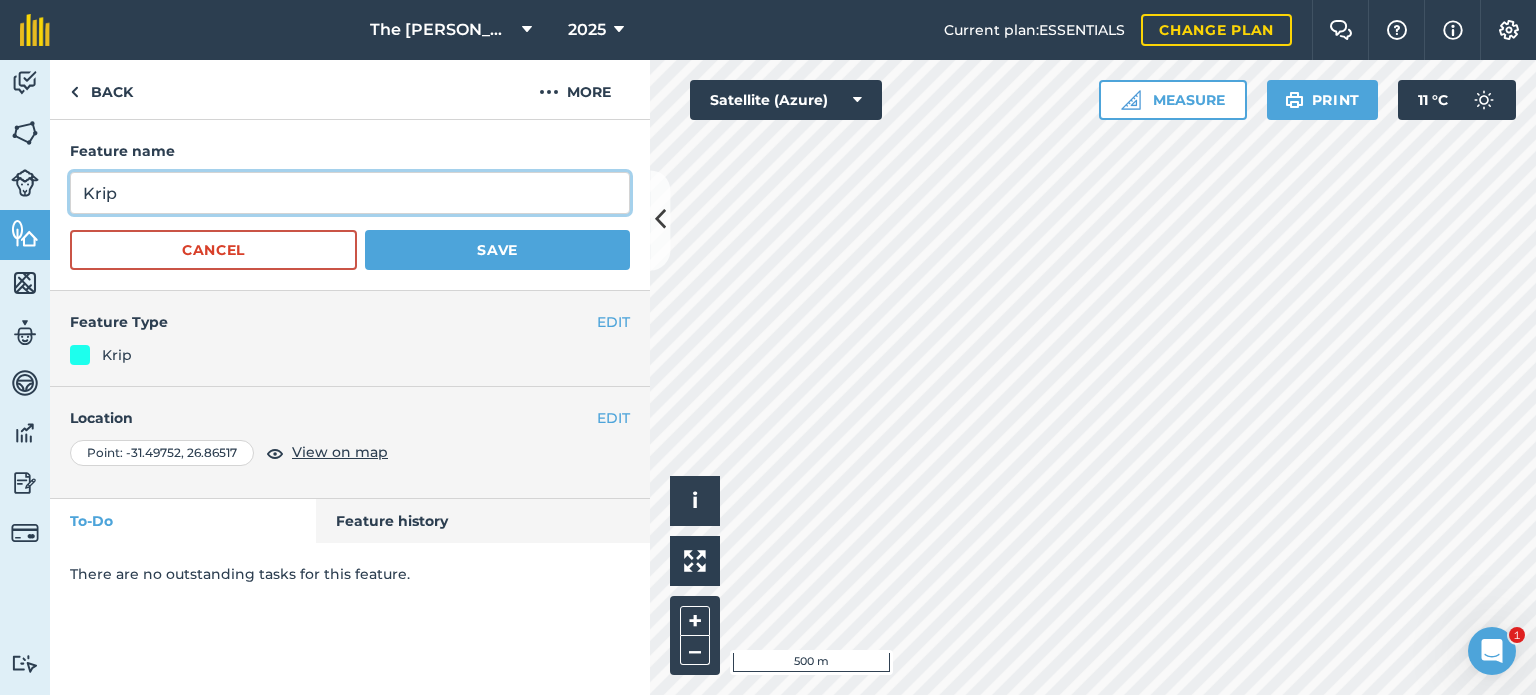type on "Krip" 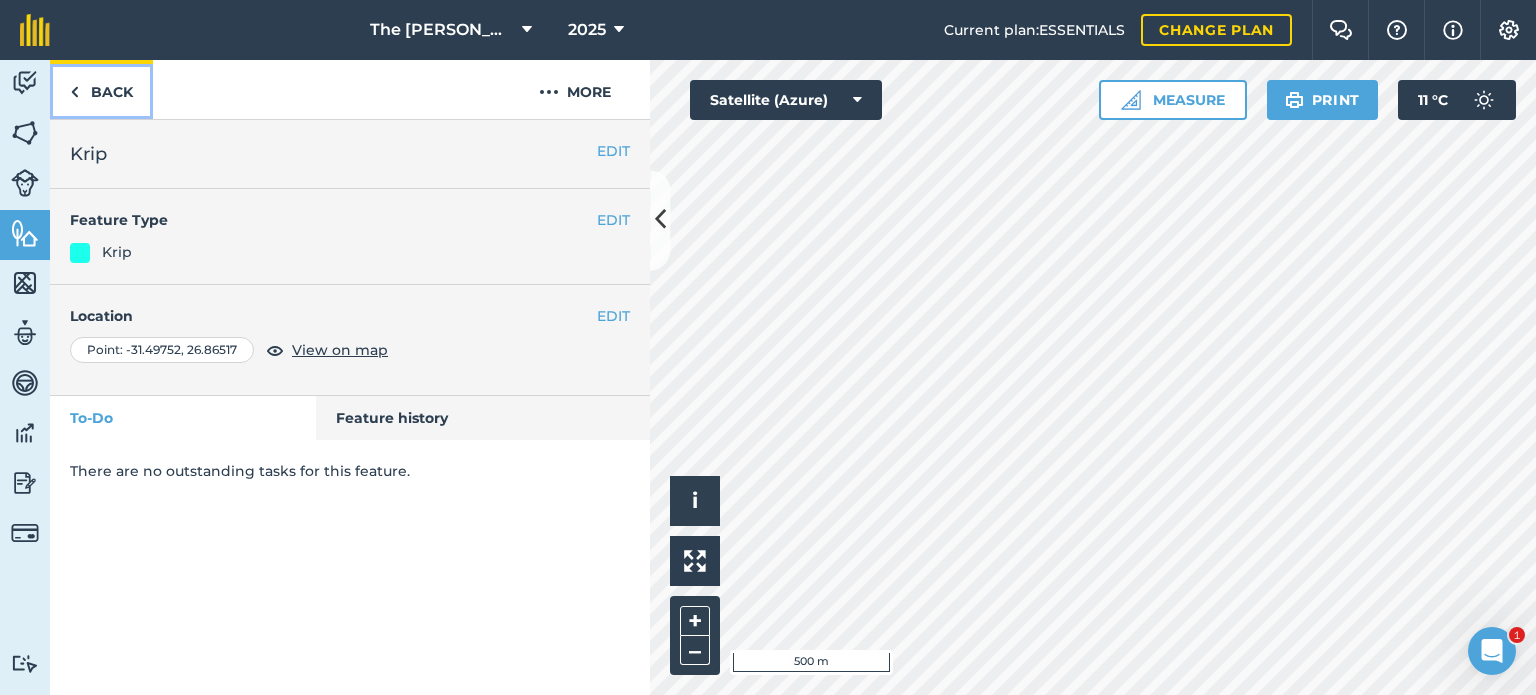 click on "Back" at bounding box center (101, 89) 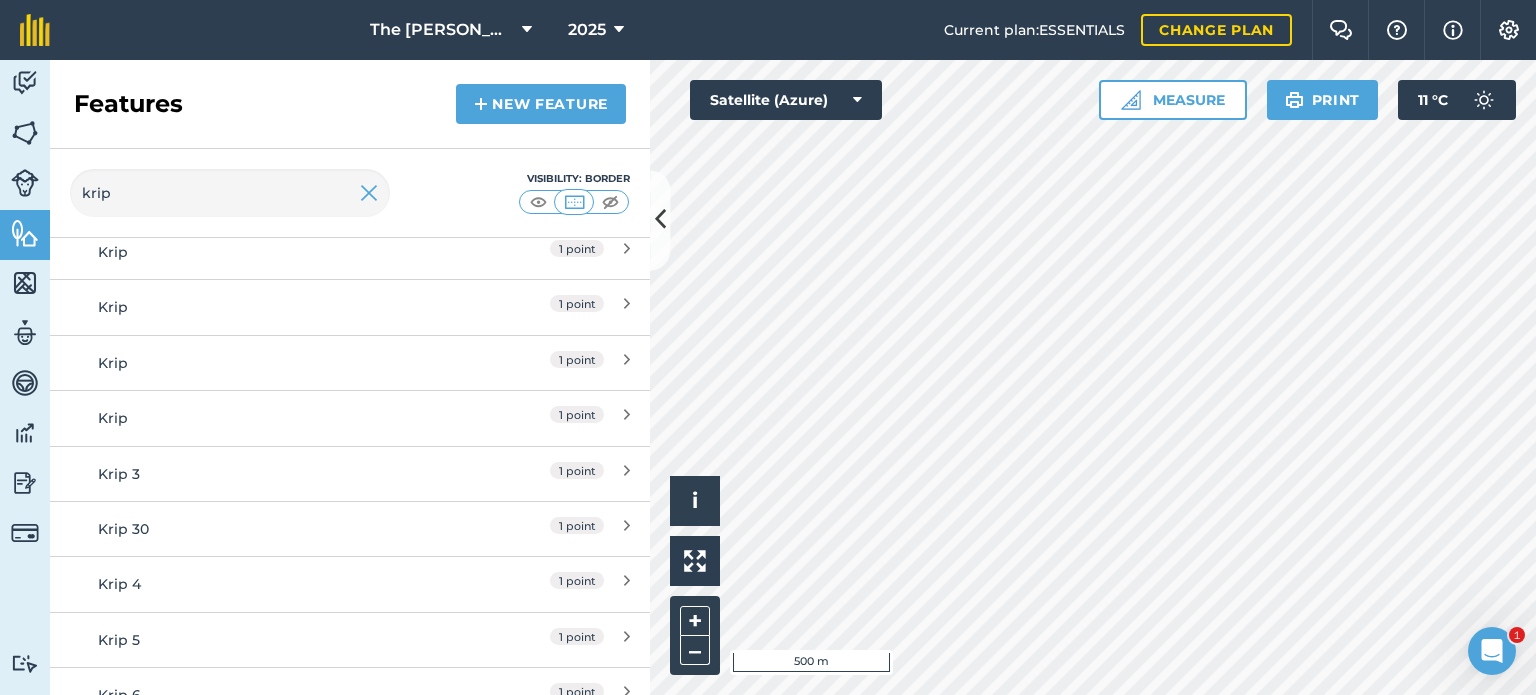 scroll, scrollTop: 1376, scrollLeft: 0, axis: vertical 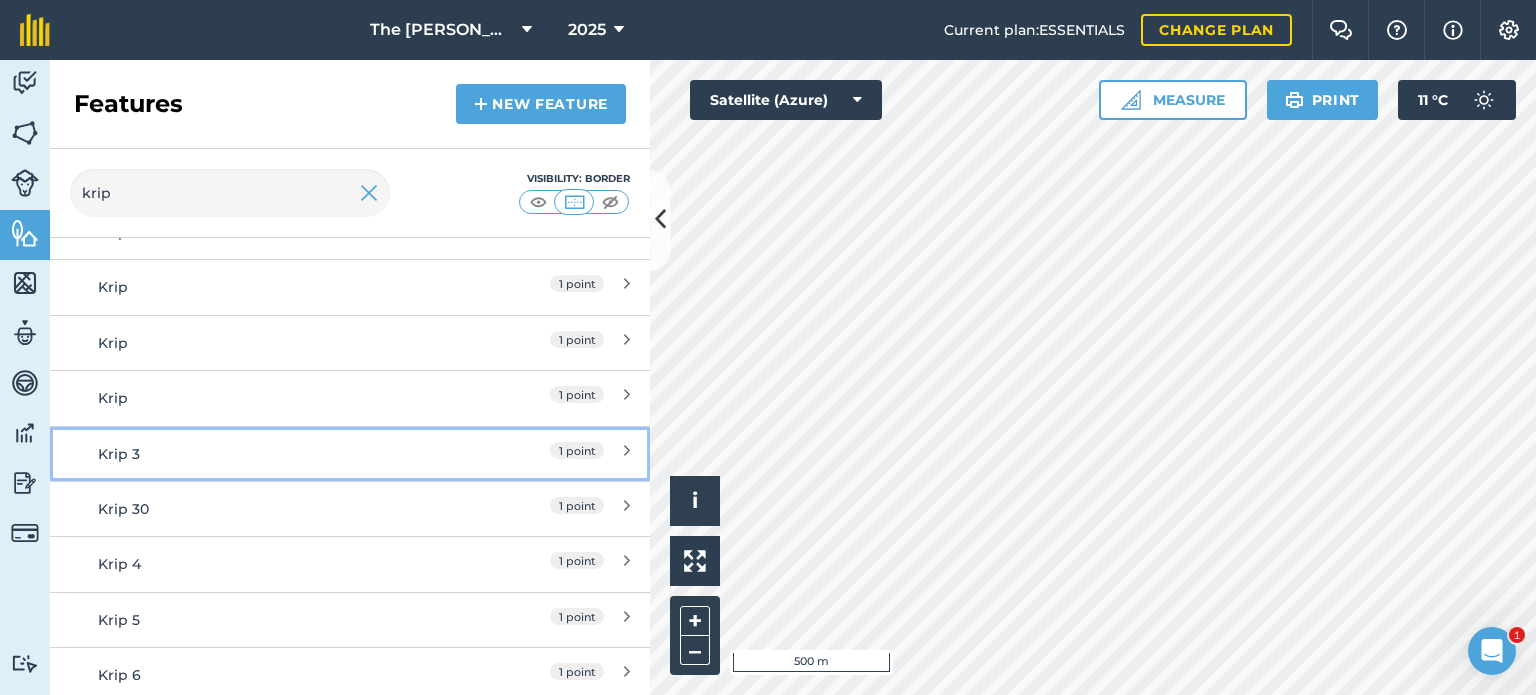 click on "1   point" at bounding box center (541, 454) 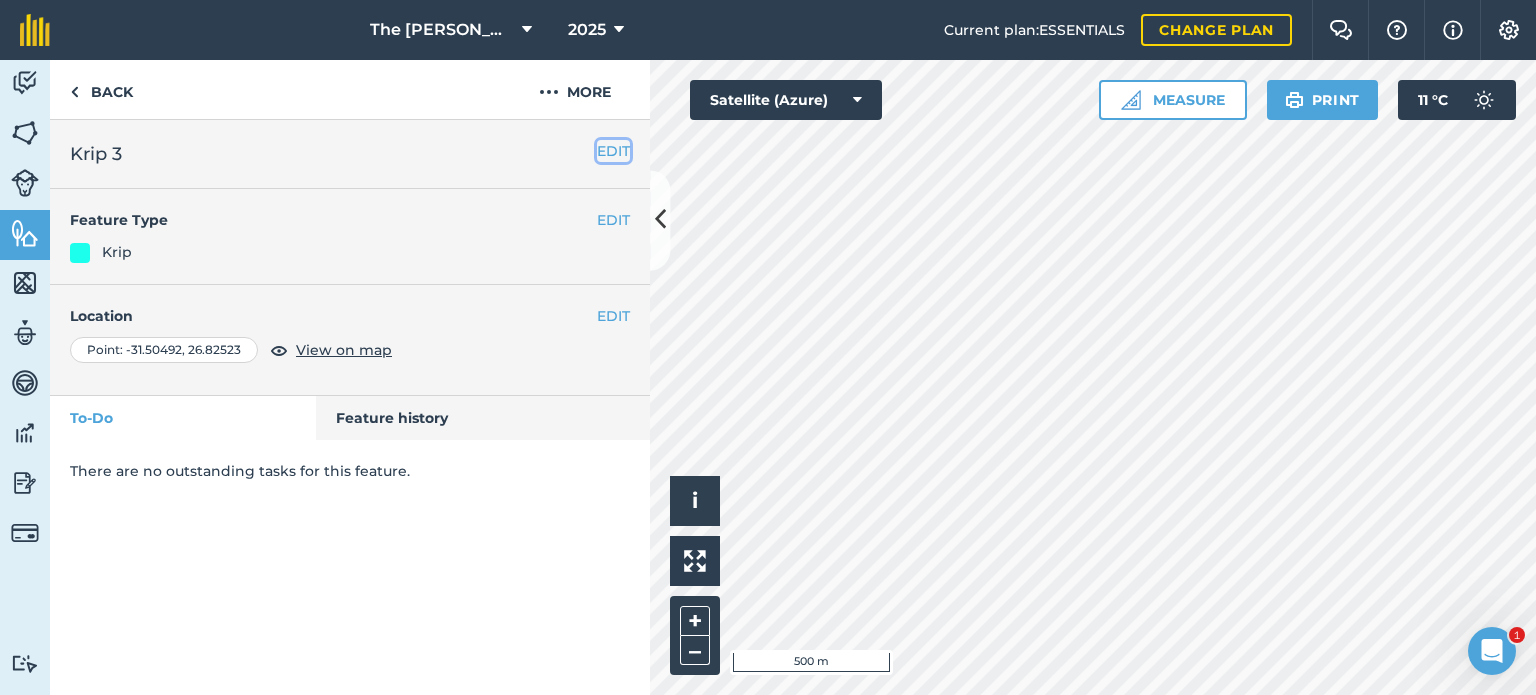 click on "EDIT" at bounding box center (613, 151) 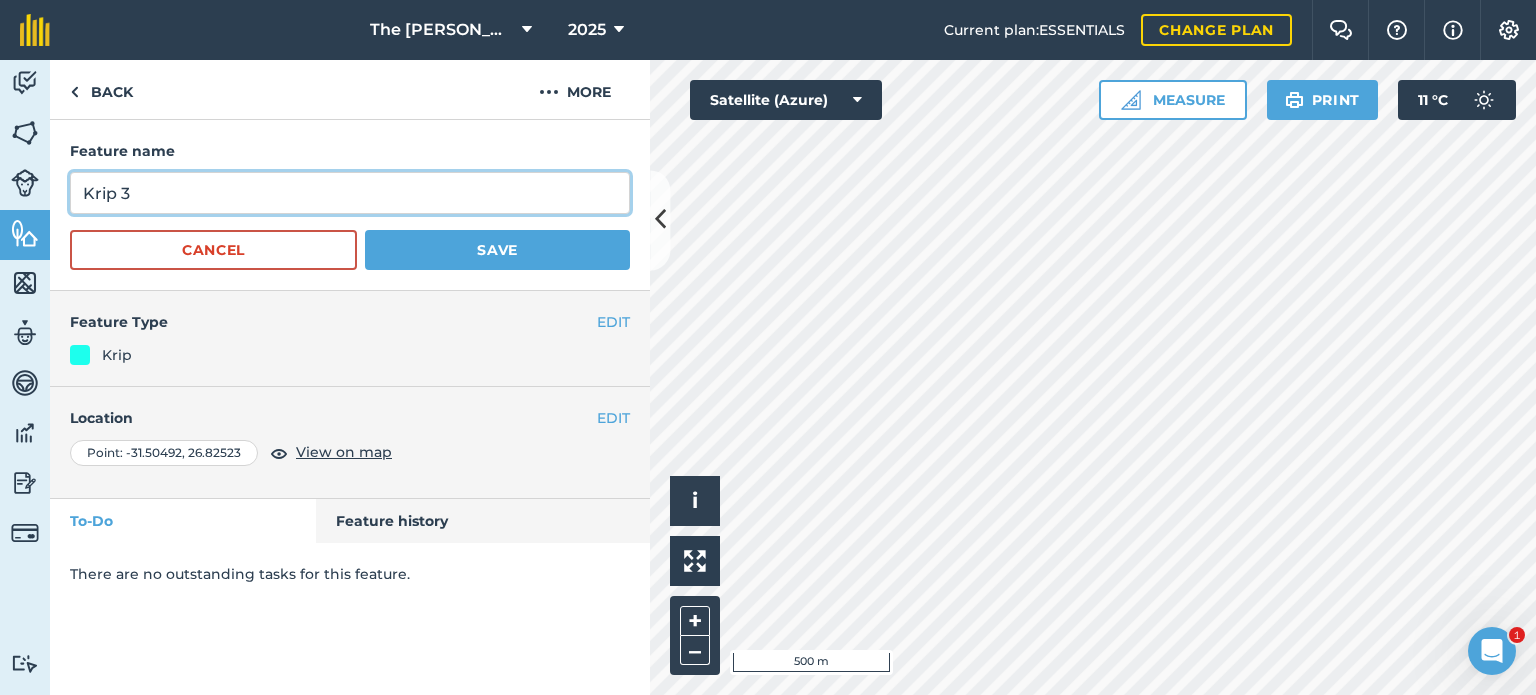 click on "Krip 3" at bounding box center [350, 193] 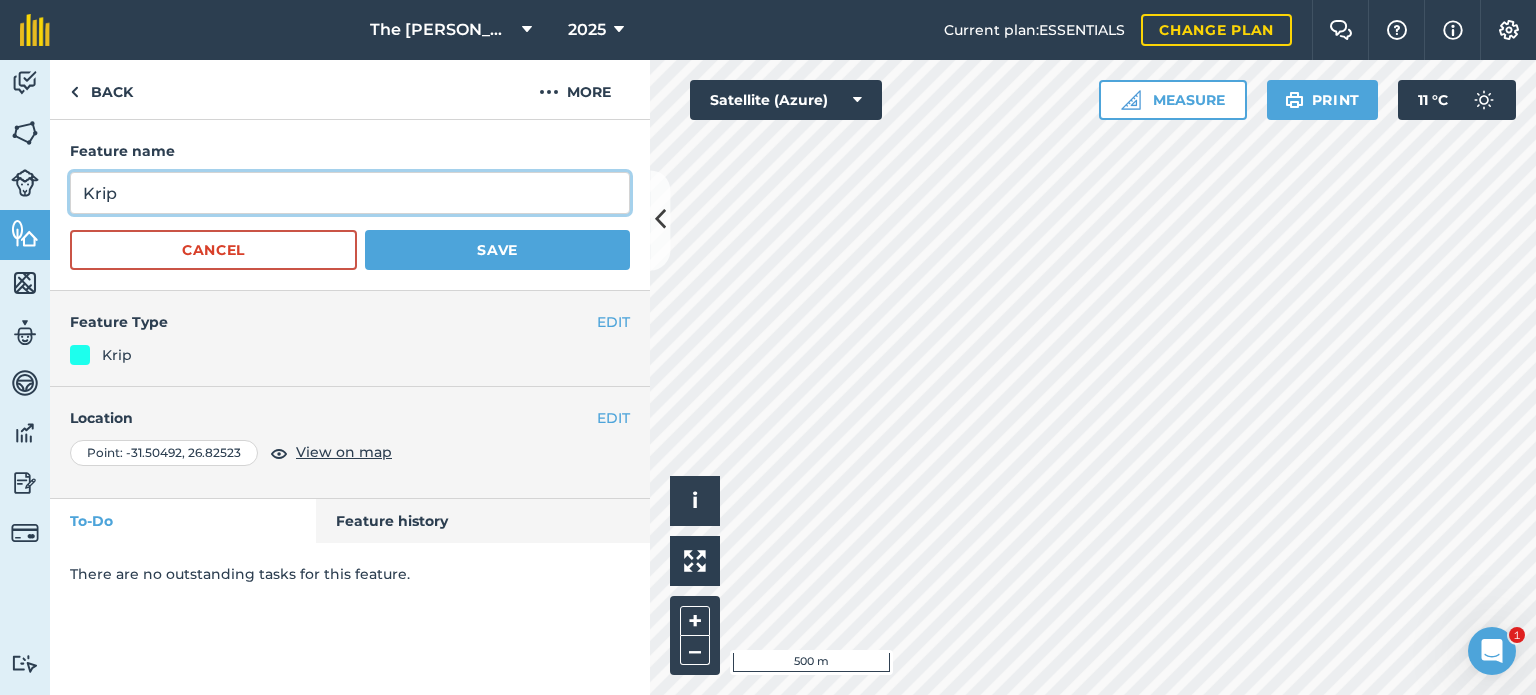 type on "Krip" 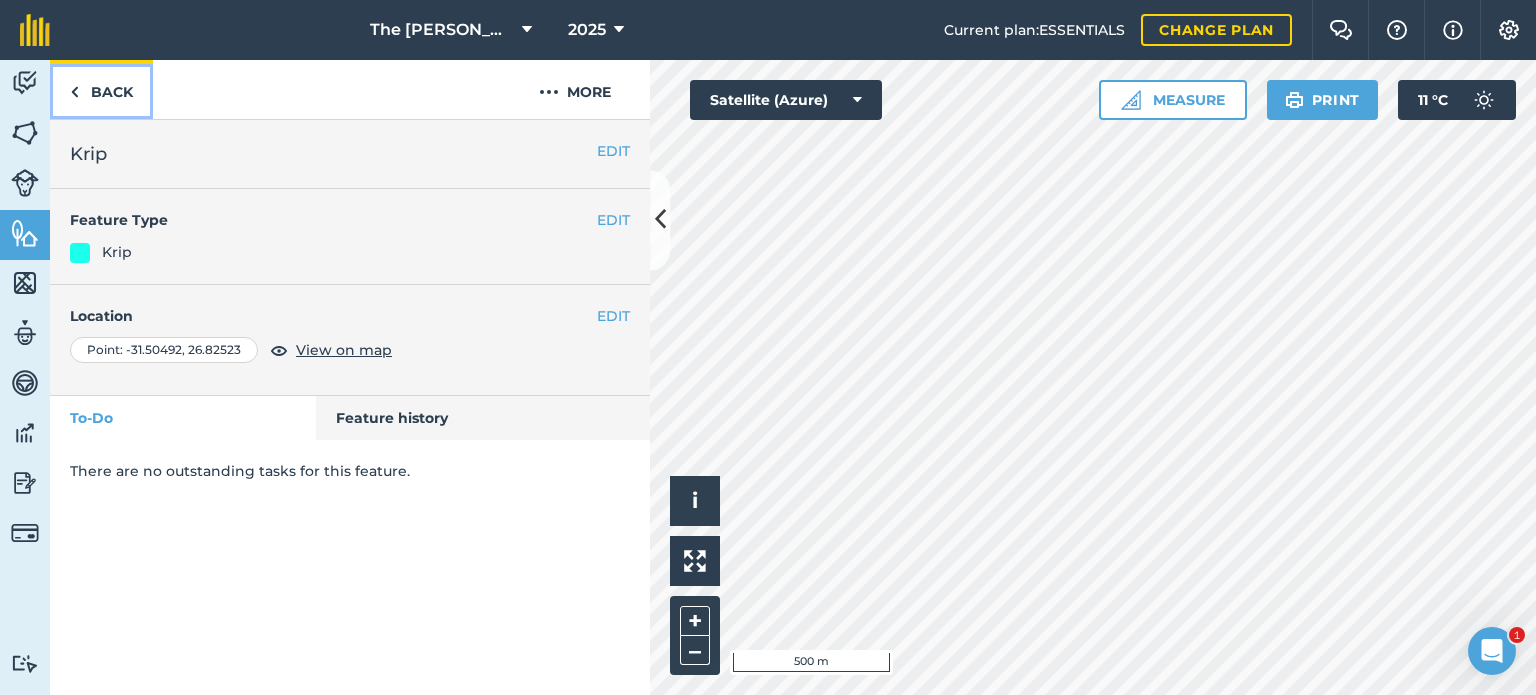 click on "Back" at bounding box center (101, 89) 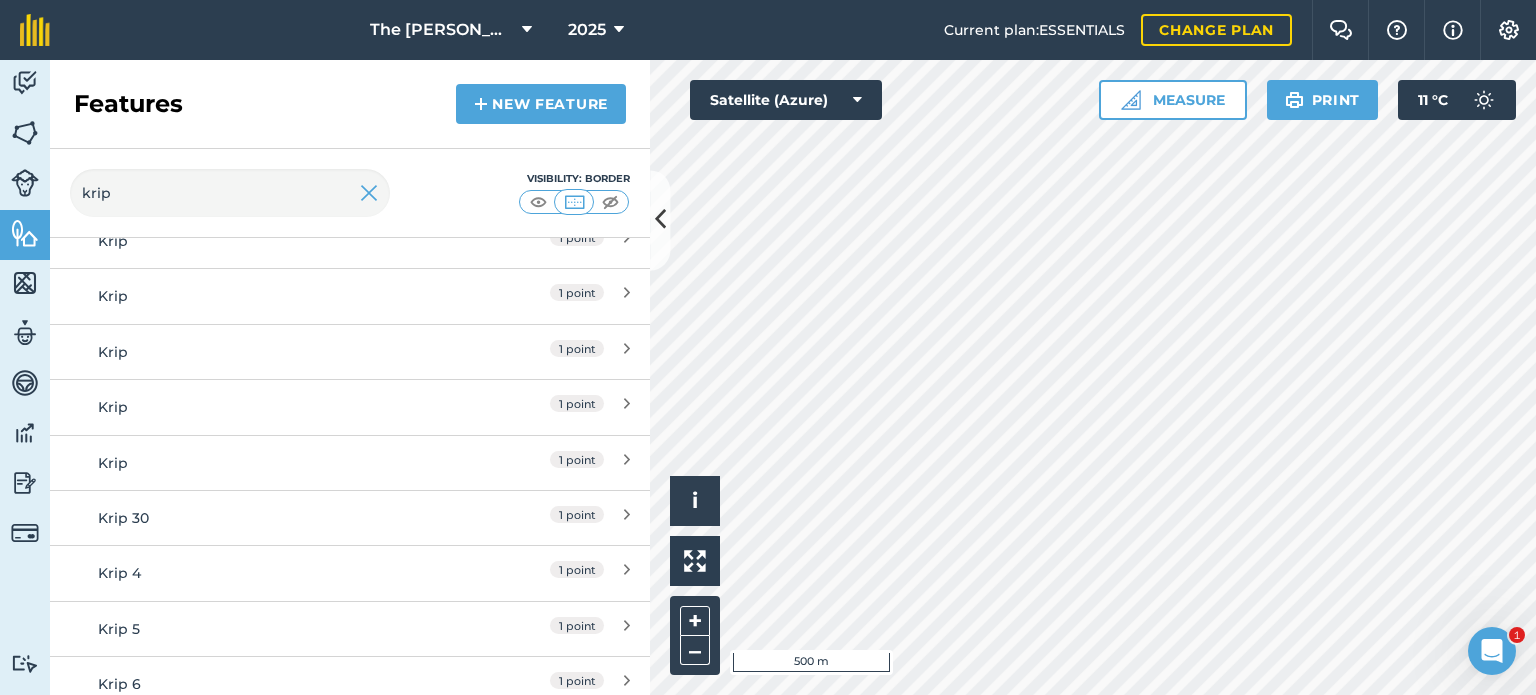 scroll, scrollTop: 1376, scrollLeft: 0, axis: vertical 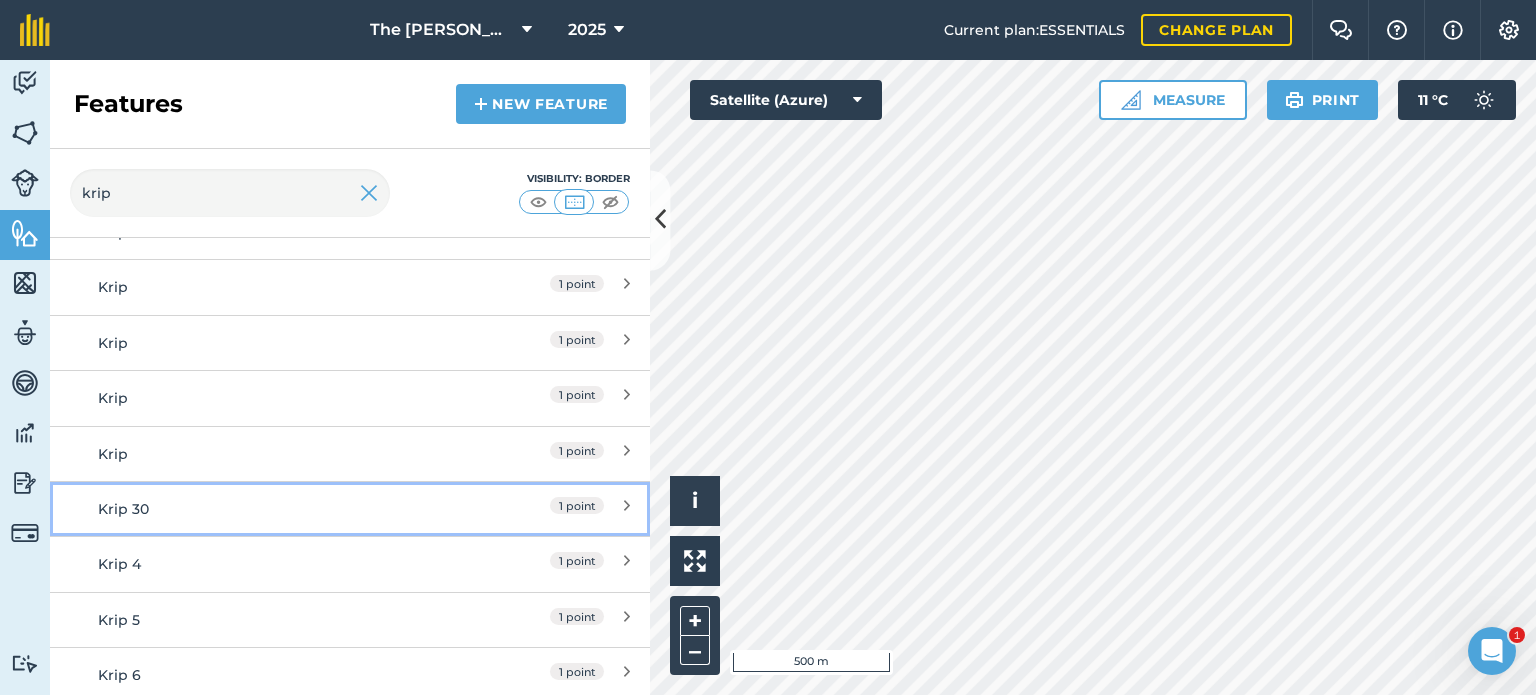 click on "1   point" at bounding box center [577, 505] 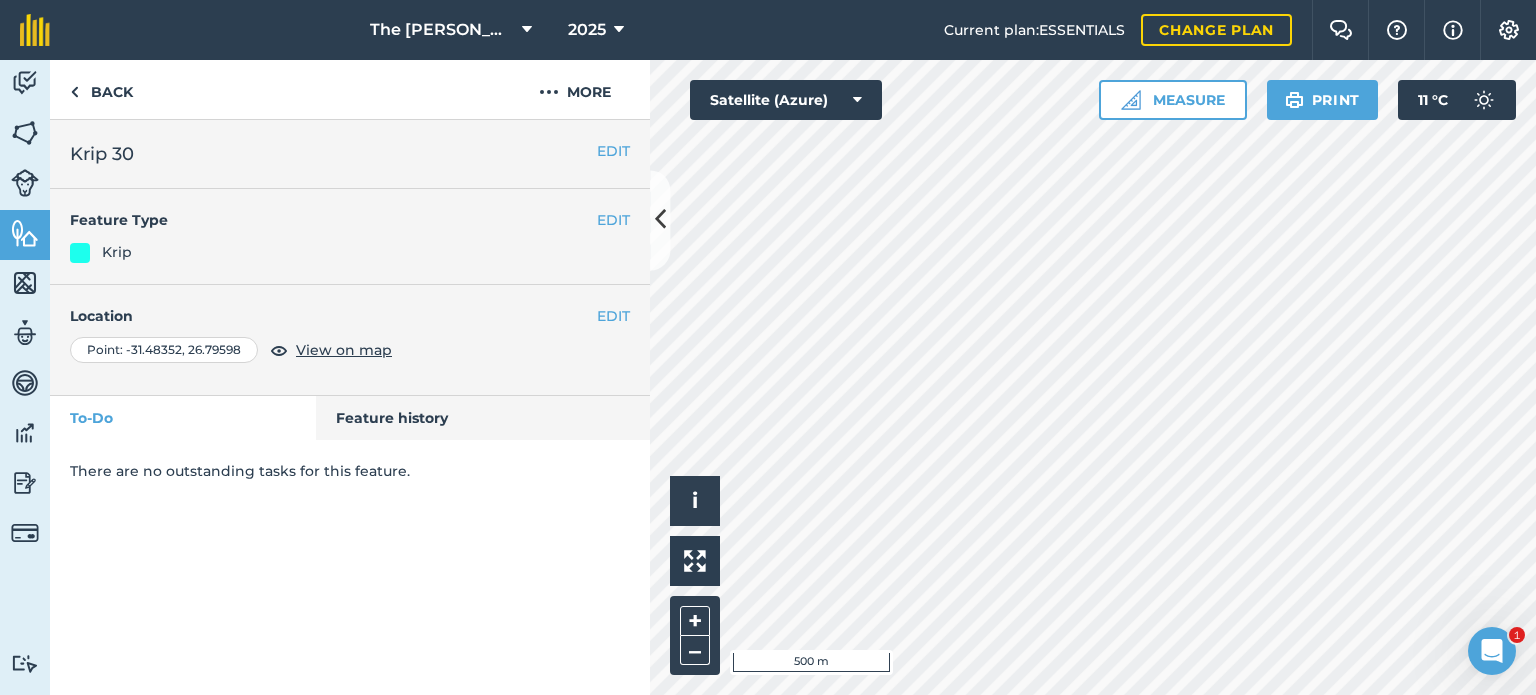 click on "EDIT Krip 30" at bounding box center (350, 154) 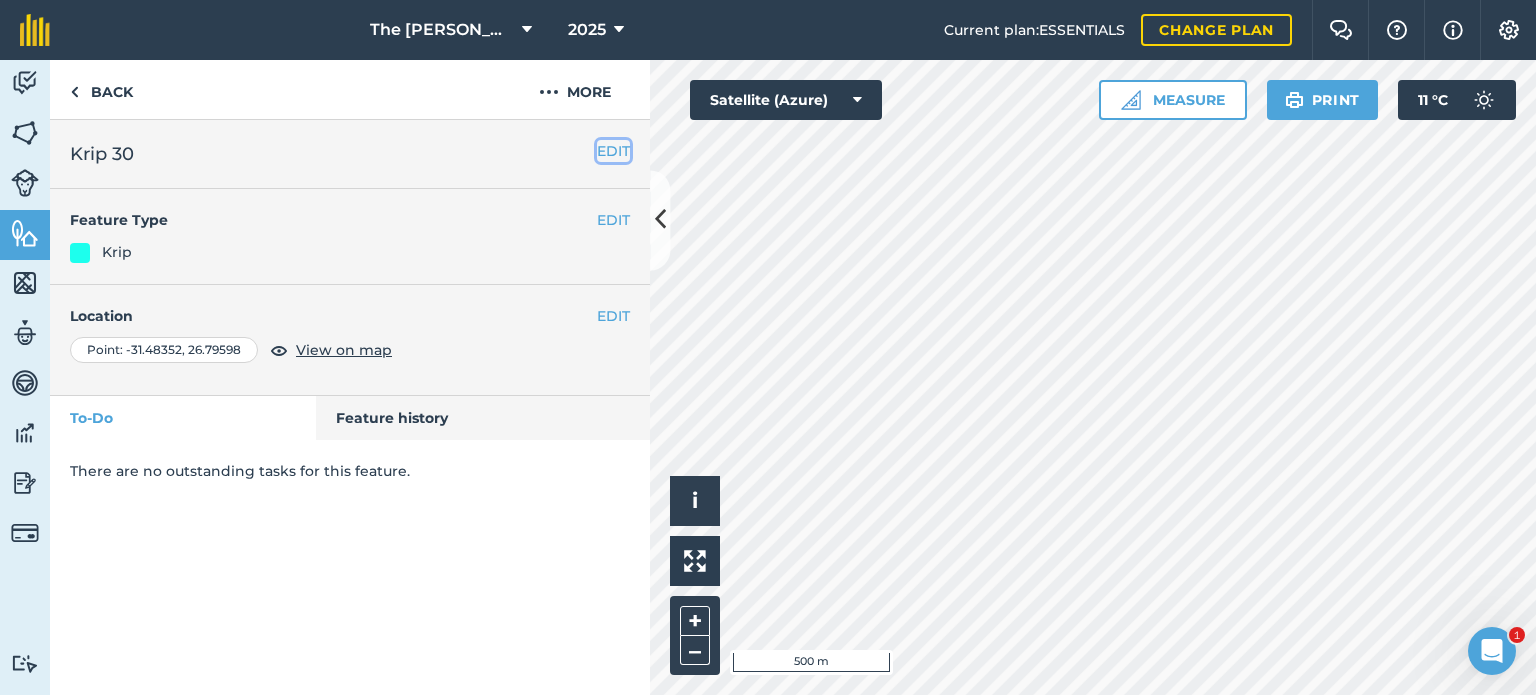 click on "EDIT" at bounding box center (613, 151) 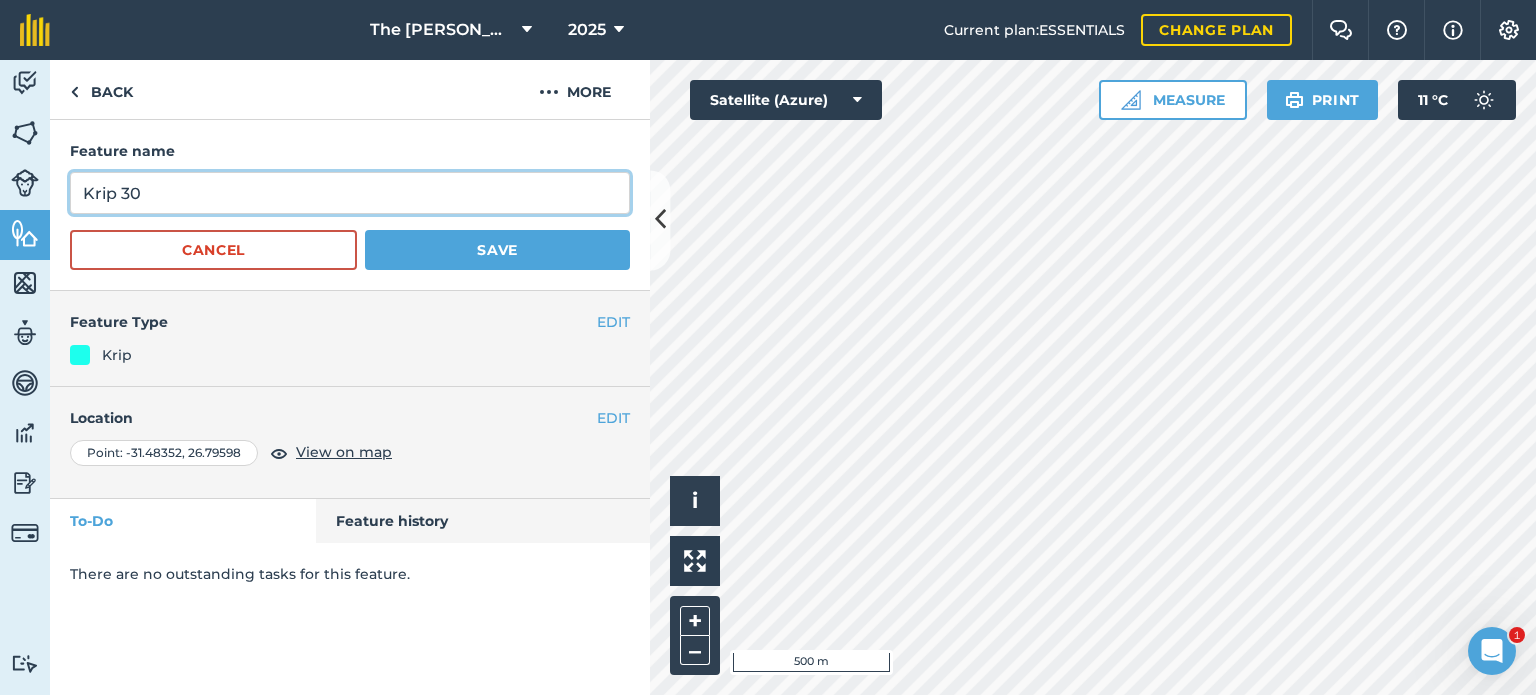 click on "Krip 30" at bounding box center (350, 193) 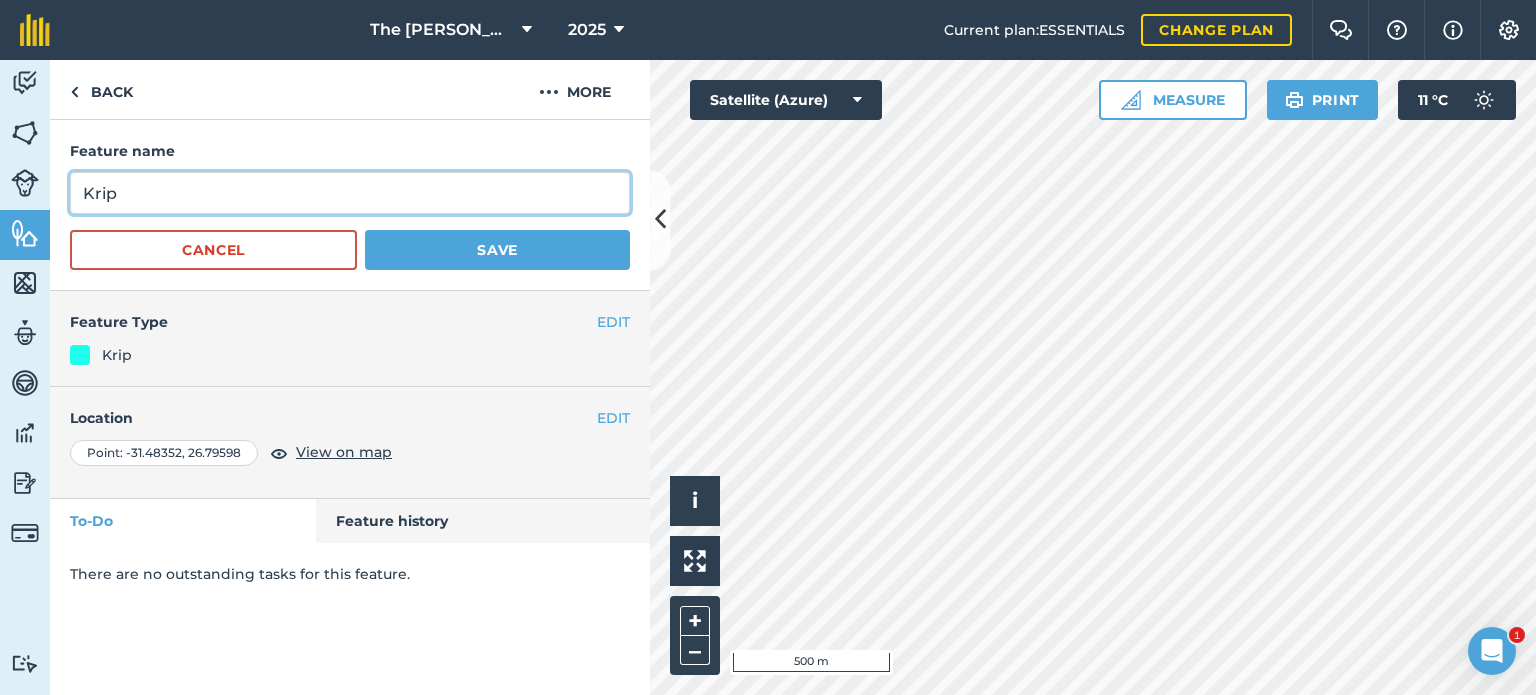 type on "Krip" 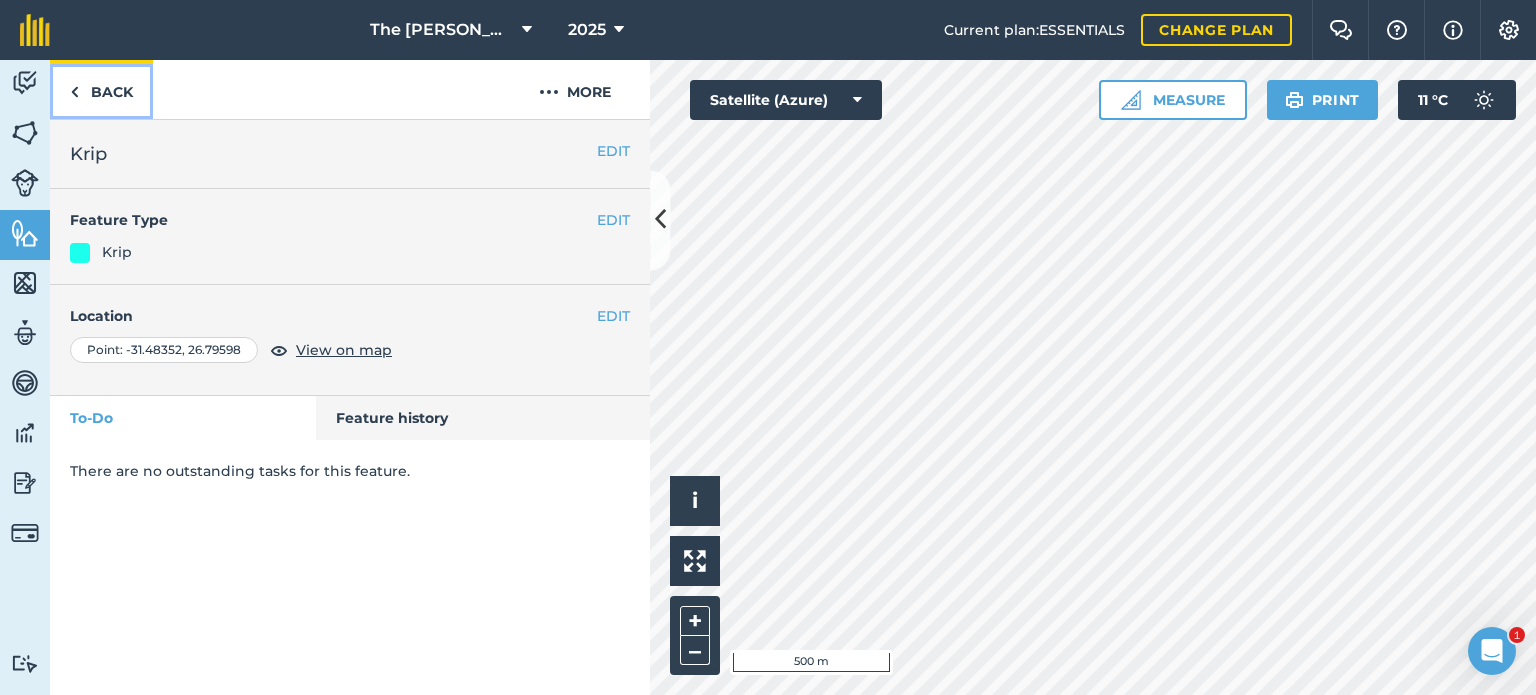 click on "Back" at bounding box center [101, 89] 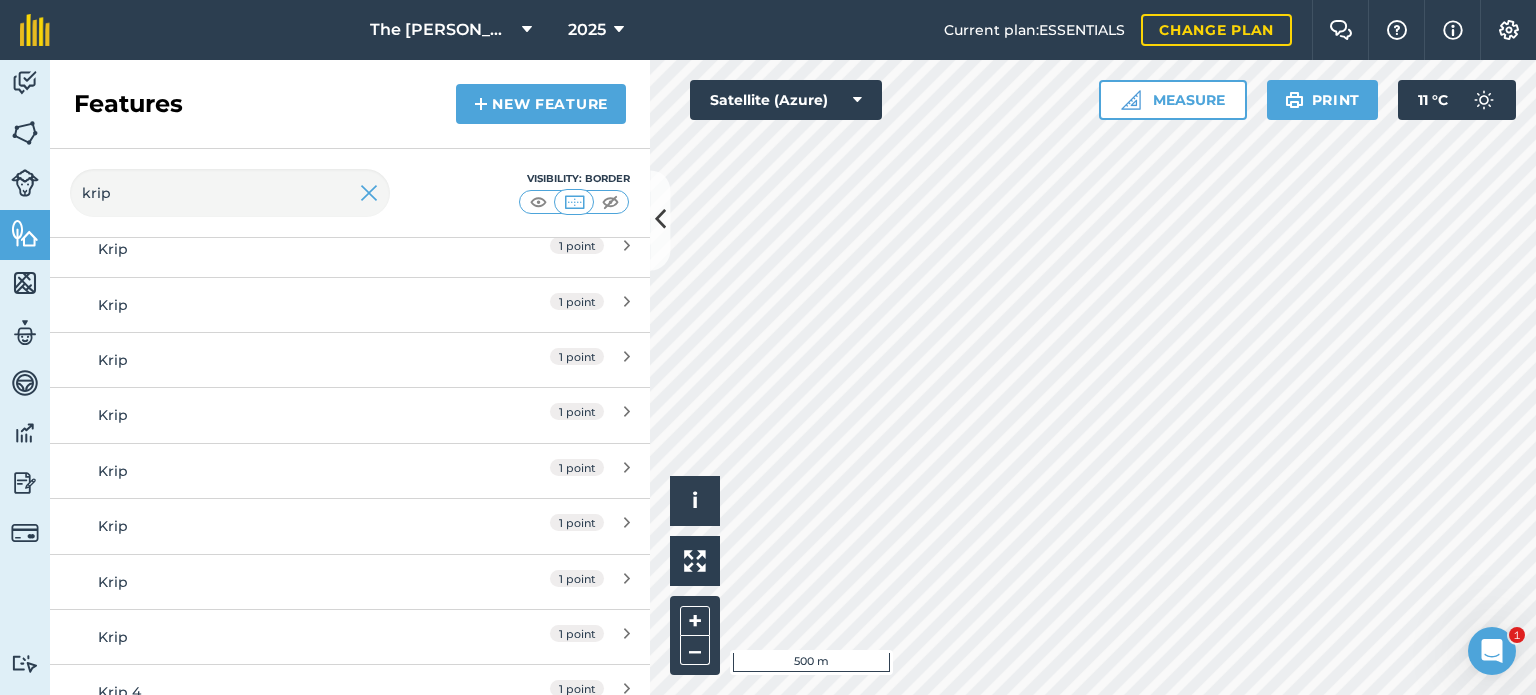 scroll, scrollTop: 1376, scrollLeft: 0, axis: vertical 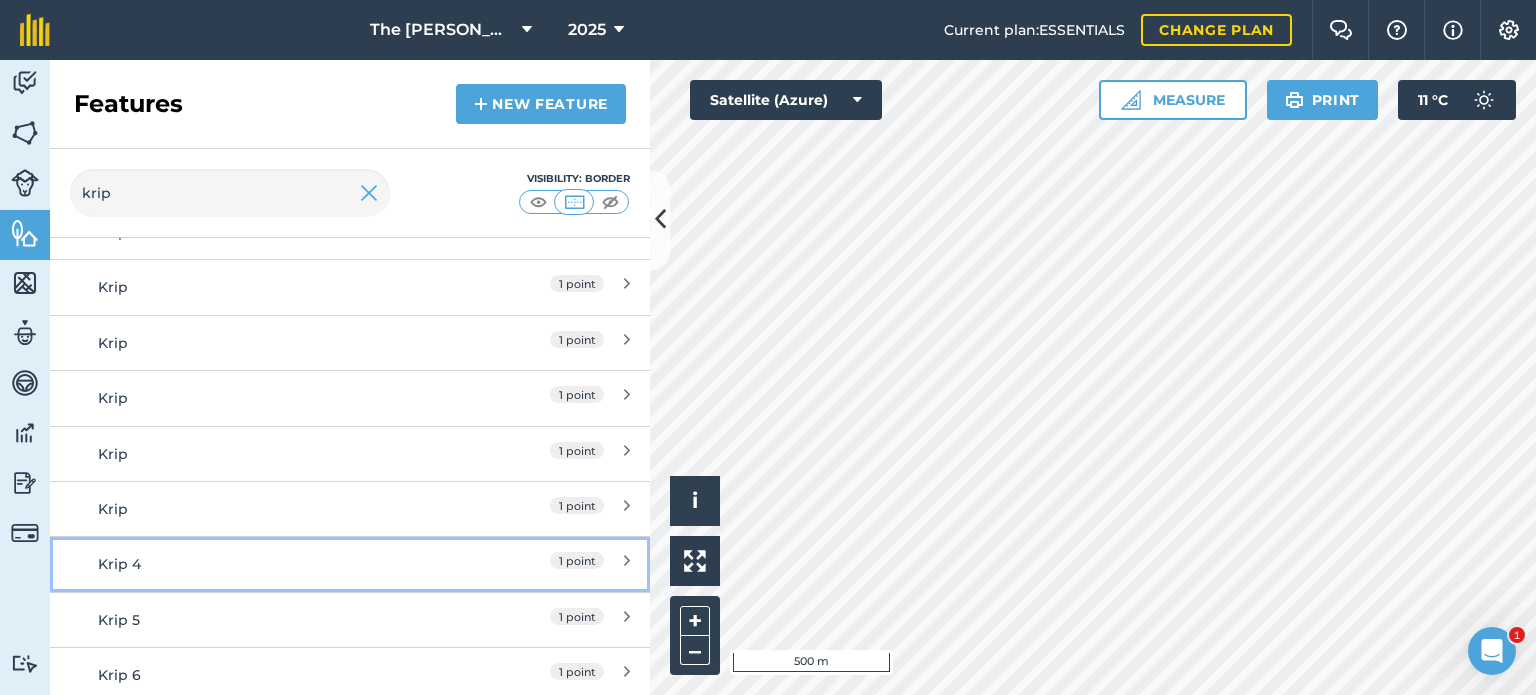 click on "1   point" at bounding box center (541, 564) 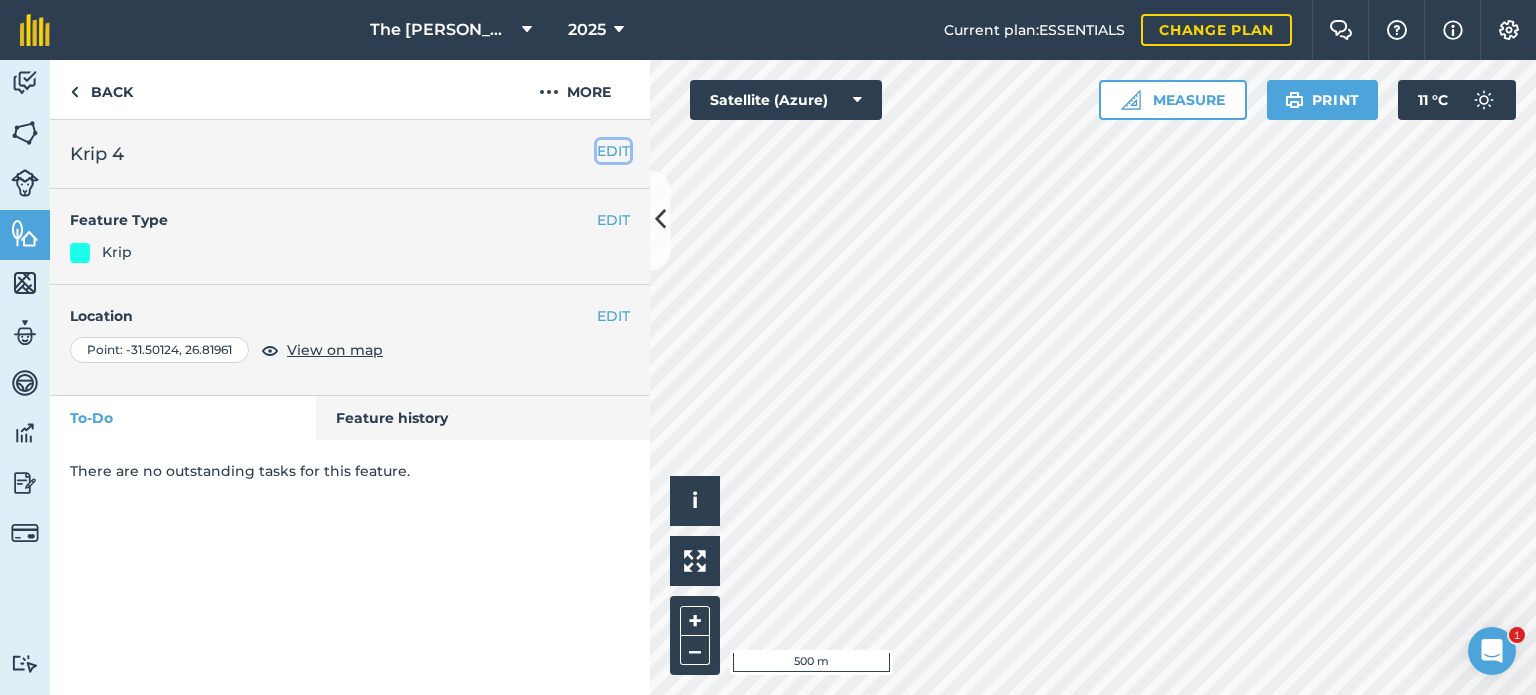 click on "EDIT" at bounding box center [613, 151] 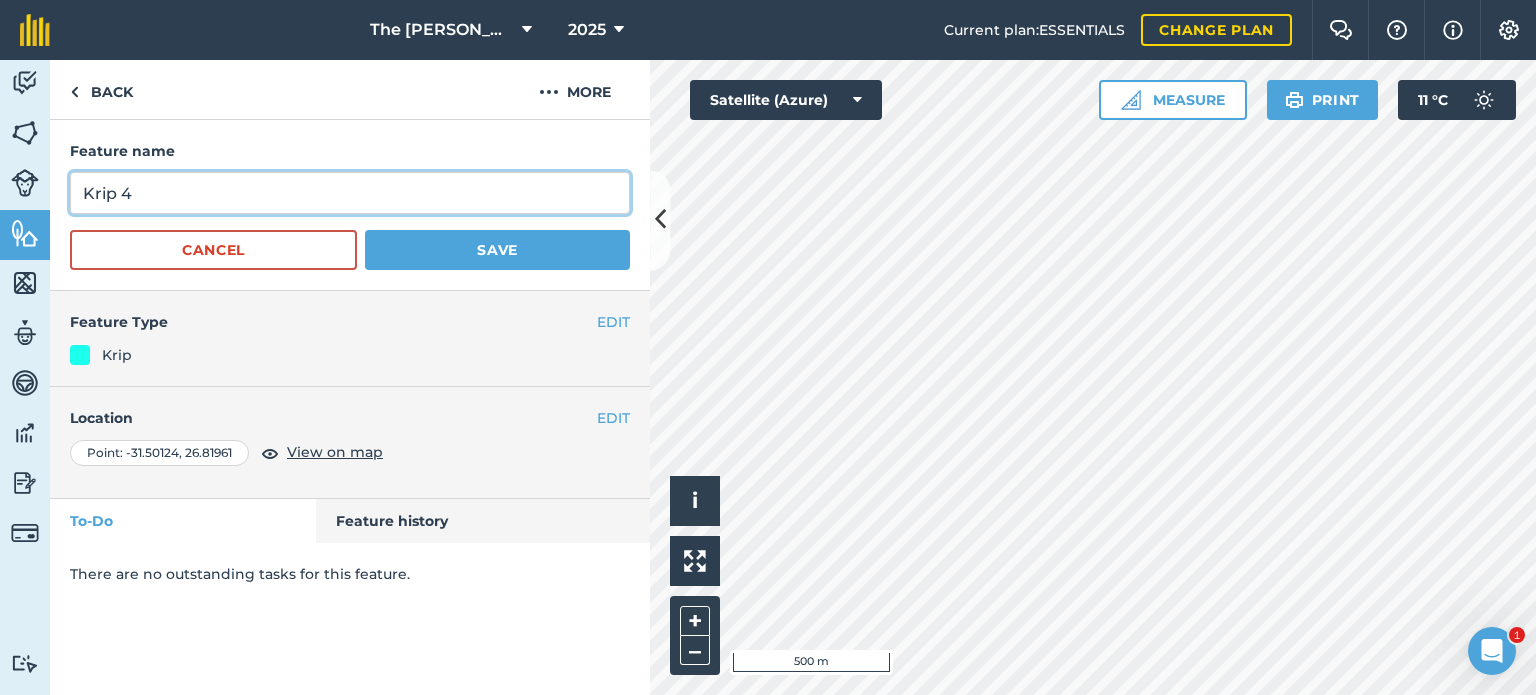 click on "Krip 4" at bounding box center [350, 193] 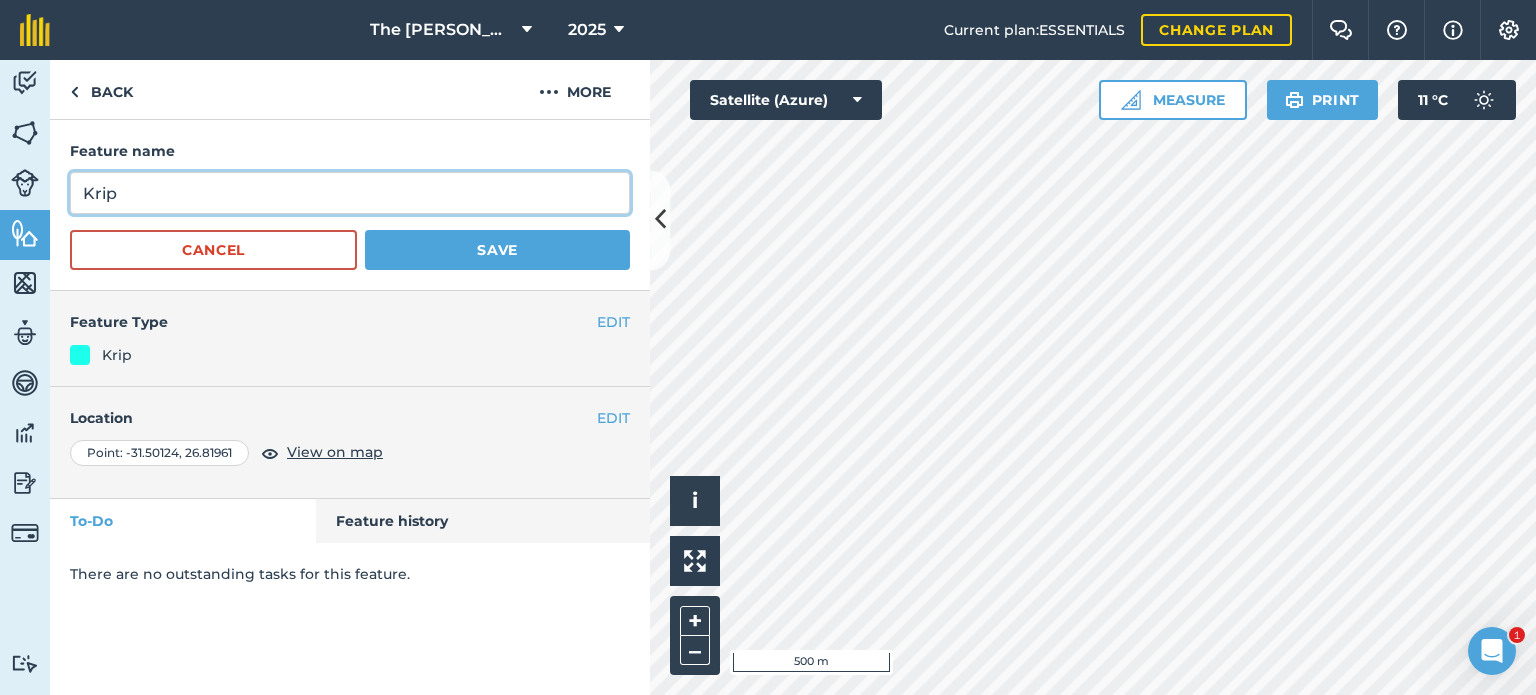 type on "Krip" 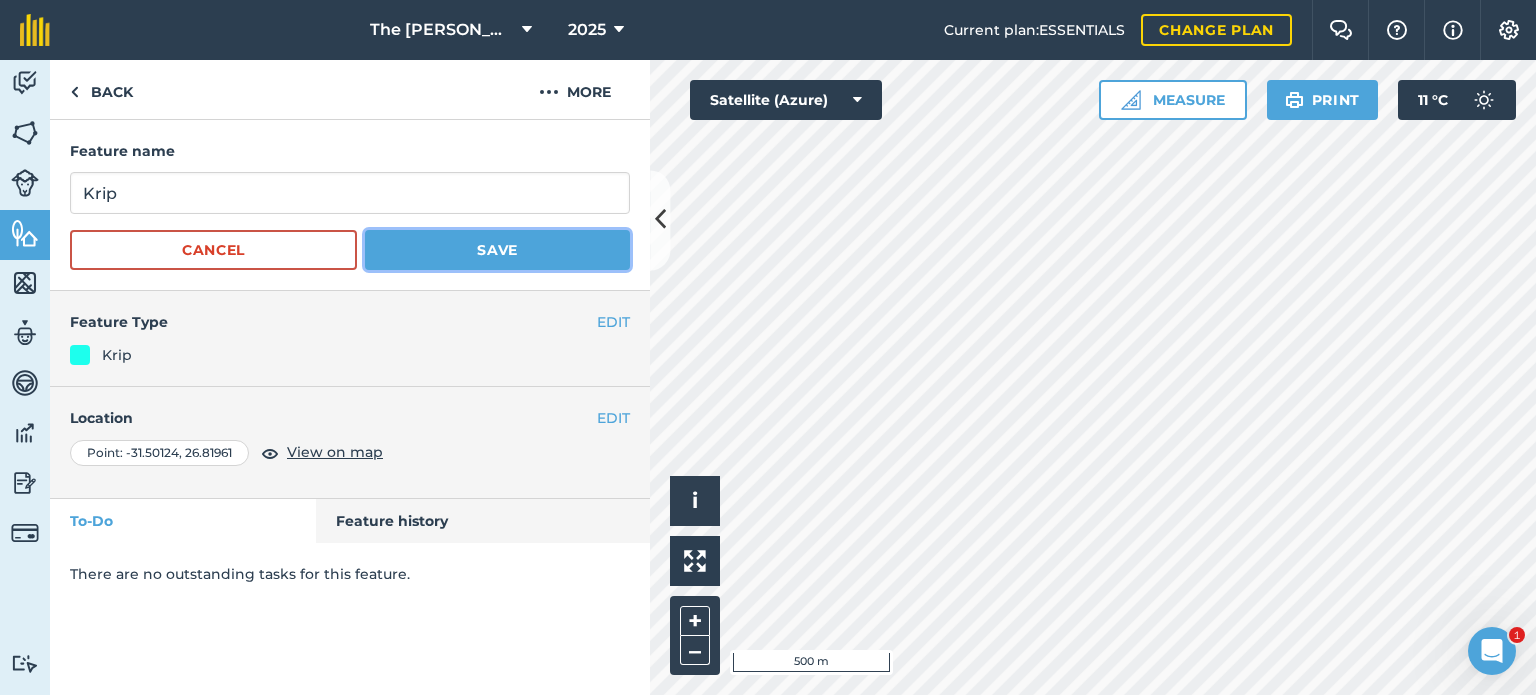 click on "Save" at bounding box center (497, 250) 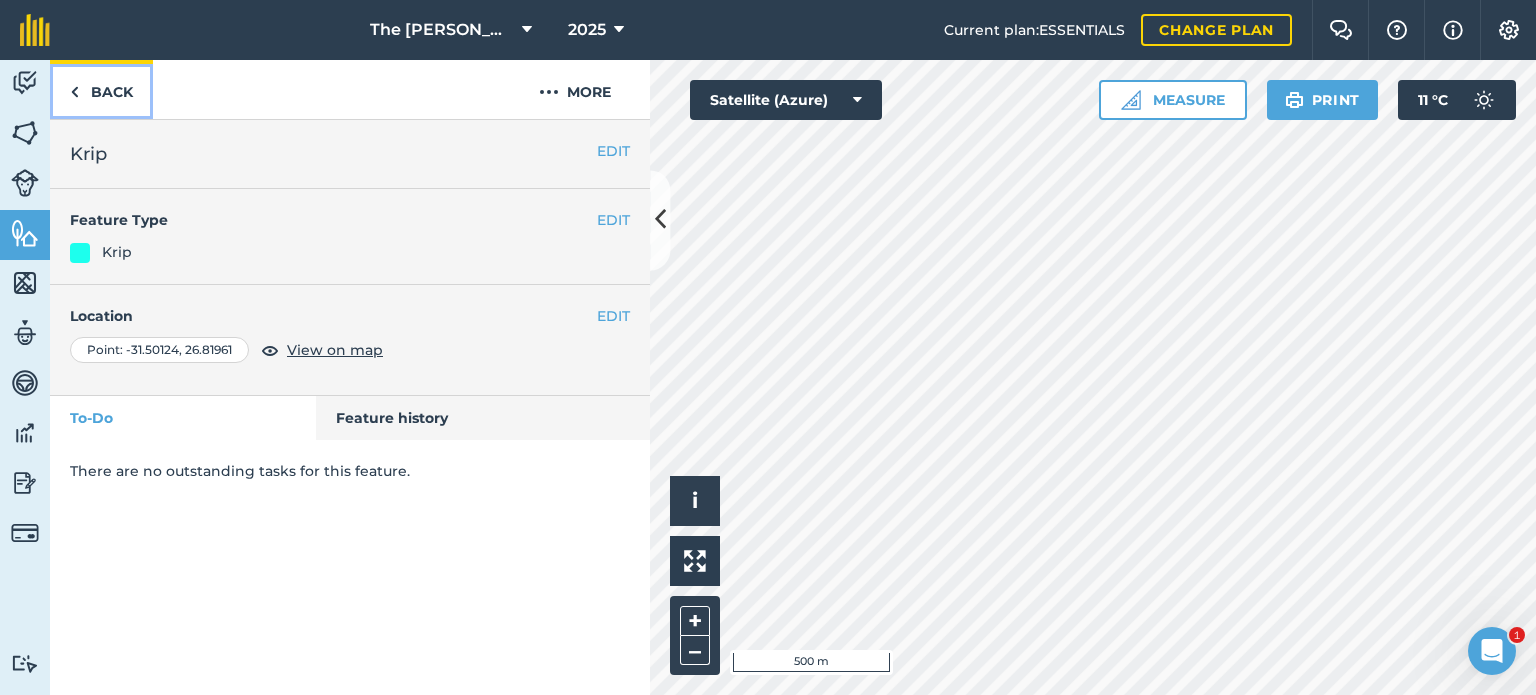click on "Back" at bounding box center (101, 89) 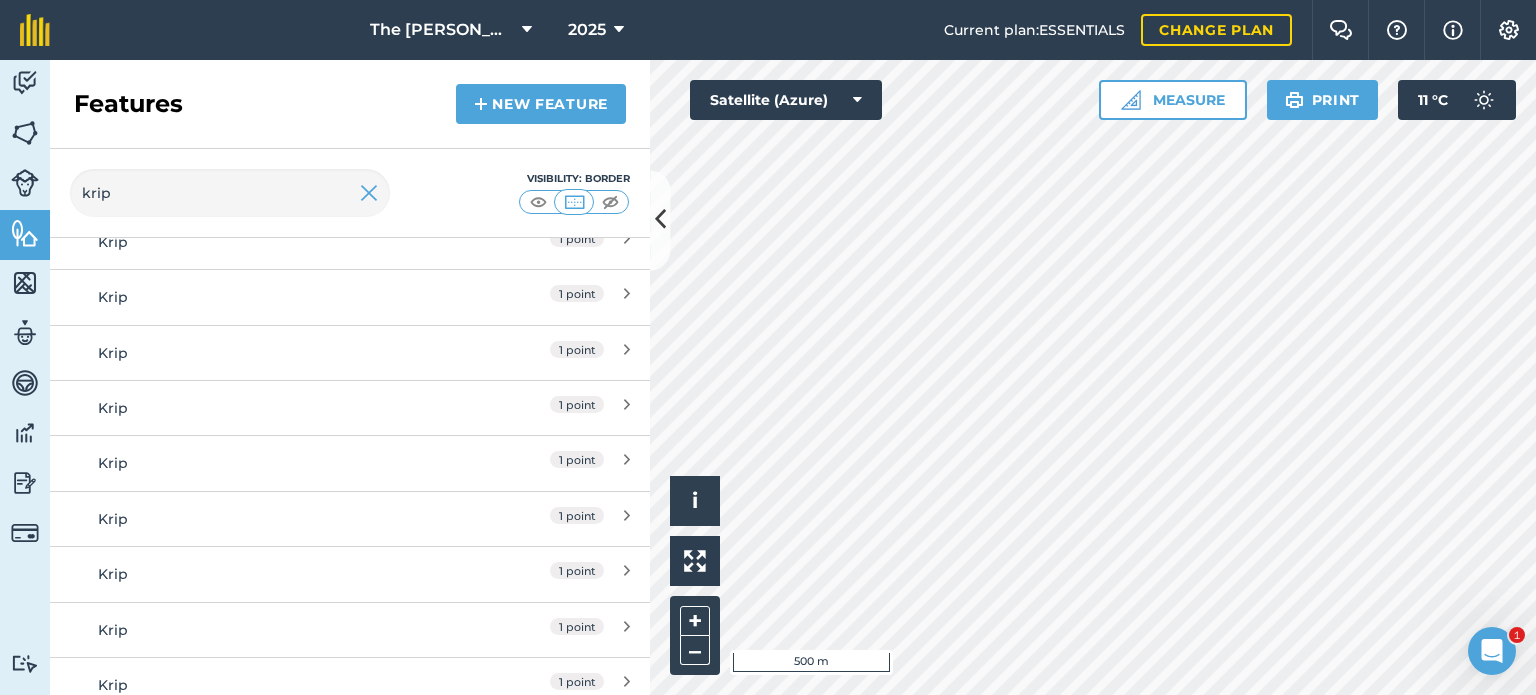 scroll, scrollTop: 1376, scrollLeft: 0, axis: vertical 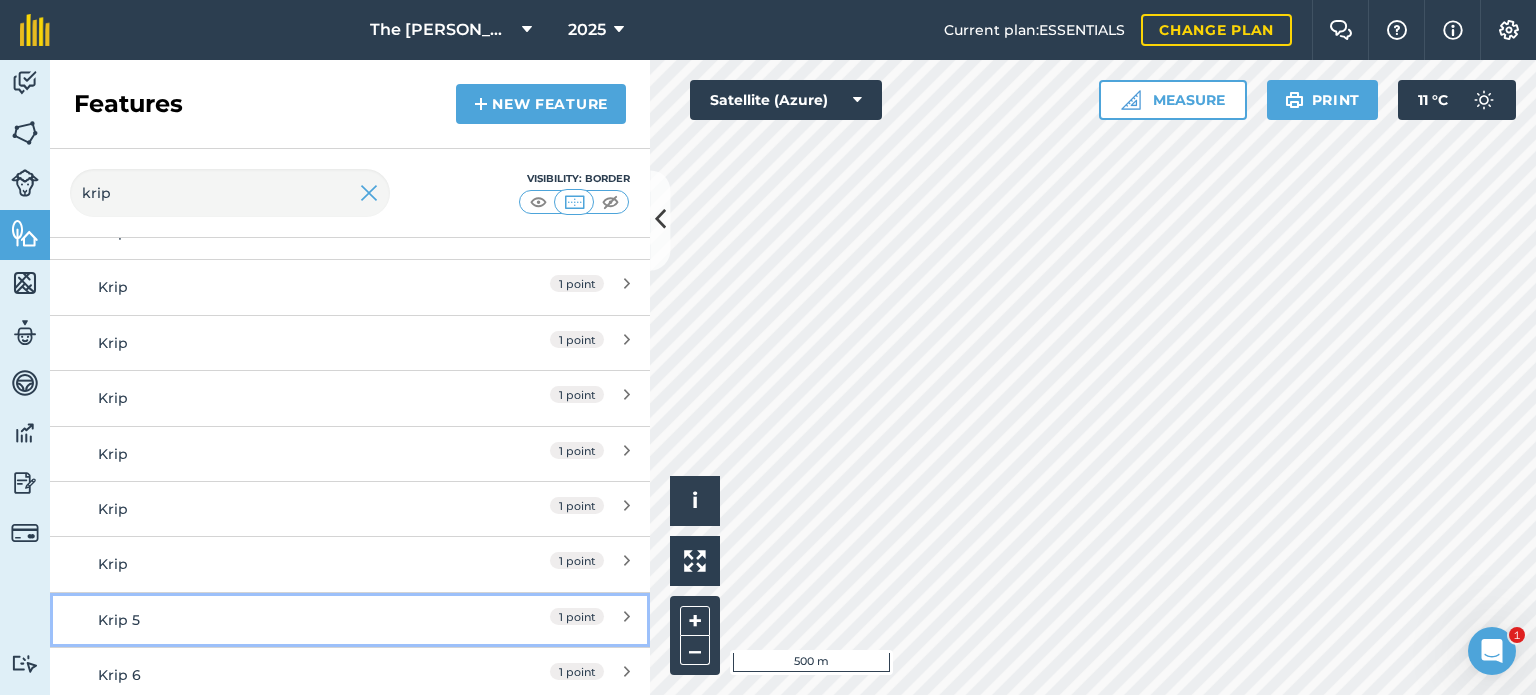 click on "Krip 5" at bounding box center (275, 620) 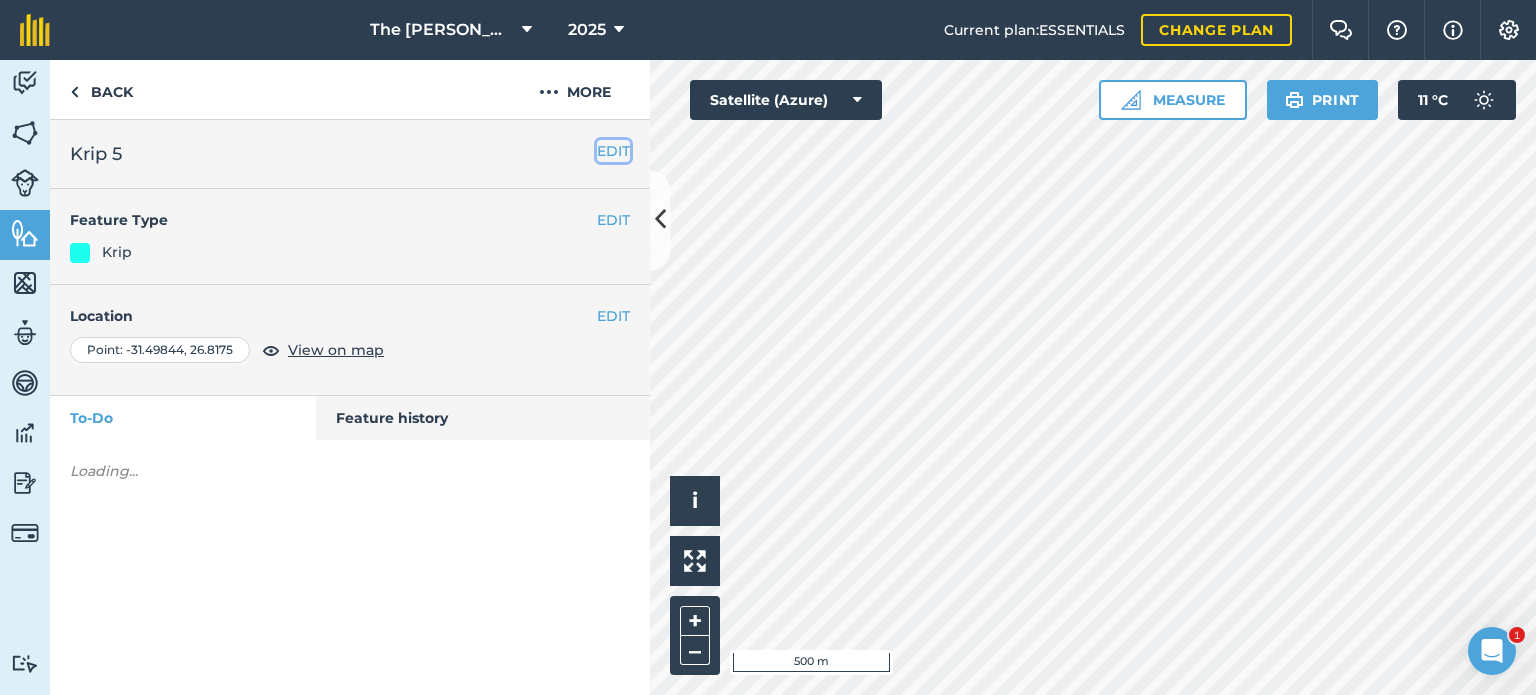 click on "EDIT" at bounding box center [613, 151] 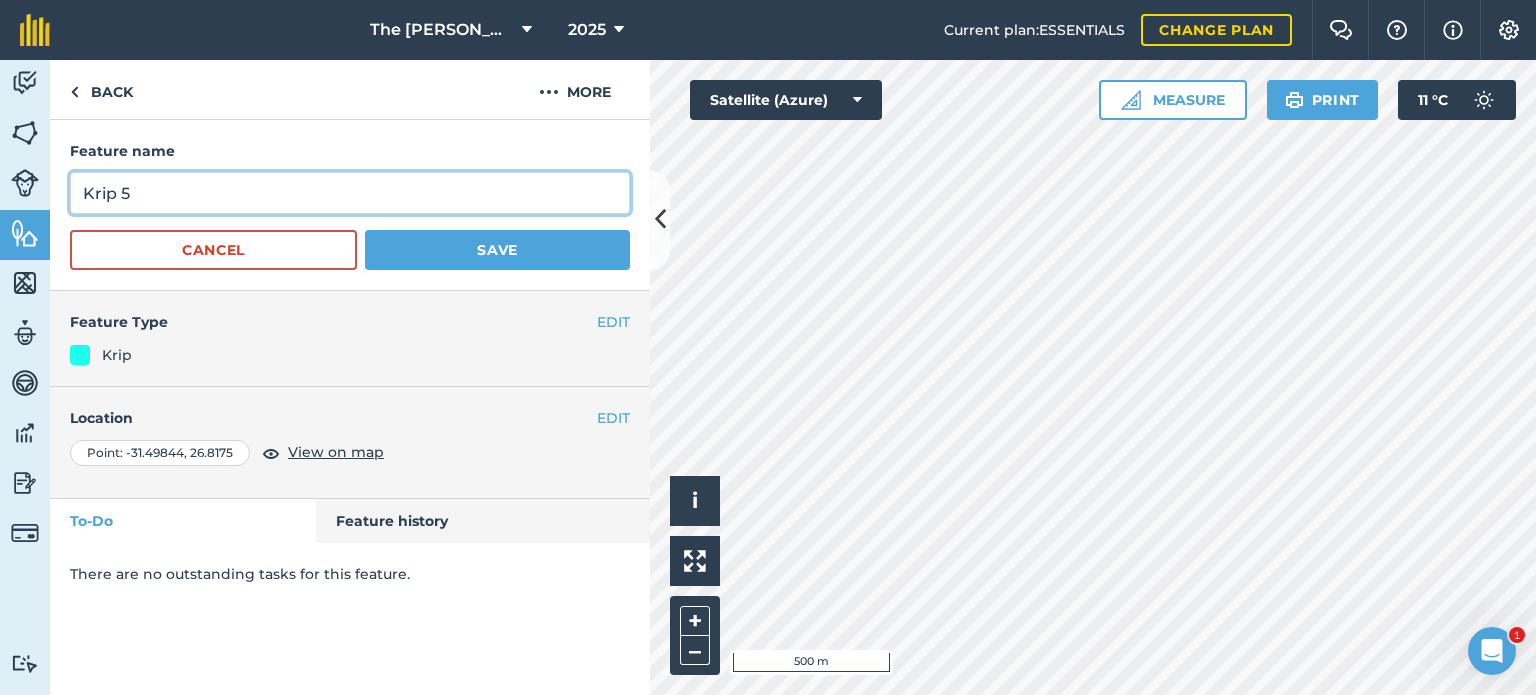 click on "Krip 5" at bounding box center [350, 193] 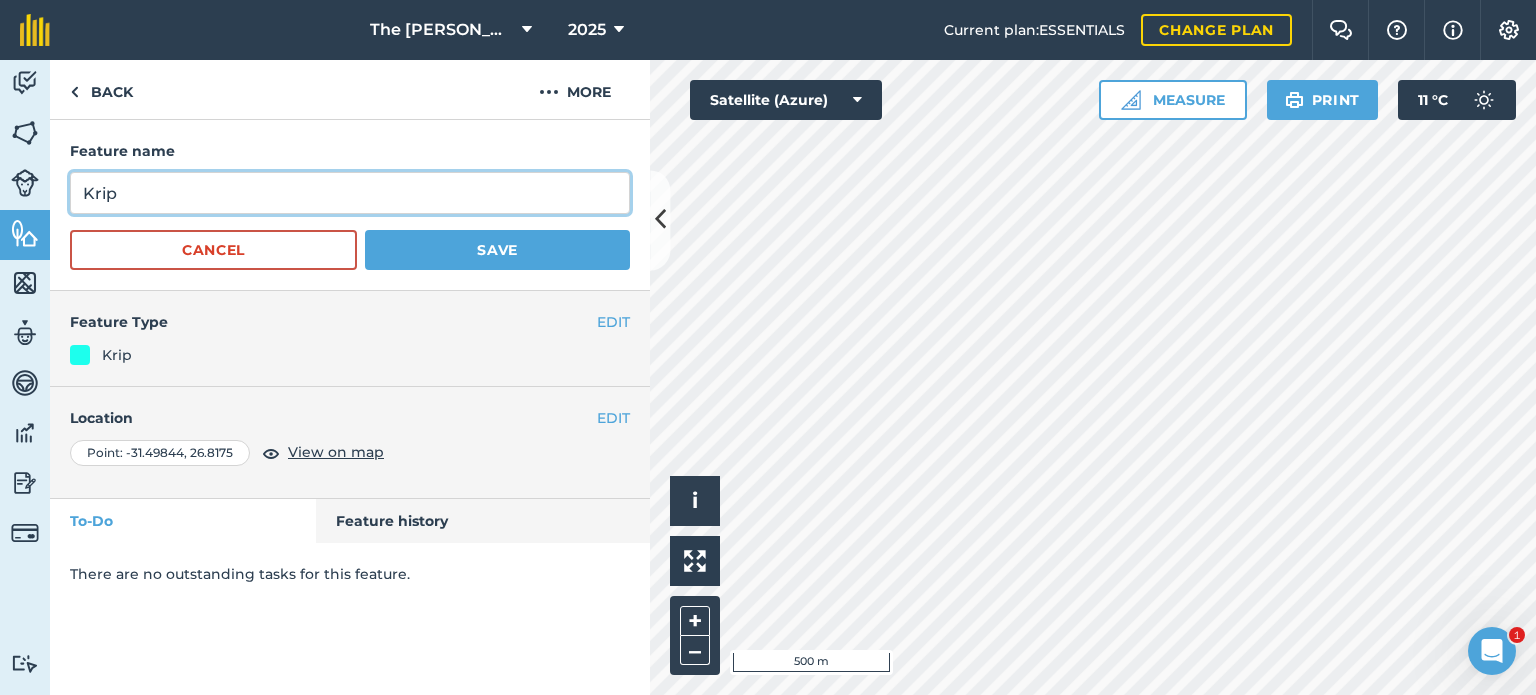 type on "Krip" 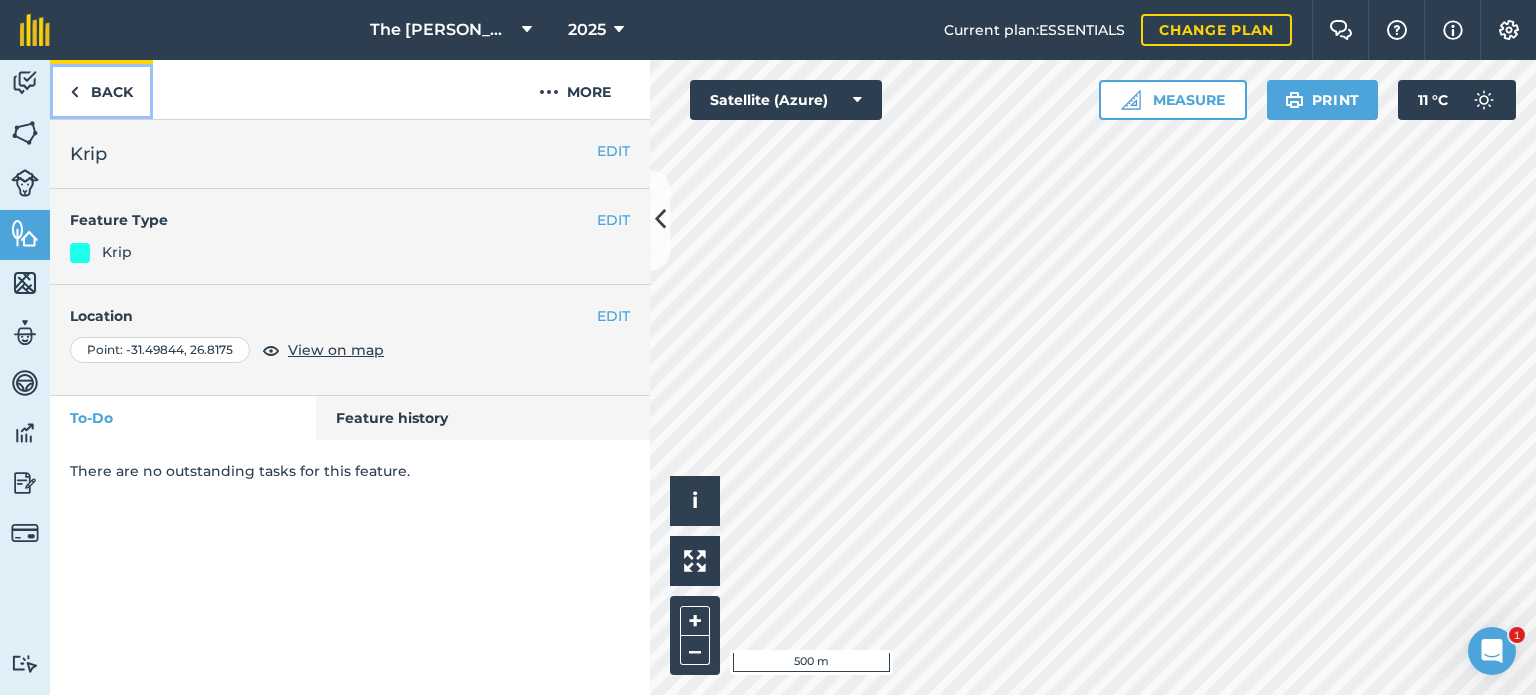 click on "Back" at bounding box center (101, 89) 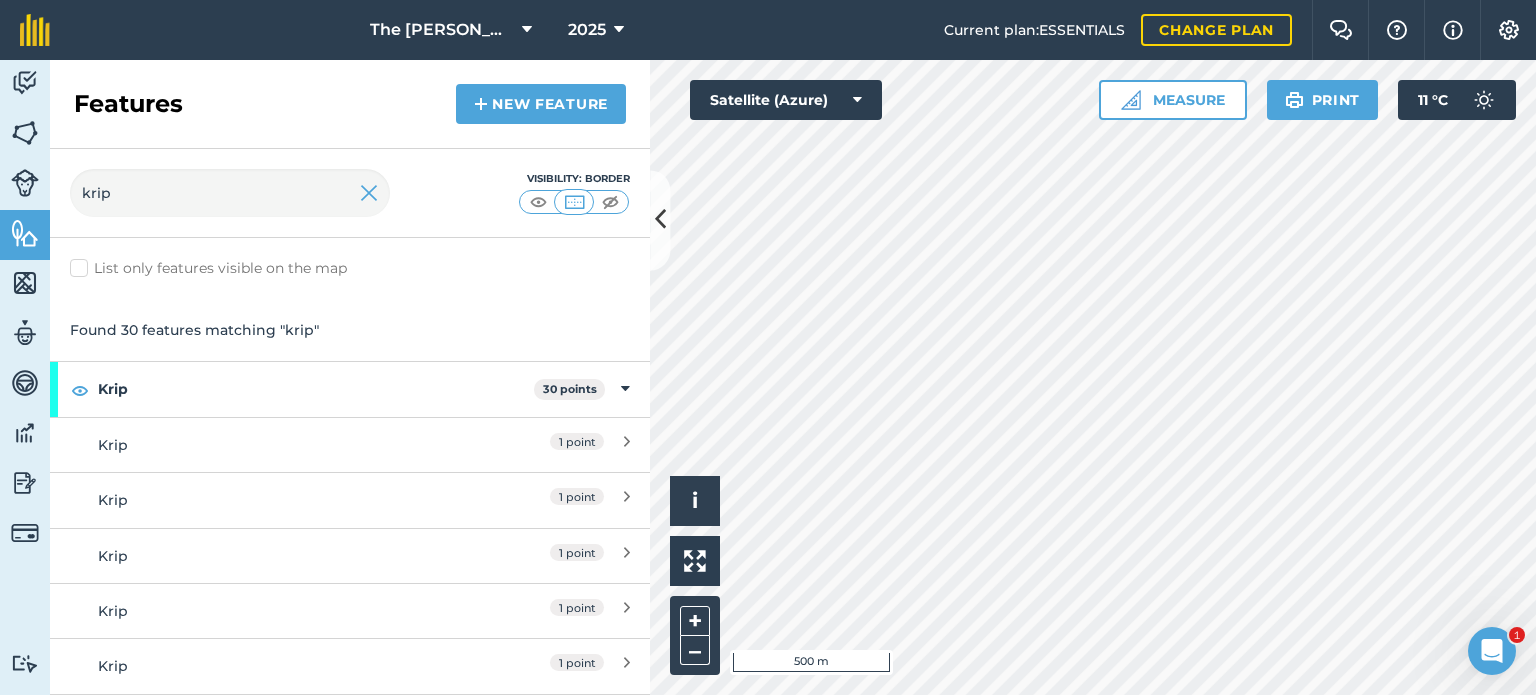 scroll, scrollTop: 1376, scrollLeft: 0, axis: vertical 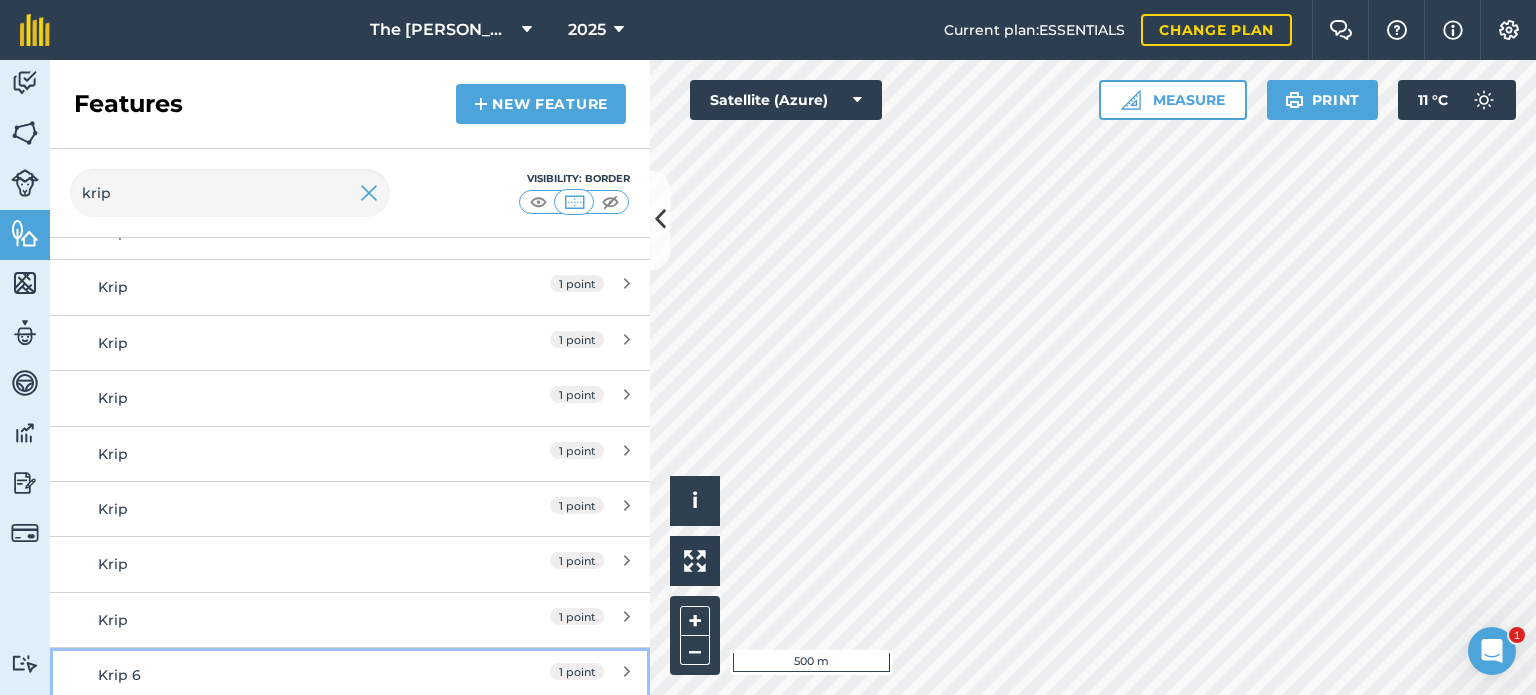 click on "Krip 6" at bounding box center [275, 675] 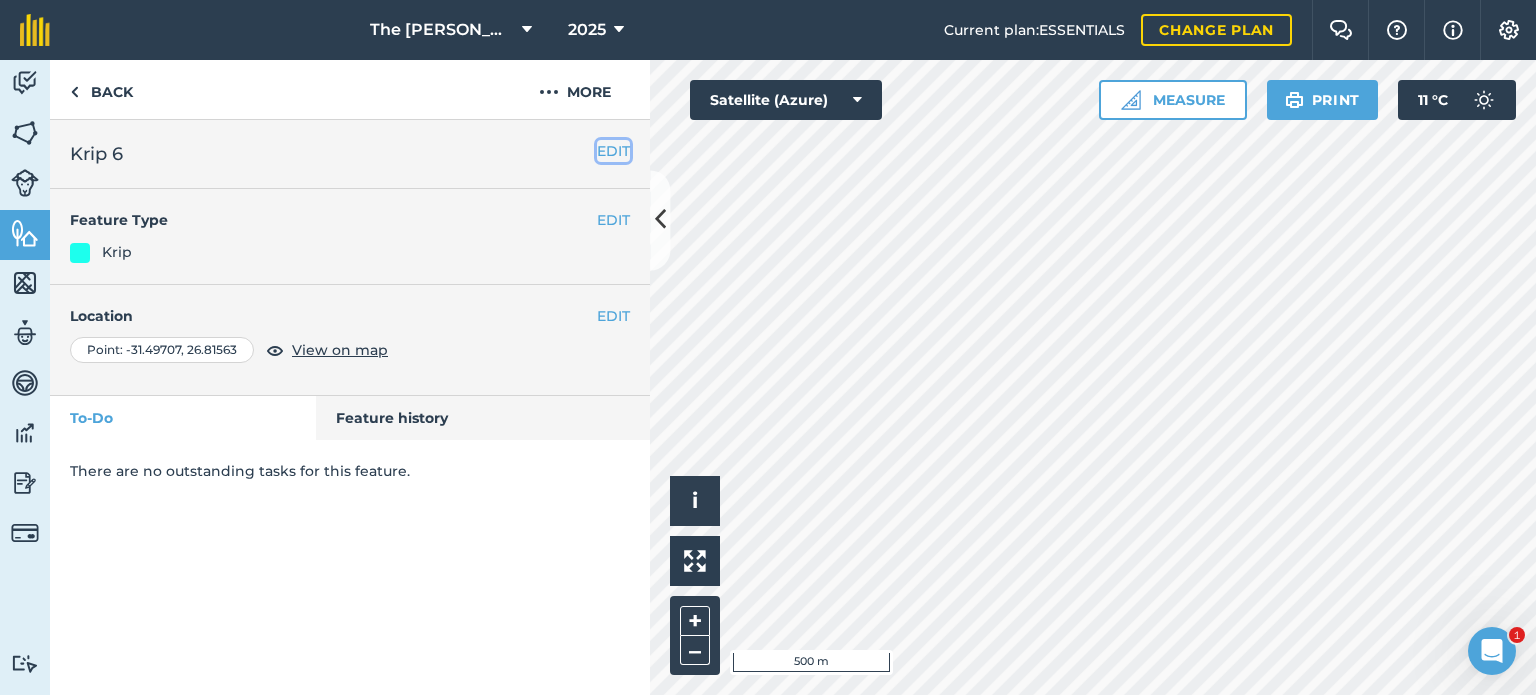 click on "EDIT" at bounding box center (613, 151) 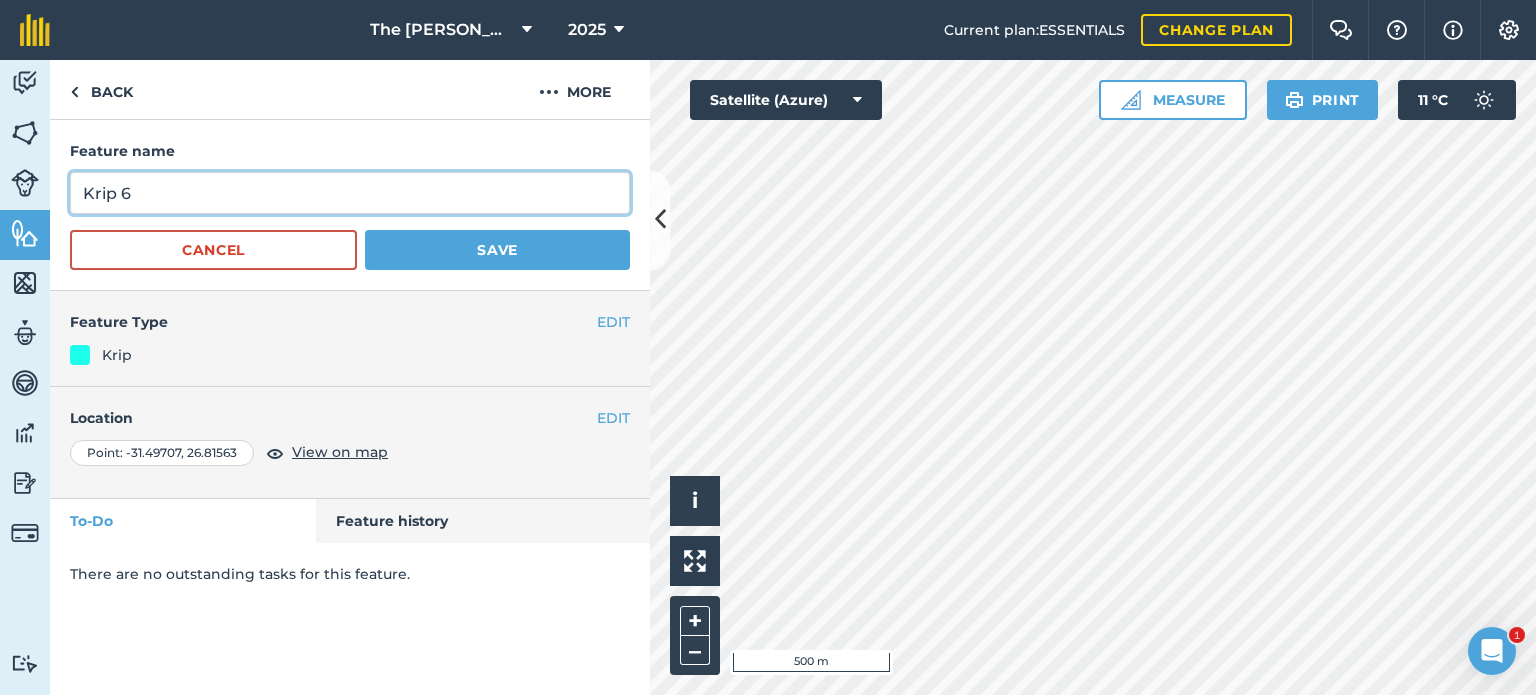 click on "Krip 6" at bounding box center (350, 193) 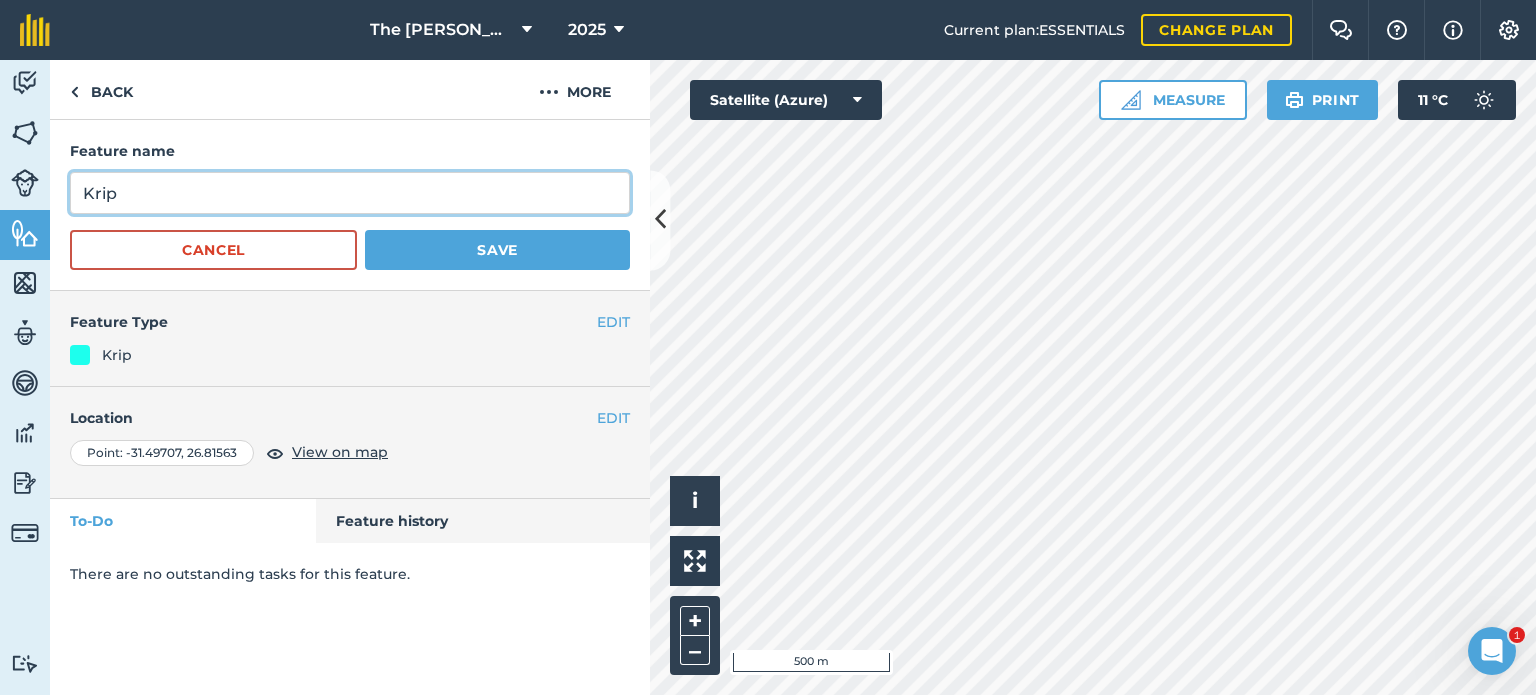 type on "Krip" 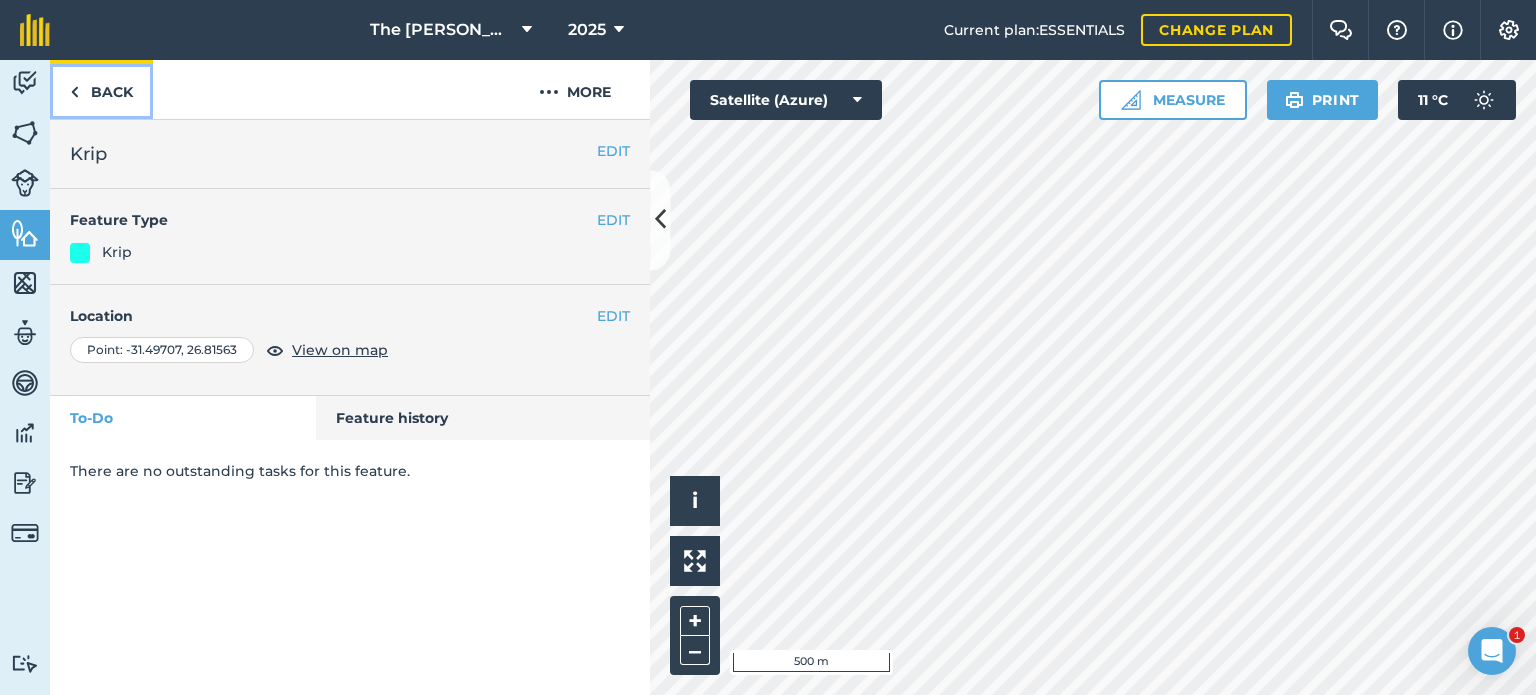 click on "Back" at bounding box center (101, 89) 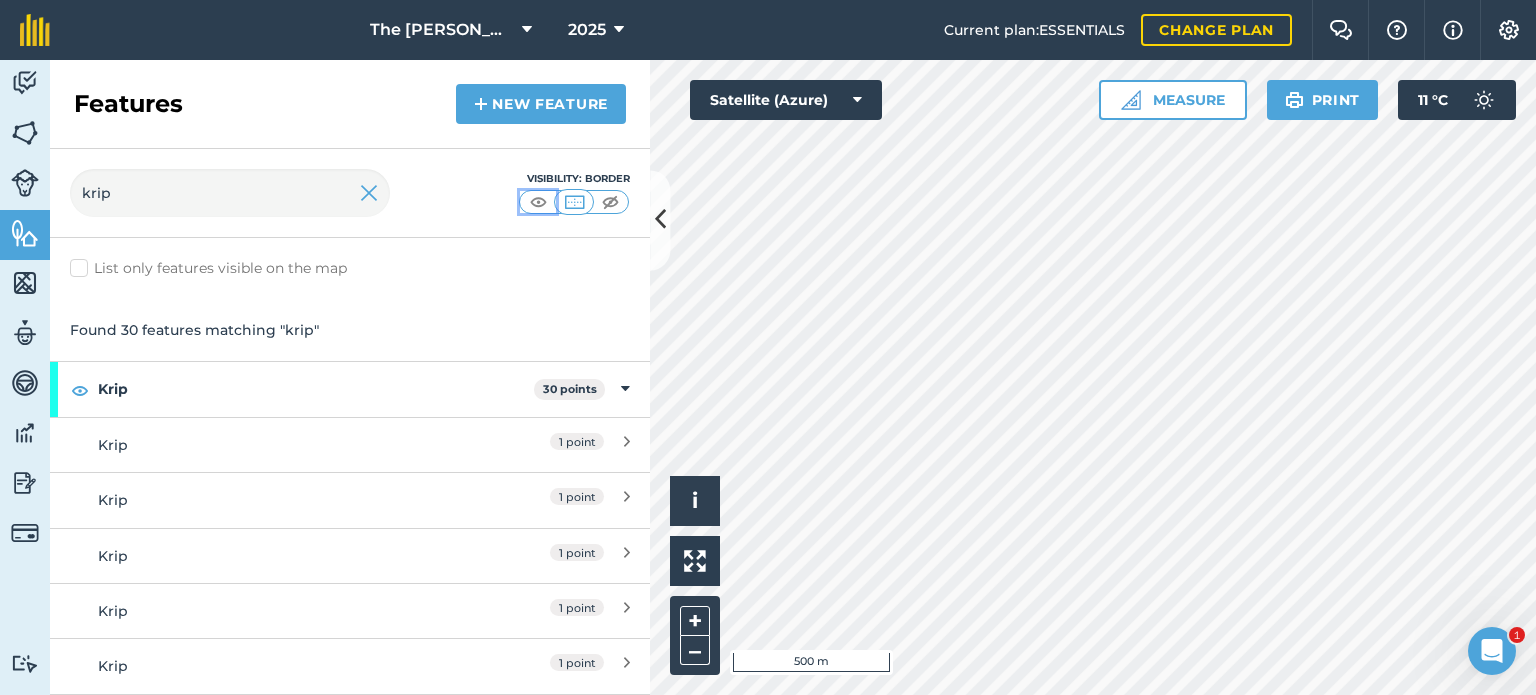 click at bounding box center (538, 202) 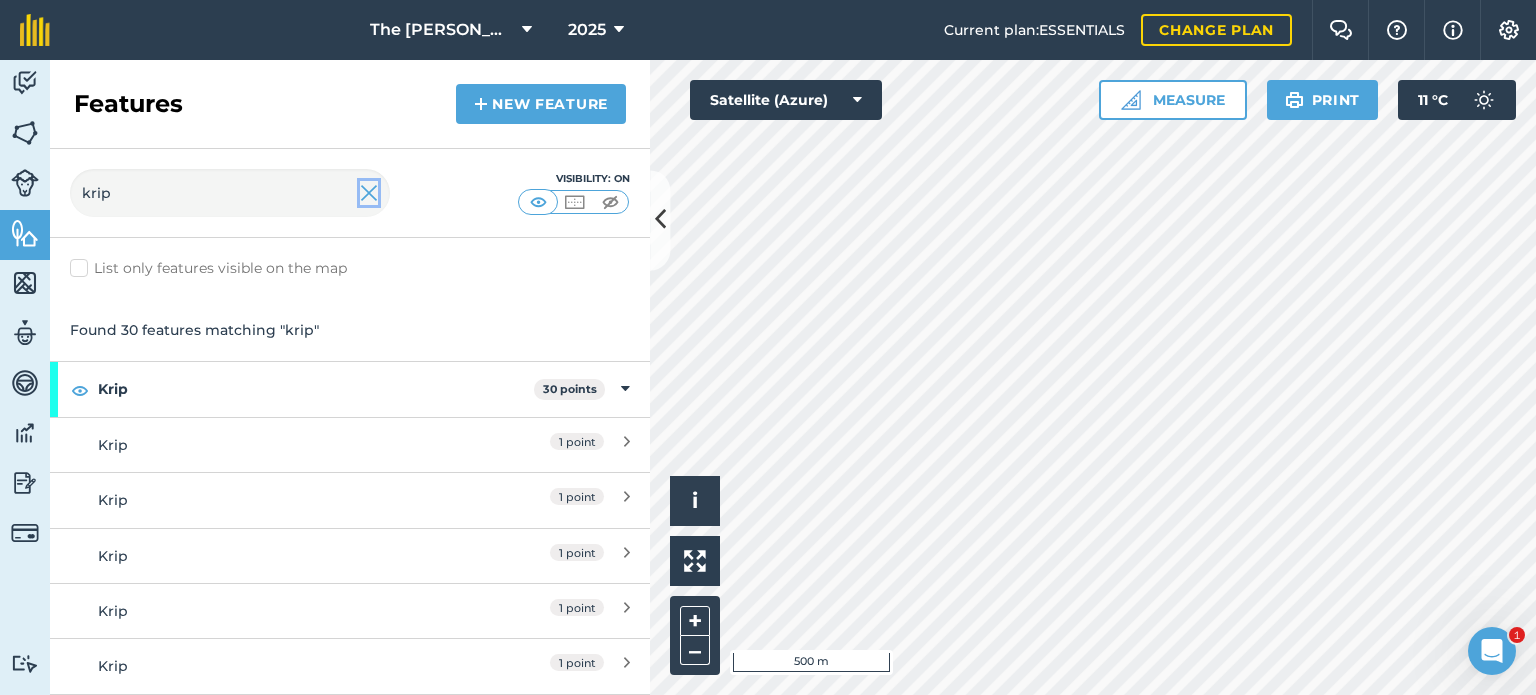 click at bounding box center [369, 193] 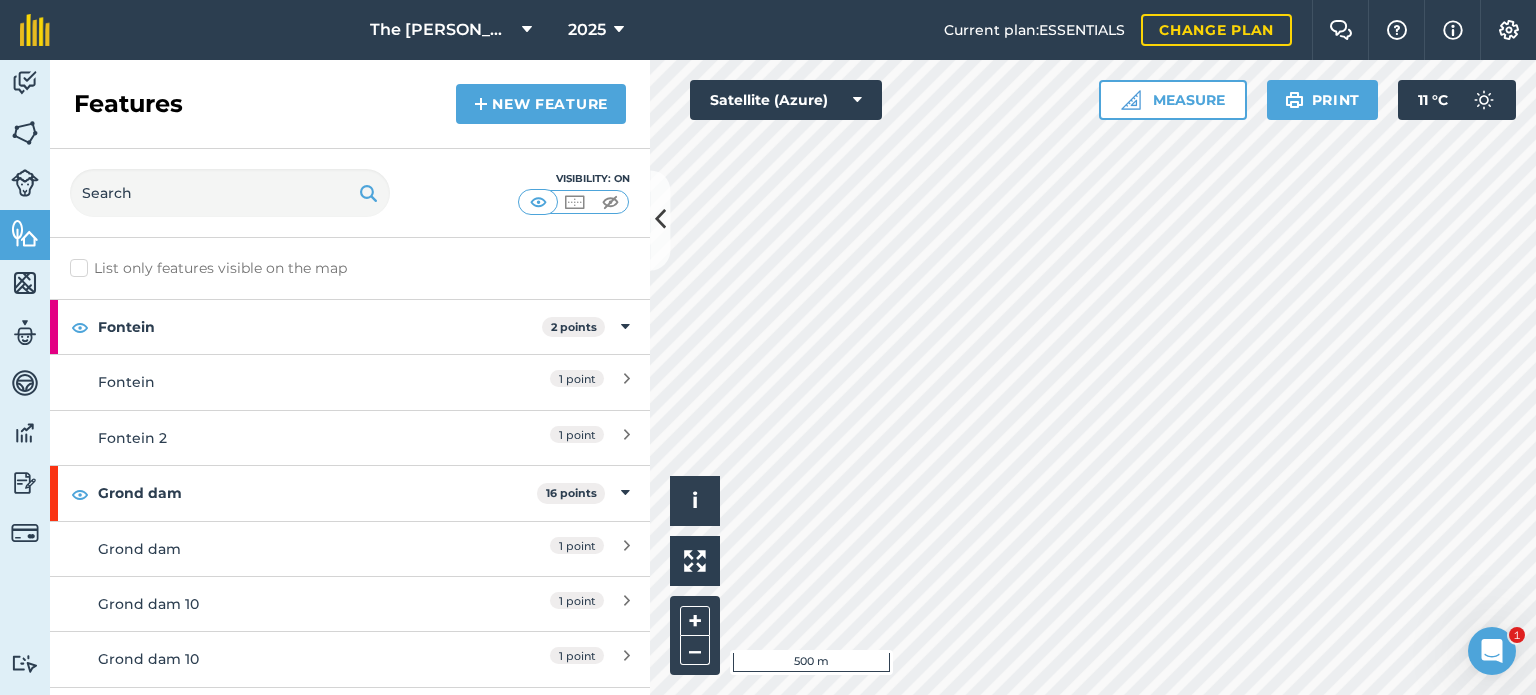 type 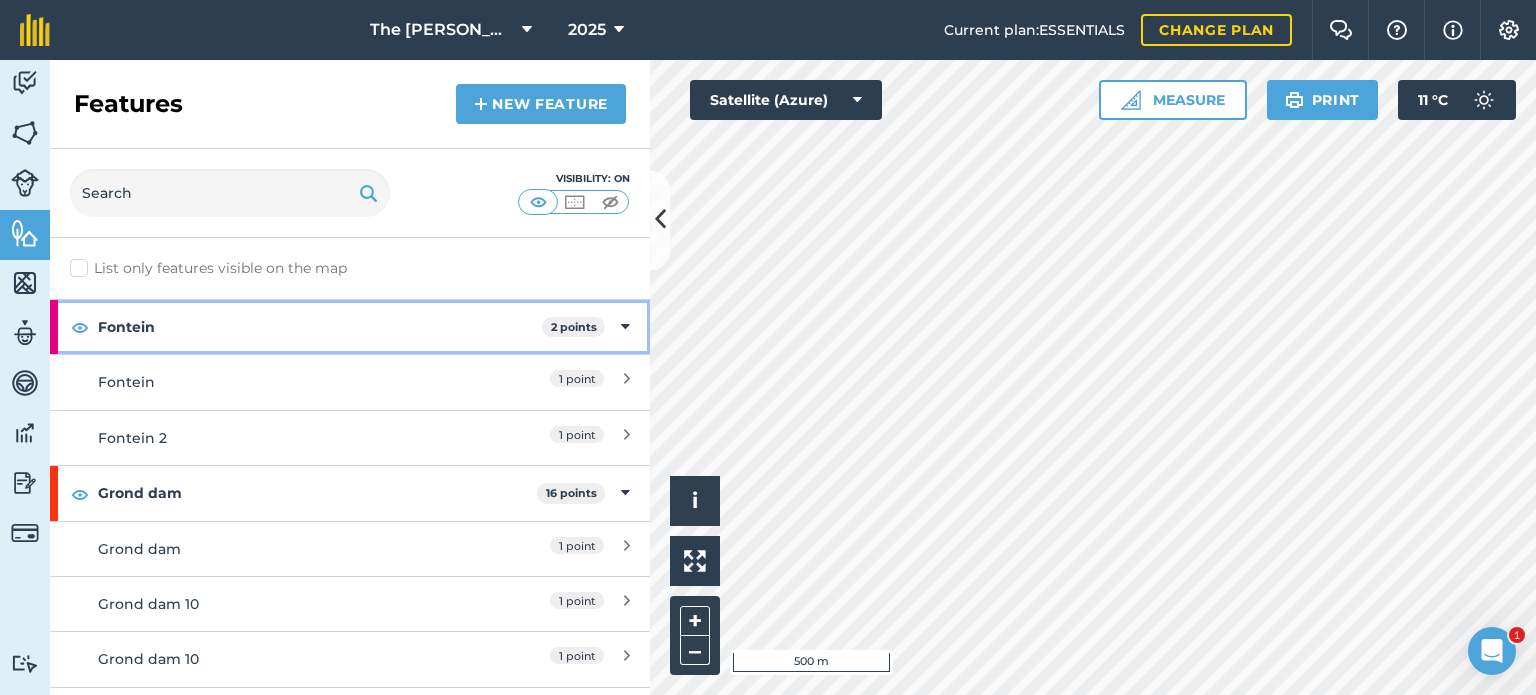 click on "Fontein  2   points" at bounding box center [350, 327] 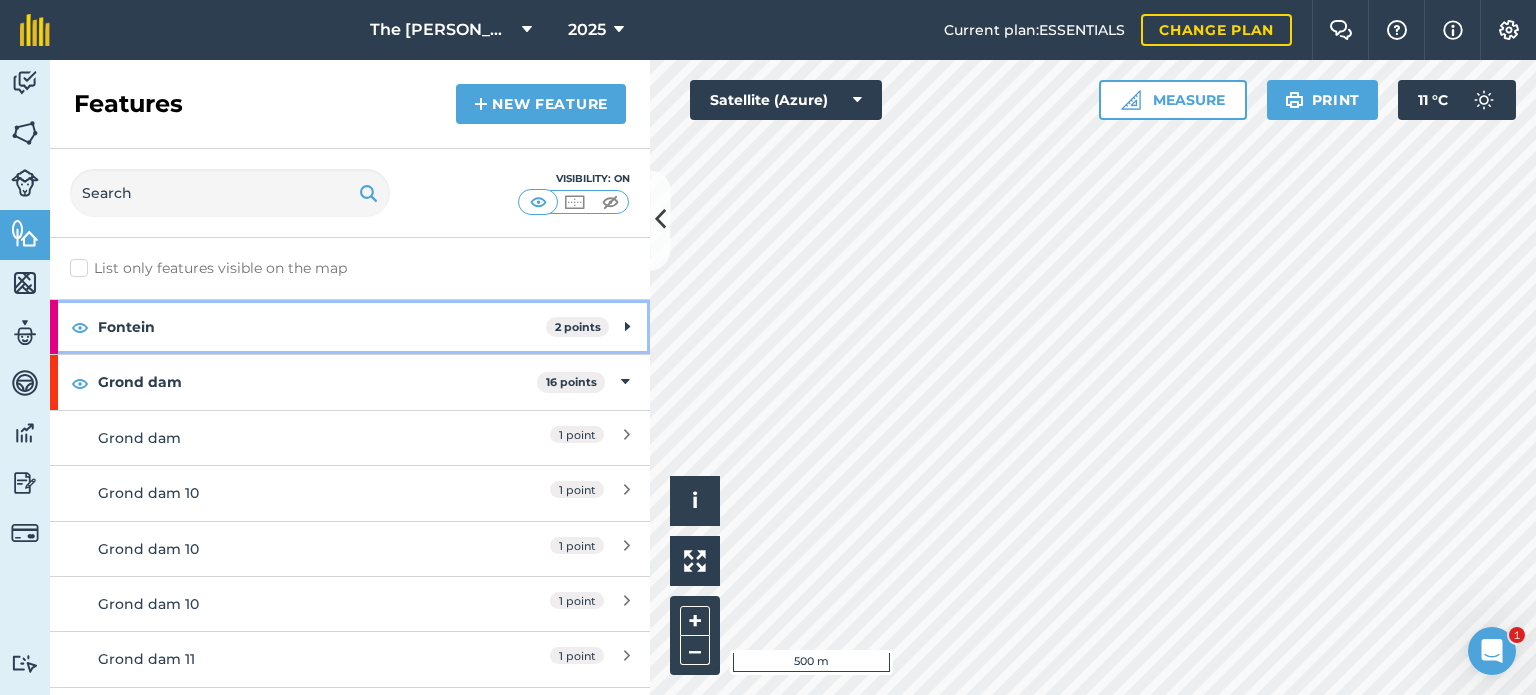 click on "Fontein  2   points" at bounding box center (350, 327) 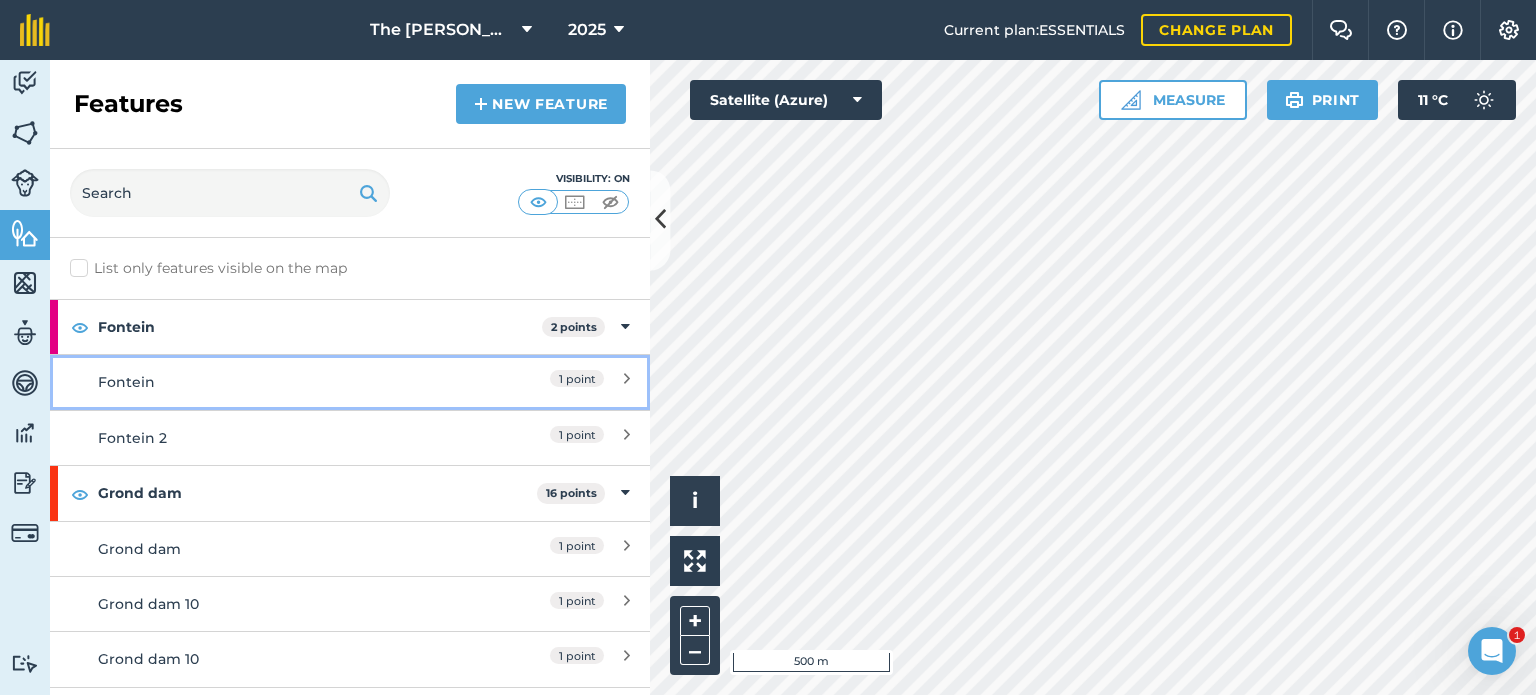 click on "1   point" at bounding box center (541, 382) 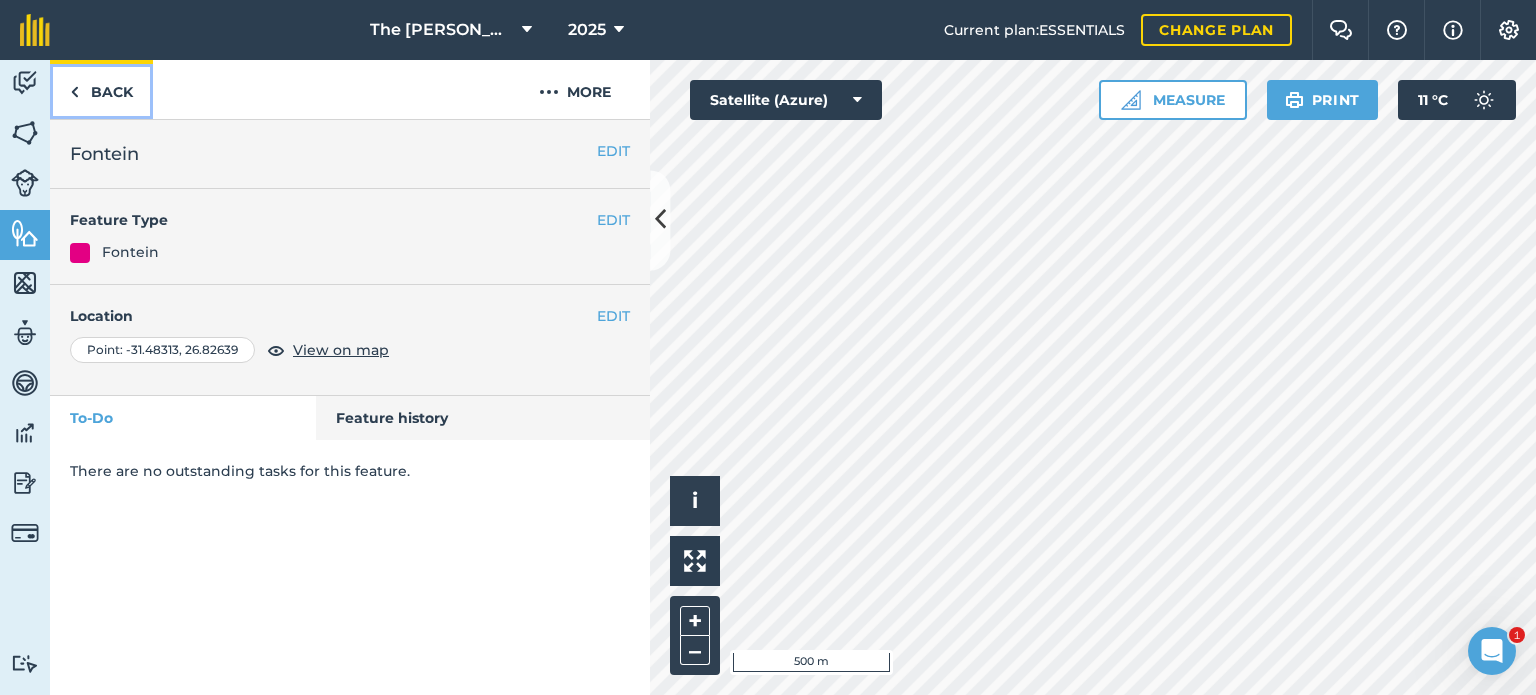 click on "Back" at bounding box center (101, 89) 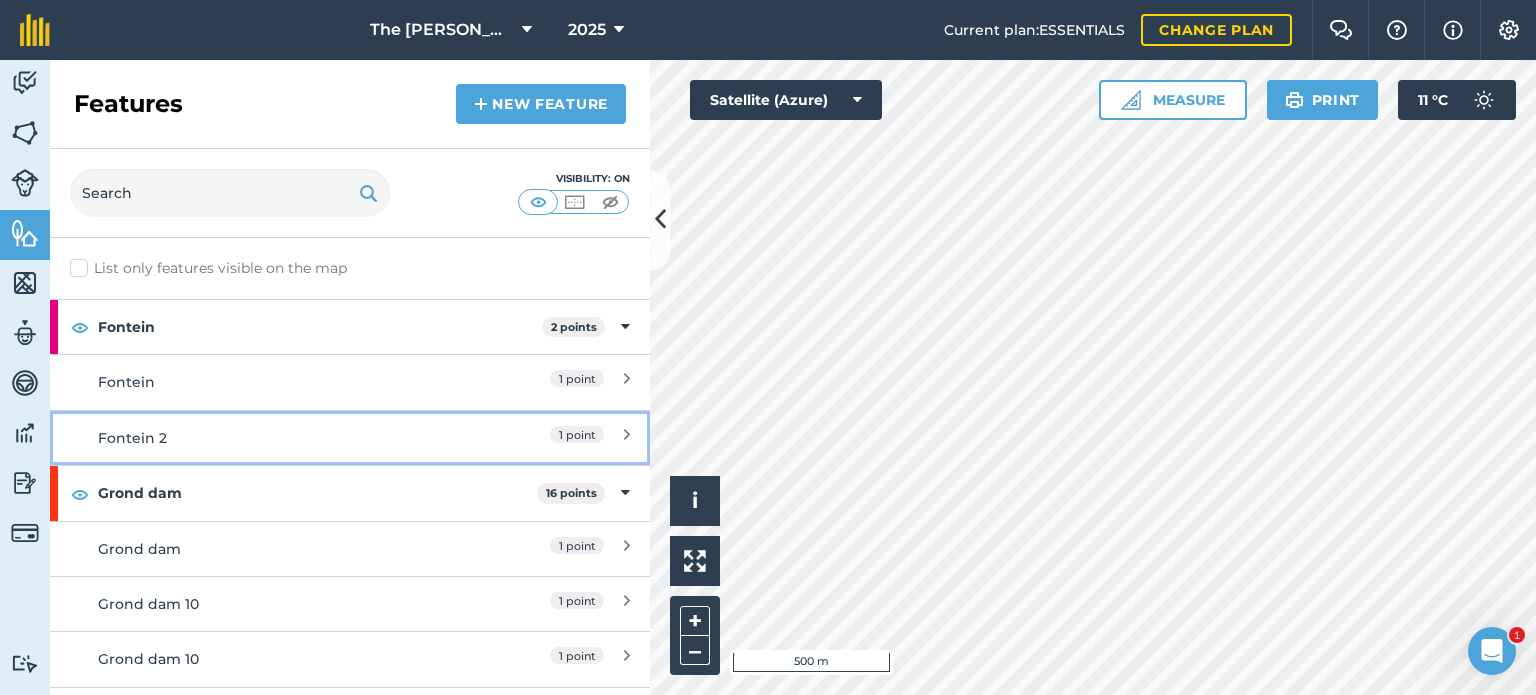 click on "Fontein  2" at bounding box center [275, 438] 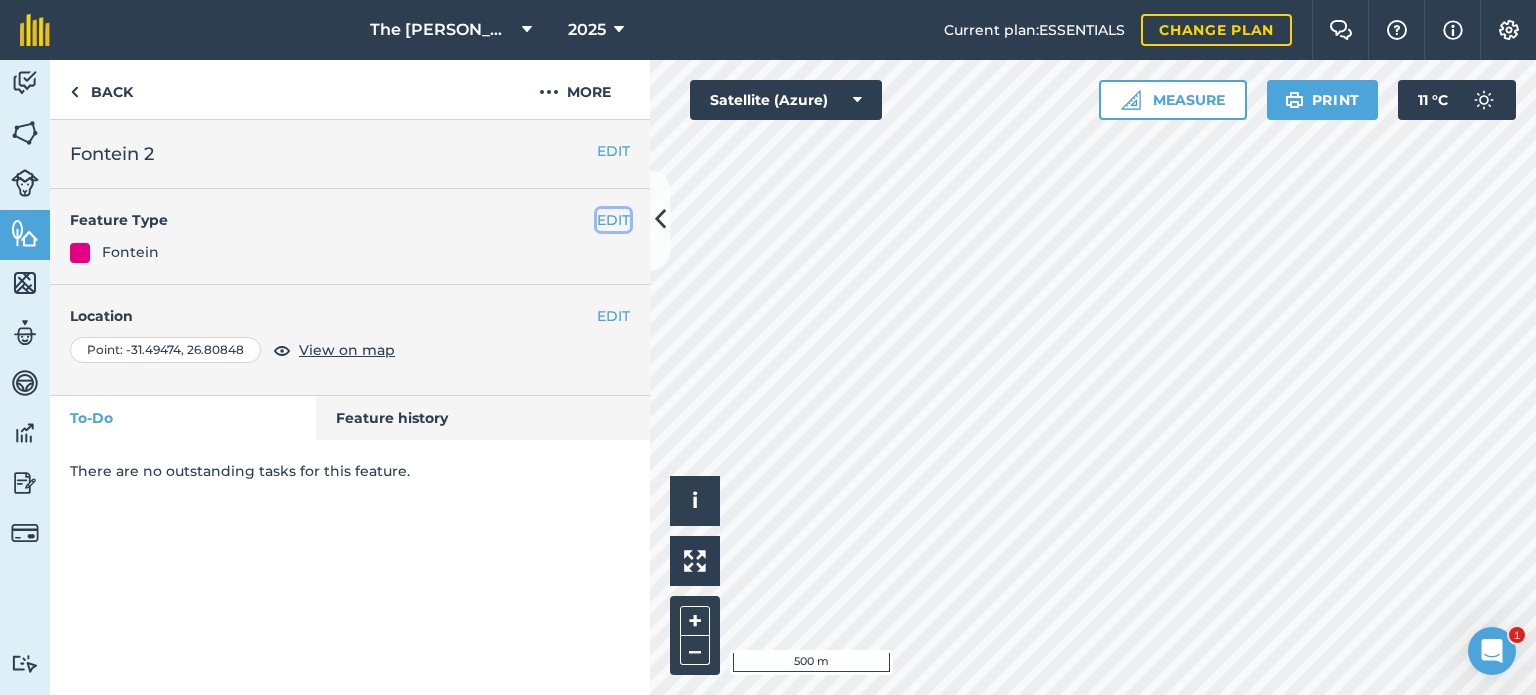 click on "EDIT" at bounding box center [613, 220] 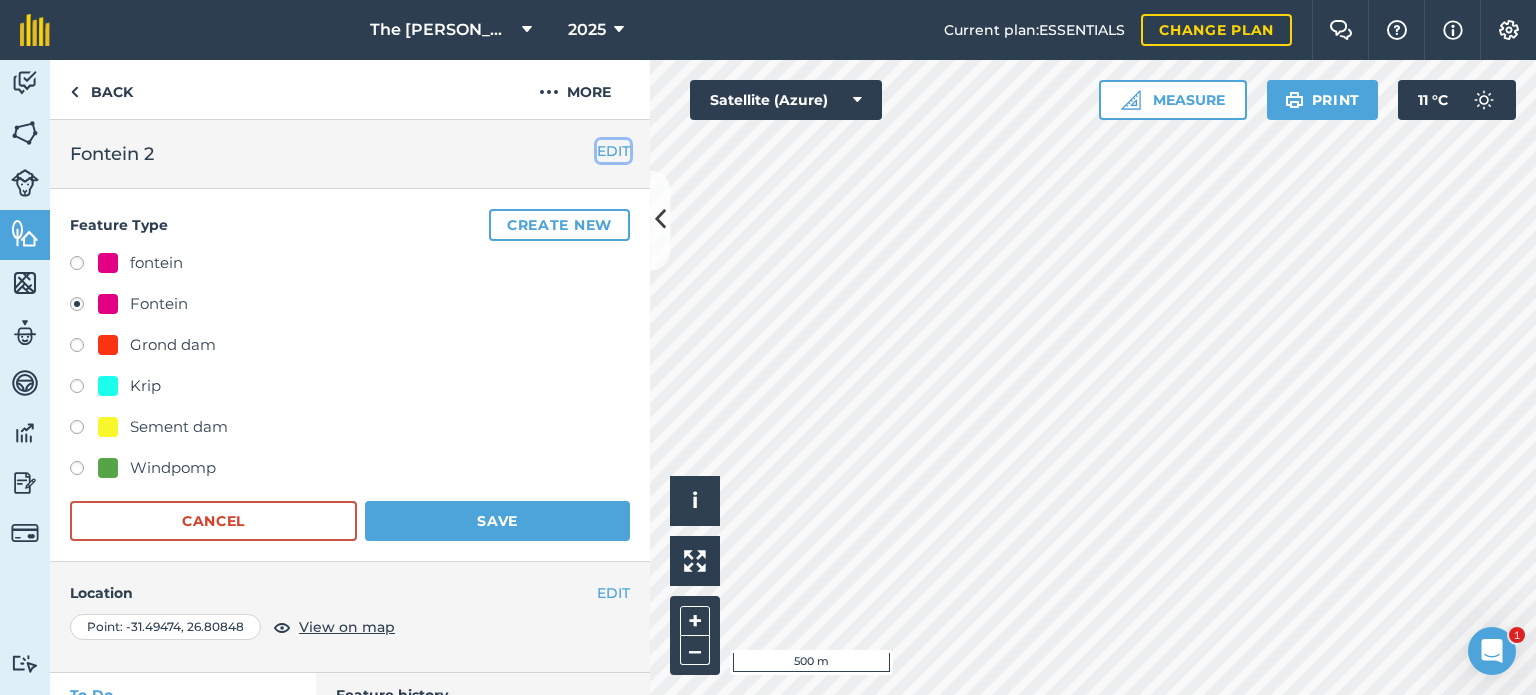 click on "EDIT" at bounding box center [613, 151] 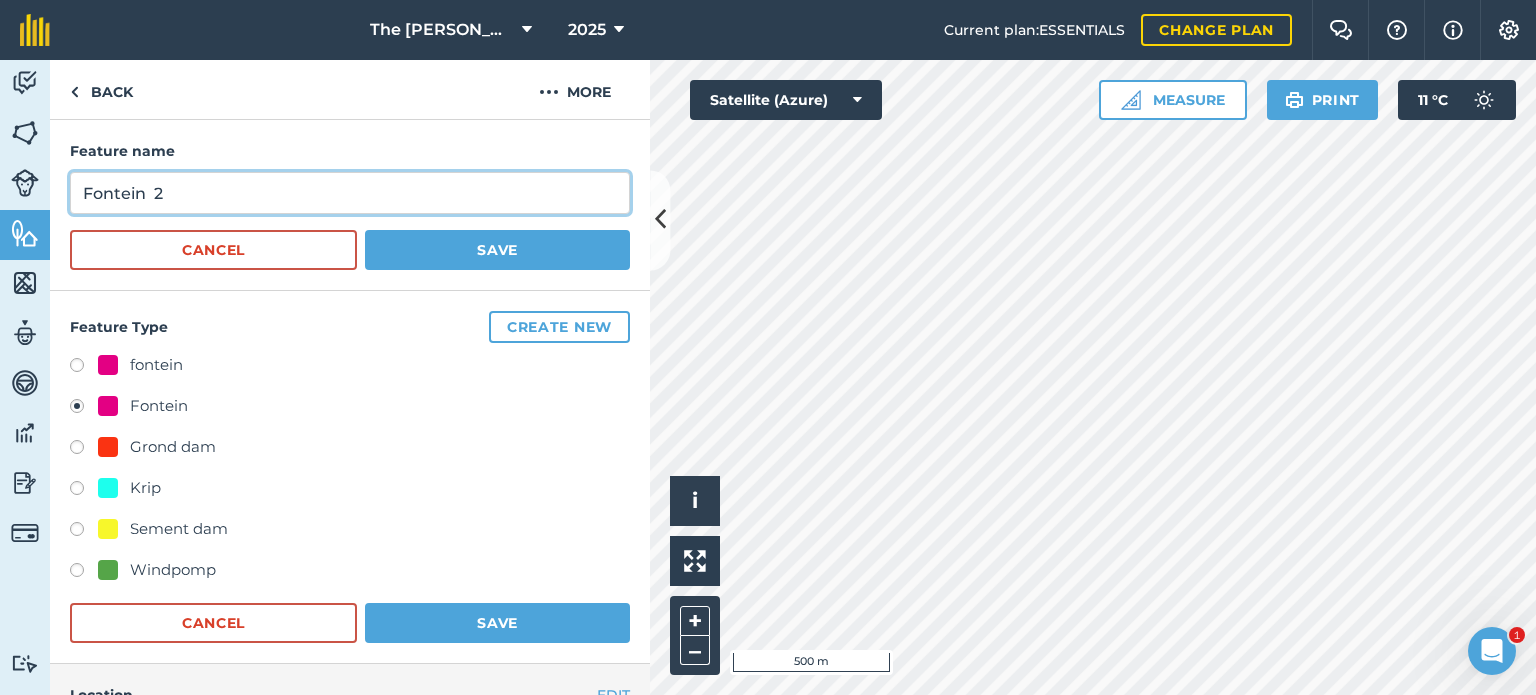 click on "Fontein  2" at bounding box center [350, 193] 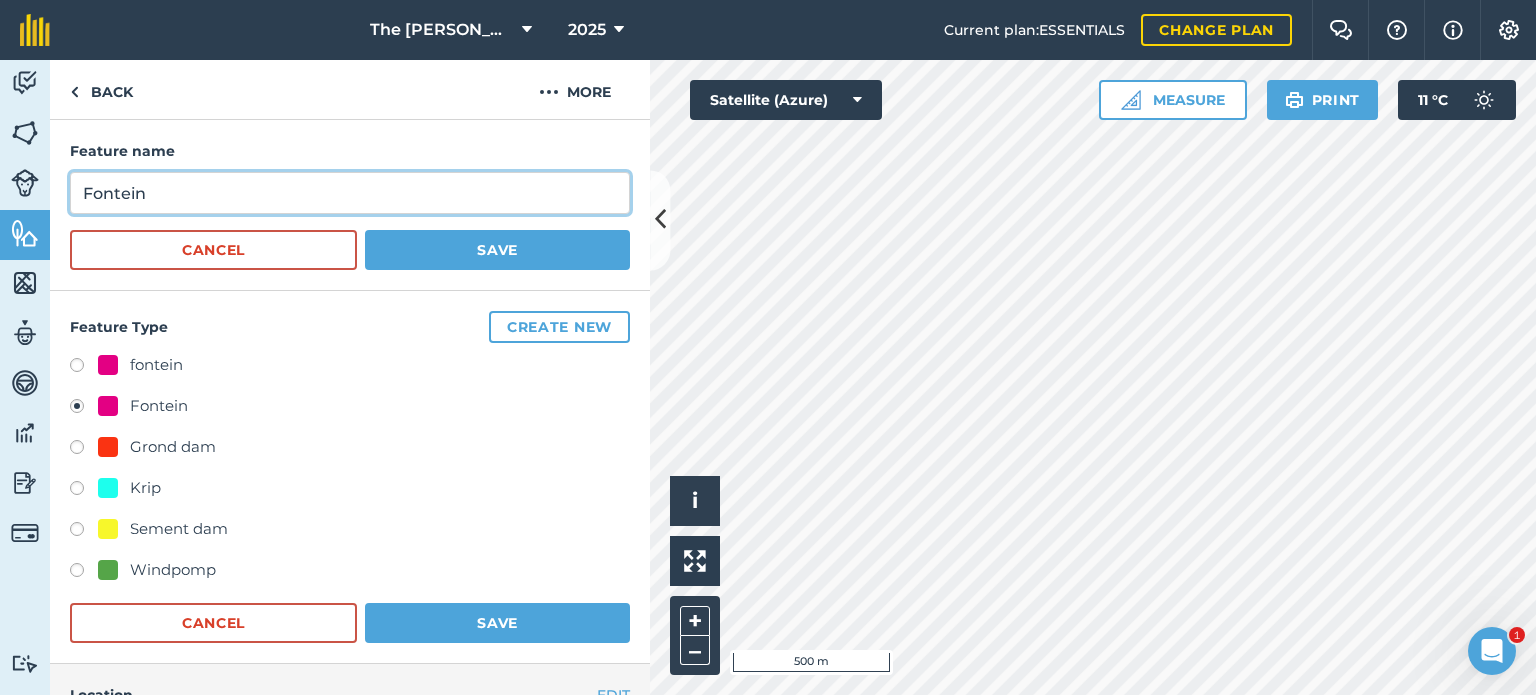 type on "Fontein" 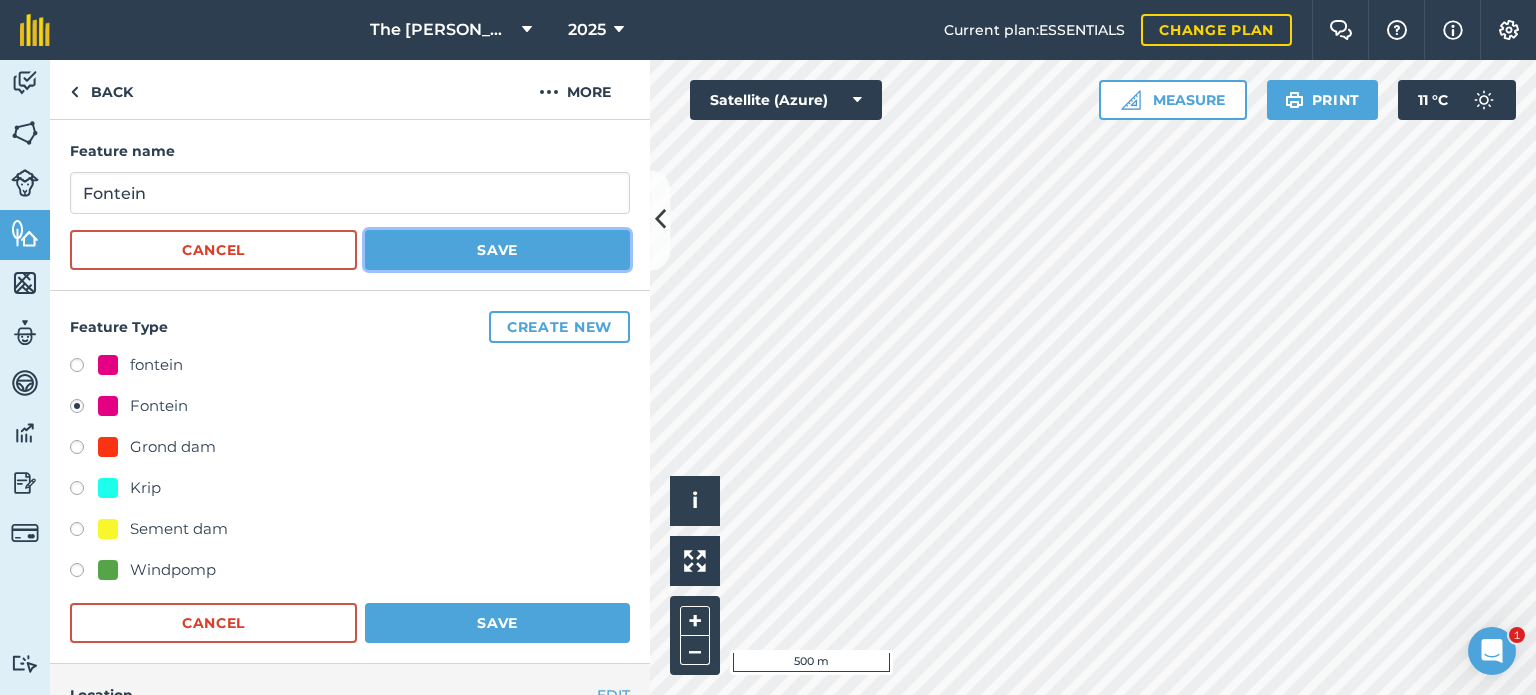 click on "Save" at bounding box center (497, 250) 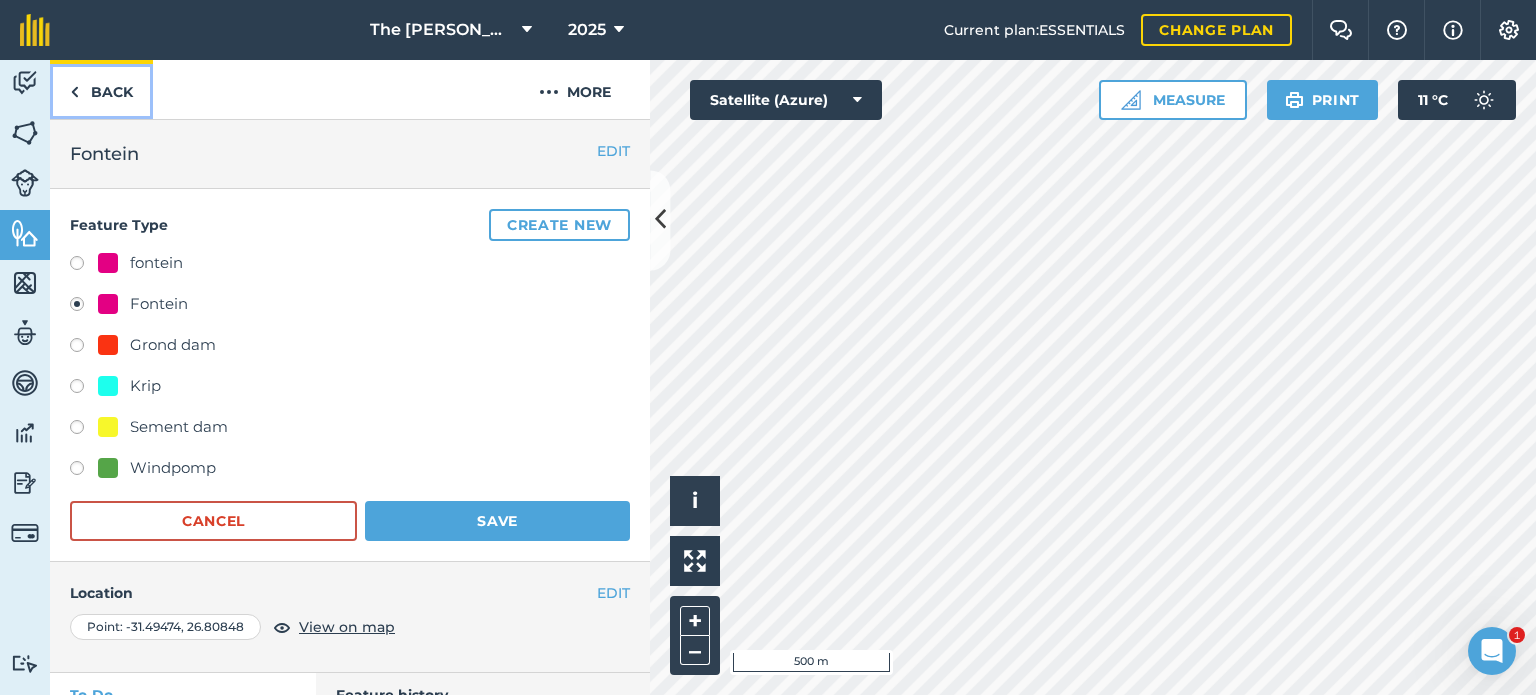 click on "Back" at bounding box center (101, 89) 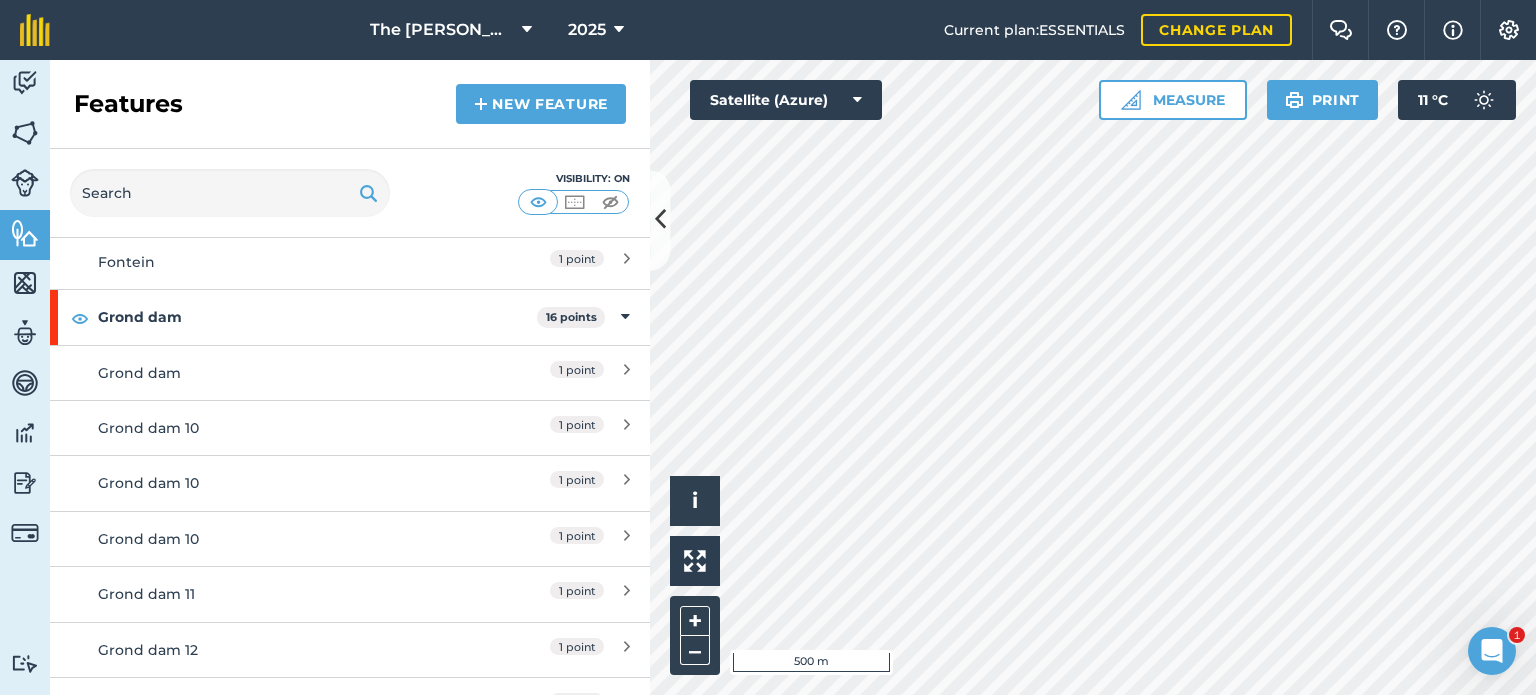 scroll, scrollTop: 161, scrollLeft: 0, axis: vertical 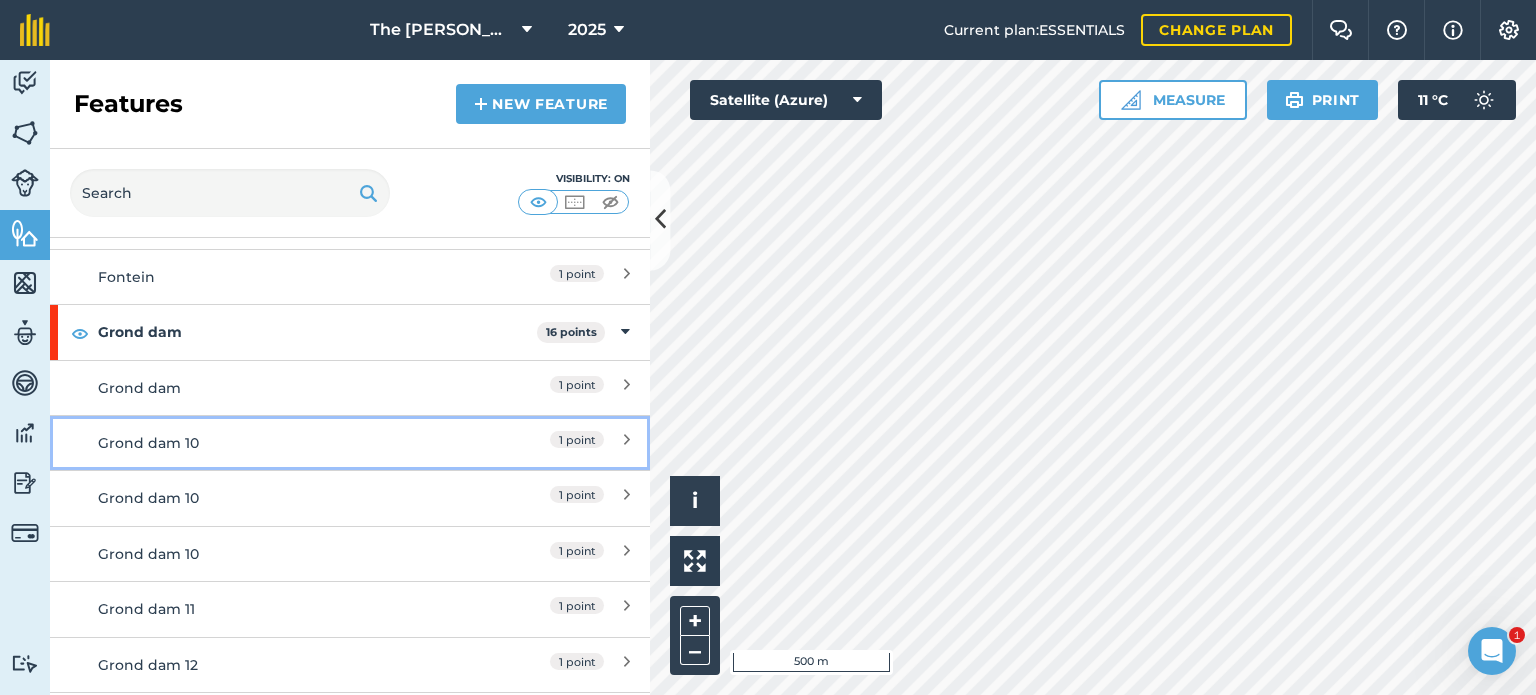 click on "1   point" at bounding box center (577, 439) 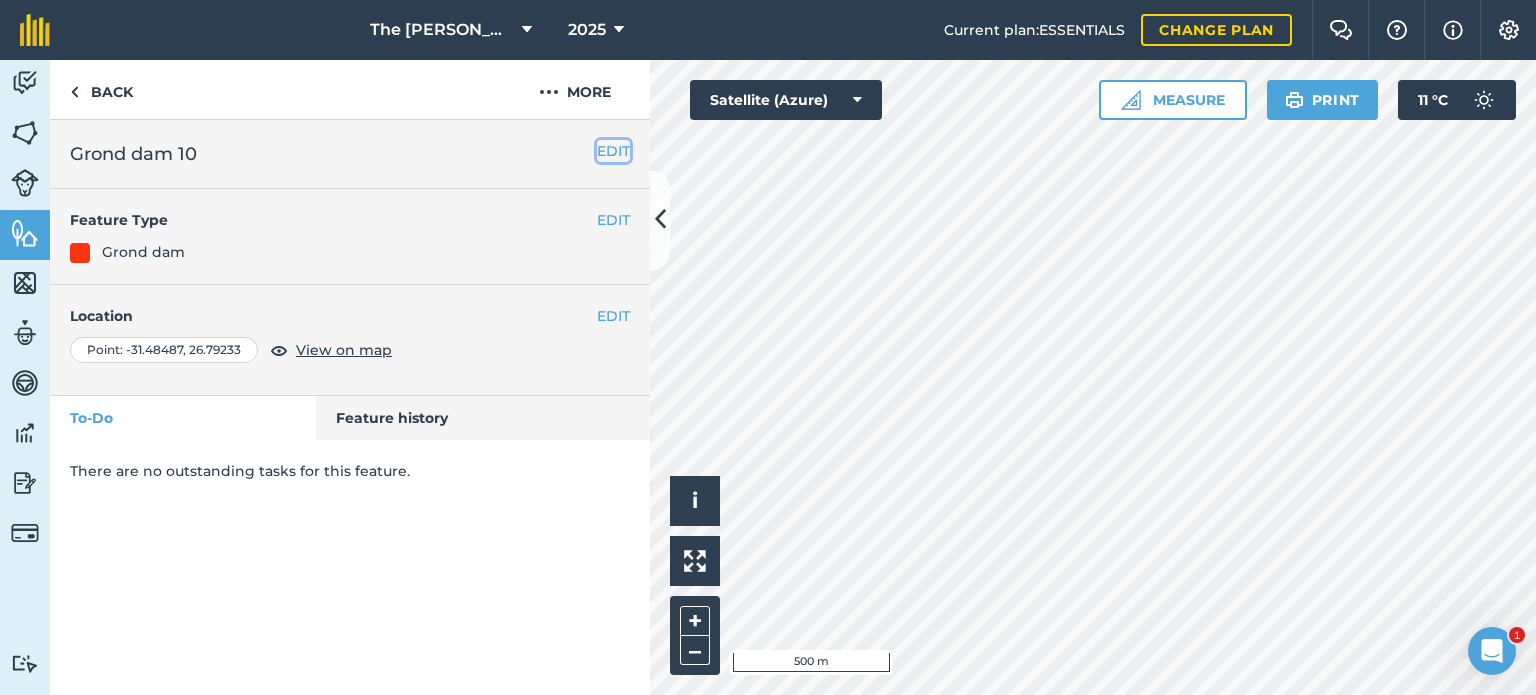 click on "EDIT" at bounding box center [613, 151] 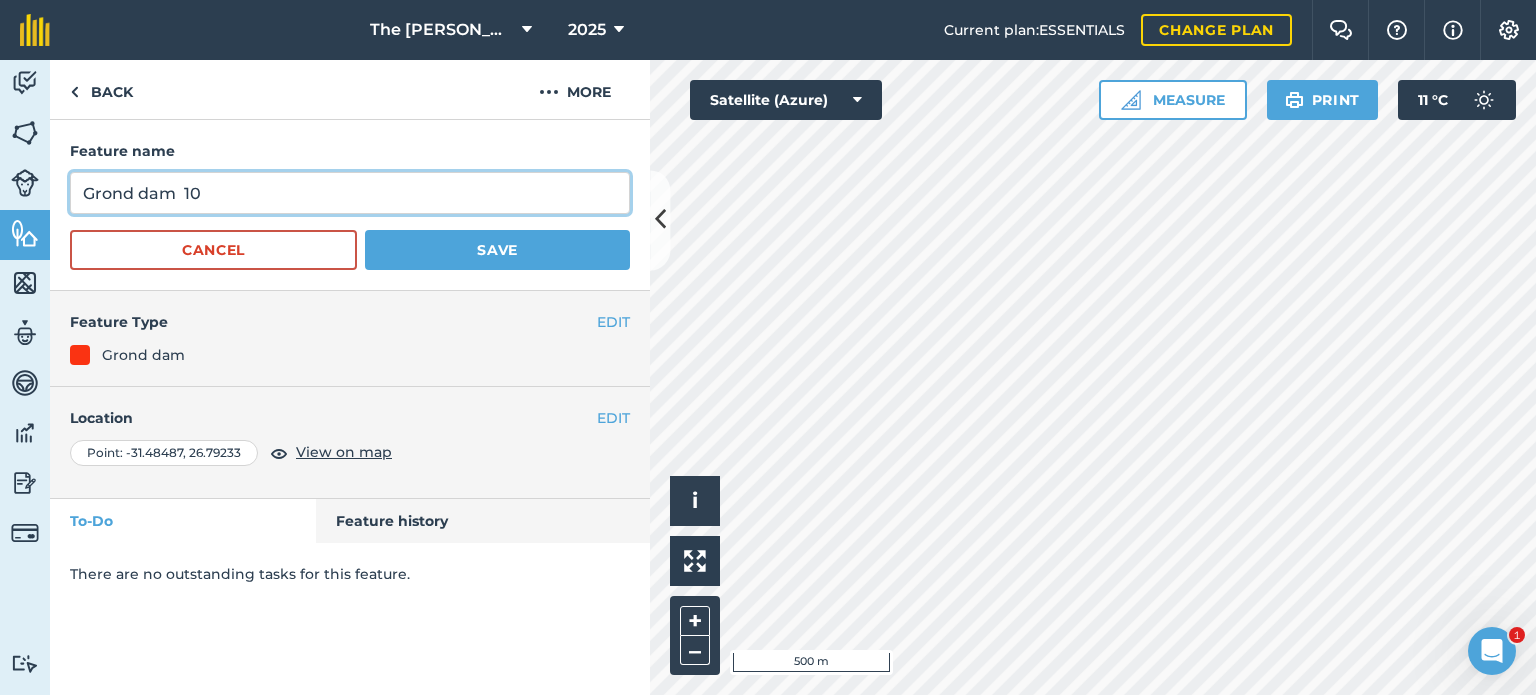 click on "Grond dam  10" at bounding box center (350, 193) 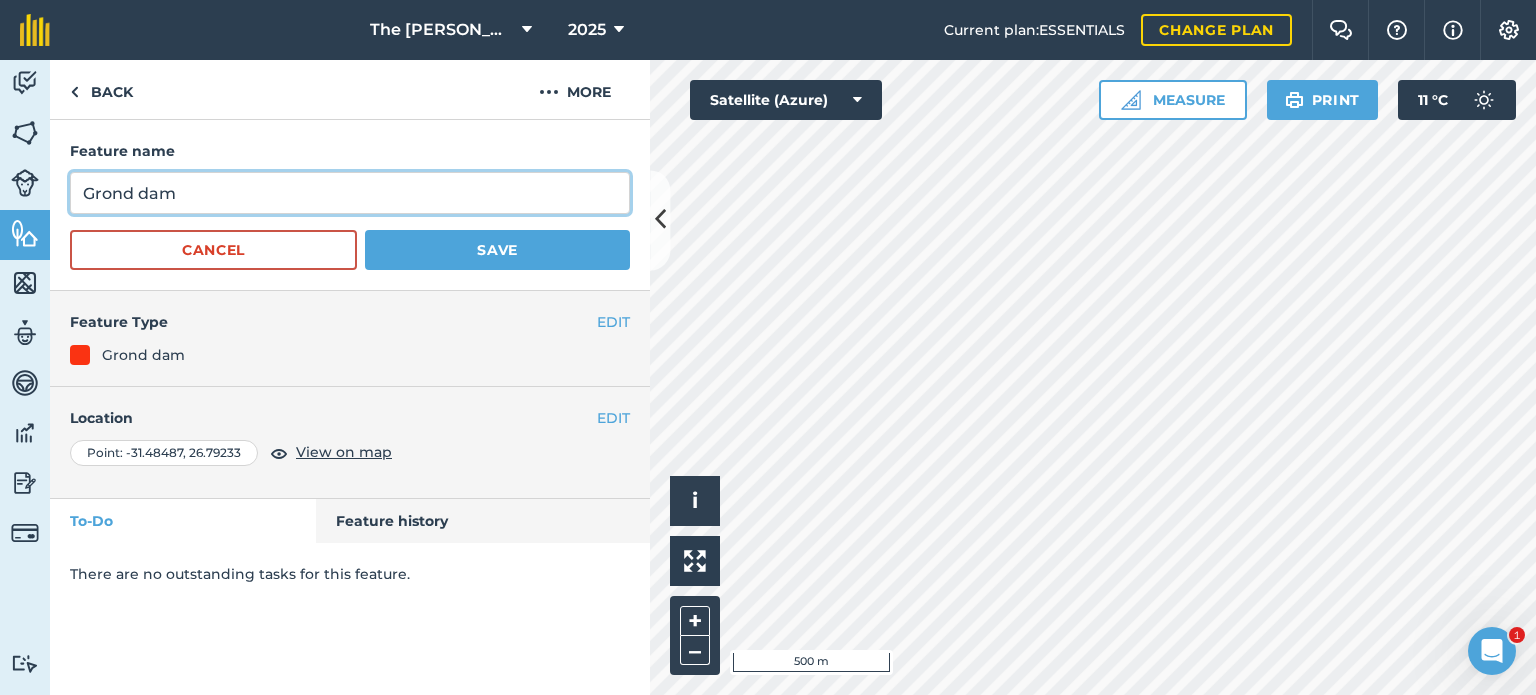 type on "Grond dam" 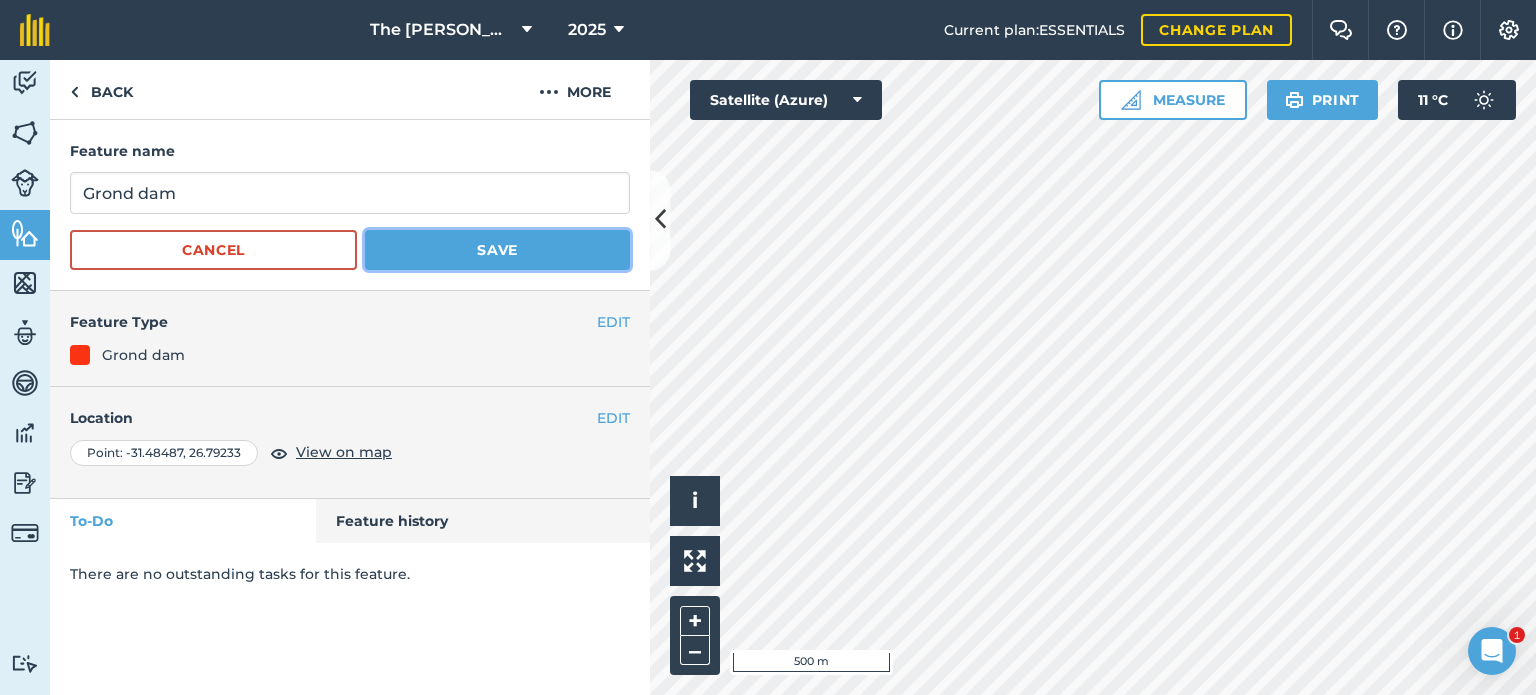 click on "Save" at bounding box center [497, 250] 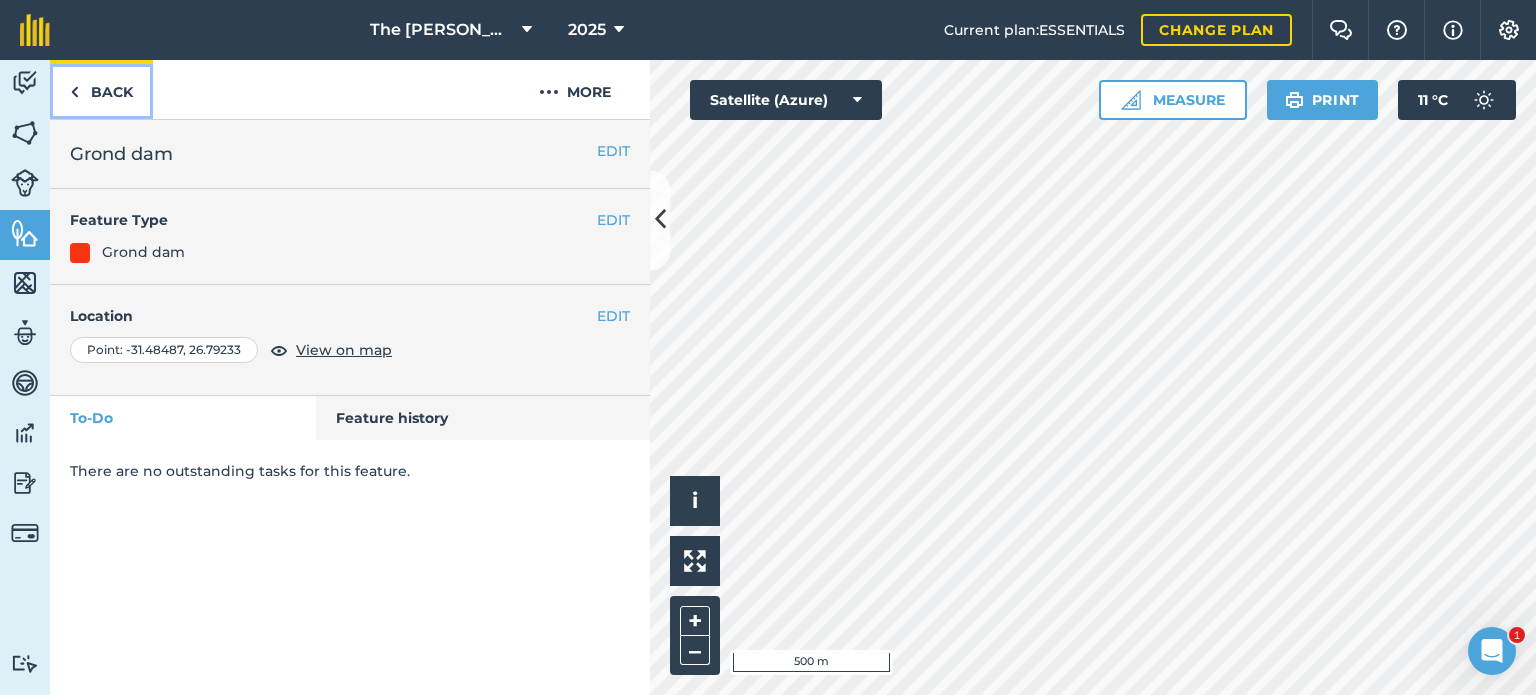 click on "Back" at bounding box center [101, 89] 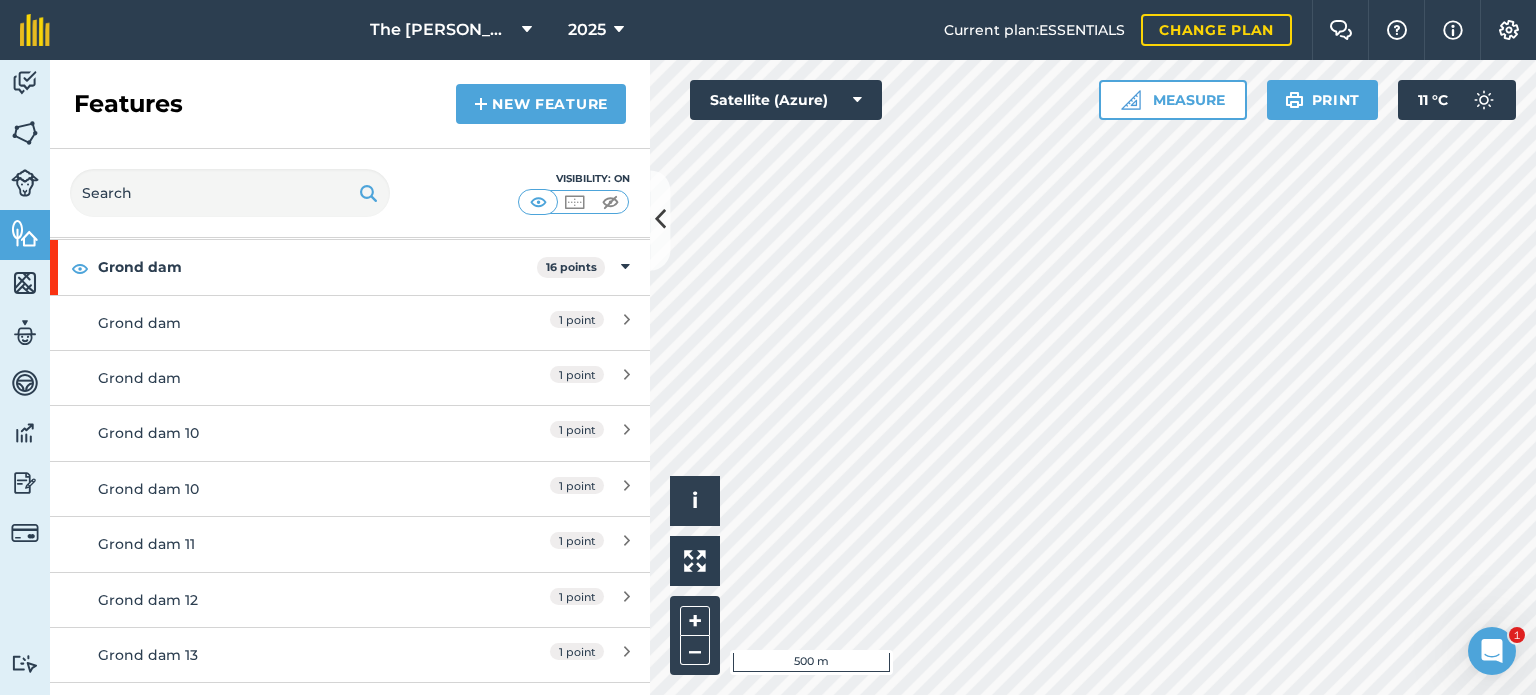 scroll, scrollTop: 255, scrollLeft: 0, axis: vertical 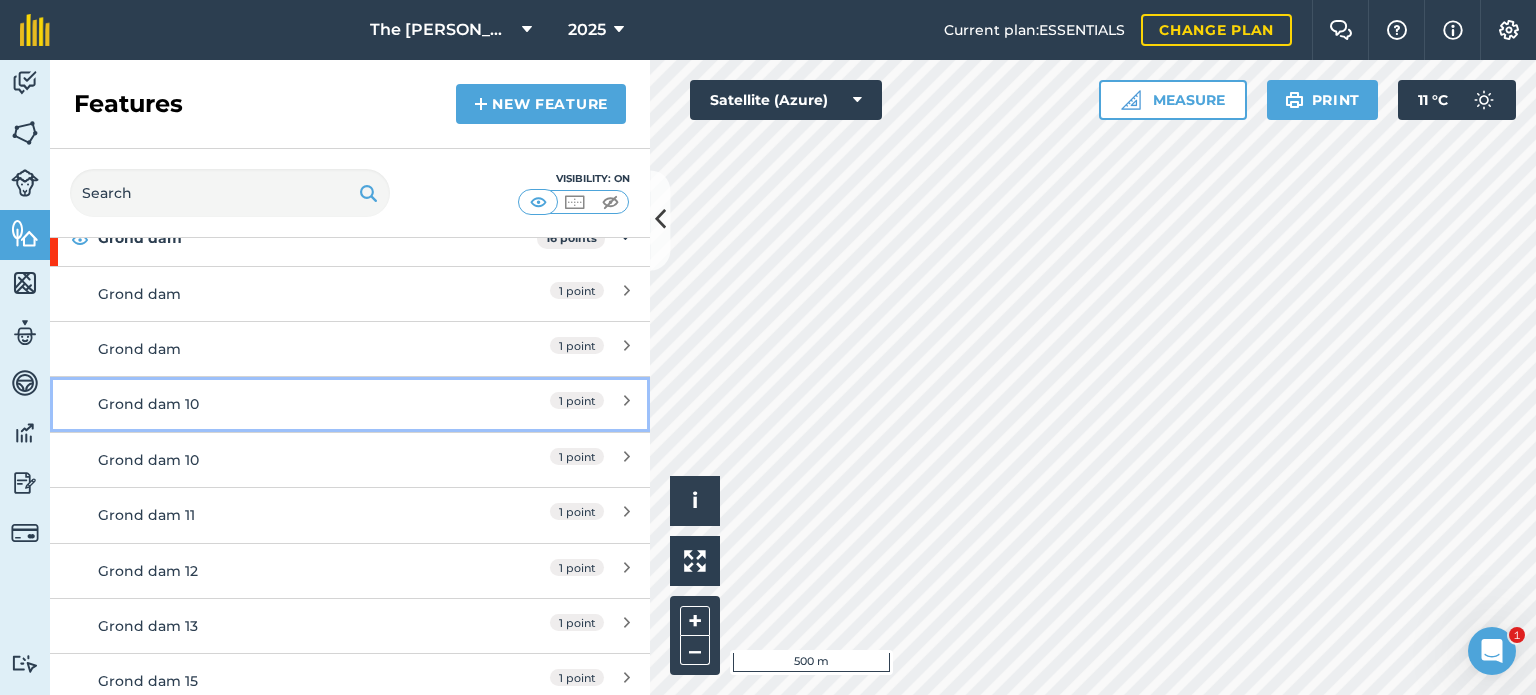 click on "Grond dam  10" at bounding box center (275, 404) 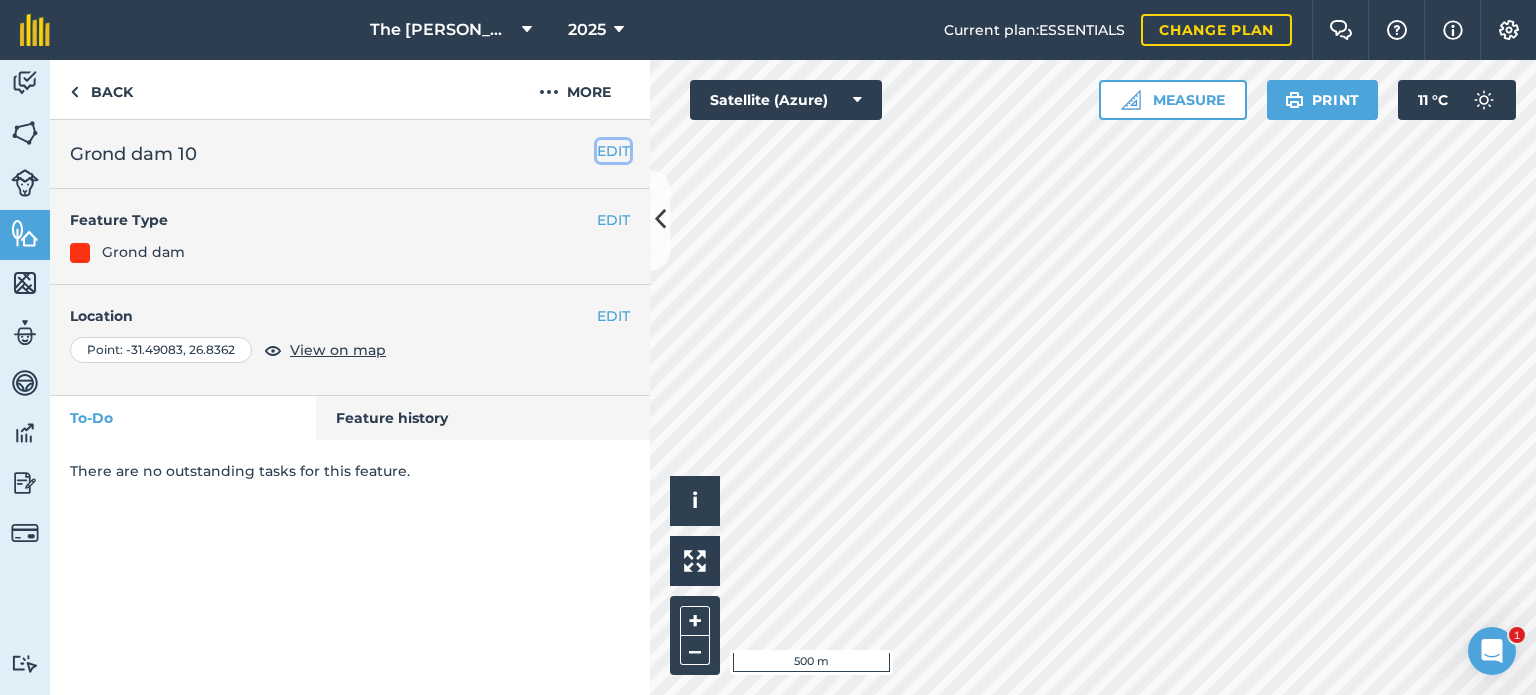 click on "EDIT" at bounding box center (613, 151) 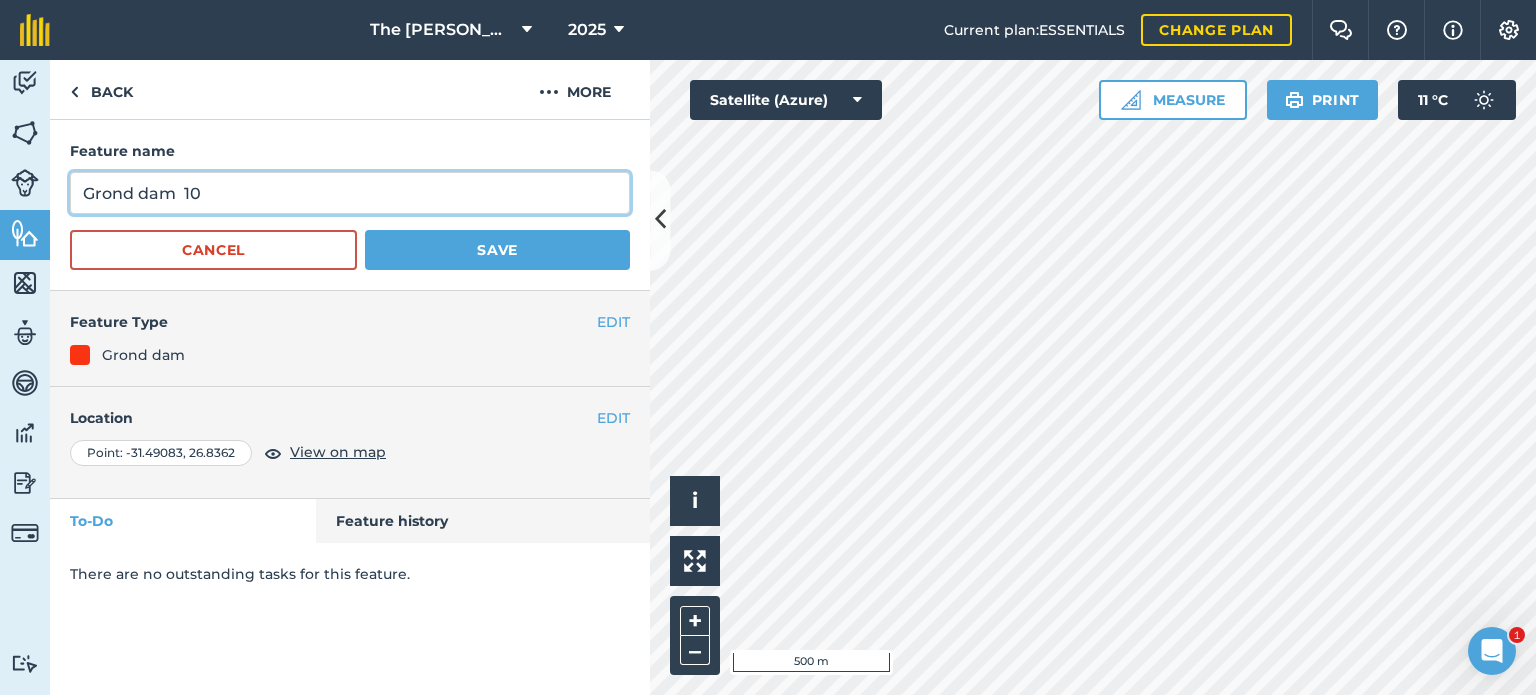 click on "Grond dam  10" at bounding box center [350, 193] 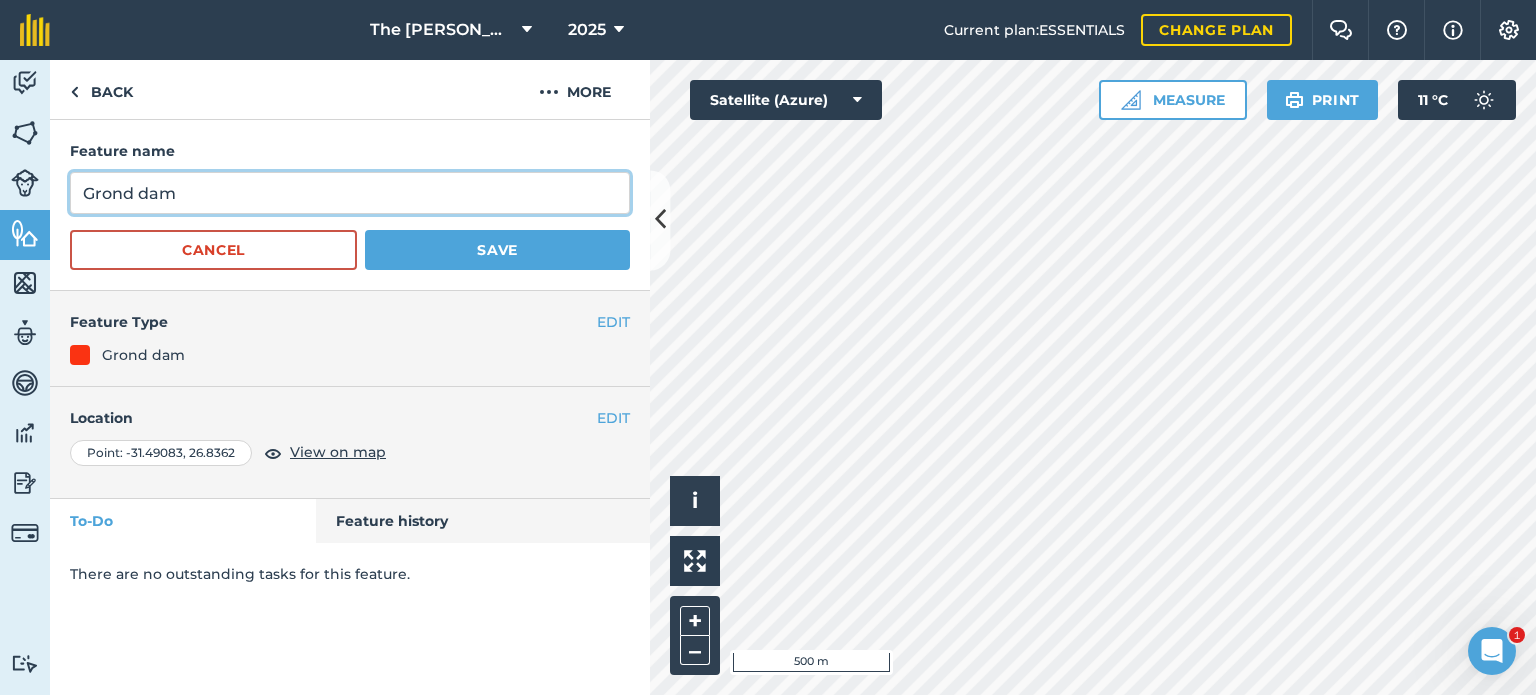 type on "Grond dam" 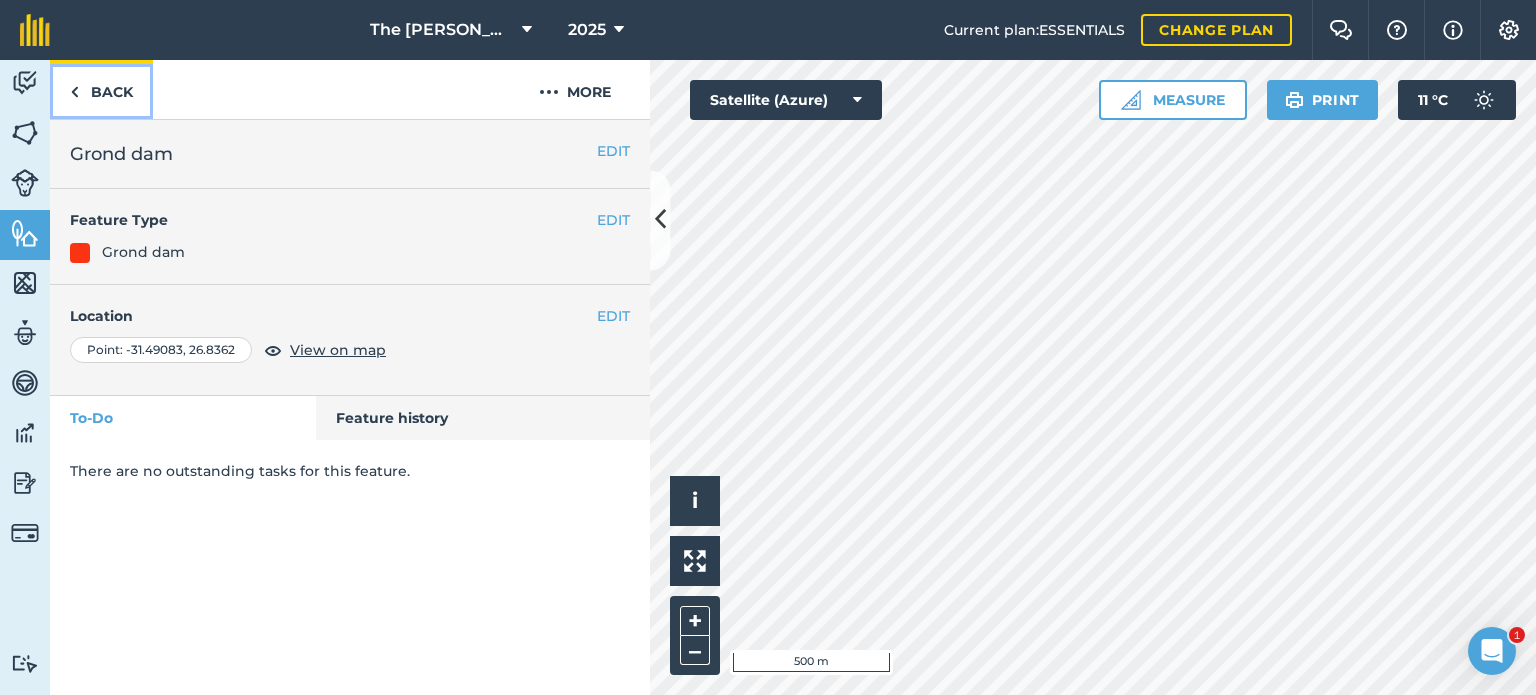 click on "Back" at bounding box center [101, 89] 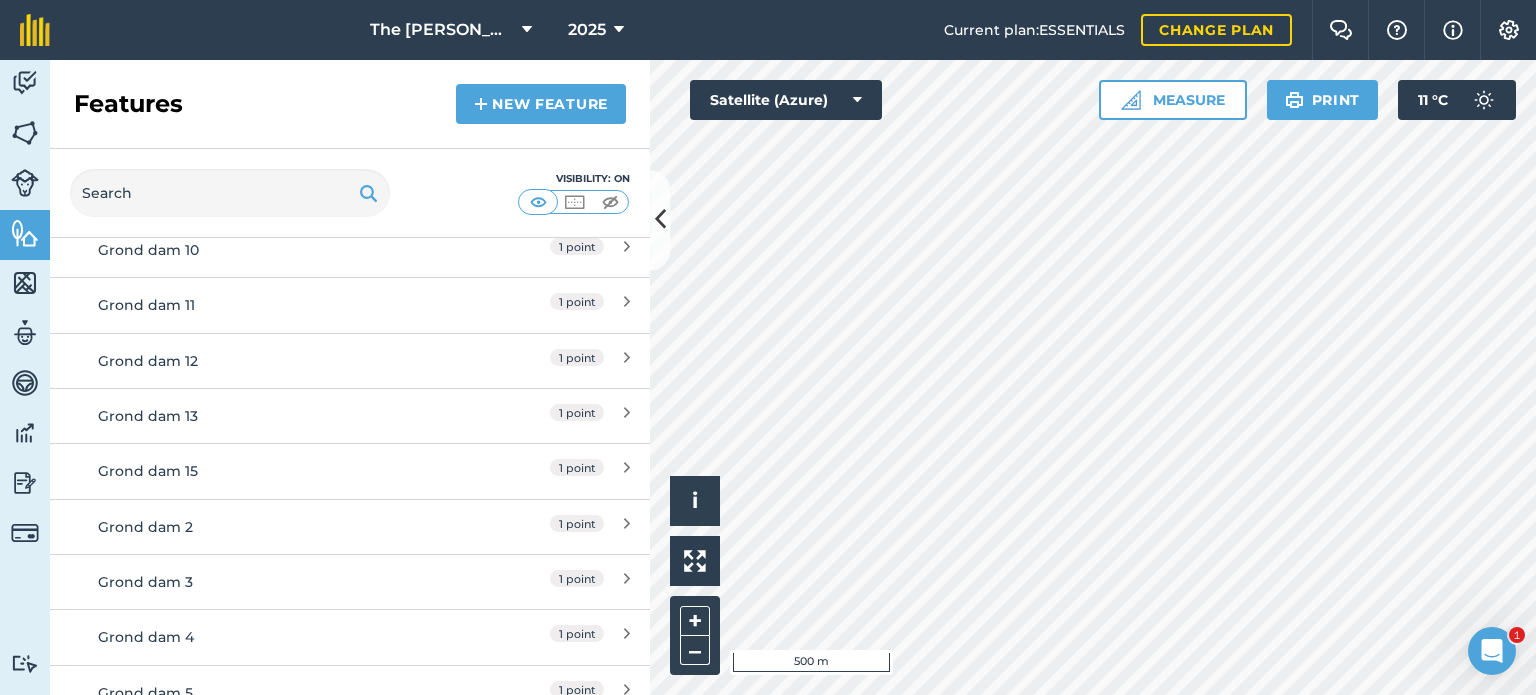 scroll, scrollTop: 472, scrollLeft: 0, axis: vertical 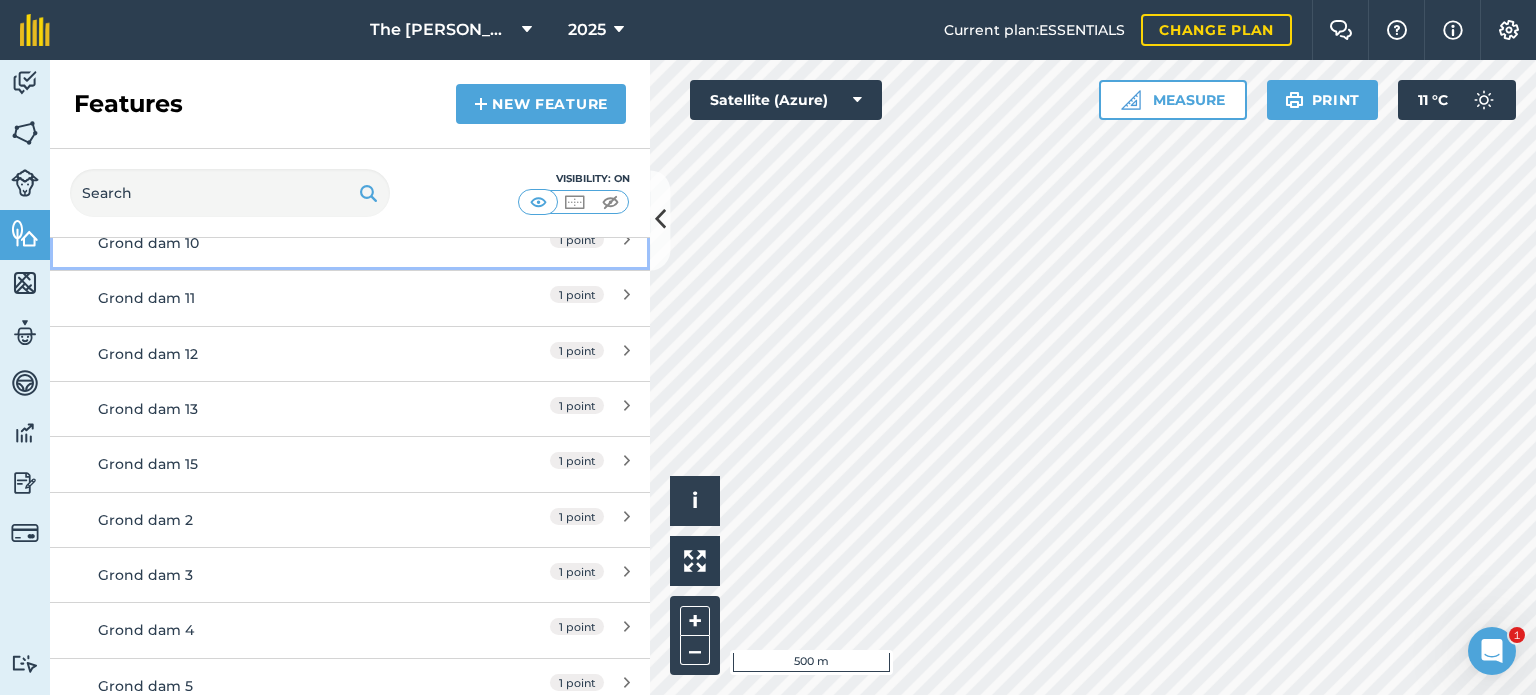 click on "Grond dam  10 1   point" at bounding box center (350, 242) 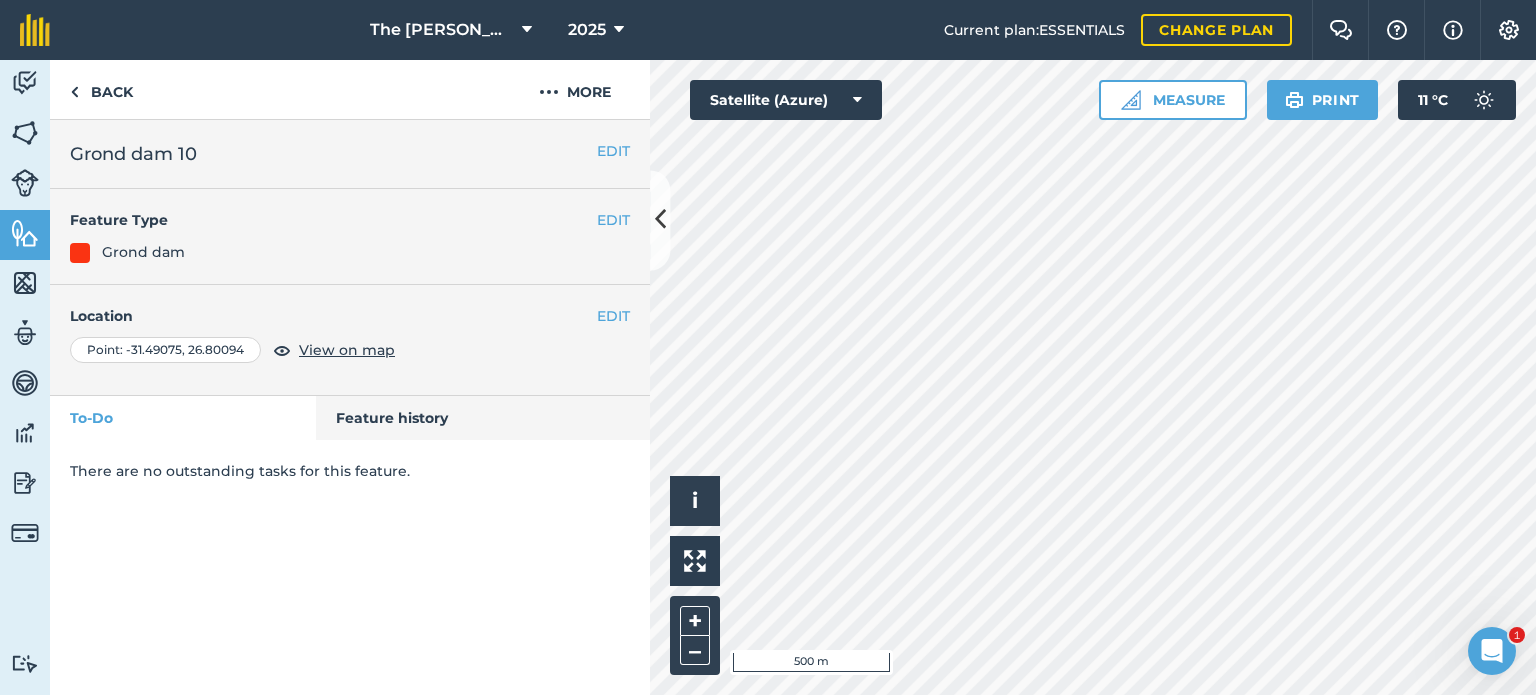 click on "EDIT Grond dam  10" at bounding box center (350, 154) 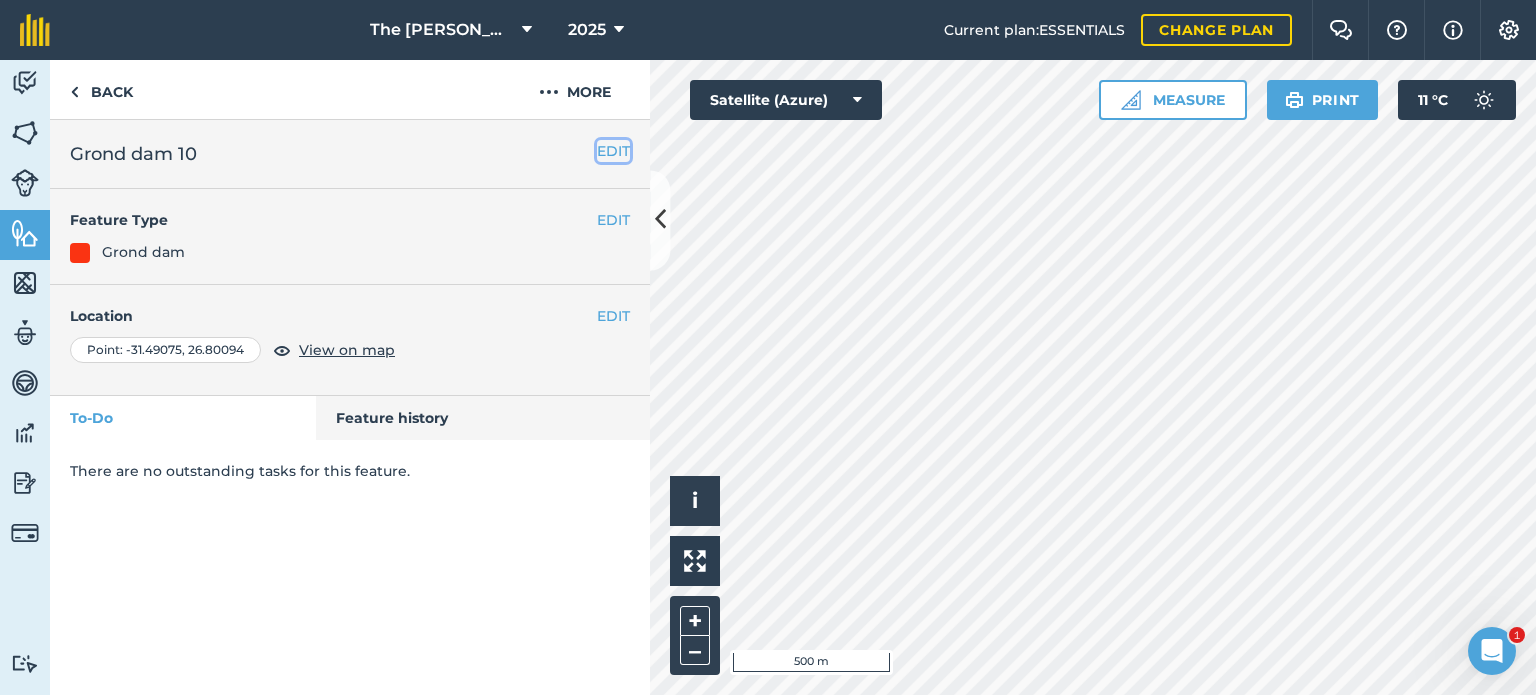 click on "EDIT" at bounding box center (613, 151) 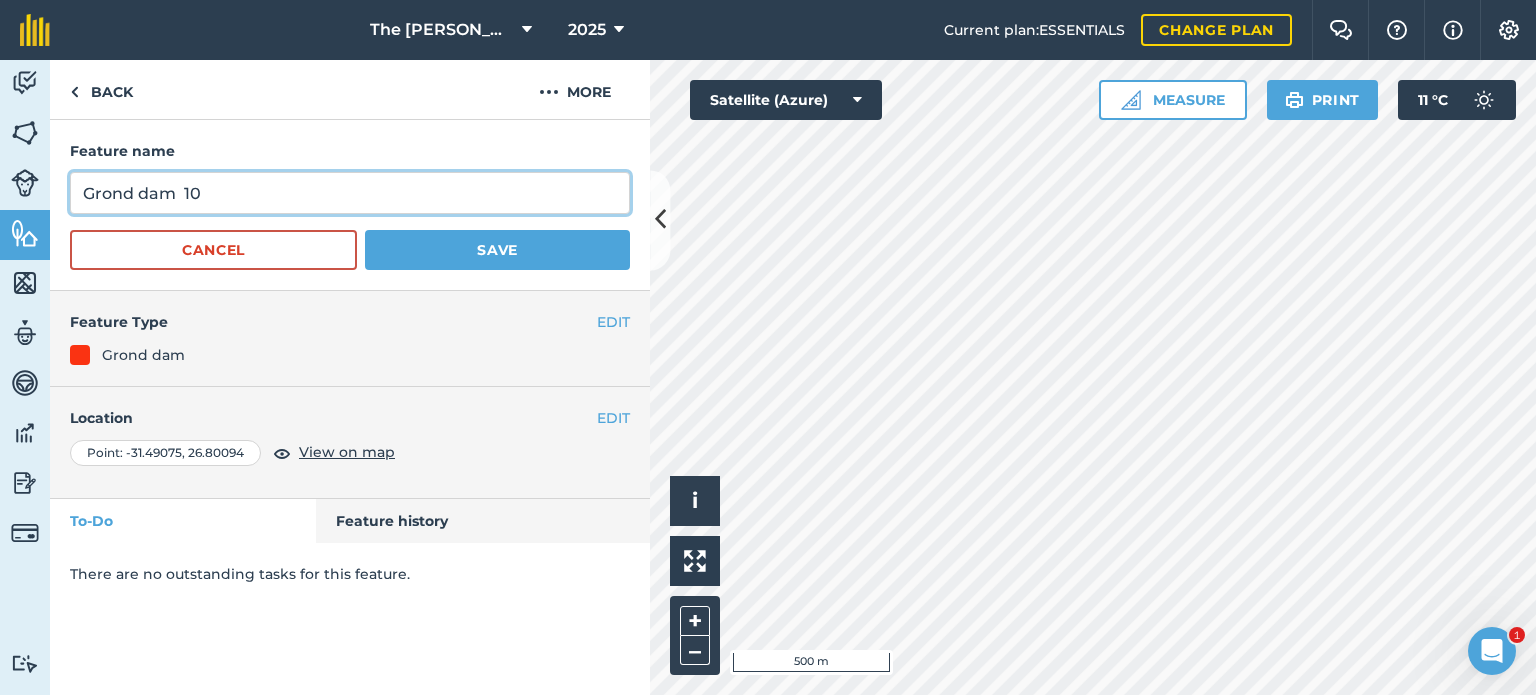 click on "Grond dam  10" at bounding box center [350, 193] 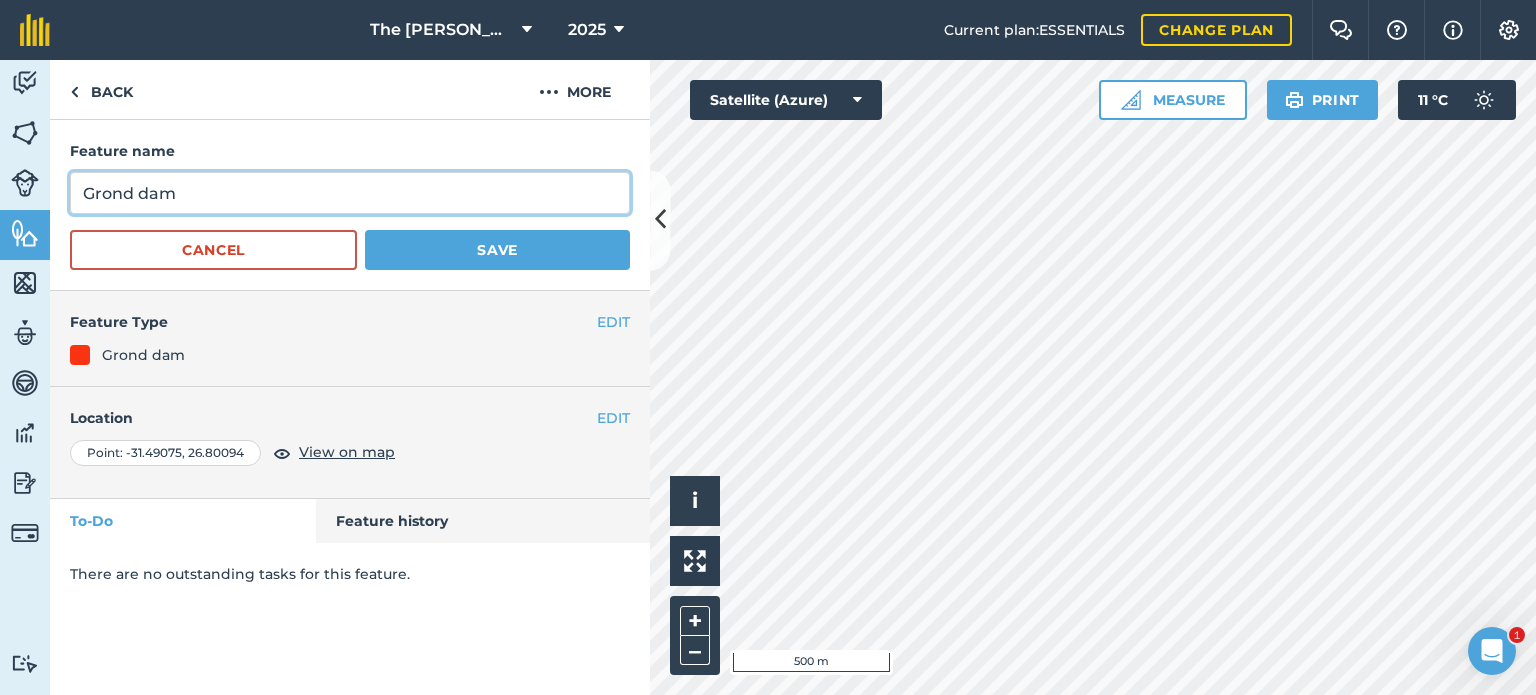 type on "Grond dam" 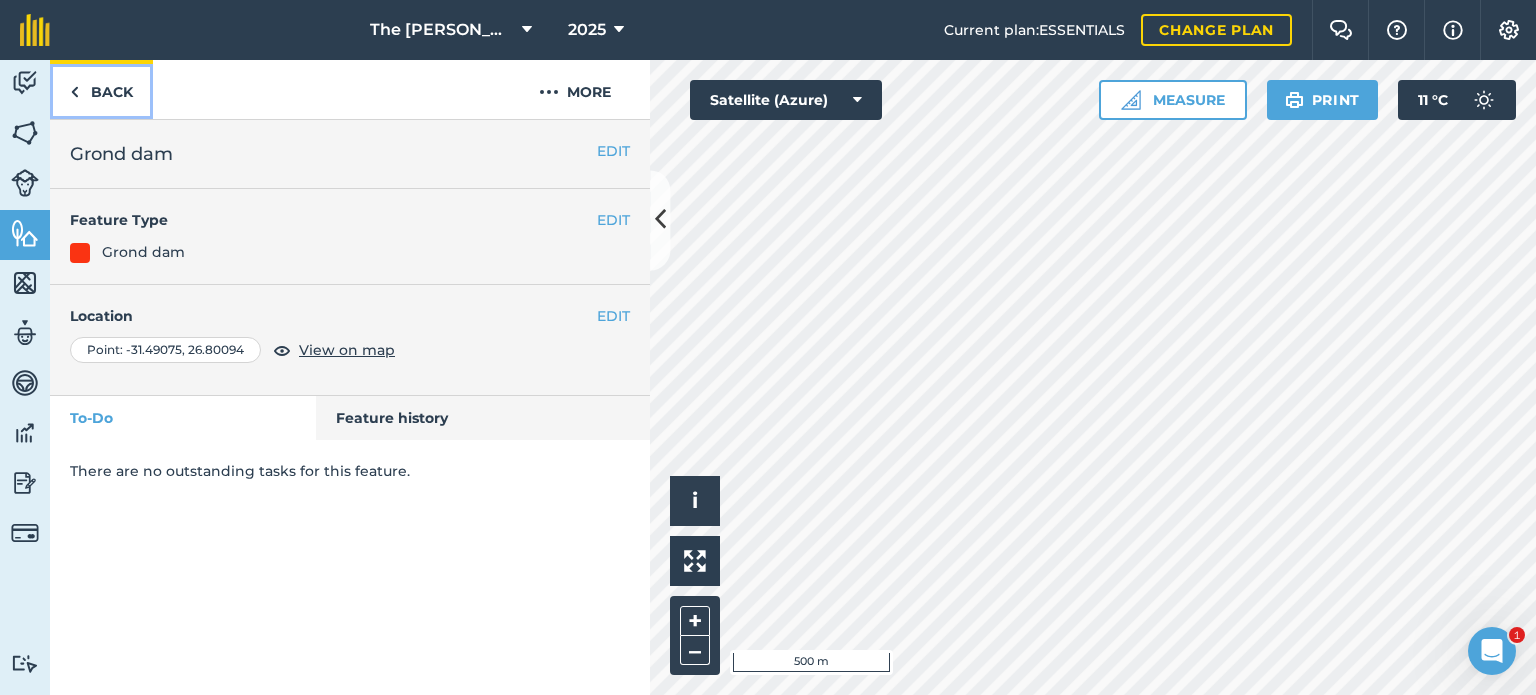 click on "Back" at bounding box center (101, 89) 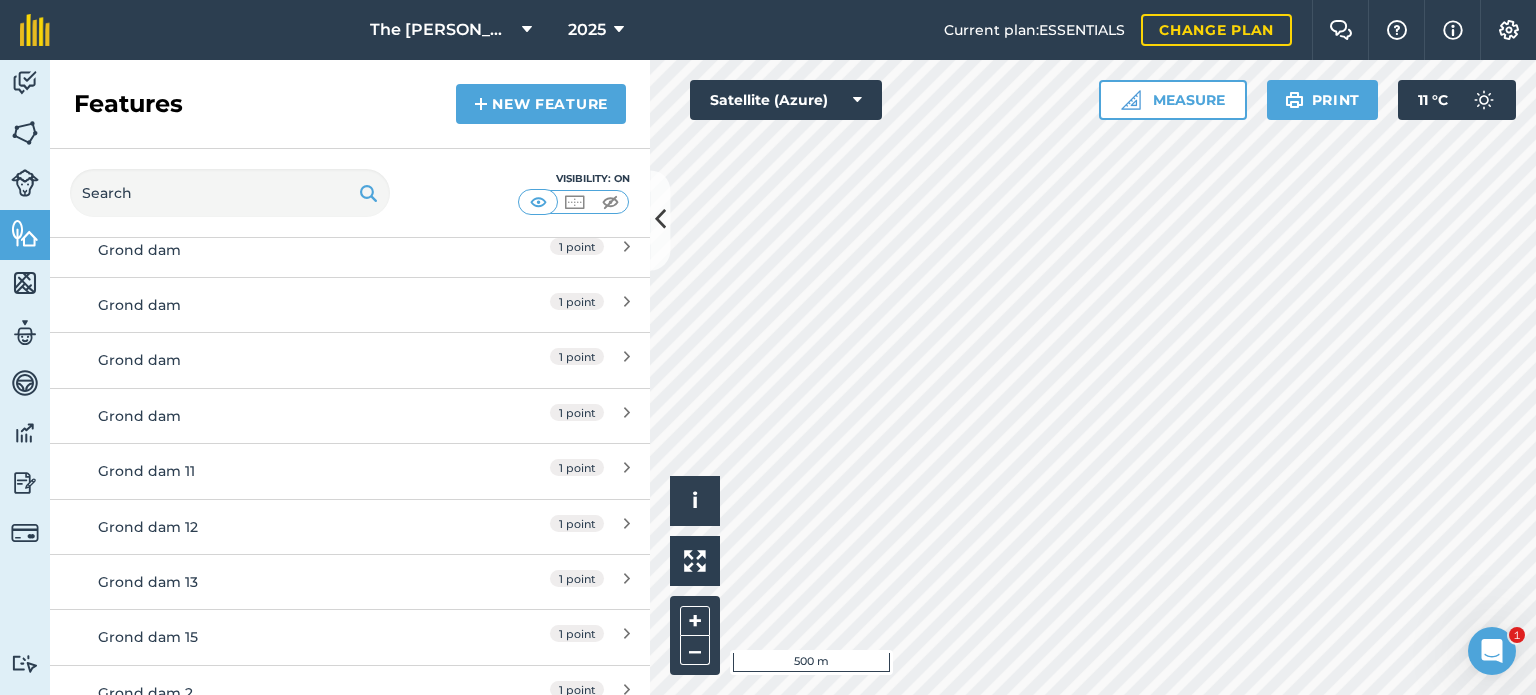 scroll, scrollTop: 320, scrollLeft: 0, axis: vertical 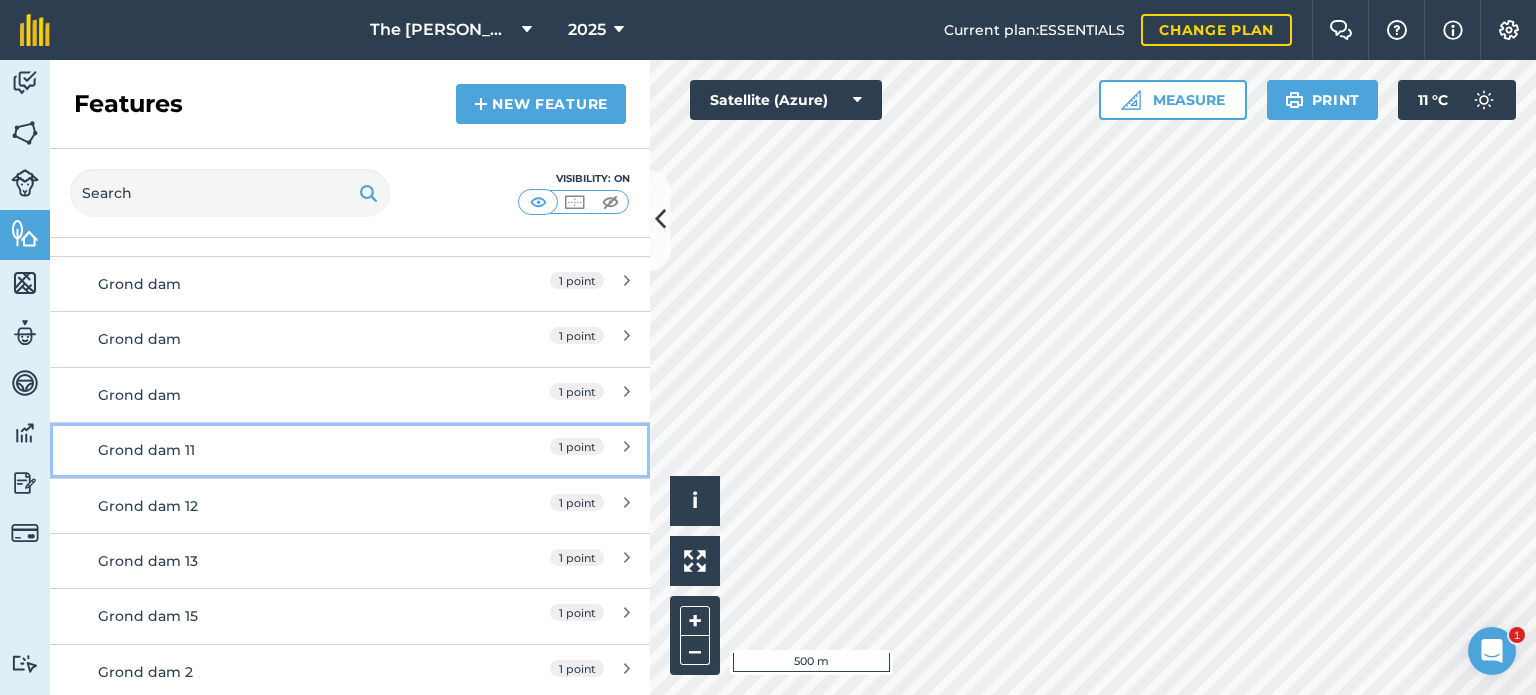 click on "Grond dam  11 1   point" at bounding box center [350, 449] 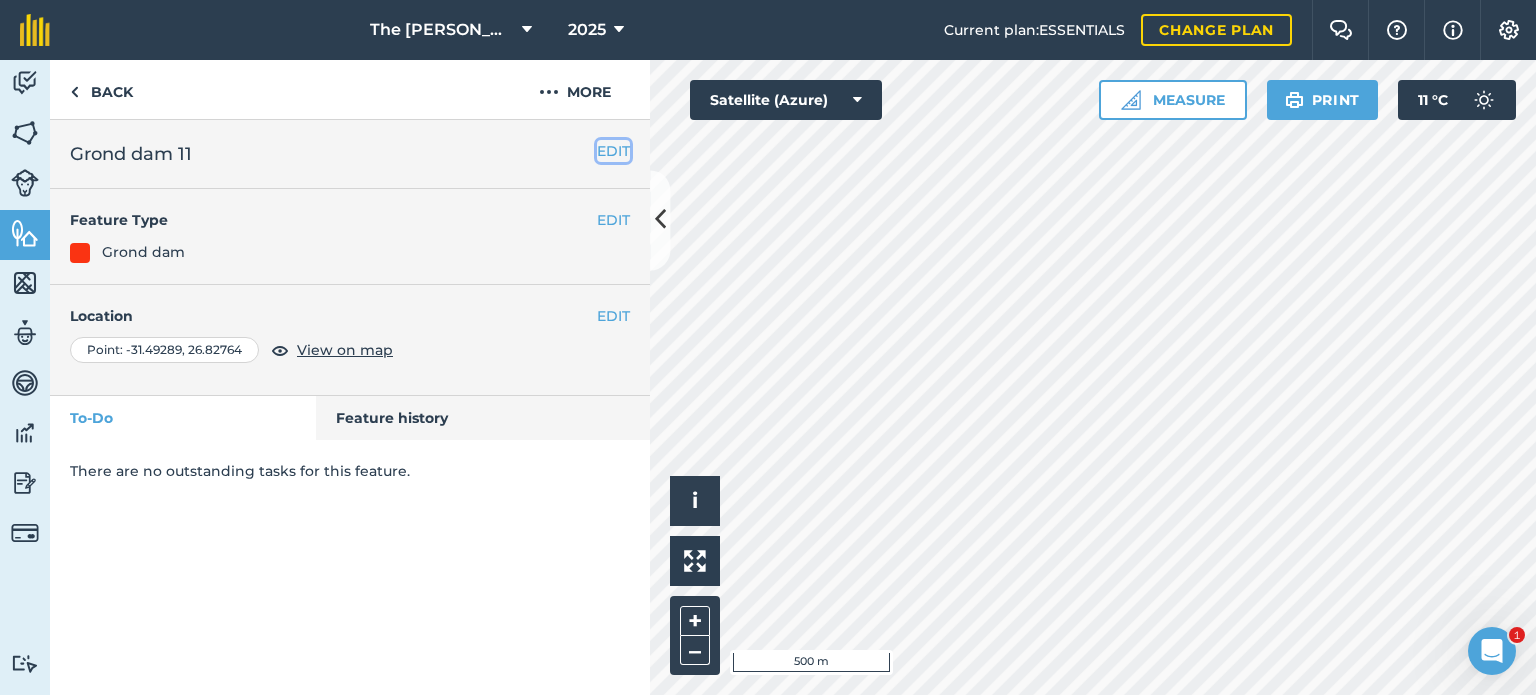 click on "EDIT" at bounding box center (613, 151) 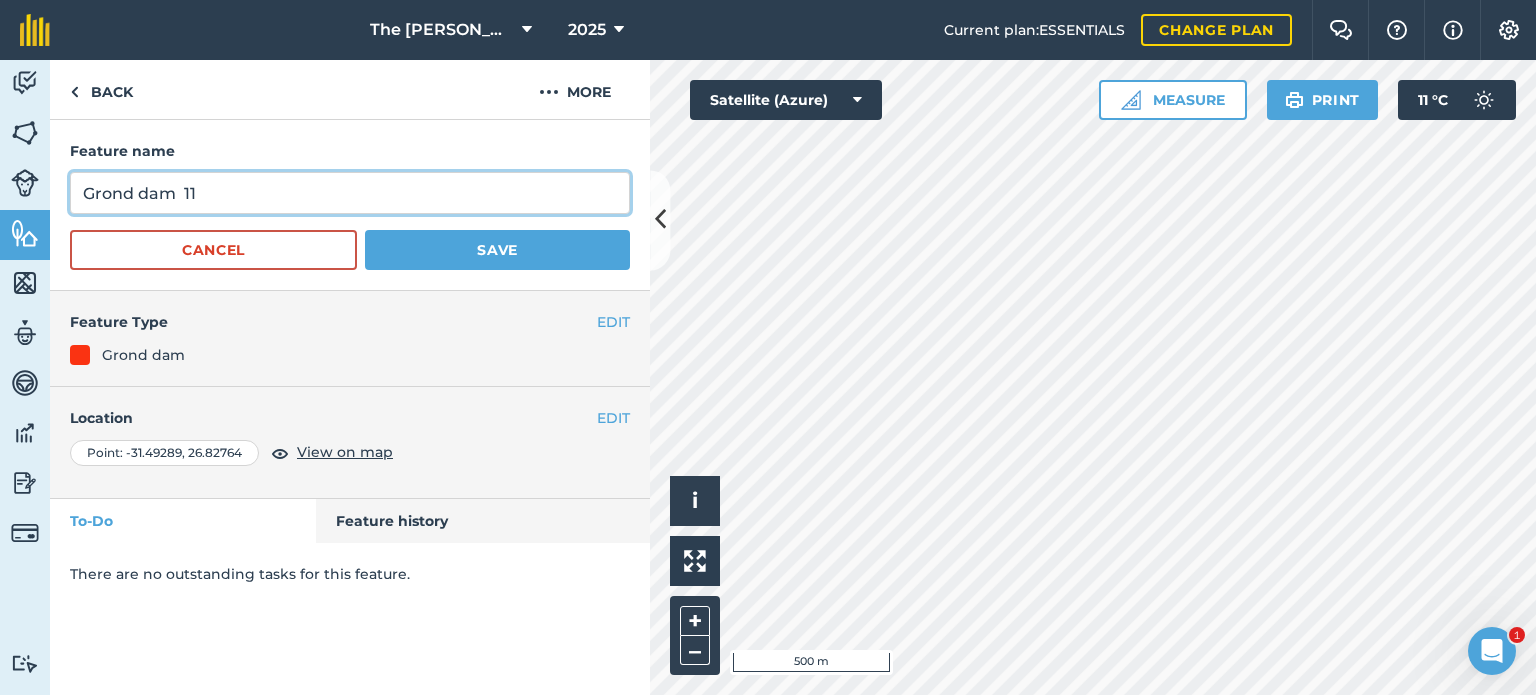 click on "Grond dam  11" at bounding box center (350, 193) 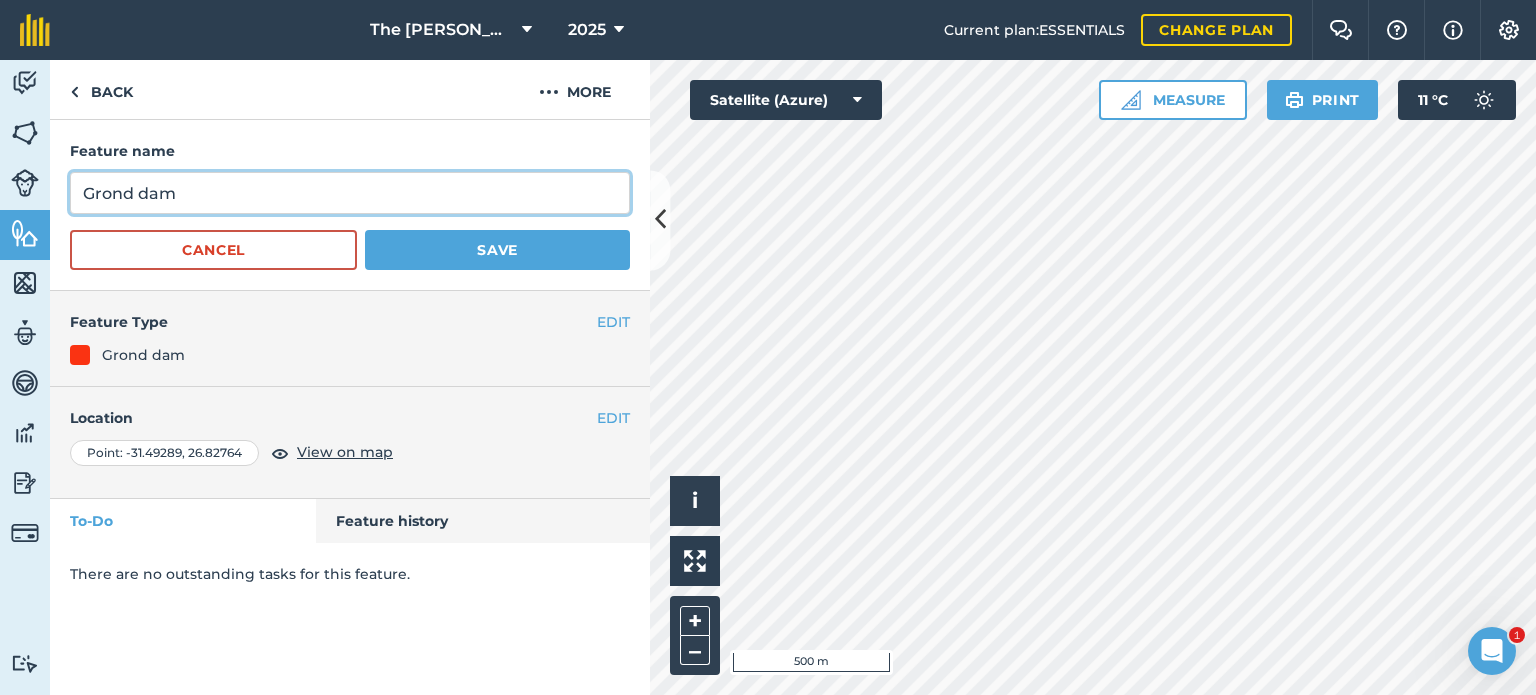 type on "Grond dam" 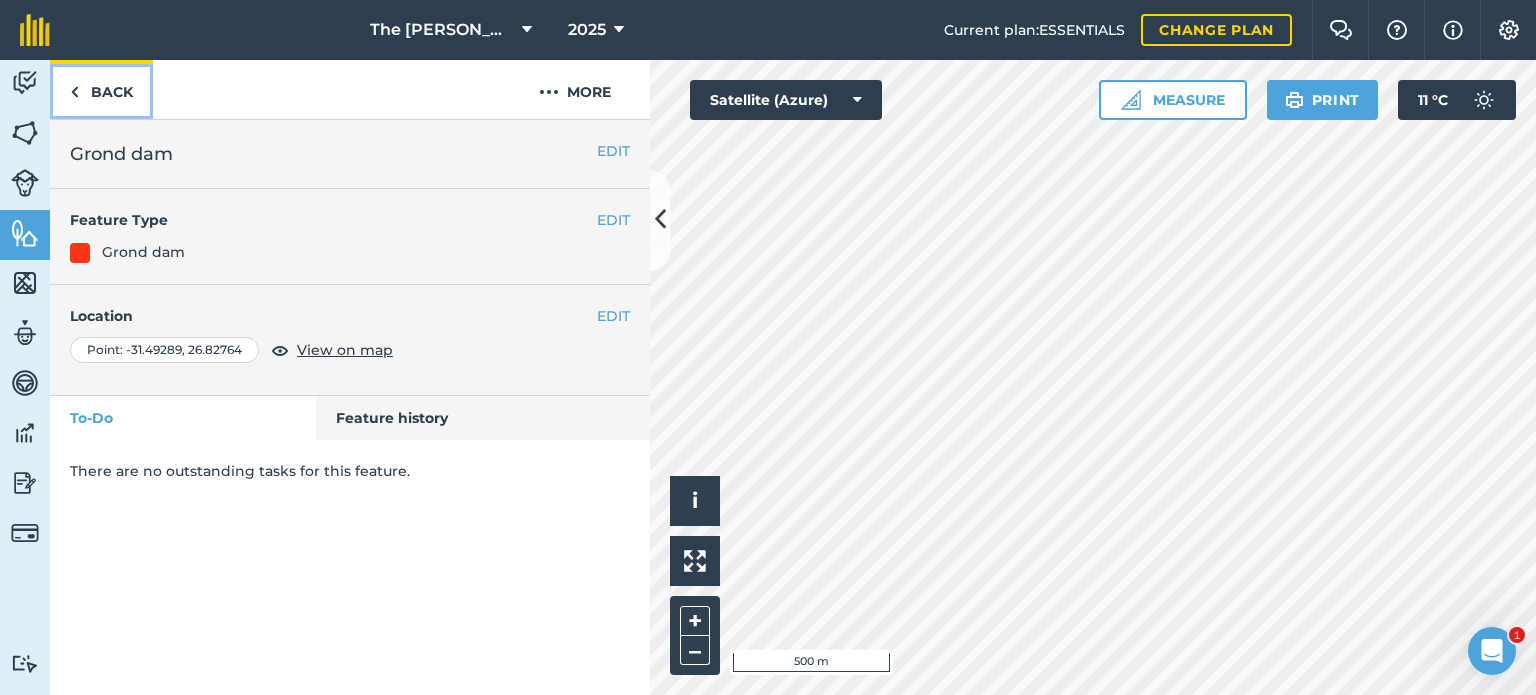 click on "Back" at bounding box center [101, 89] 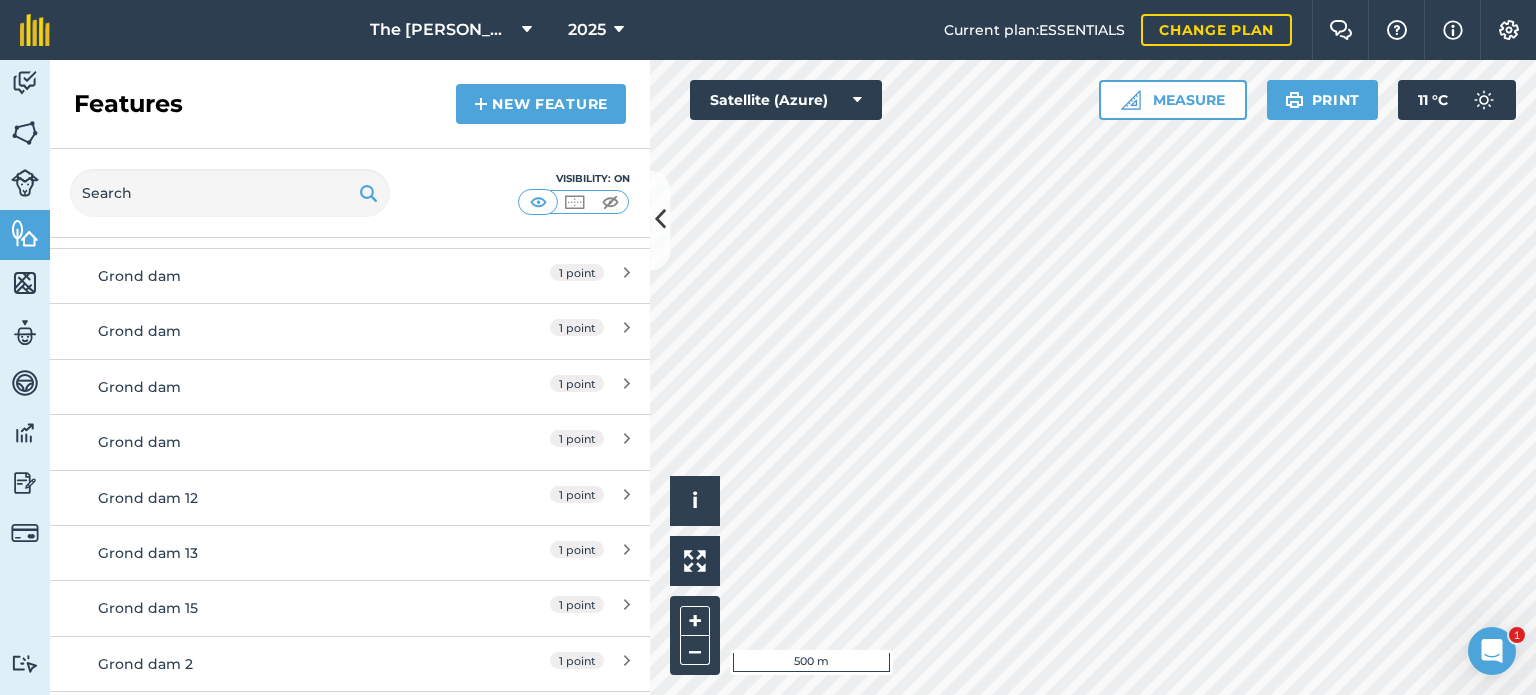 scroll, scrollTop: 393, scrollLeft: 0, axis: vertical 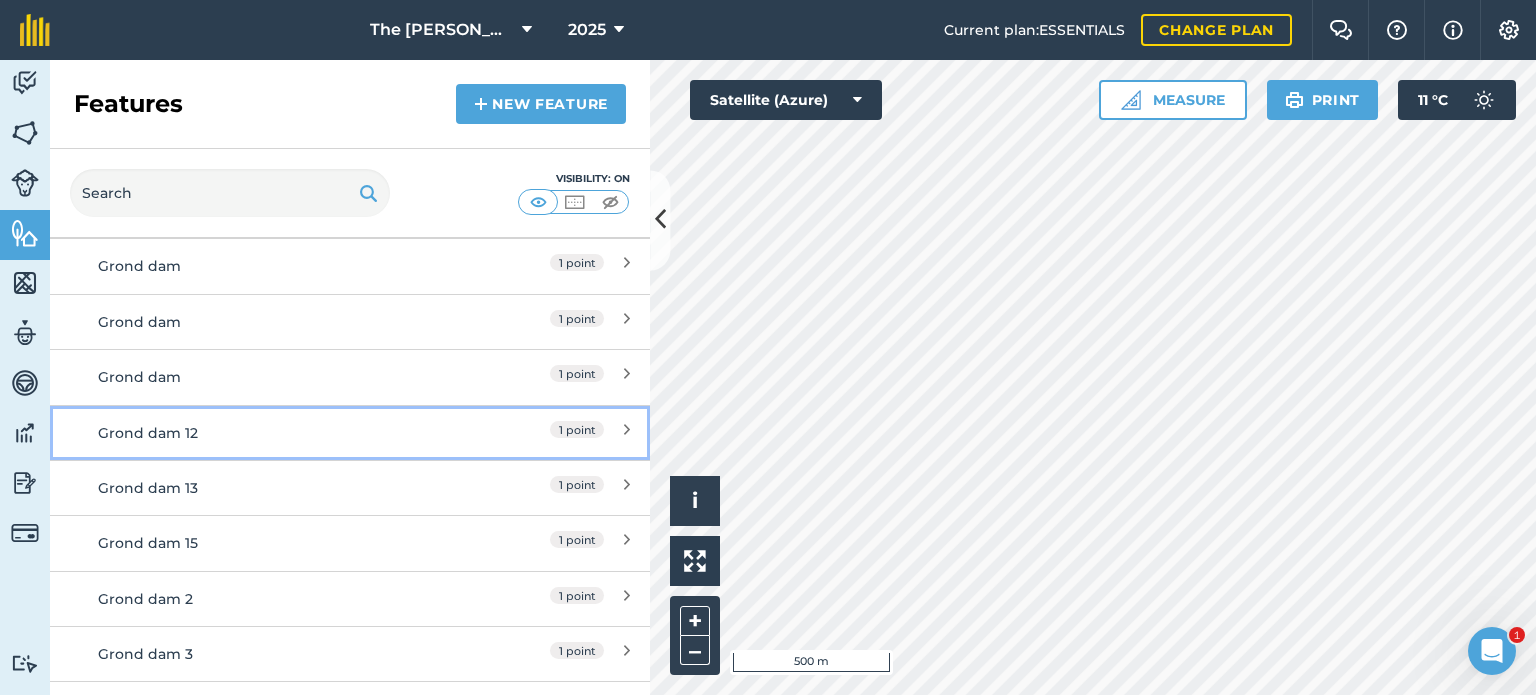 click on "Grond dam  12" at bounding box center (275, 433) 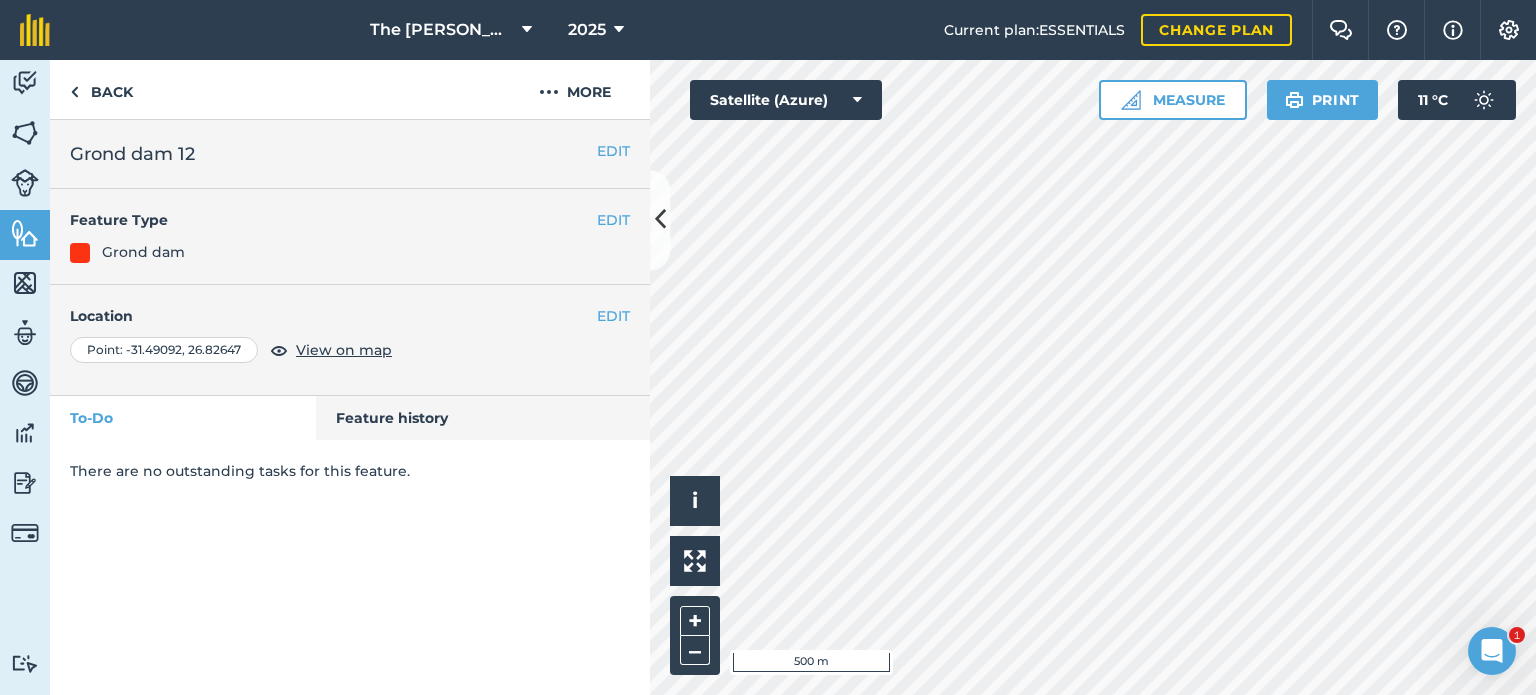click on "EDIT Grond dam  12" at bounding box center (350, 154) 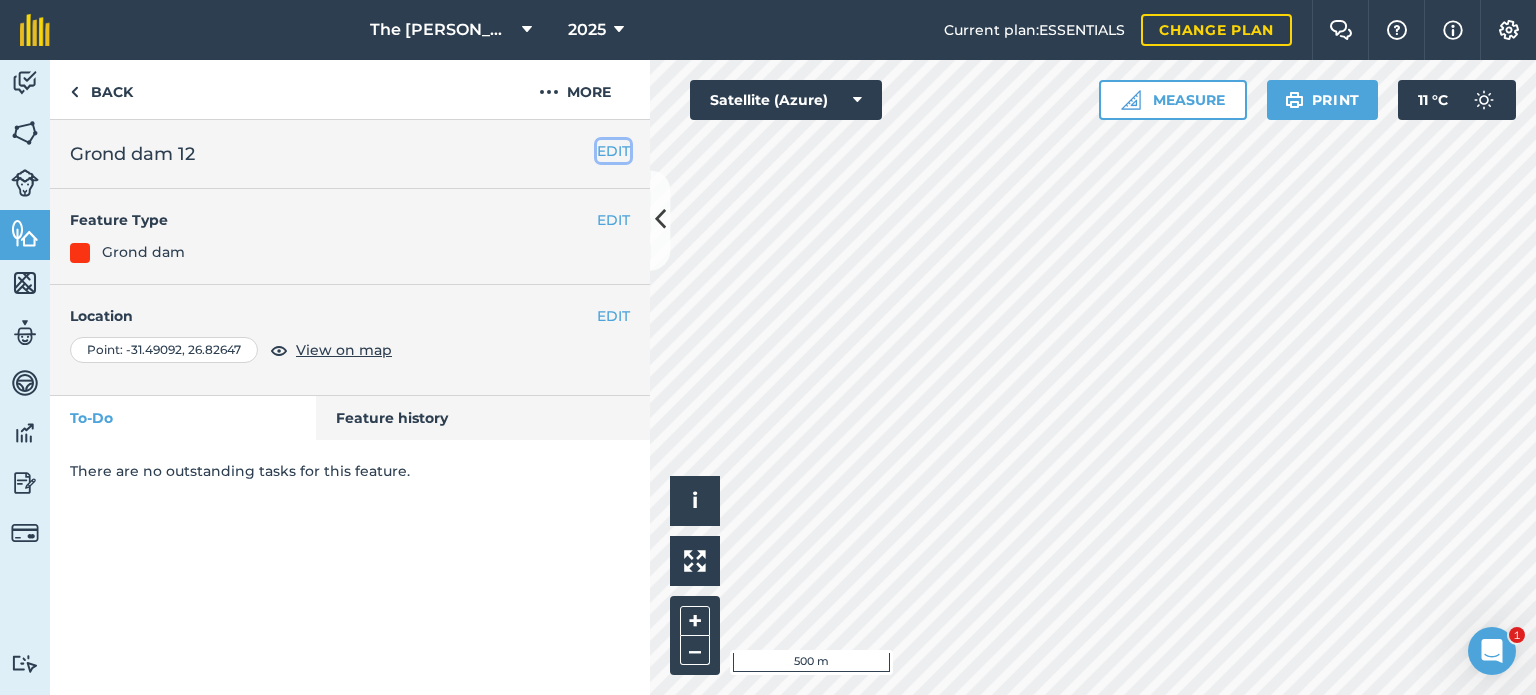 click on "EDIT" at bounding box center [613, 151] 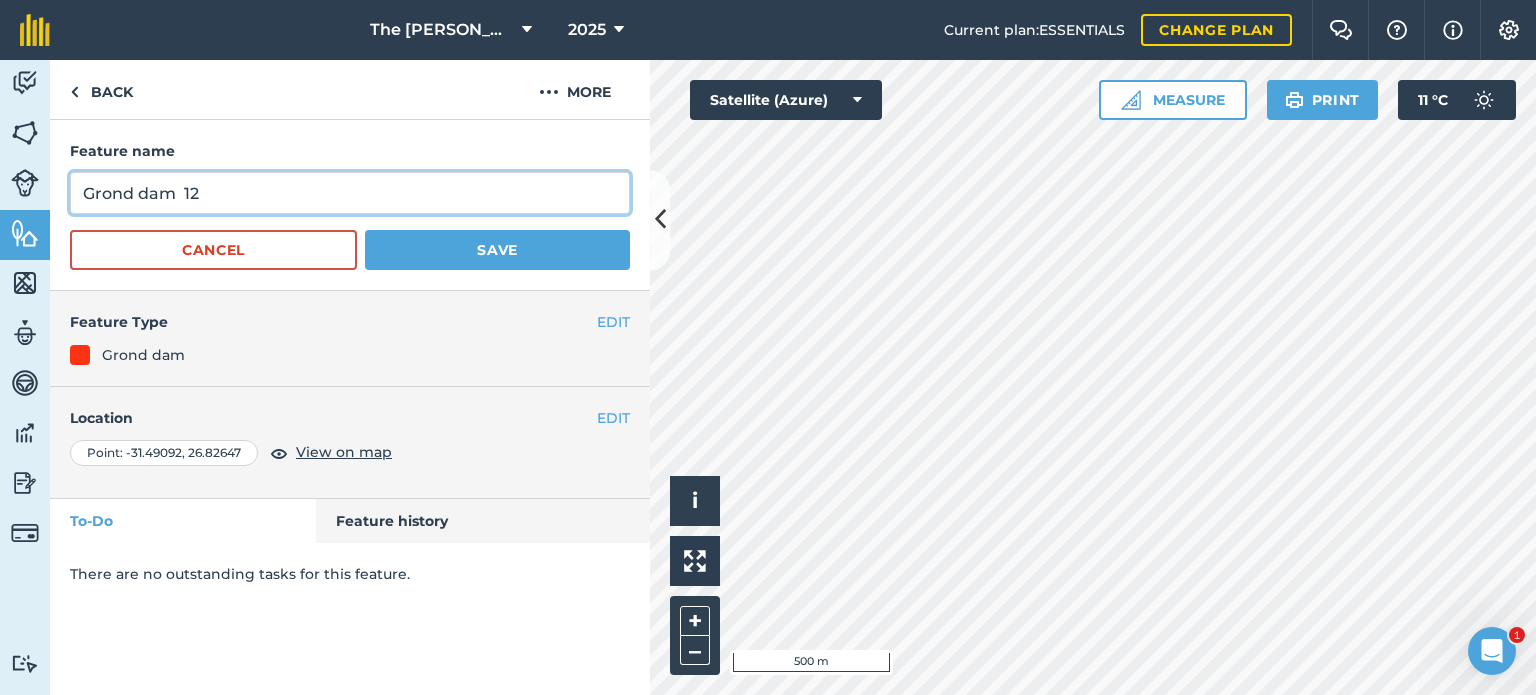 click on "Grond dam  12" at bounding box center (350, 193) 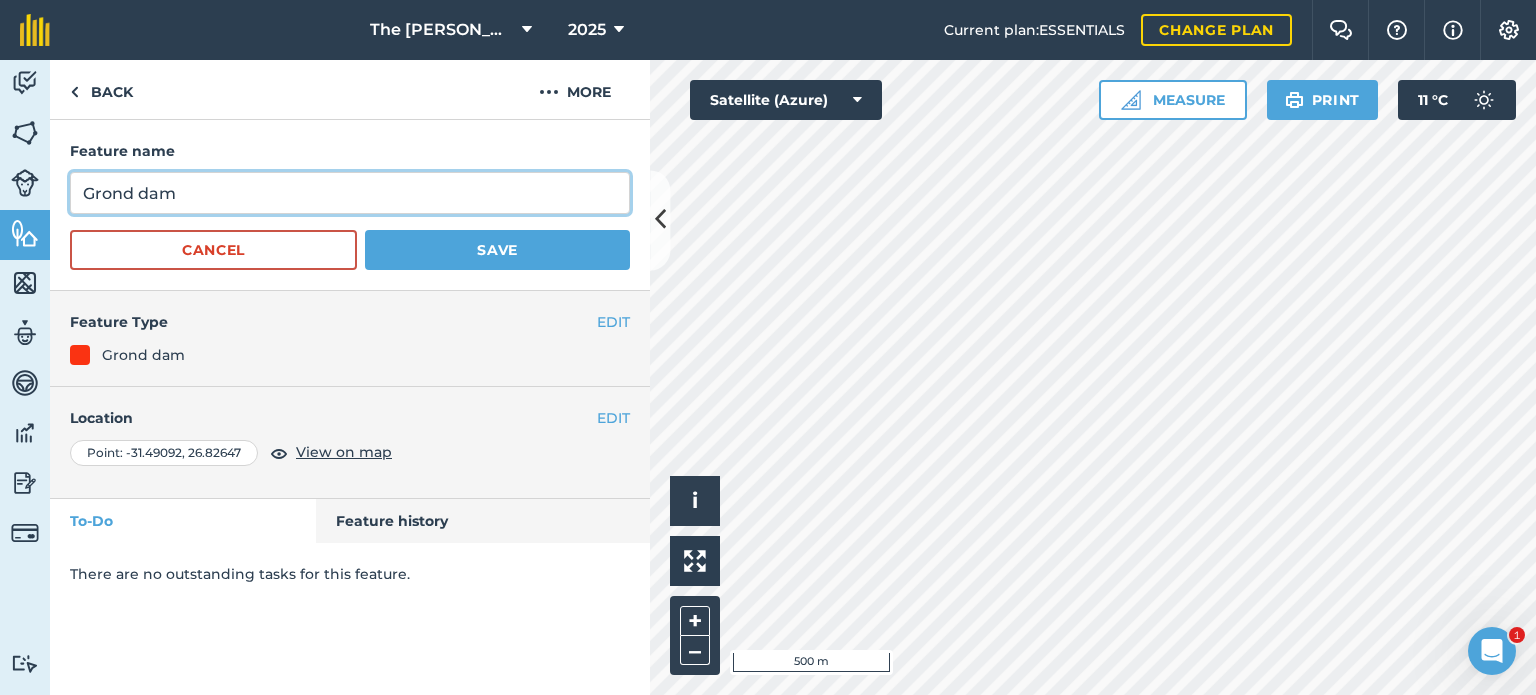 type on "Grond dam" 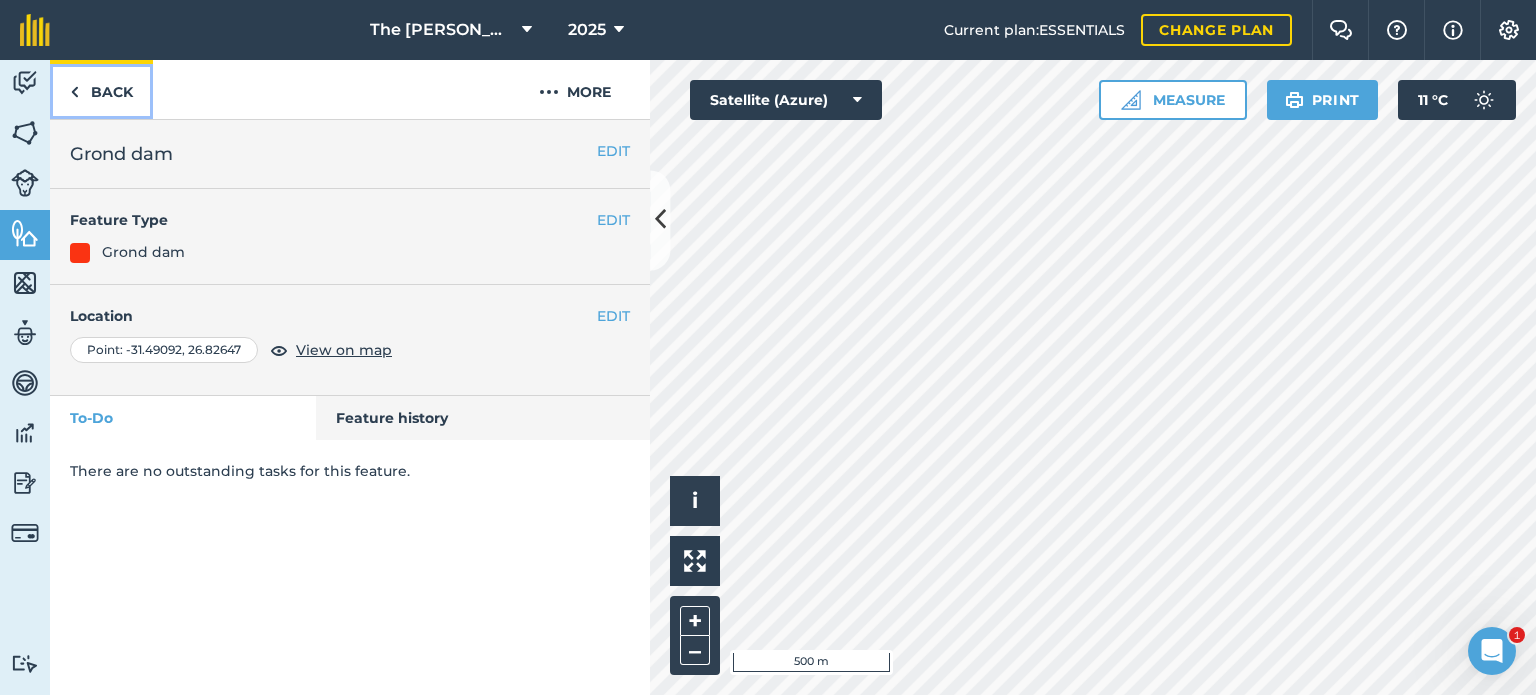 click on "Back" at bounding box center [101, 89] 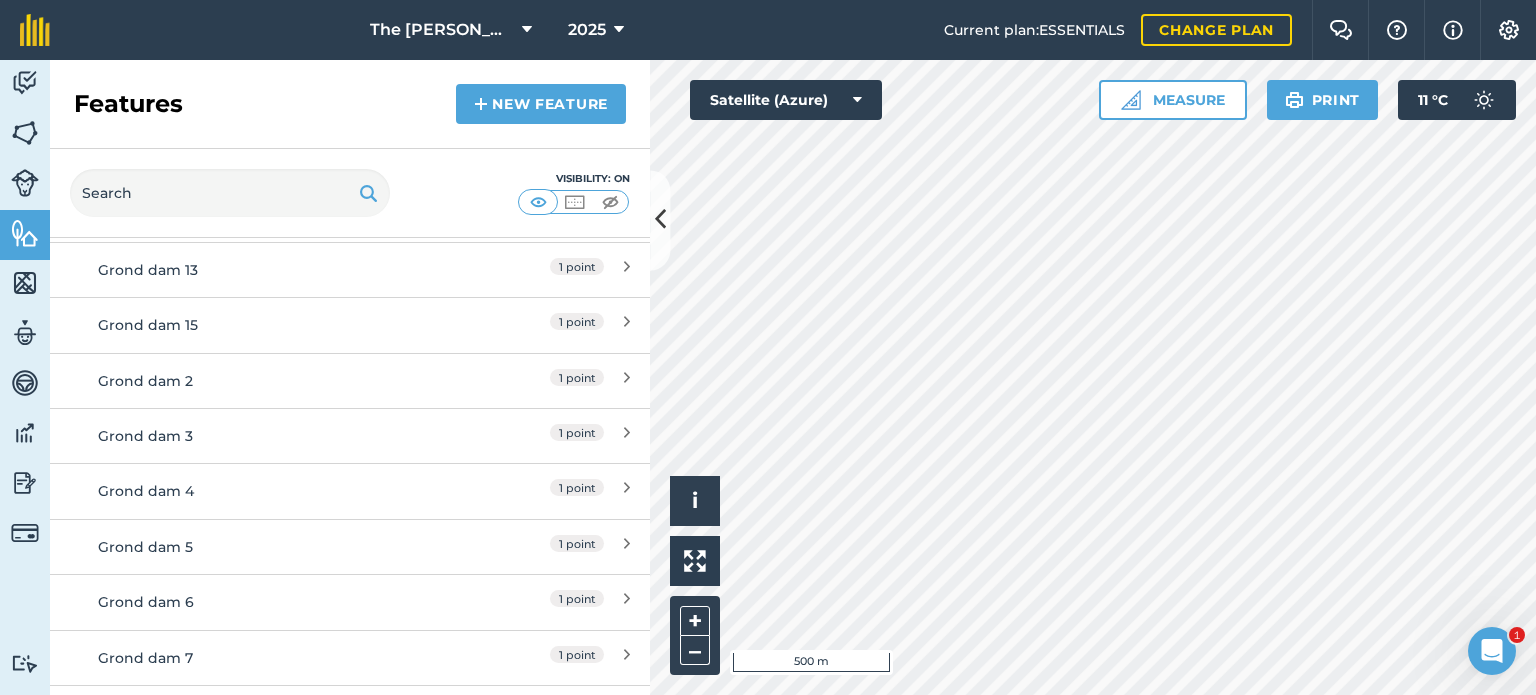 scroll, scrollTop: 603, scrollLeft: 0, axis: vertical 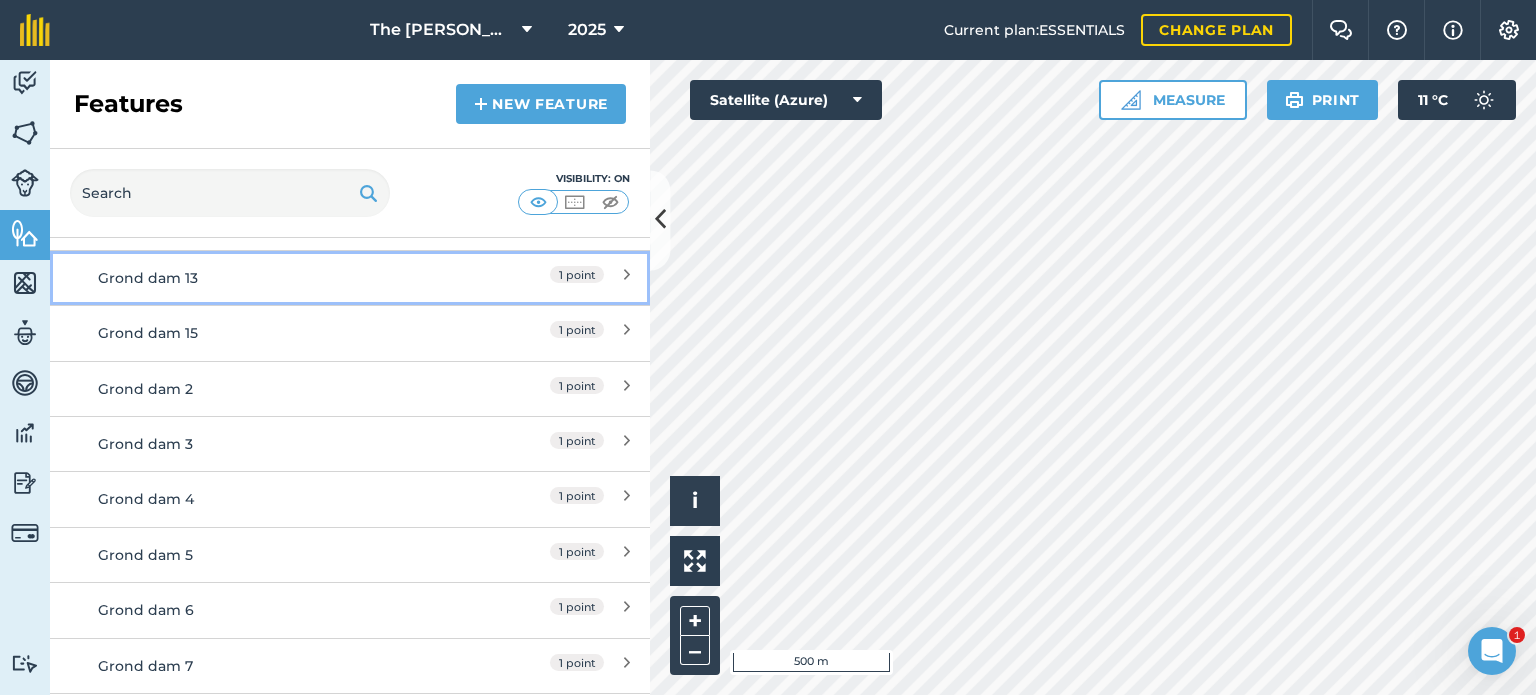 click on "Grond dam  13" at bounding box center [275, 278] 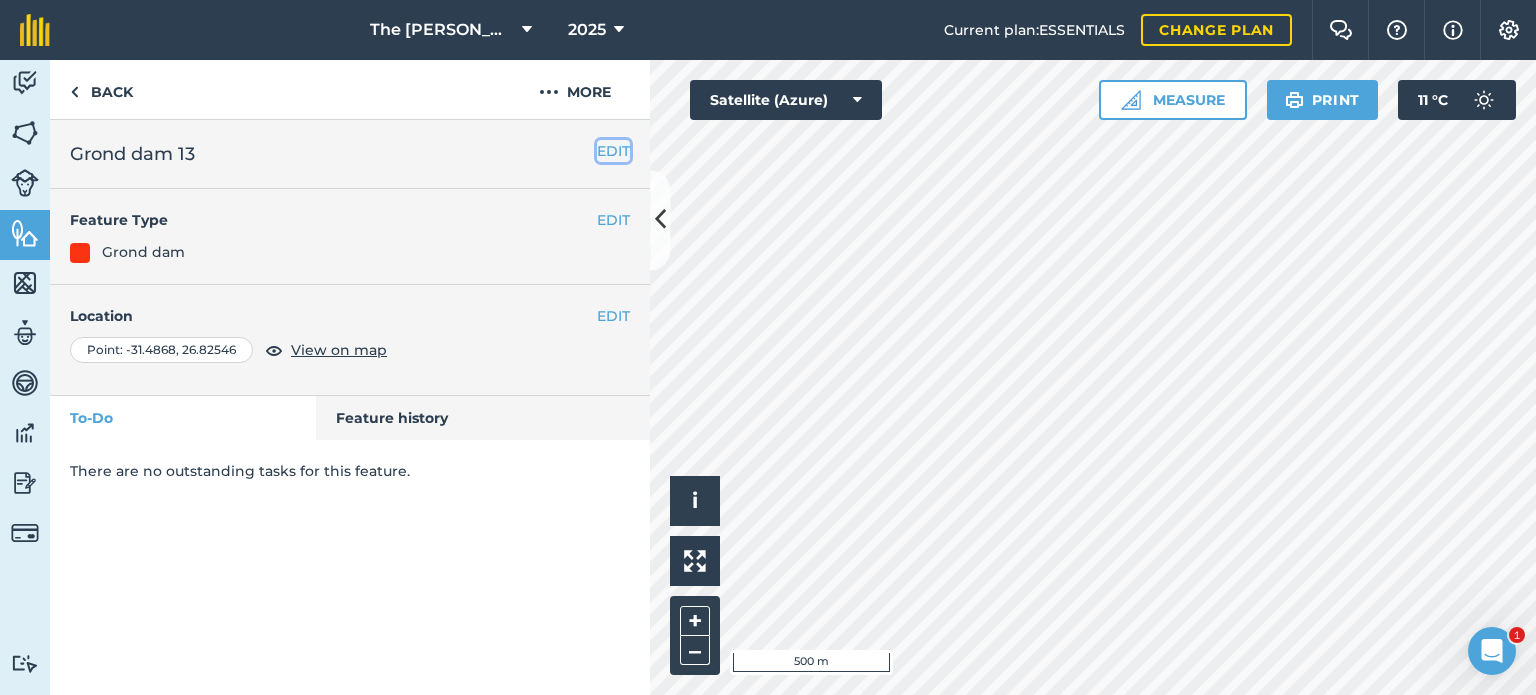 click on "EDIT" at bounding box center [613, 151] 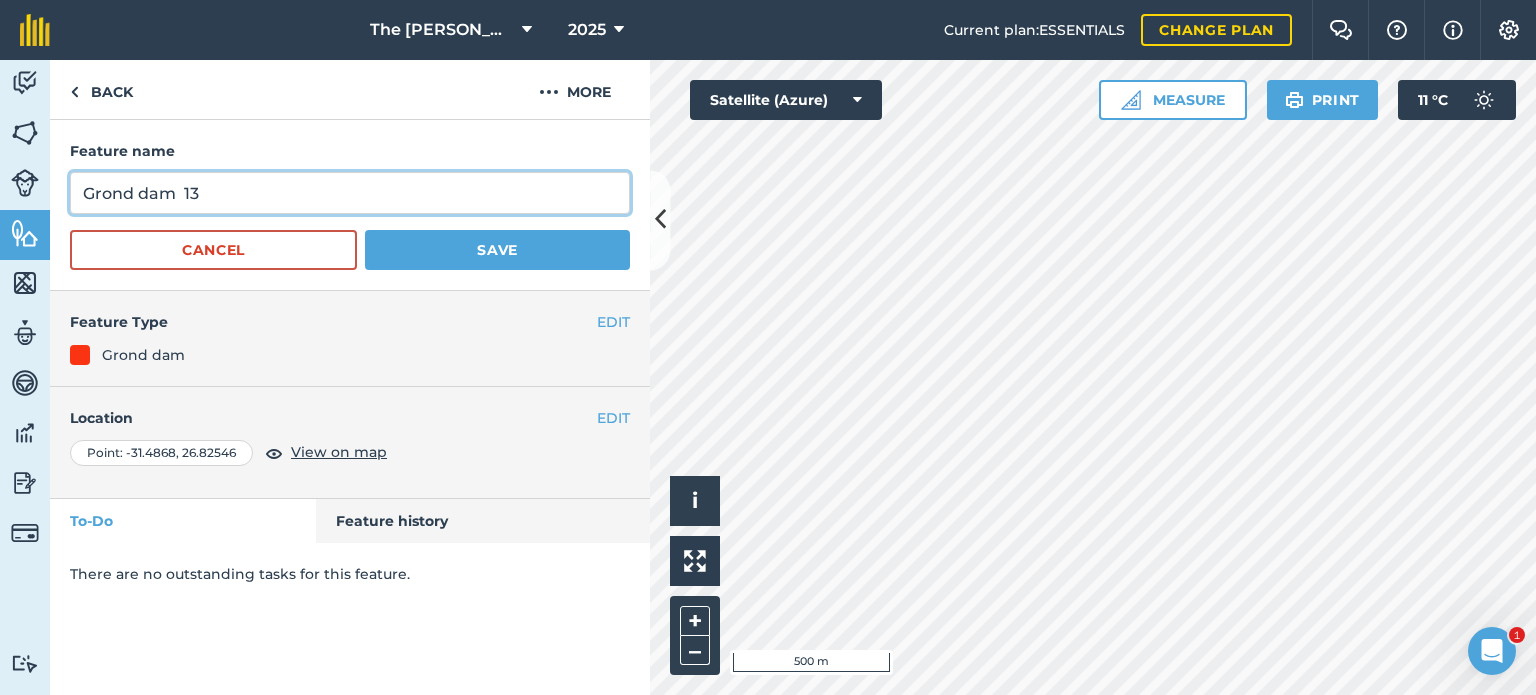 click on "Grond dam  13" at bounding box center (350, 193) 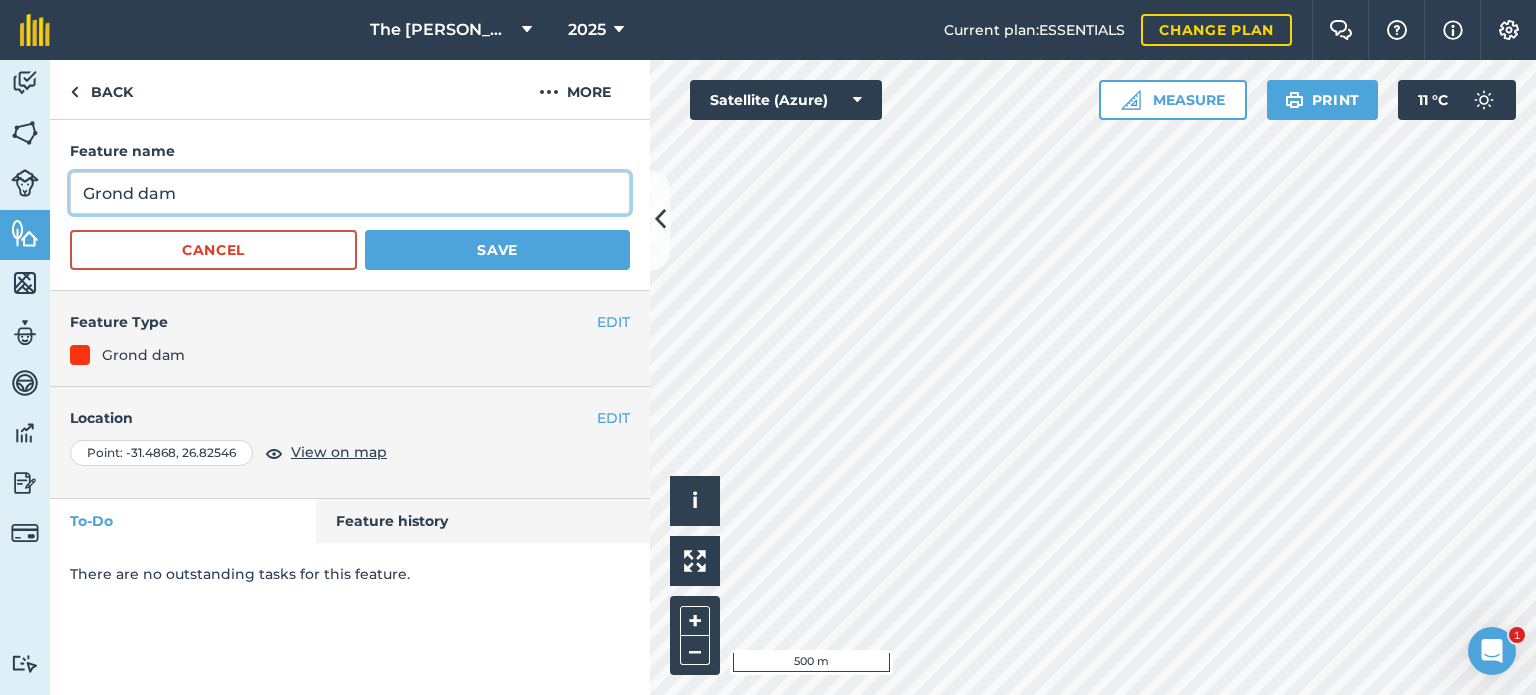 type on "Grond dam" 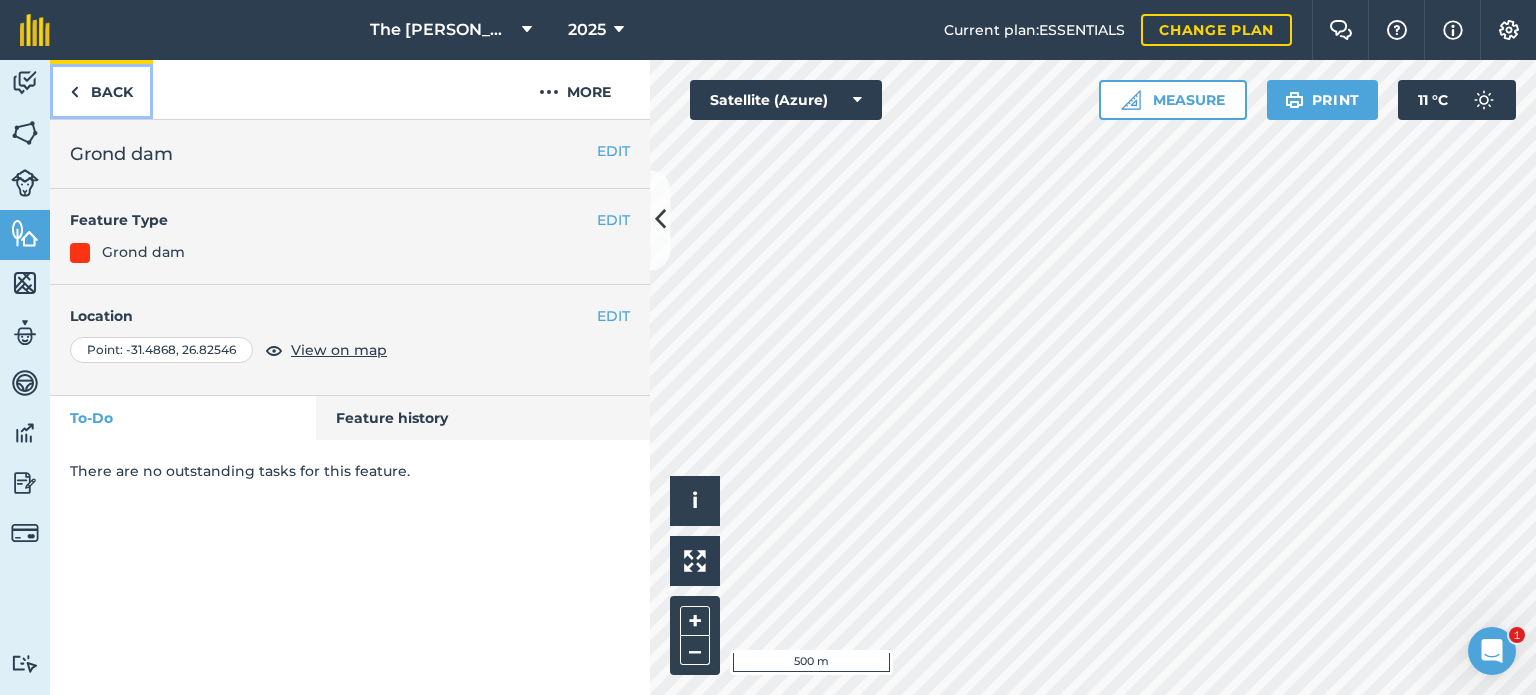 click on "Back" at bounding box center [101, 89] 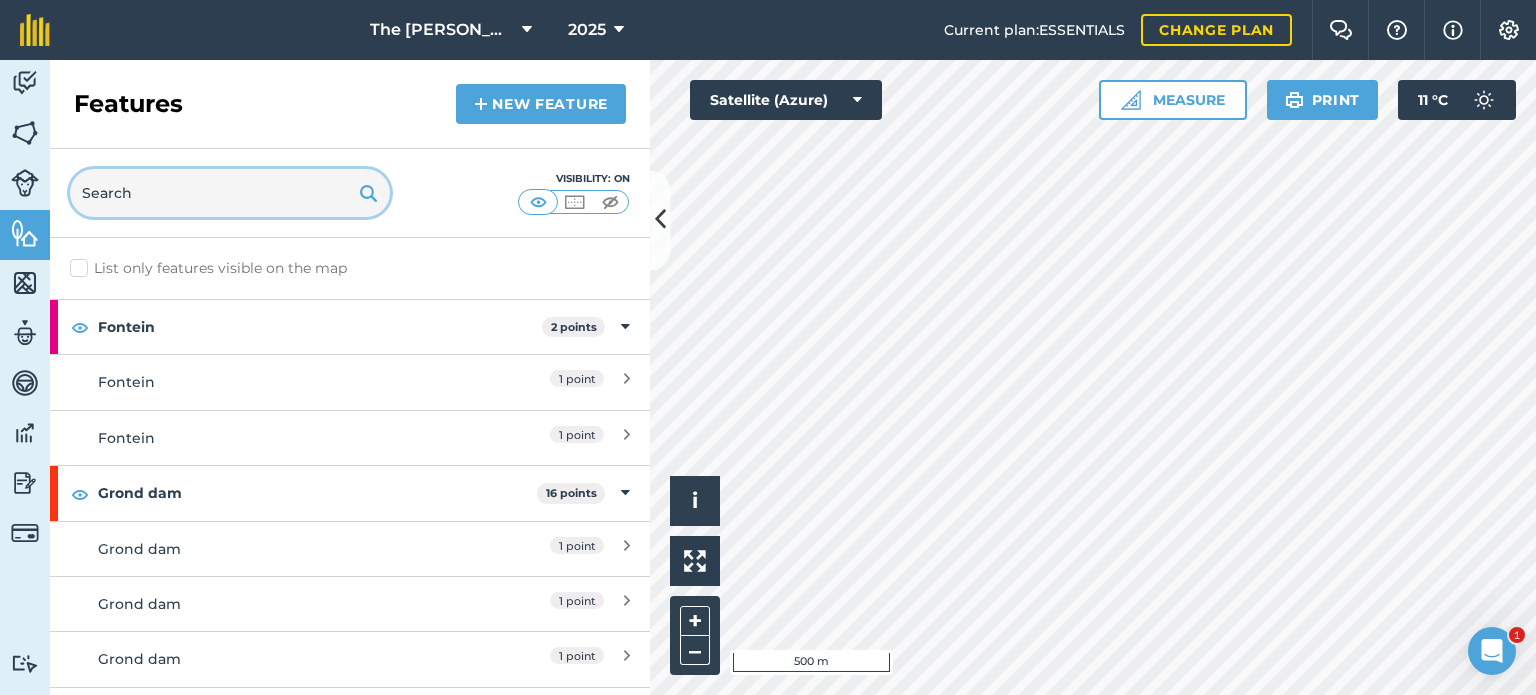 click at bounding box center [230, 193] 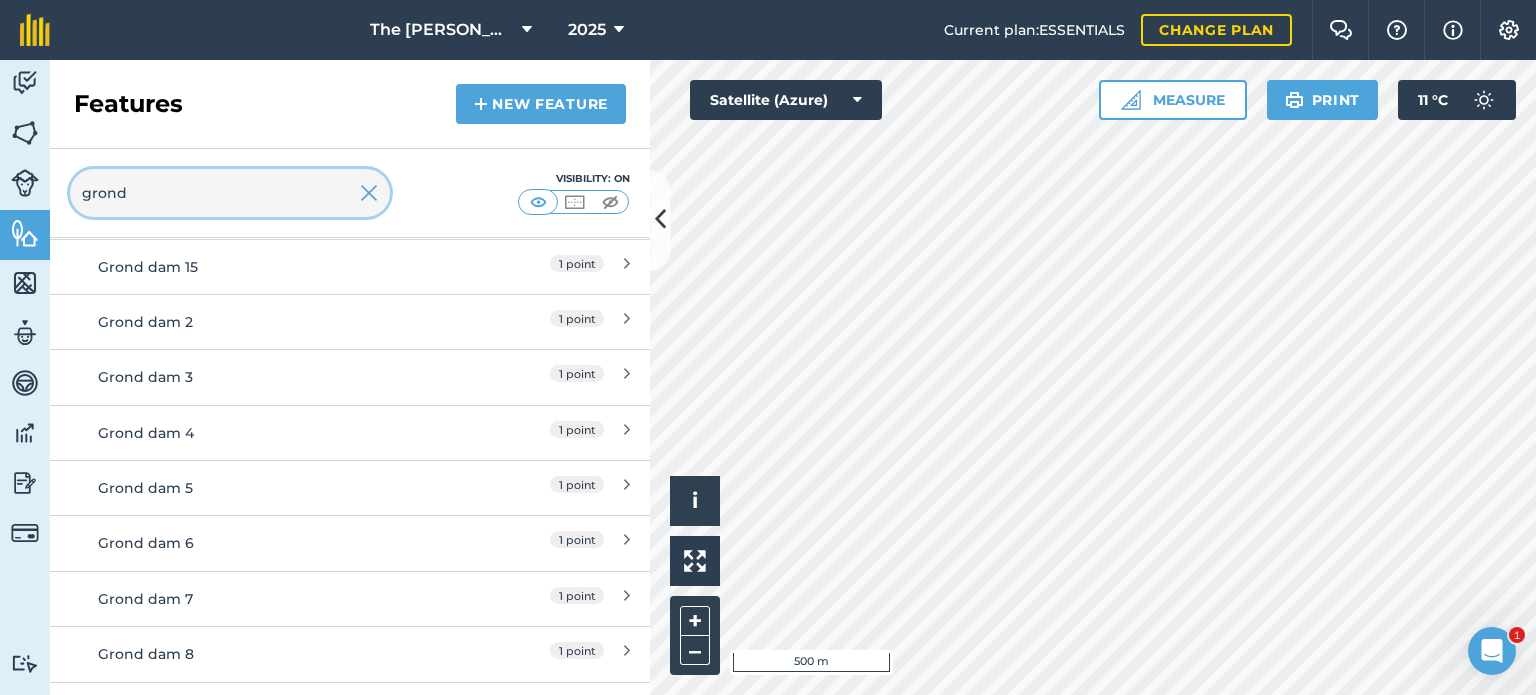 scroll, scrollTop: 574, scrollLeft: 0, axis: vertical 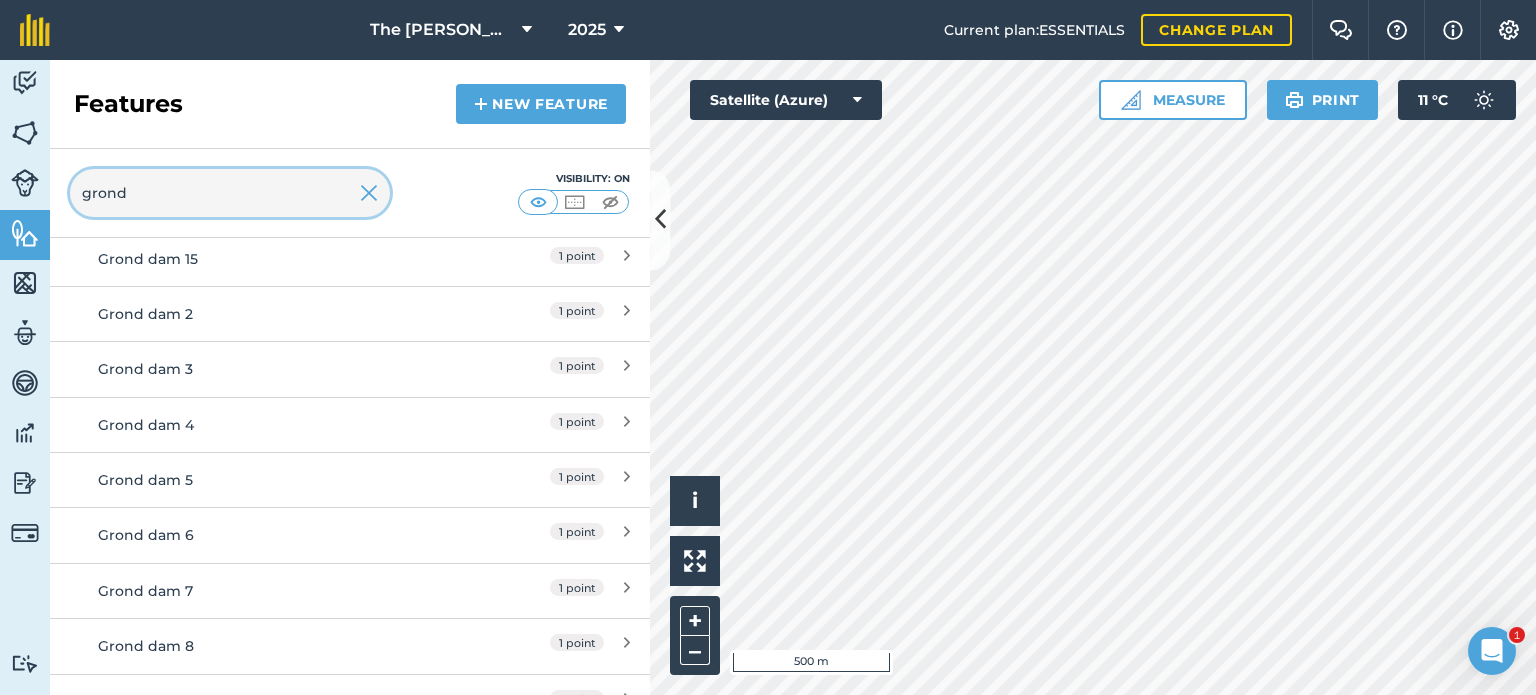 type on "grond" 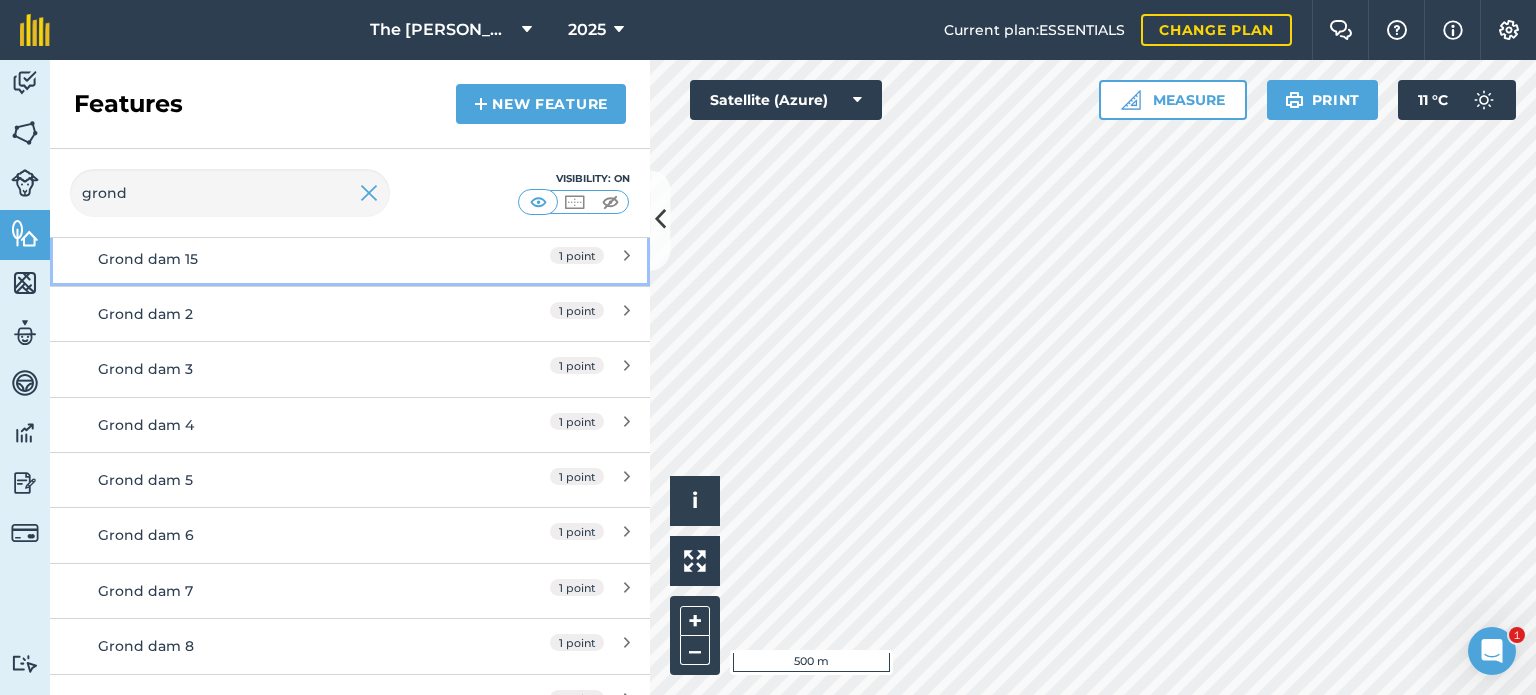 click on "Grond dam  15" at bounding box center (275, 259) 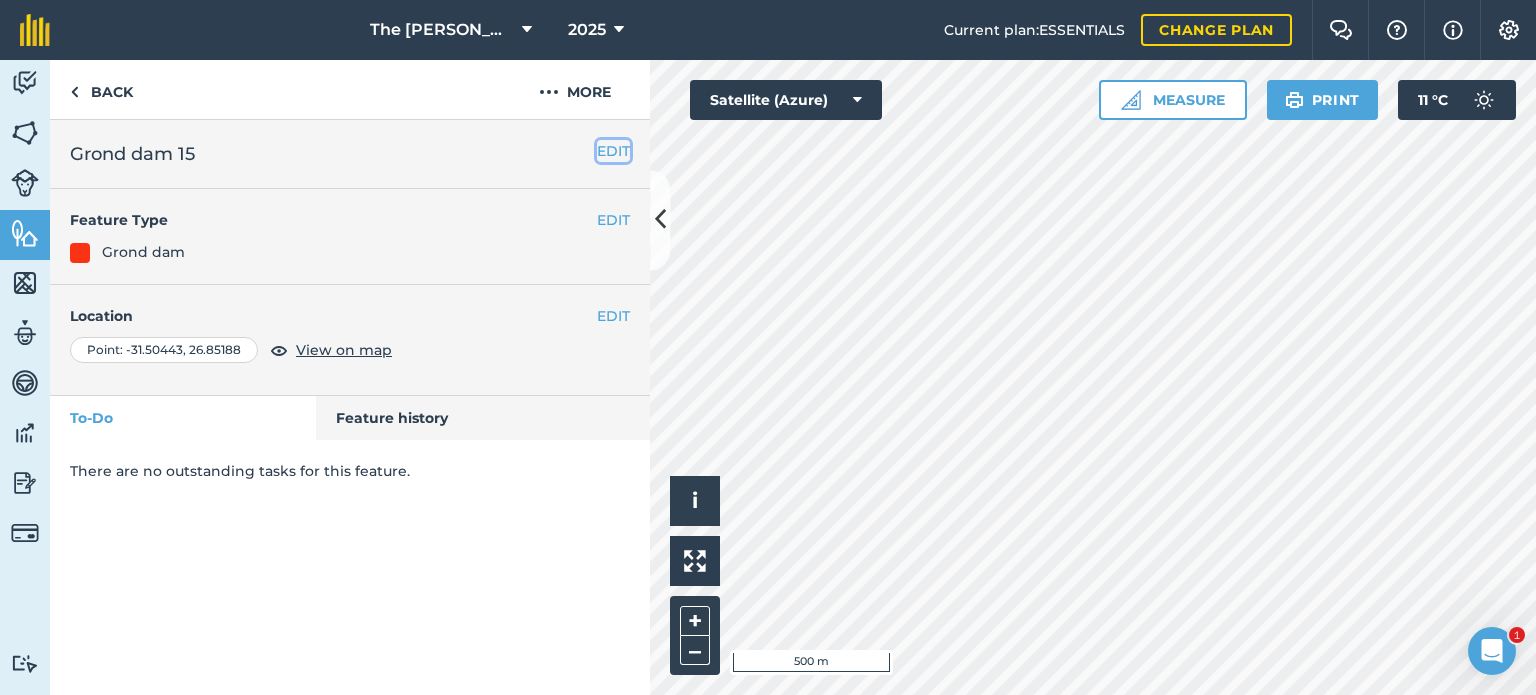 click on "EDIT" at bounding box center [613, 151] 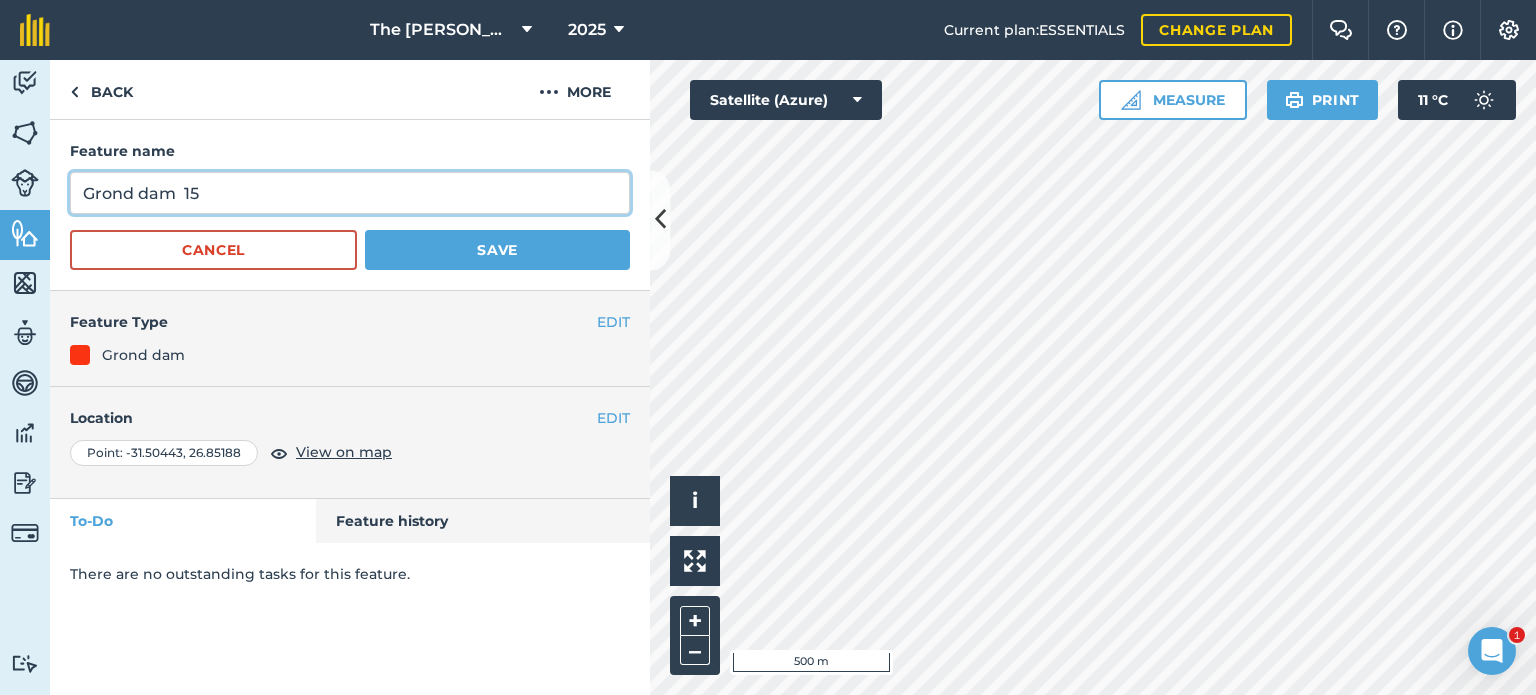click on "Grond dam  15" at bounding box center [350, 193] 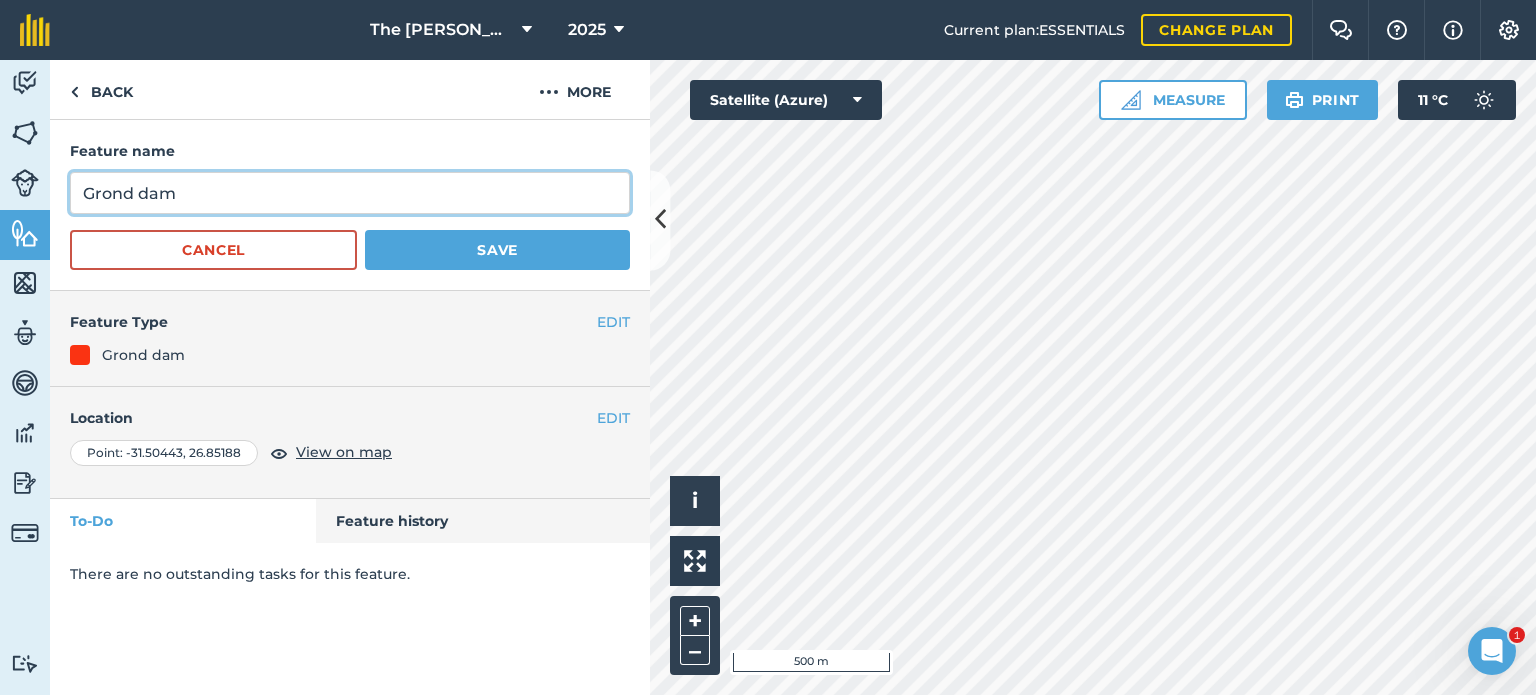 type on "Grond dam" 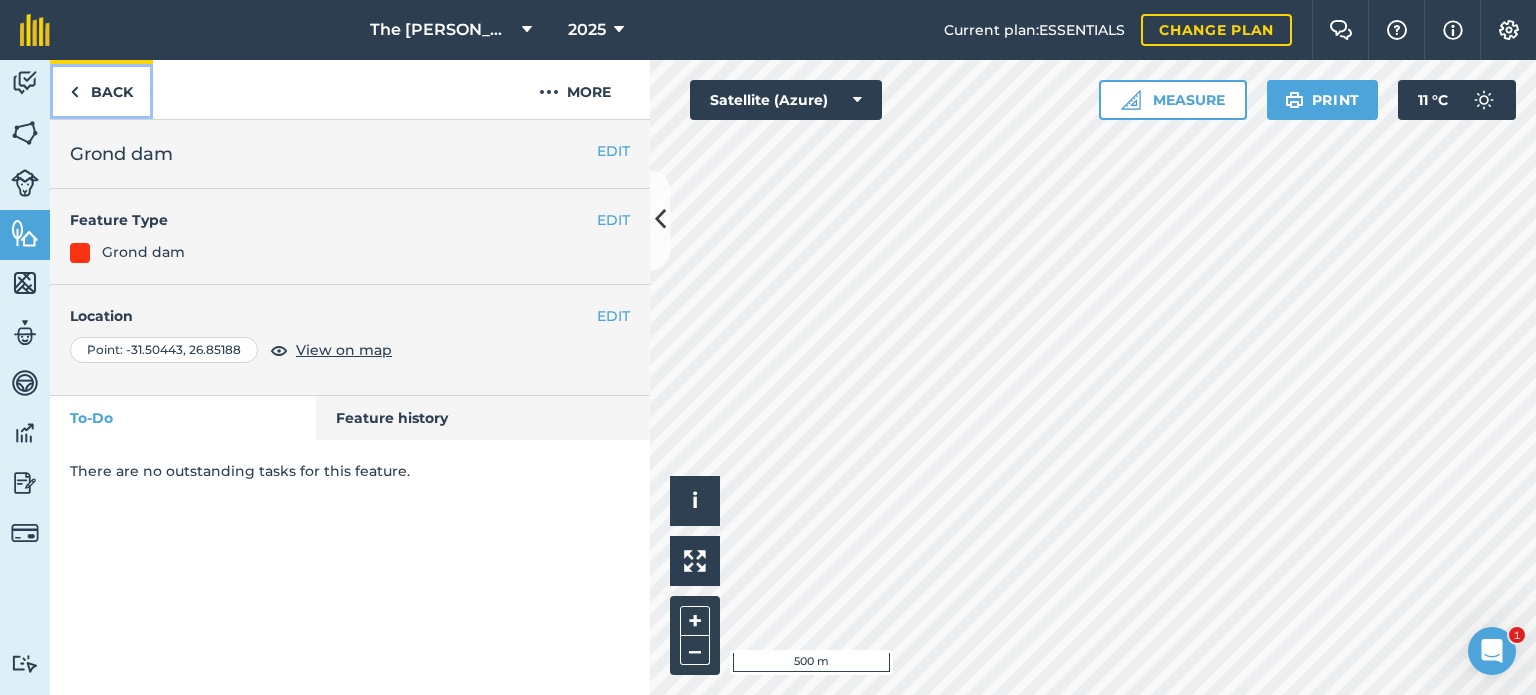 click on "Back" at bounding box center (101, 89) 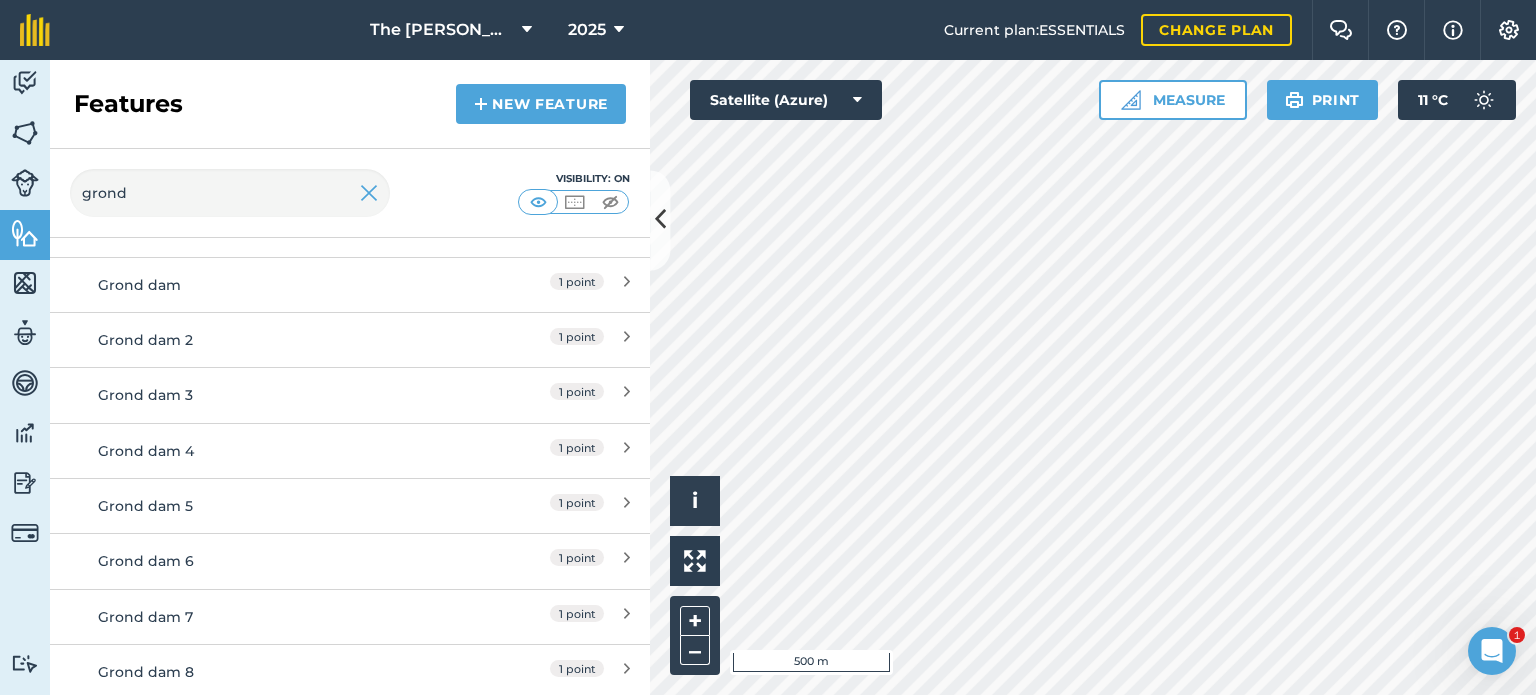 scroll, scrollTop: 554, scrollLeft: 0, axis: vertical 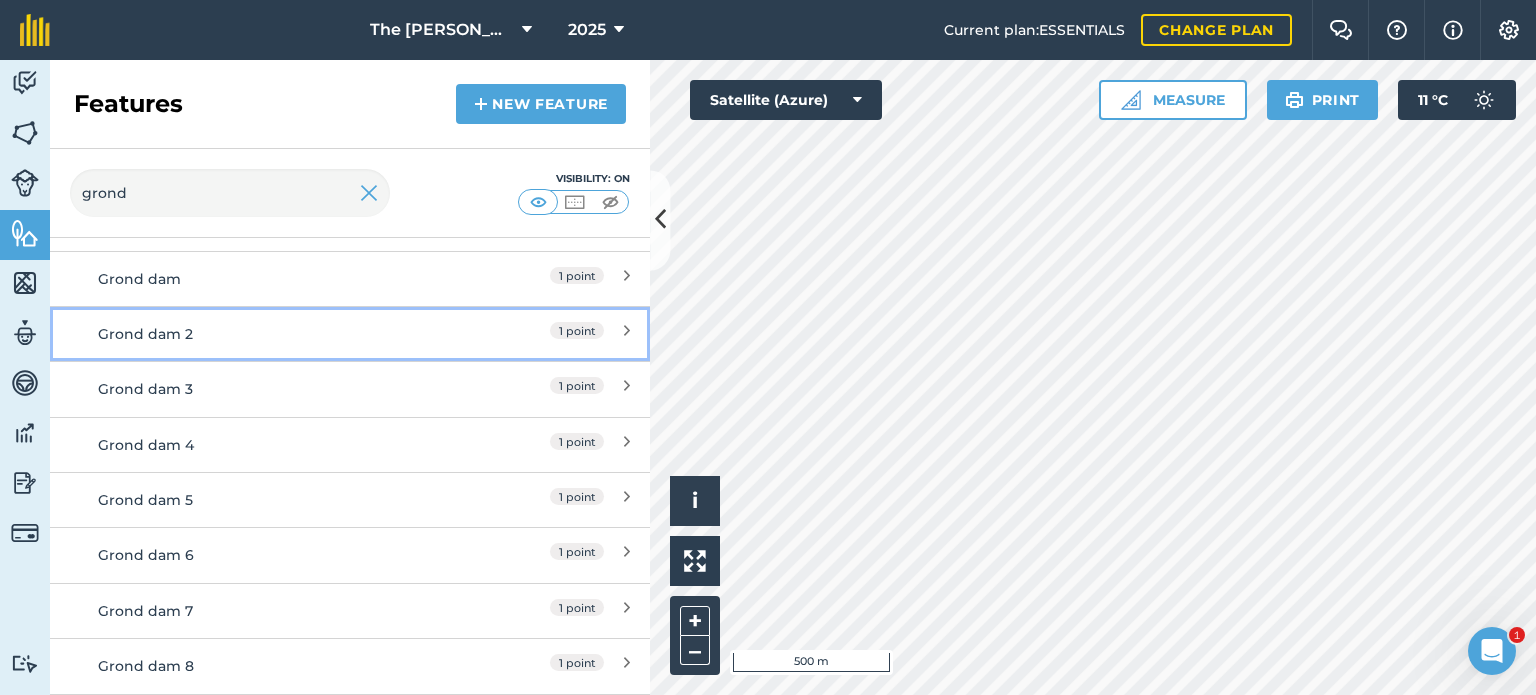 click on "Grond dam  2" at bounding box center [275, 334] 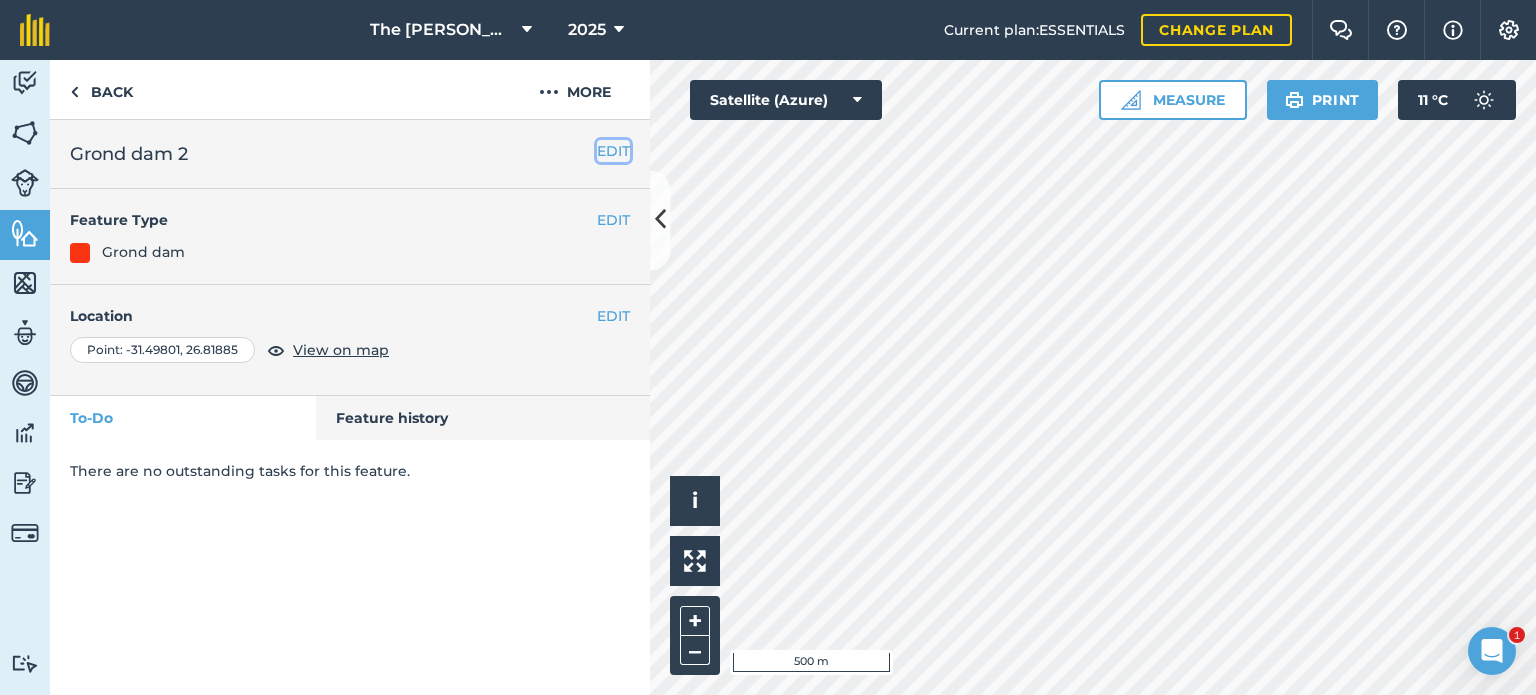click on "EDIT" at bounding box center (613, 151) 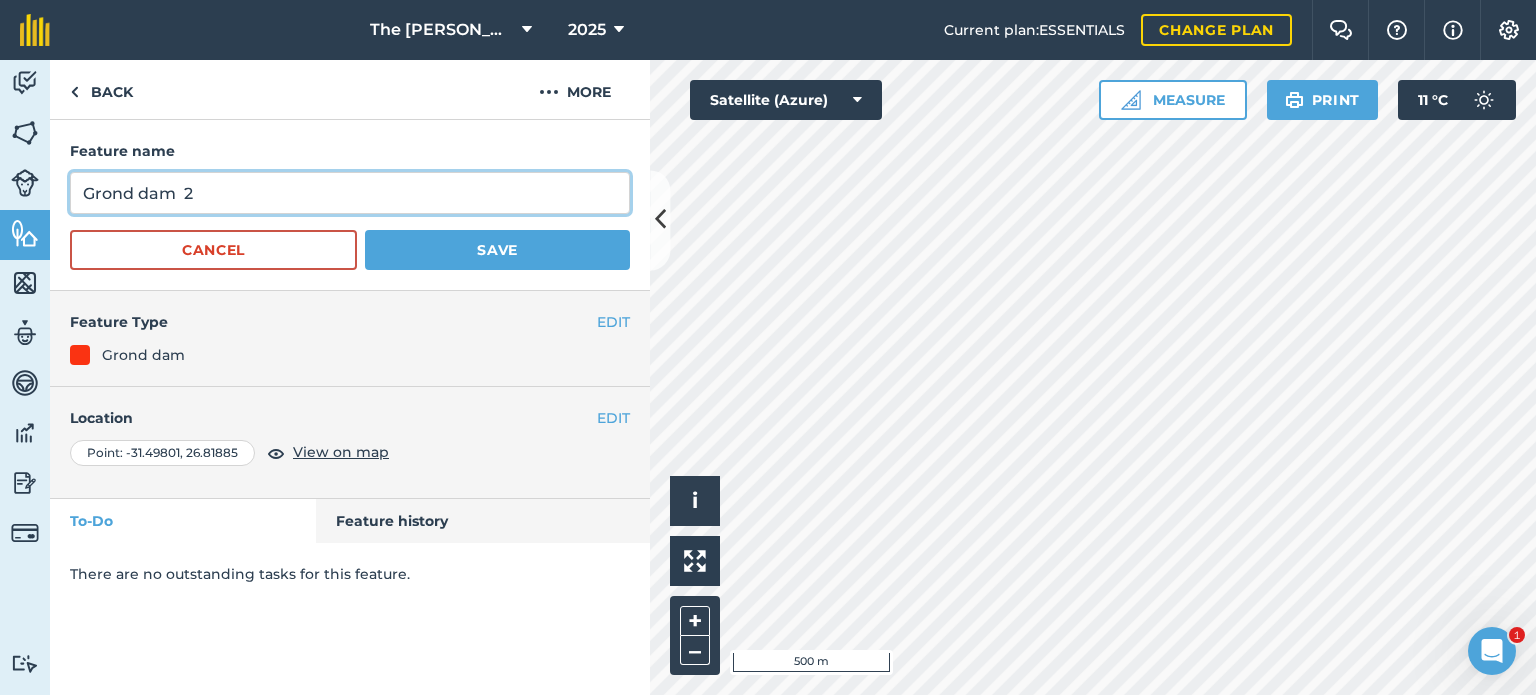 click on "Grond dam  2" at bounding box center (350, 193) 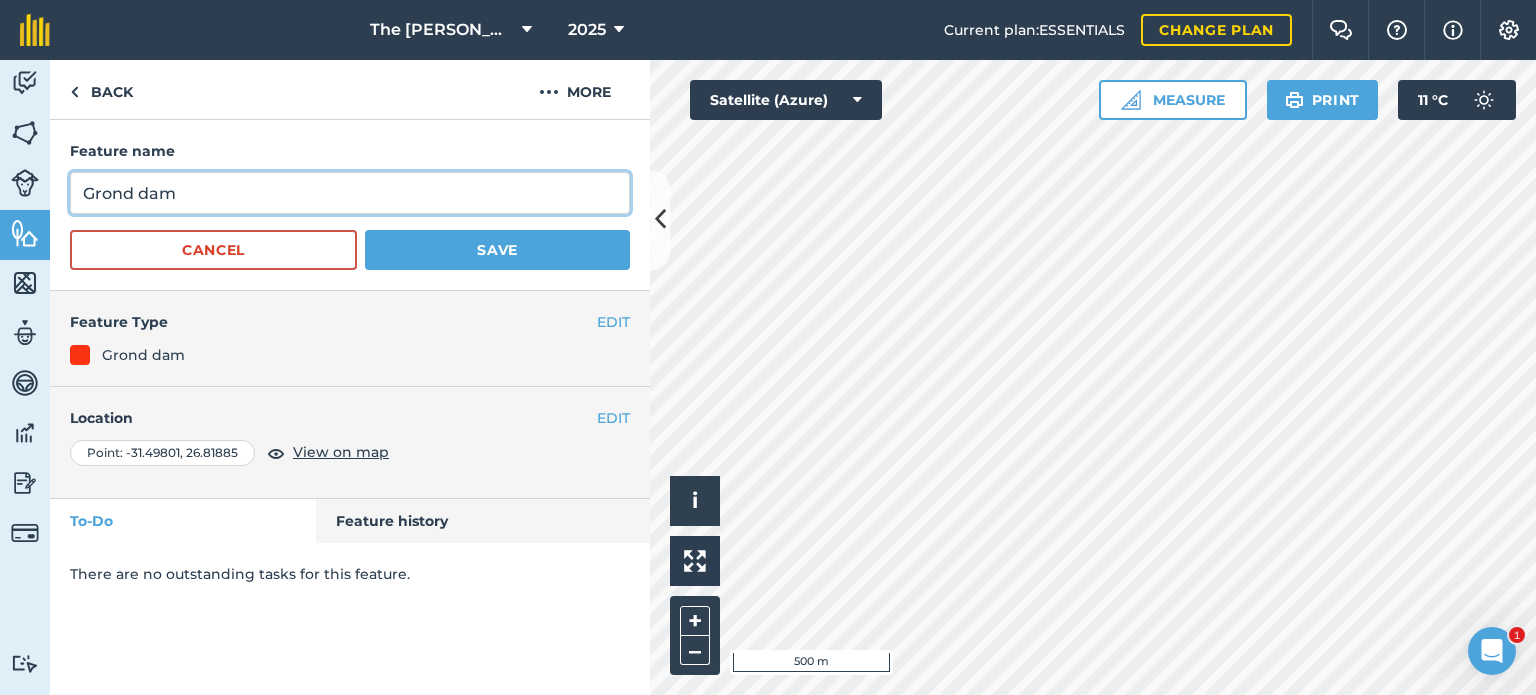 type on "Grond dam" 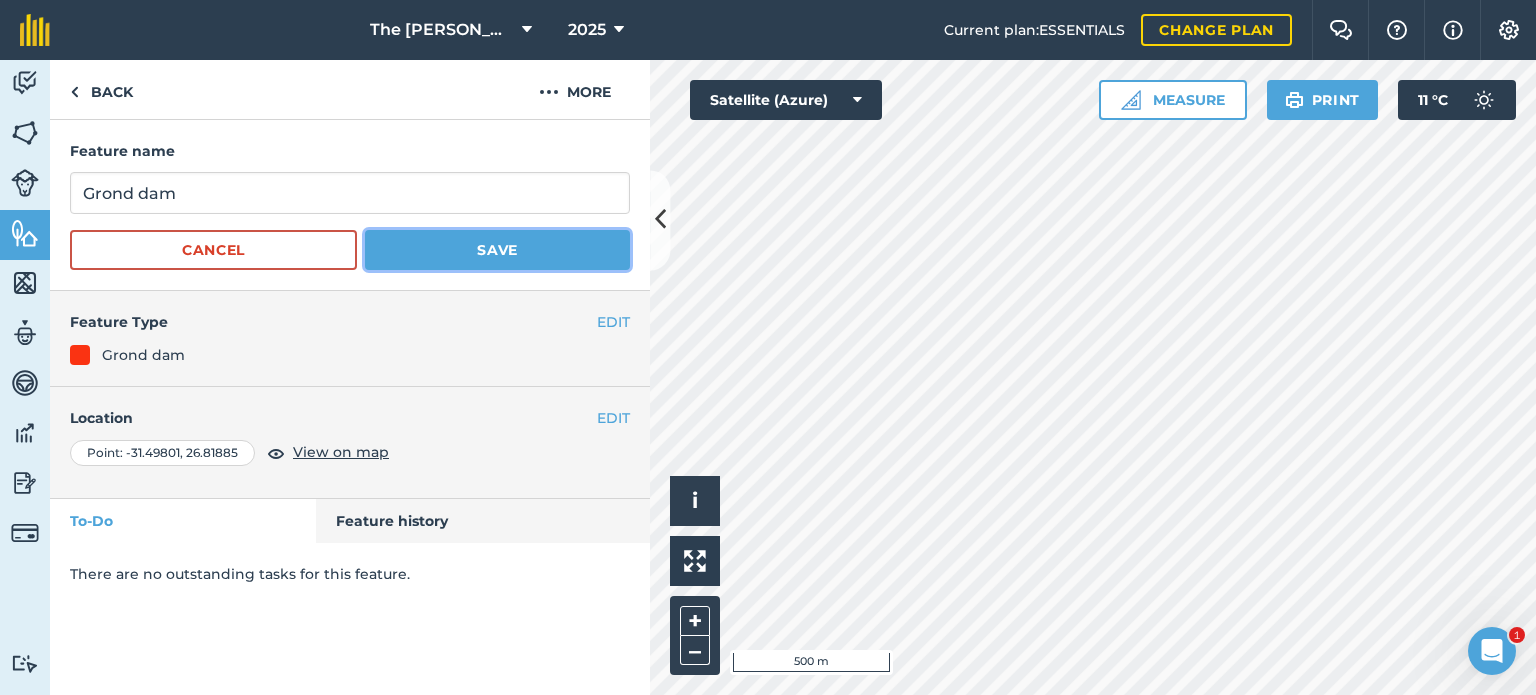 click on "Save" at bounding box center (497, 250) 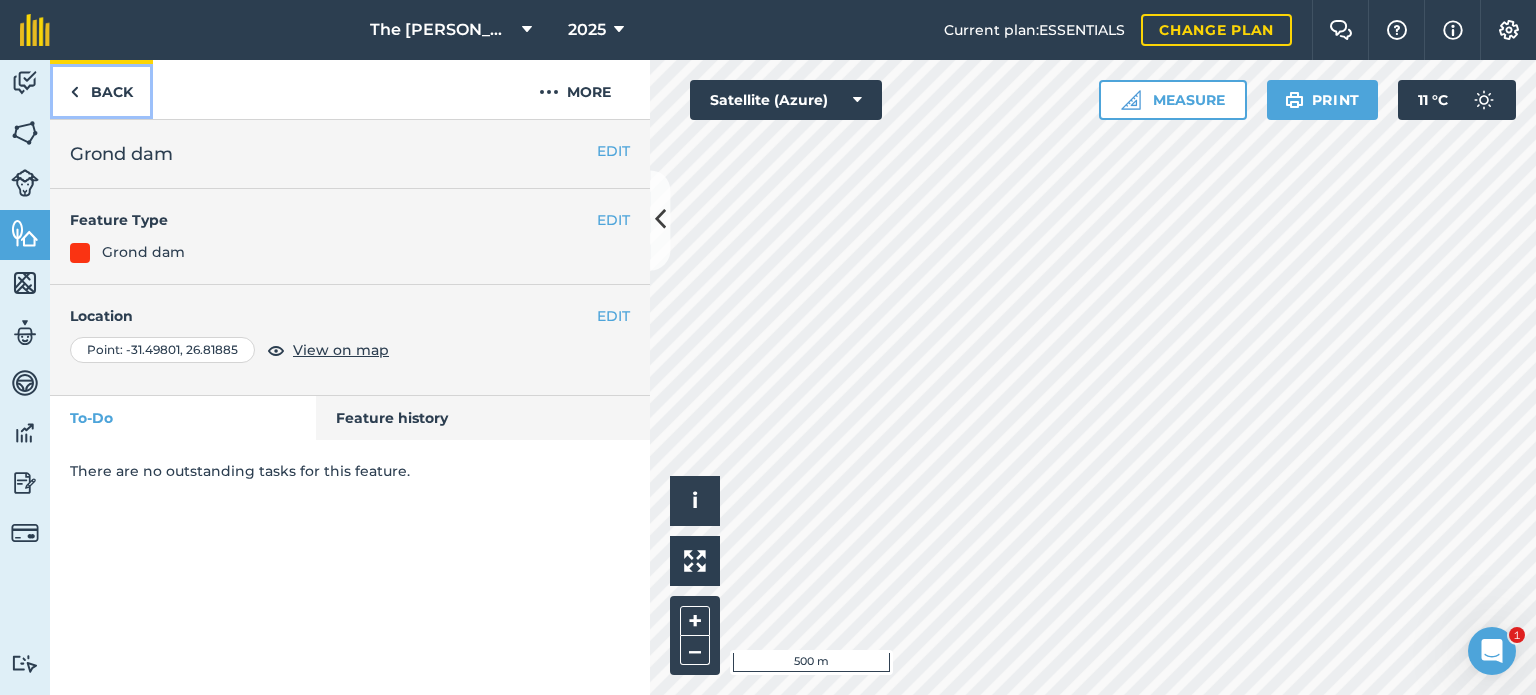 click on "Back" at bounding box center (101, 89) 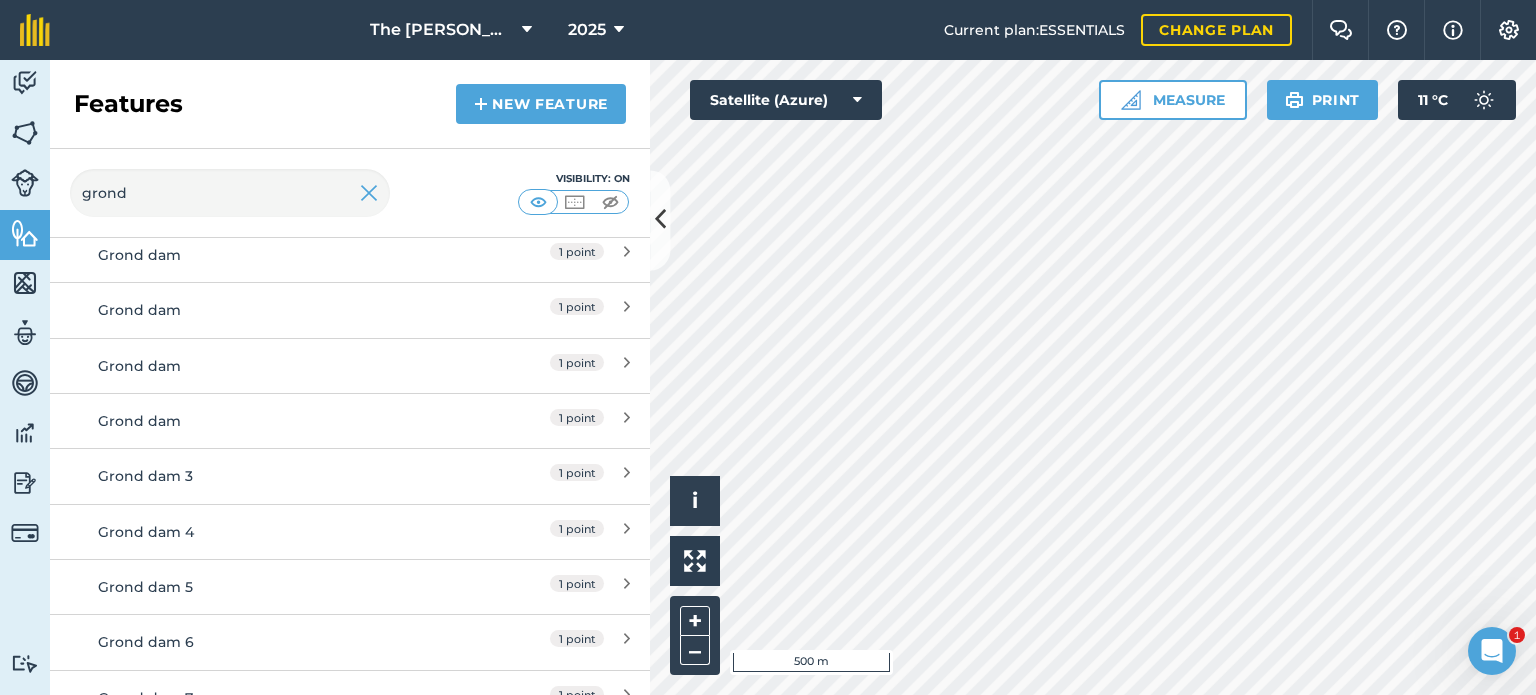 scroll, scrollTop: 485, scrollLeft: 0, axis: vertical 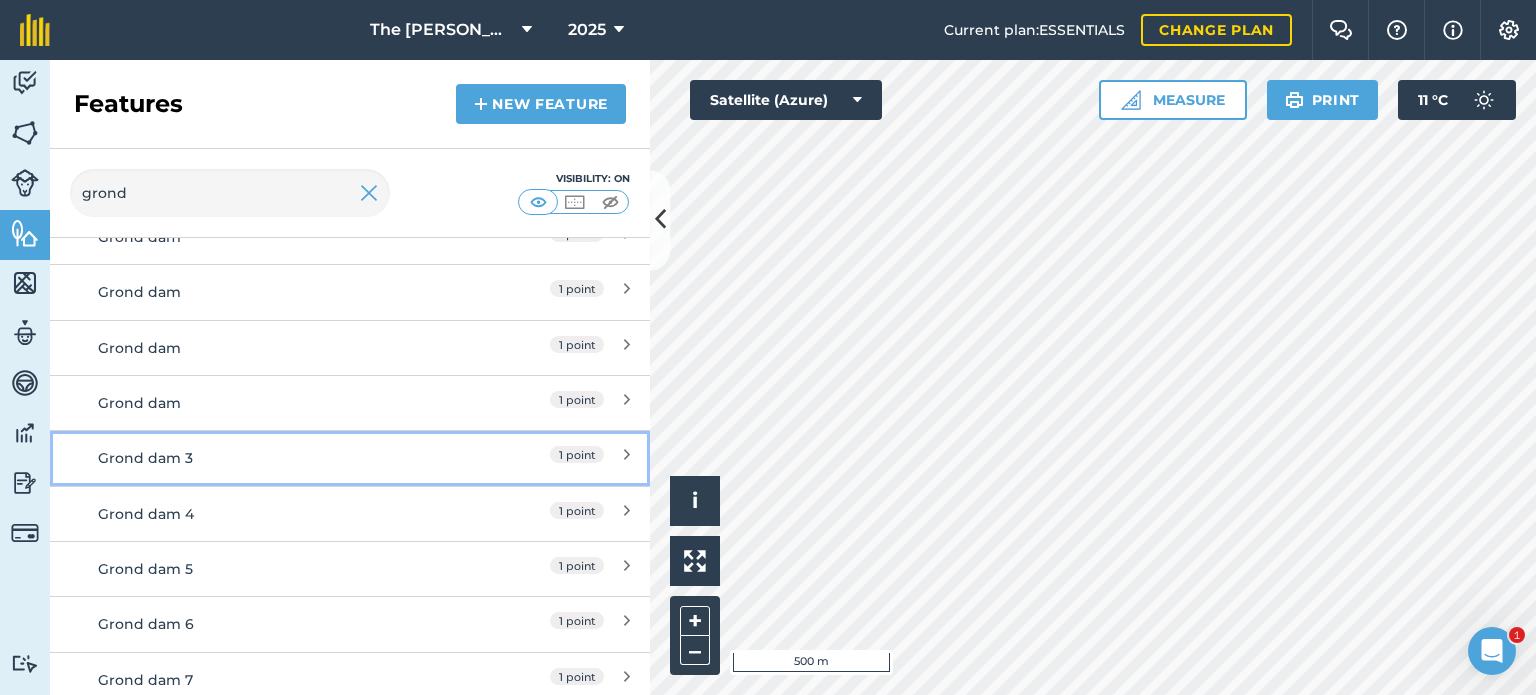 click on "1   point" at bounding box center (541, 458) 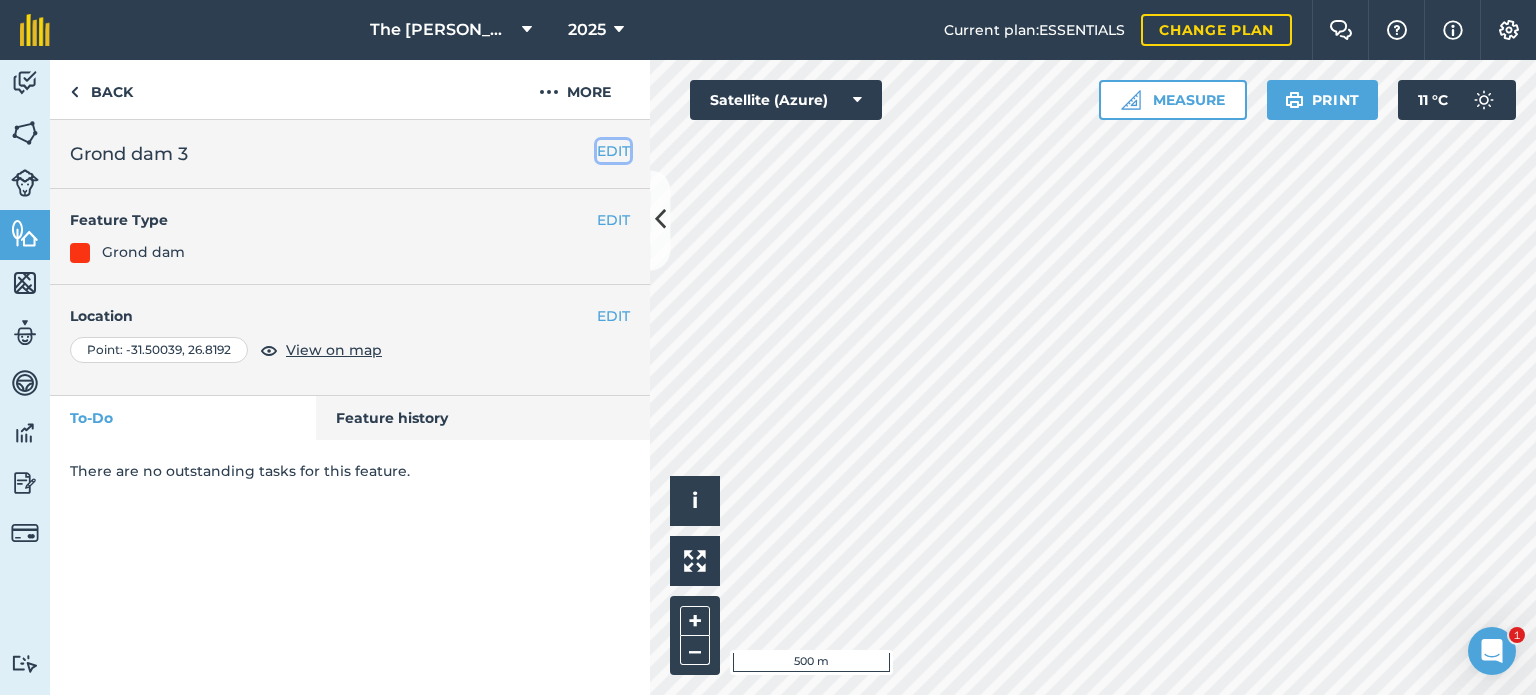 click on "EDIT" at bounding box center (613, 151) 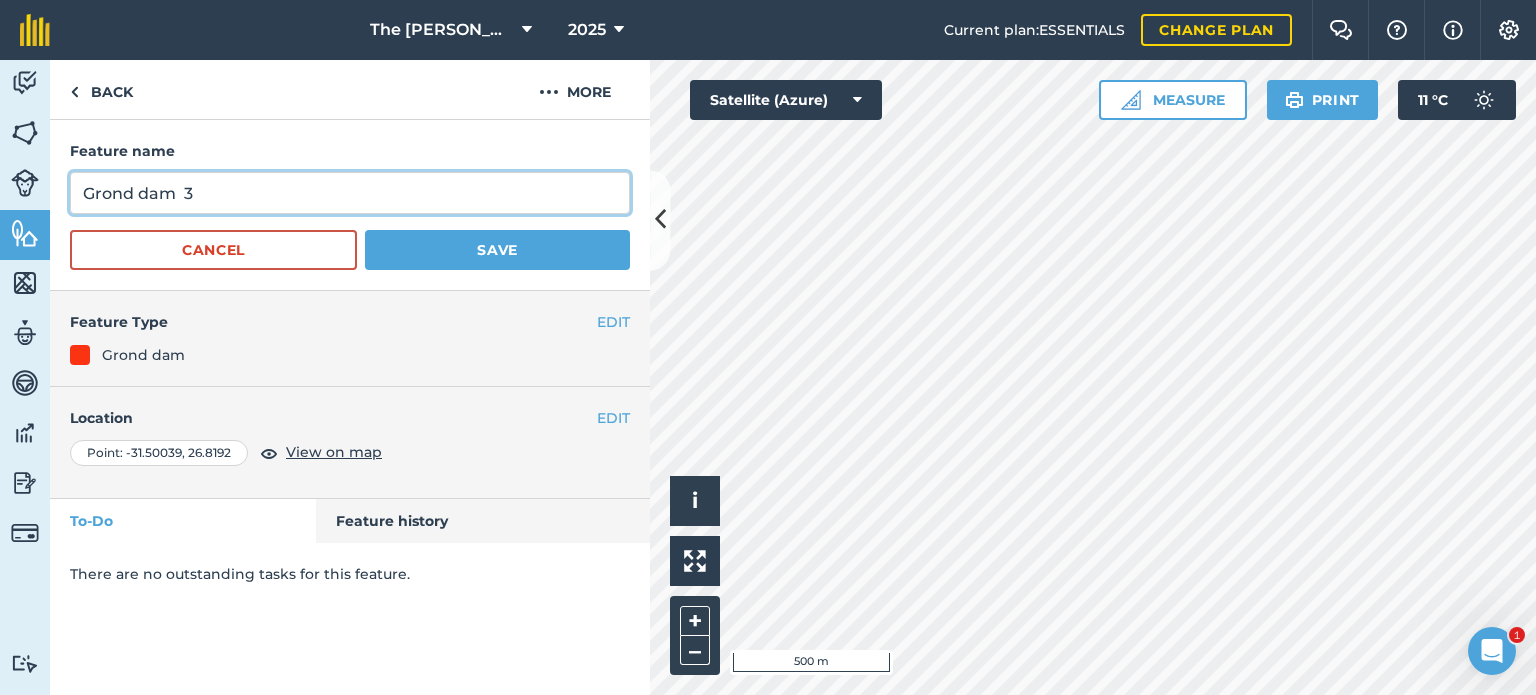 click on "Grond dam  3" at bounding box center (350, 193) 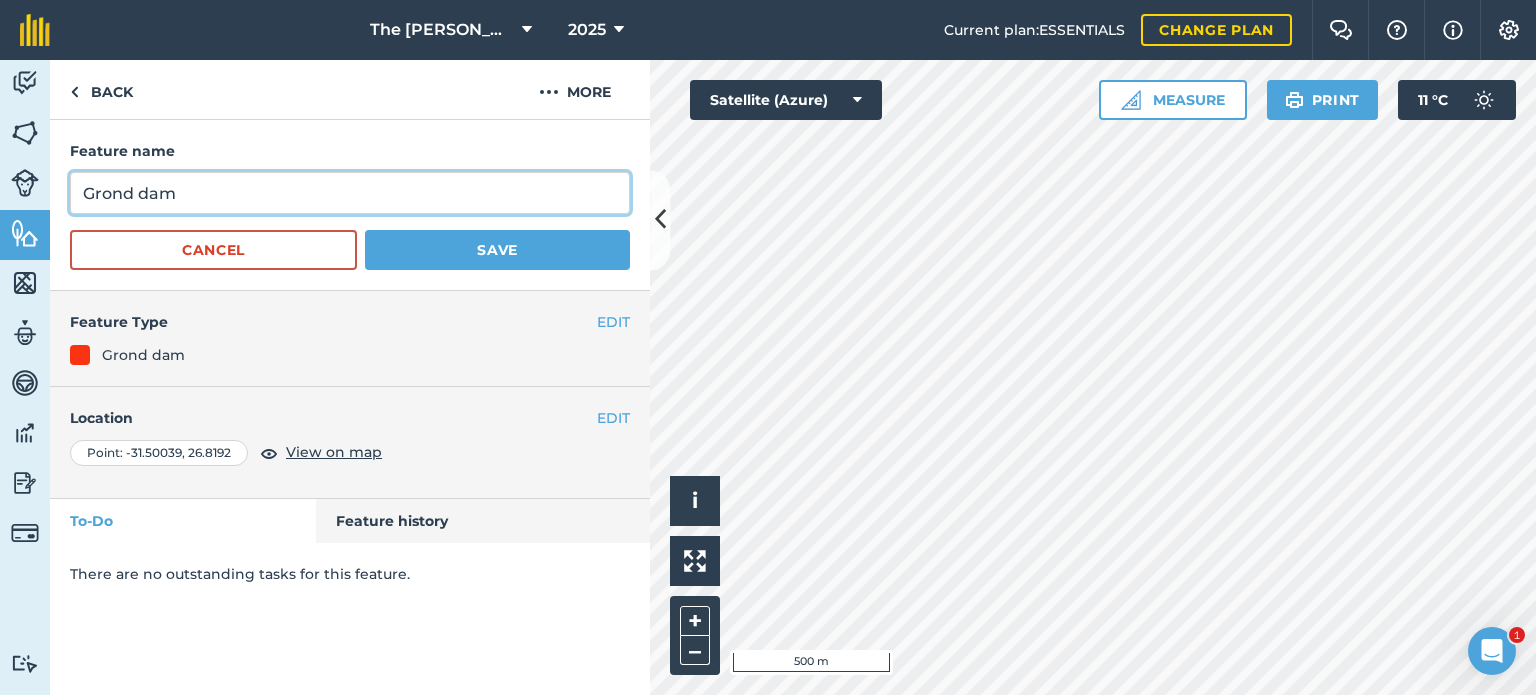 type on "Grond dam" 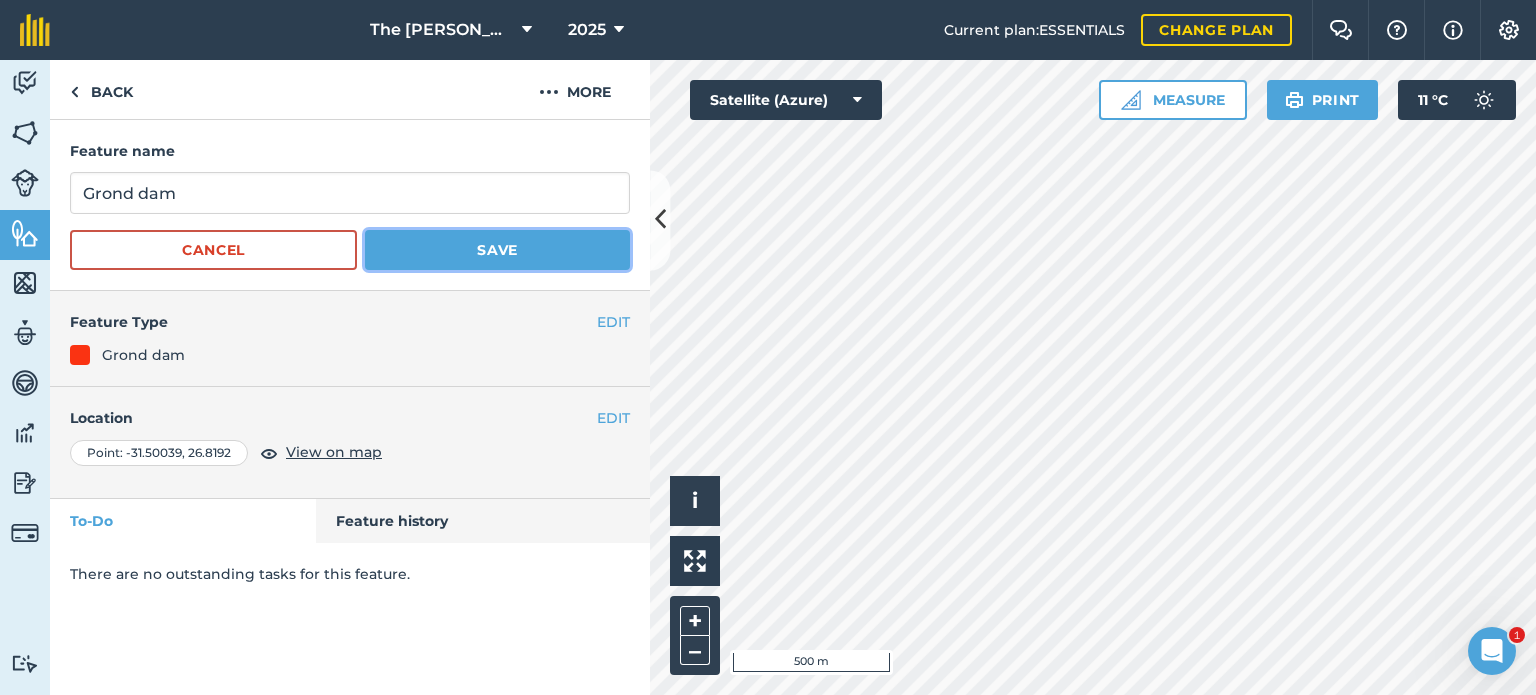 click on "Save" at bounding box center [497, 250] 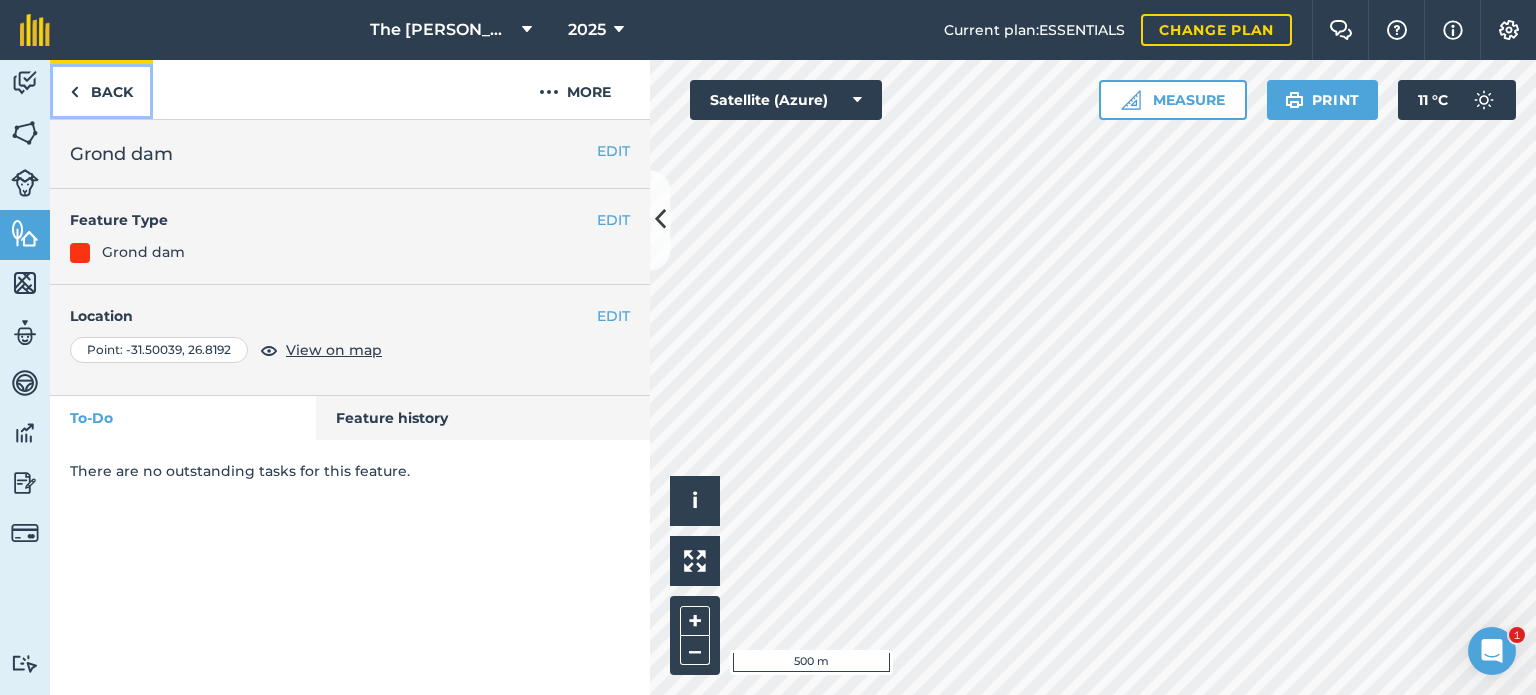 click on "Back" at bounding box center (101, 89) 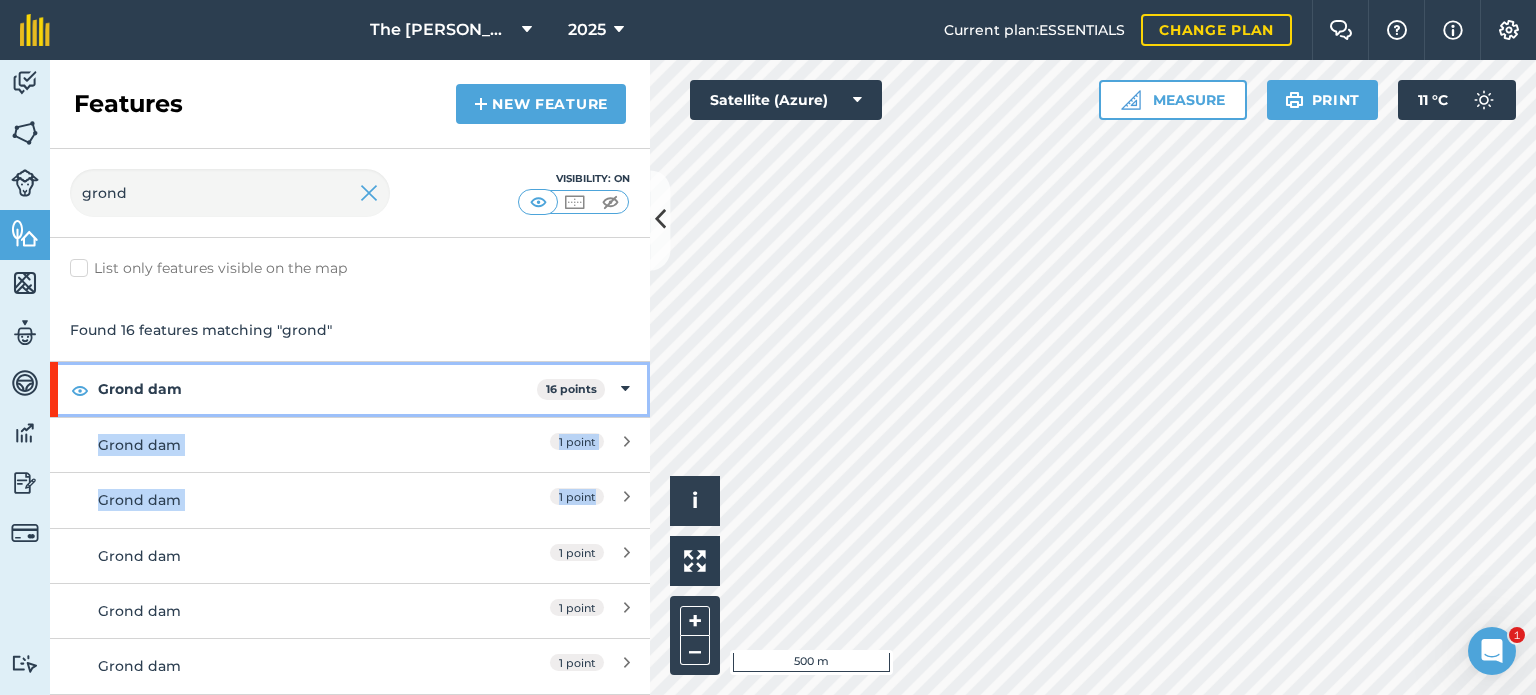 drag, startPoint x: 633, startPoint y: 390, endPoint x: 647, endPoint y: 498, distance: 108.903625 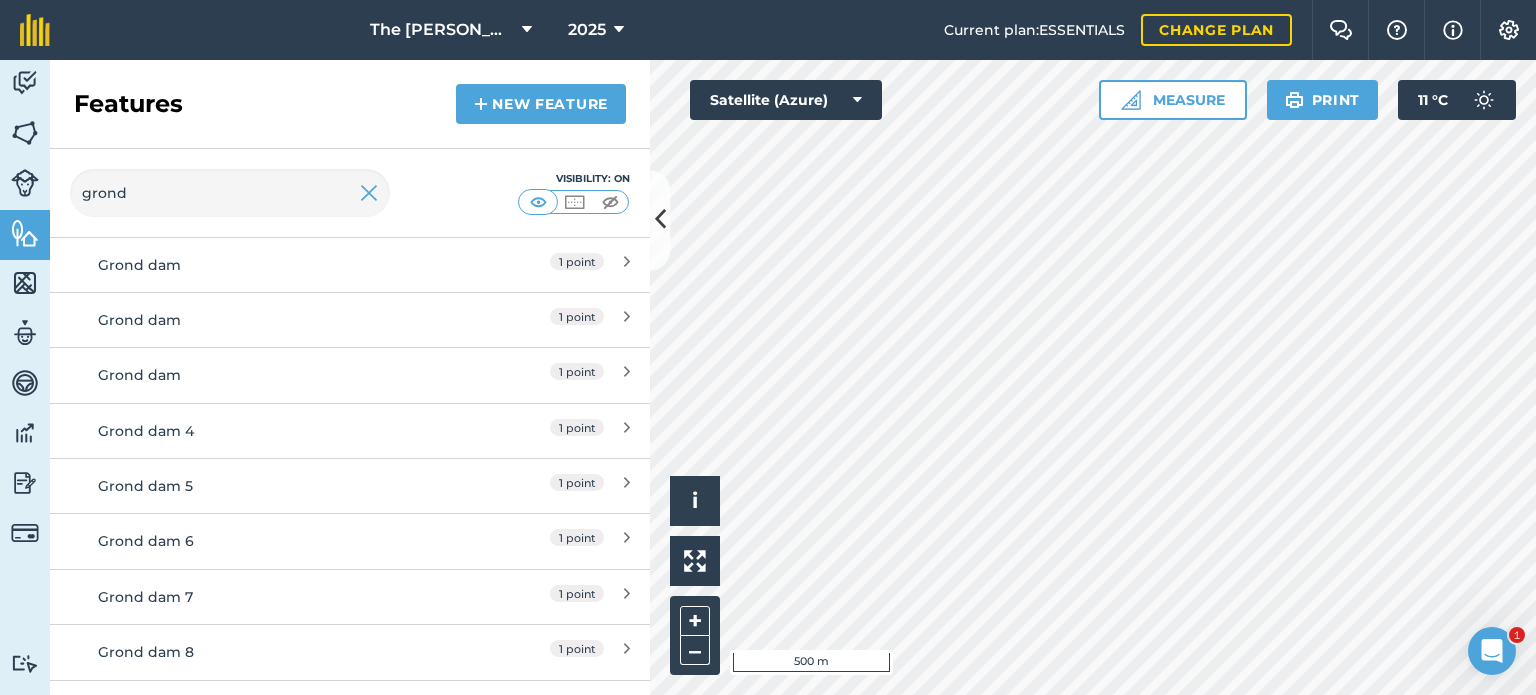 scroll, scrollTop: 604, scrollLeft: 0, axis: vertical 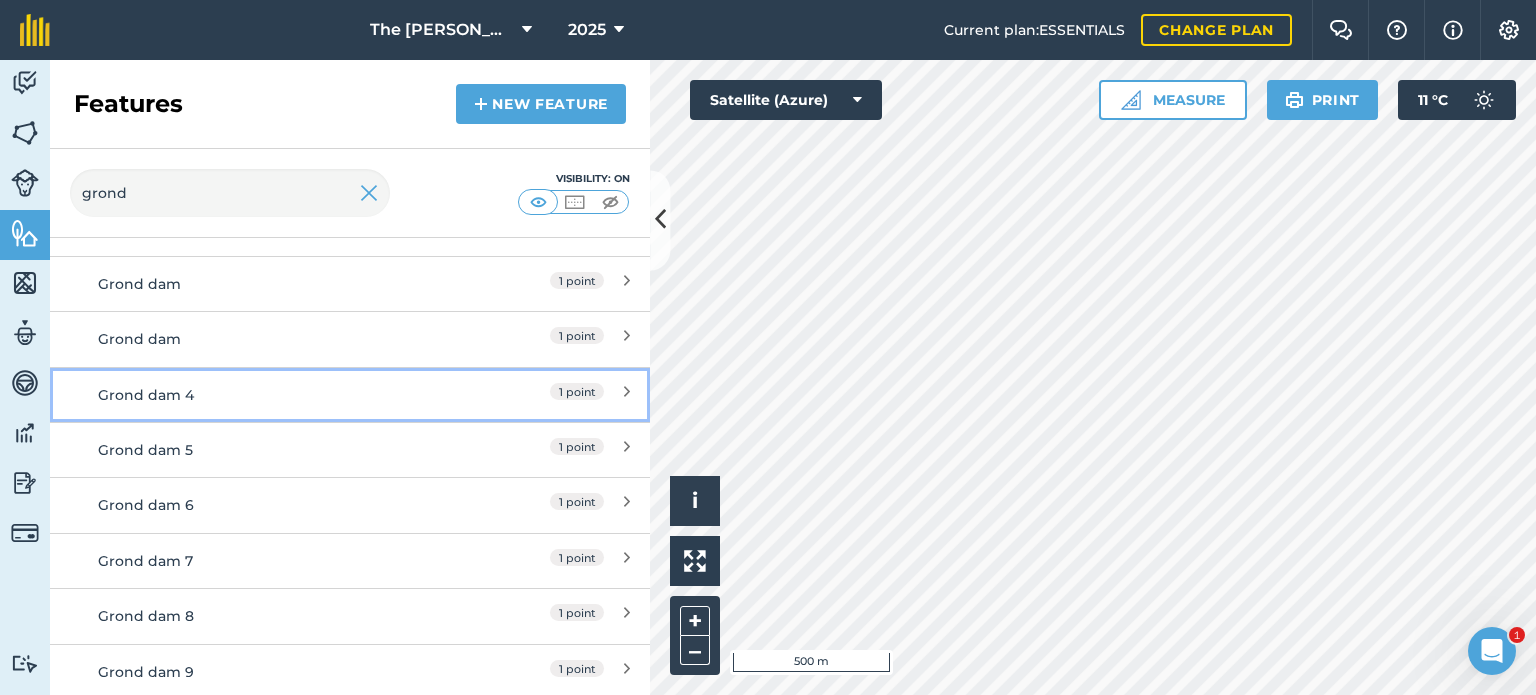 click on "Grond dam  4 1   point" at bounding box center (350, 394) 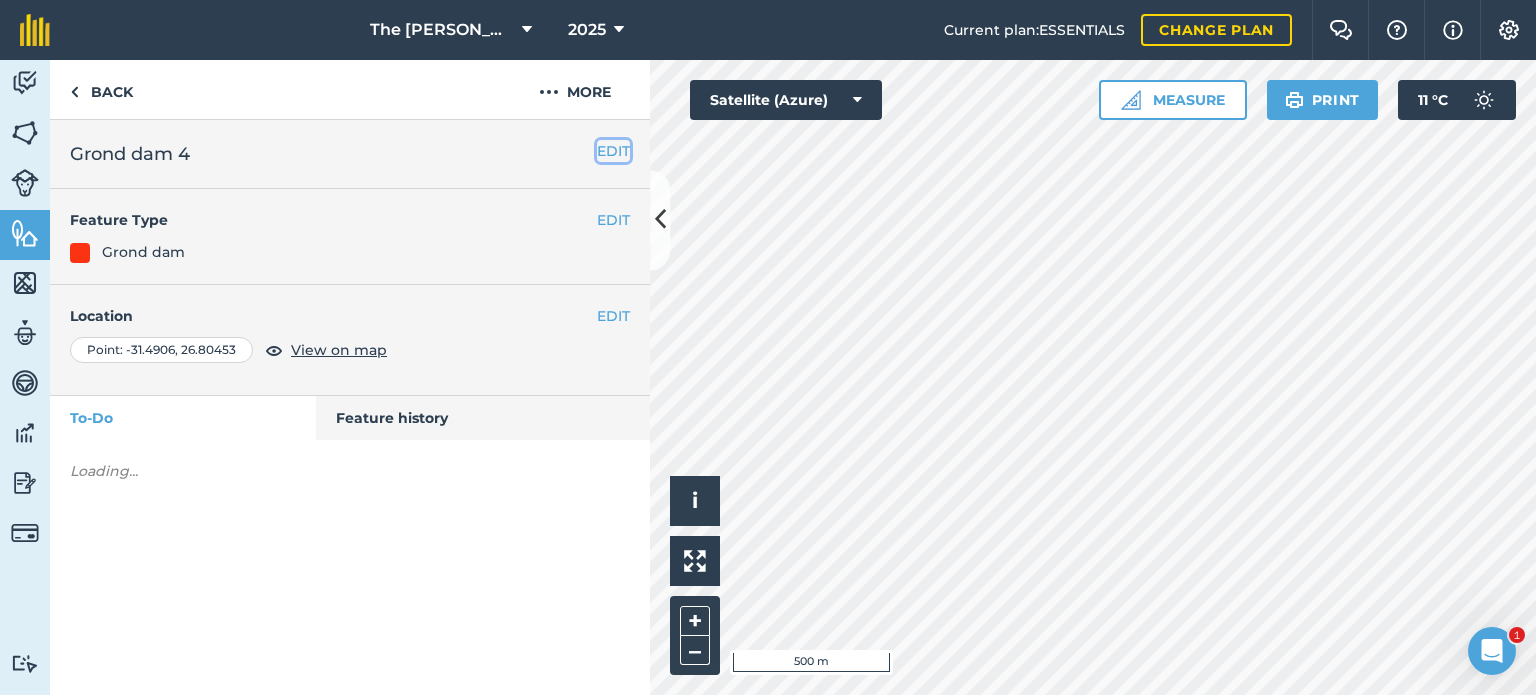 click on "EDIT" at bounding box center (613, 151) 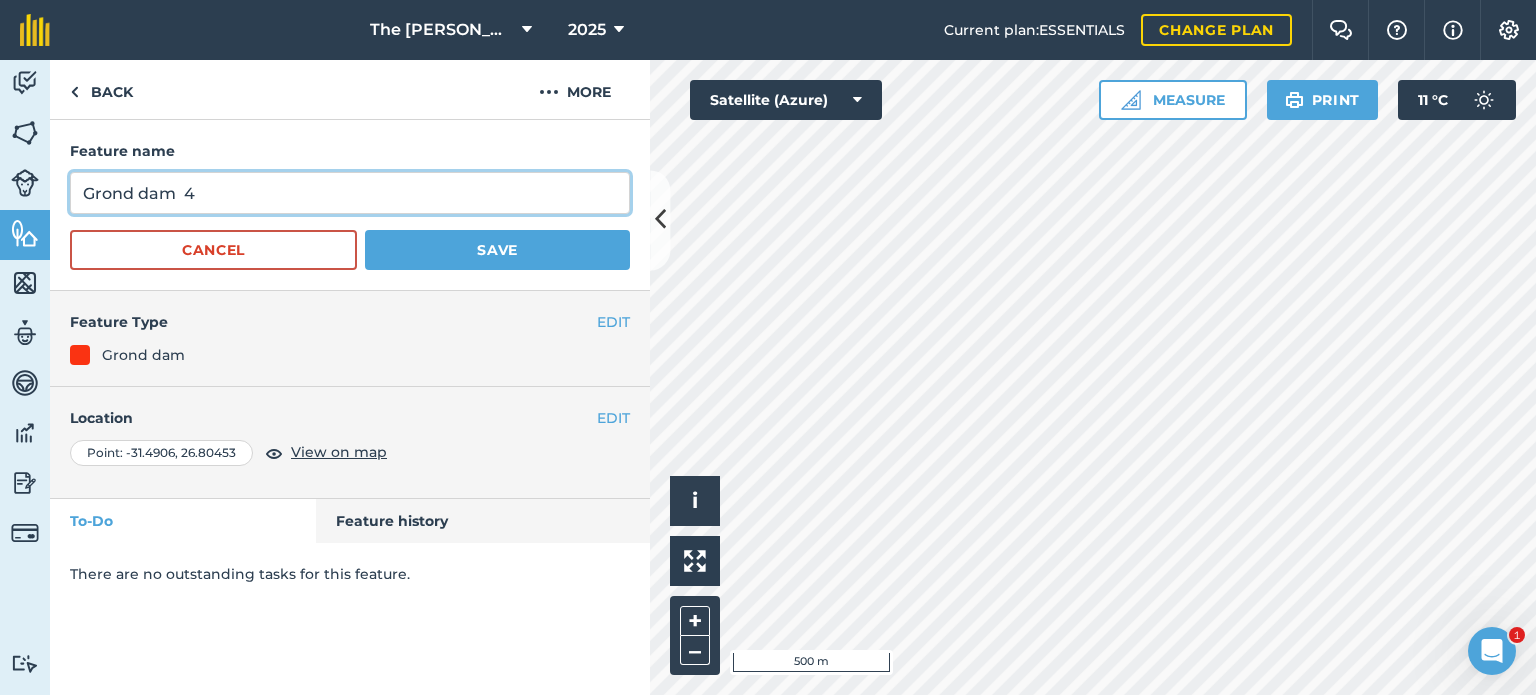 click on "Grond dam  4" at bounding box center [350, 193] 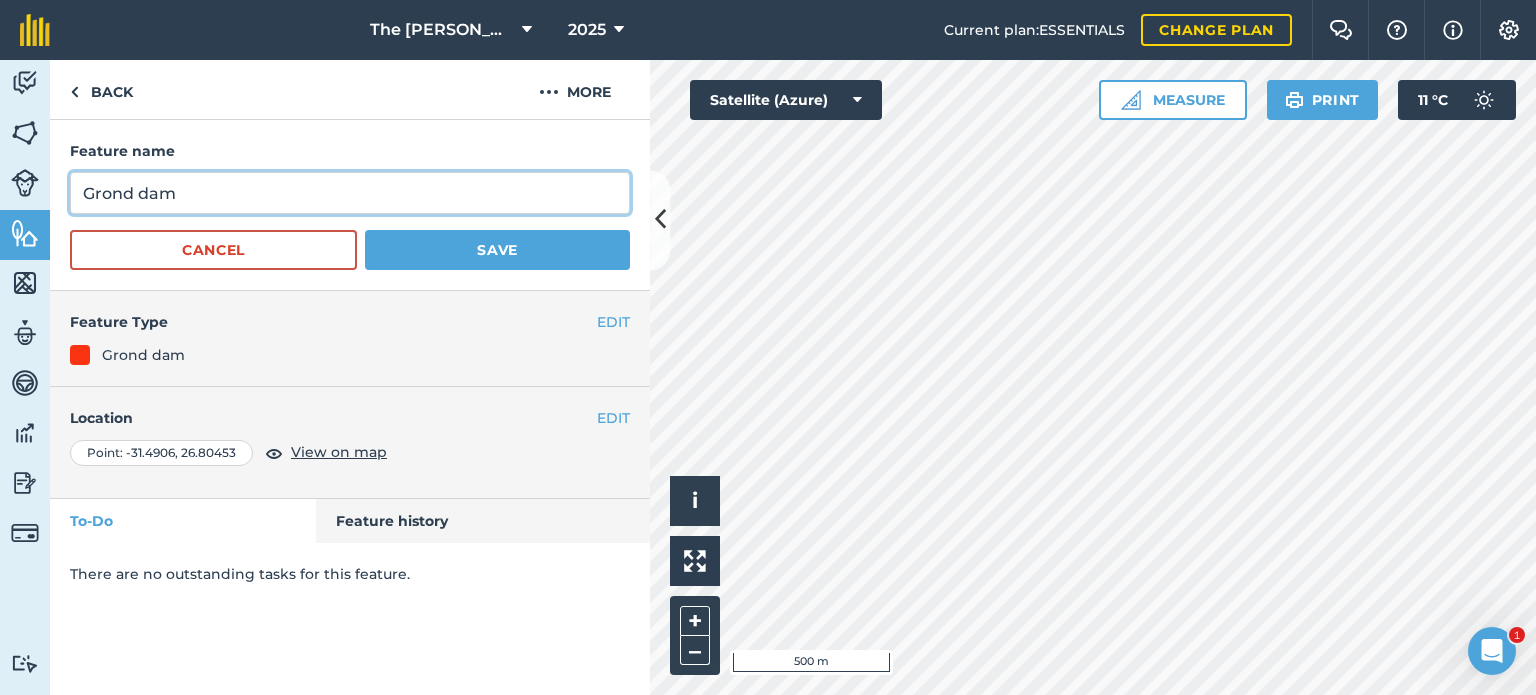 type on "Grond dam" 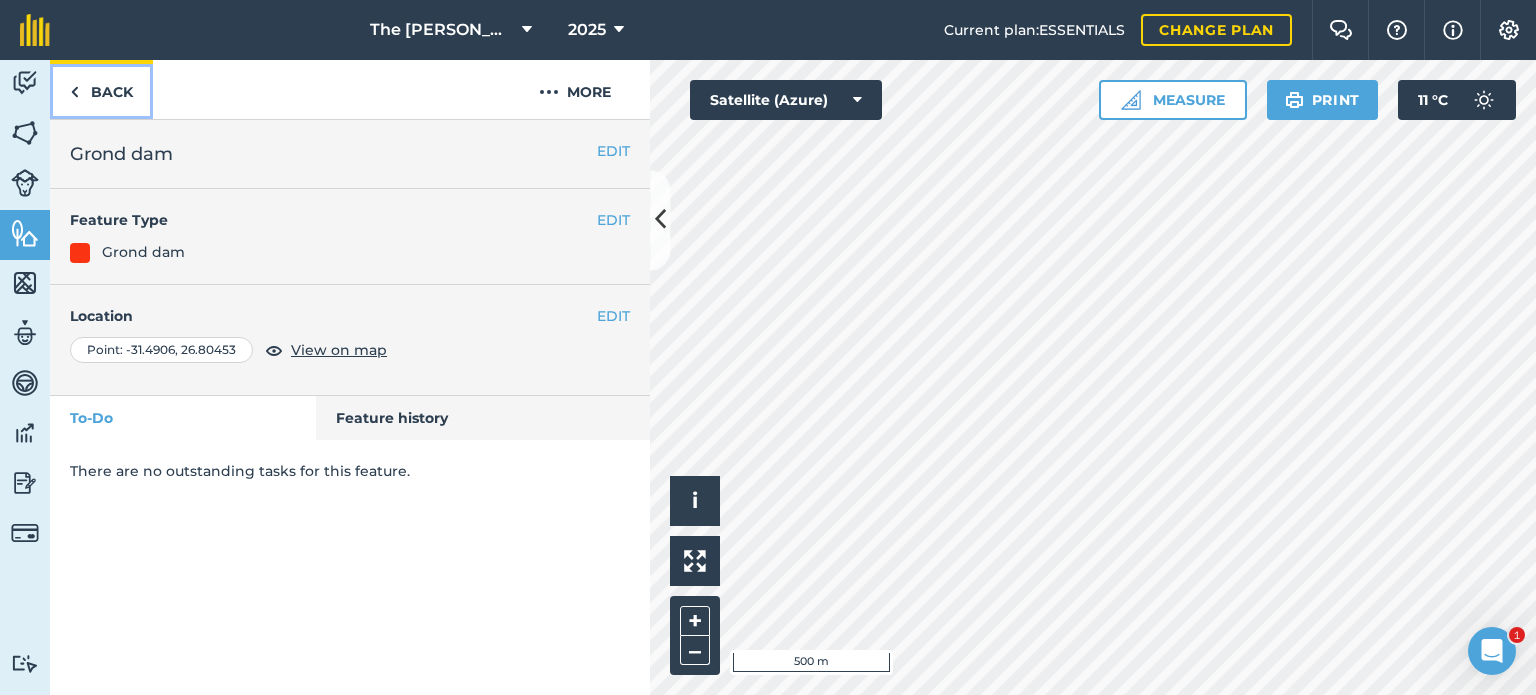 click on "Back" at bounding box center (101, 89) 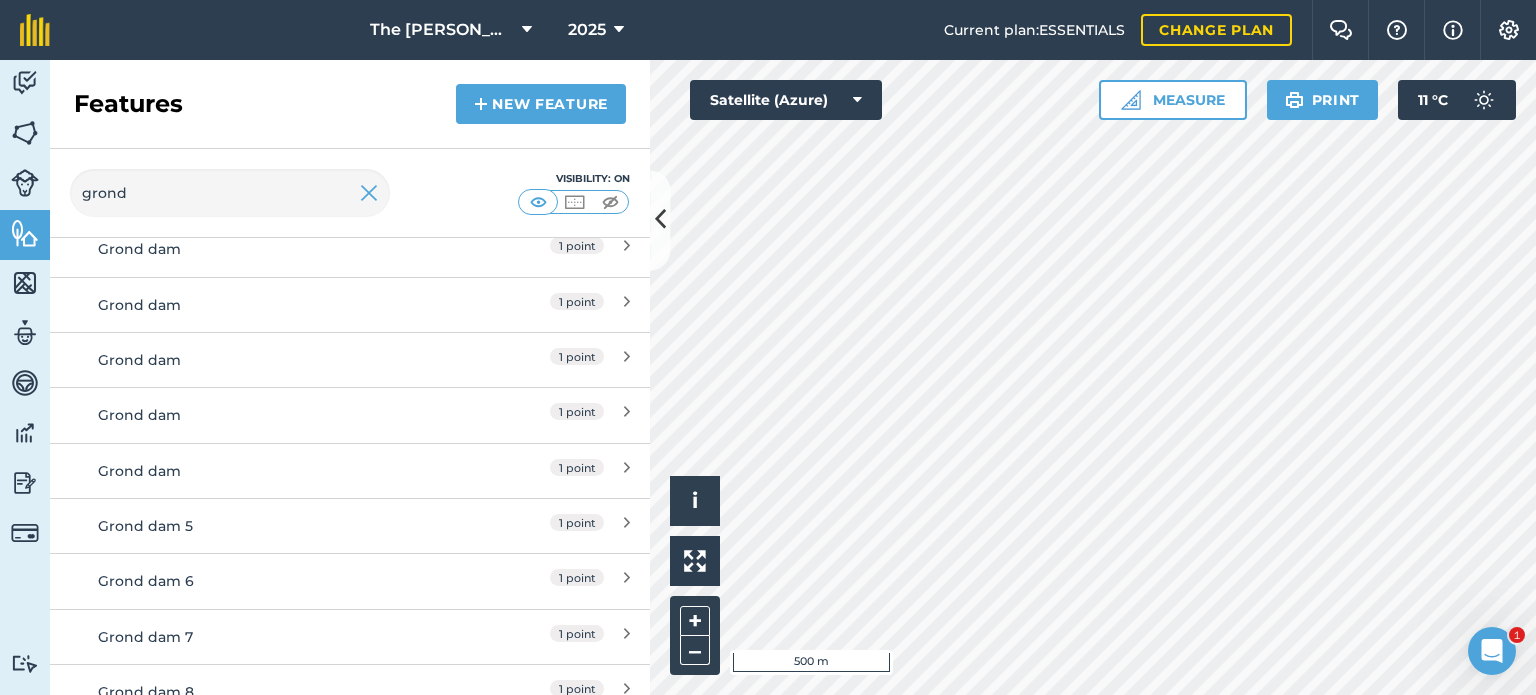 scroll, scrollTop: 604, scrollLeft: 0, axis: vertical 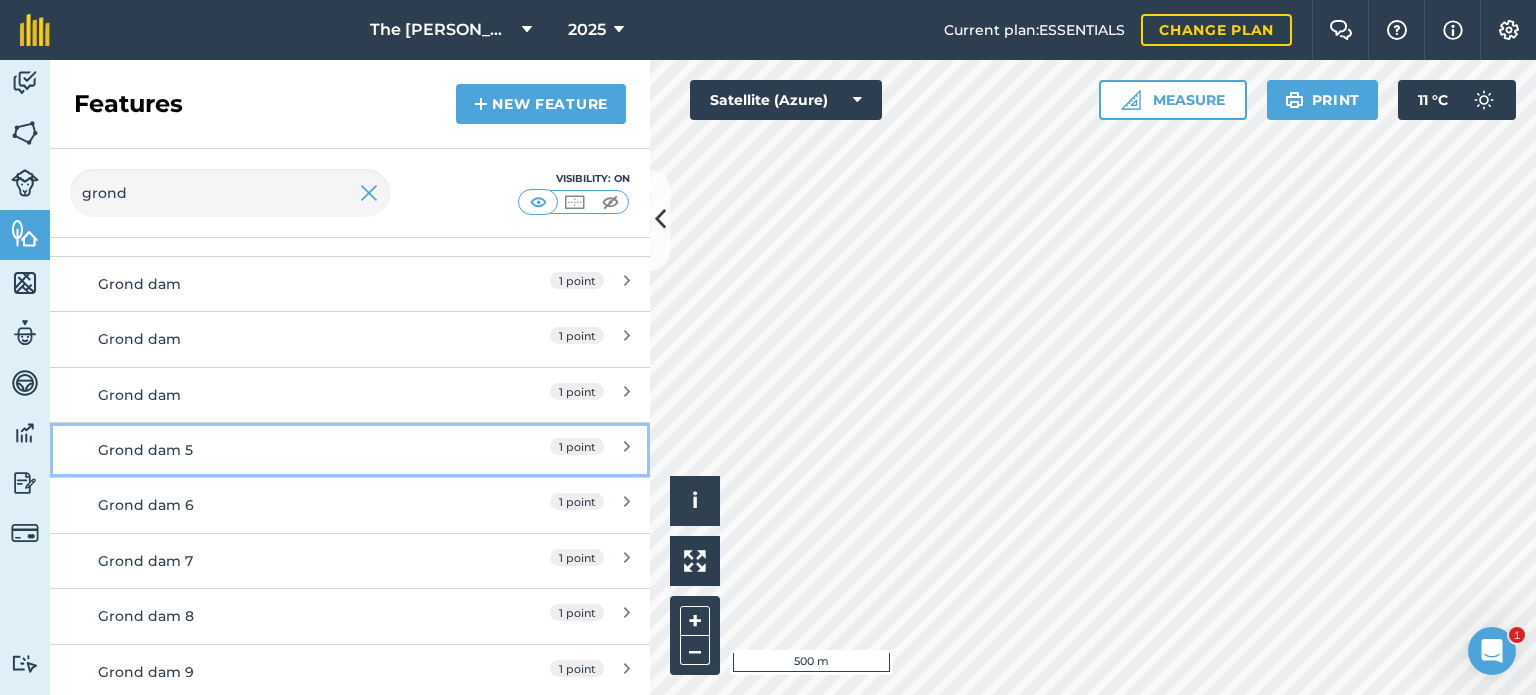click on "Grond dam  5" at bounding box center [275, 450] 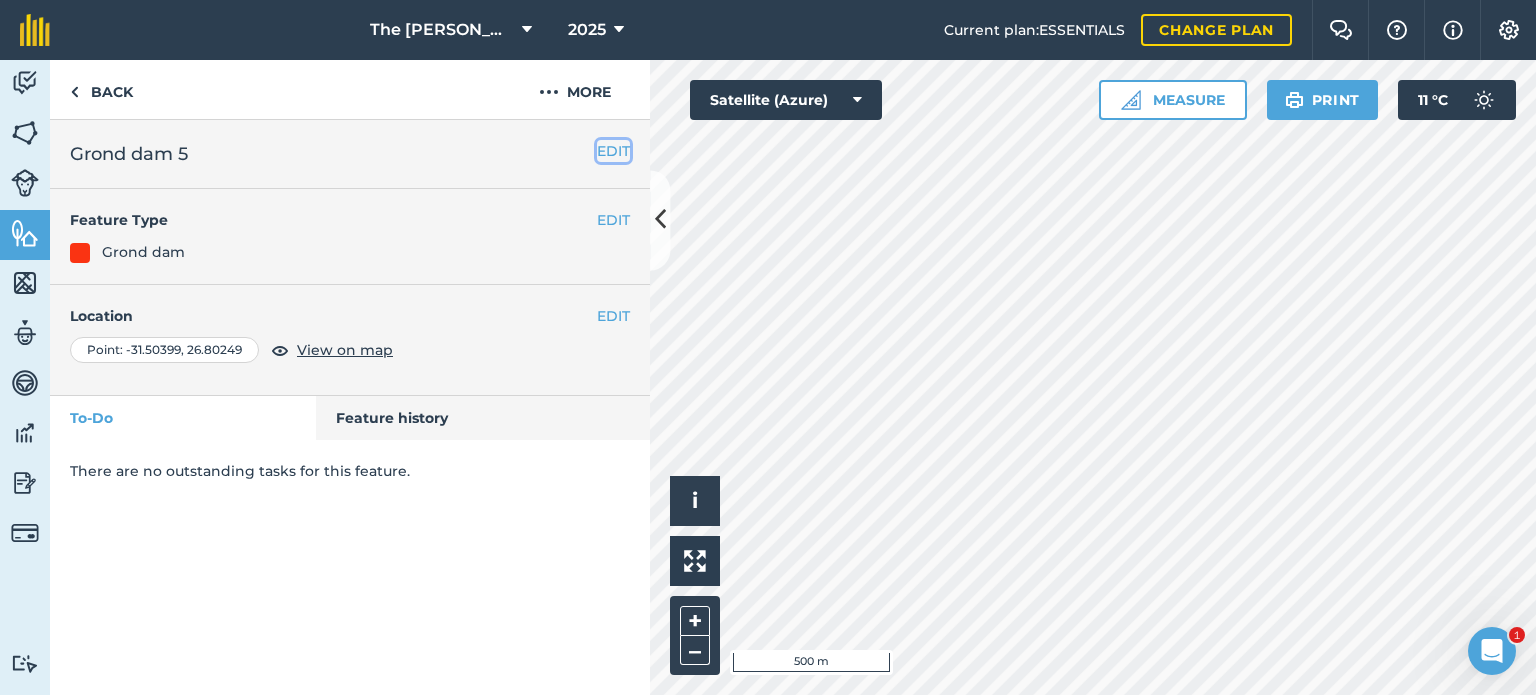 click on "EDIT" at bounding box center (613, 151) 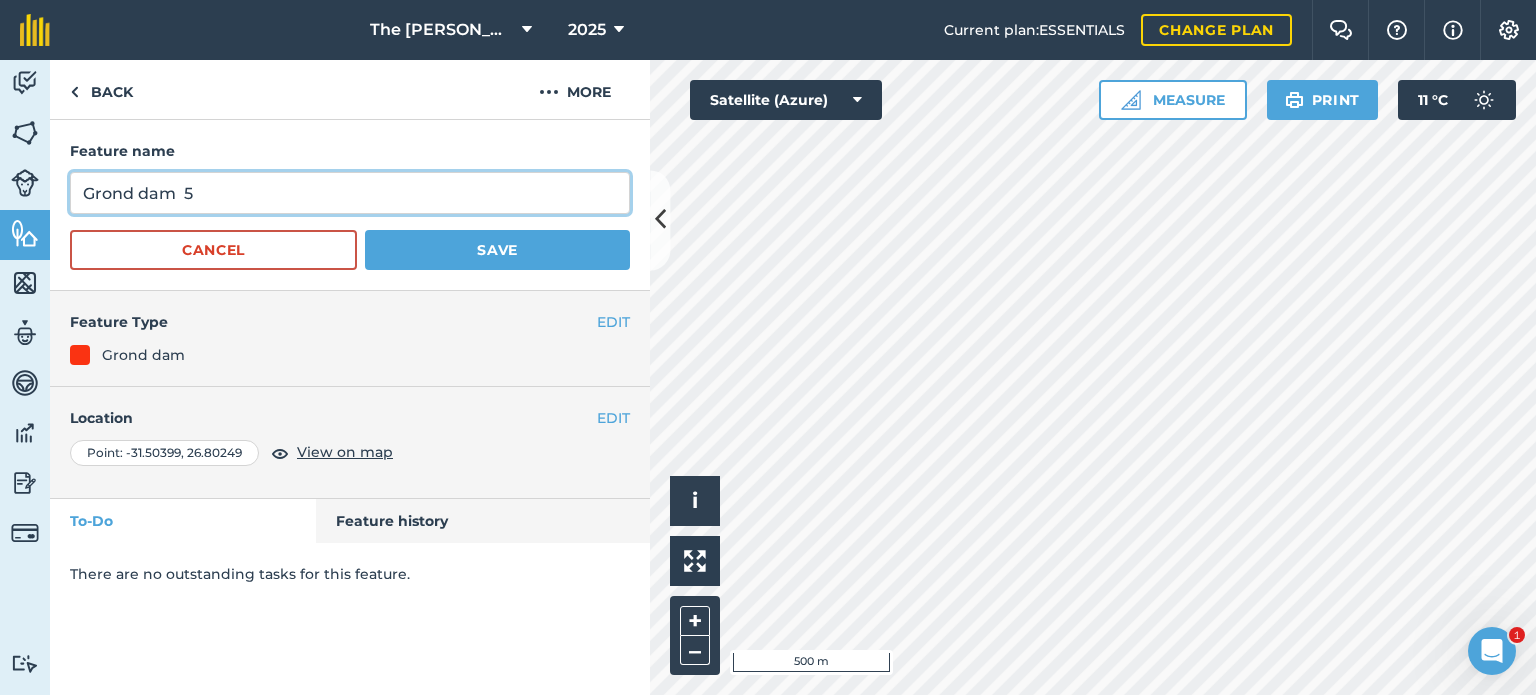 click on "Grond dam  5" at bounding box center [350, 193] 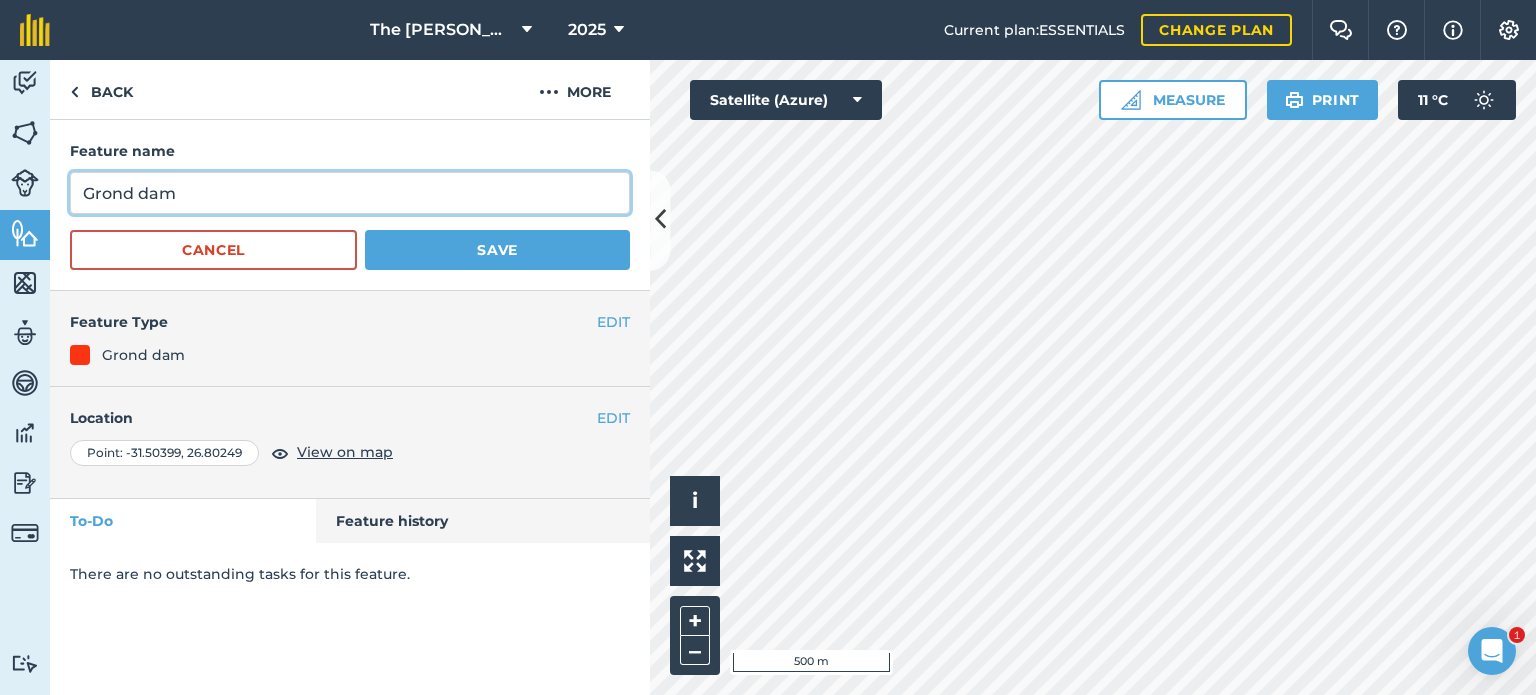 type on "Grond dam" 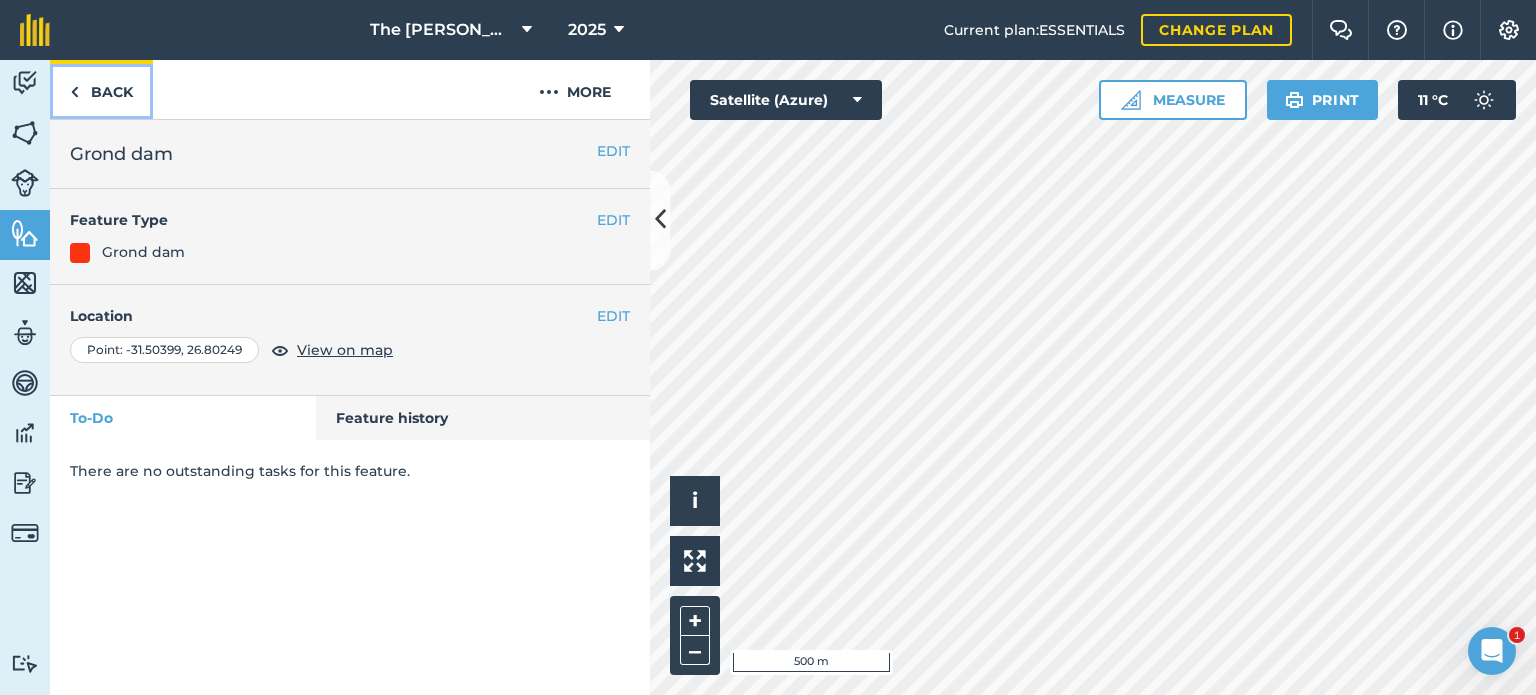 click on "Back" at bounding box center (101, 89) 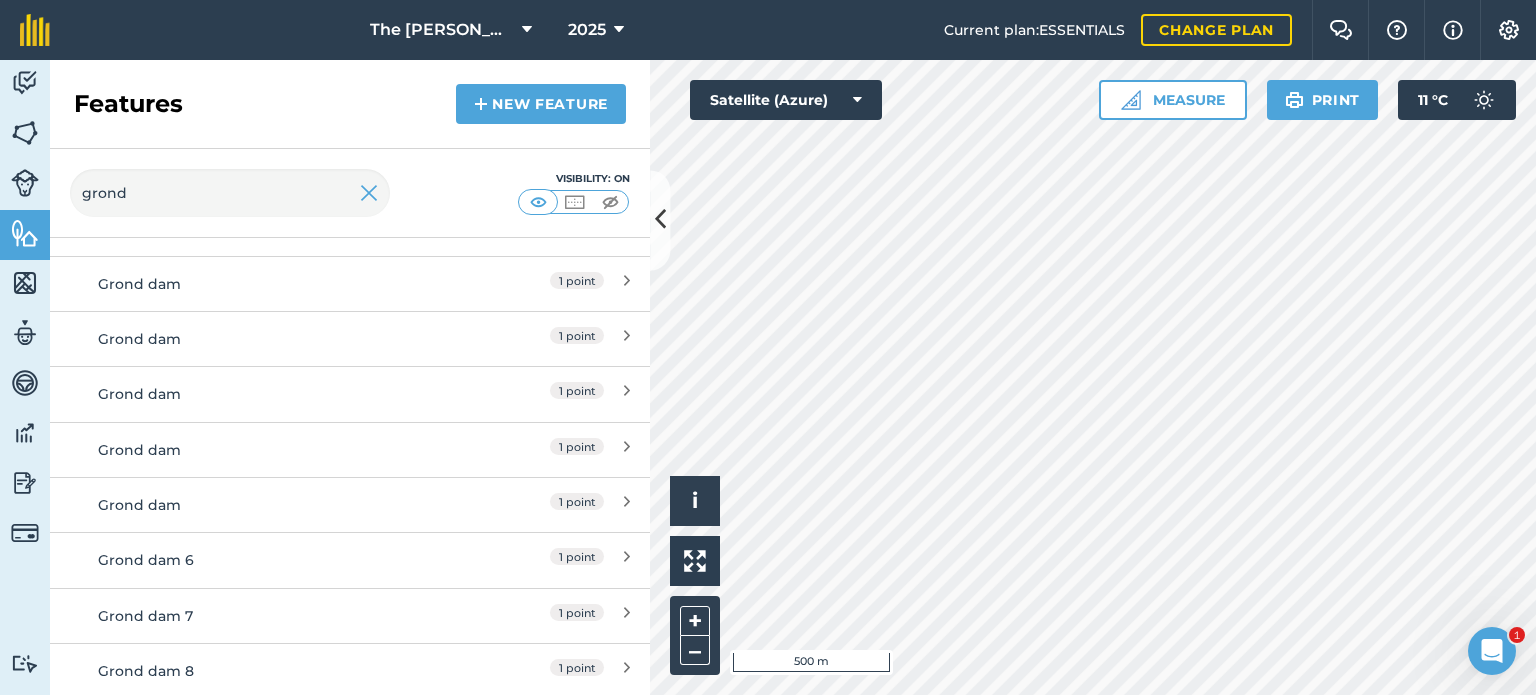 scroll, scrollTop: 604, scrollLeft: 0, axis: vertical 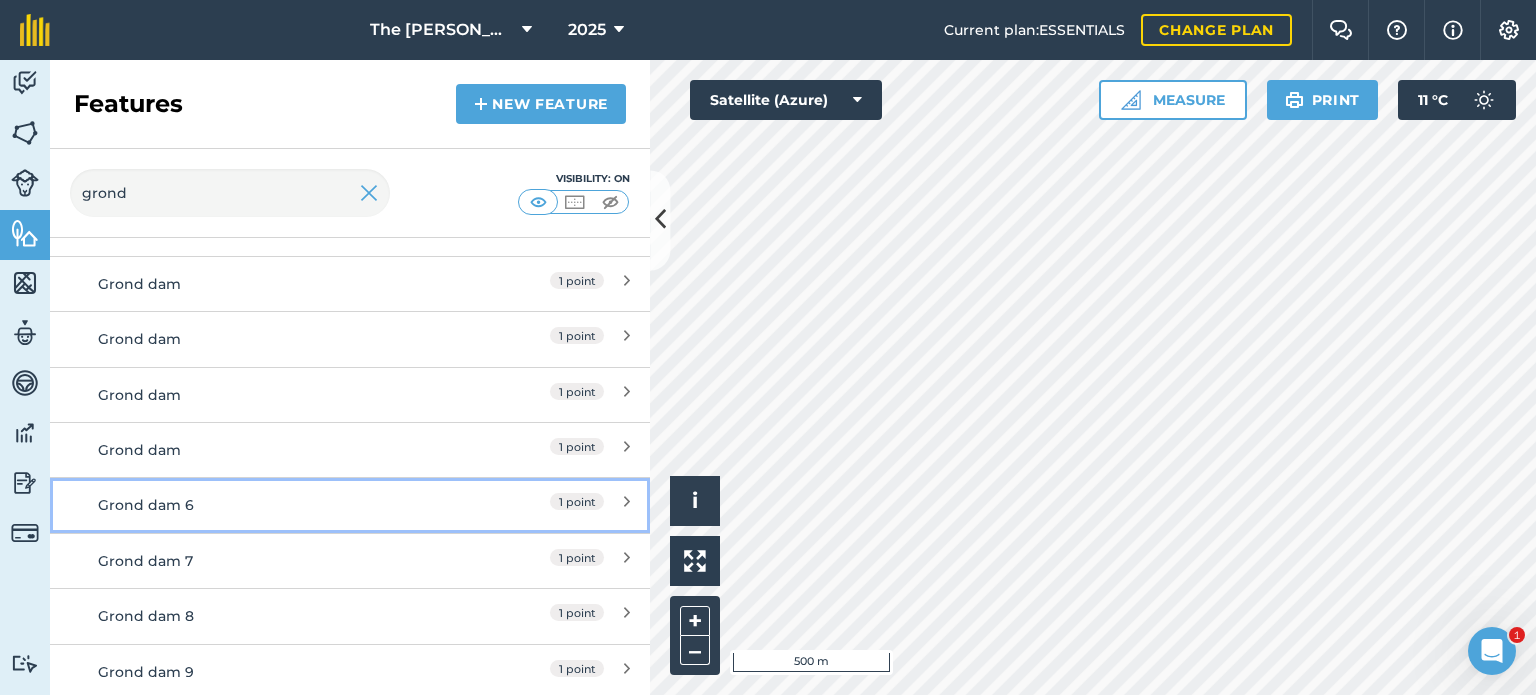 click on "Grond dam  6 1   point" at bounding box center [350, 504] 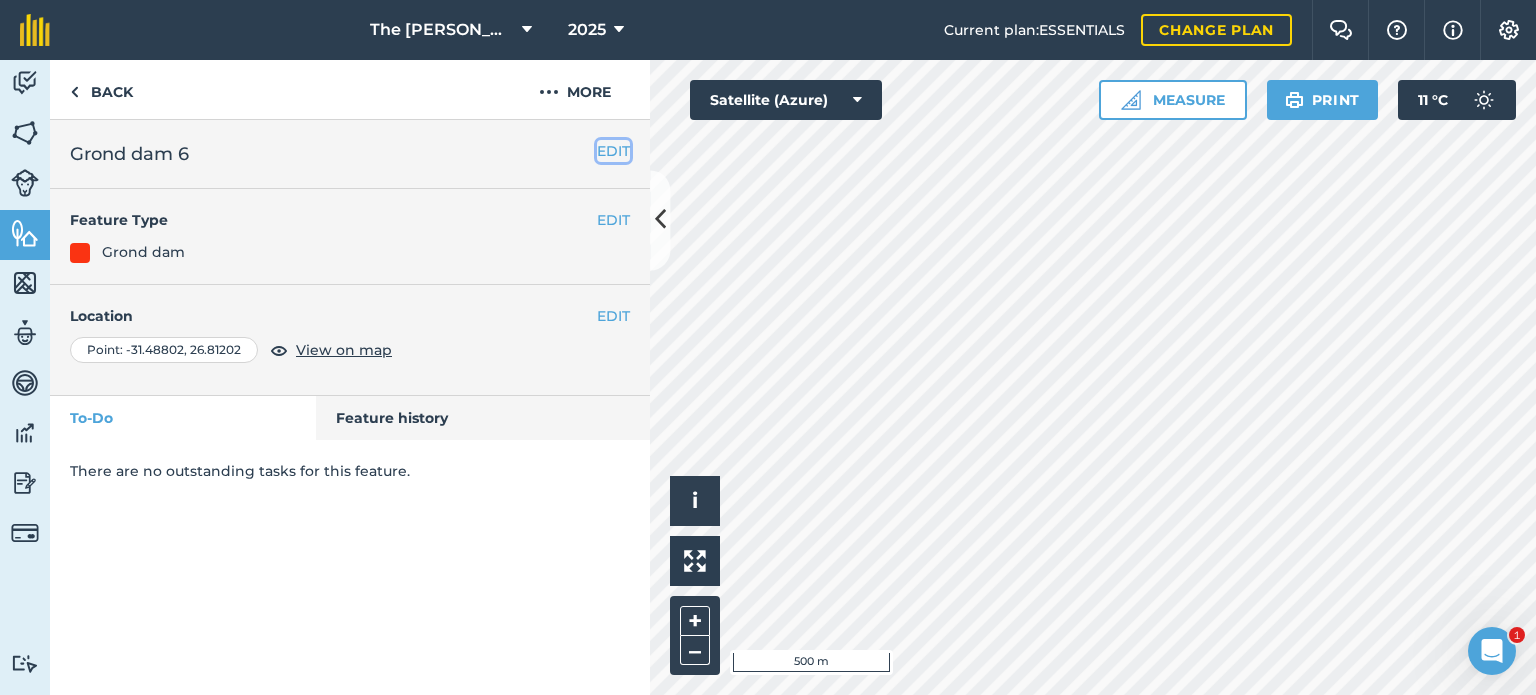 click on "EDIT" at bounding box center (613, 151) 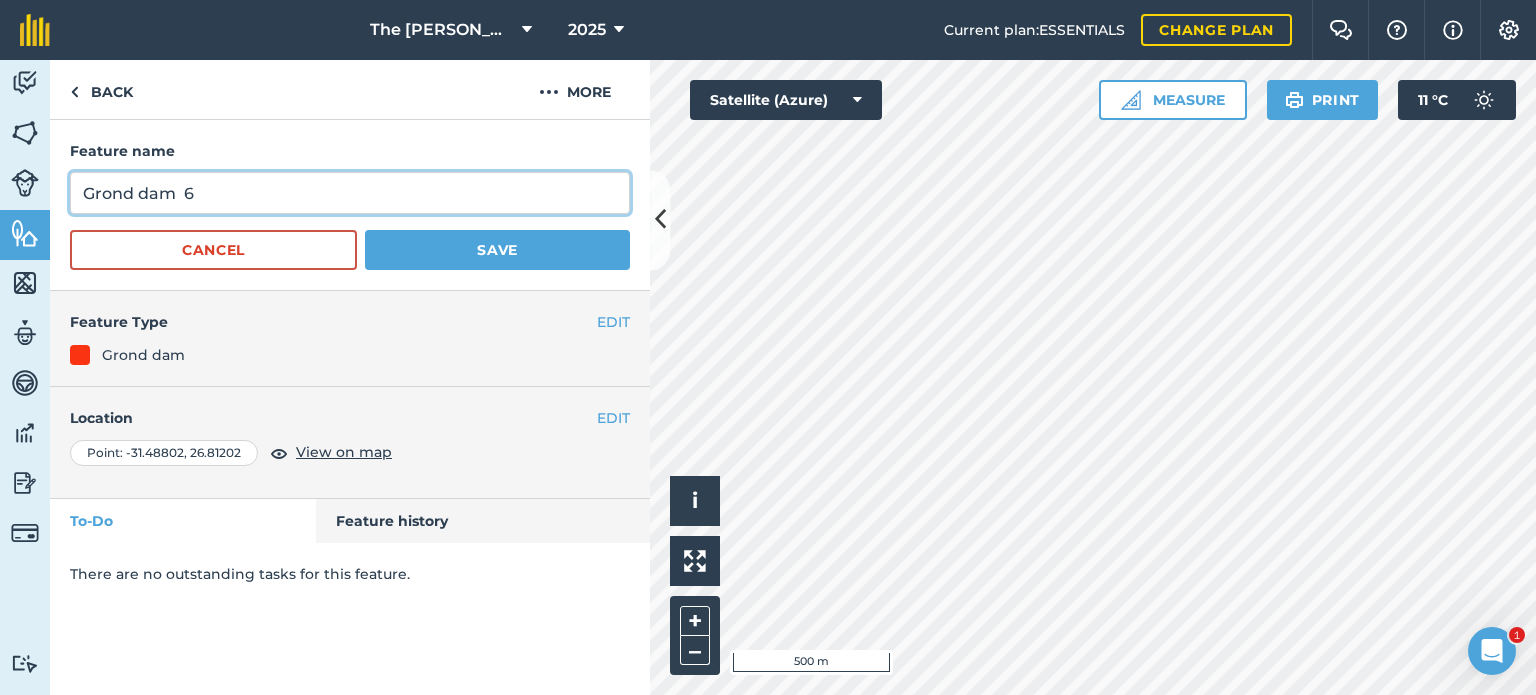 click on "Grond dam  6" at bounding box center (350, 193) 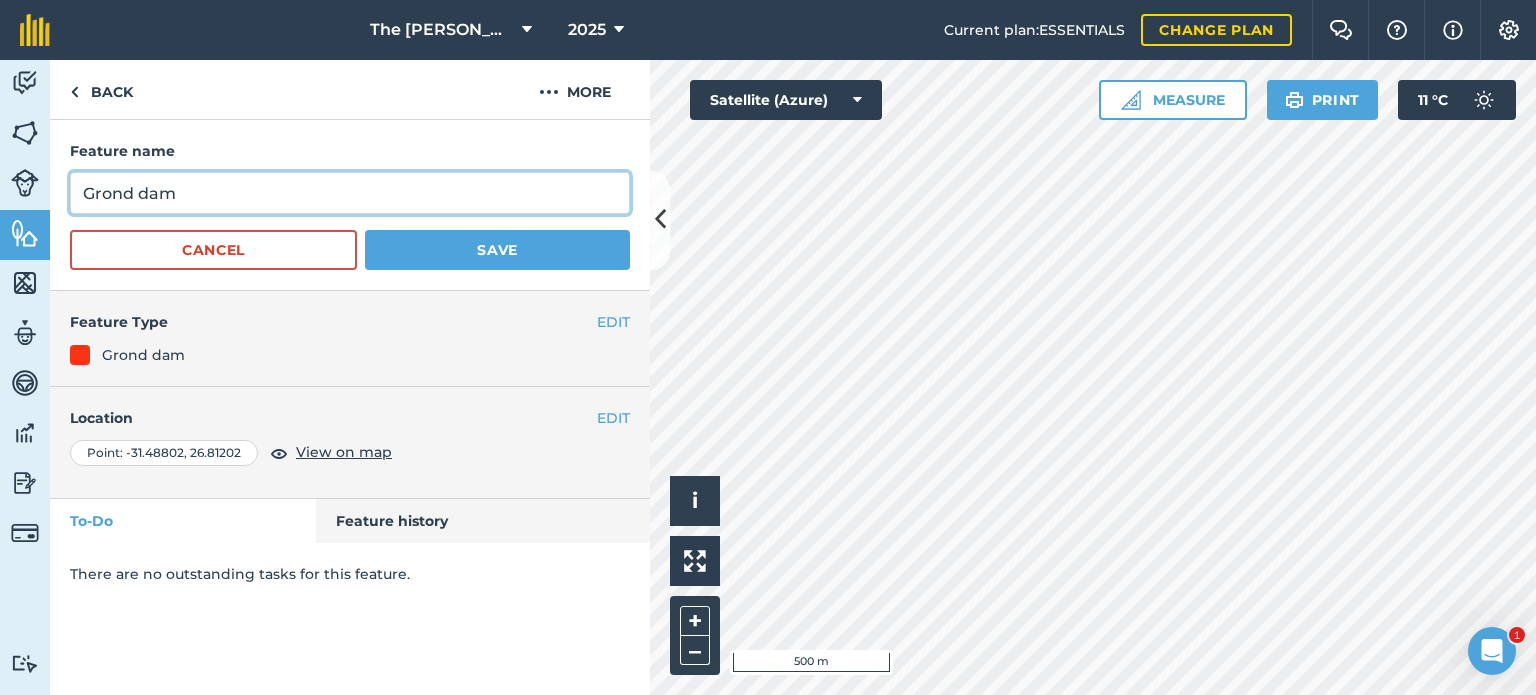 type on "Grond dam" 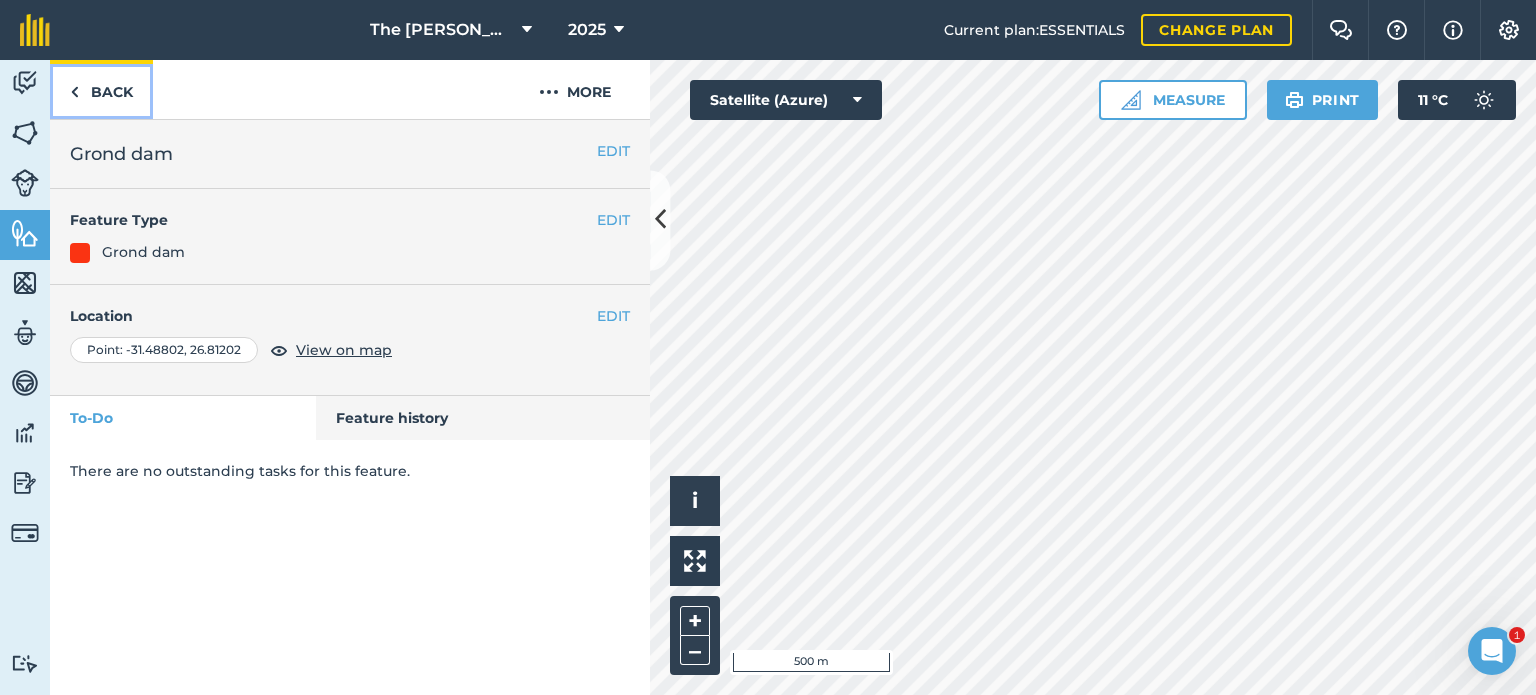 click on "Back" at bounding box center (101, 89) 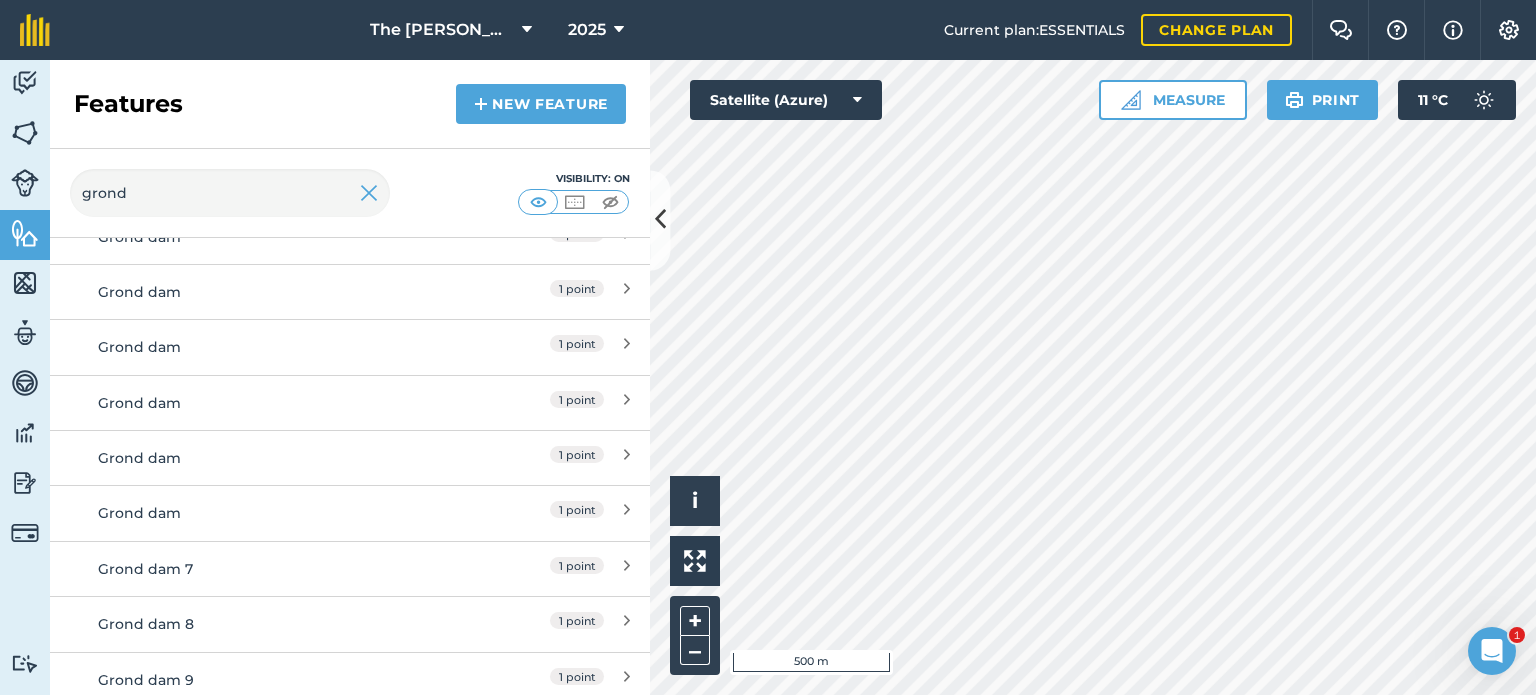 scroll, scrollTop: 604, scrollLeft: 0, axis: vertical 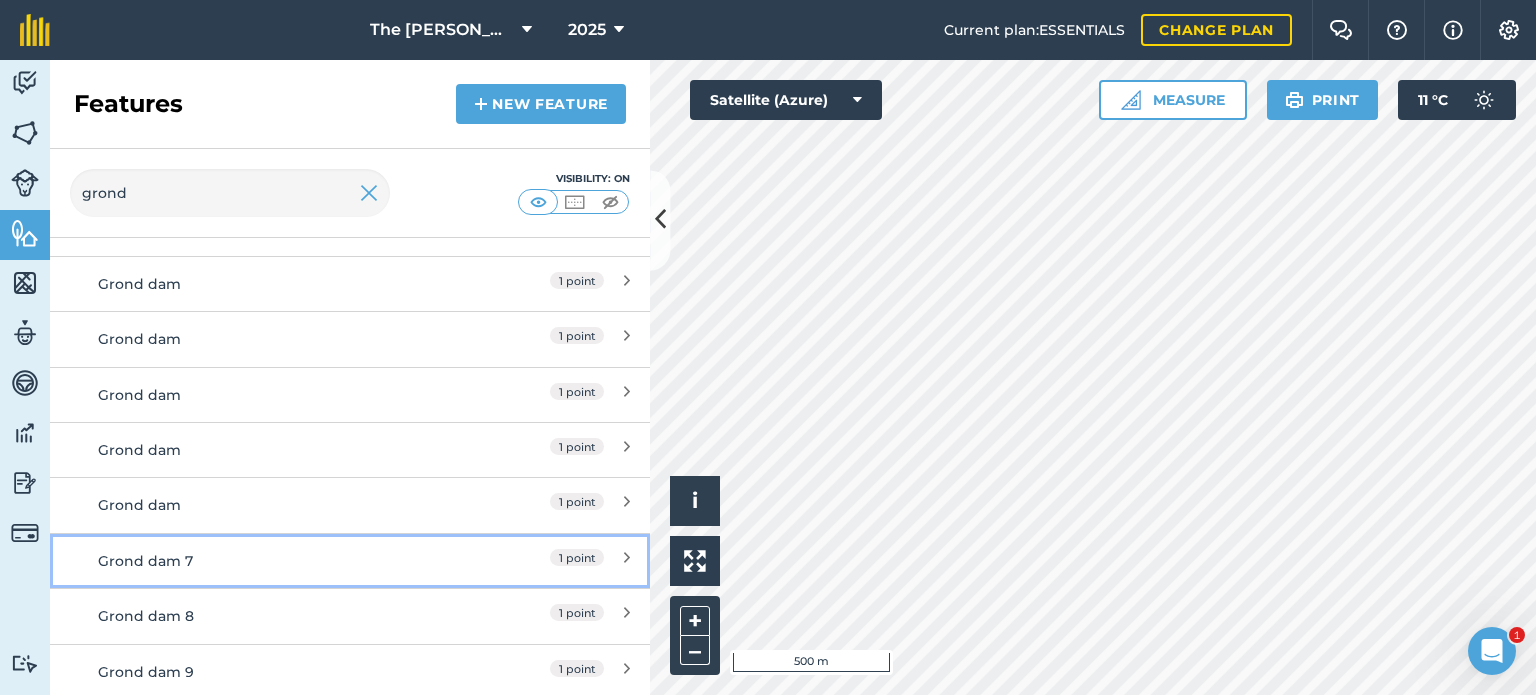 click on "Grond dam  7" at bounding box center (275, 561) 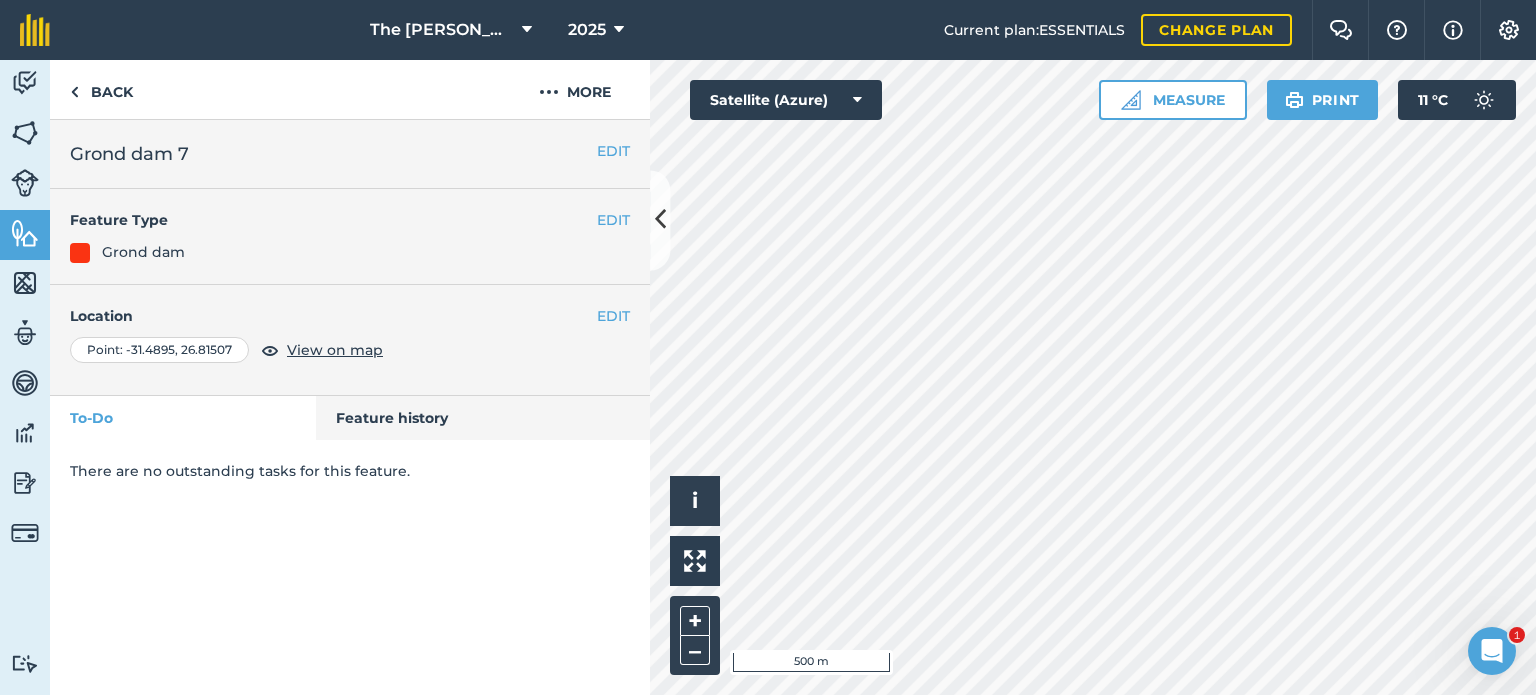 click on "Grond dam  7" at bounding box center [350, 154] 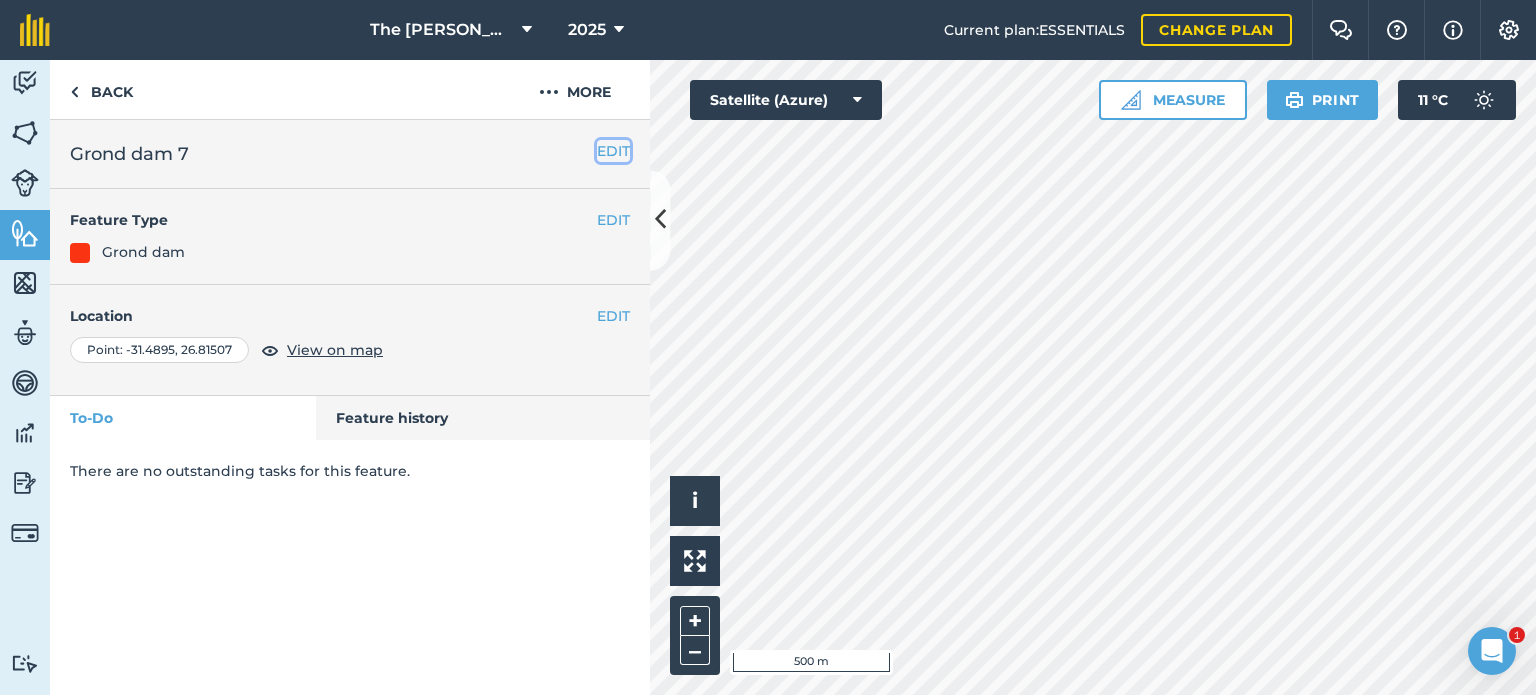 click on "EDIT" at bounding box center [613, 151] 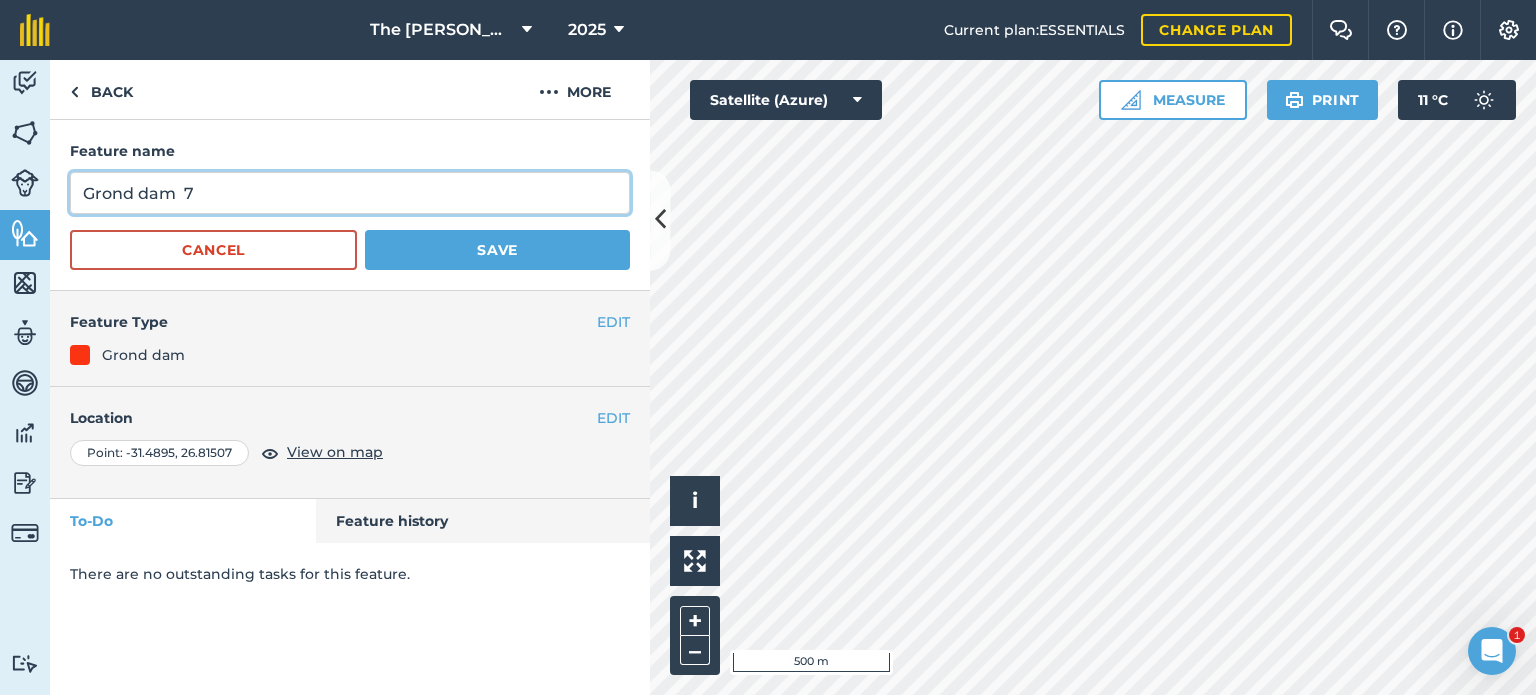 click on "Grond dam  7" at bounding box center (350, 193) 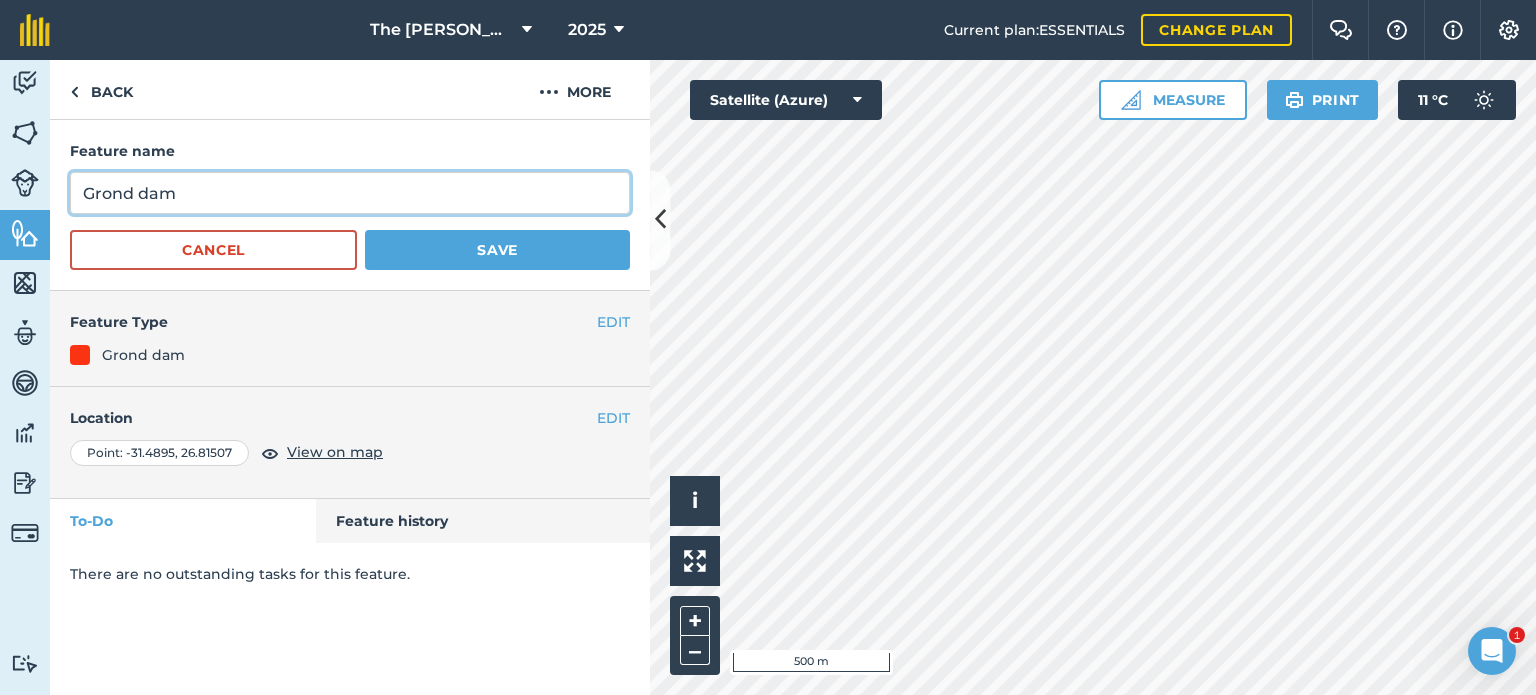 type on "Grond dam" 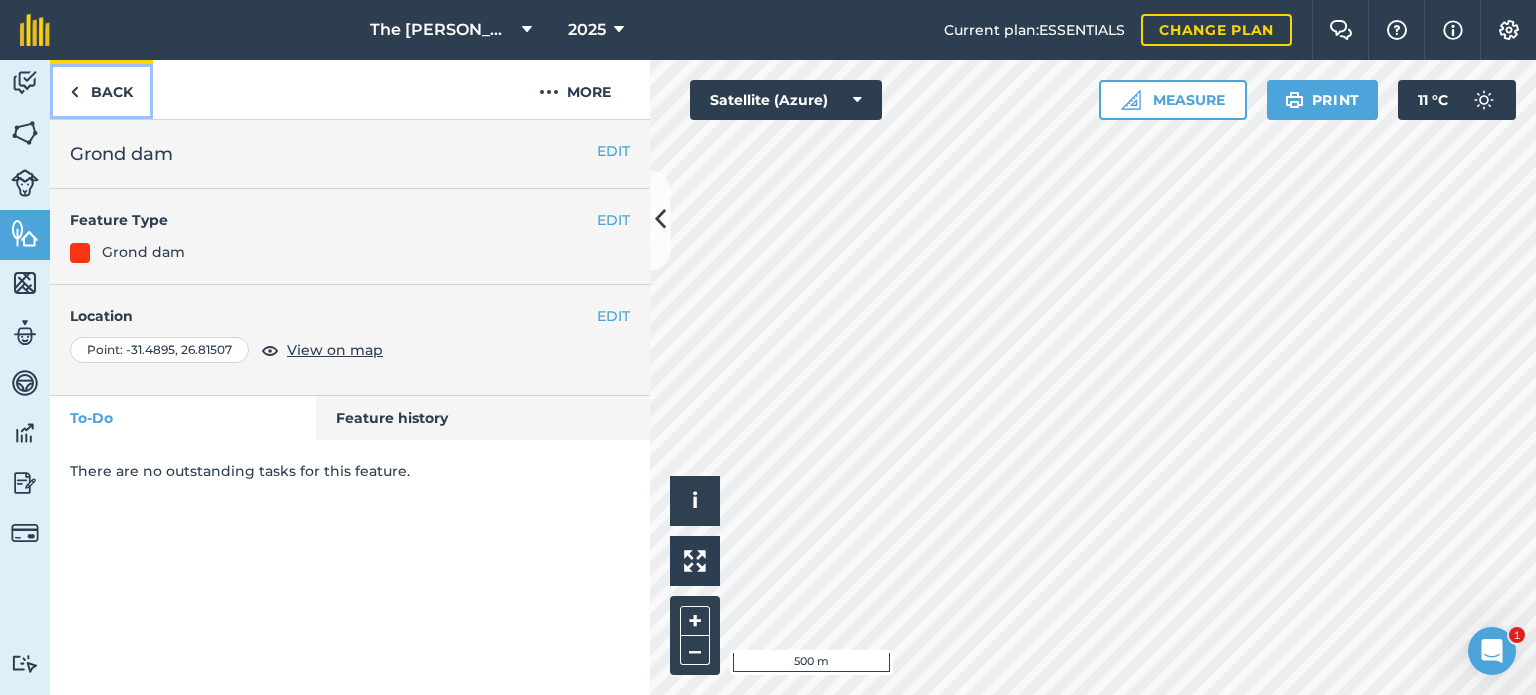 click on "Back" at bounding box center [101, 89] 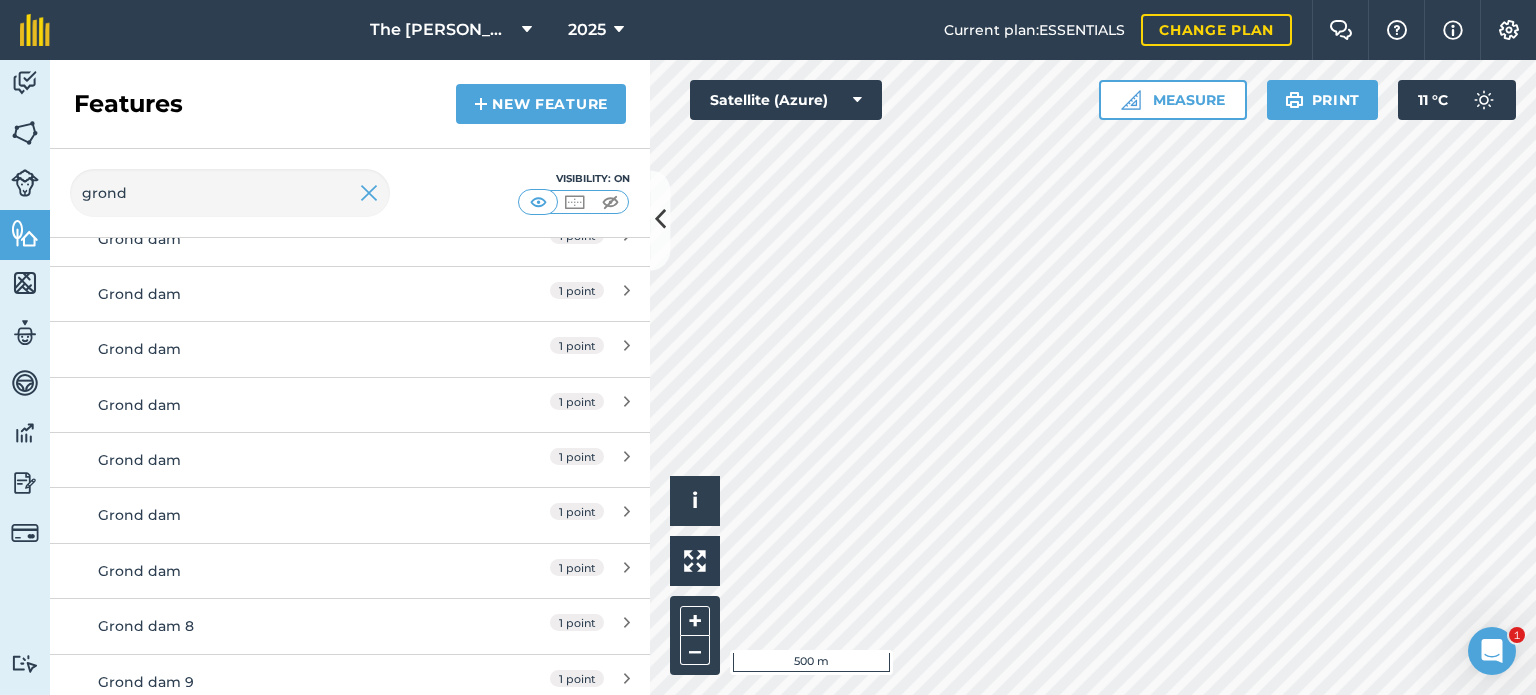 scroll, scrollTop: 604, scrollLeft: 0, axis: vertical 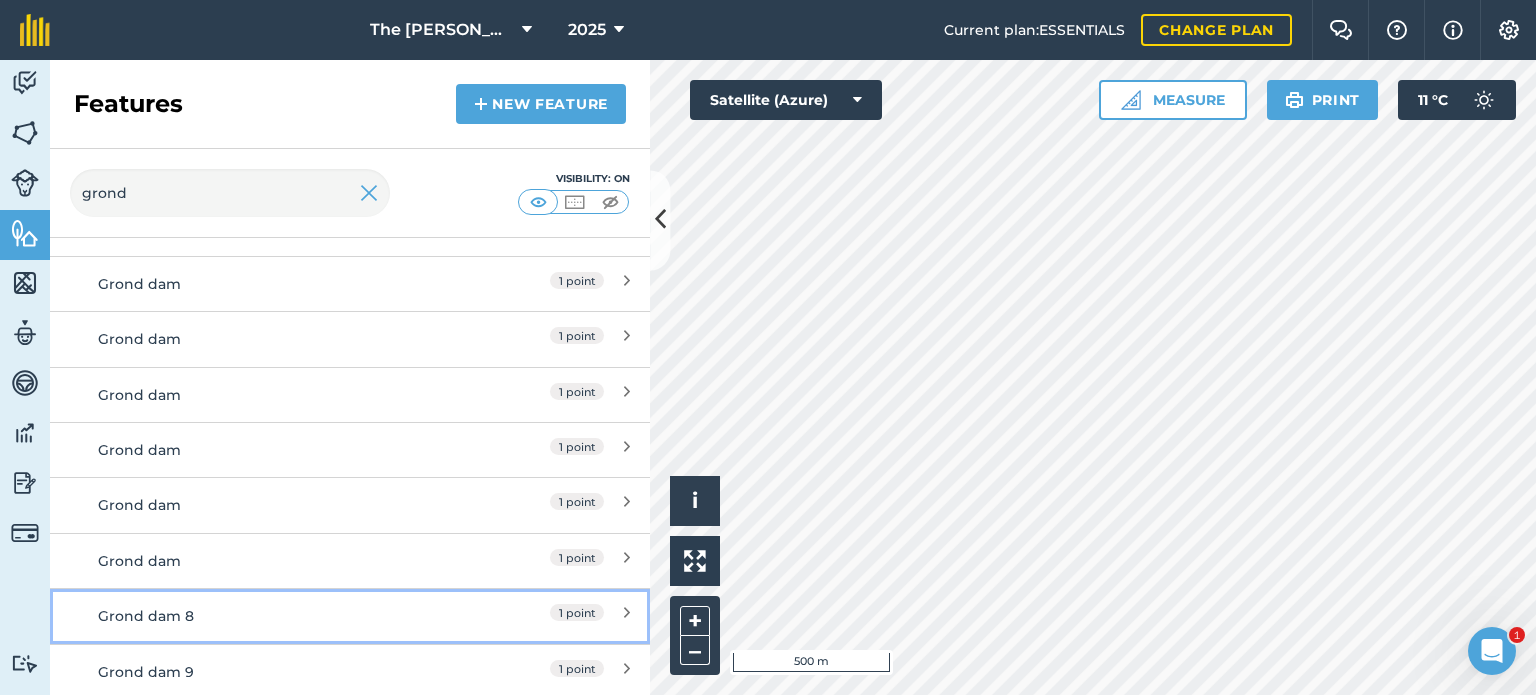 click on "Grond dam  8" at bounding box center (275, 616) 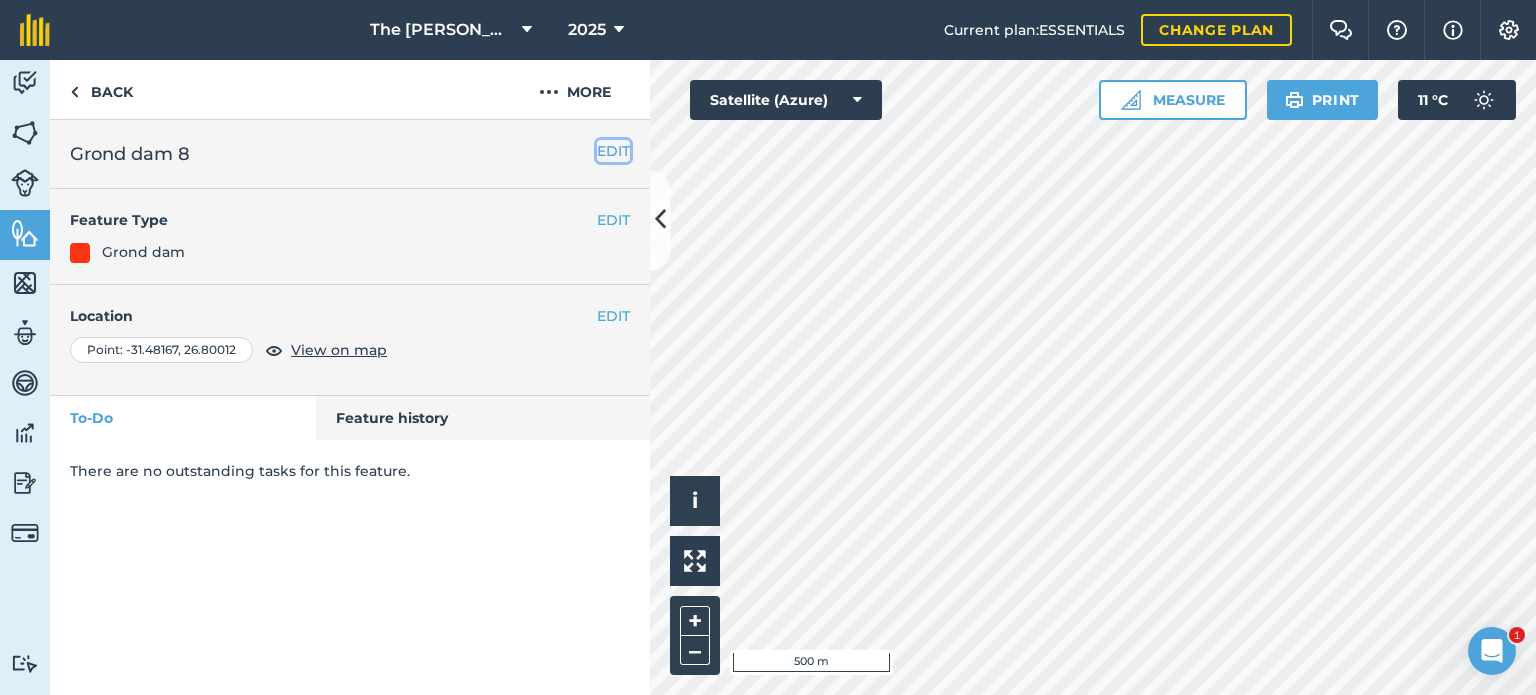 click on "EDIT" at bounding box center (613, 151) 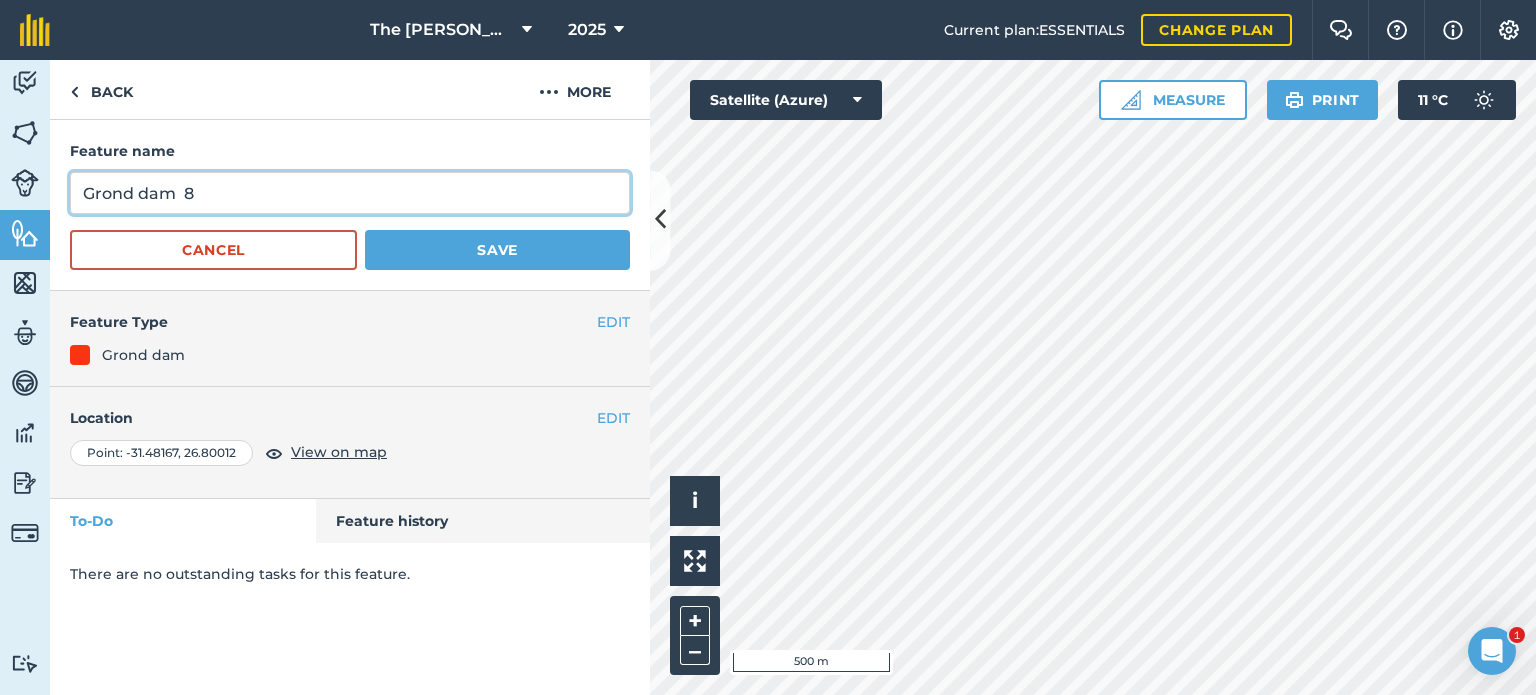 click on "Grond dam  8" at bounding box center (350, 193) 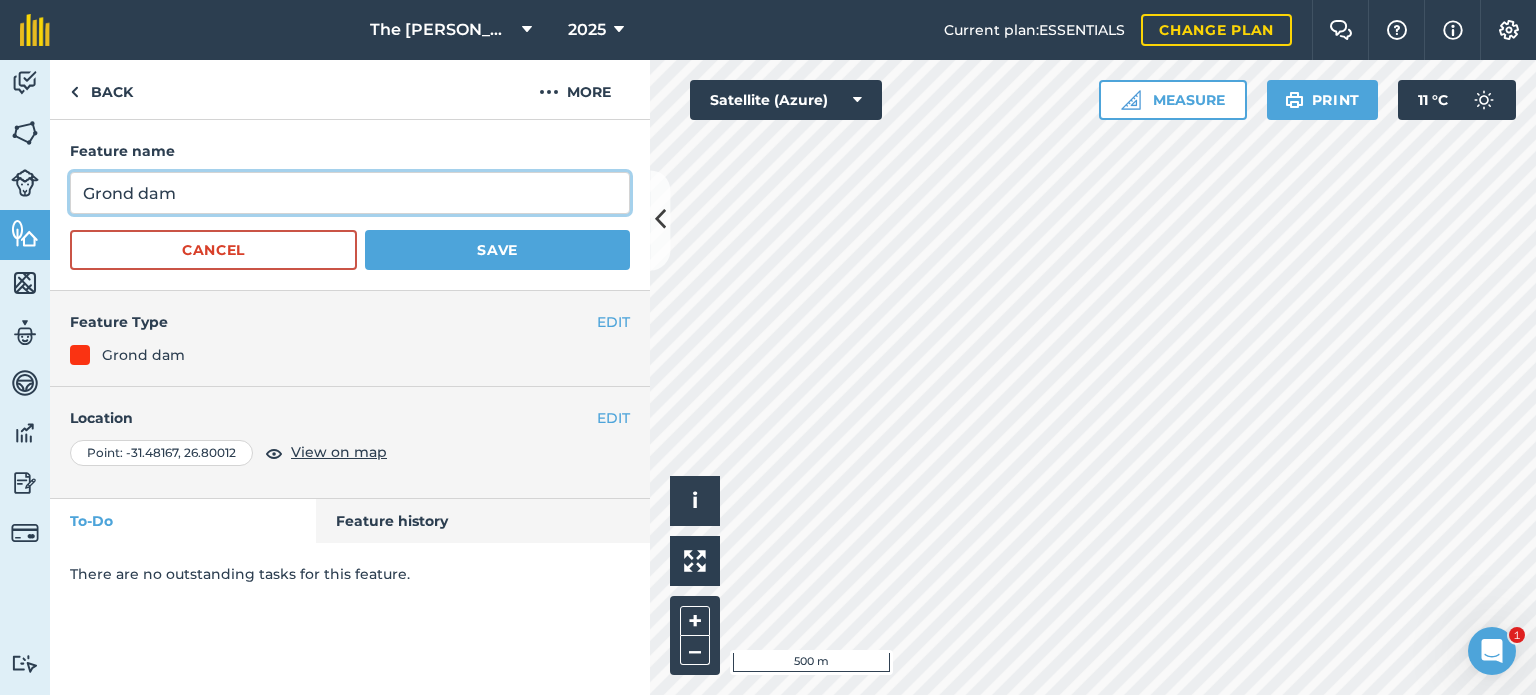 type on "Grond dam" 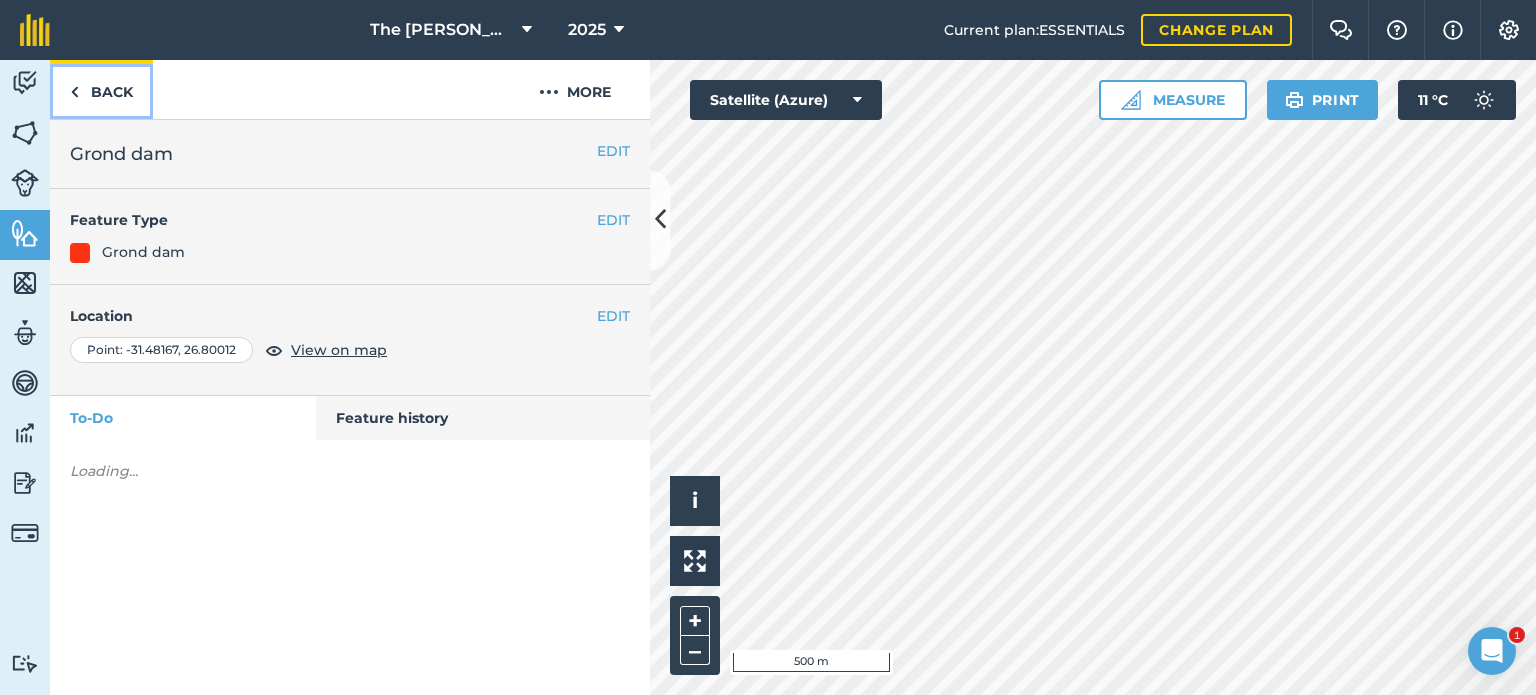 click on "Back" at bounding box center (101, 89) 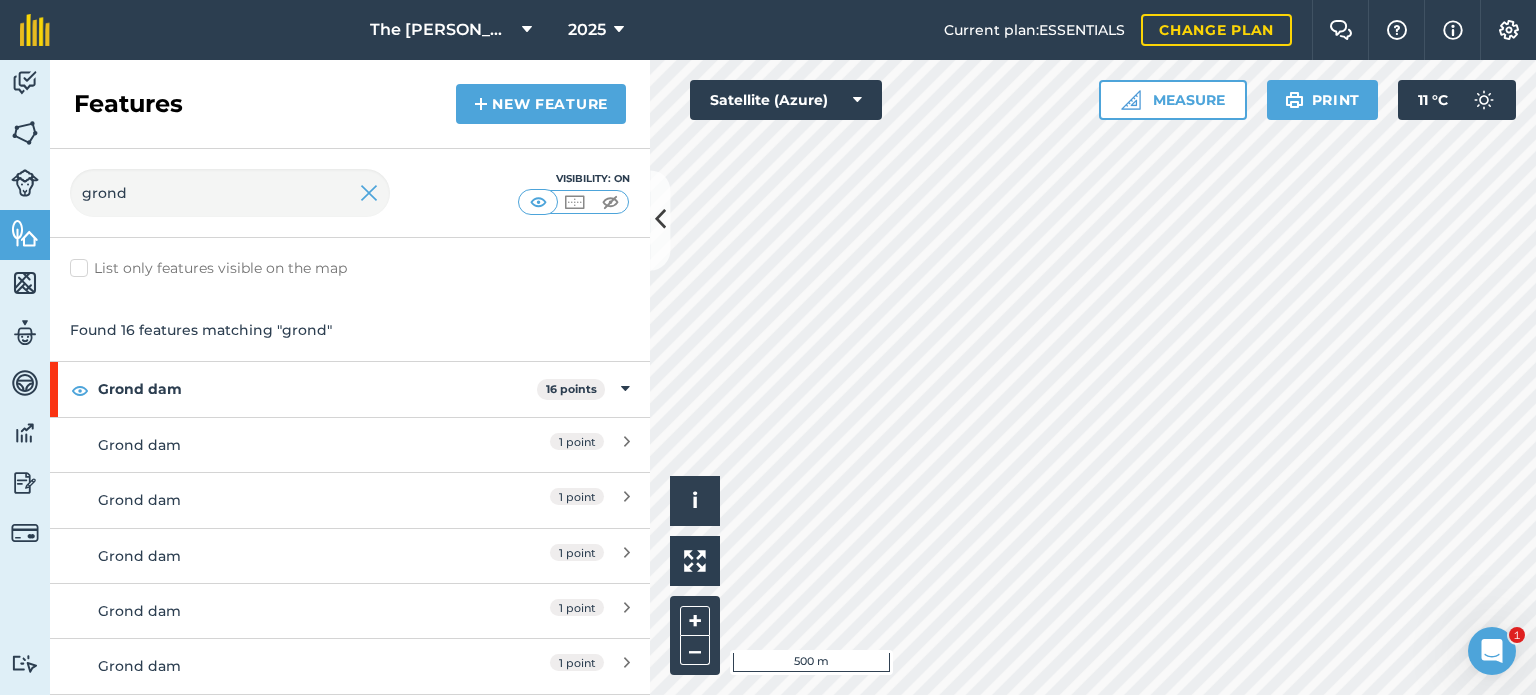 scroll, scrollTop: 604, scrollLeft: 0, axis: vertical 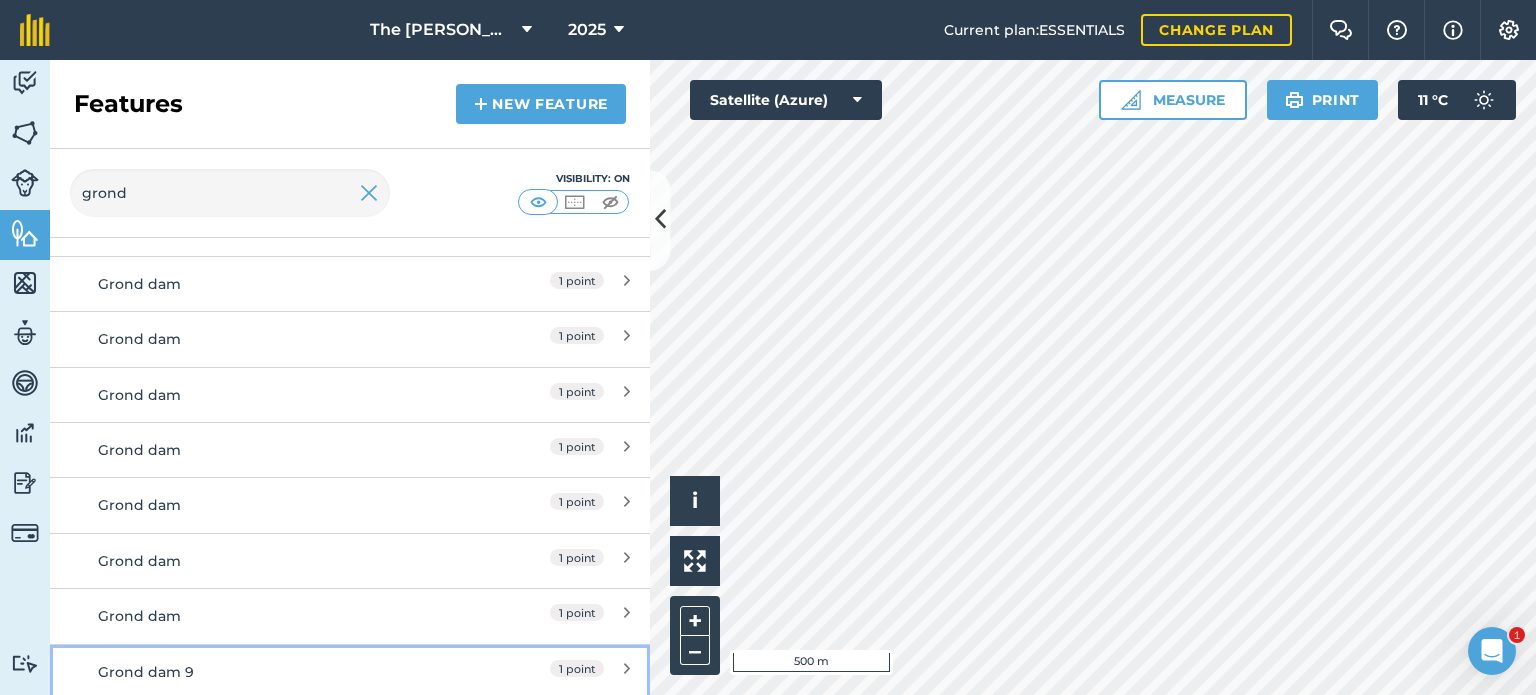 click on "Grond dam  9 1   point" at bounding box center [350, 671] 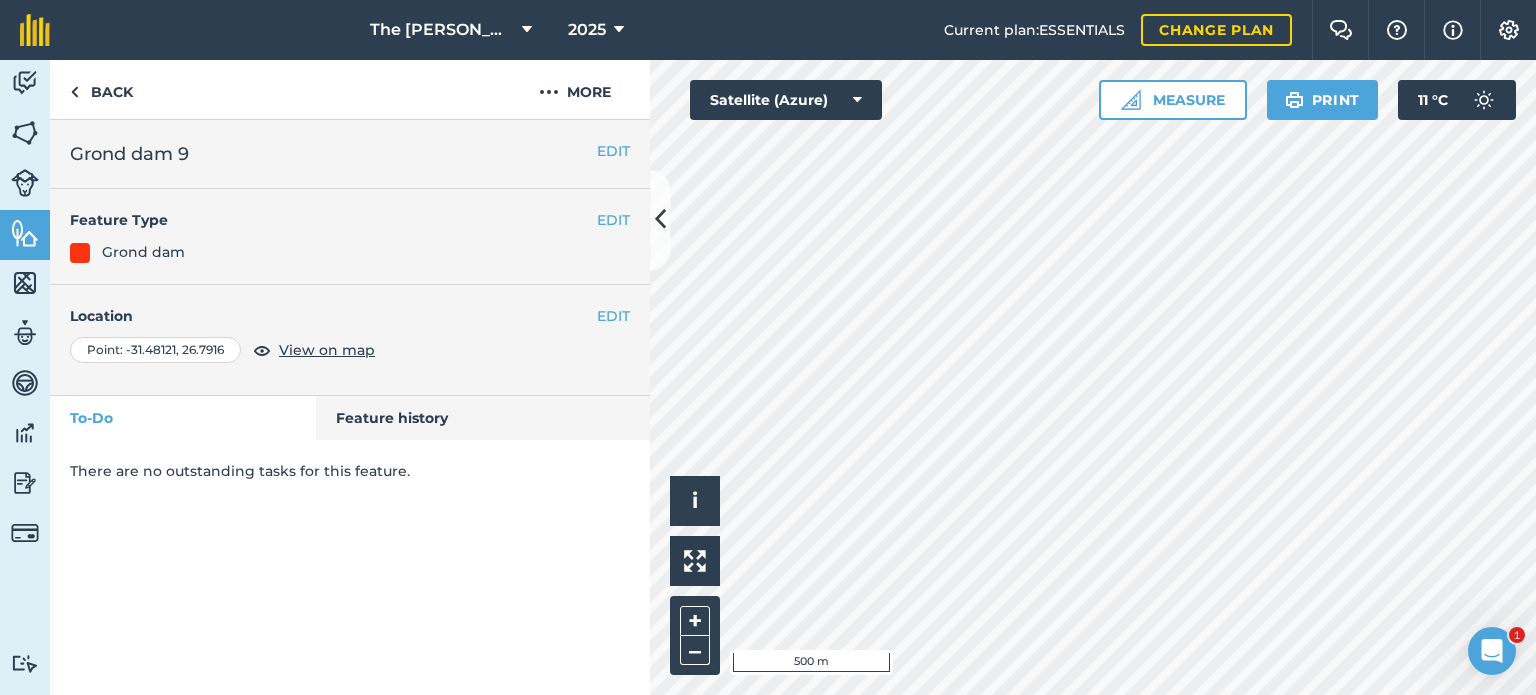 click on "Grond dam  9" at bounding box center [350, 154] 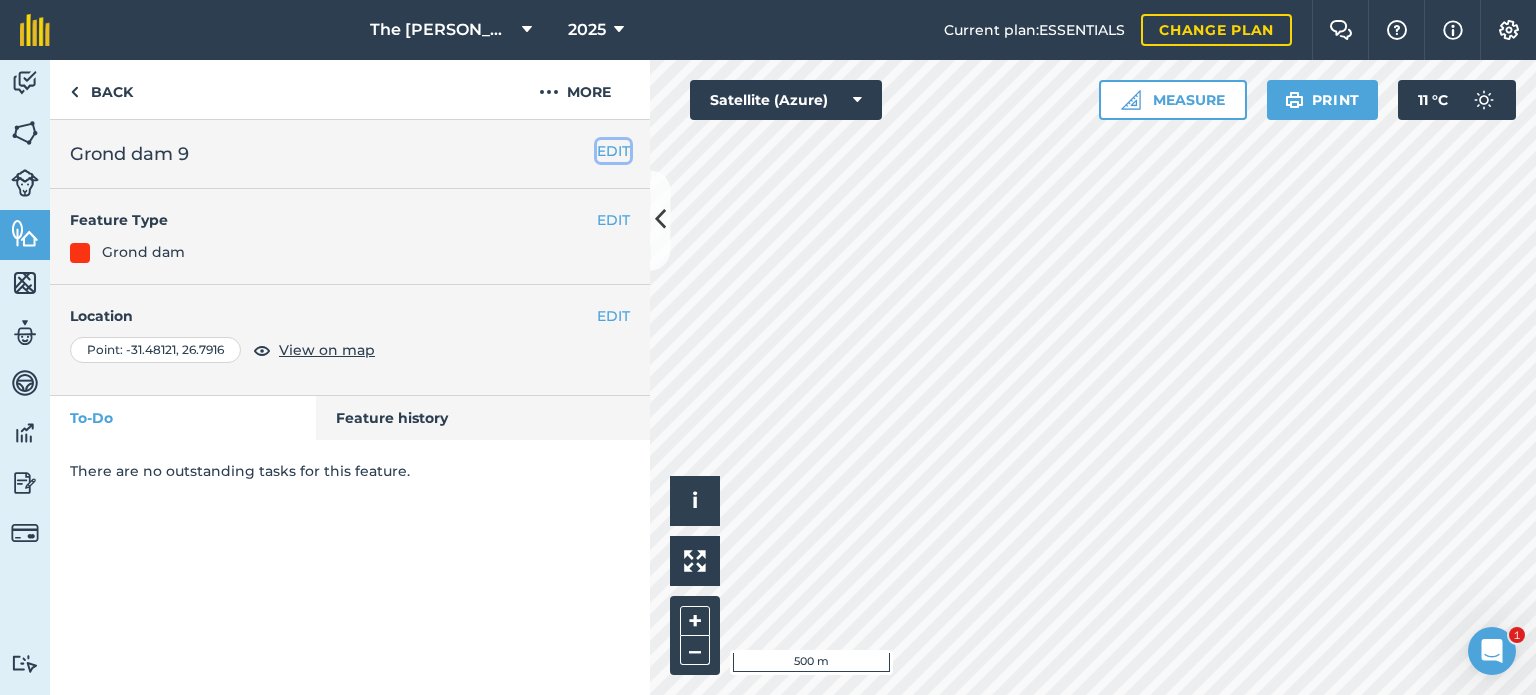 click on "EDIT" at bounding box center (613, 151) 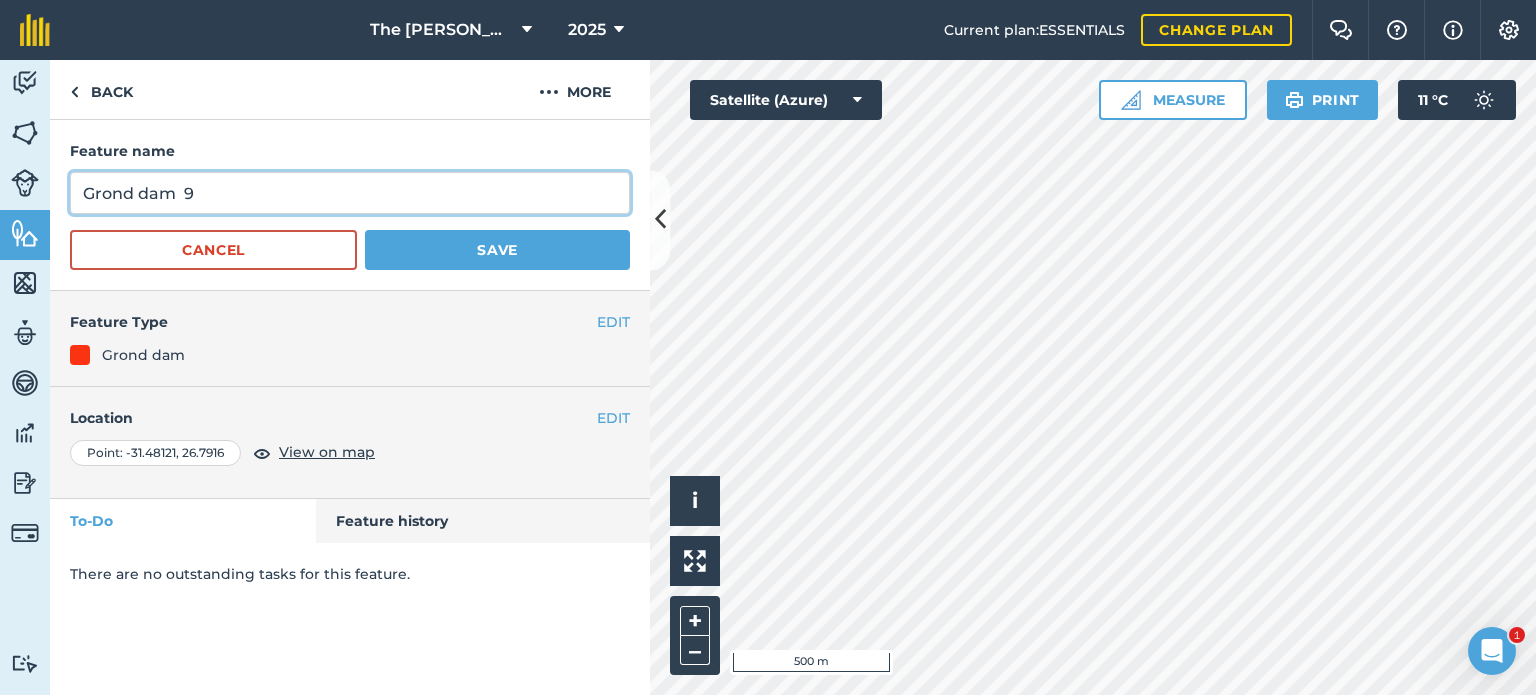 click on "Grond dam  9" at bounding box center (350, 193) 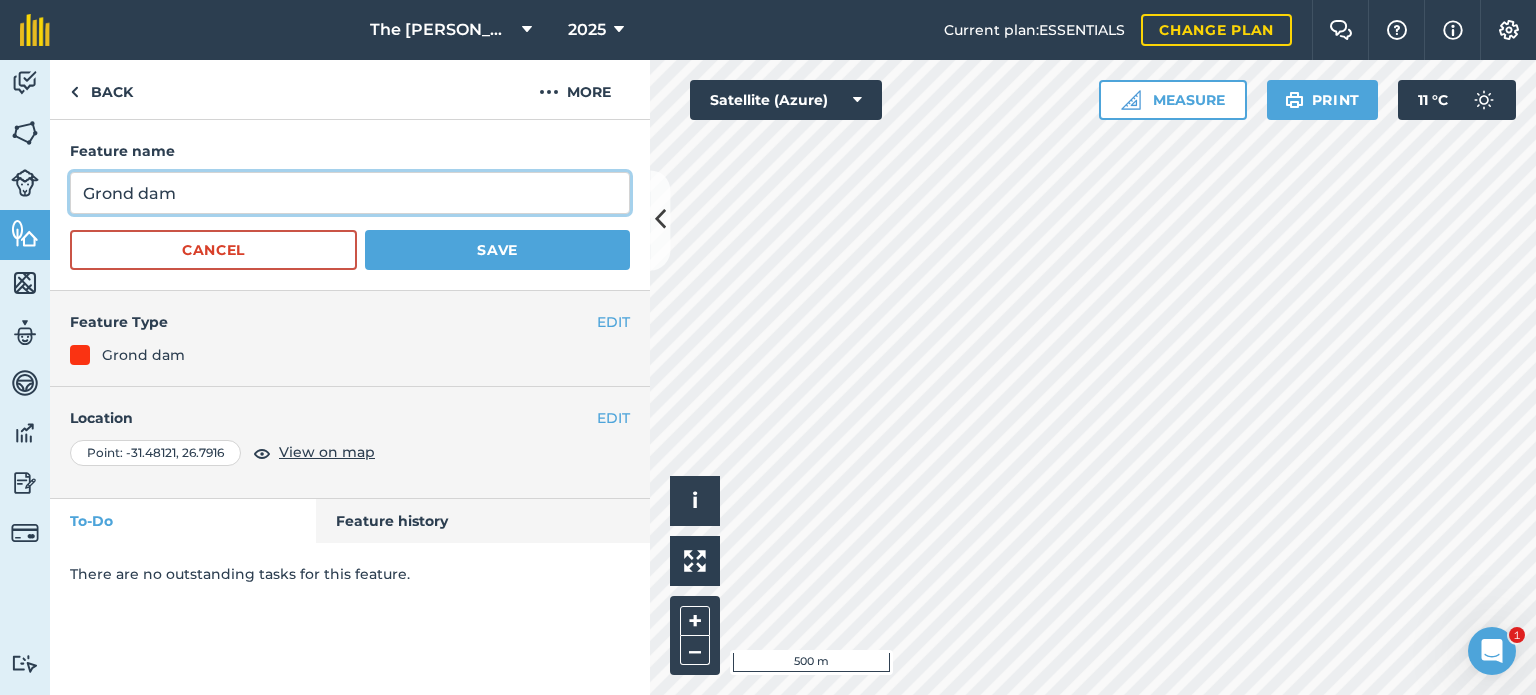 type on "Grond dam" 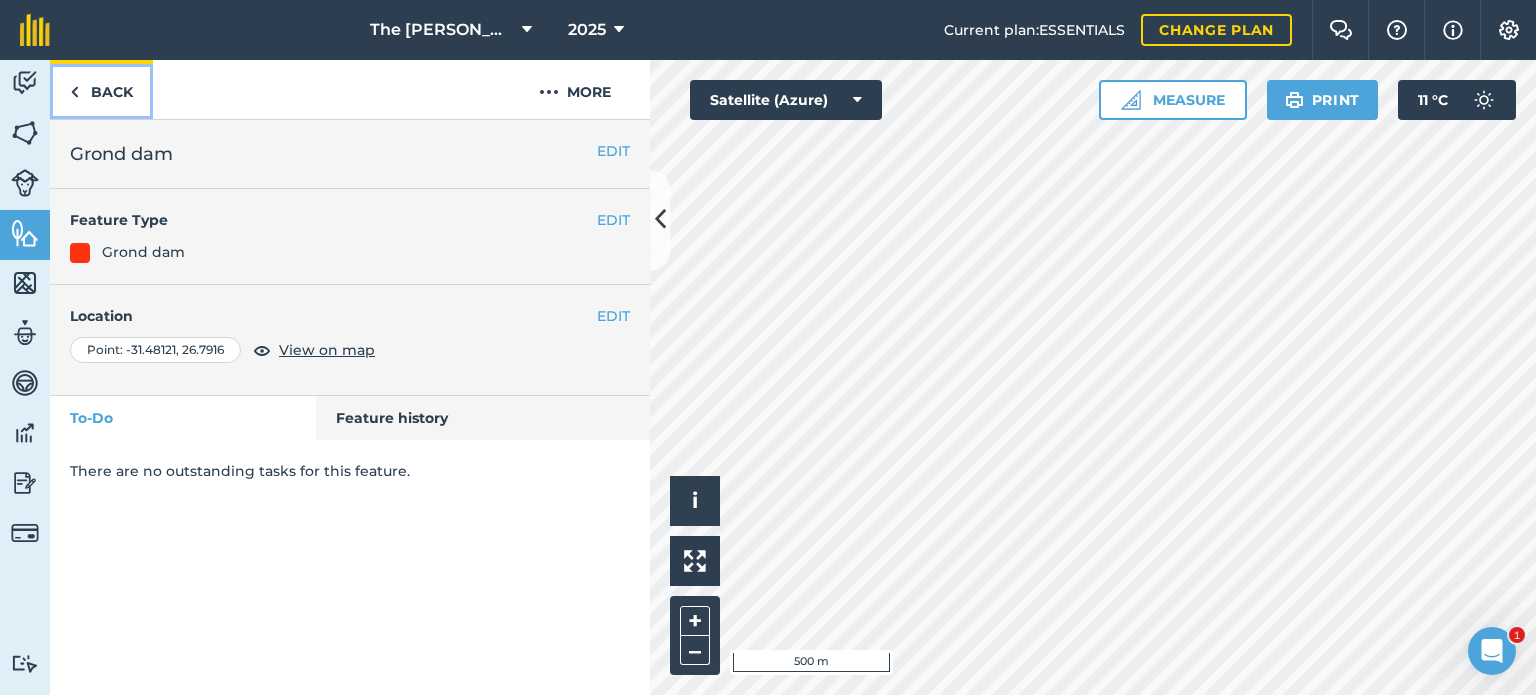 click on "Back" at bounding box center [101, 89] 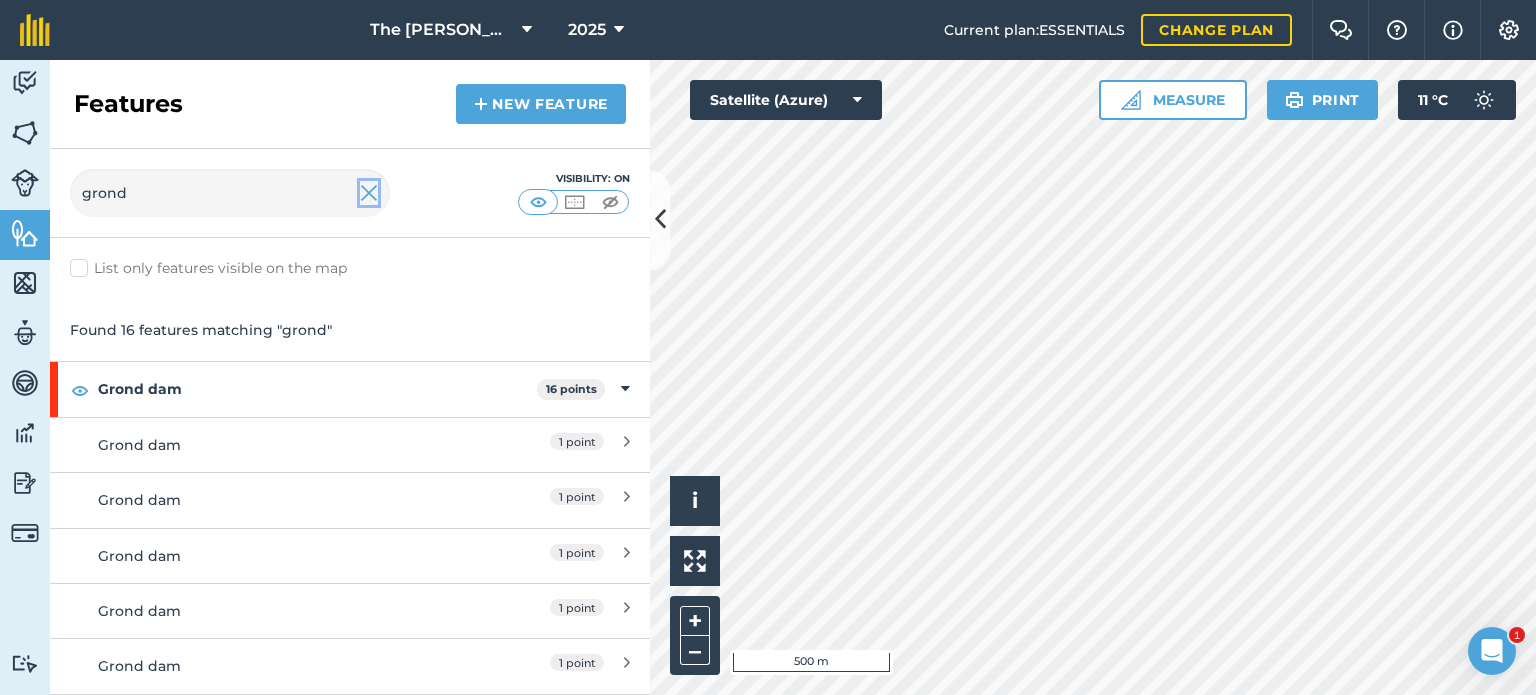 click at bounding box center (369, 193) 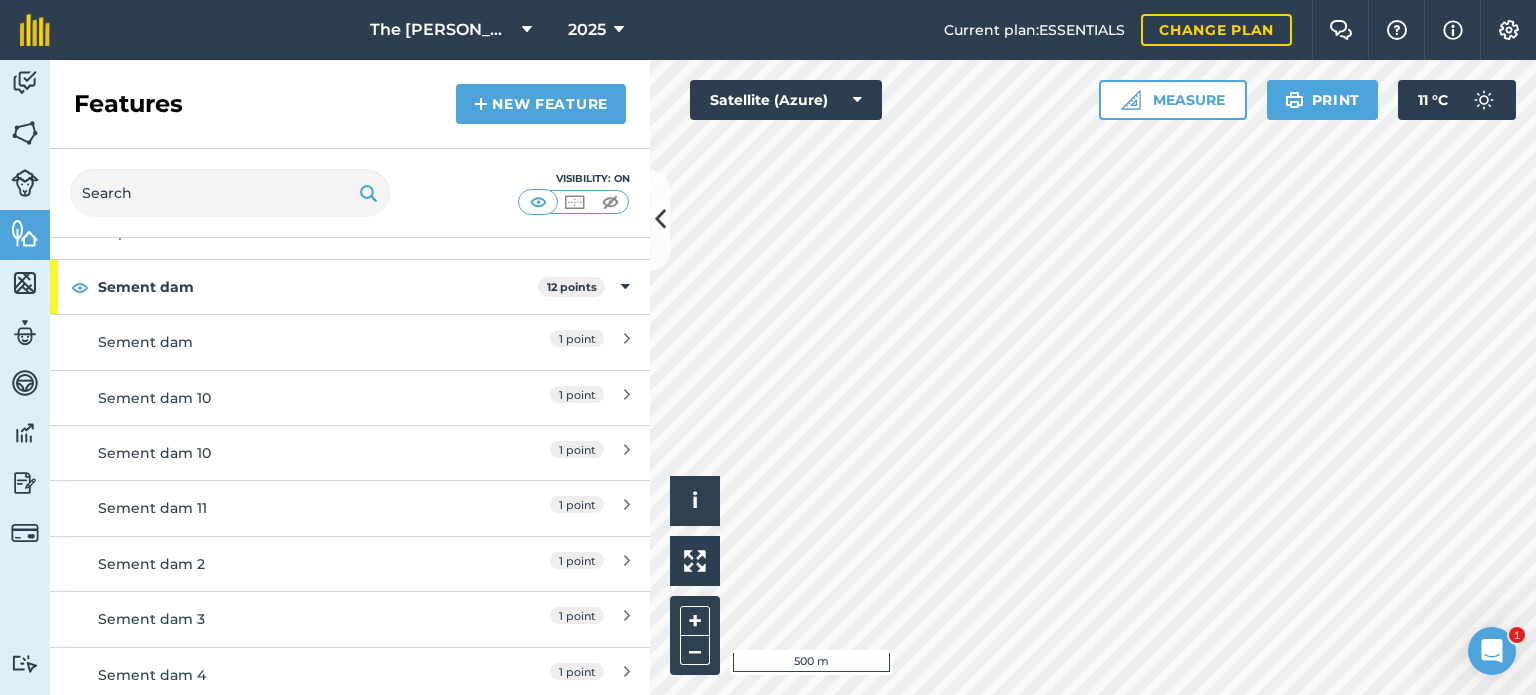 scroll, scrollTop: 2858, scrollLeft: 0, axis: vertical 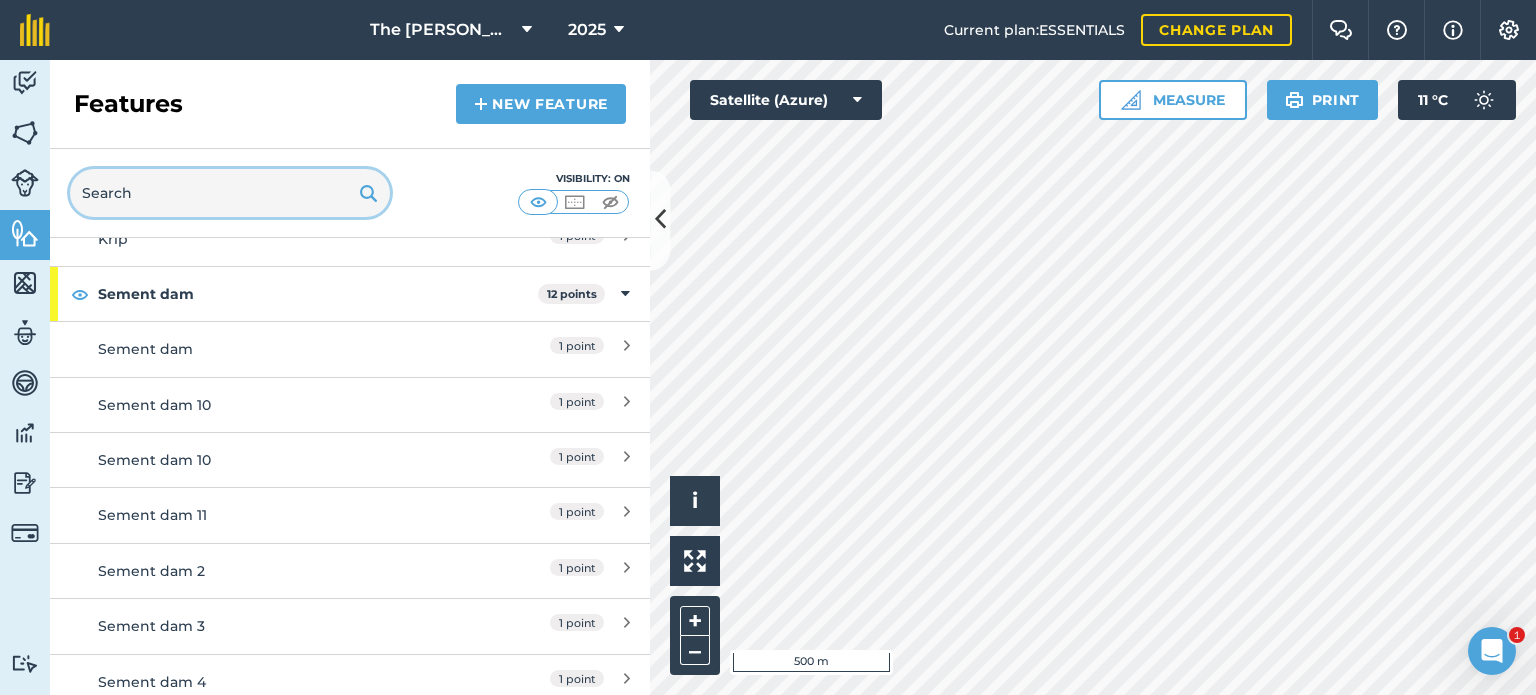 click at bounding box center [230, 193] 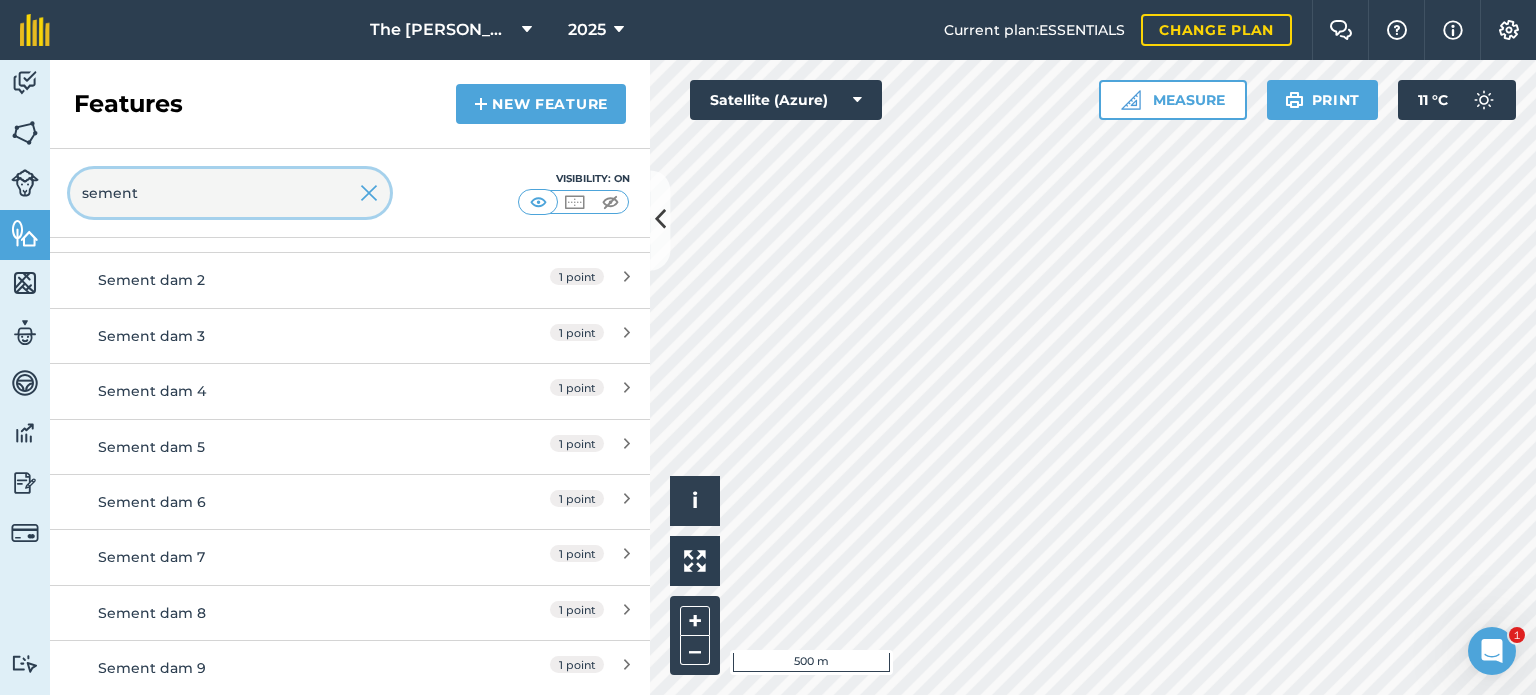 scroll, scrollTop: 105, scrollLeft: 0, axis: vertical 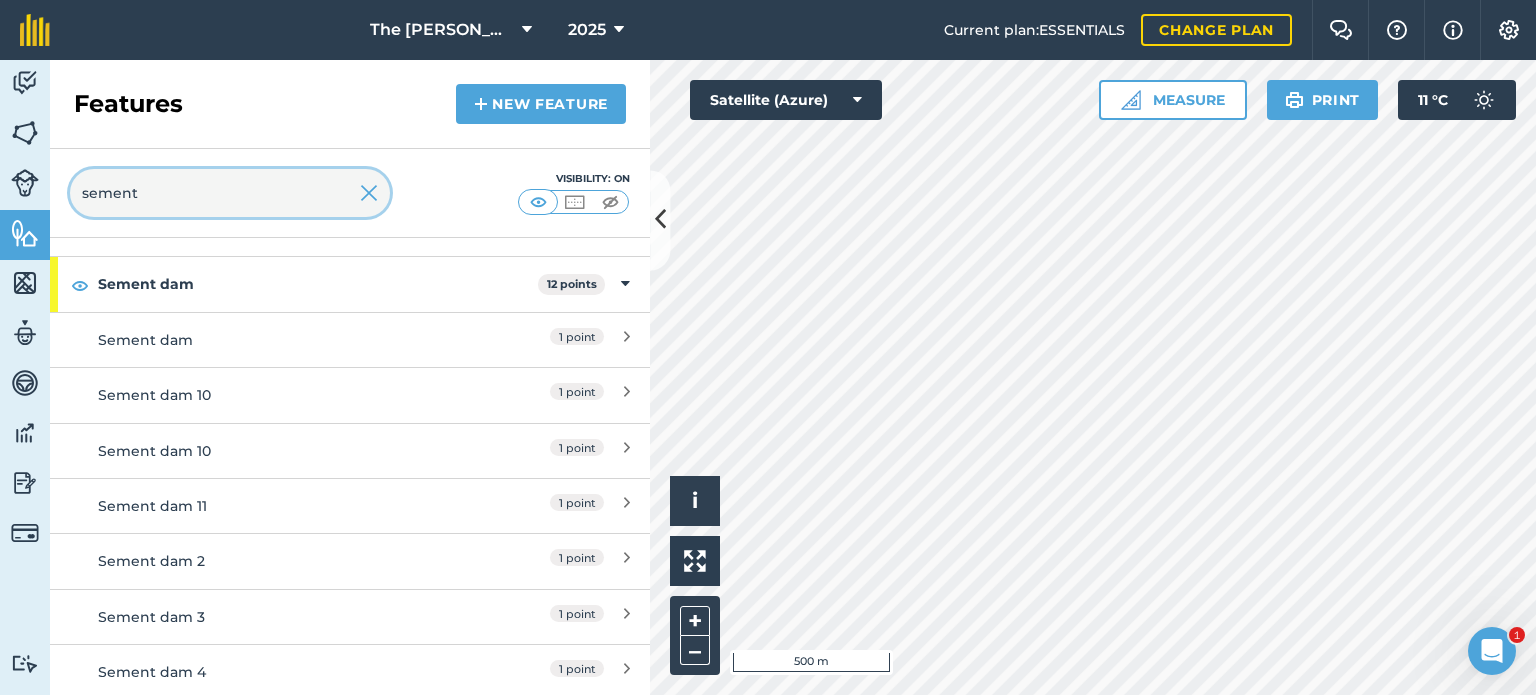 type on "sement" 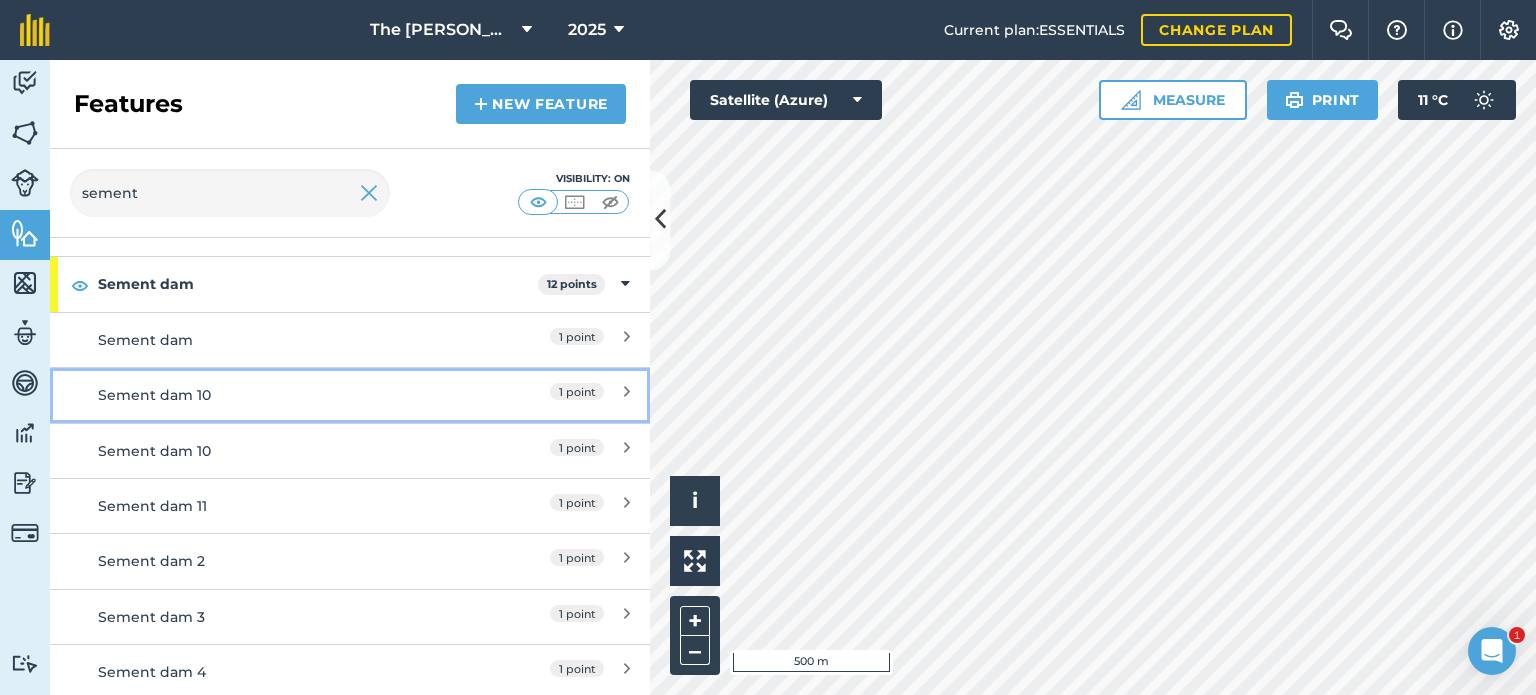 click on "Sement dam  10" at bounding box center [275, 395] 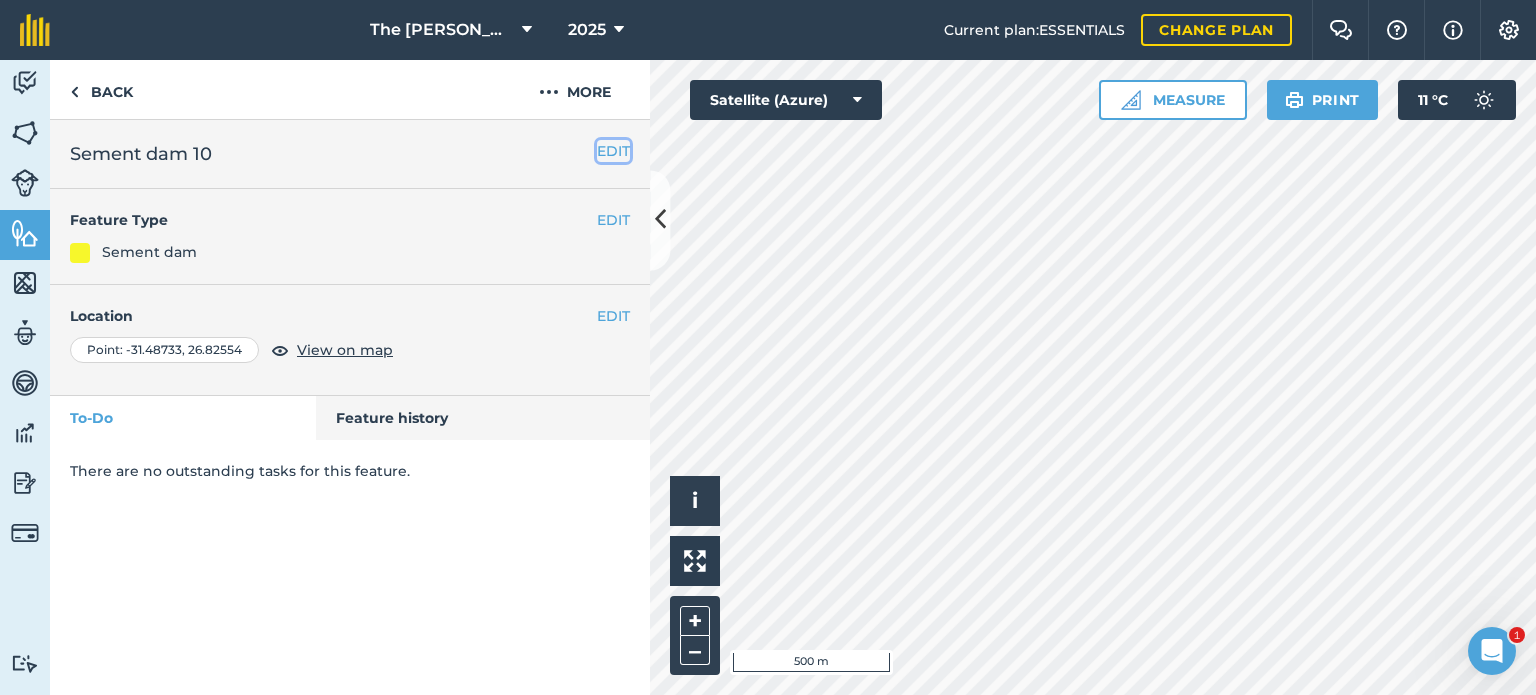 click on "EDIT" at bounding box center [613, 151] 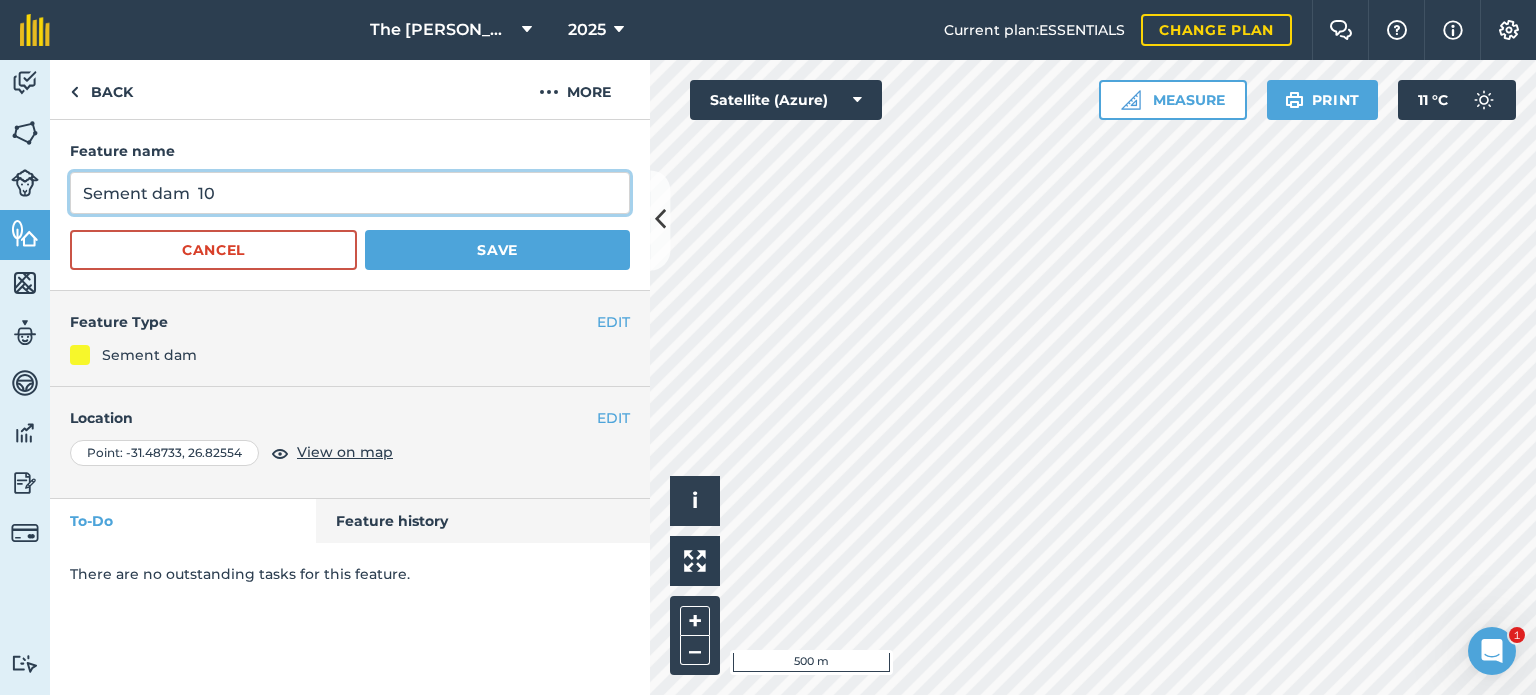 click on "Sement dam  10" at bounding box center (350, 193) 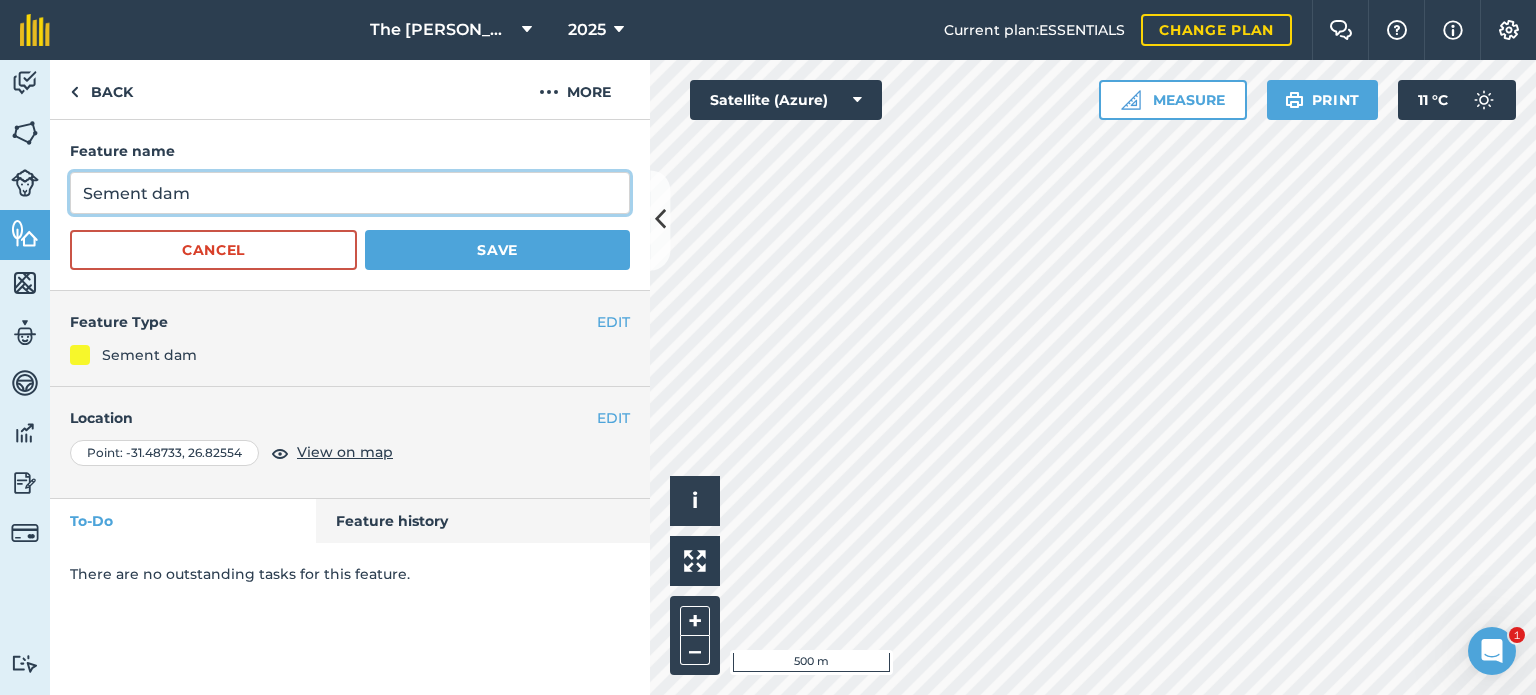 type on "Sement dam" 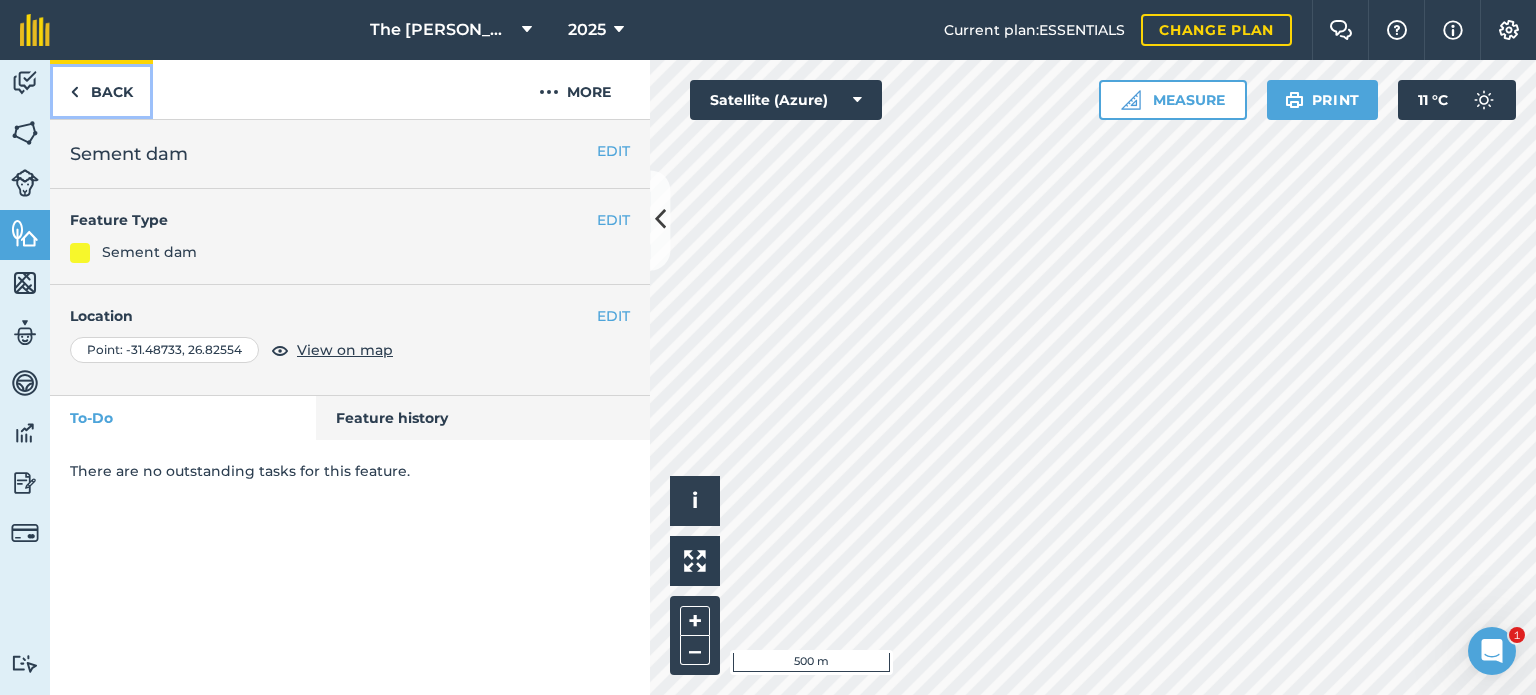 click at bounding box center [74, 92] 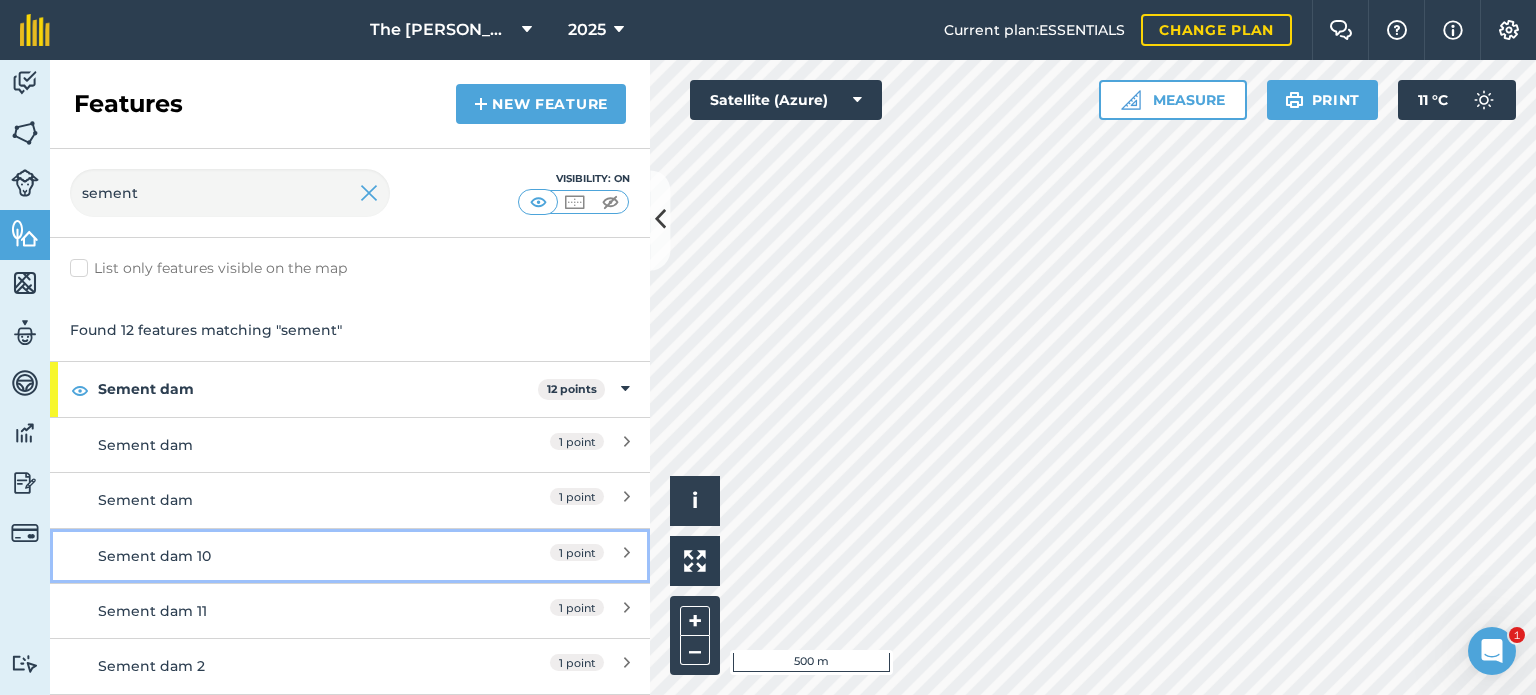 click on "Sement dam  10 1   point" at bounding box center (350, 555) 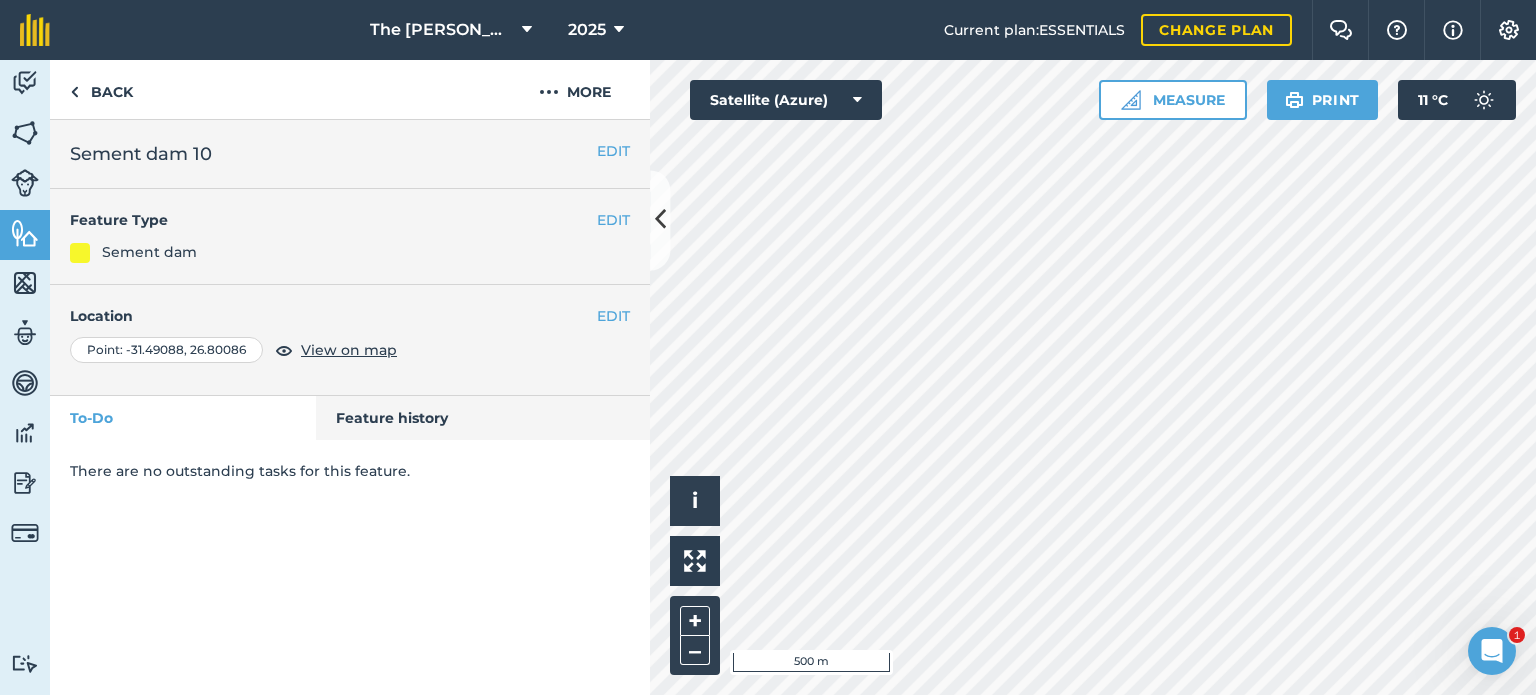 click on "Sement dam  10" at bounding box center (350, 154) 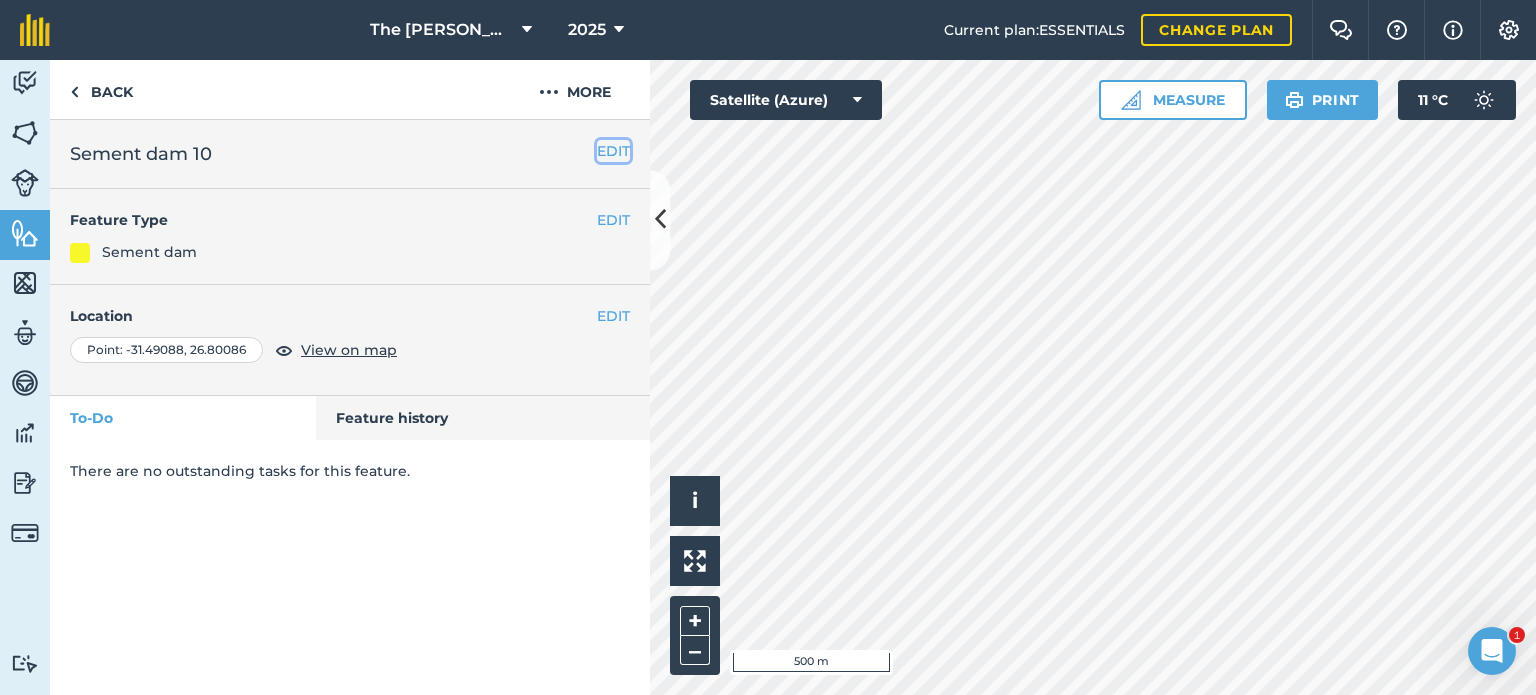 click on "EDIT" at bounding box center (613, 151) 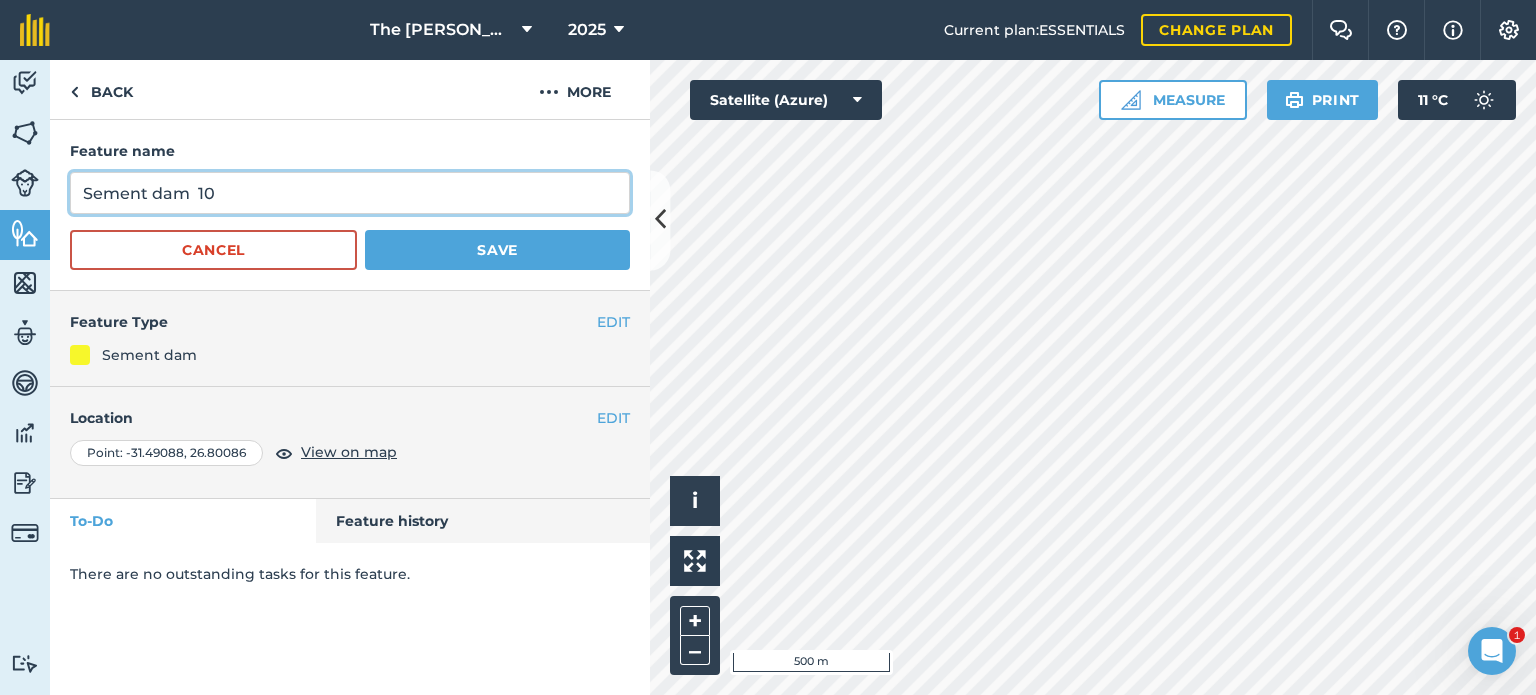 click on "Sement dam  10" at bounding box center (350, 193) 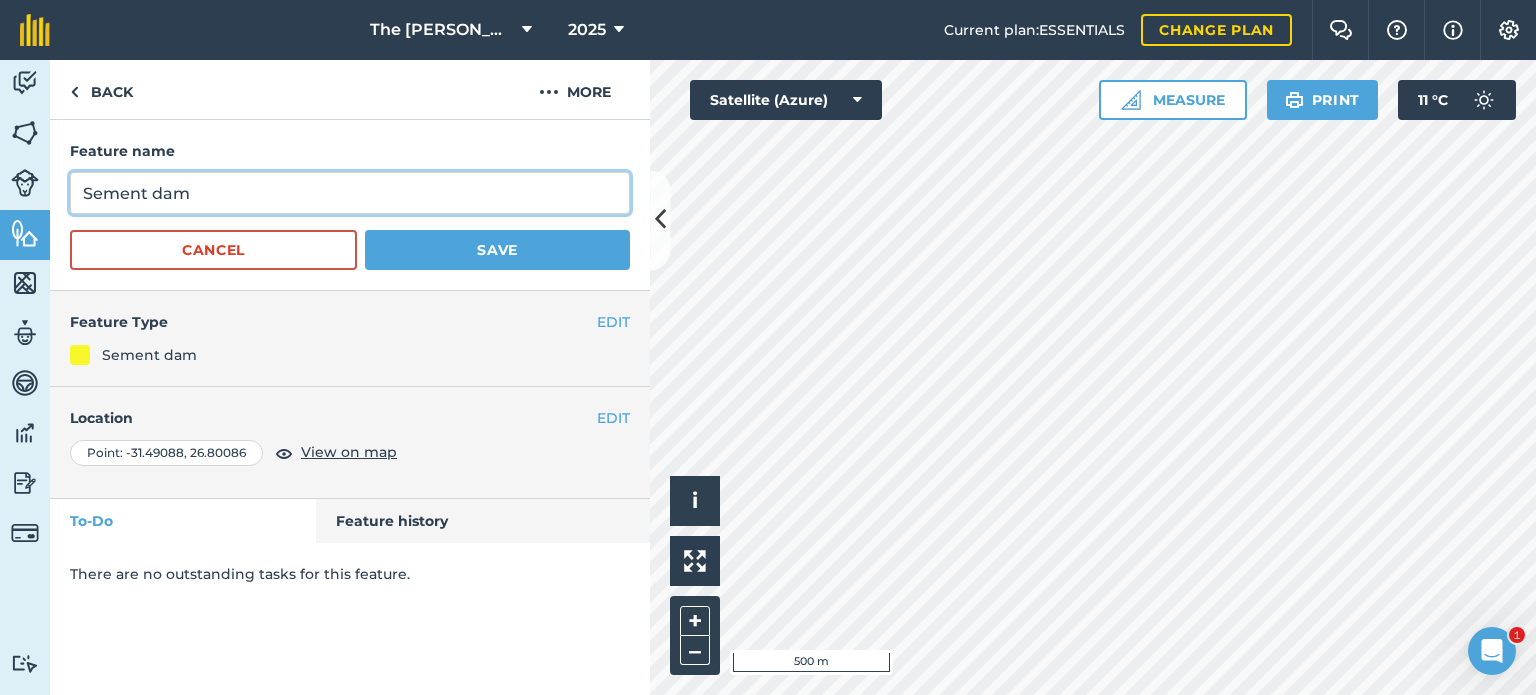 type on "Sement dam" 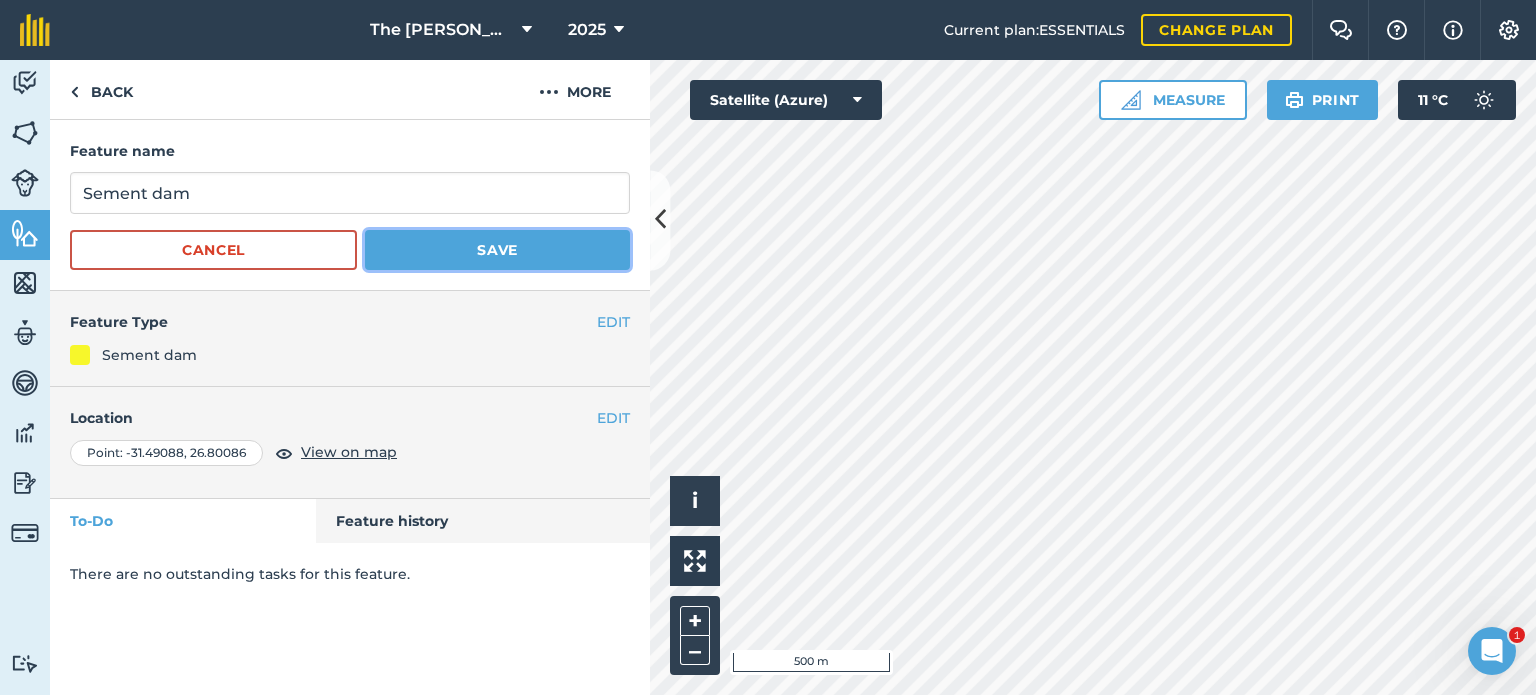 click on "Save" at bounding box center [497, 250] 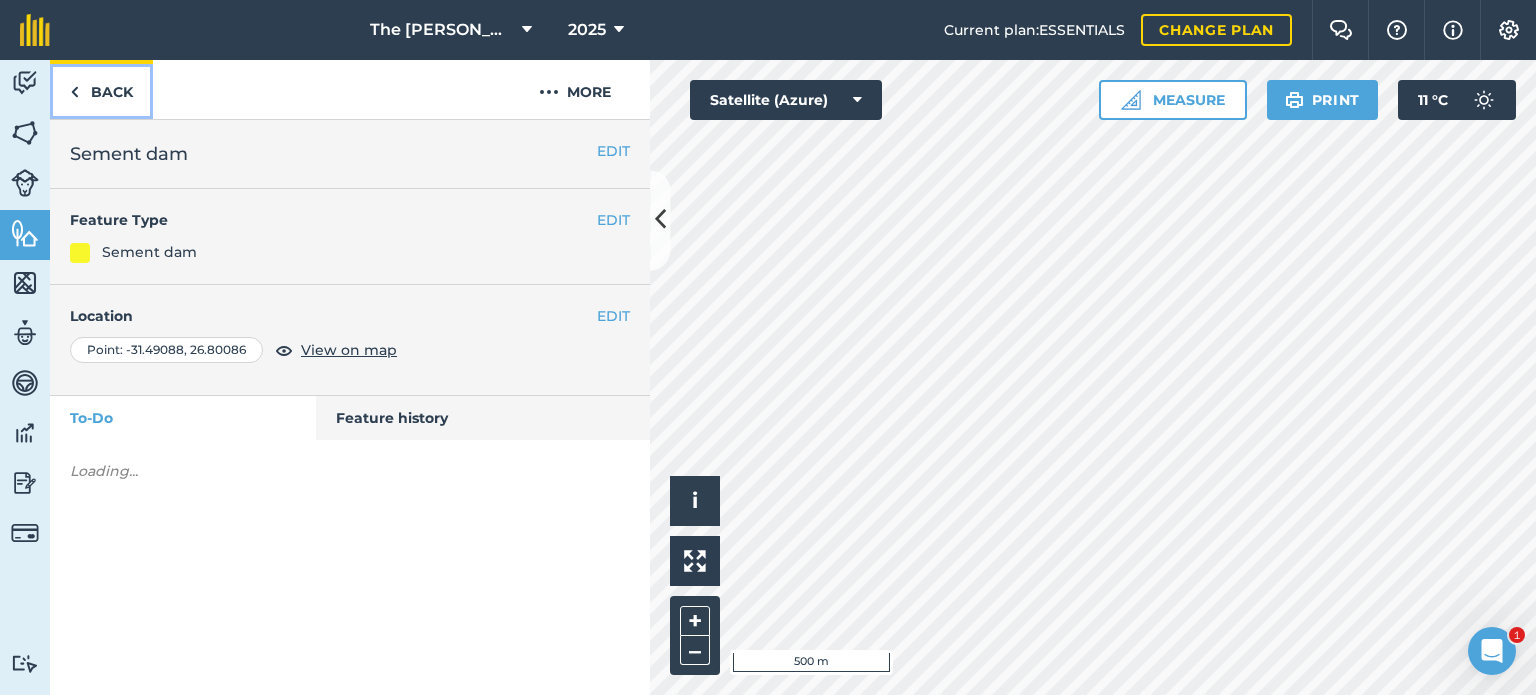 click on "Back" at bounding box center [101, 89] 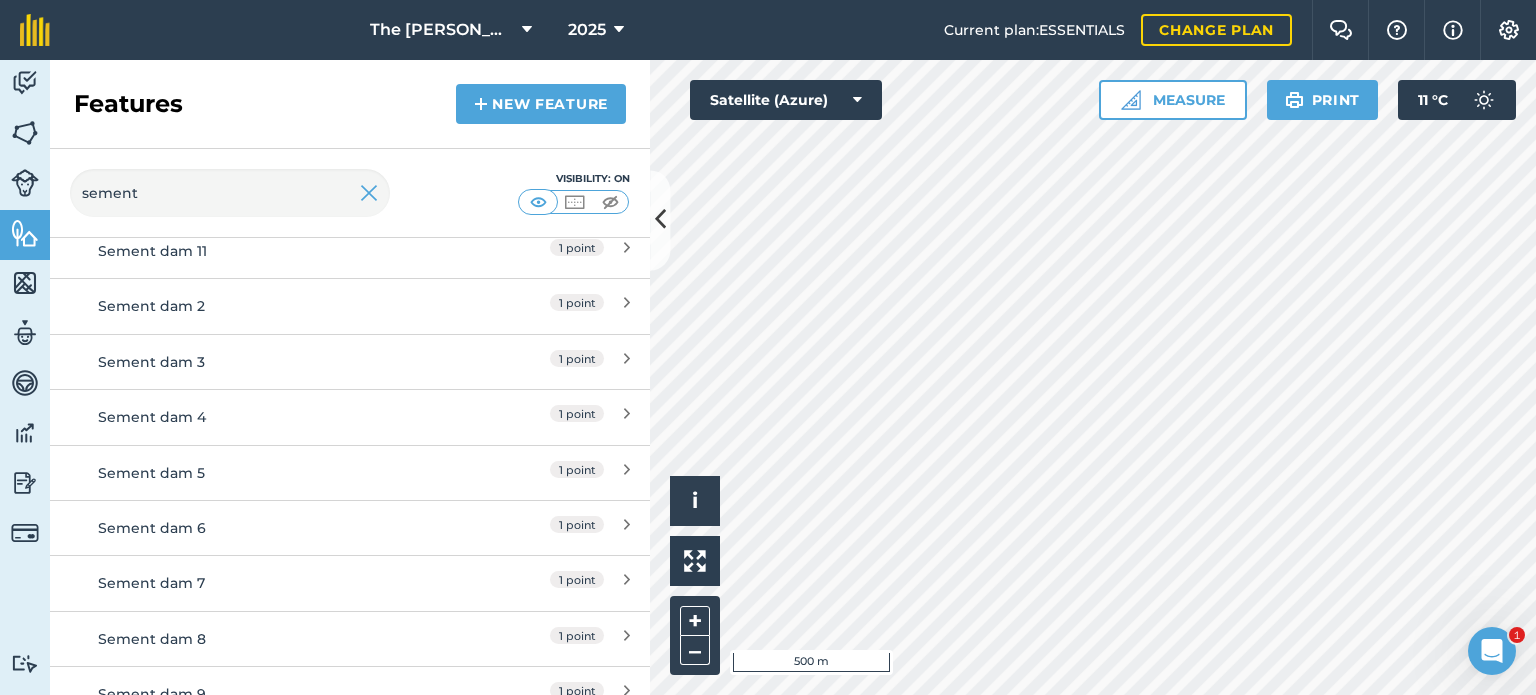 scroll, scrollTop: 361, scrollLeft: 0, axis: vertical 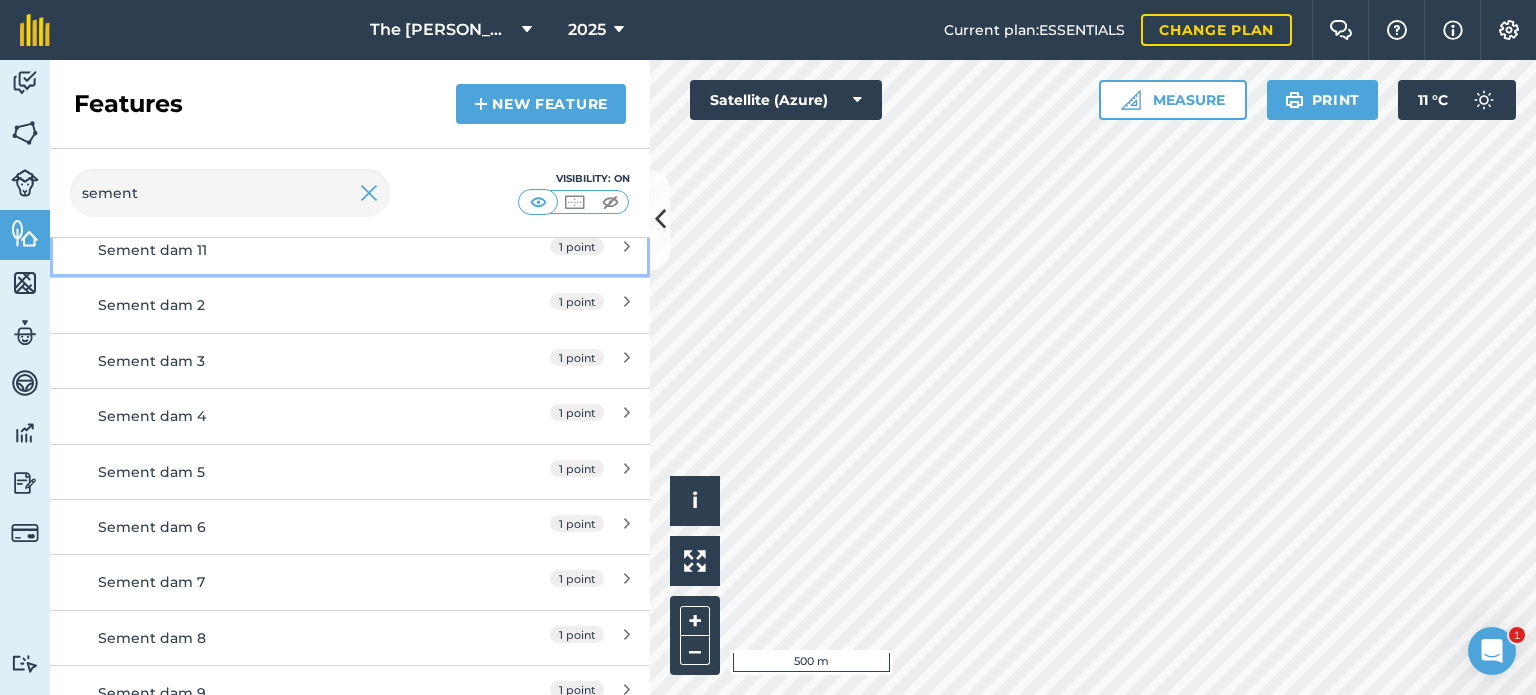 click on "1   point" at bounding box center (577, 246) 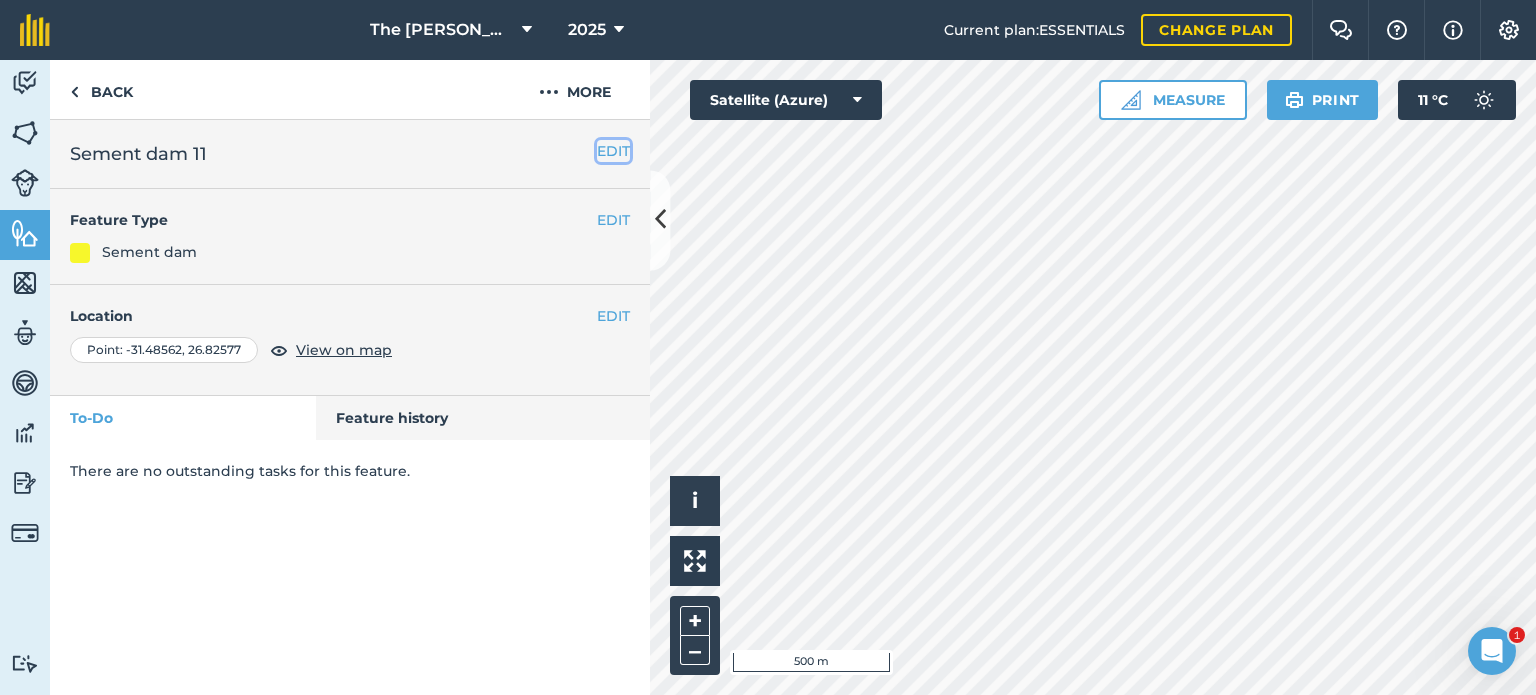click on "EDIT" at bounding box center (613, 151) 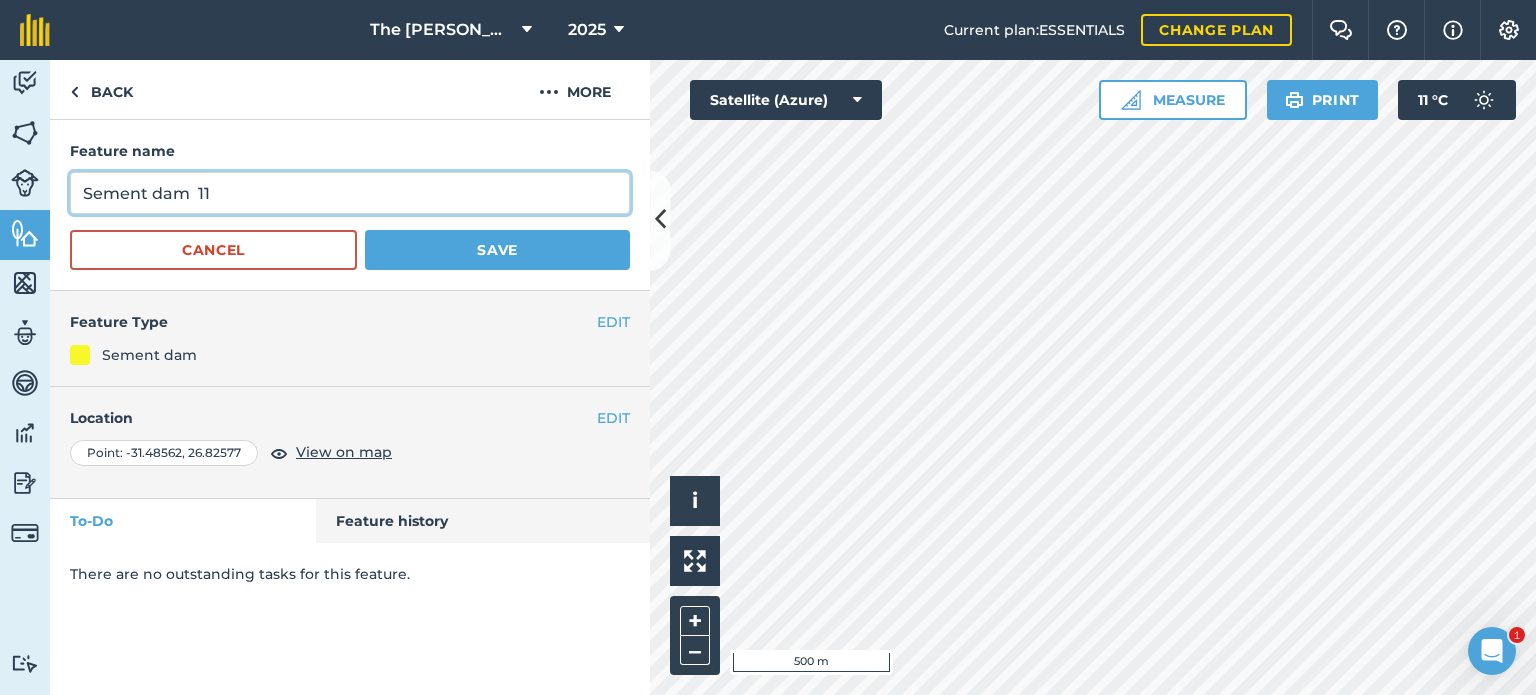 click on "Sement dam  11" at bounding box center [350, 193] 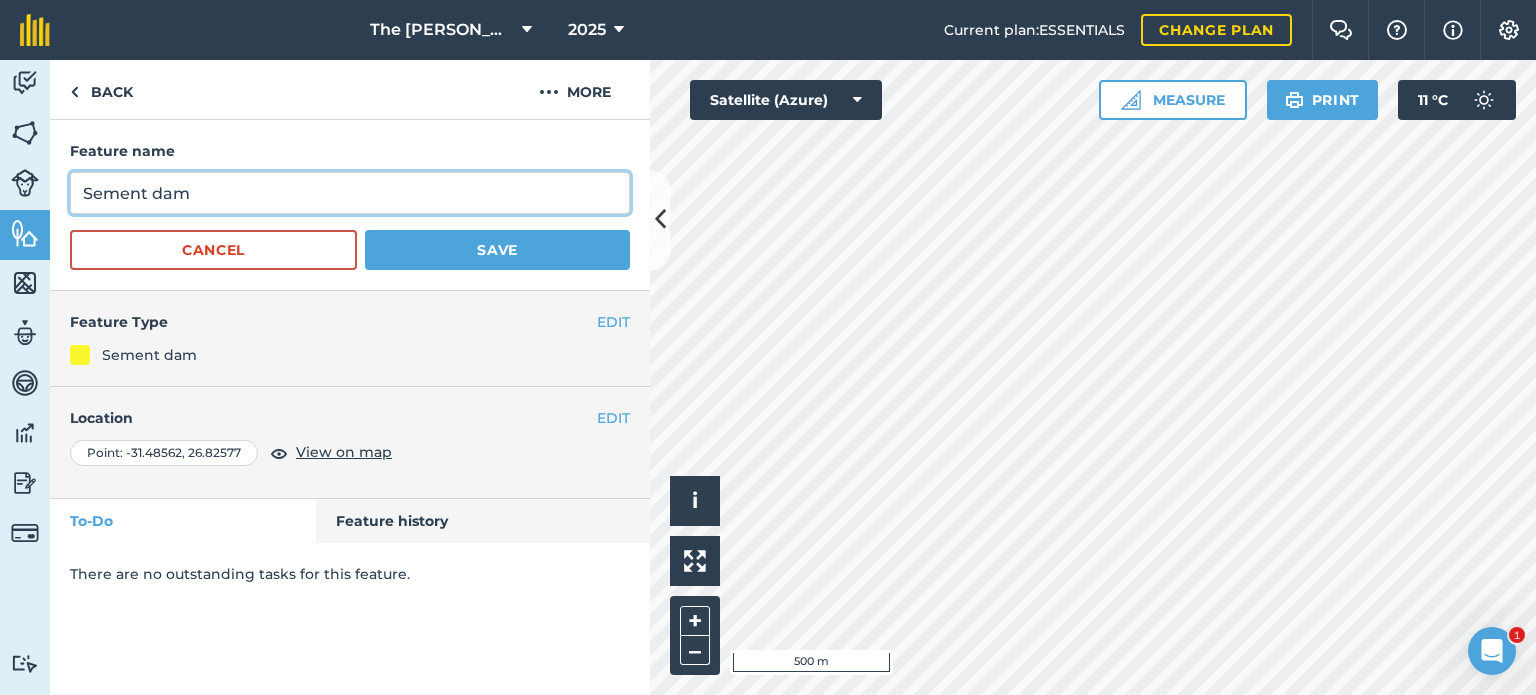 type on "Sement dam" 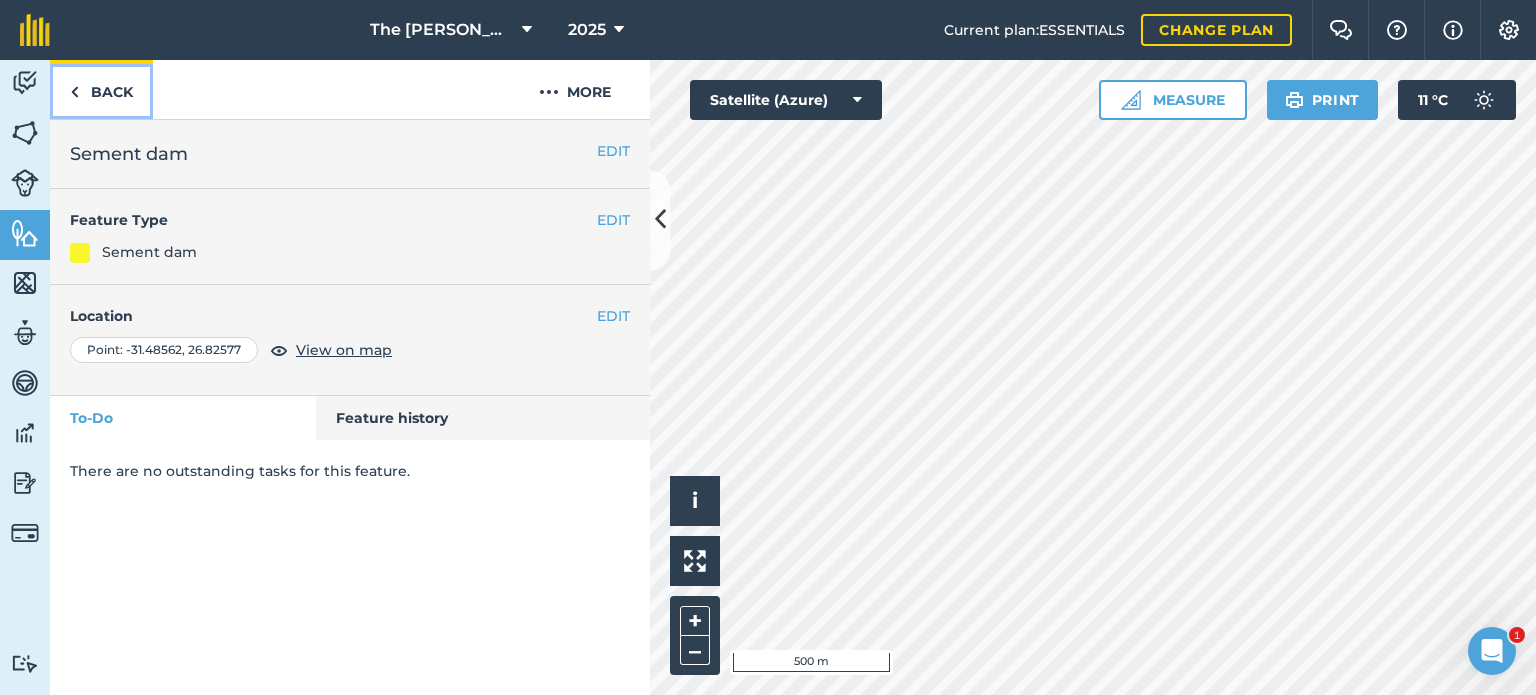 click on "Back" at bounding box center (101, 89) 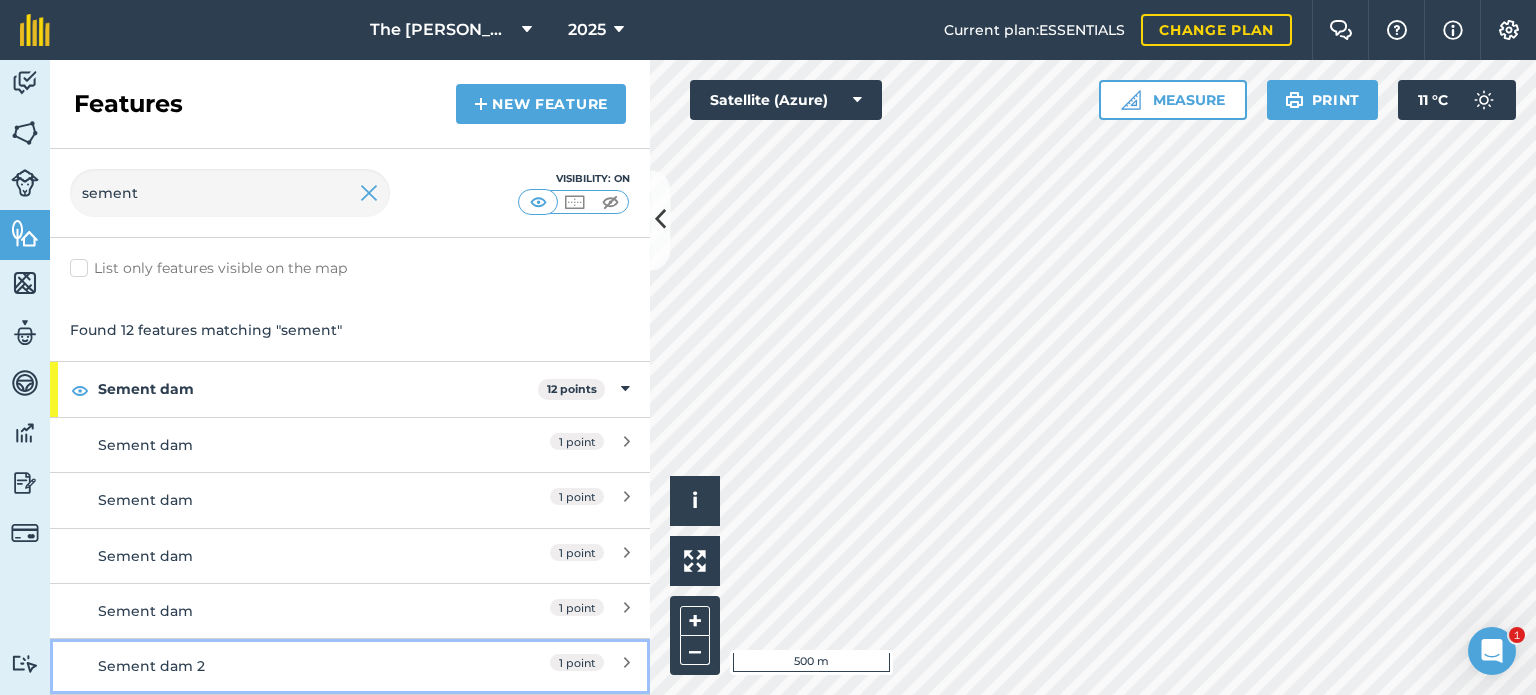 click on "Sement dam  2" at bounding box center [275, 666] 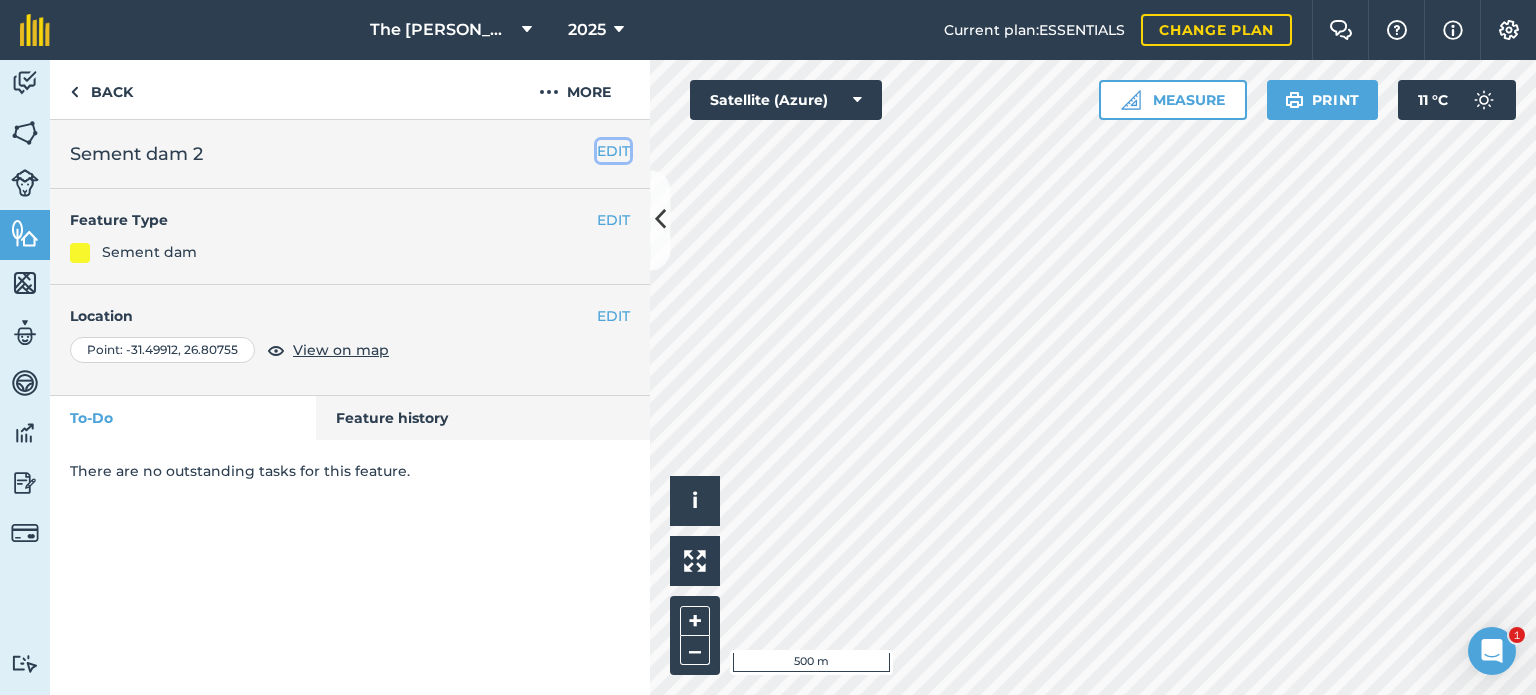 click on "EDIT" at bounding box center [613, 151] 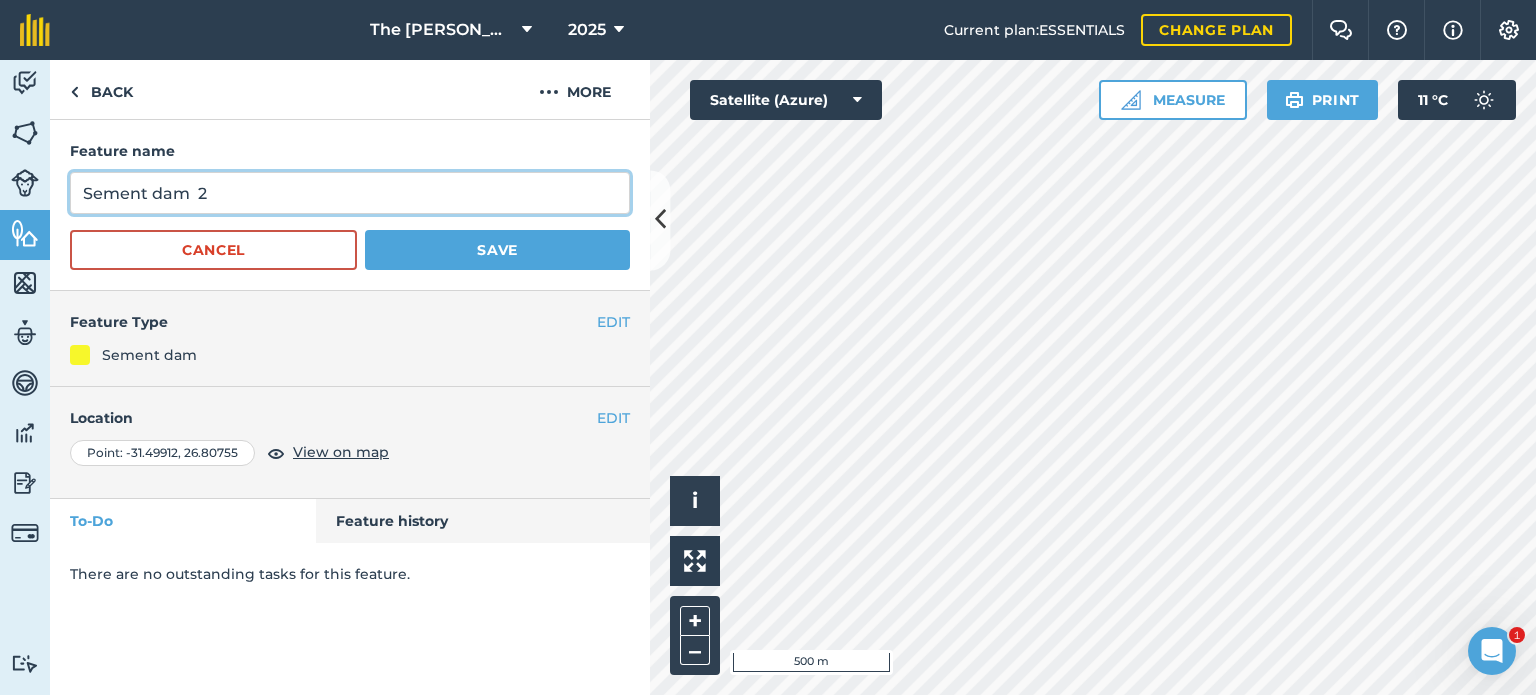 click on "Sement dam  2" at bounding box center [350, 193] 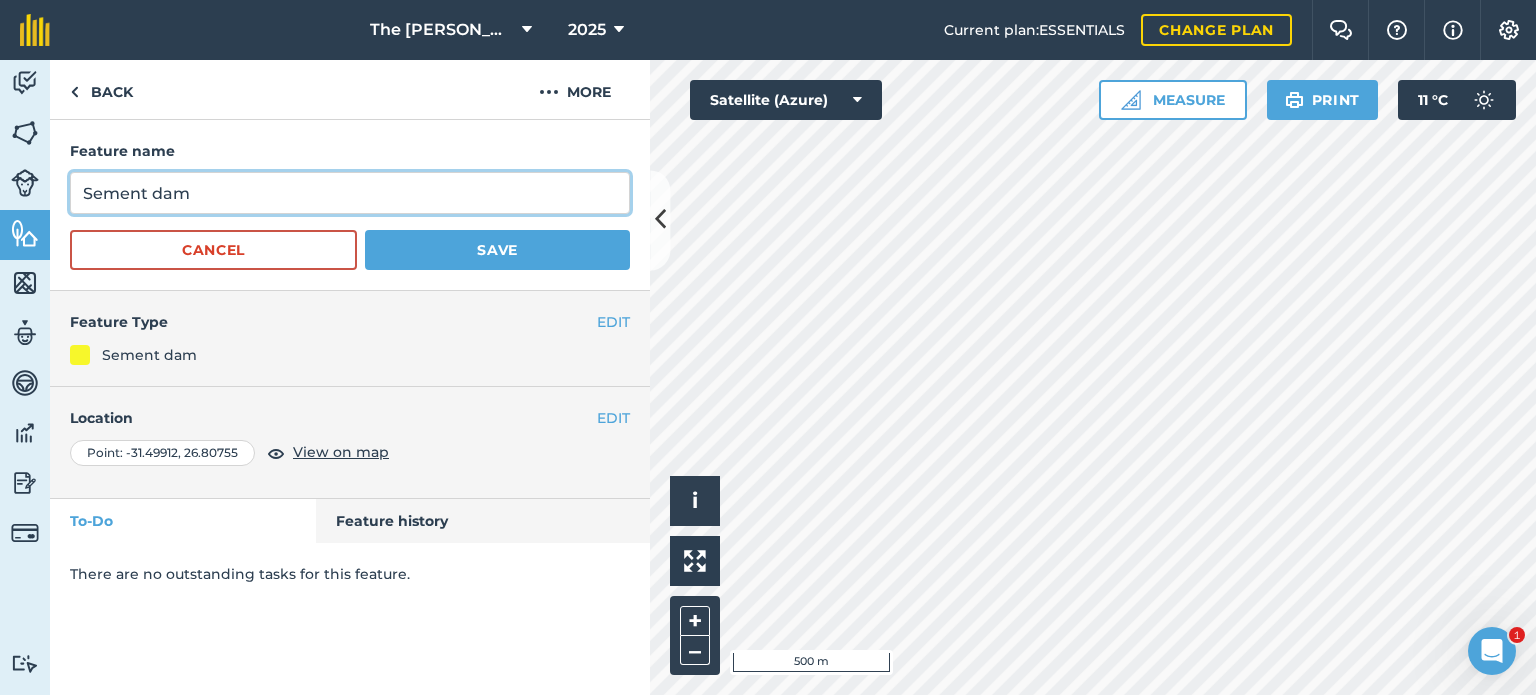 type on "Sement dam" 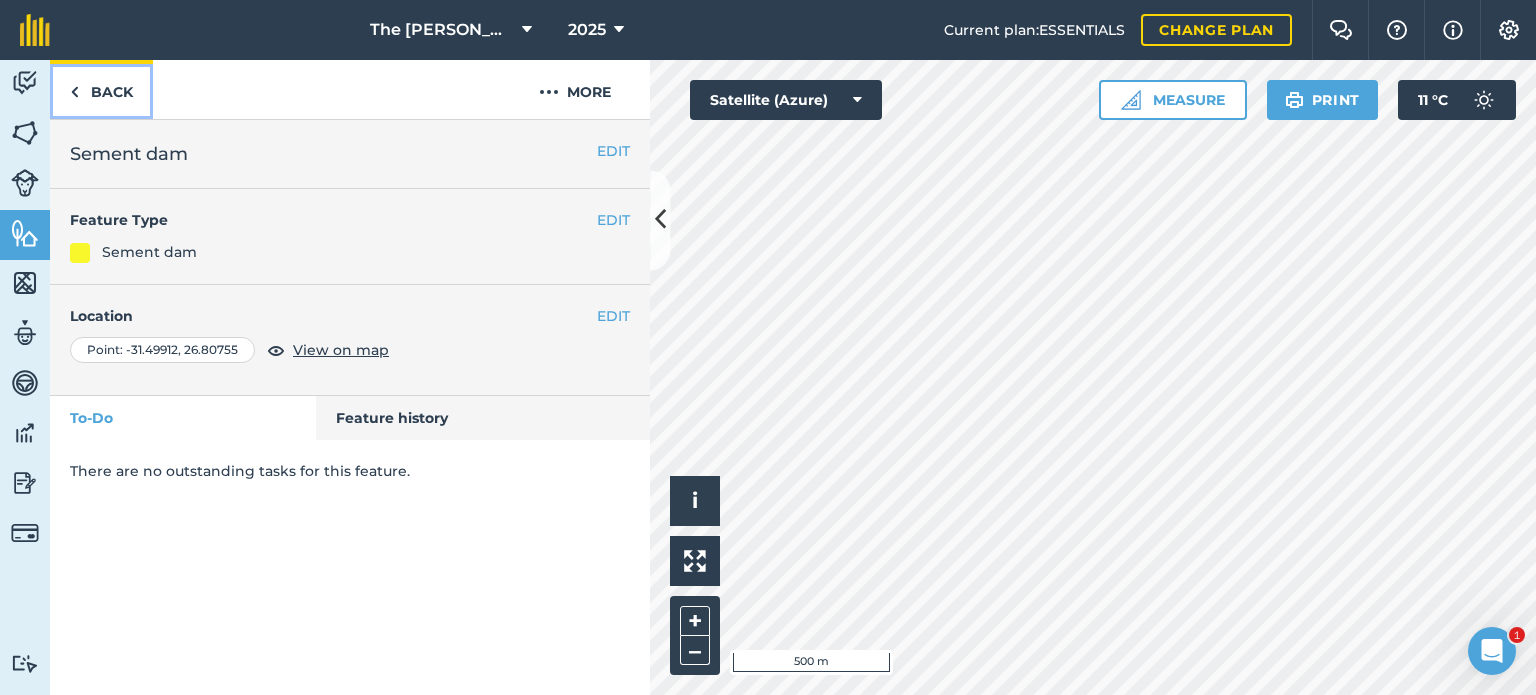 click on "Back" at bounding box center [101, 89] 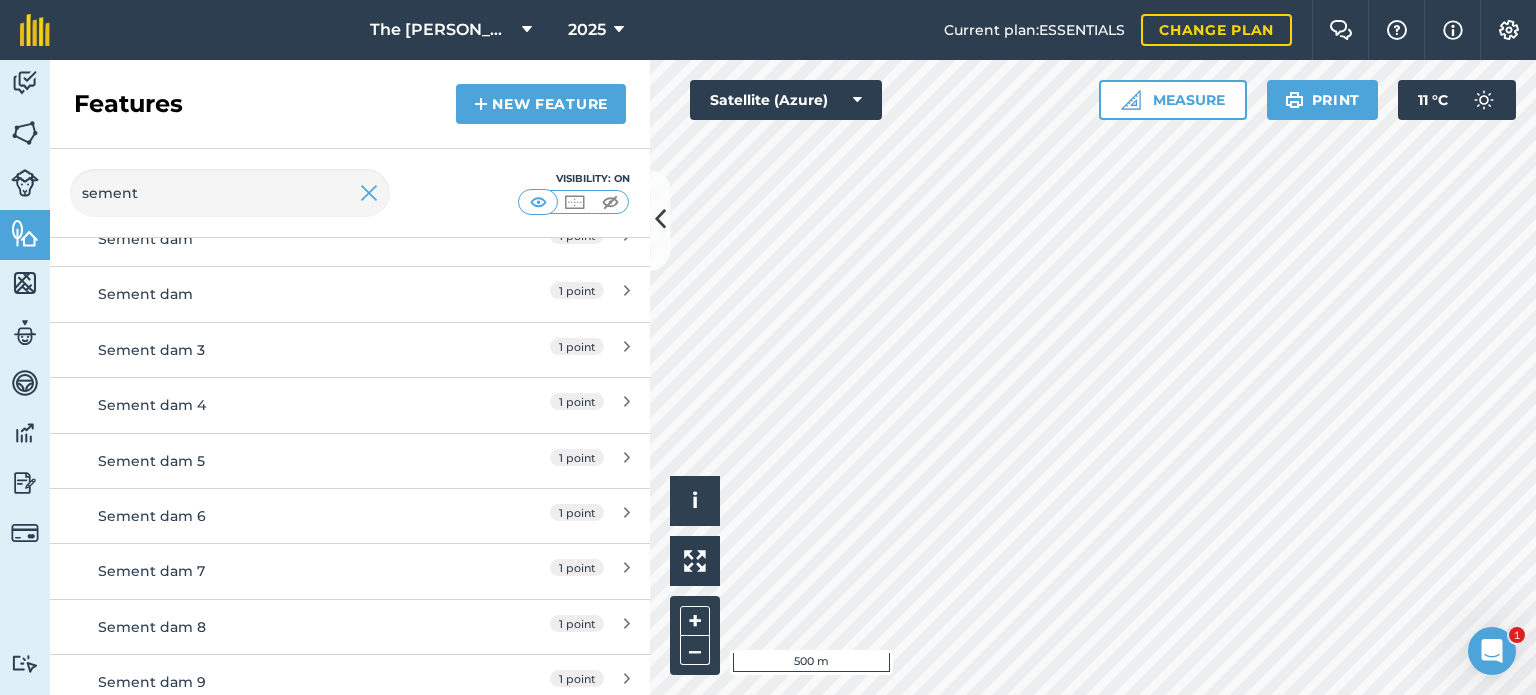 scroll, scrollTop: 383, scrollLeft: 0, axis: vertical 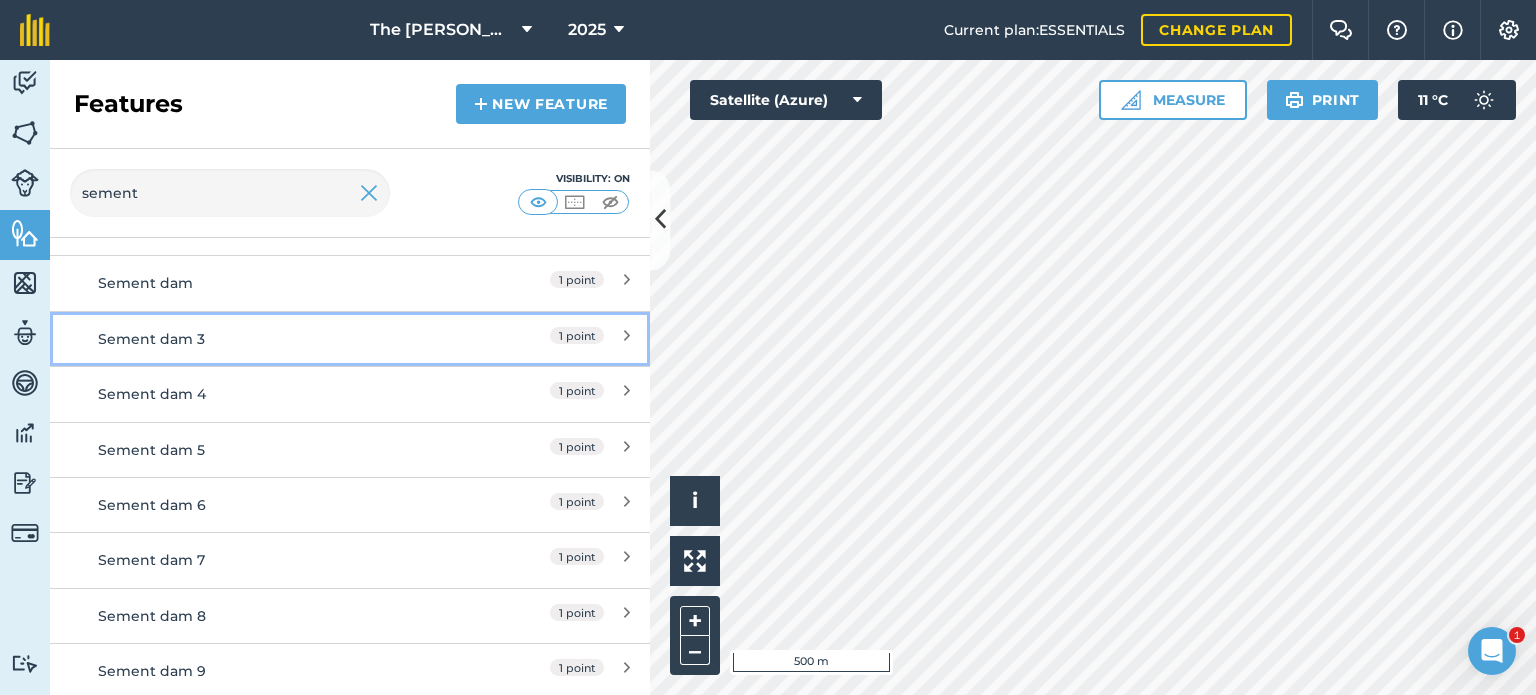 click on "Sement dam  3" at bounding box center (275, 339) 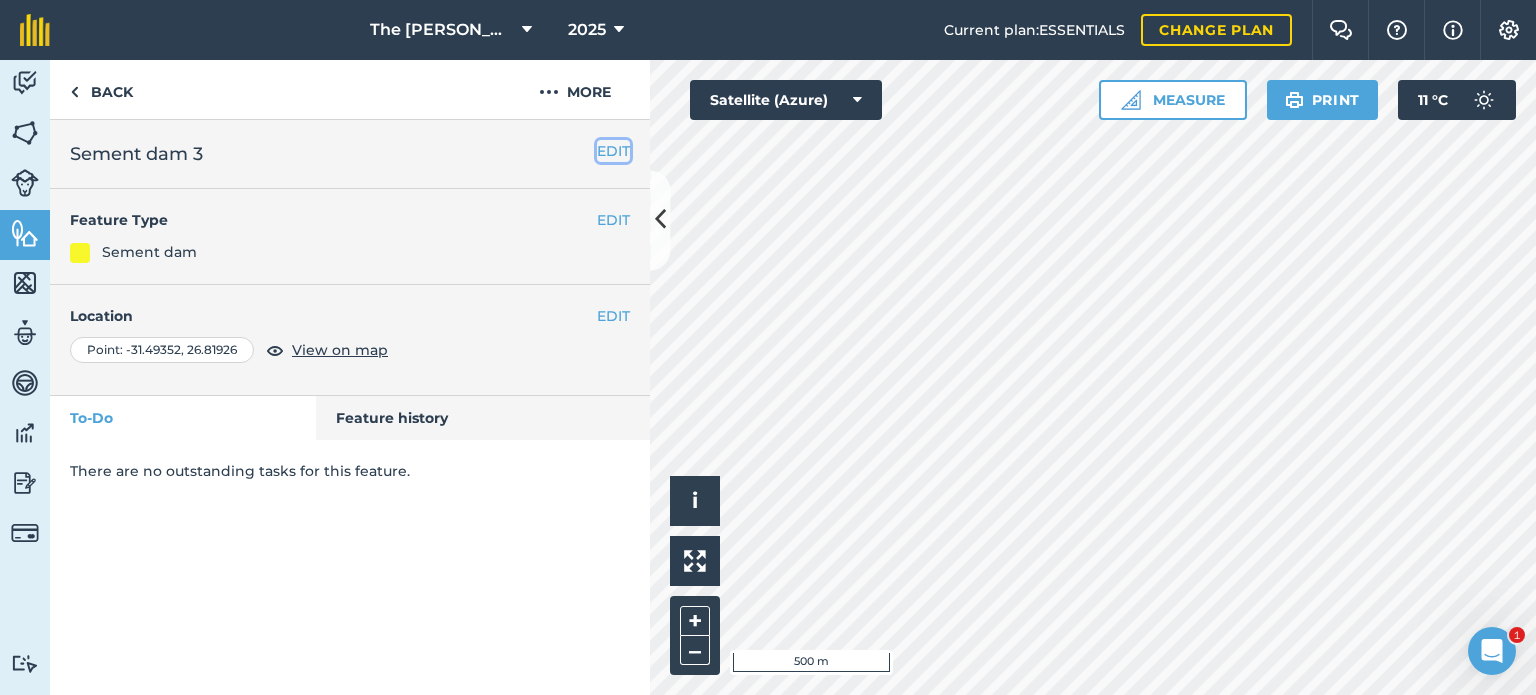 click on "EDIT" at bounding box center (613, 151) 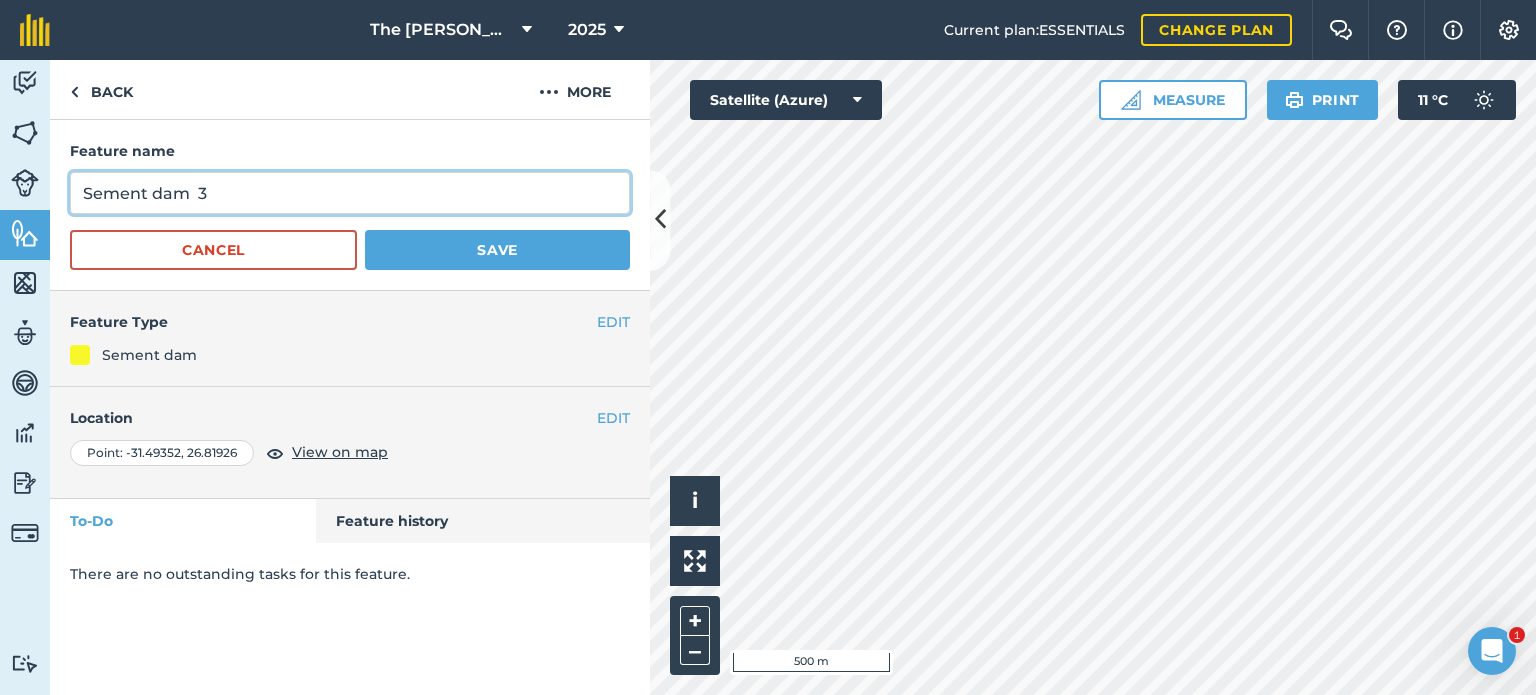 click on "Sement dam  3" at bounding box center (350, 193) 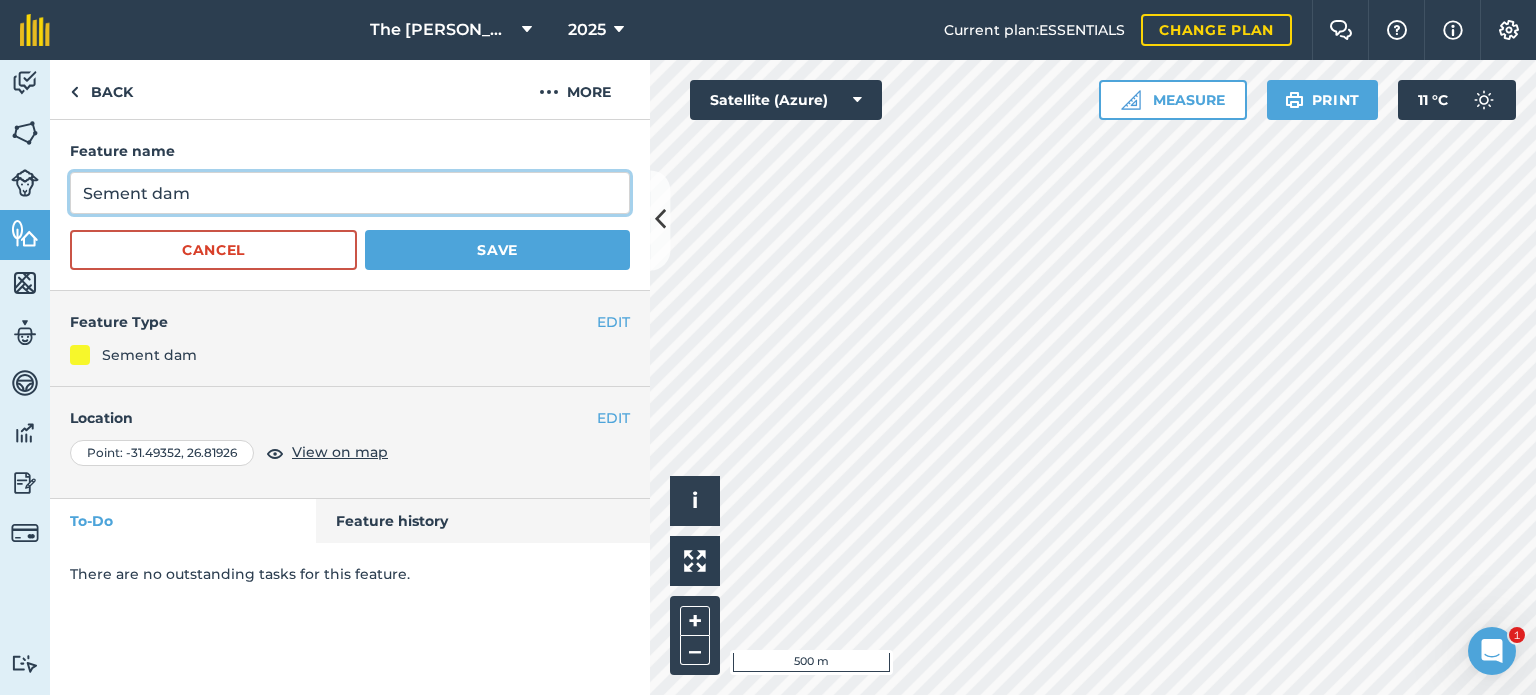 type on "Sement dam" 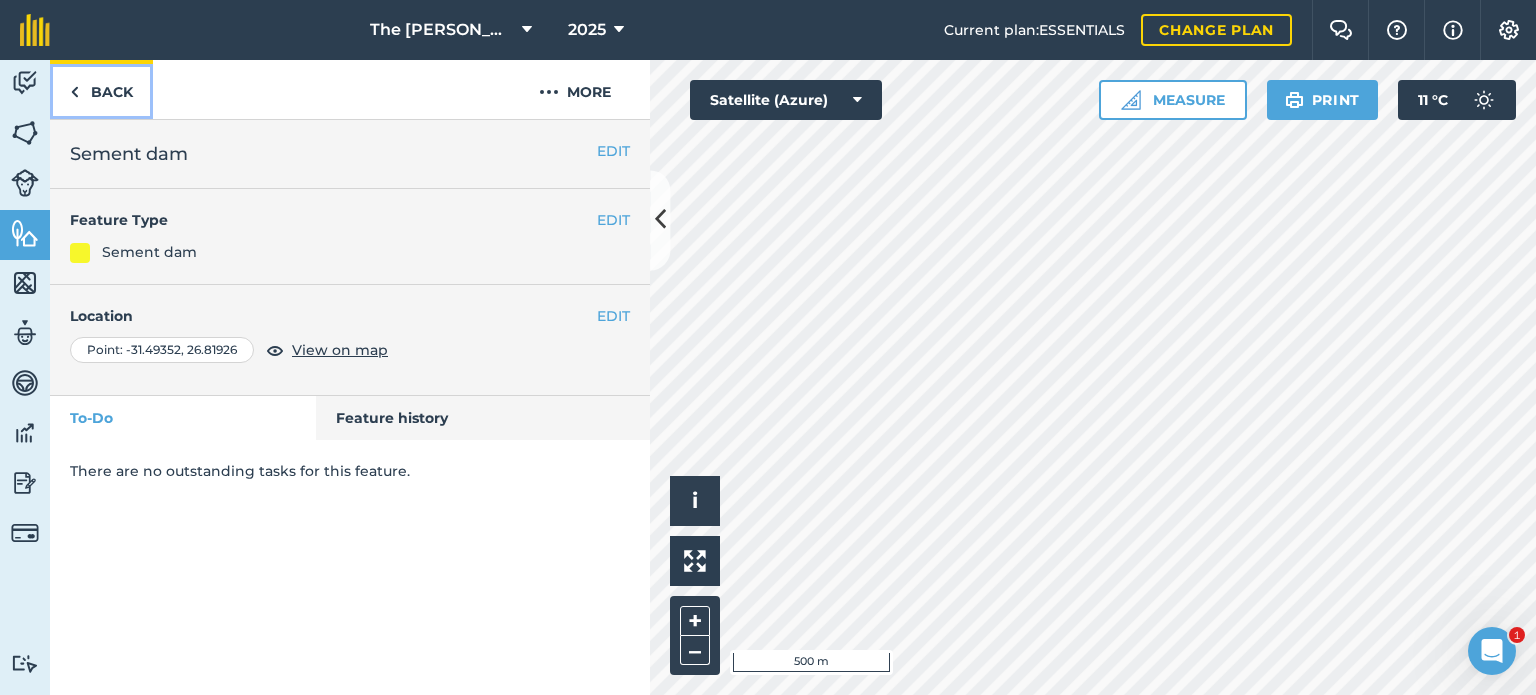 click on "Back" at bounding box center (101, 89) 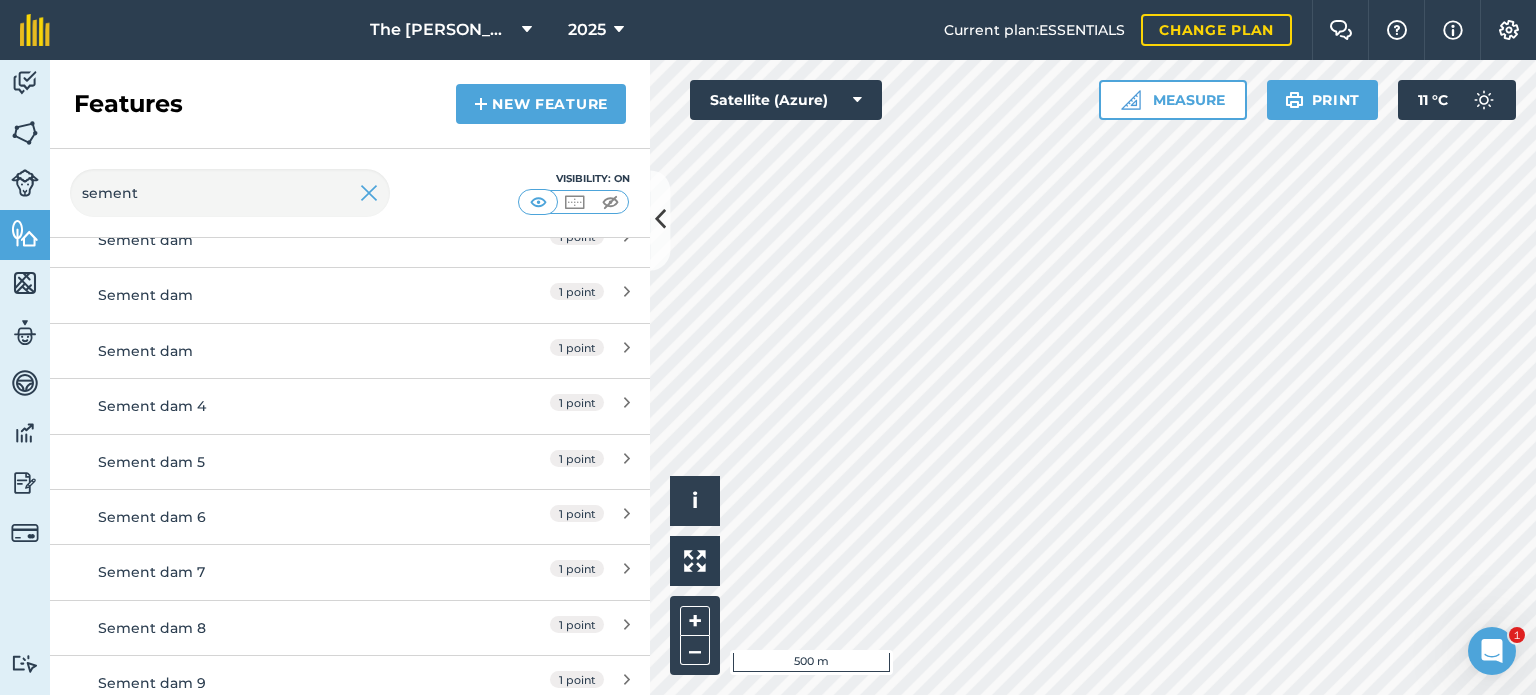 scroll, scrollTop: 383, scrollLeft: 0, axis: vertical 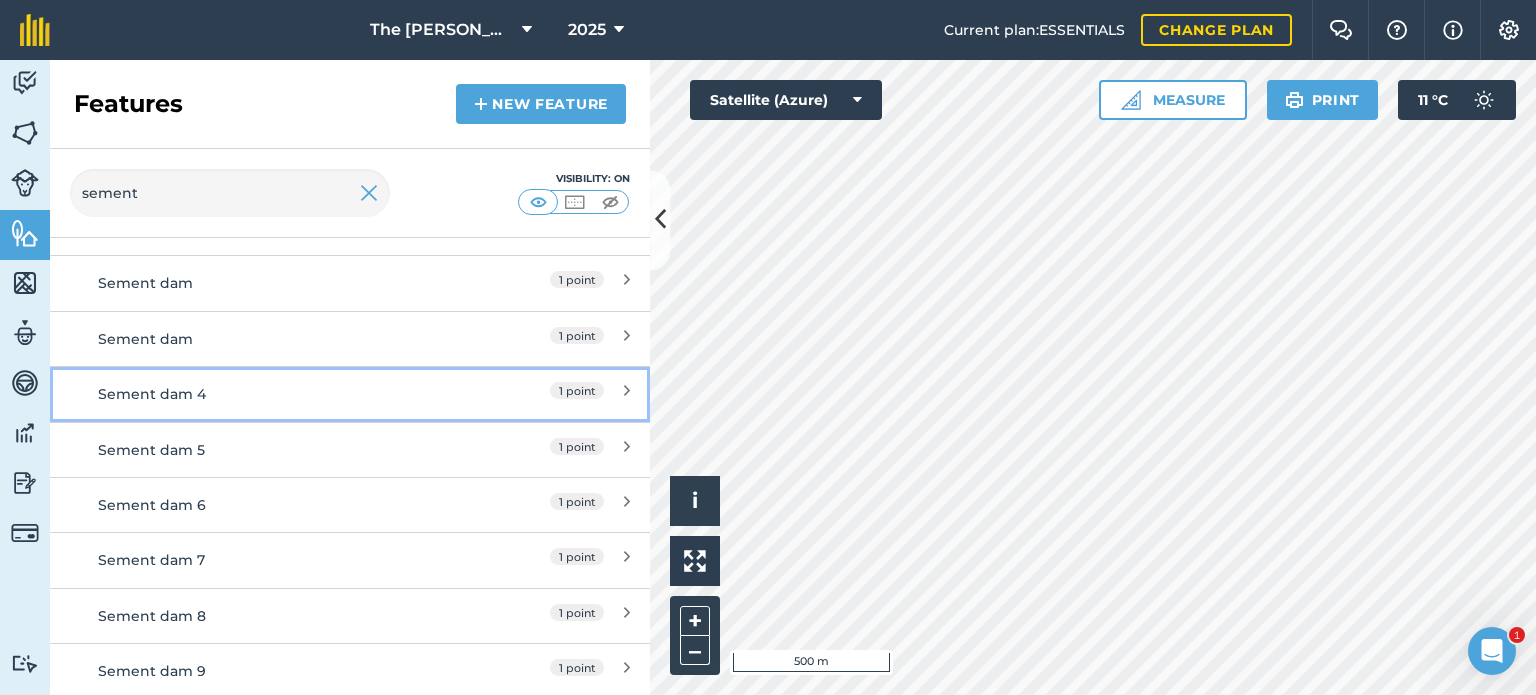 click on "Sement dam  4 1   point" at bounding box center [350, 393] 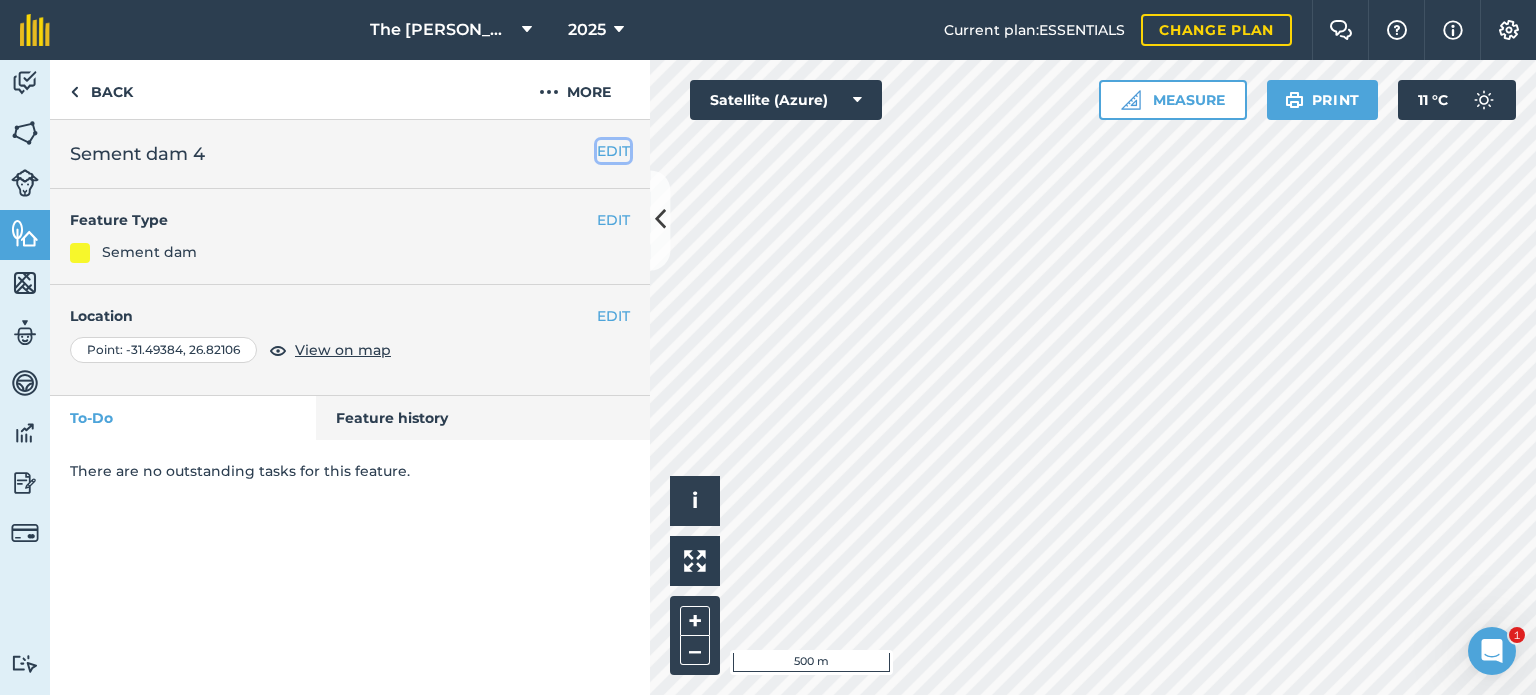 click on "EDIT" at bounding box center (613, 151) 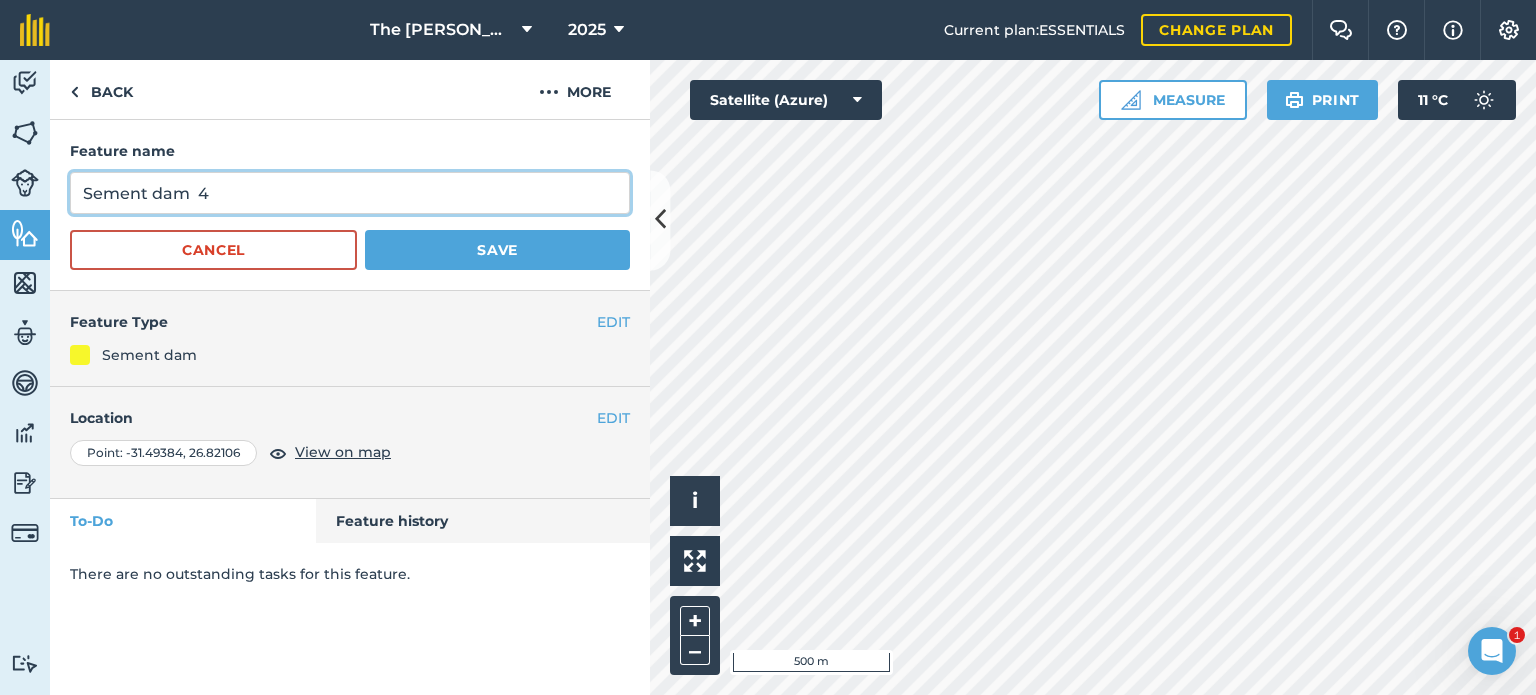 click on "Sement dam  4" at bounding box center (350, 193) 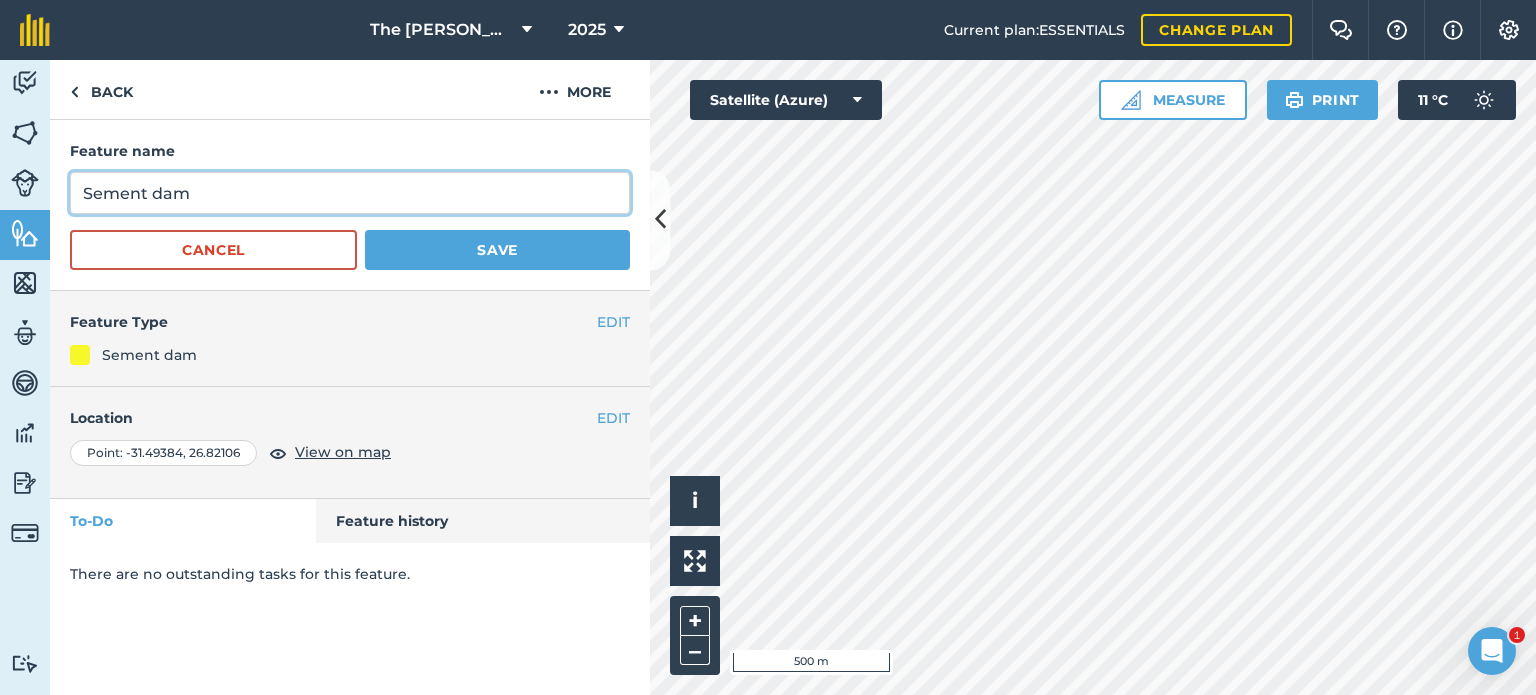 type on "Sement dam" 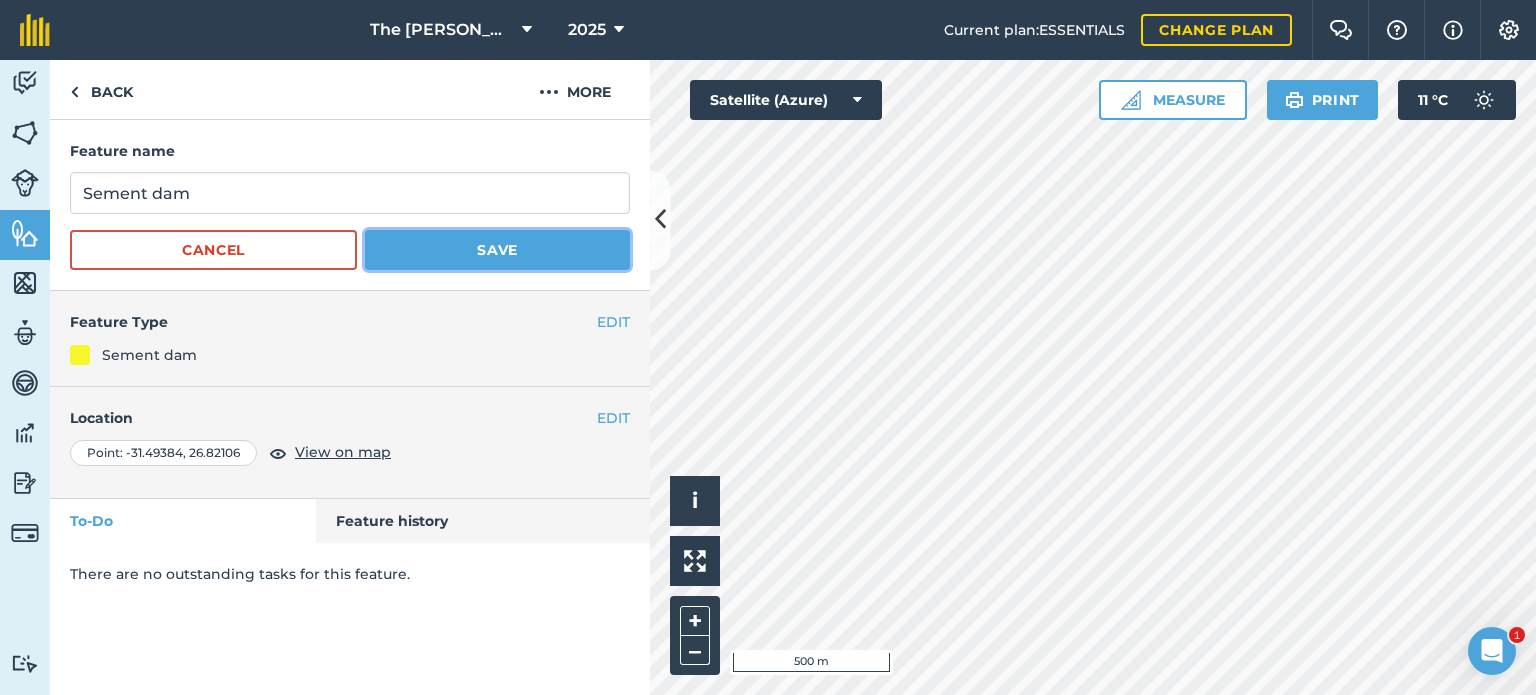 click on "Save" at bounding box center [497, 250] 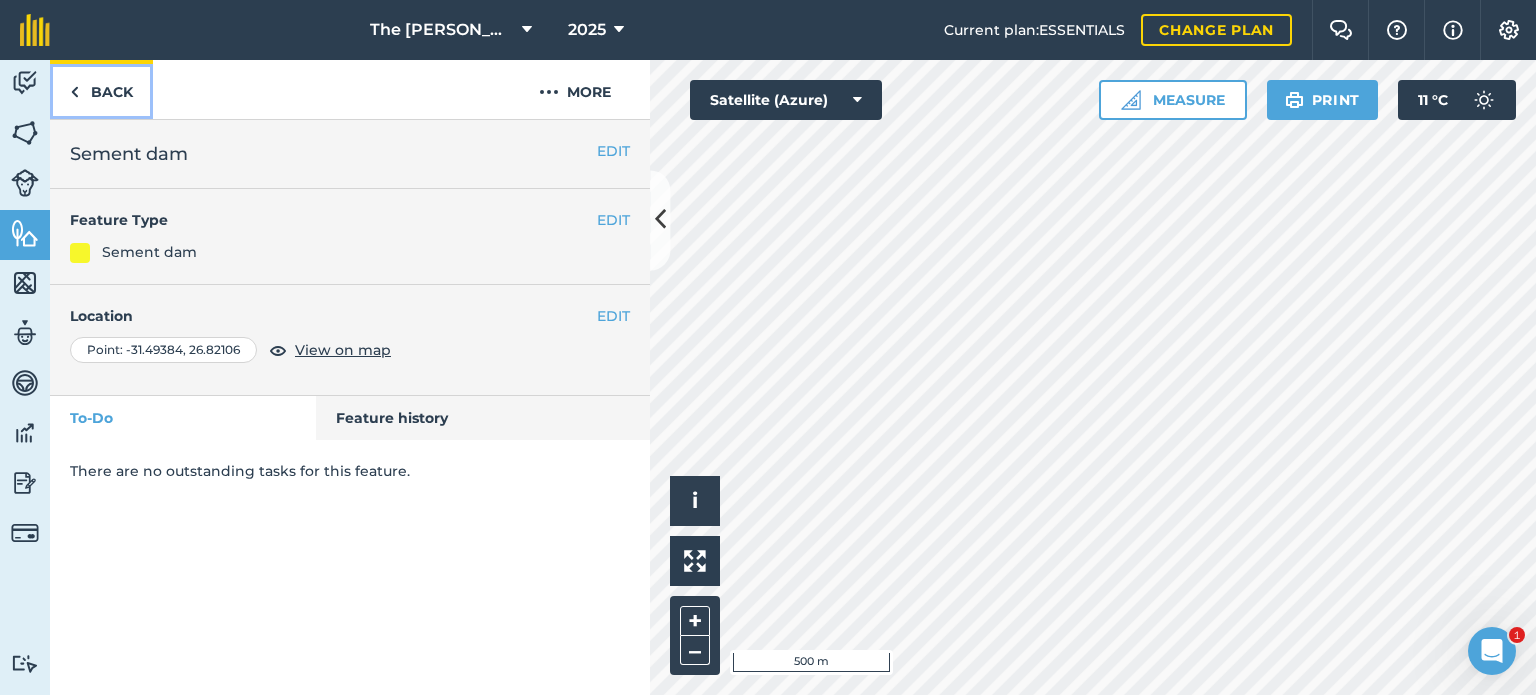click on "Back" at bounding box center (101, 89) 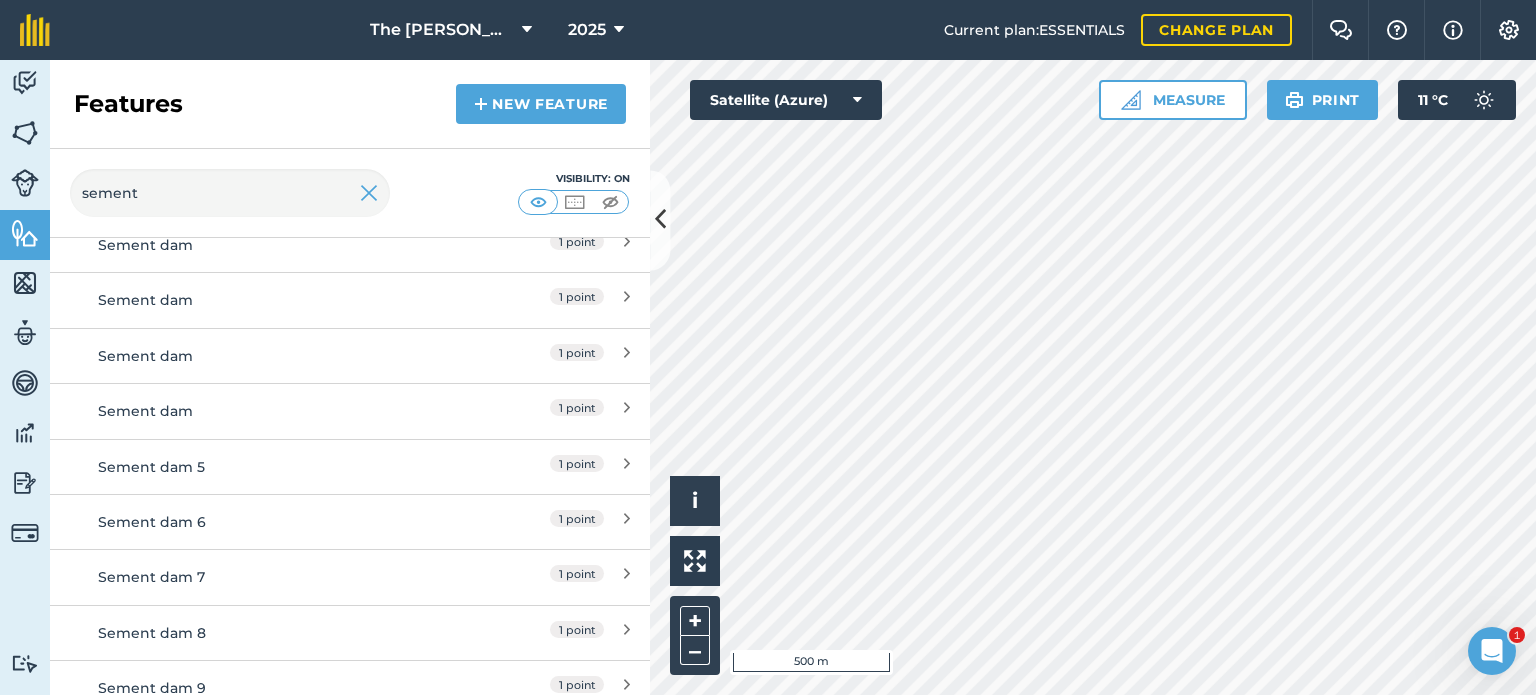 scroll, scrollTop: 383, scrollLeft: 0, axis: vertical 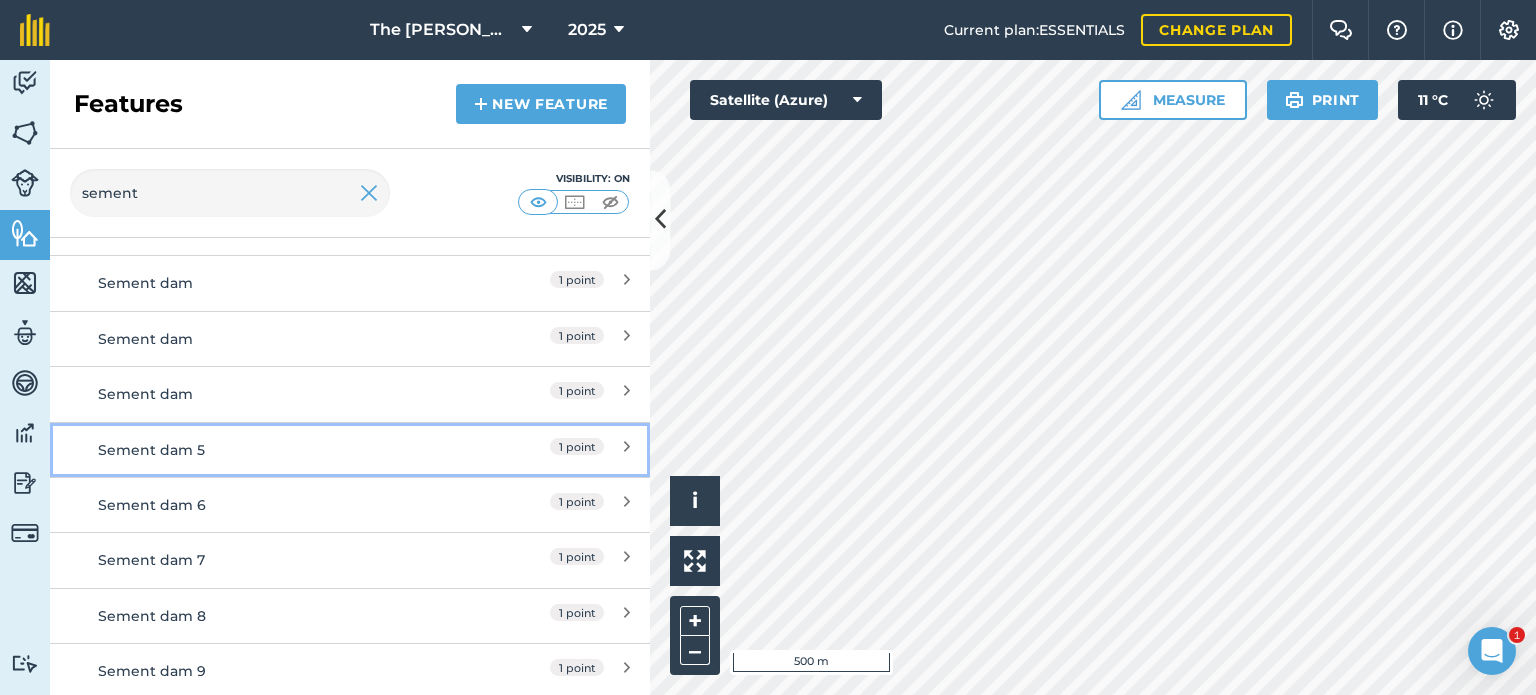 click on "1   point" at bounding box center (577, 446) 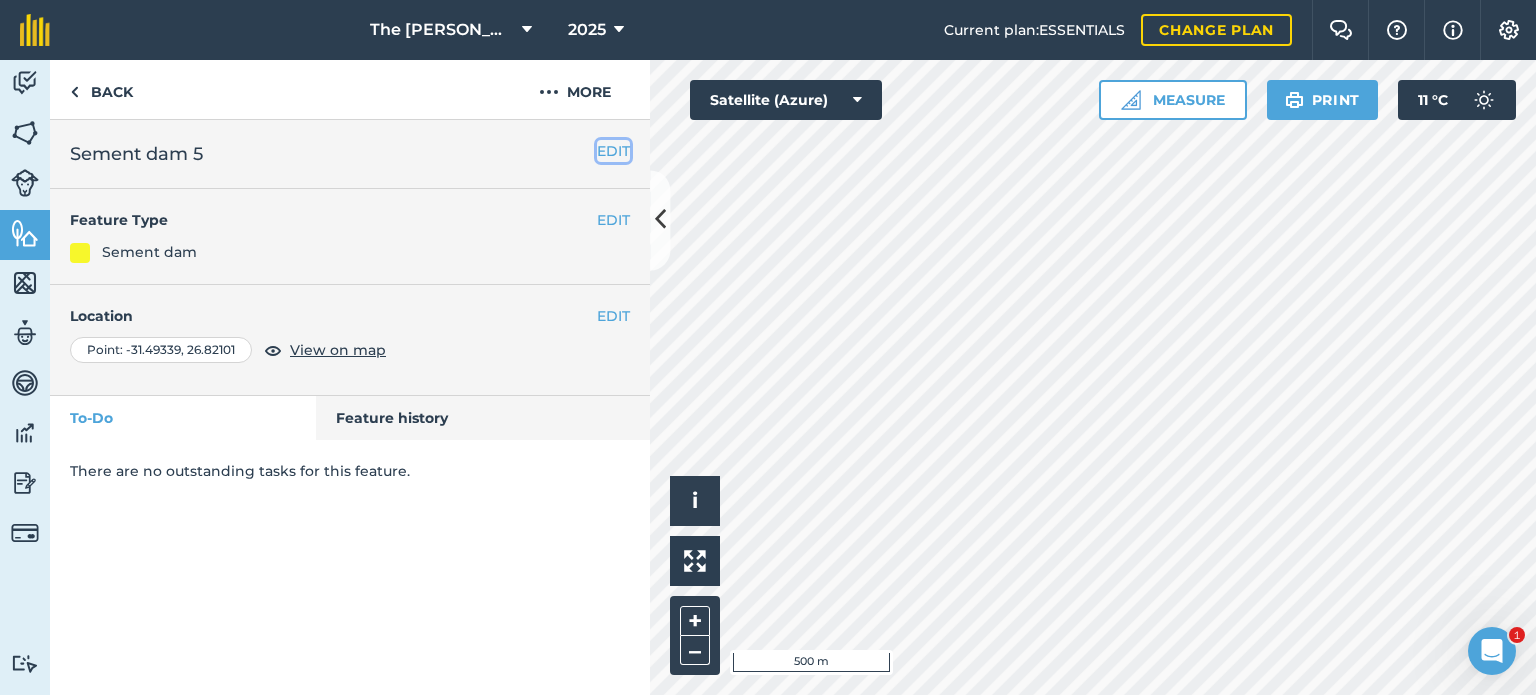 click on "EDIT" at bounding box center [613, 151] 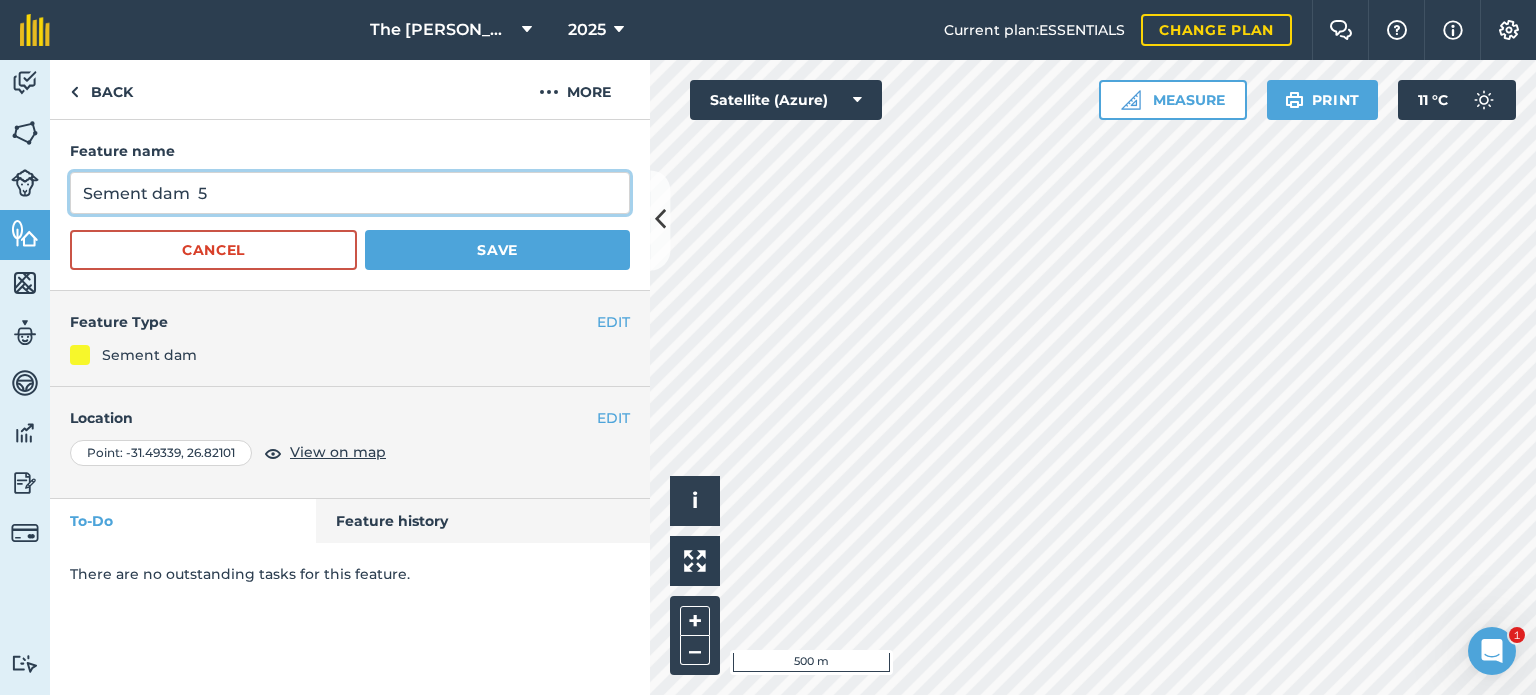 click on "Sement dam  5" at bounding box center [350, 193] 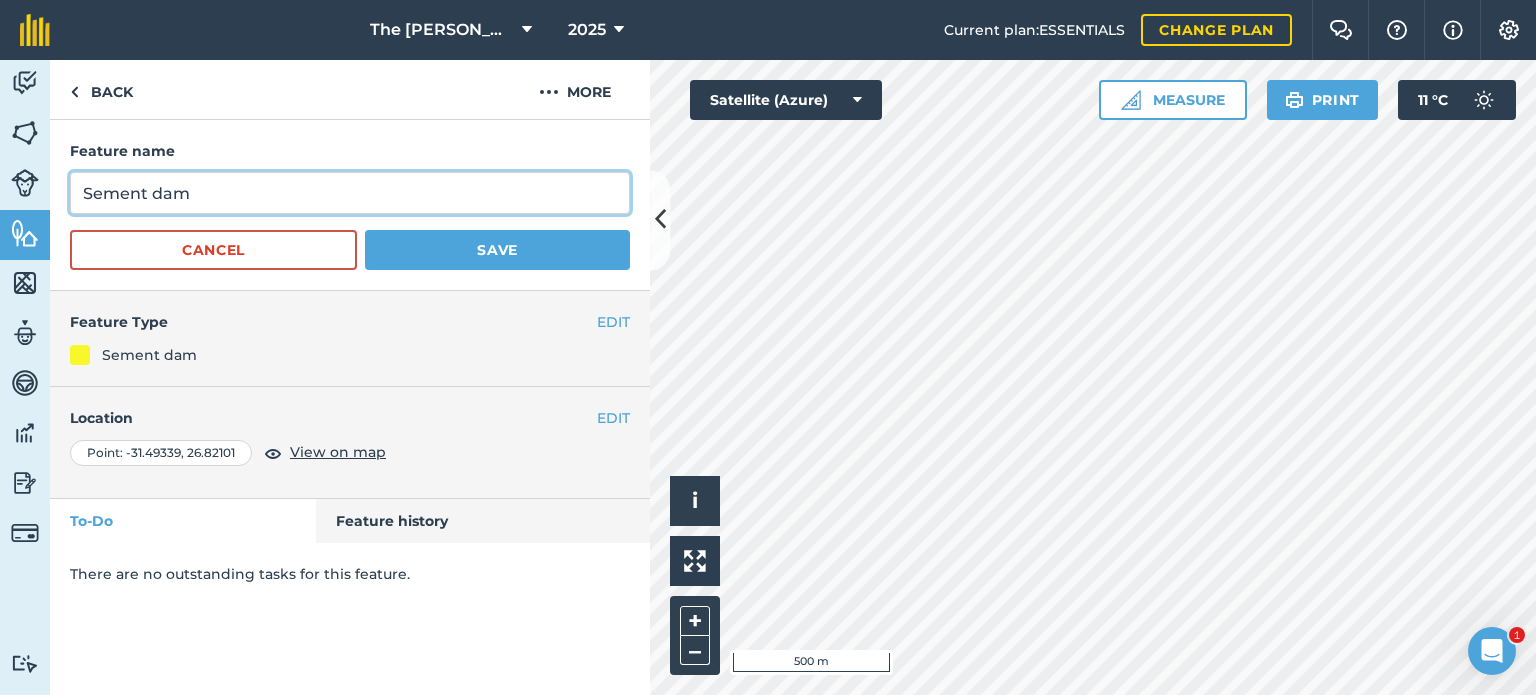 type on "Sement dam" 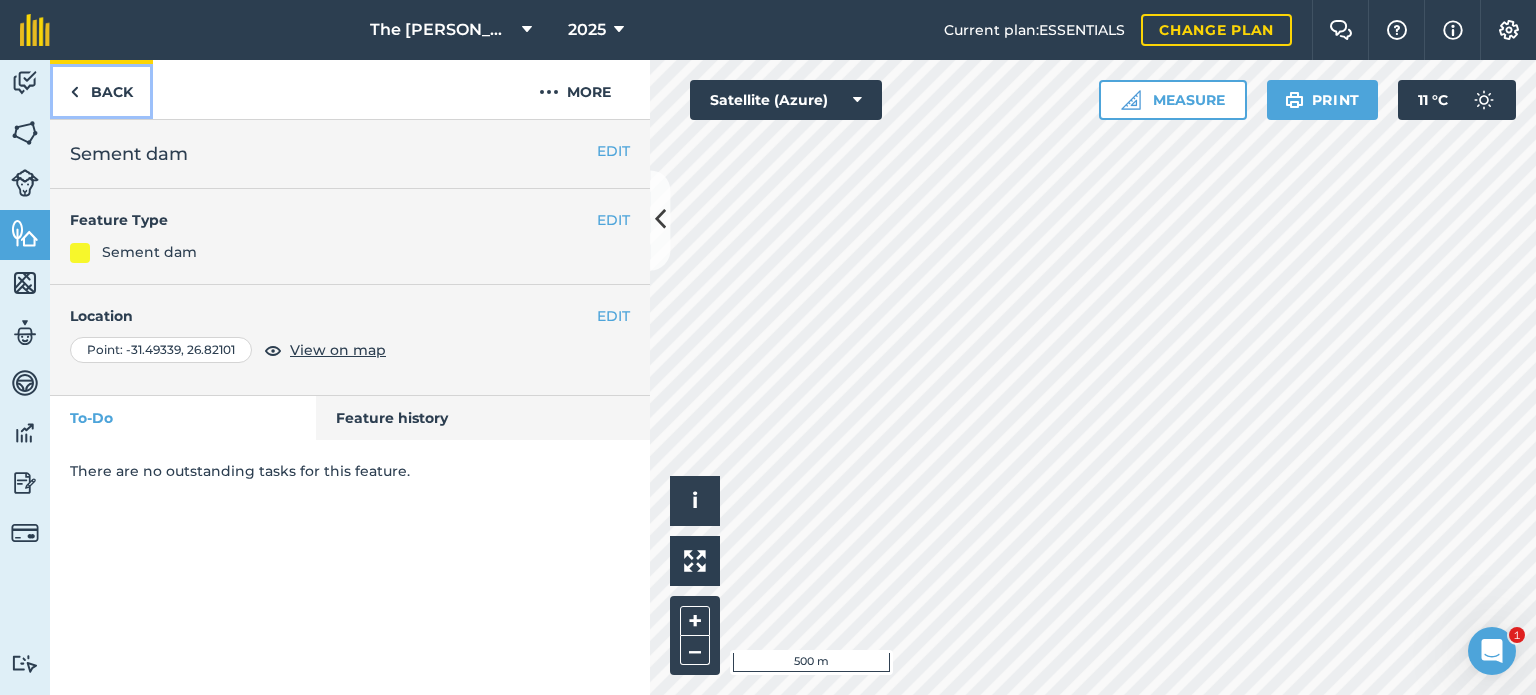 click at bounding box center (74, 92) 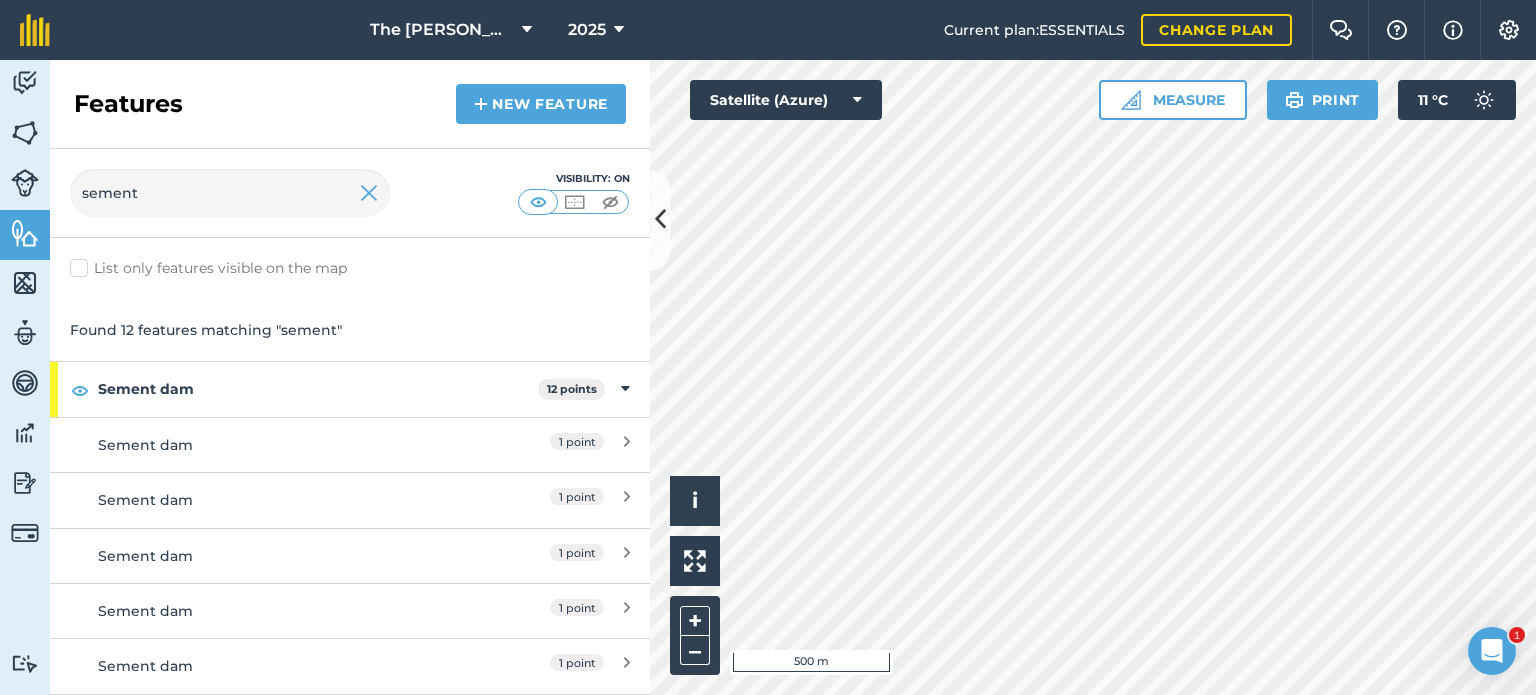 scroll, scrollTop: 383, scrollLeft: 0, axis: vertical 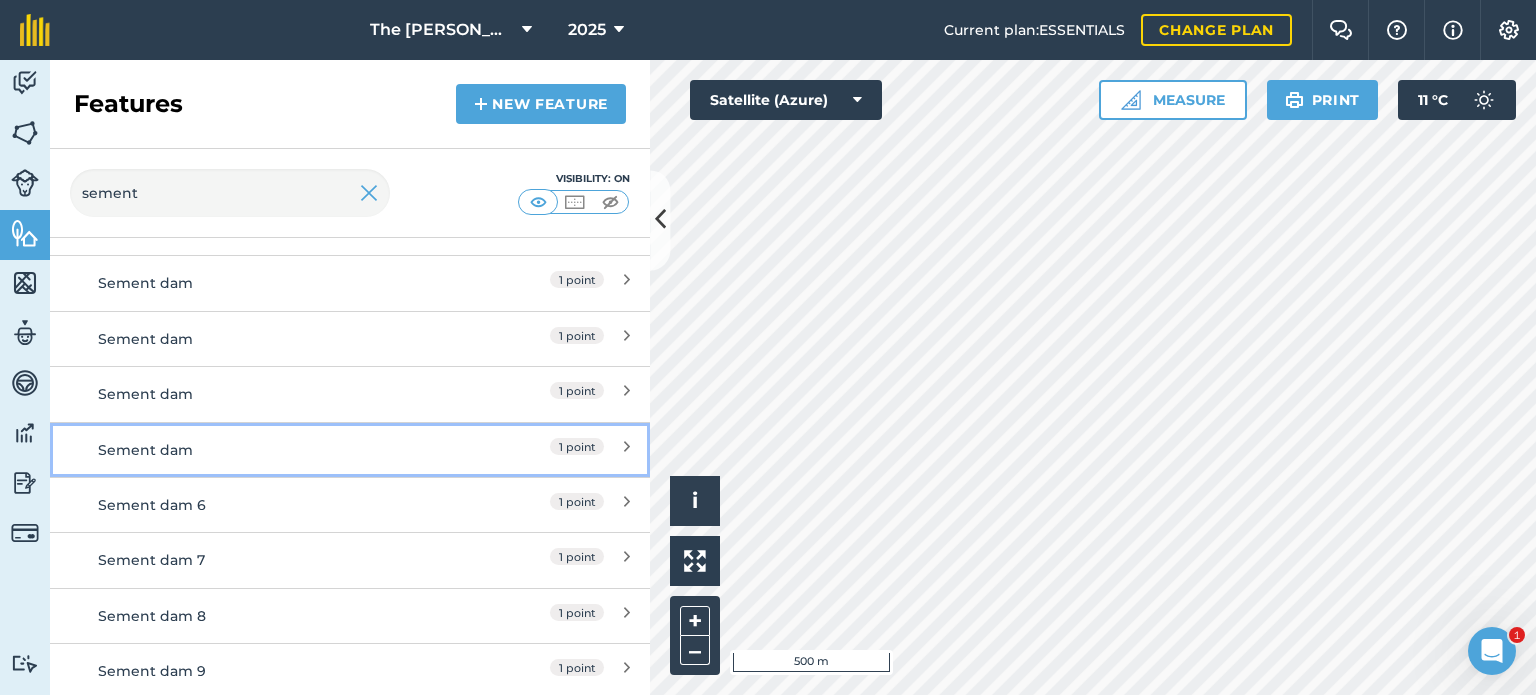click on "Sement dam   1   point" at bounding box center [350, 449] 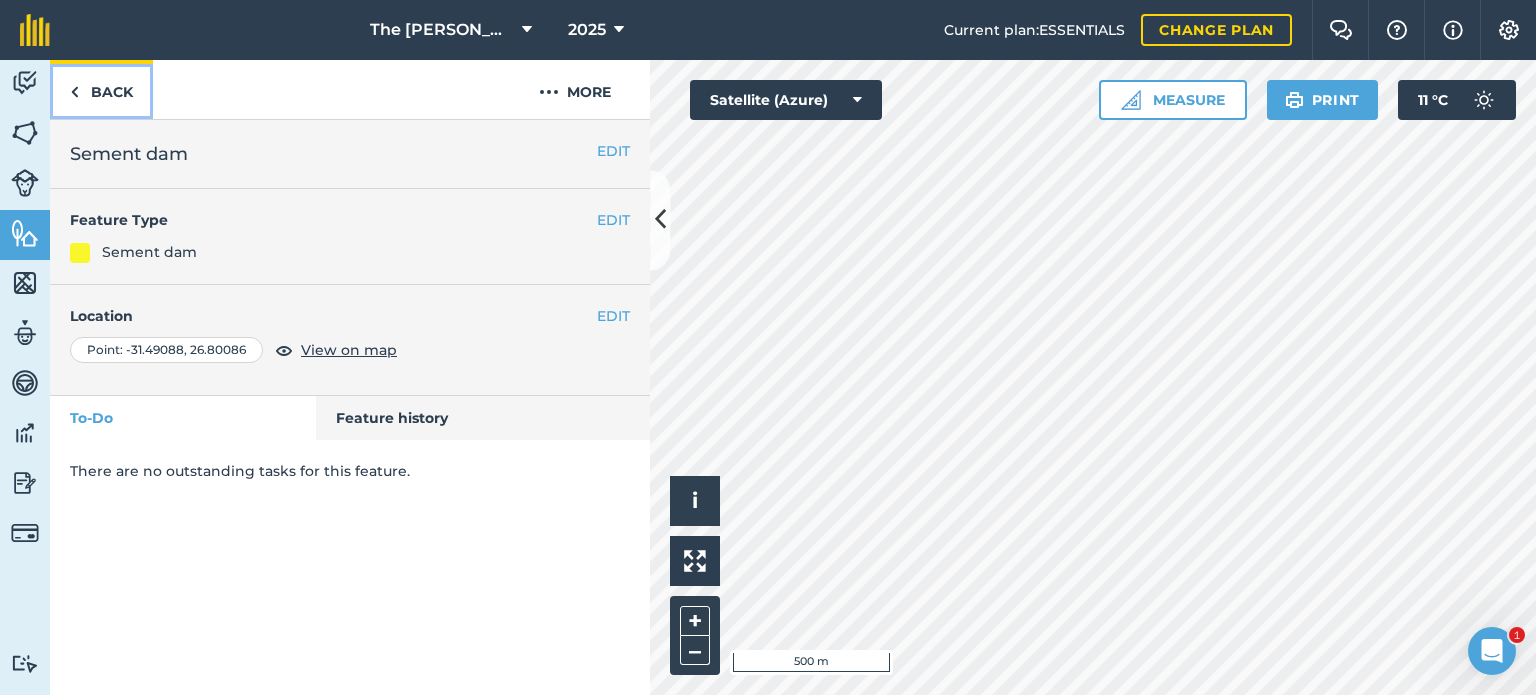 click at bounding box center (74, 92) 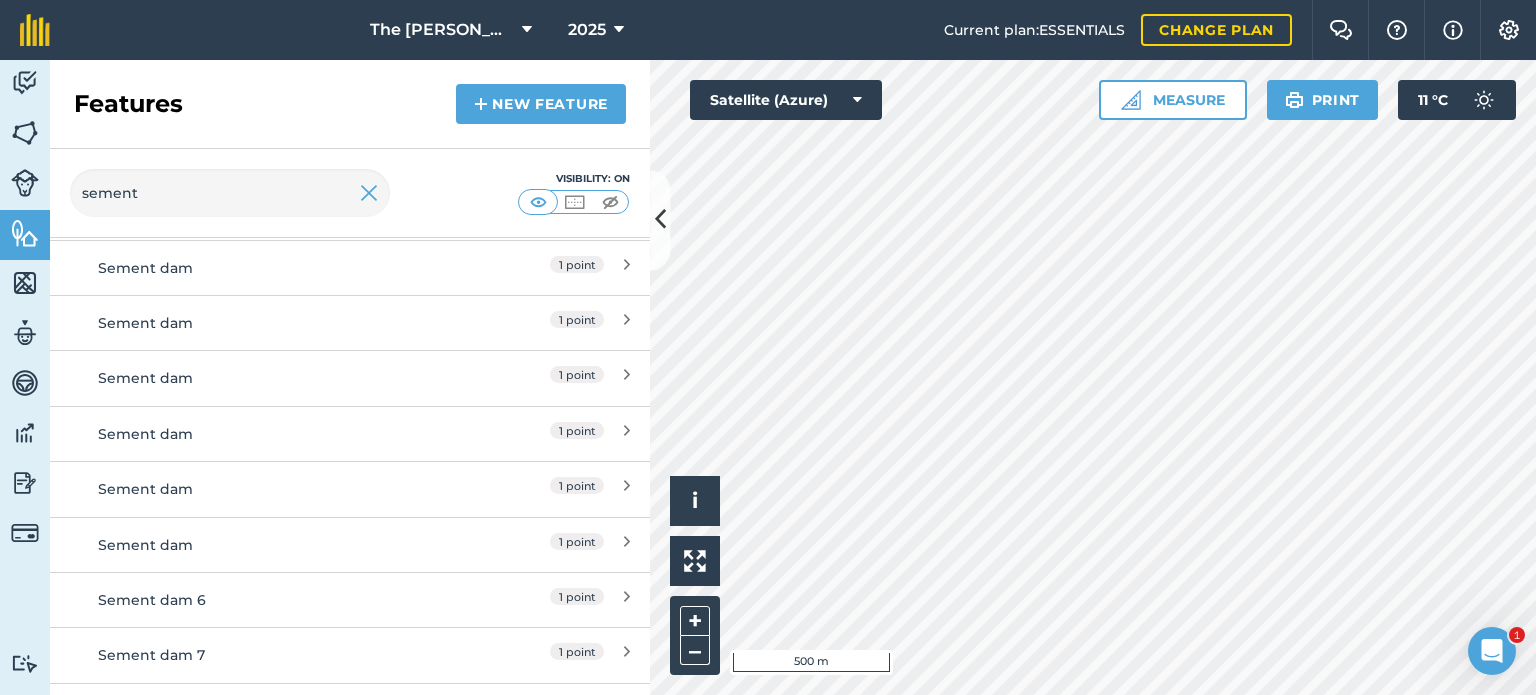 scroll, scrollTop: 383, scrollLeft: 0, axis: vertical 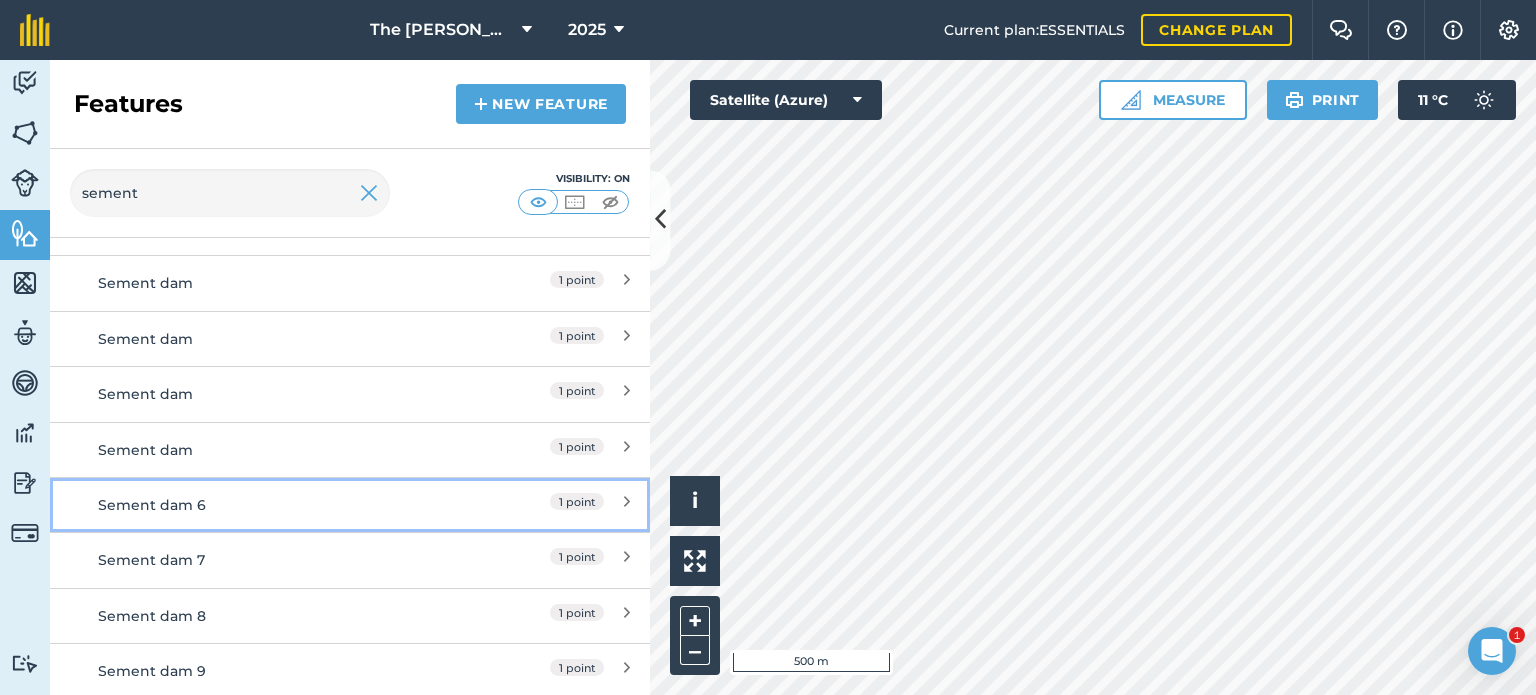 click on "Sement dam  6 1   point" at bounding box center [350, 504] 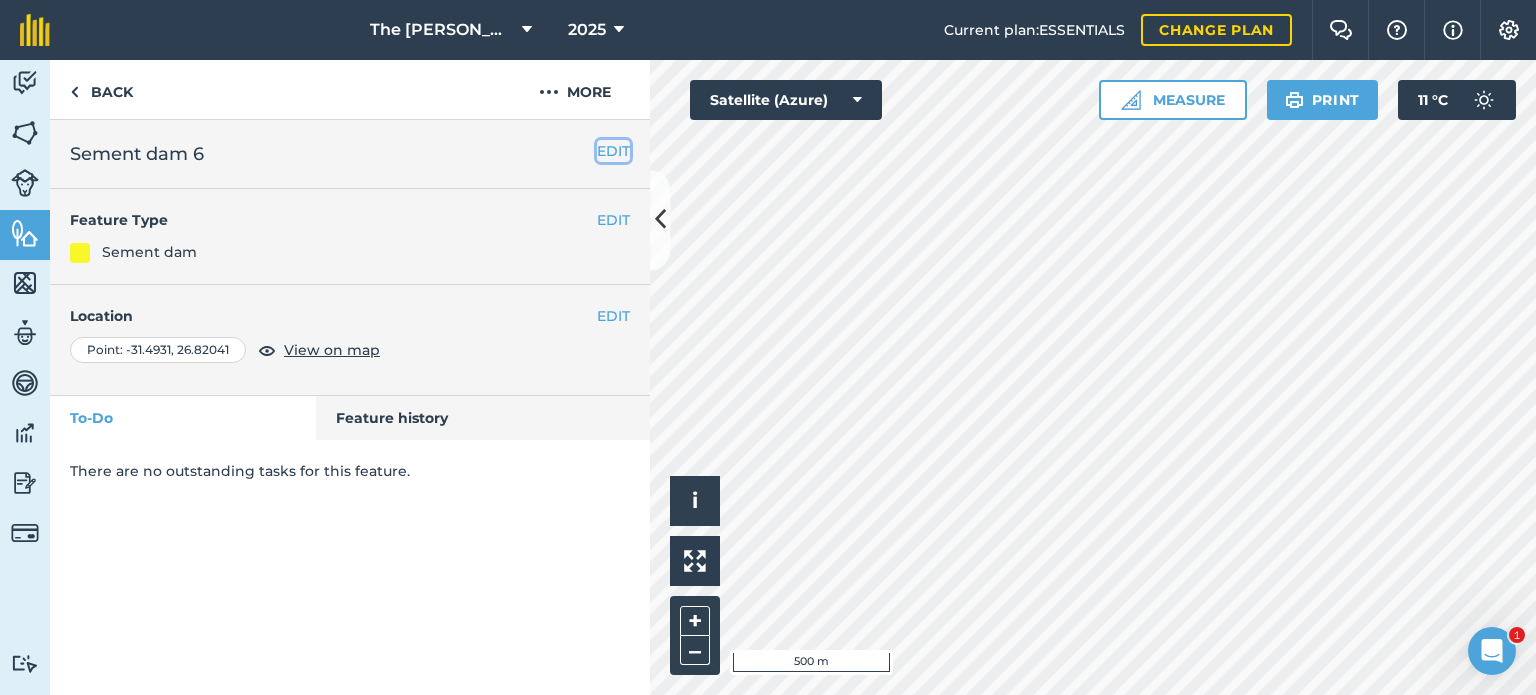 click on "EDIT" at bounding box center (613, 151) 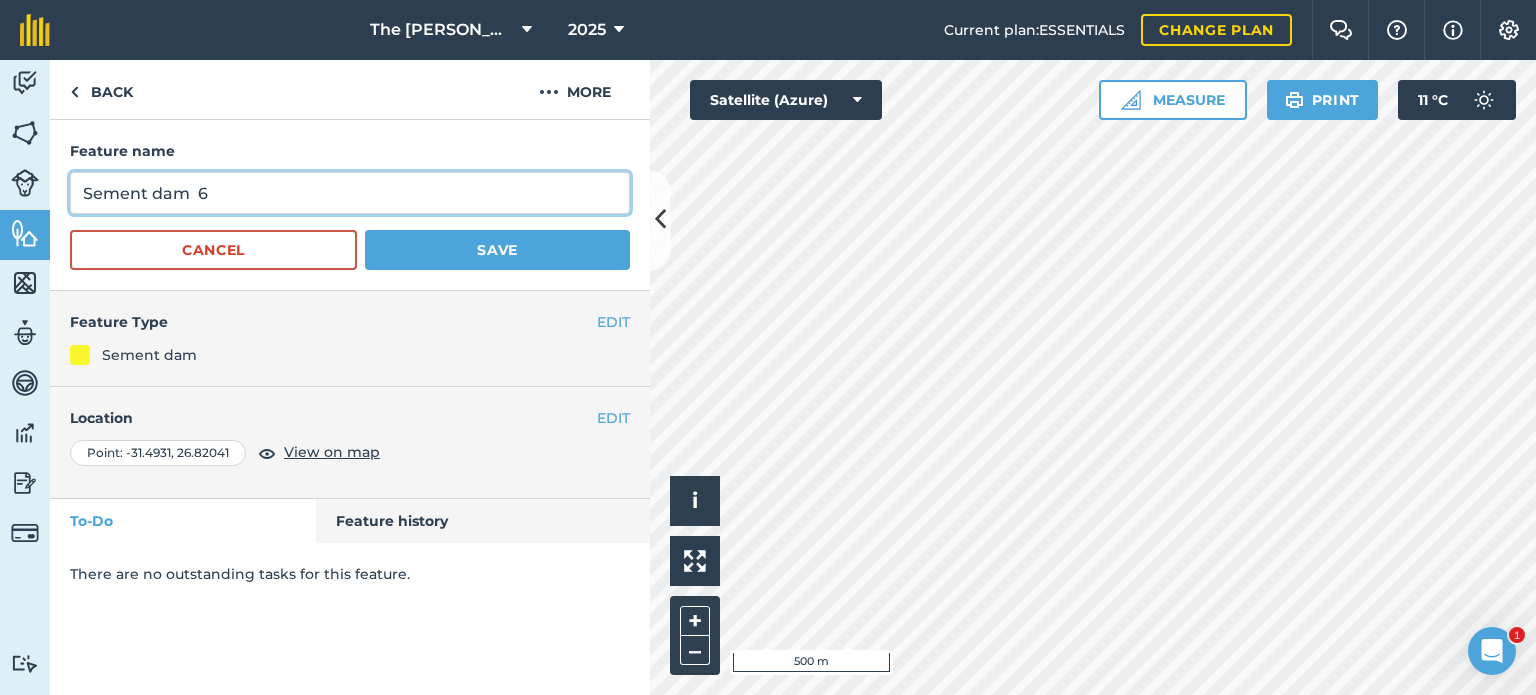 click on "Sement dam  6" at bounding box center [350, 193] 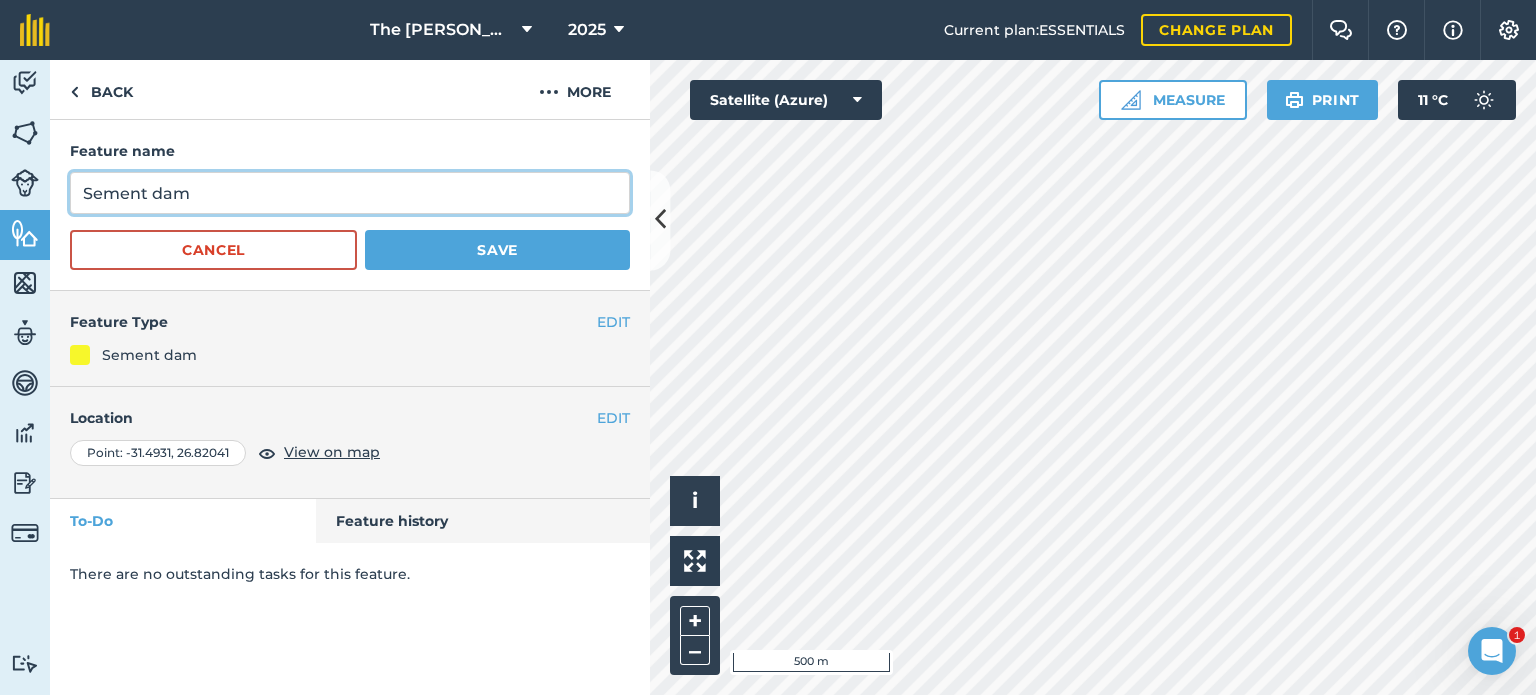 type on "Sement dam" 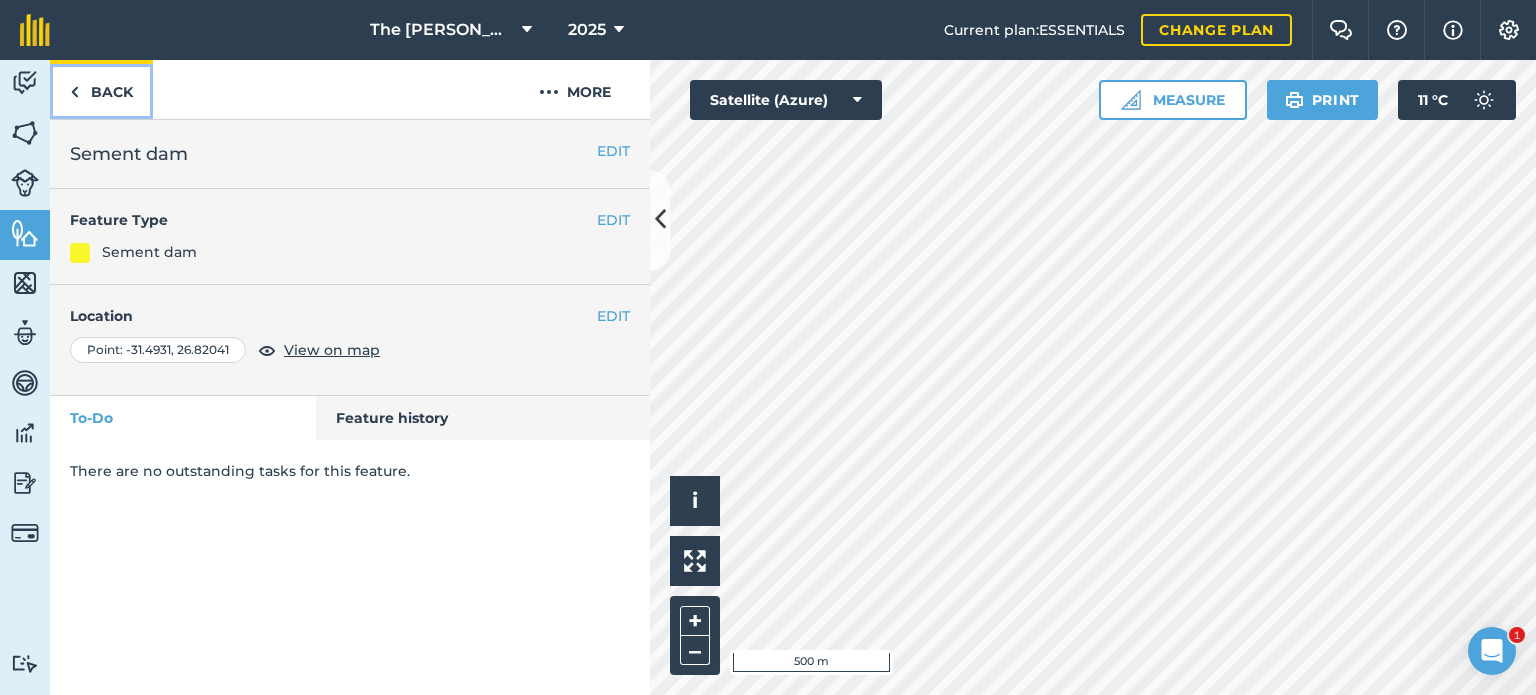 click on "Back" at bounding box center [101, 89] 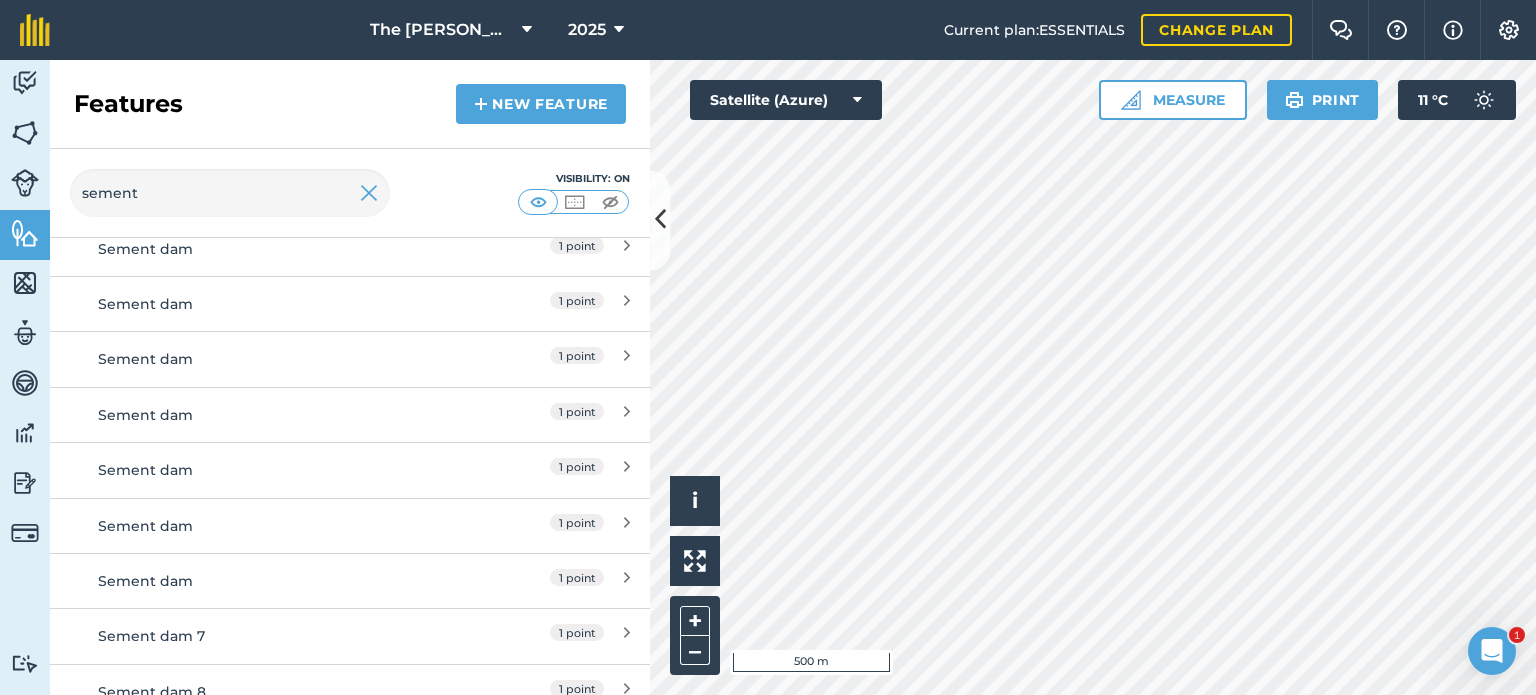 scroll, scrollTop: 383, scrollLeft: 0, axis: vertical 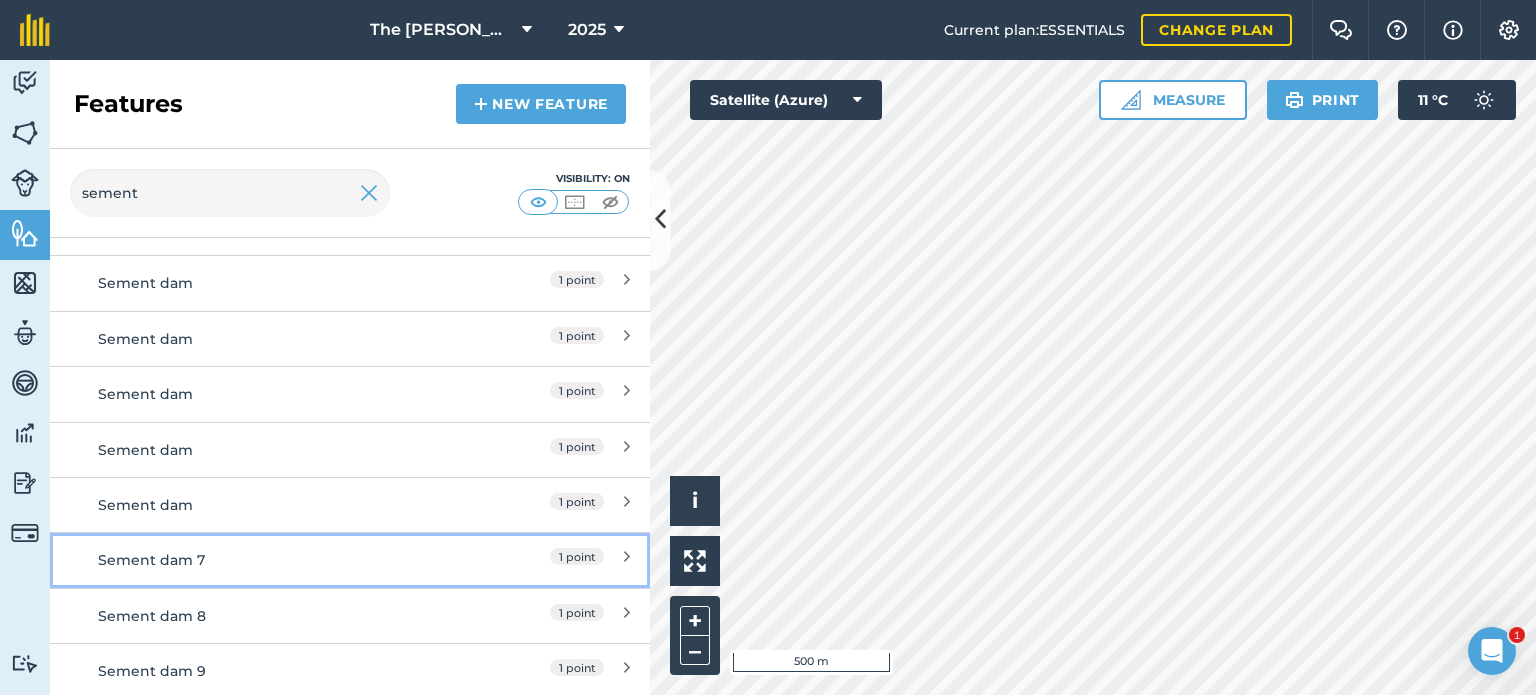 click on "1   point" at bounding box center (541, 560) 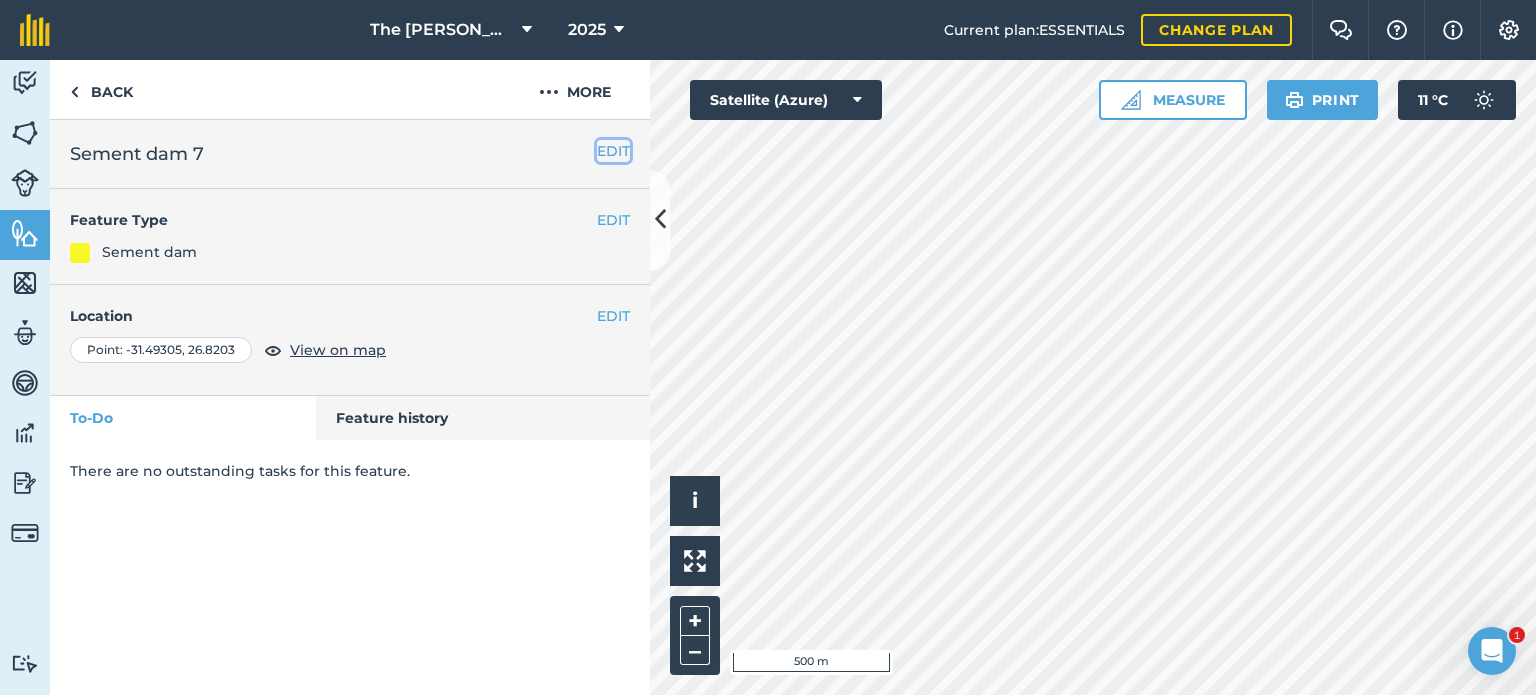 click on "EDIT" at bounding box center (613, 151) 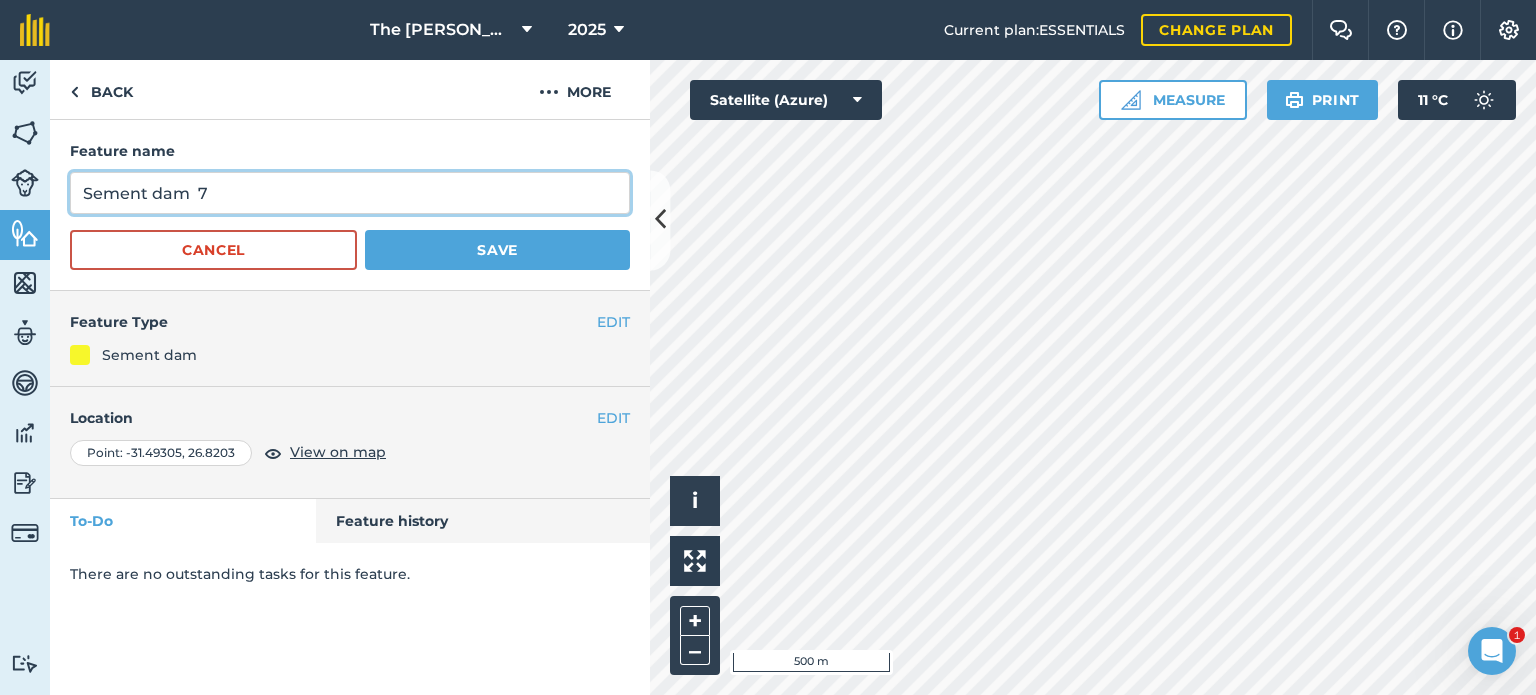 click on "Sement dam  7" at bounding box center [350, 193] 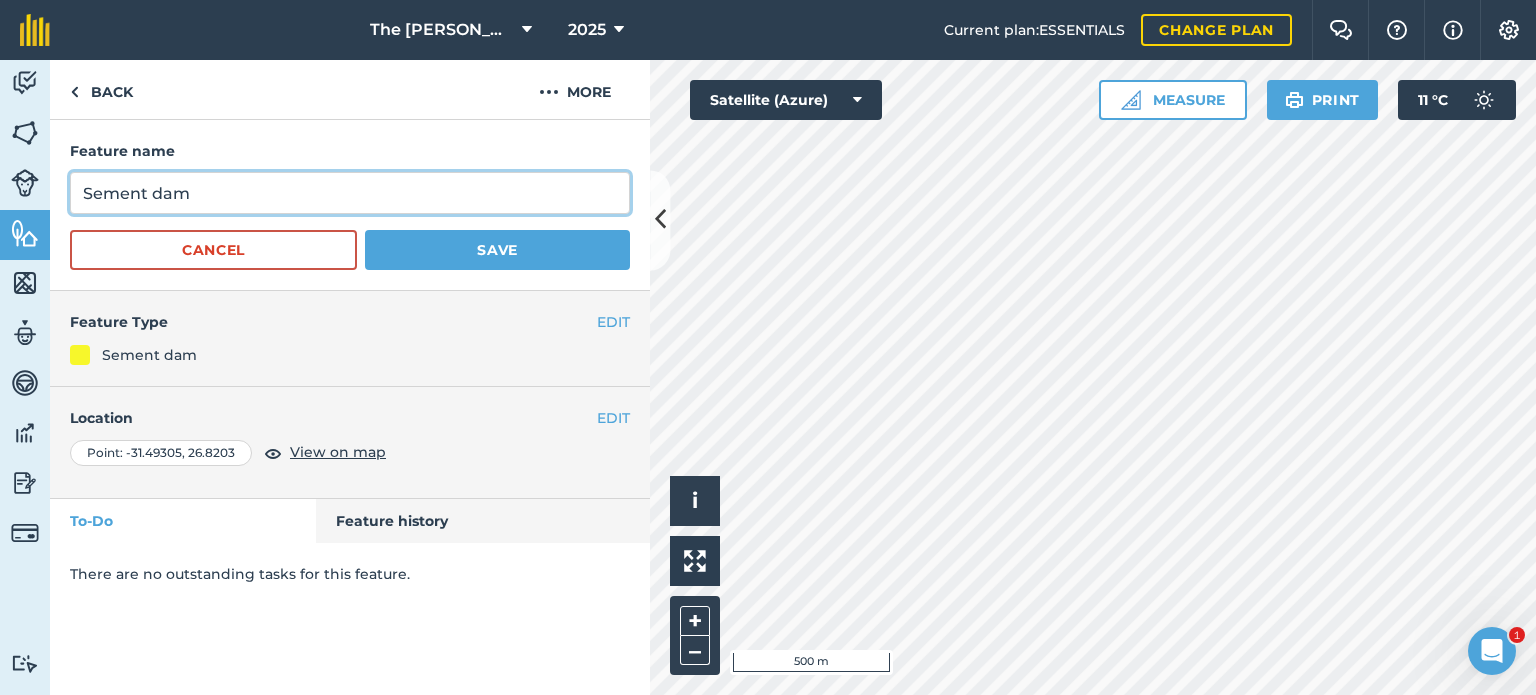 type on "Sement dam" 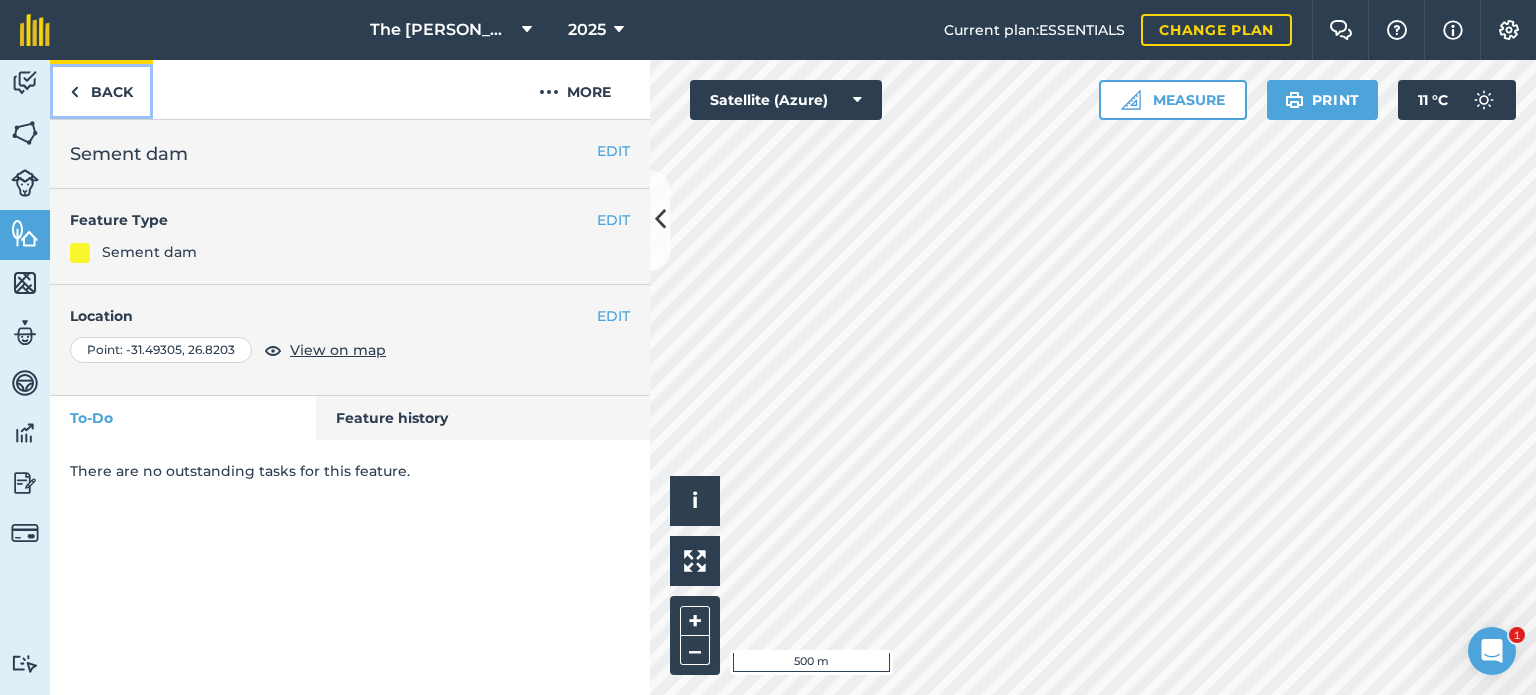 click on "Back" at bounding box center [101, 89] 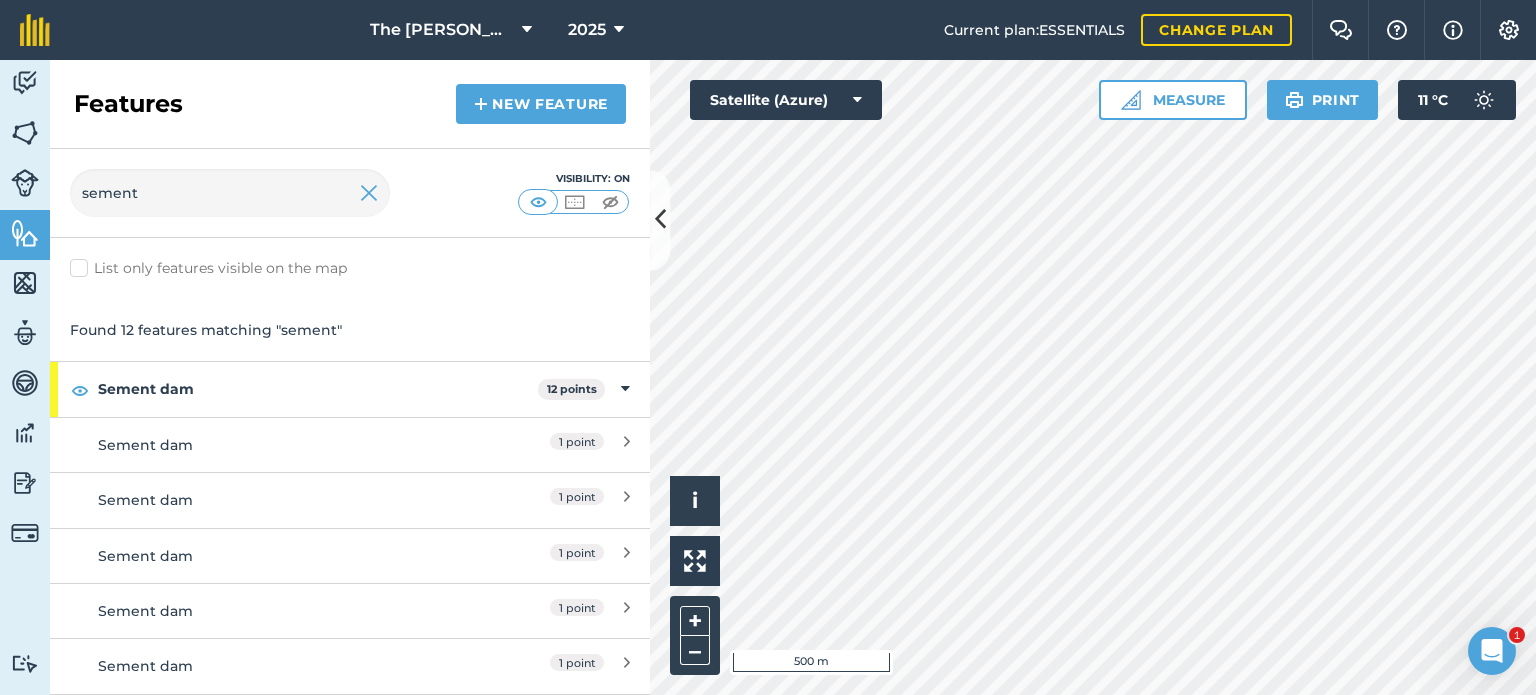 scroll, scrollTop: 383, scrollLeft: 0, axis: vertical 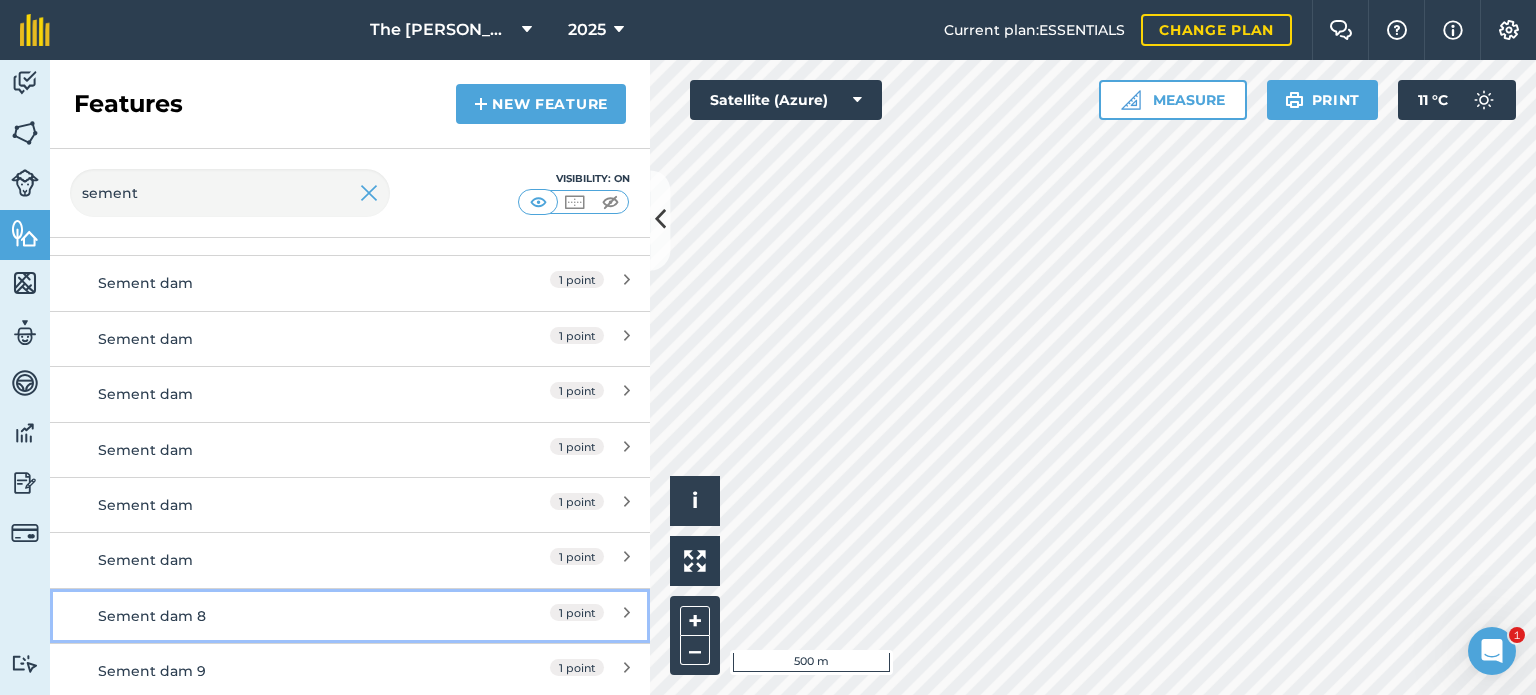click on "Sement dam  8" at bounding box center [275, 616] 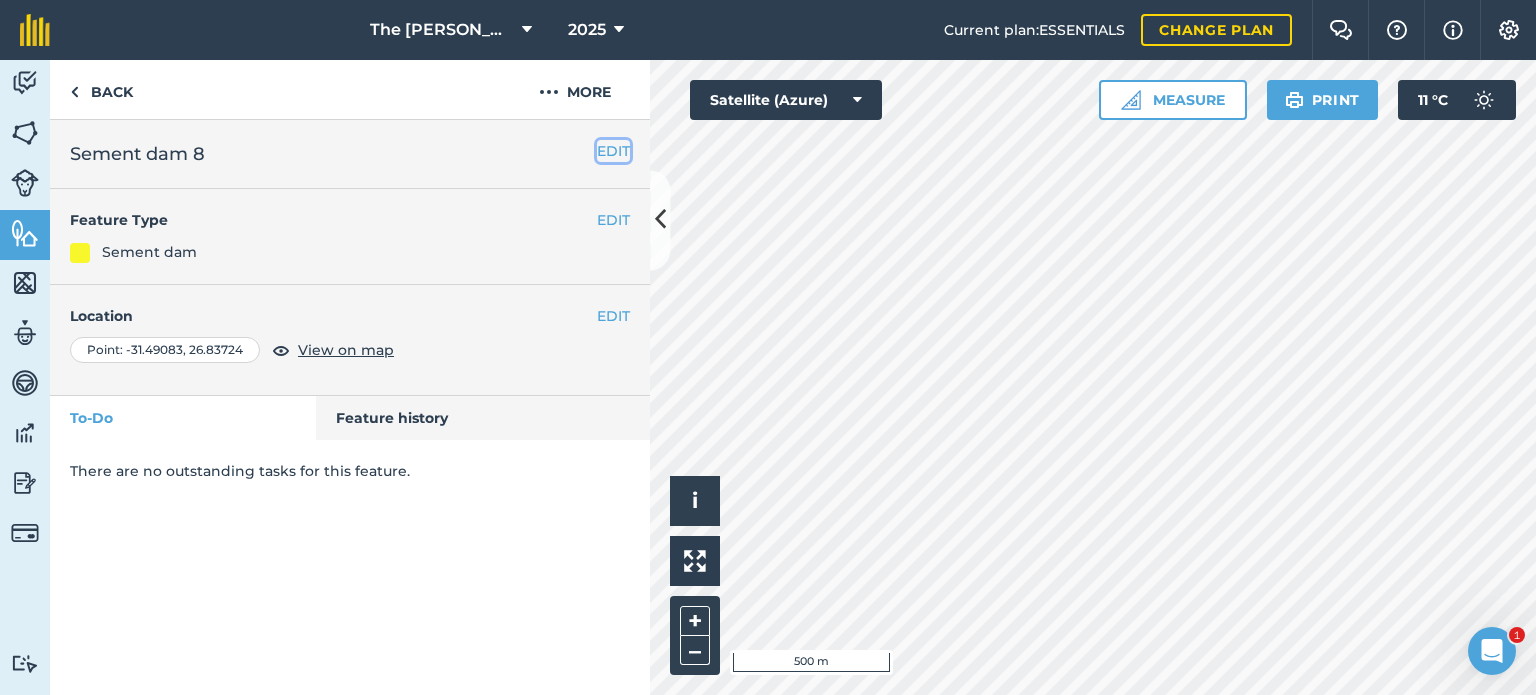 click on "EDIT" at bounding box center [613, 151] 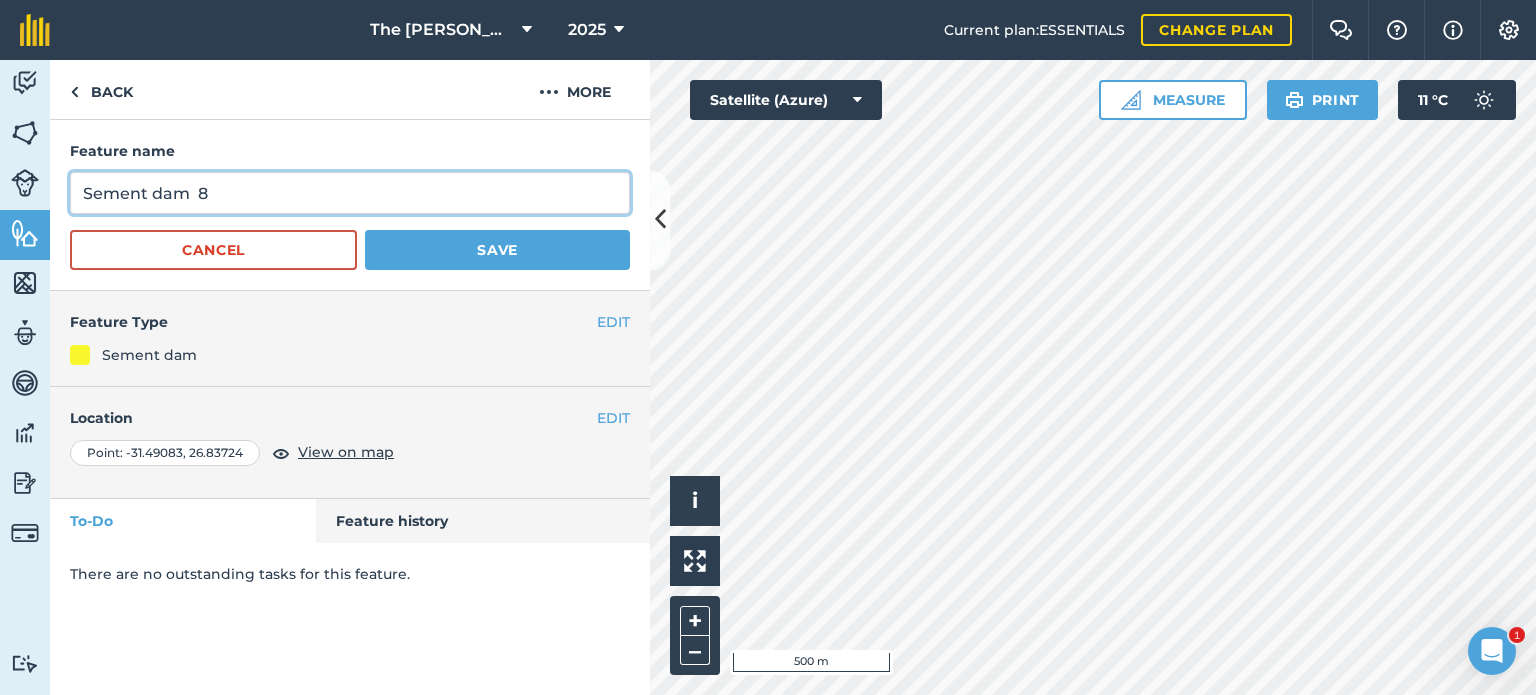 click on "Sement dam  8" at bounding box center [350, 193] 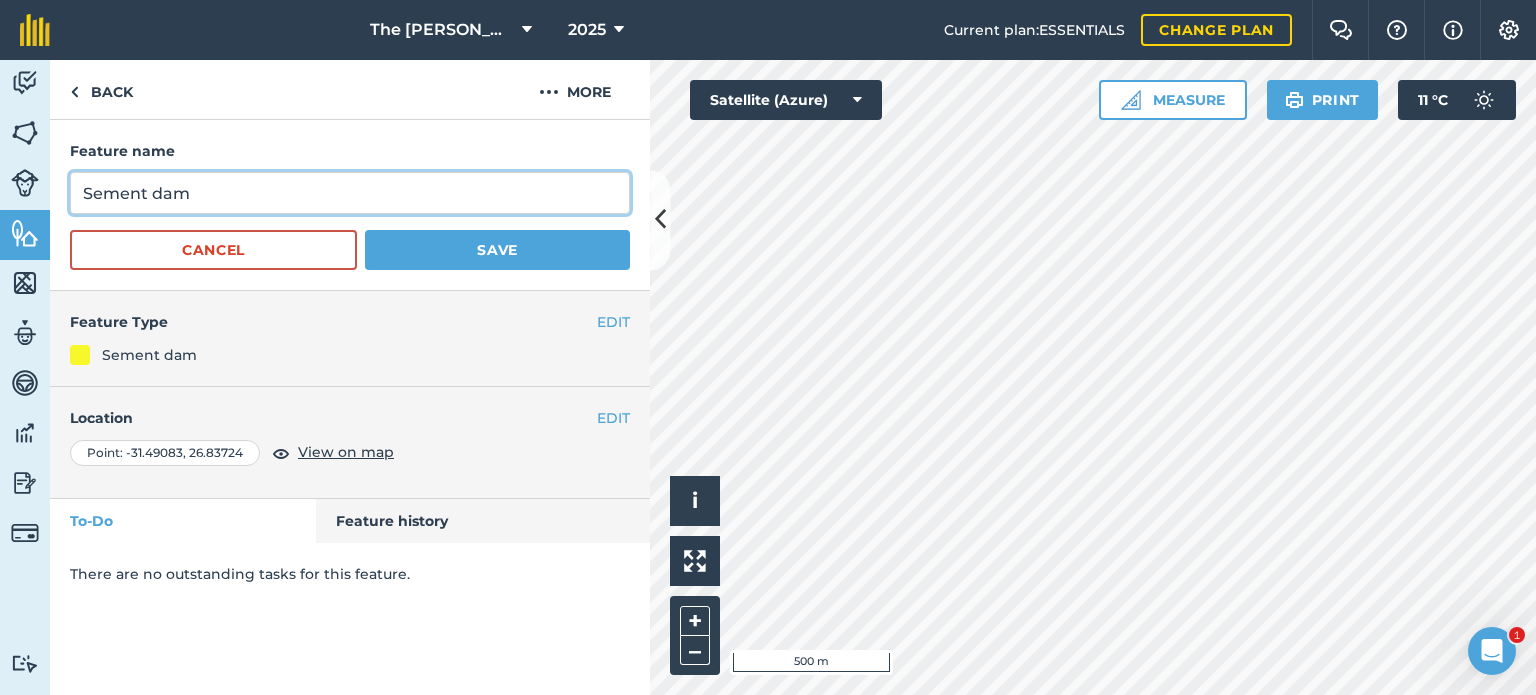 type on "Sement dam" 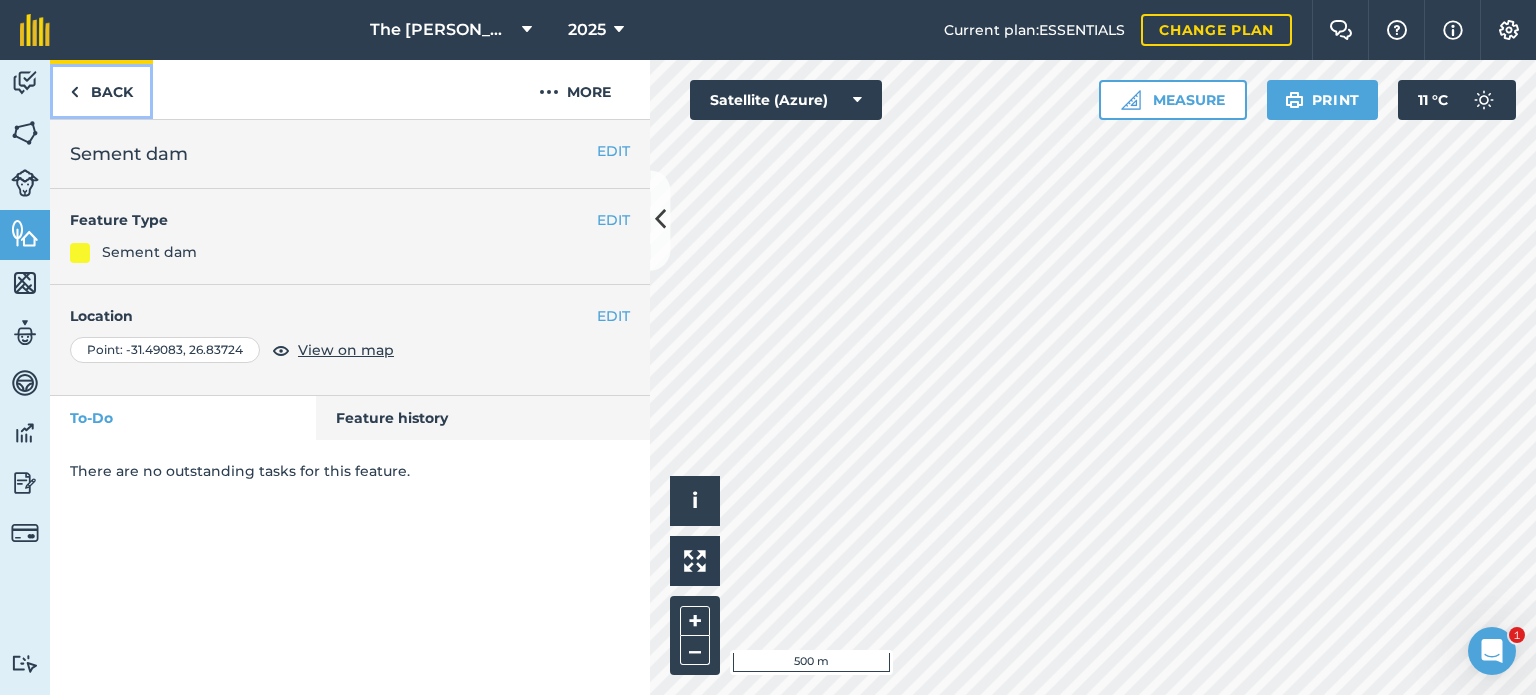 click on "Back" at bounding box center (101, 89) 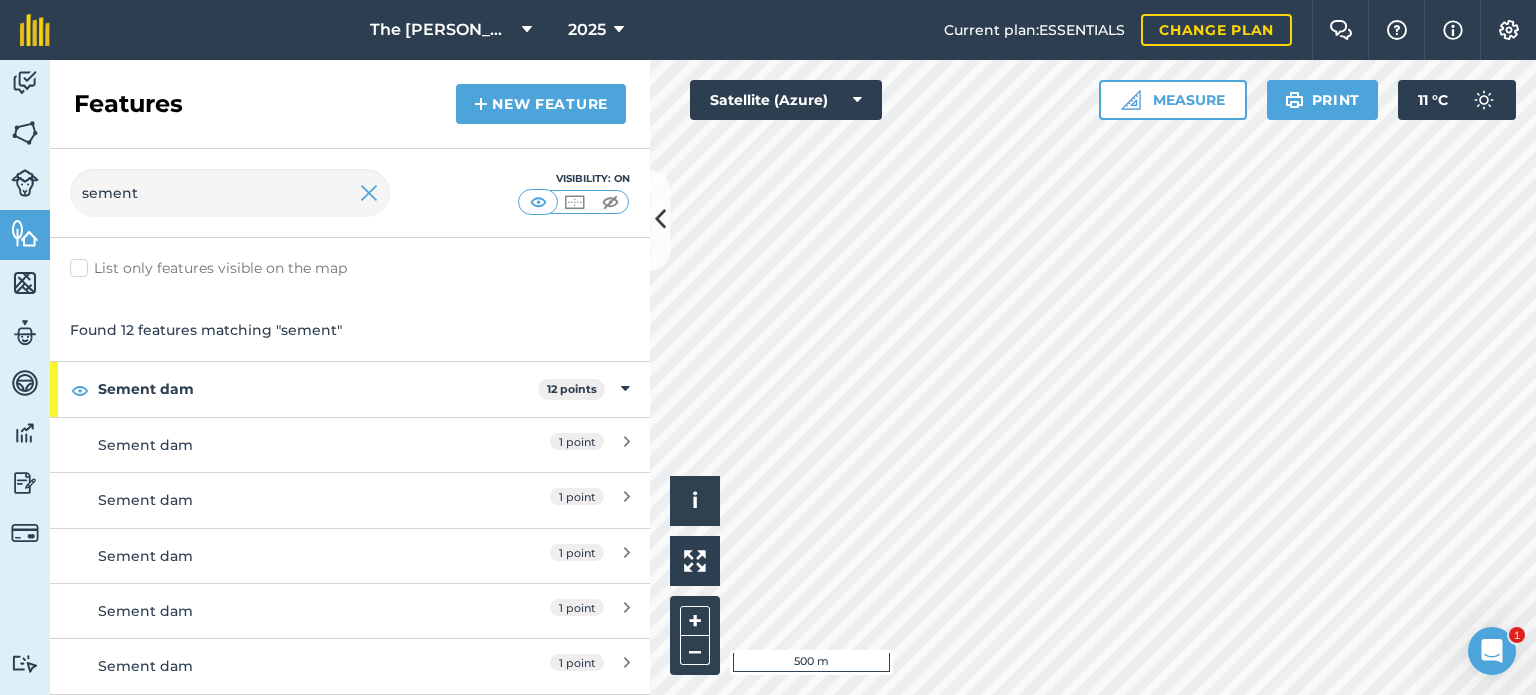scroll, scrollTop: 383, scrollLeft: 0, axis: vertical 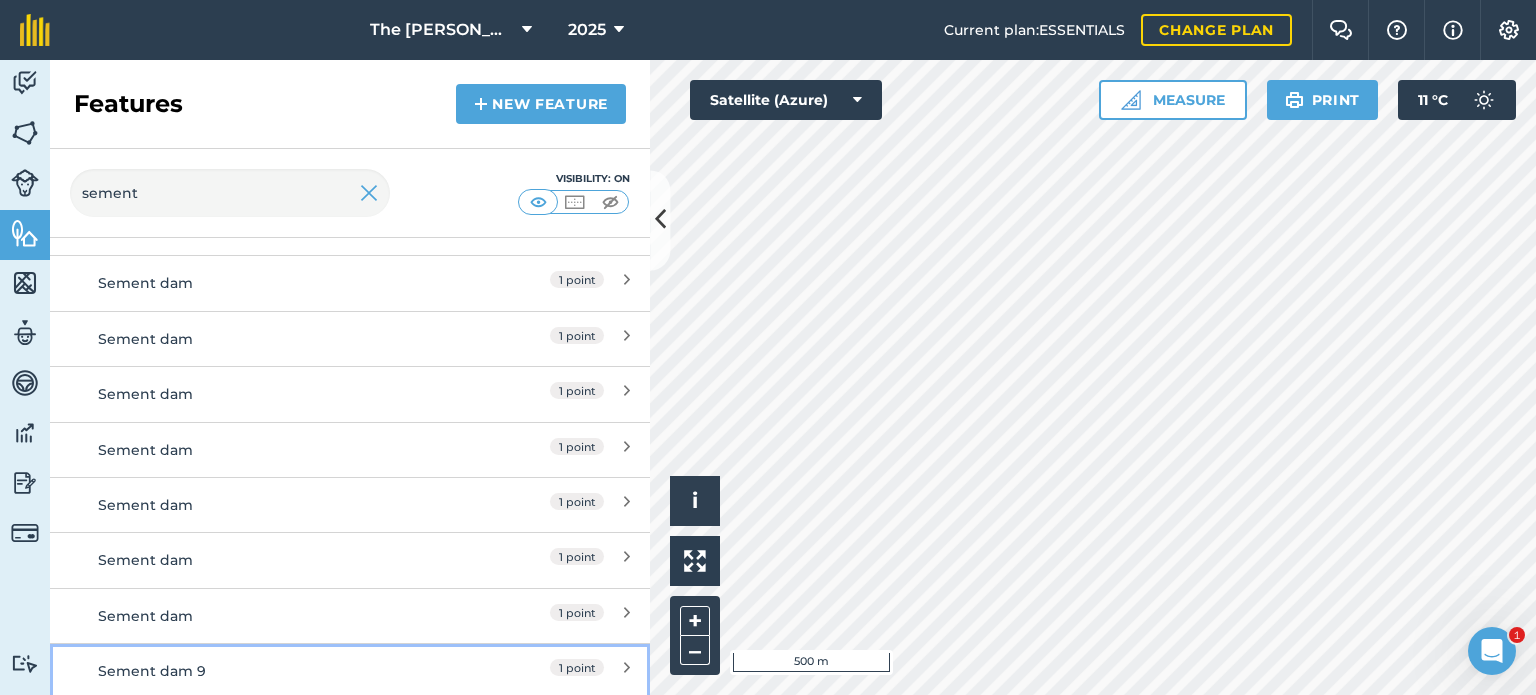 click on "Sement dam  9 1   point" at bounding box center (350, 670) 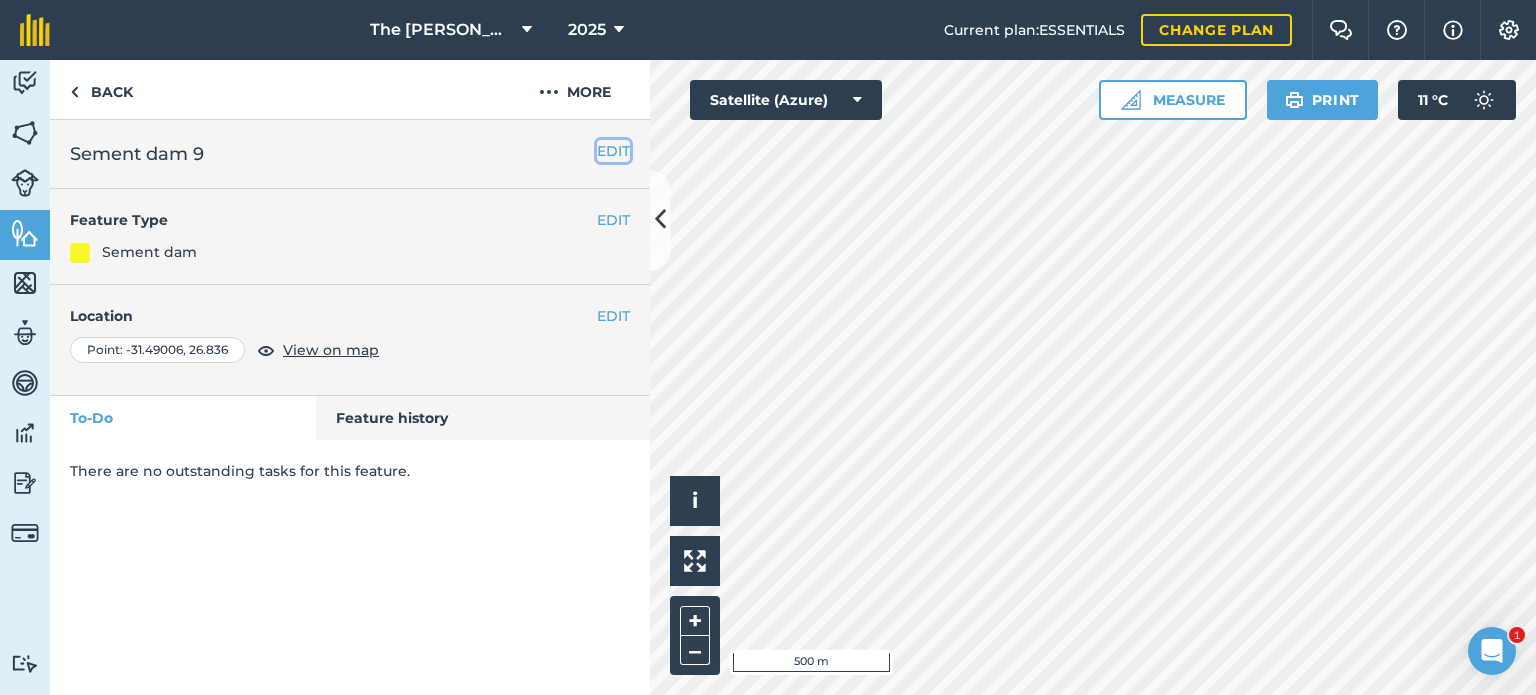 click on "EDIT" at bounding box center [613, 151] 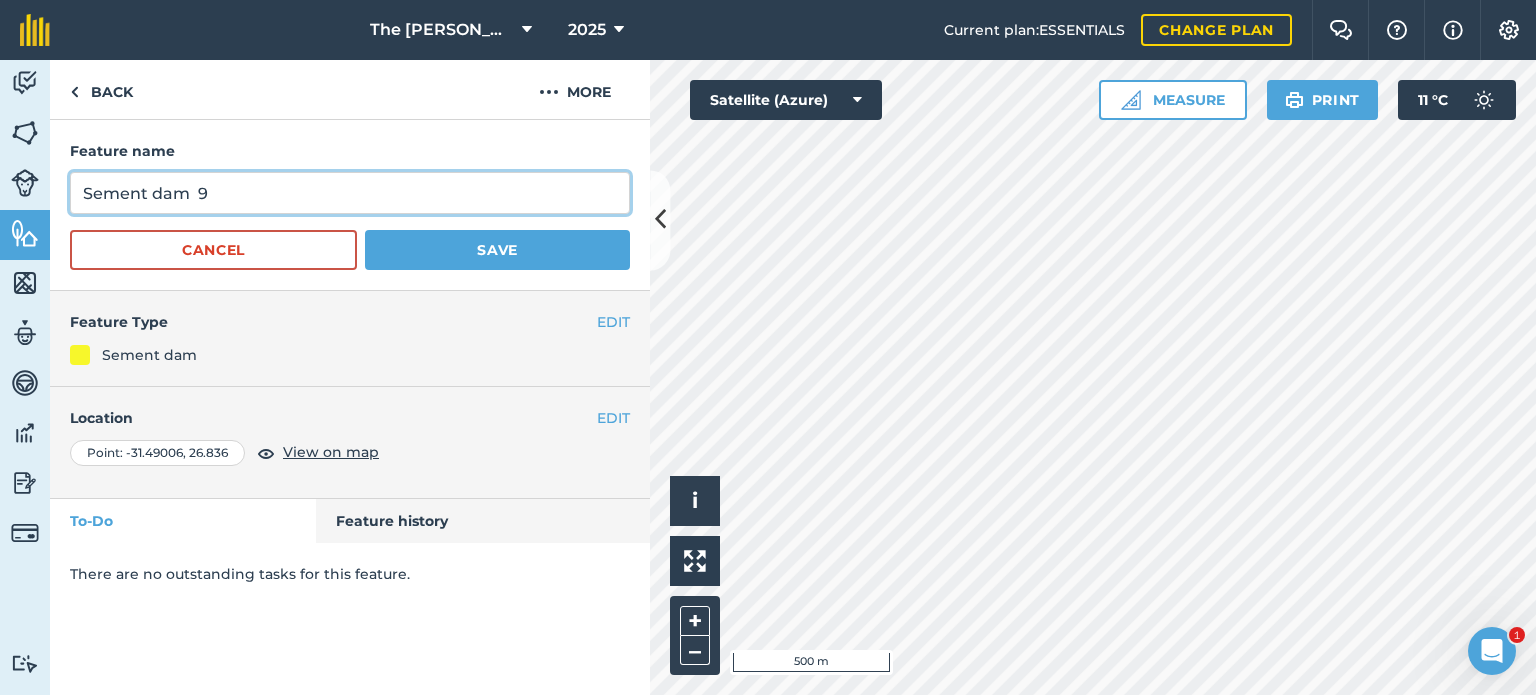 click on "Sement dam  9" at bounding box center [350, 193] 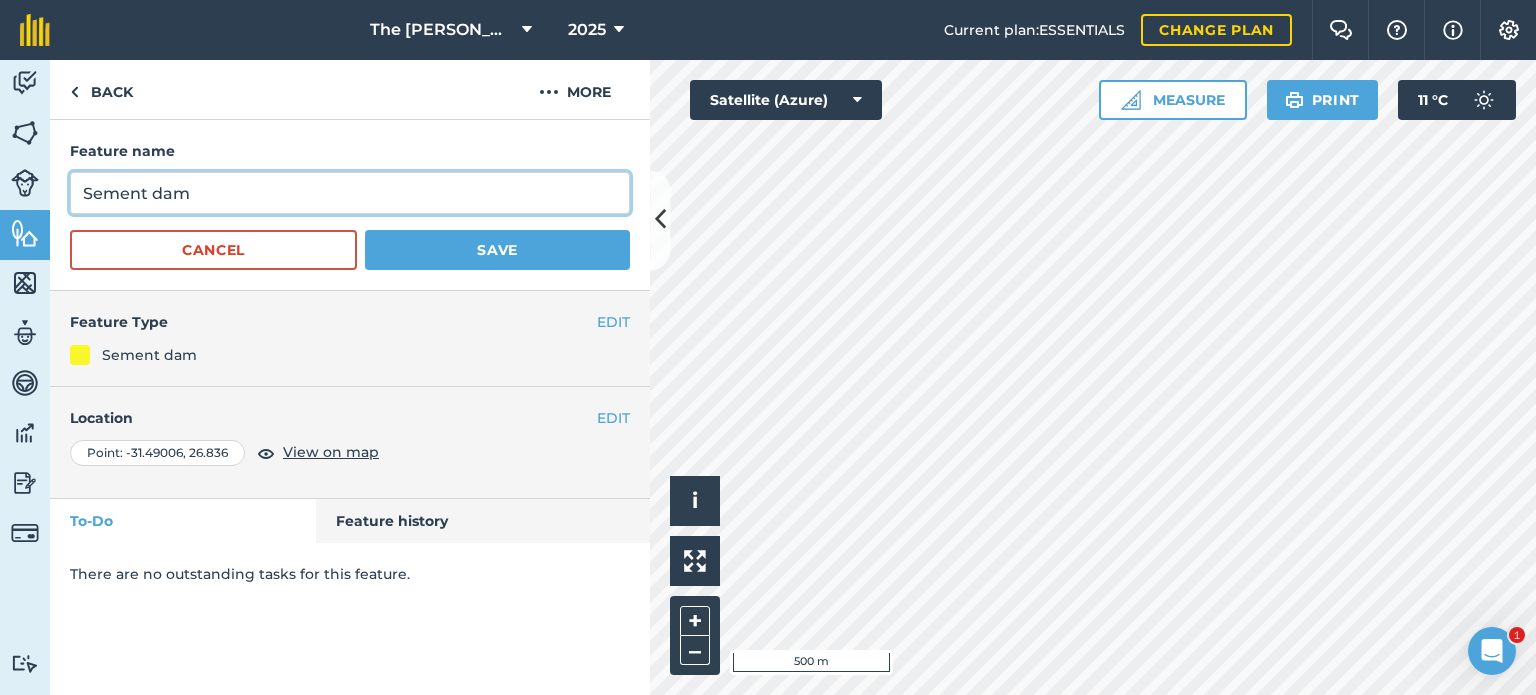 type on "Sement dam" 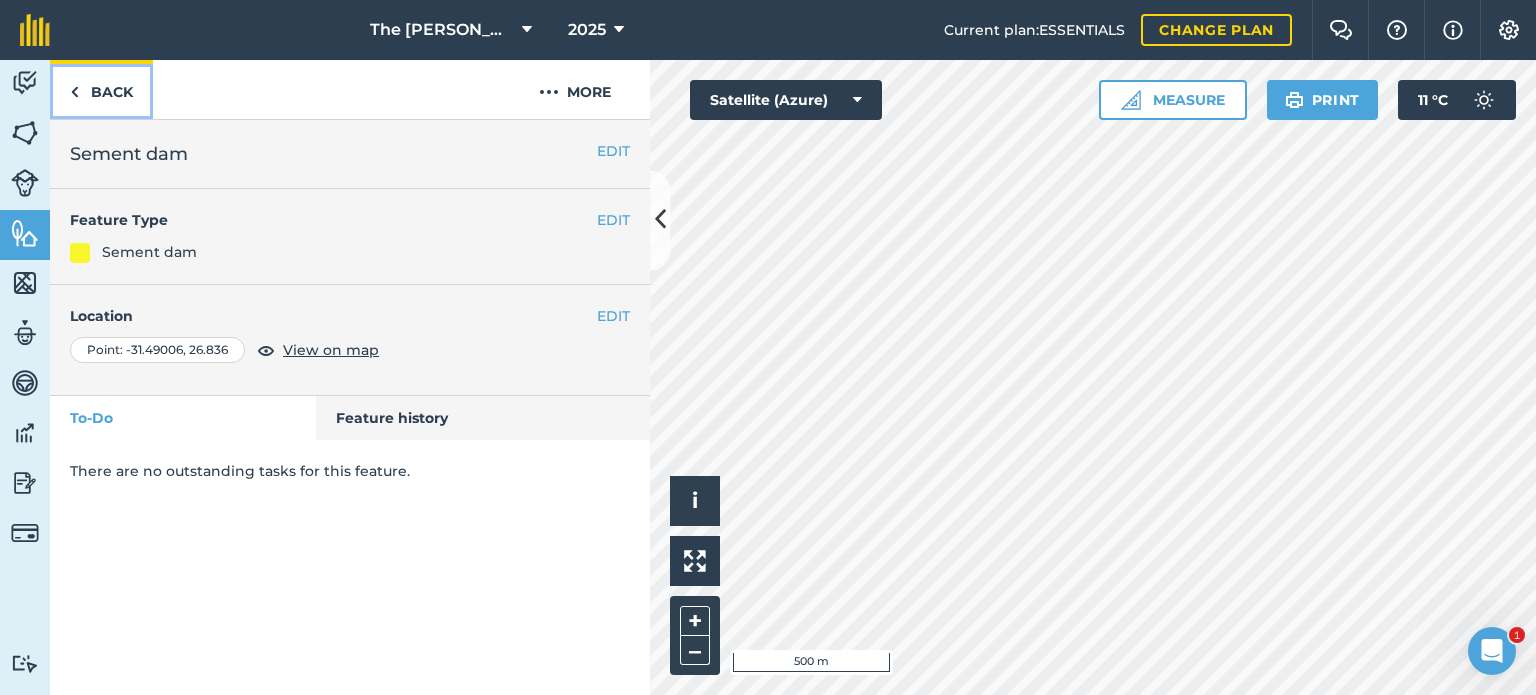 click on "Back" at bounding box center (101, 89) 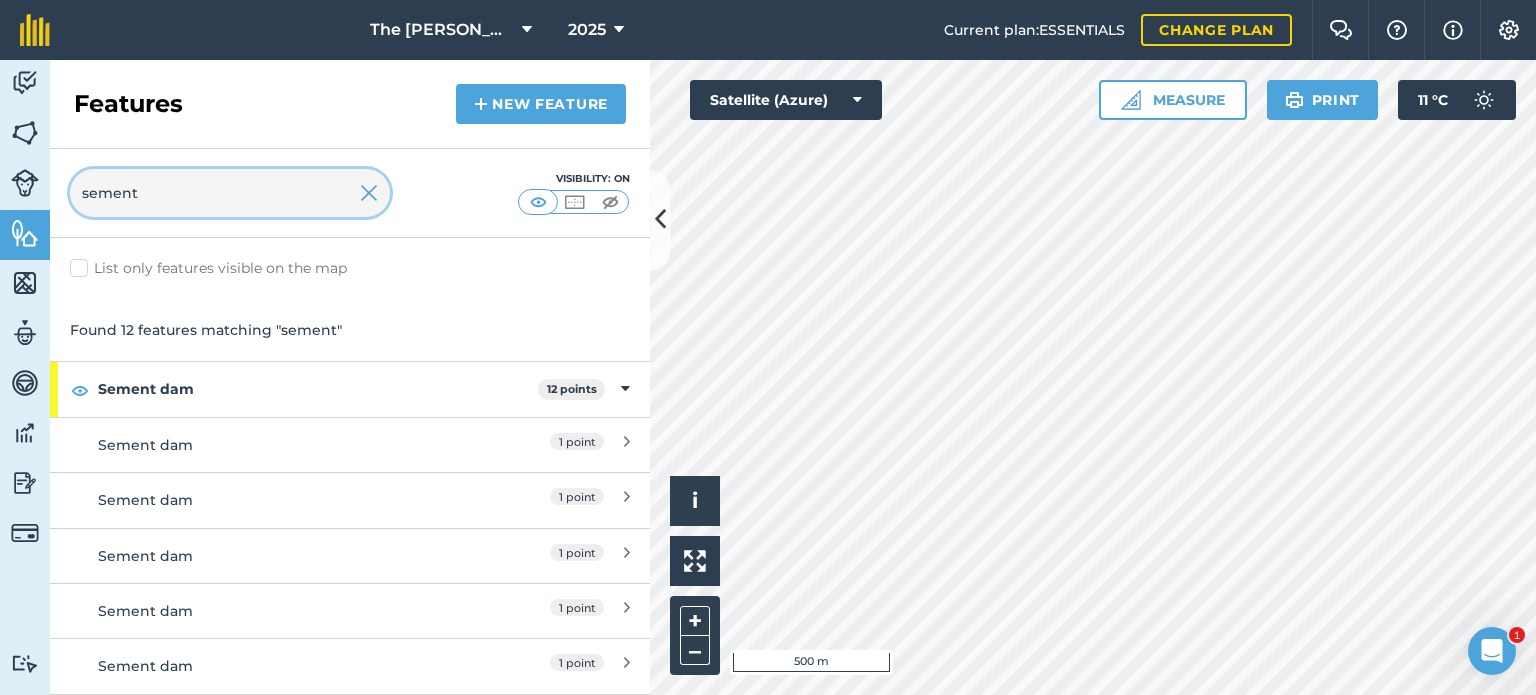click on "sement" at bounding box center [230, 193] 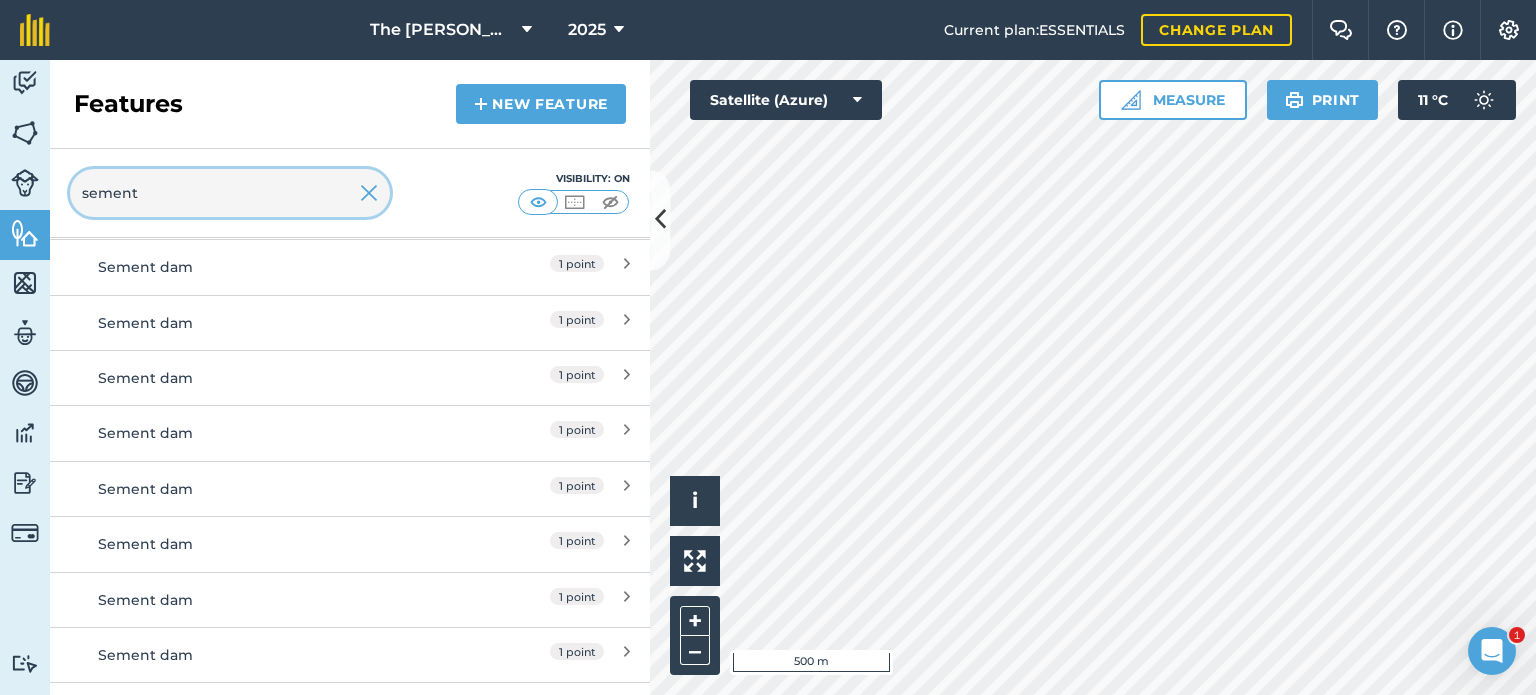 scroll, scrollTop: 383, scrollLeft: 0, axis: vertical 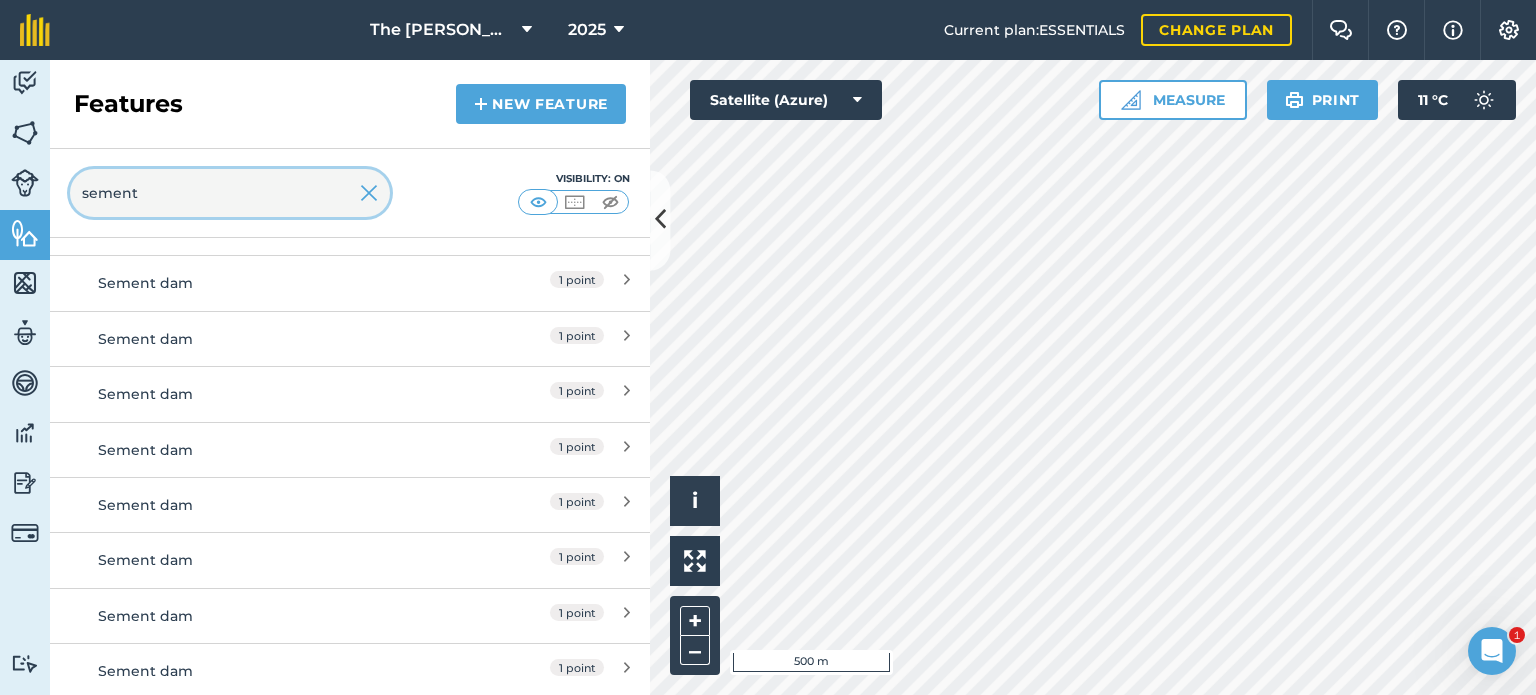 click on "sement" at bounding box center [230, 193] 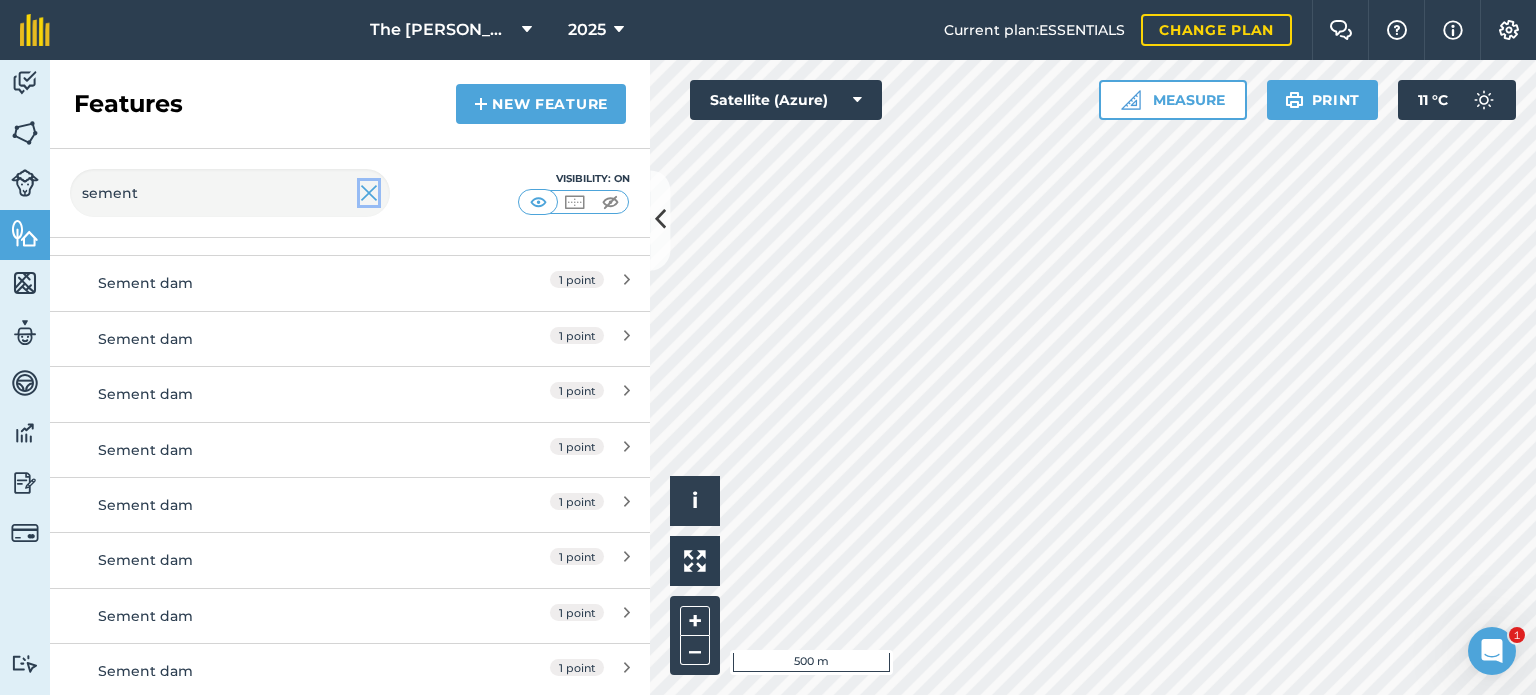 click at bounding box center (369, 193) 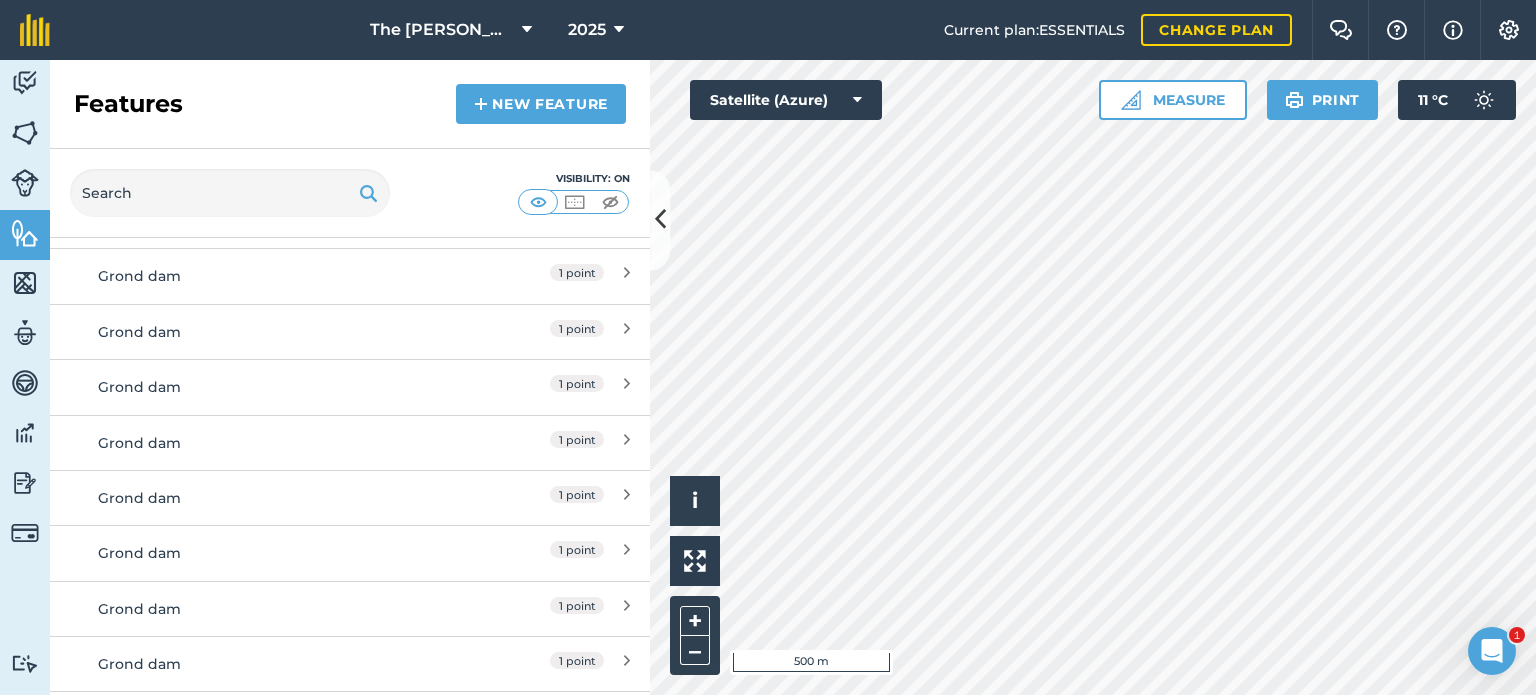 type 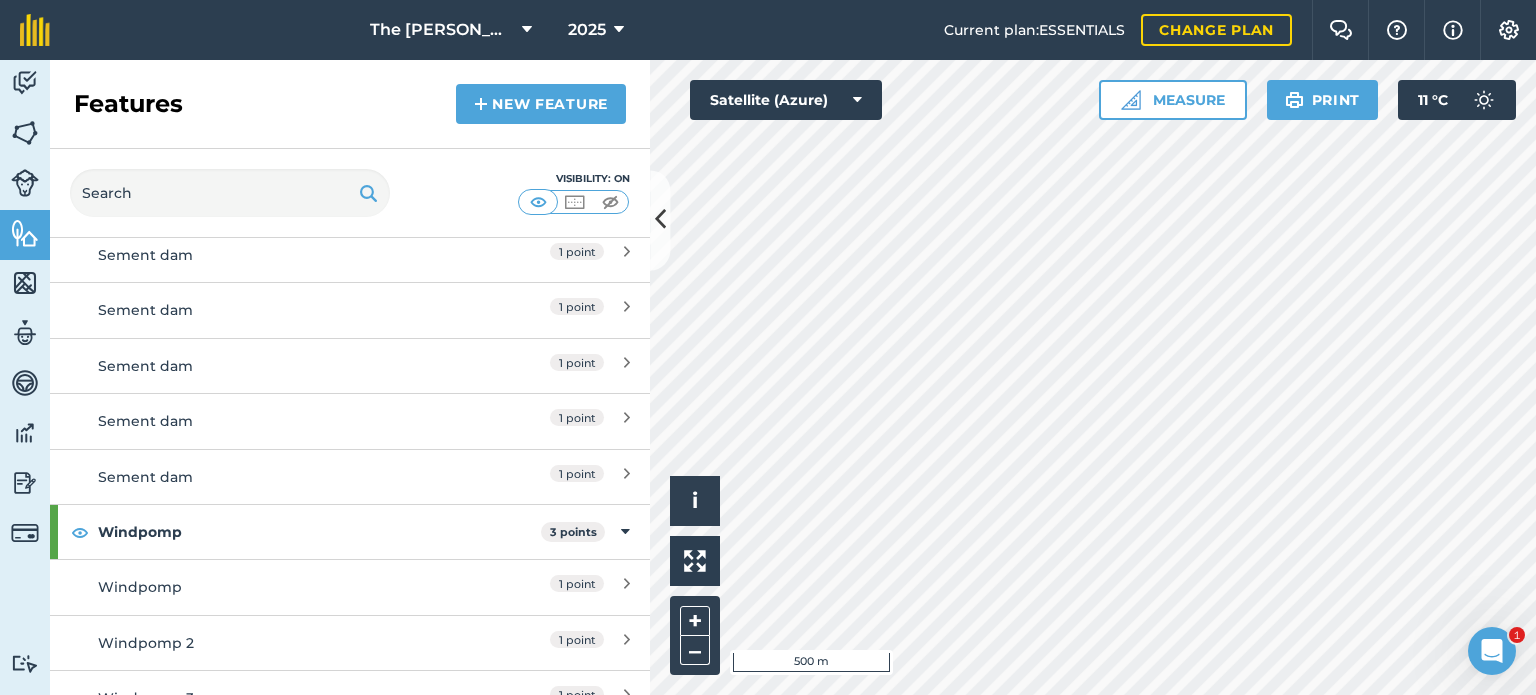 scroll, scrollTop: 3356, scrollLeft: 0, axis: vertical 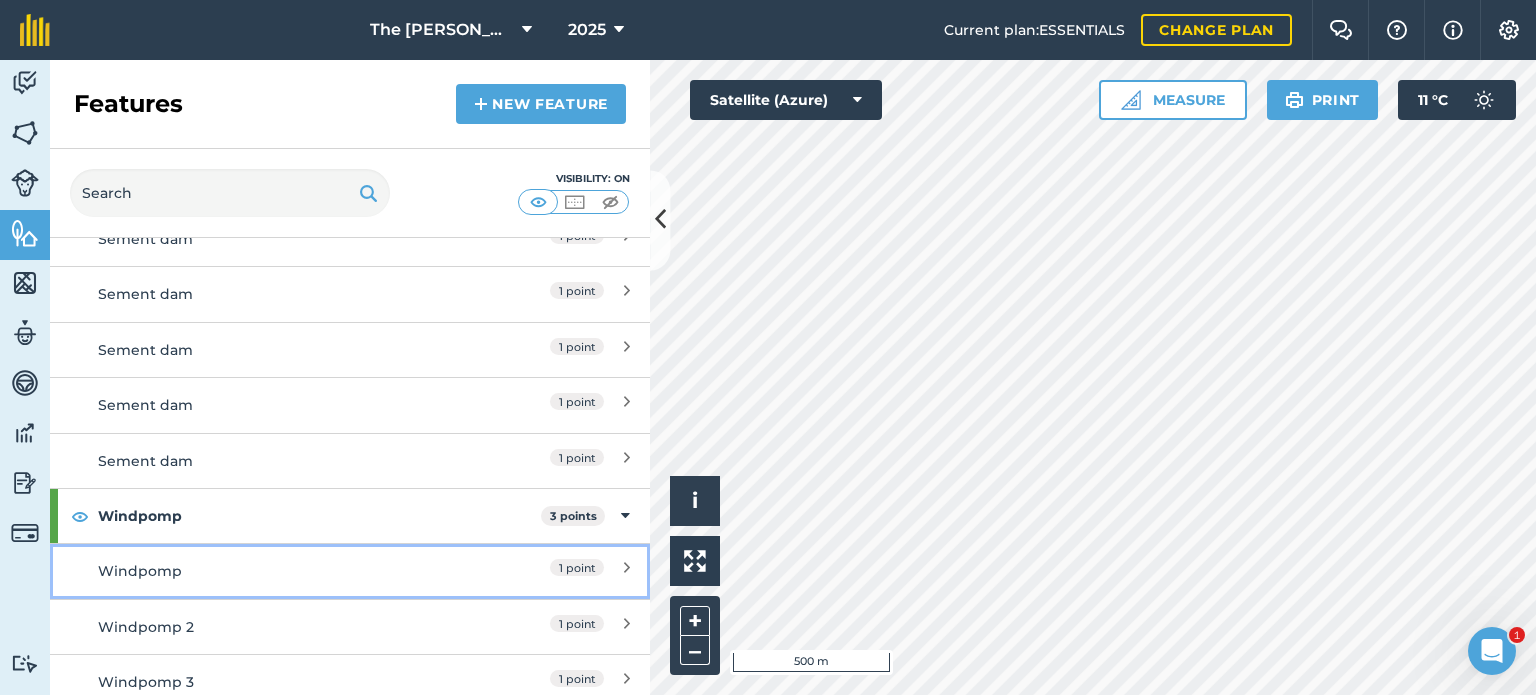 click on "Windpomp  1   point" at bounding box center (350, 570) 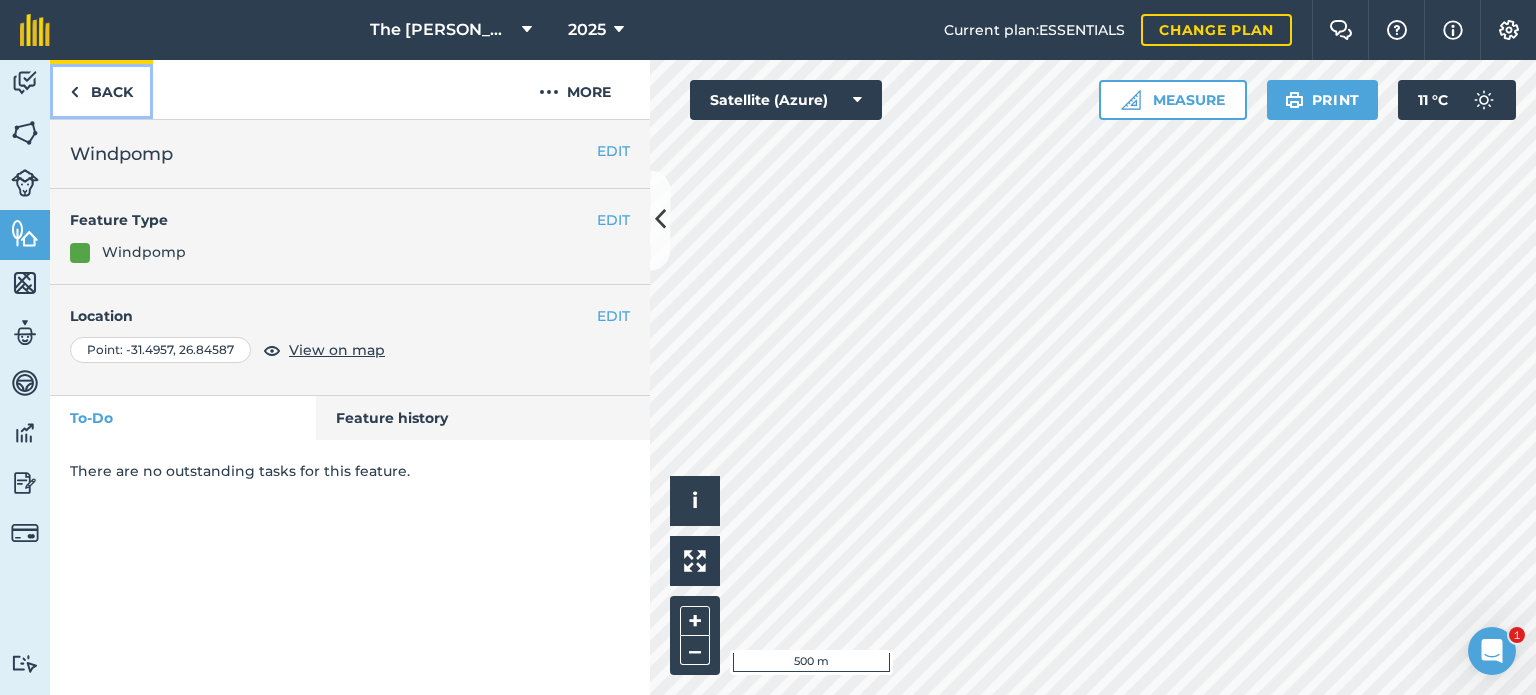 click on "Back" at bounding box center [101, 89] 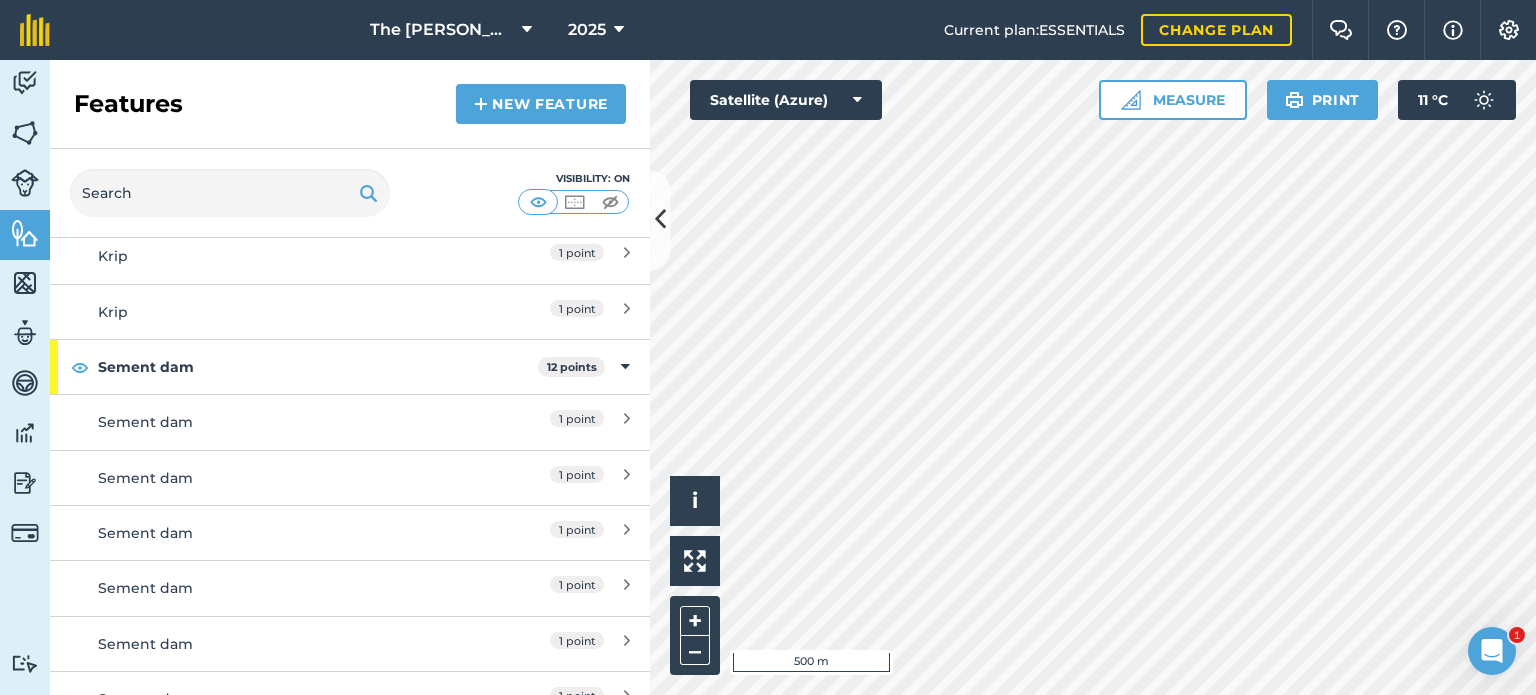 scroll, scrollTop: 3356, scrollLeft: 0, axis: vertical 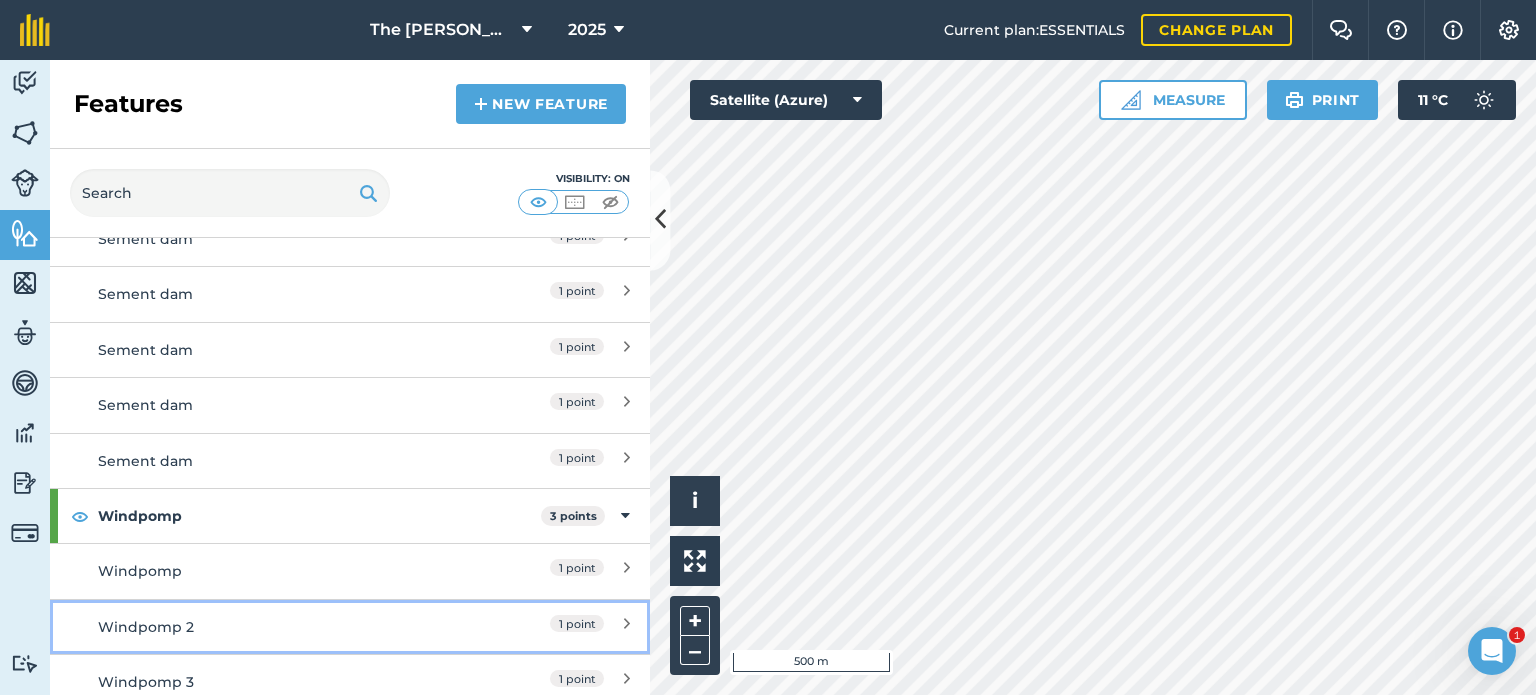 click on "Windpomp  2" at bounding box center (275, 627) 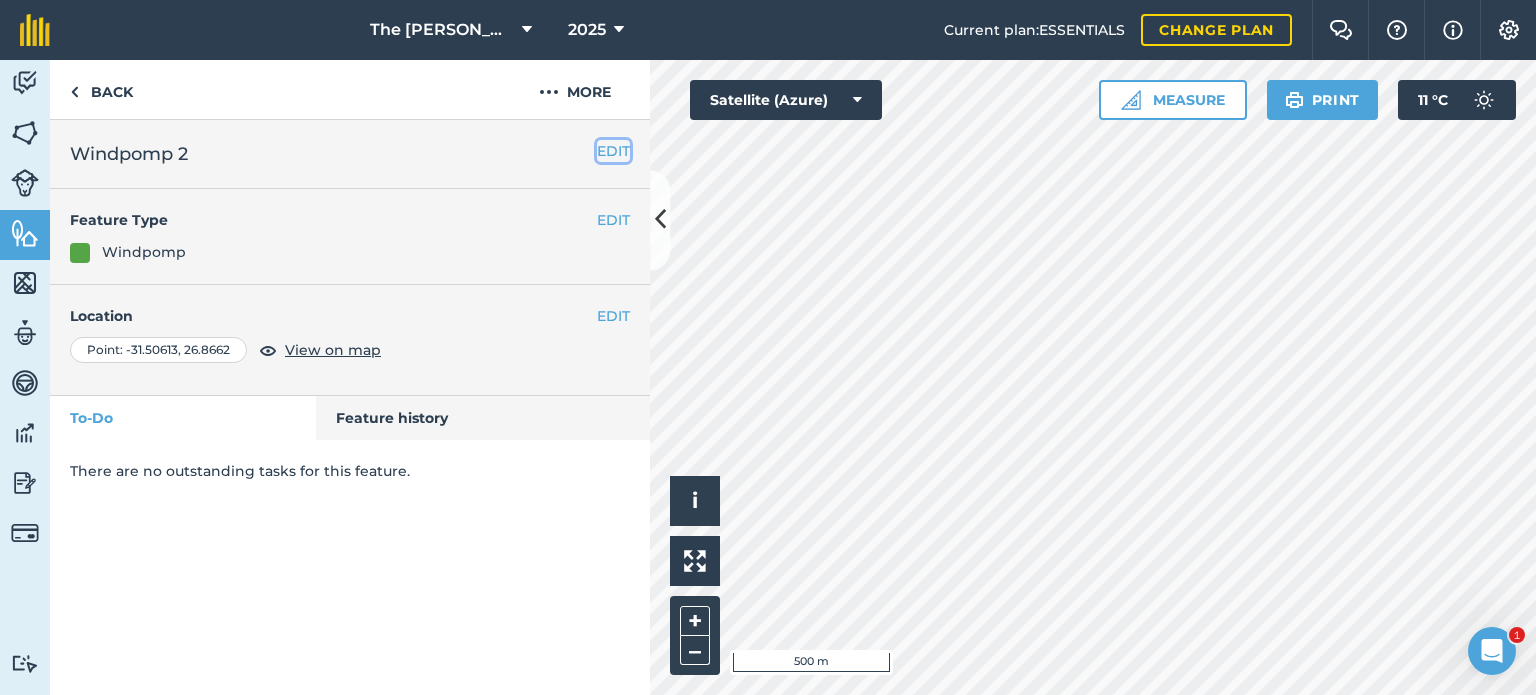 click on "EDIT" at bounding box center [613, 151] 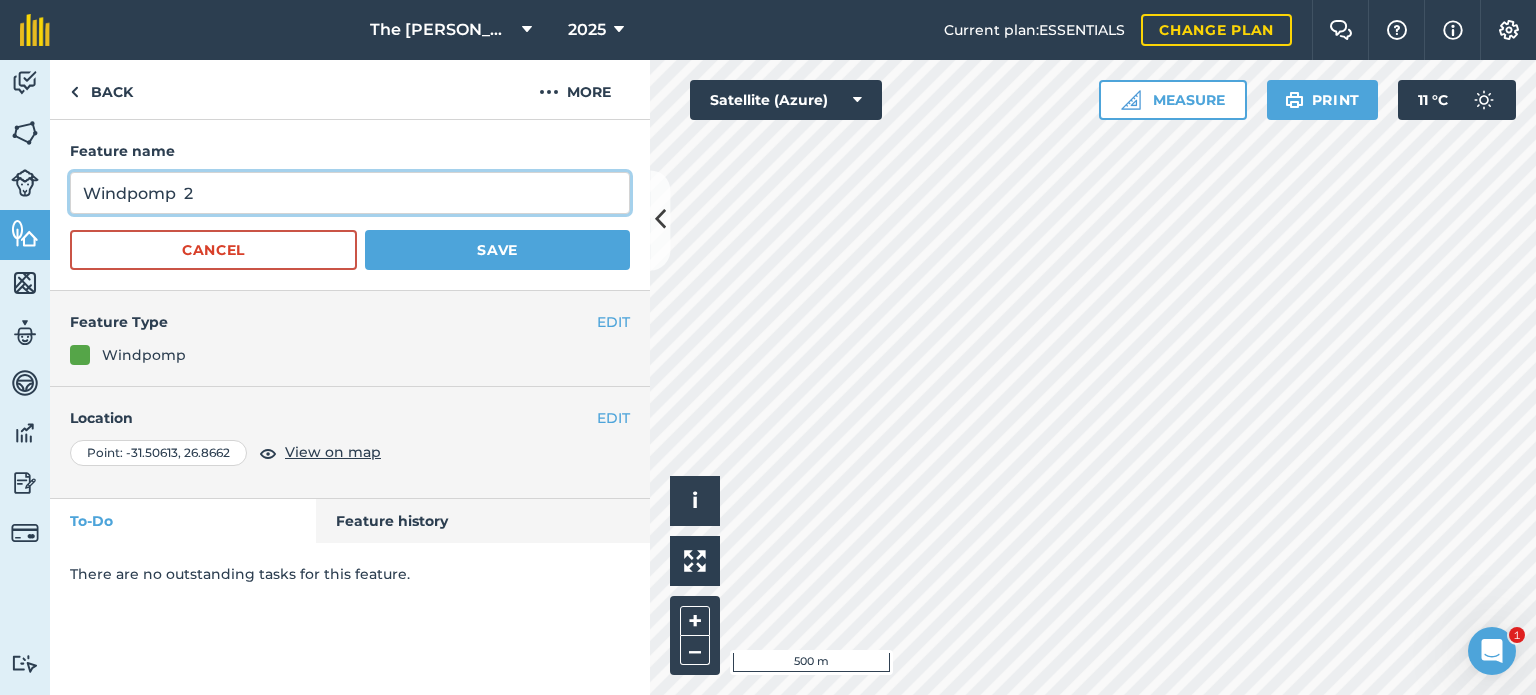 click on "Windpomp  2" at bounding box center (350, 193) 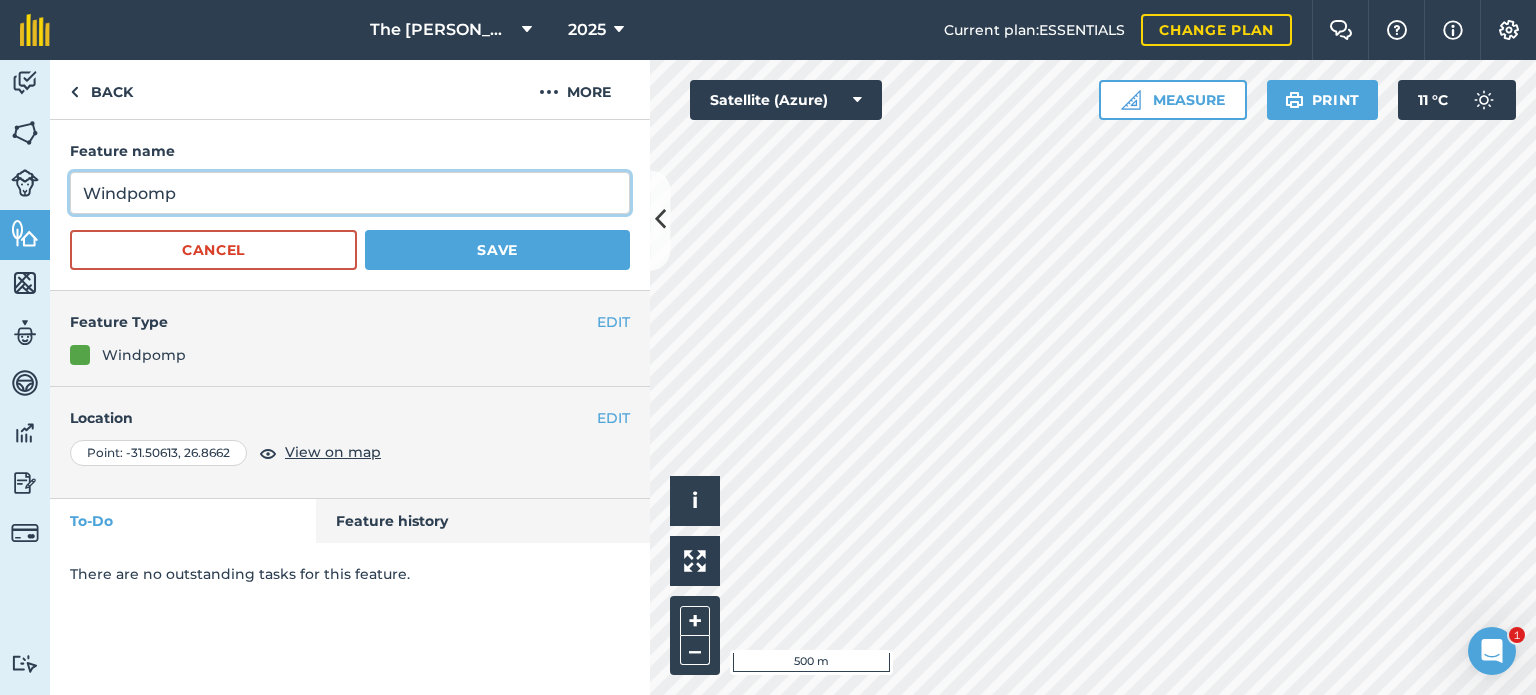 type on "Windpomp" 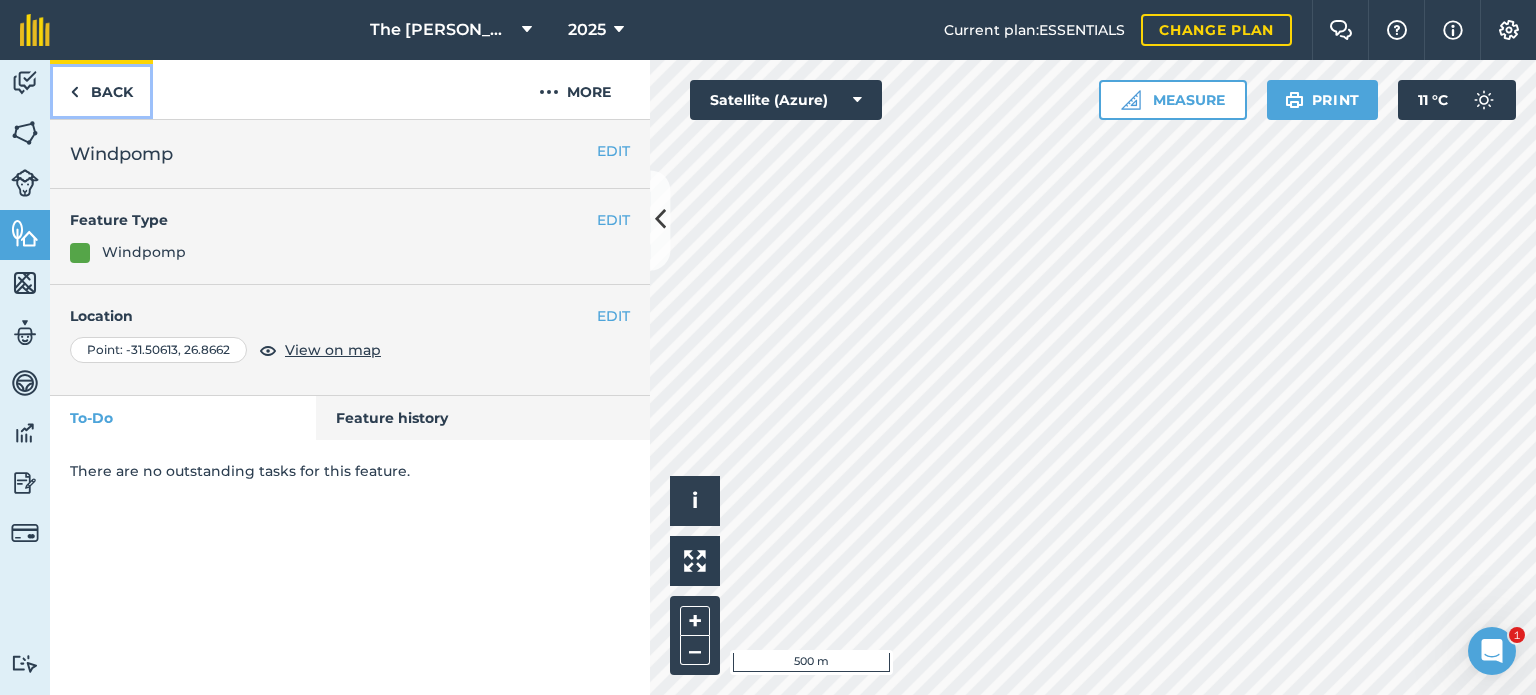 click on "Back" at bounding box center [101, 89] 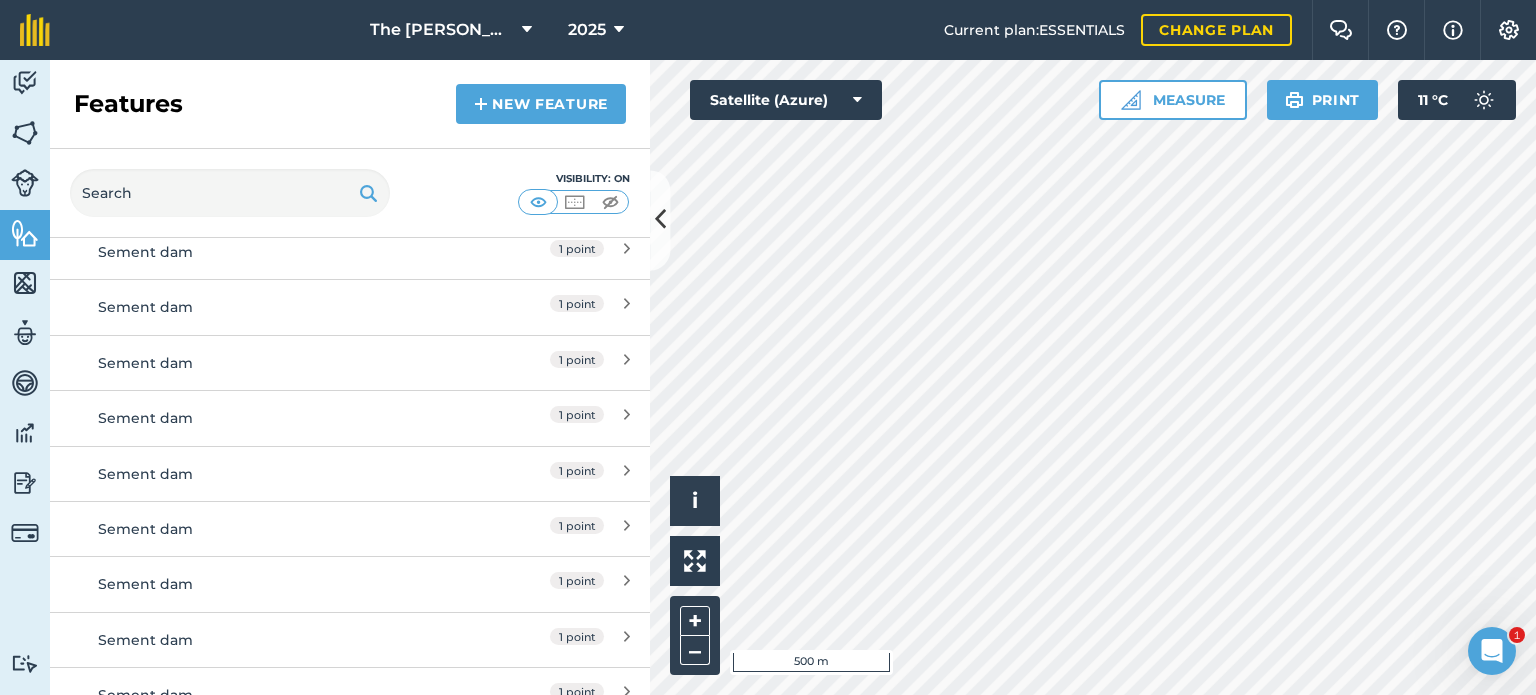 scroll, scrollTop: 3331, scrollLeft: 0, axis: vertical 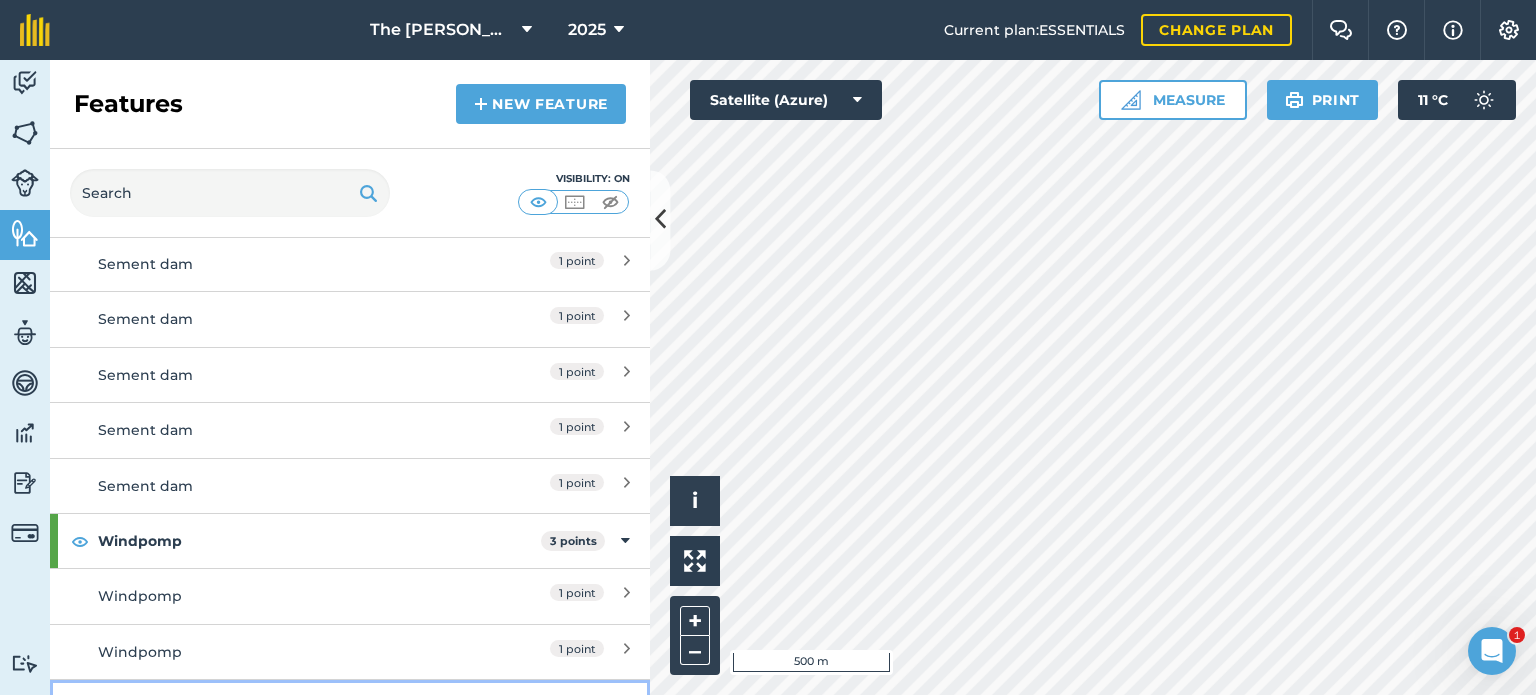 click on "1   point" at bounding box center (577, 703) 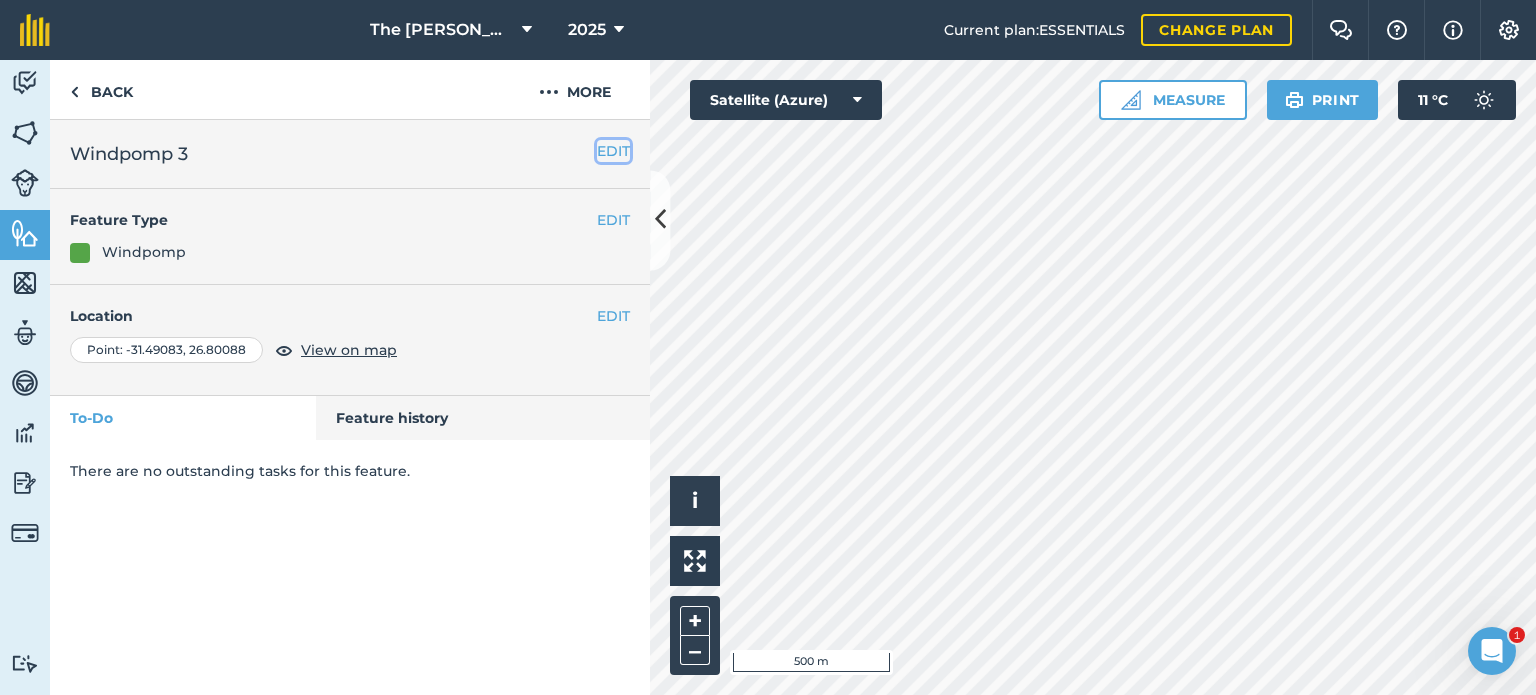 click on "EDIT" at bounding box center (613, 151) 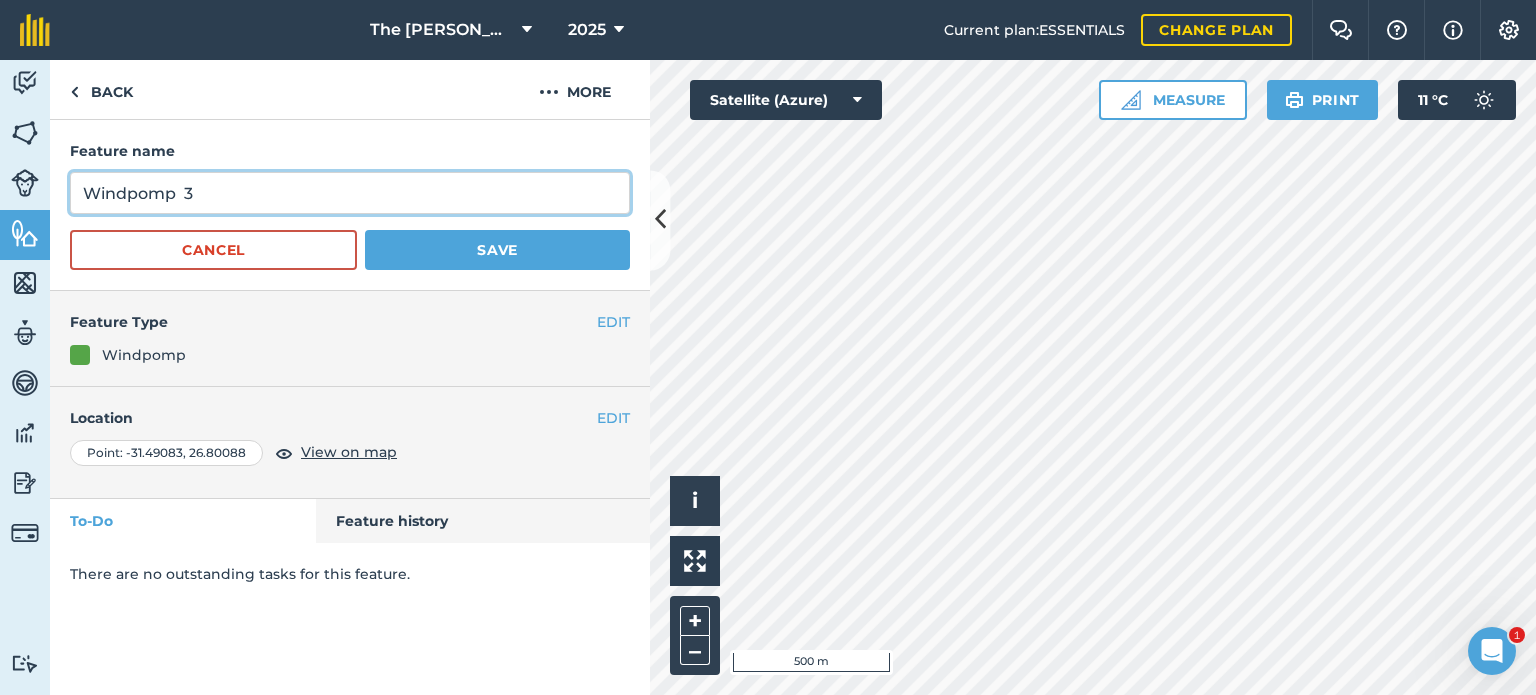click on "Windpomp  3" at bounding box center [350, 193] 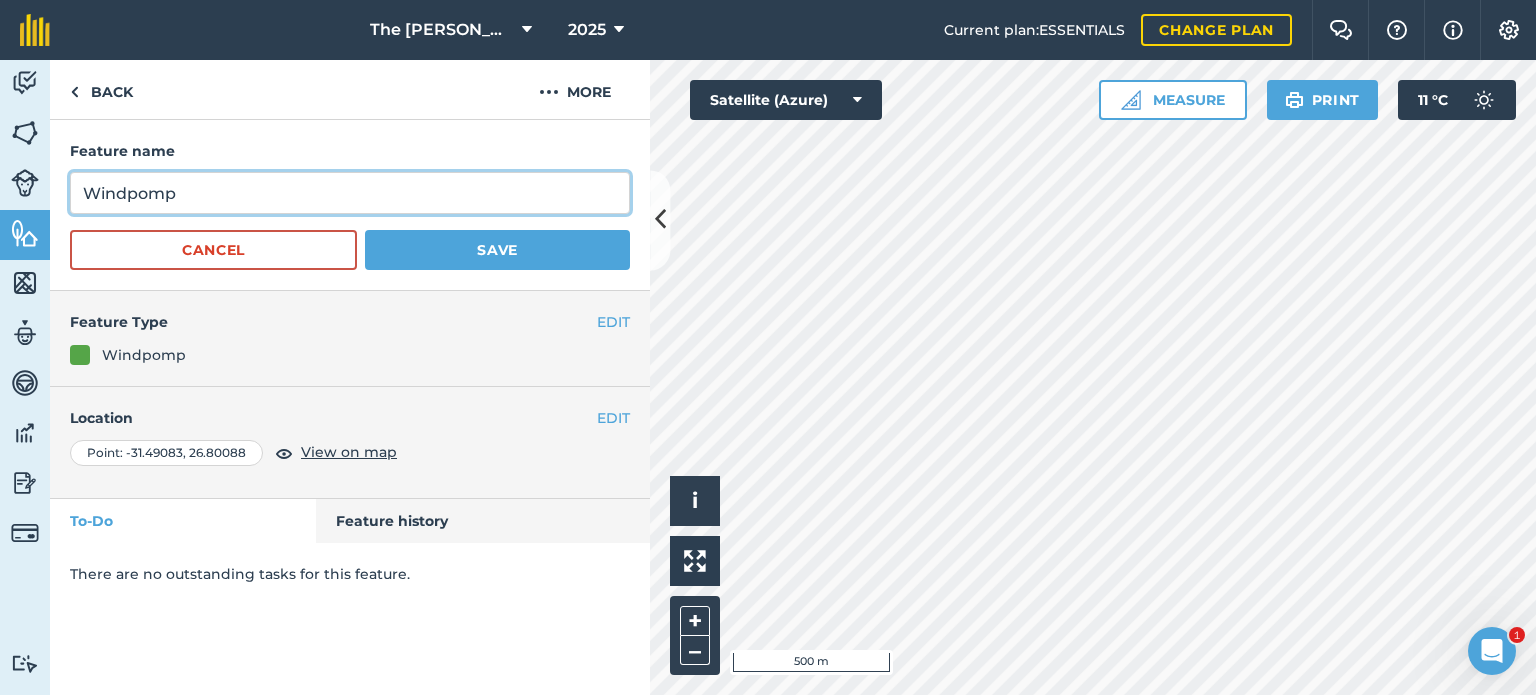 type on "Windpomp" 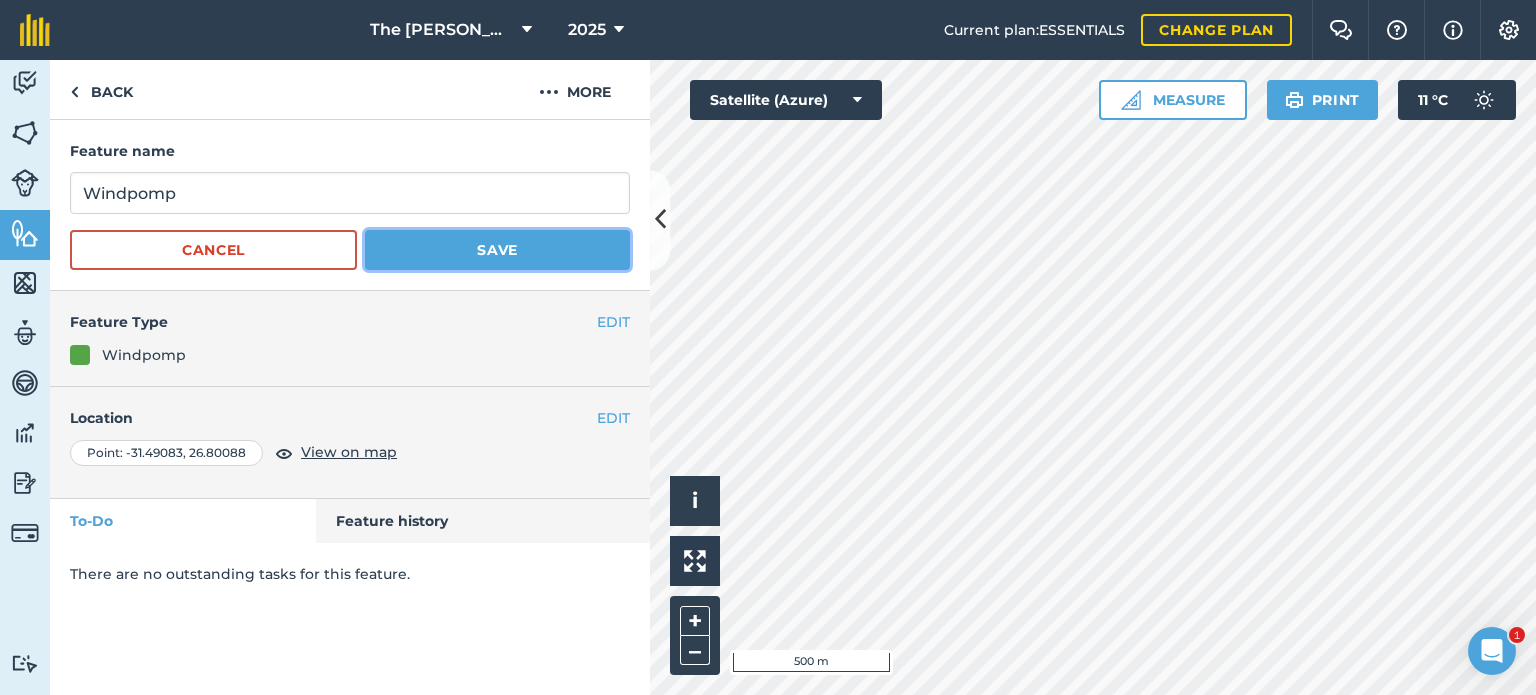 click on "Save" at bounding box center [497, 250] 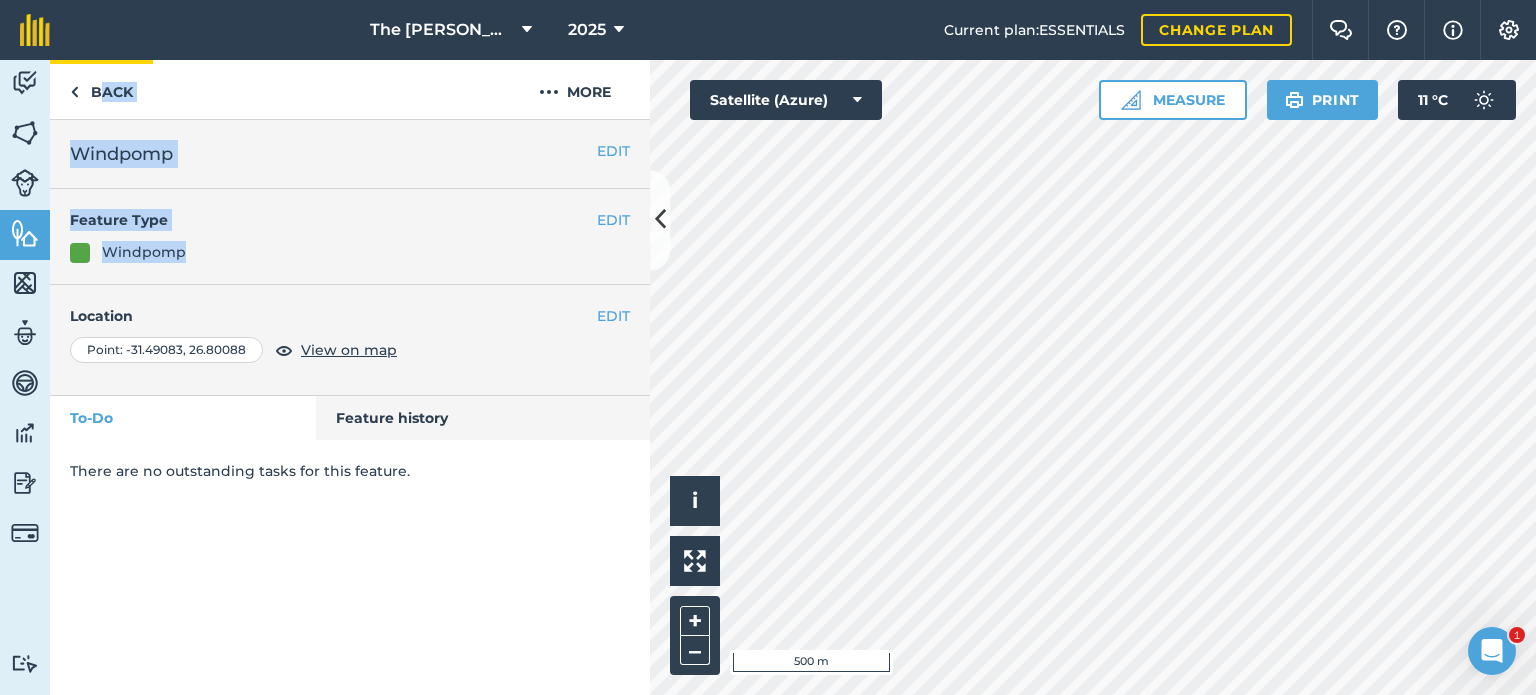 drag, startPoint x: 444, startPoint y: 239, endPoint x: 96, endPoint y: 88, distance: 379.3481 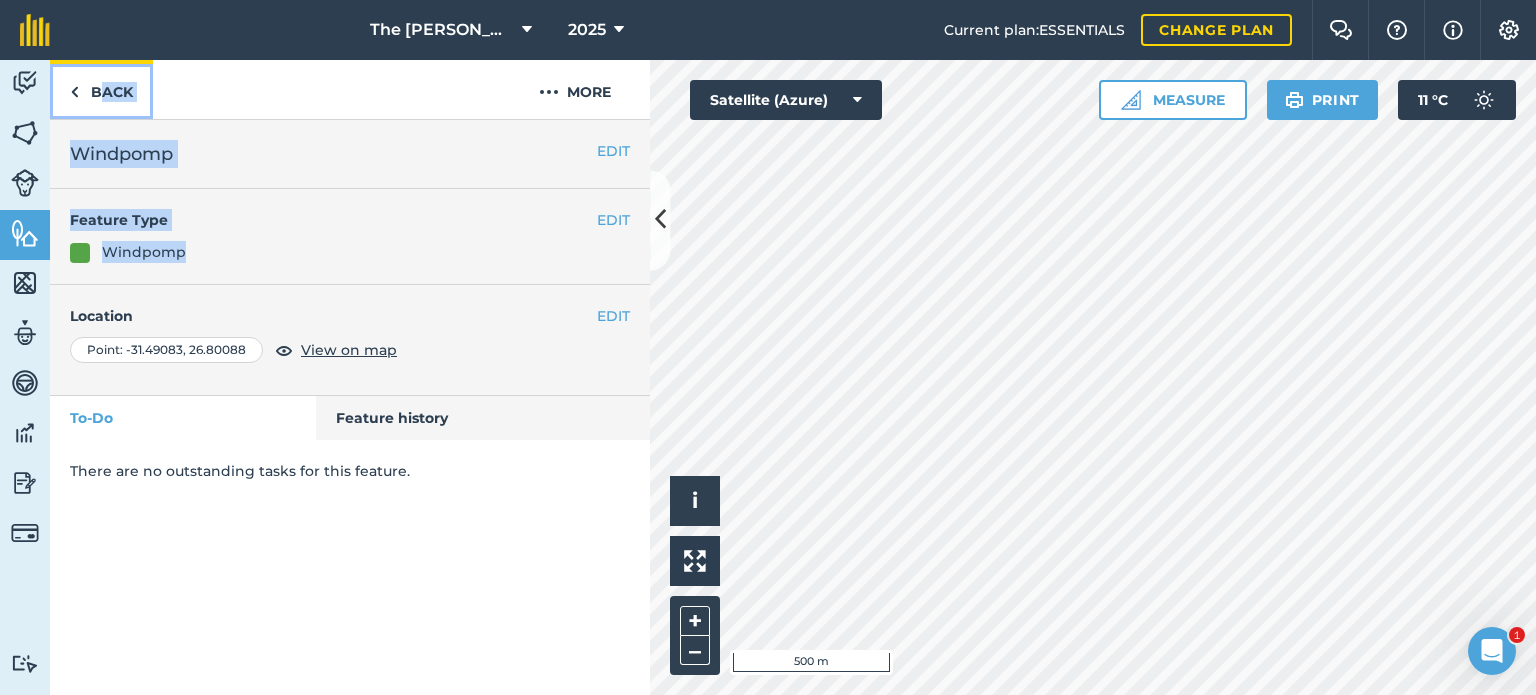 click on "Back" at bounding box center [101, 89] 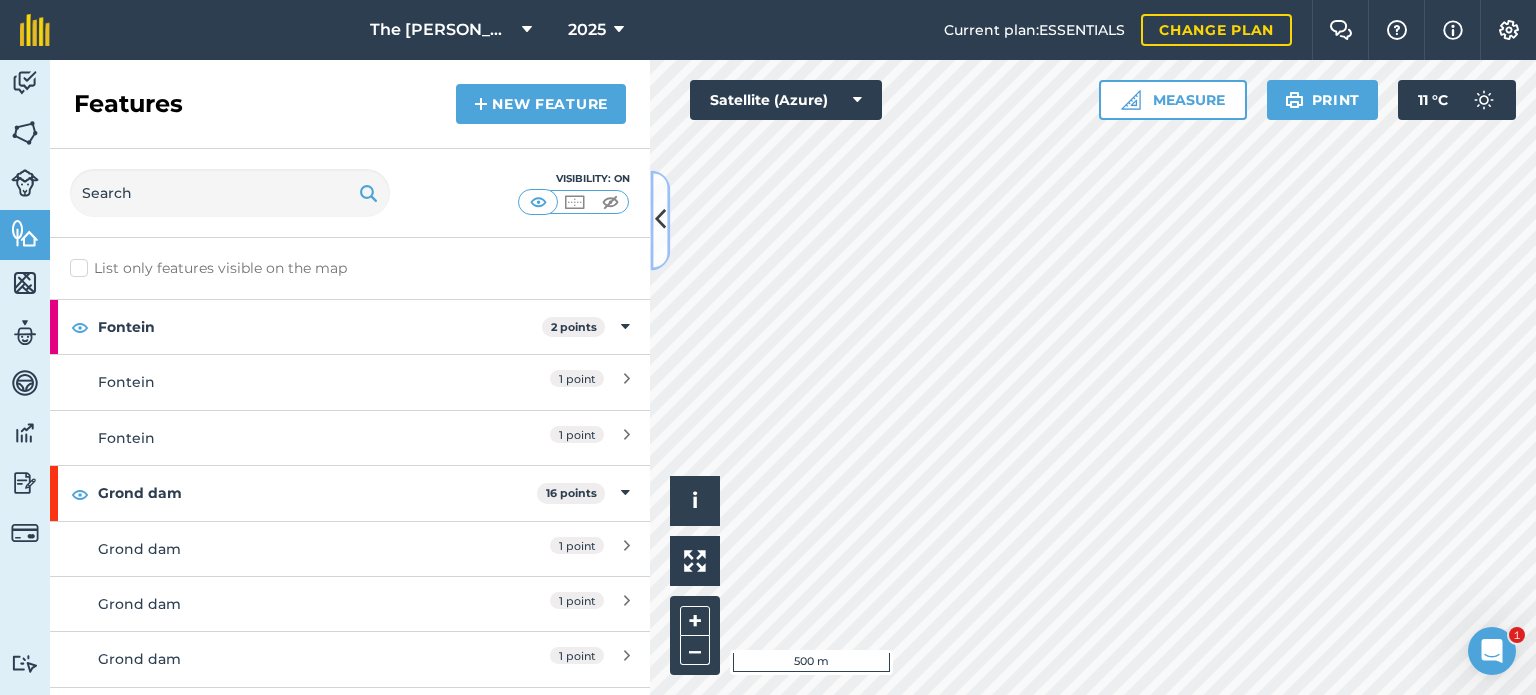click at bounding box center [660, 220] 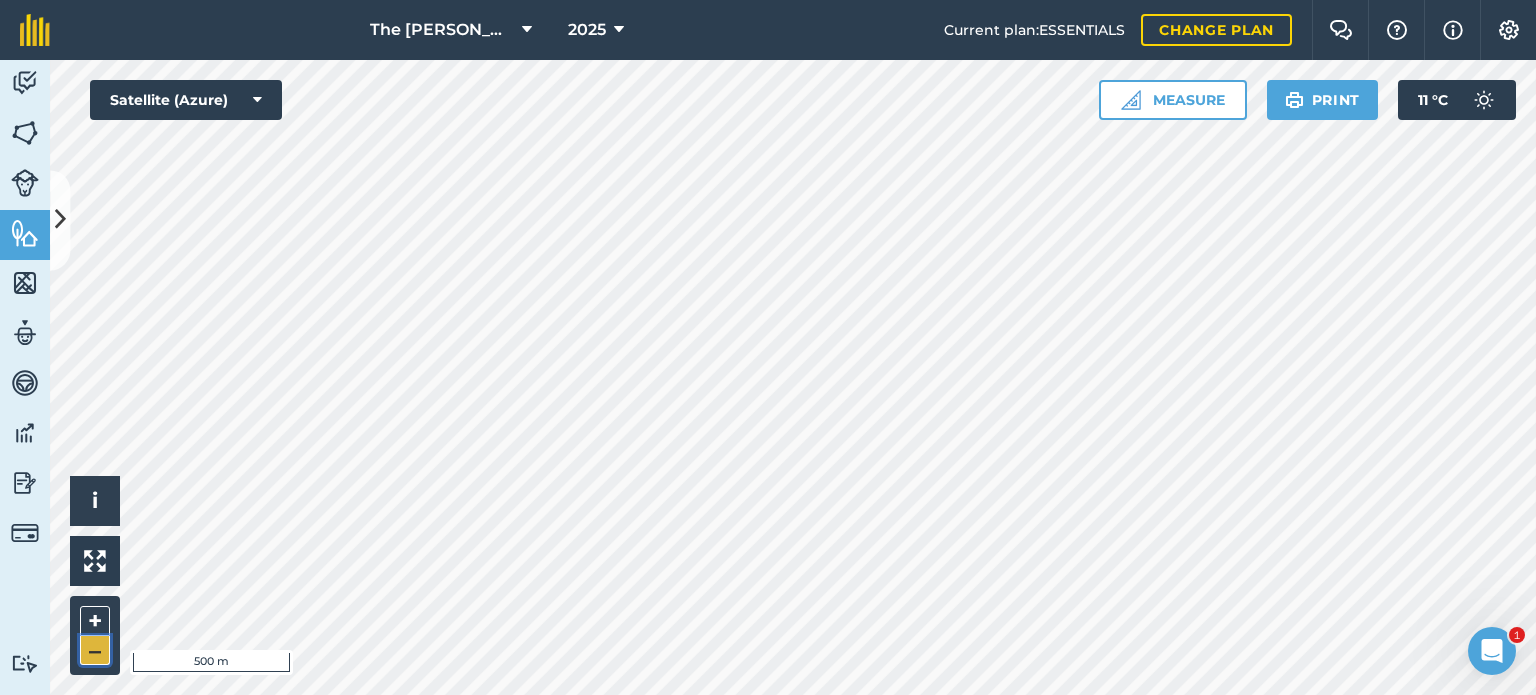 click on "–" at bounding box center [95, 650] 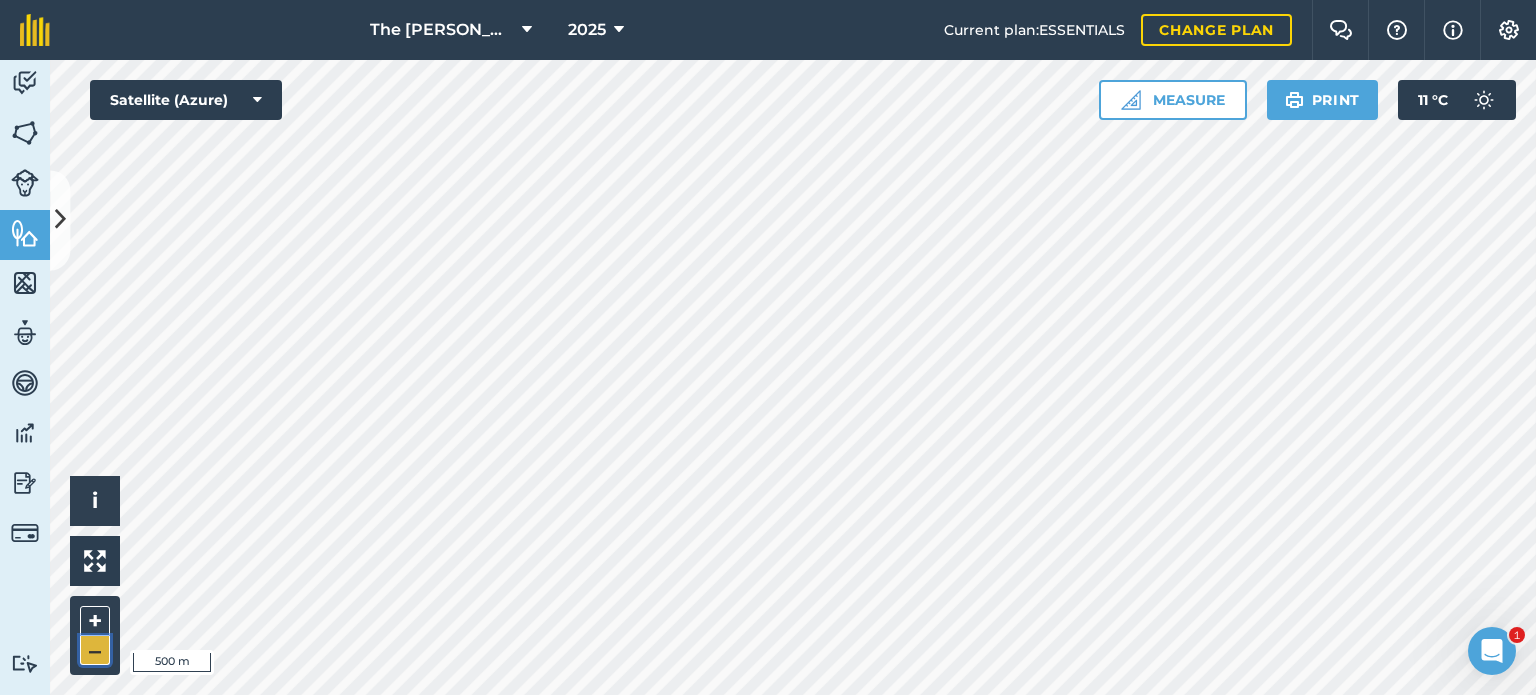 click on "–" at bounding box center (95, 650) 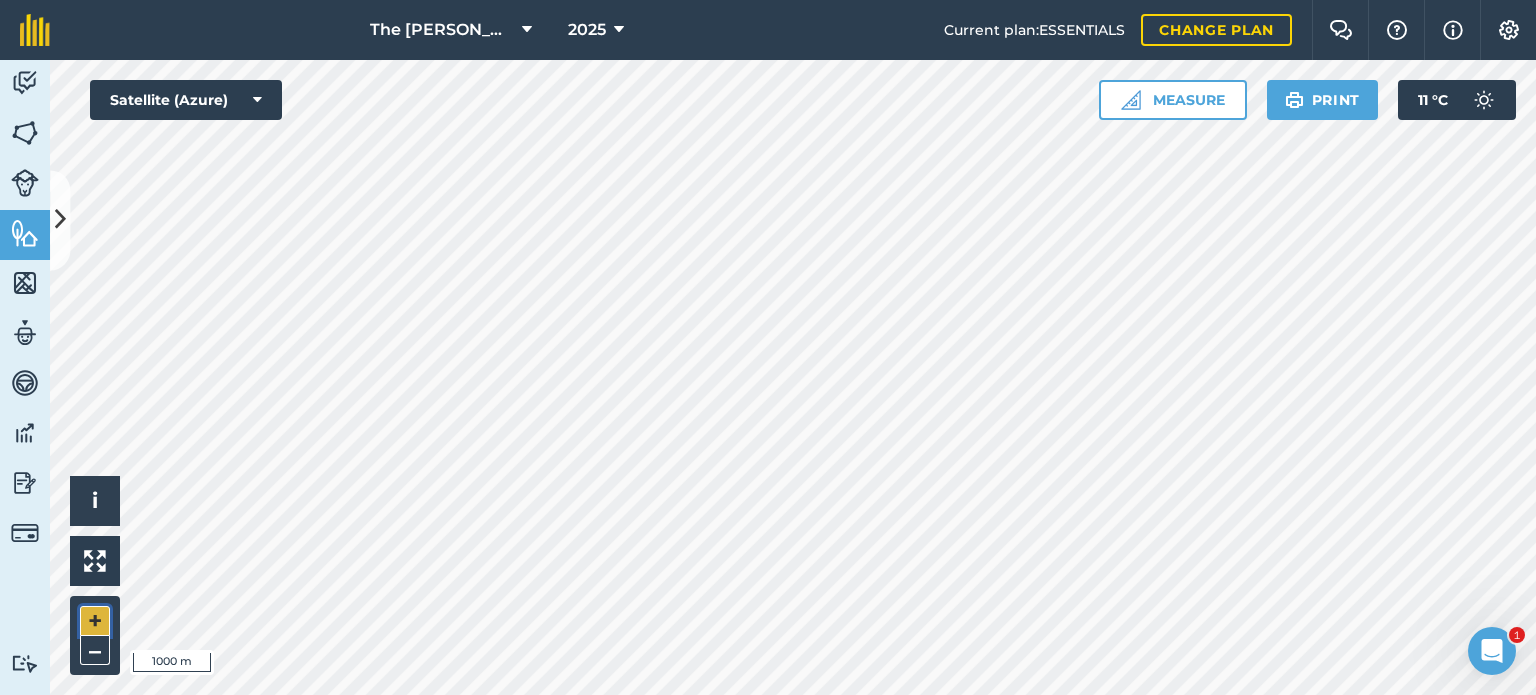click on "+" at bounding box center (95, 621) 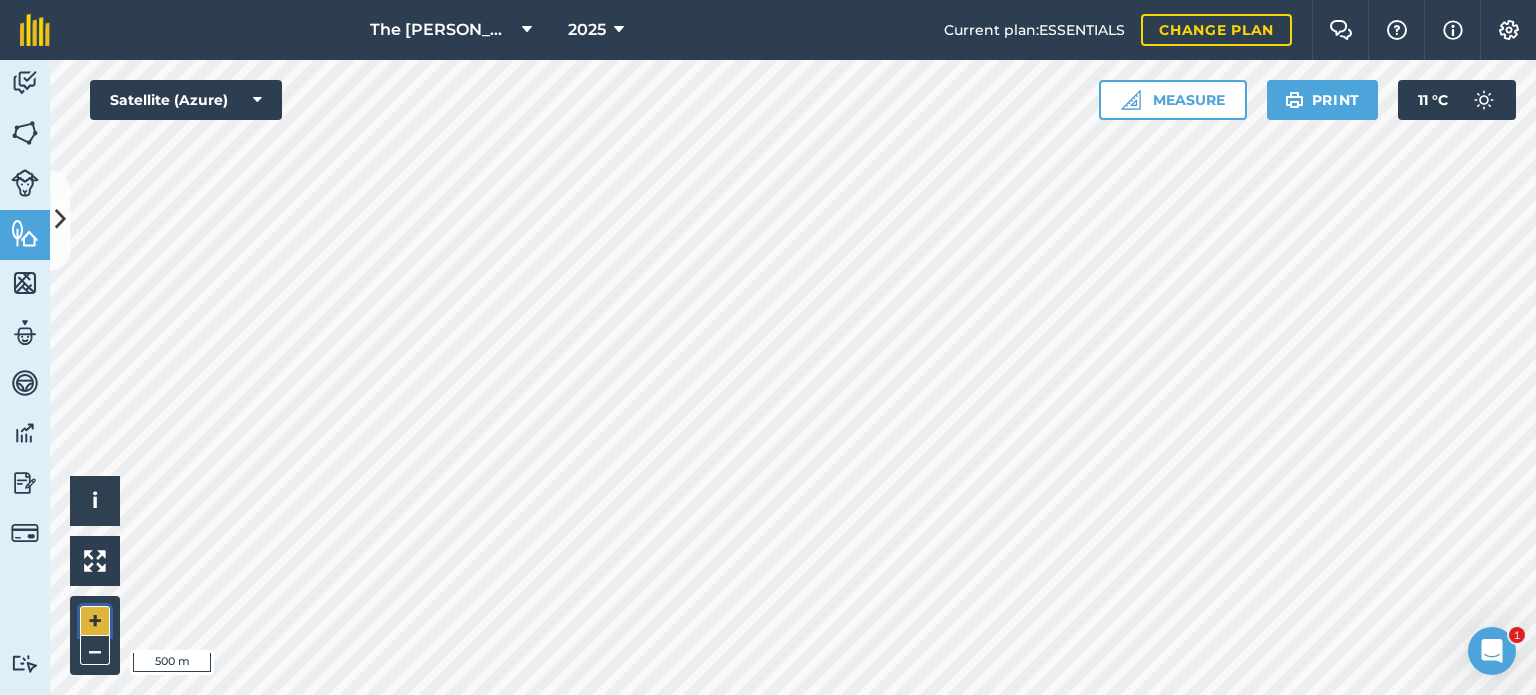 type 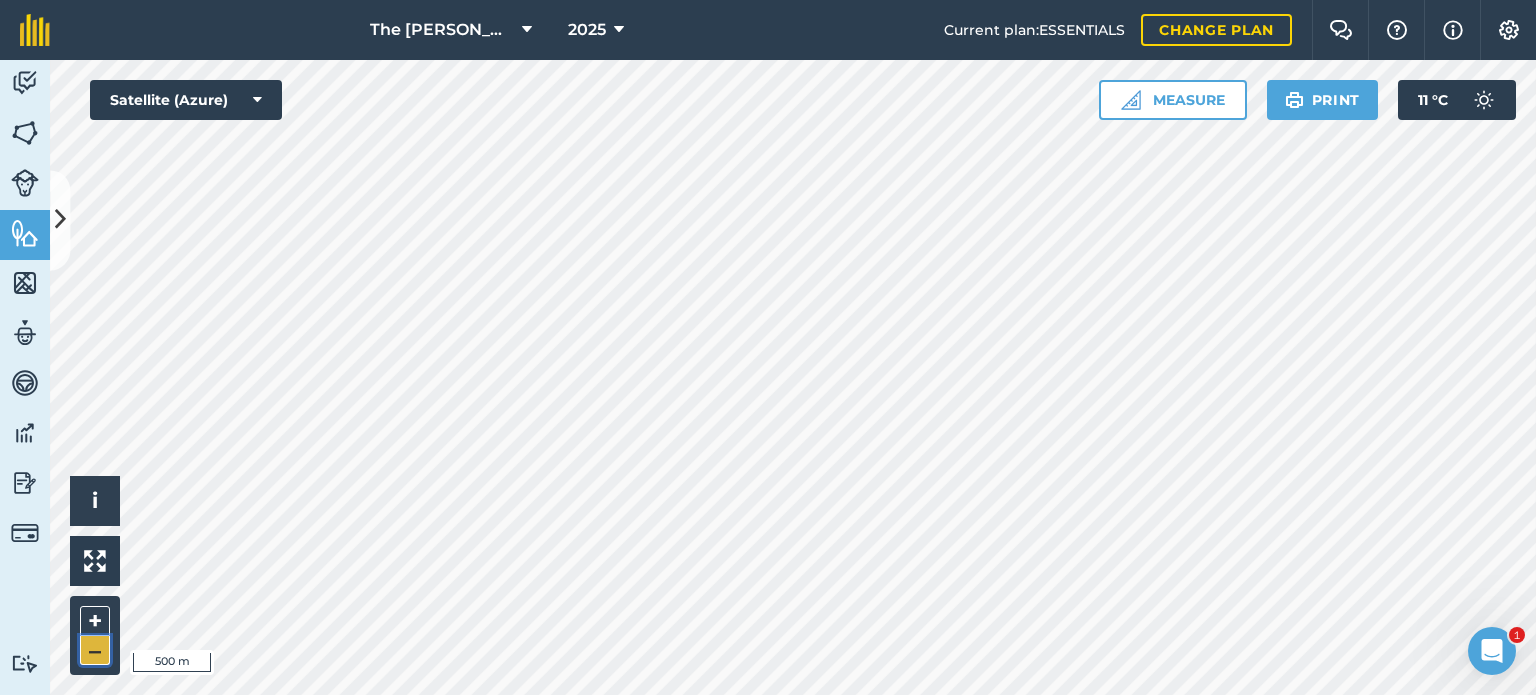 click on "–" at bounding box center [95, 650] 